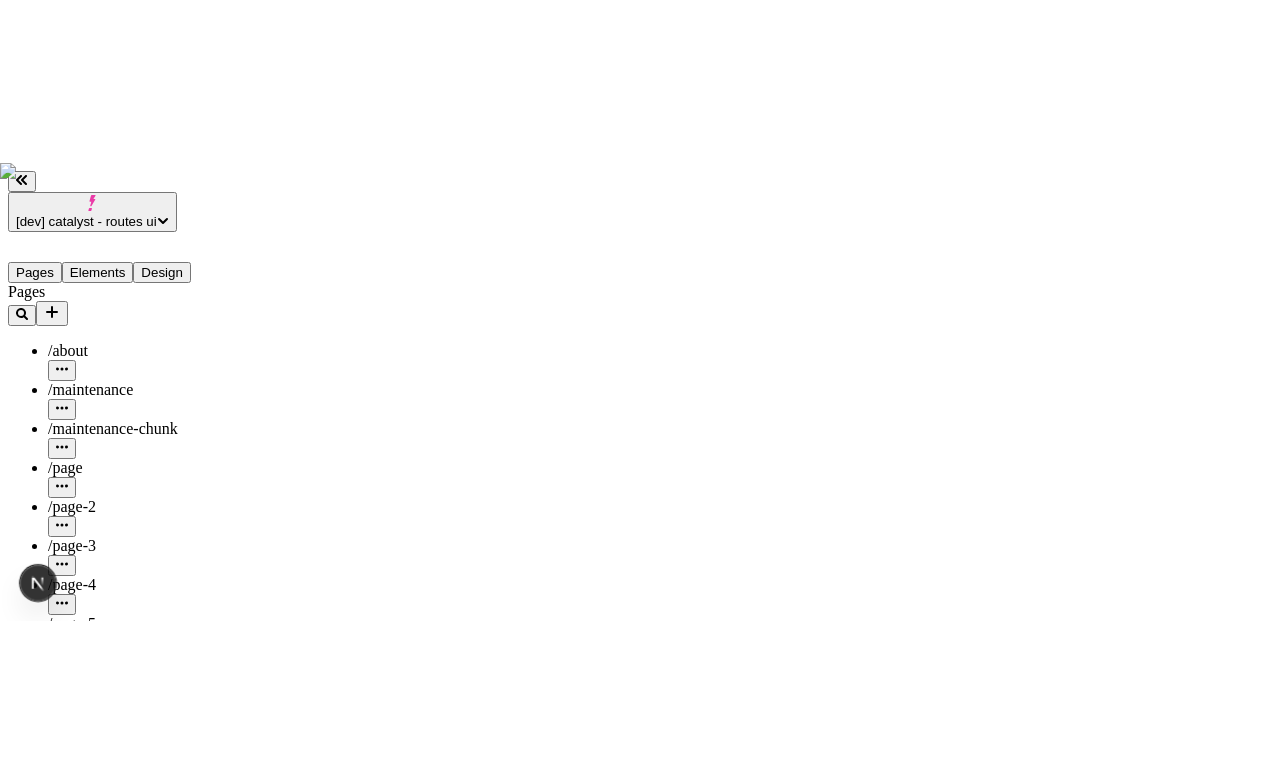 scroll, scrollTop: 0, scrollLeft: 0, axis: both 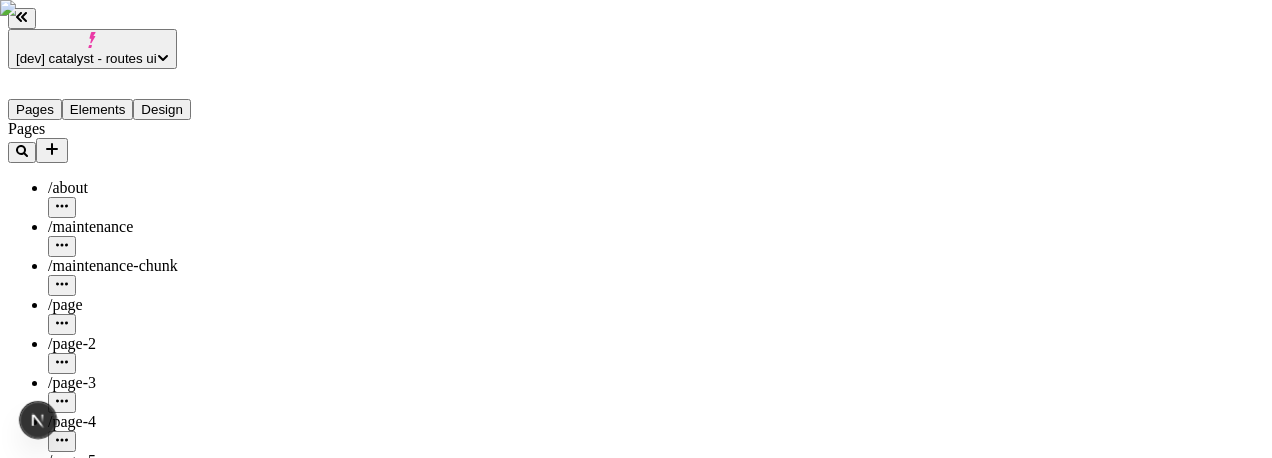 click 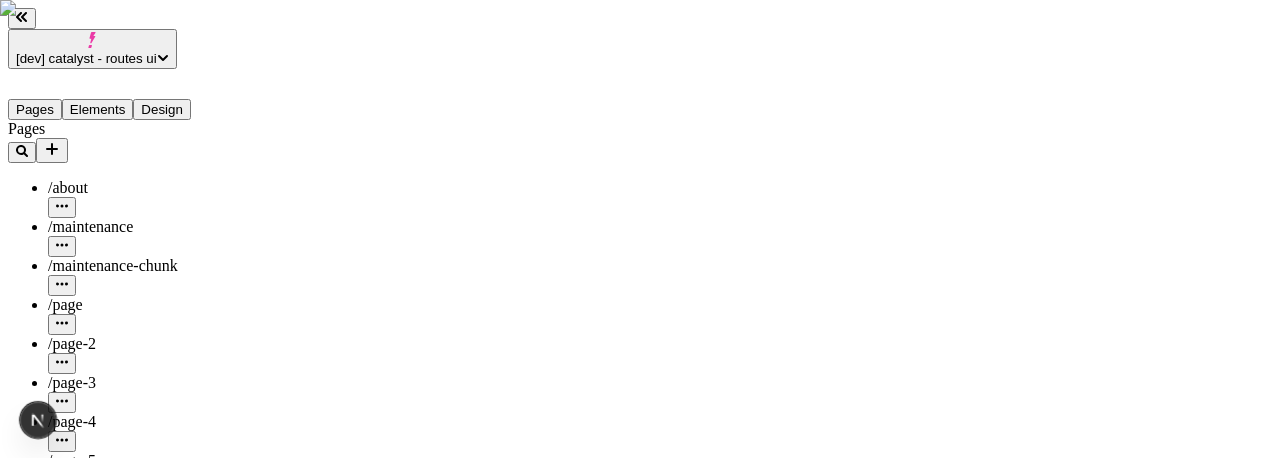 click 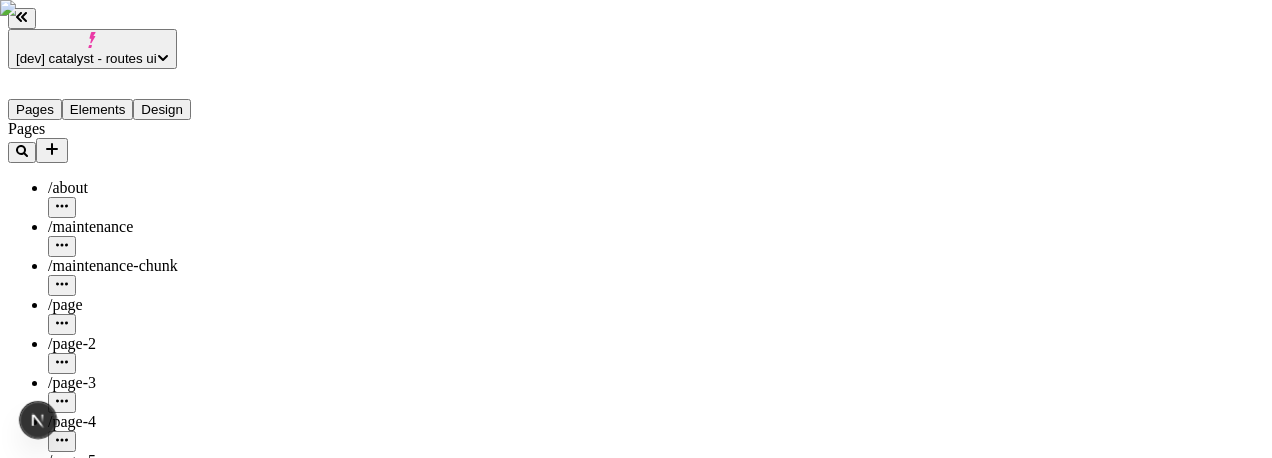 click 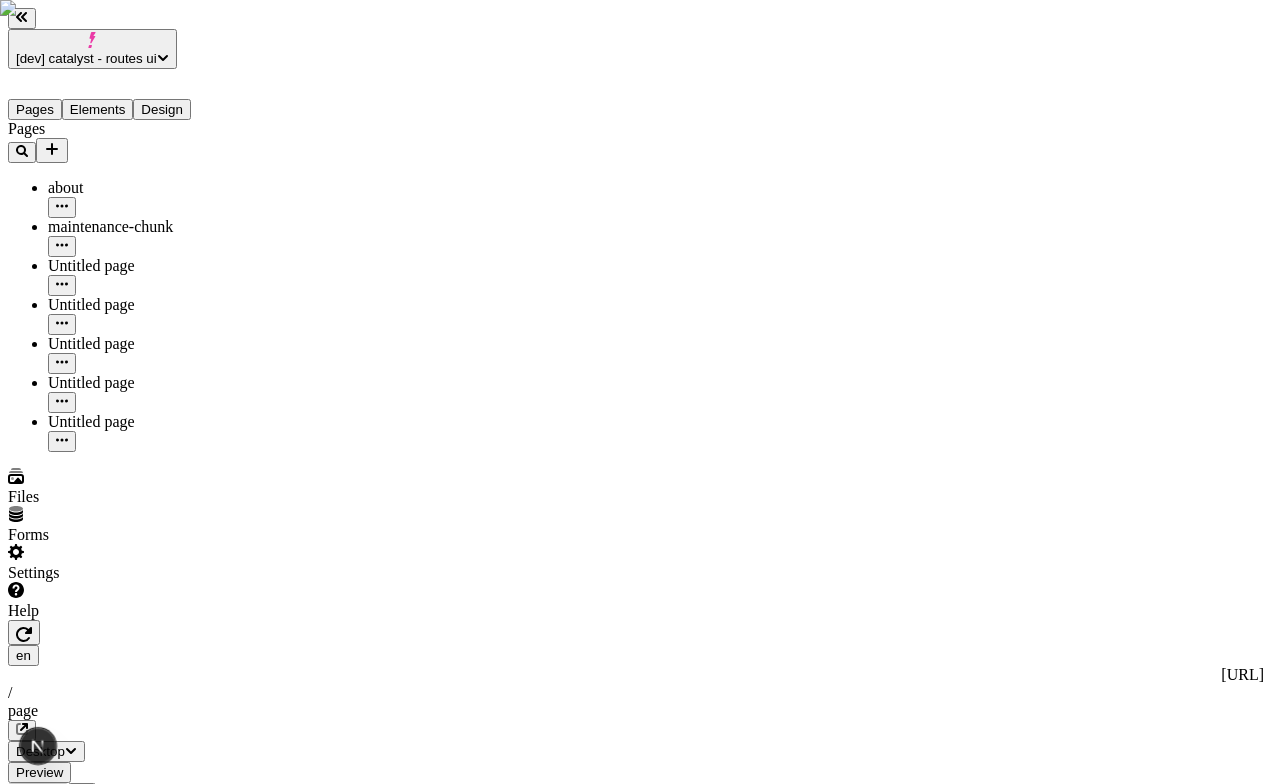 click 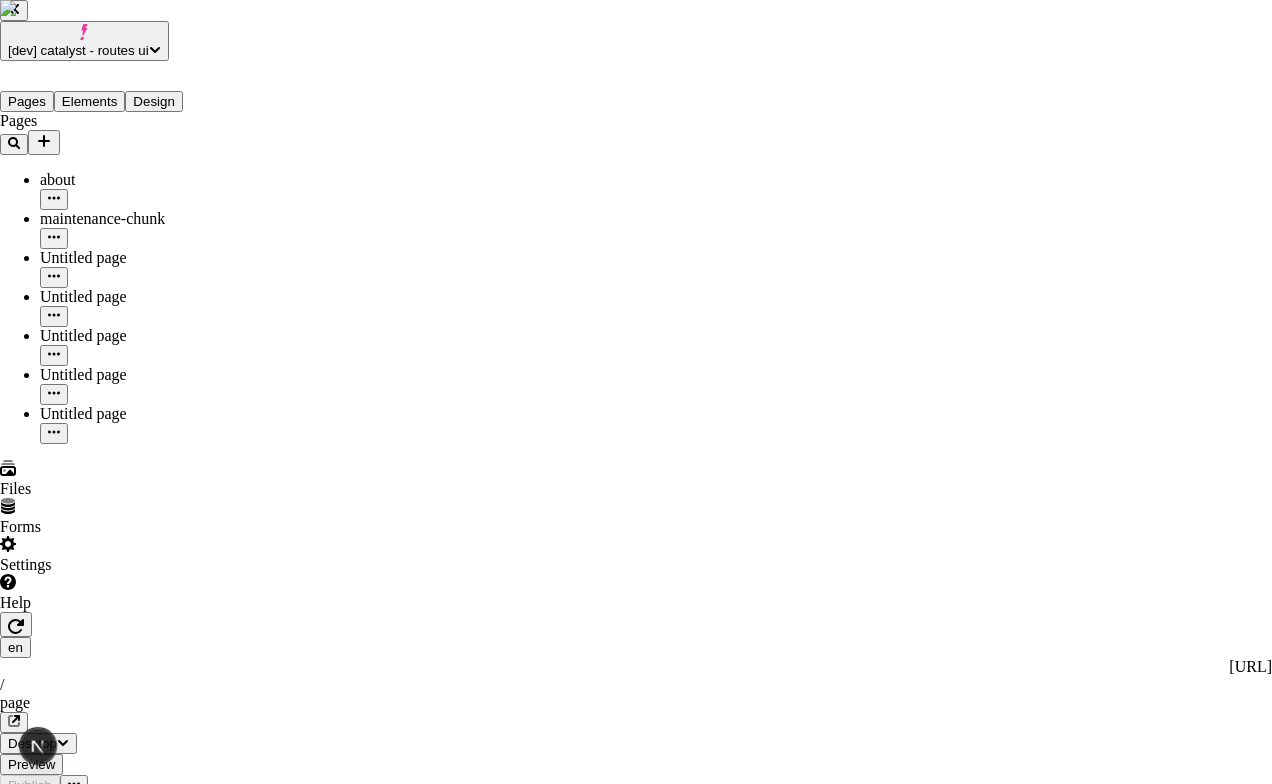 click on "Profile" at bounding box center [636, 2632] 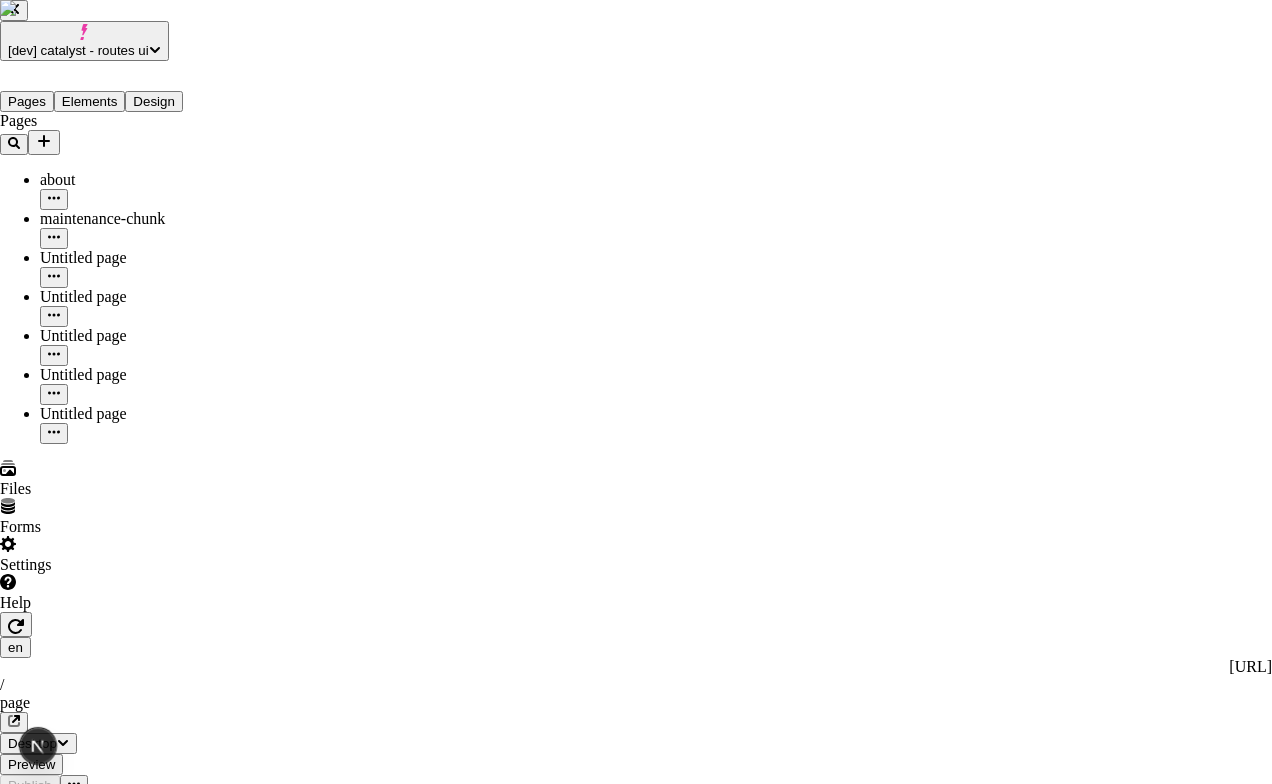 click on "Login methods" at bounding box center (636, 2680) 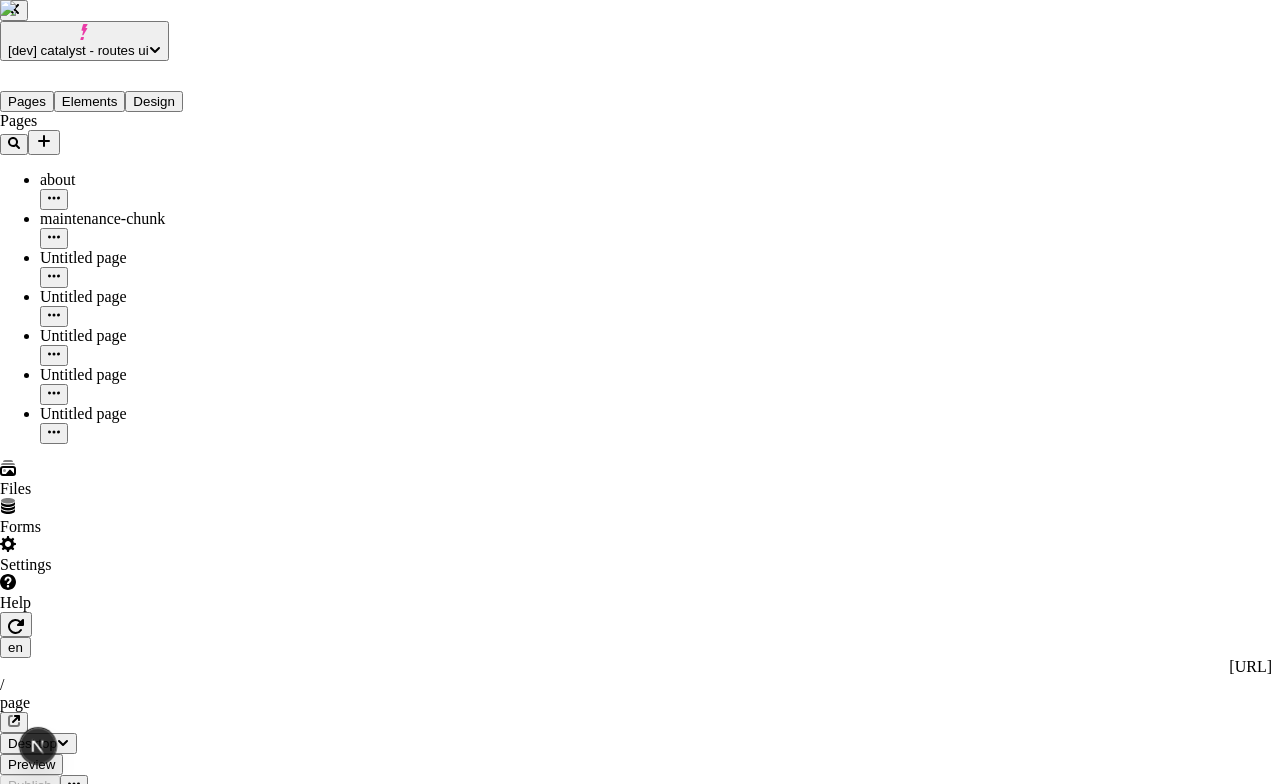 click on "Integrations" at bounding box center [636, 2586] 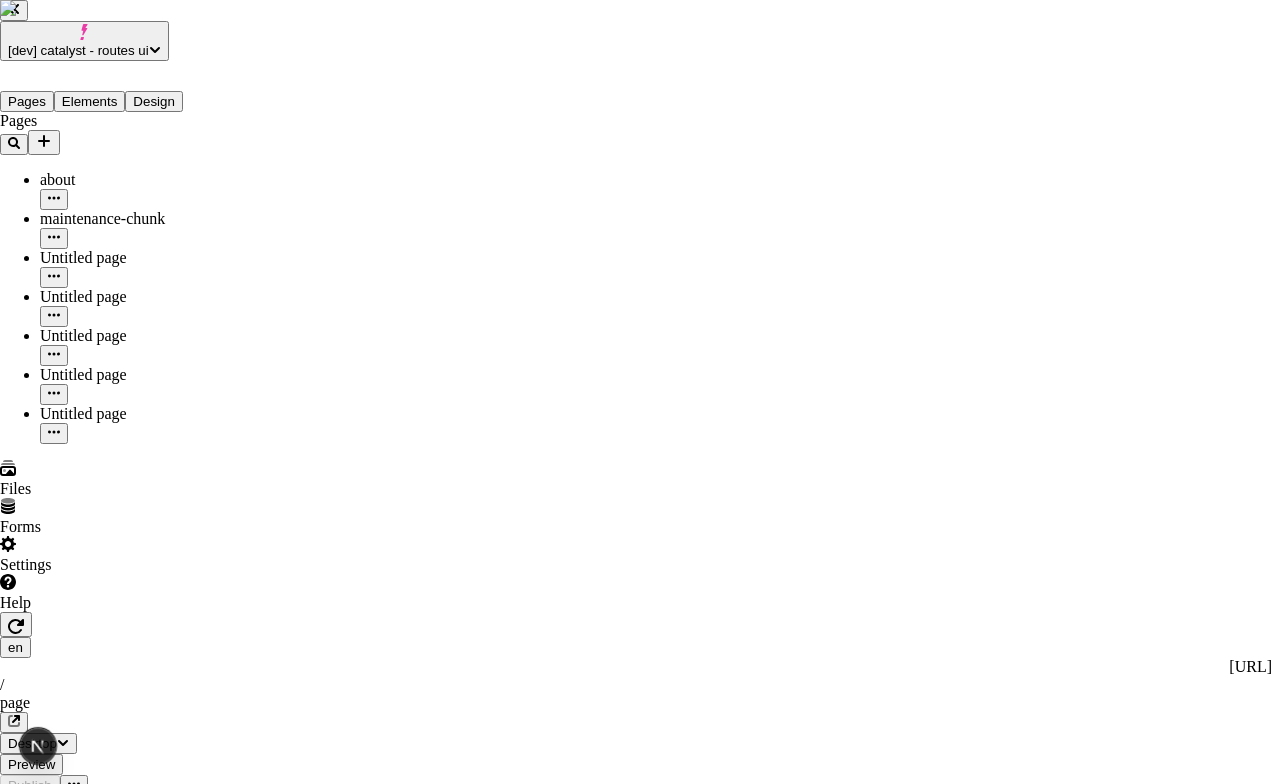 click on "Usage" at bounding box center [636, 2538] 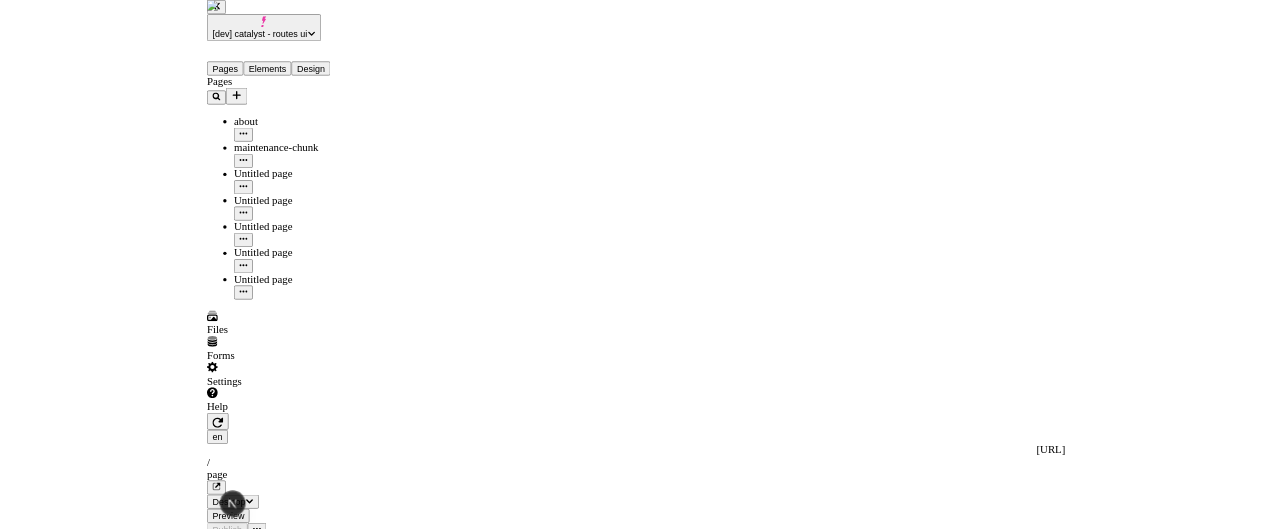 scroll, scrollTop: 0, scrollLeft: 0, axis: both 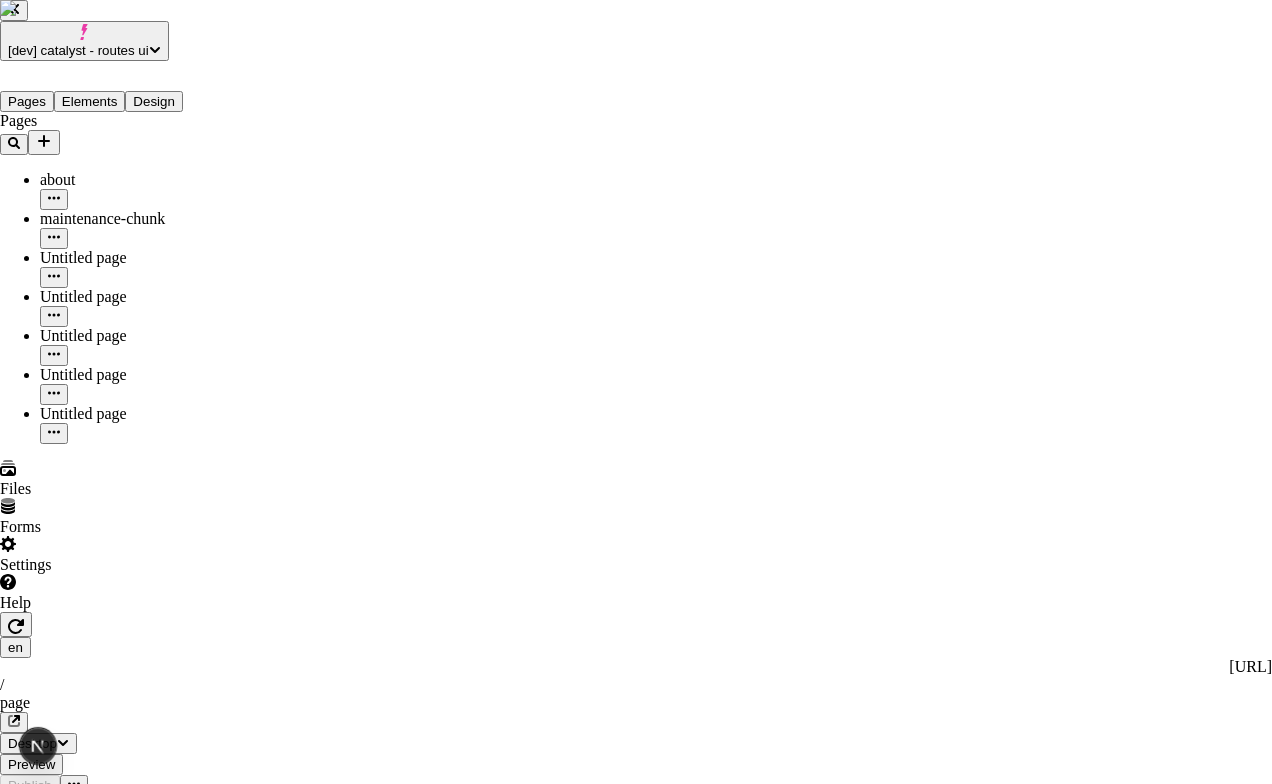 click on "Plans" at bounding box center (636, 2462) 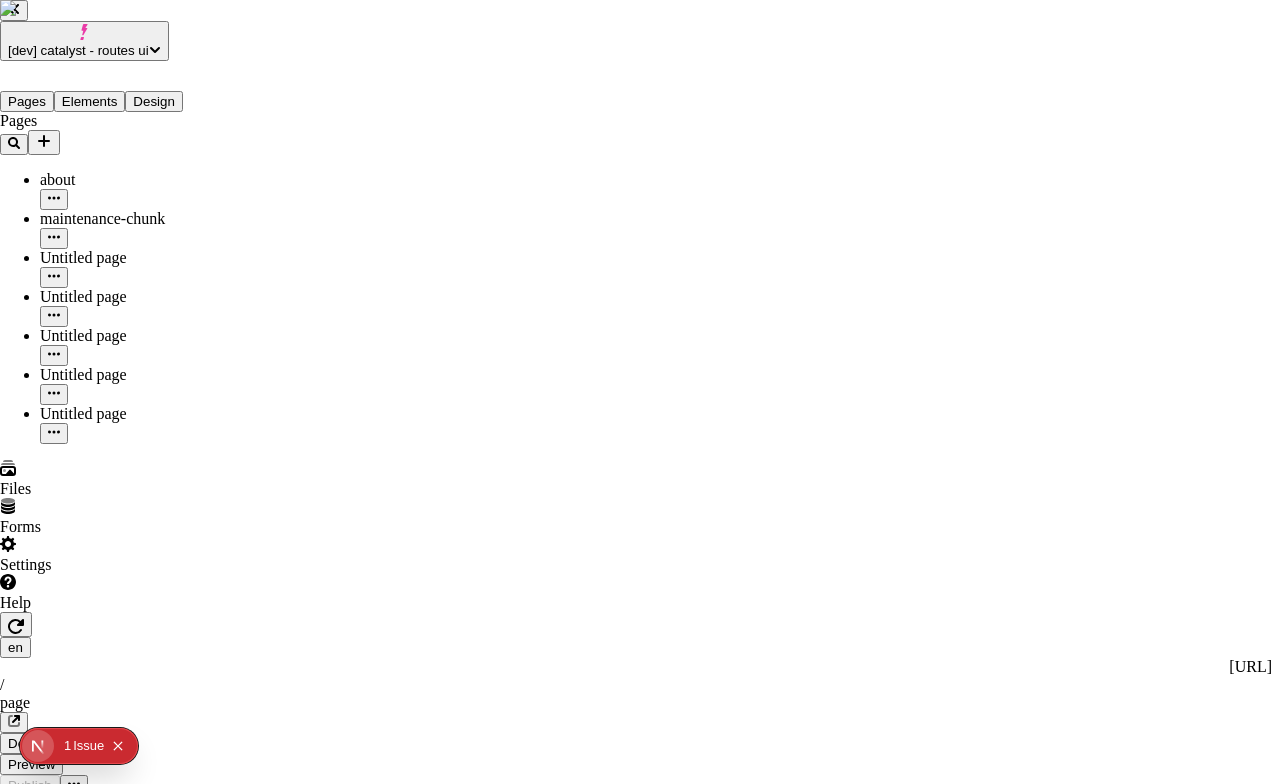 click on "Issue" 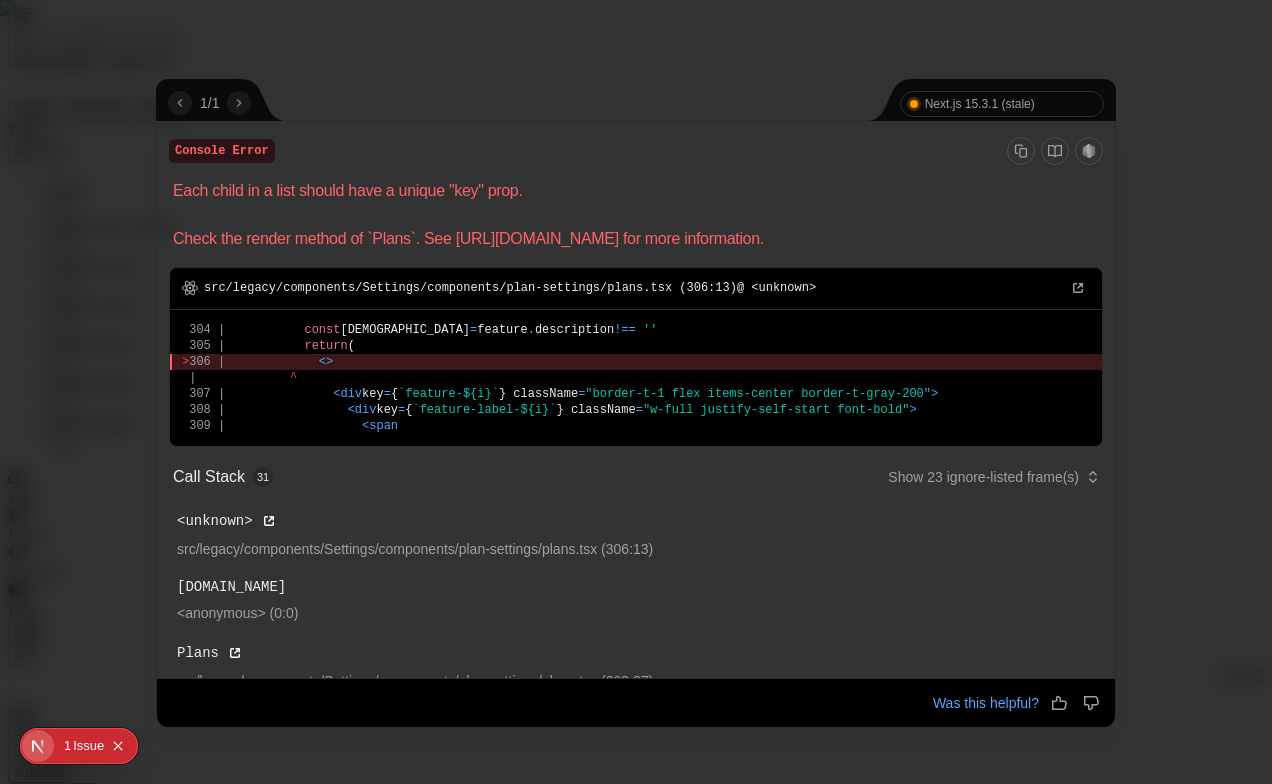 click 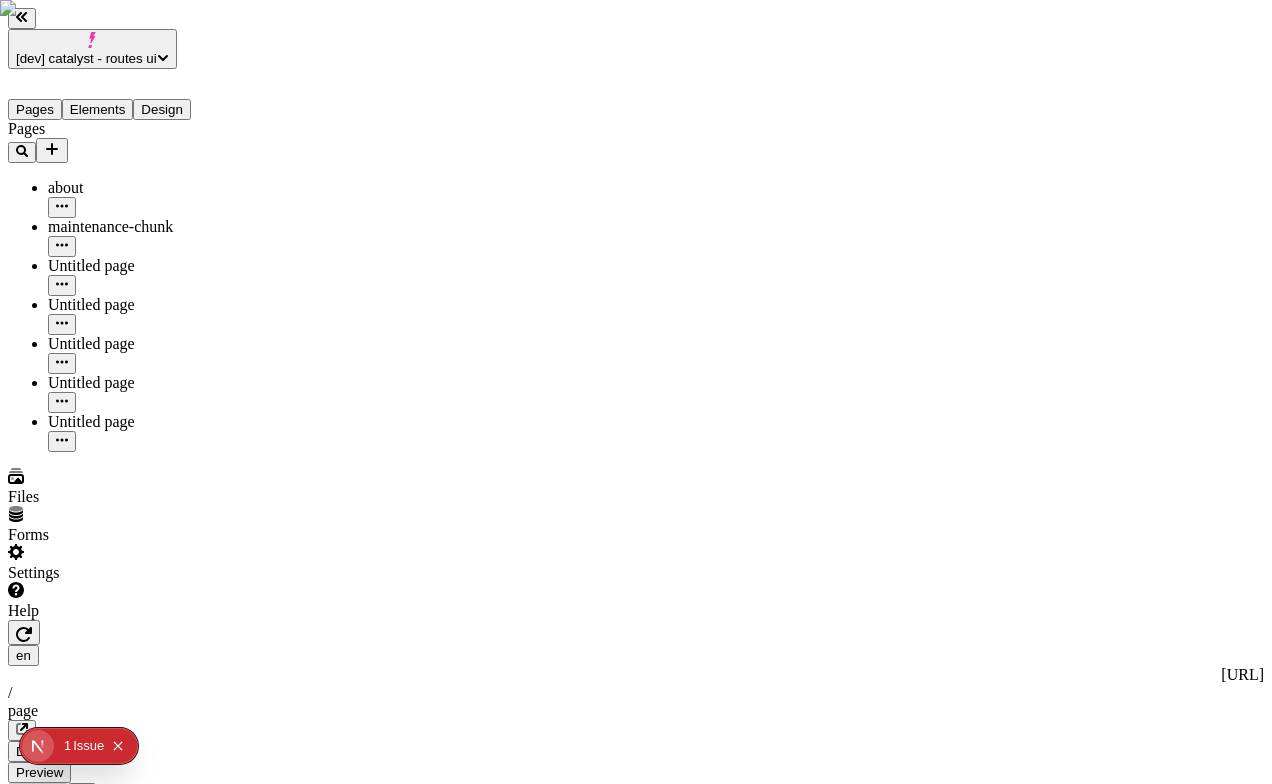 click 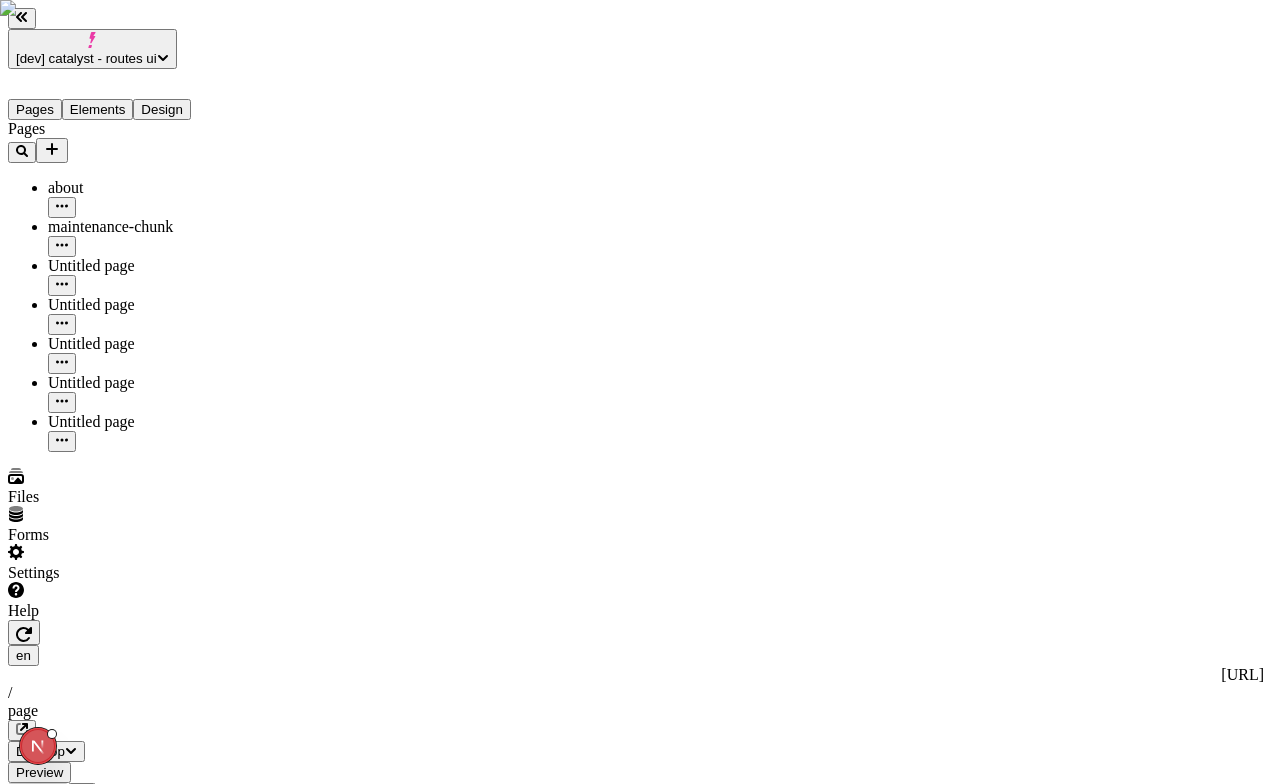 type 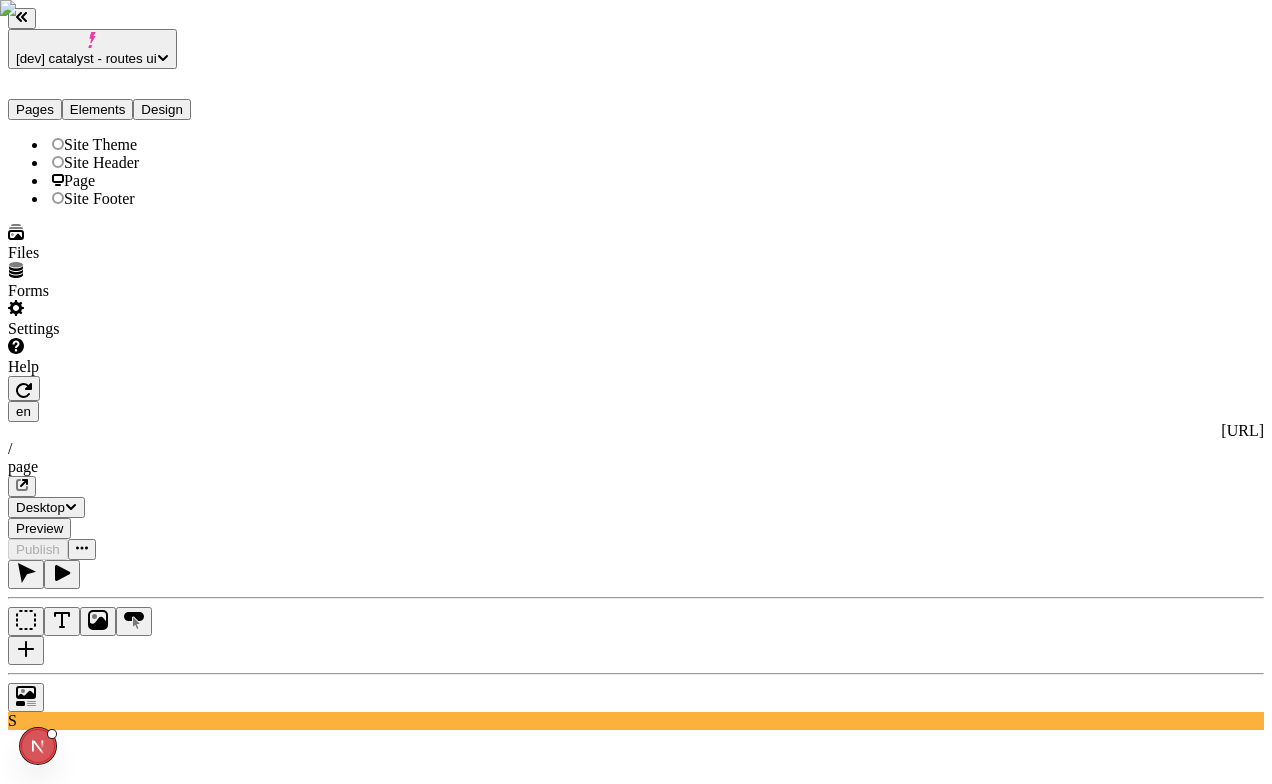 click on "Elements" at bounding box center [98, 109] 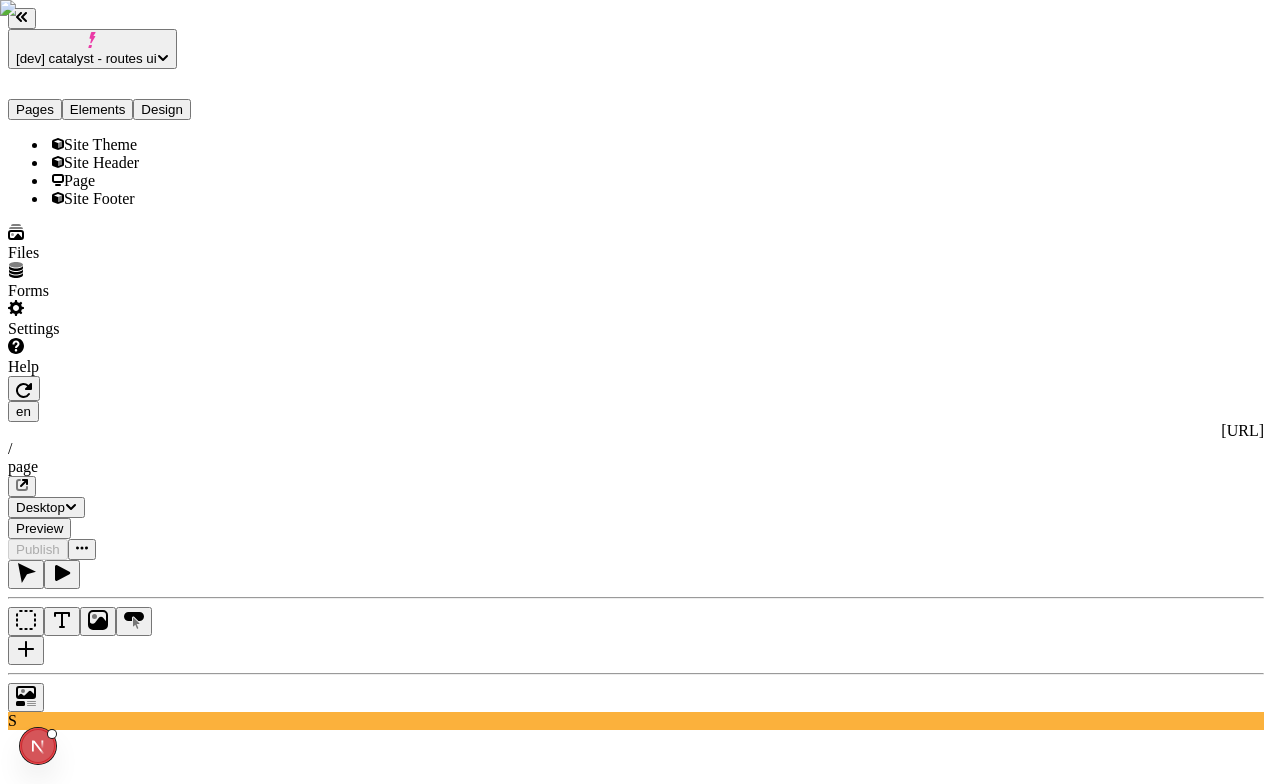 click on "Design" at bounding box center (162, 109) 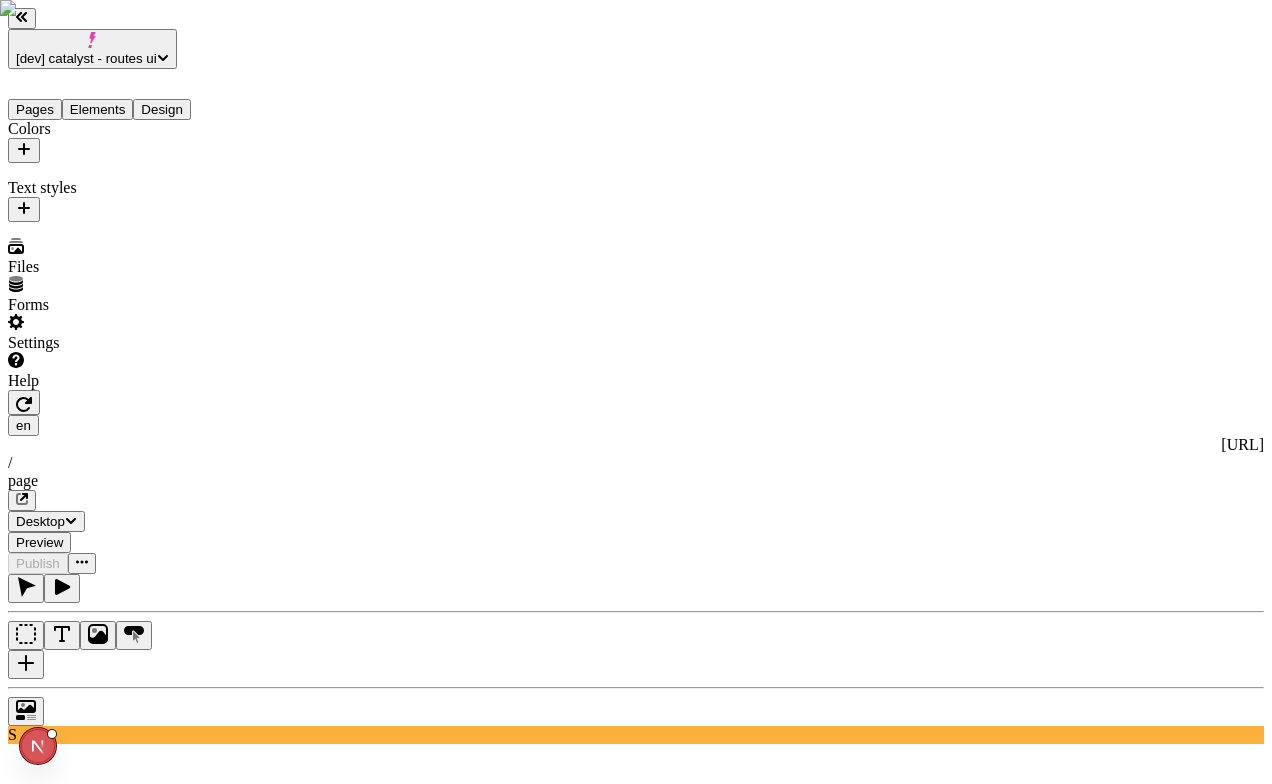 click on "Elements" at bounding box center [98, 109] 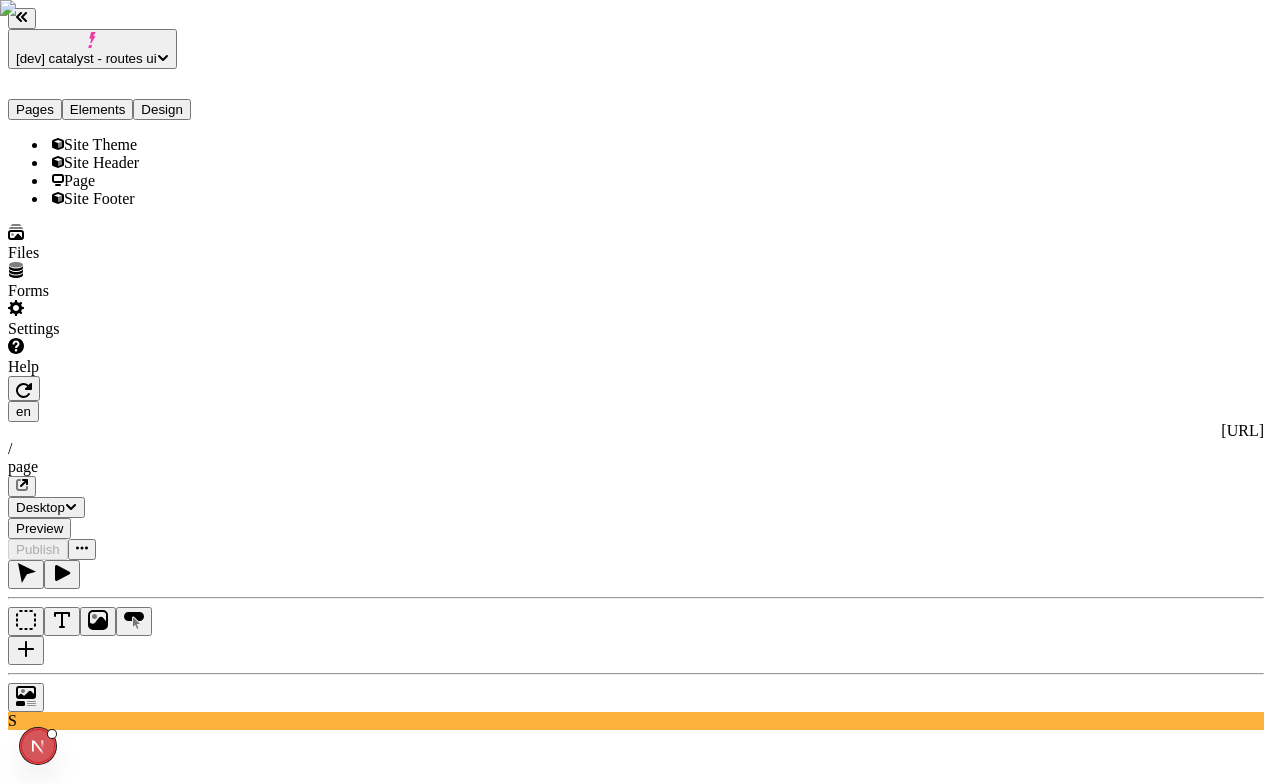 click on "Pages" at bounding box center (35, 109) 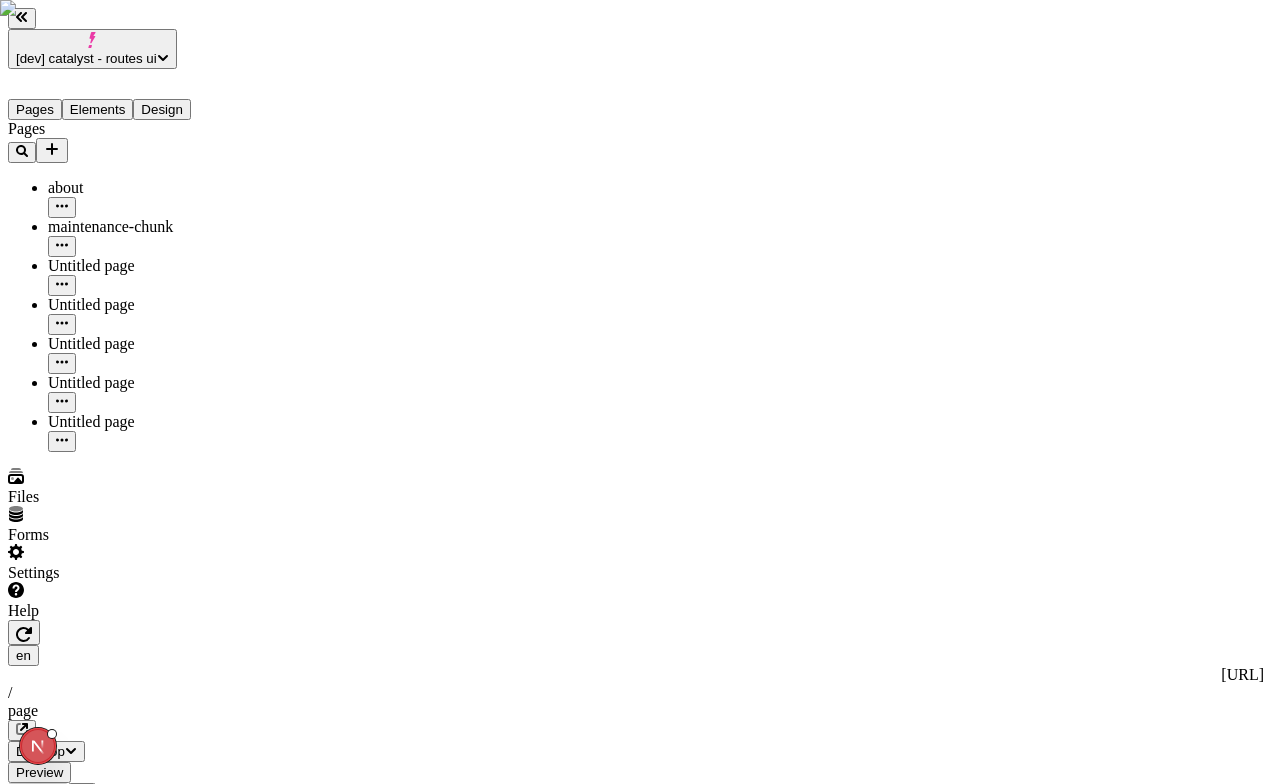 click on "Makeswift is not connected Your page did not connect to the builder in time.  Reach out to your developer to troubleshoot this issue . View developer docs" at bounding box center [128, 1897] 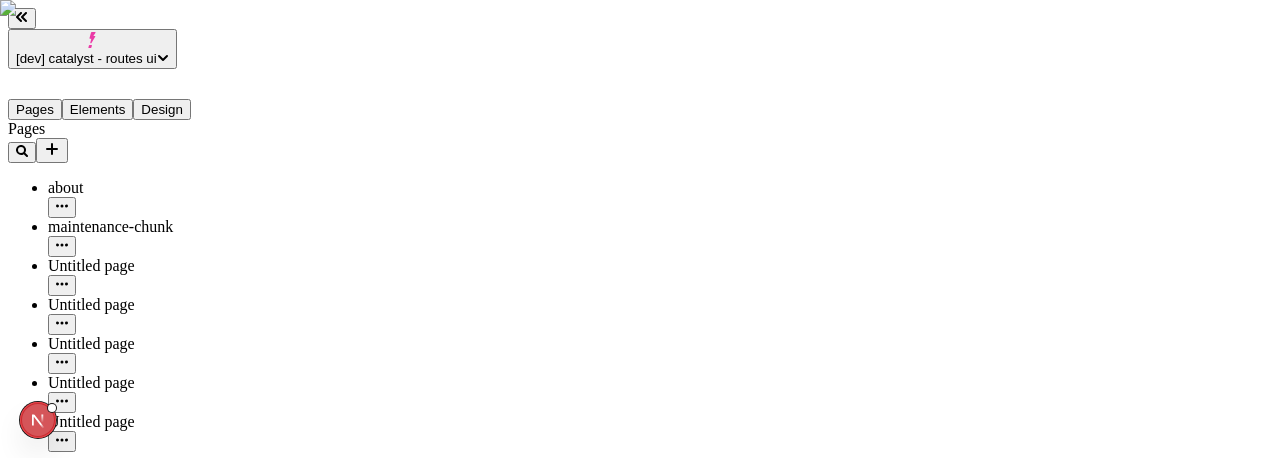 drag, startPoint x: 1246, startPoint y: 343, endPoint x: 1239, endPoint y: 396, distance: 53.460266 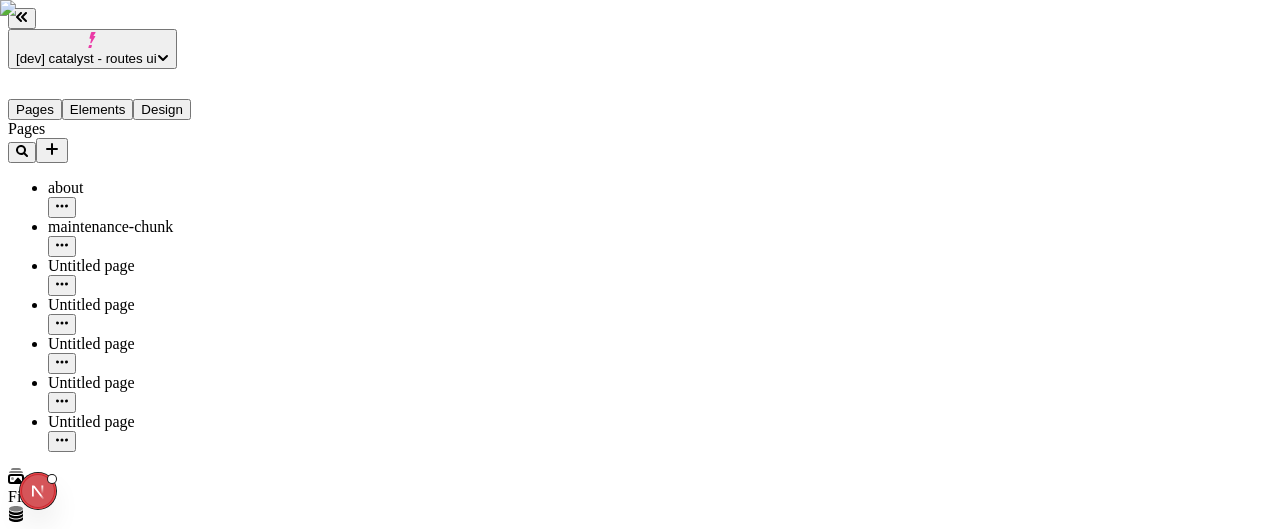 click 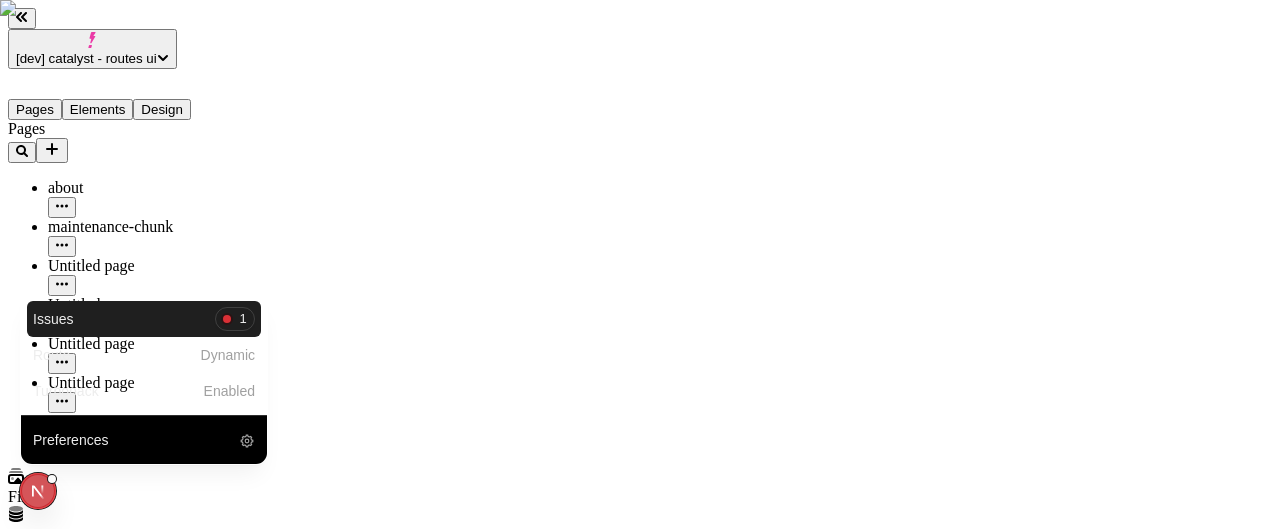 click on "Issues 1" at bounding box center (144, 319) 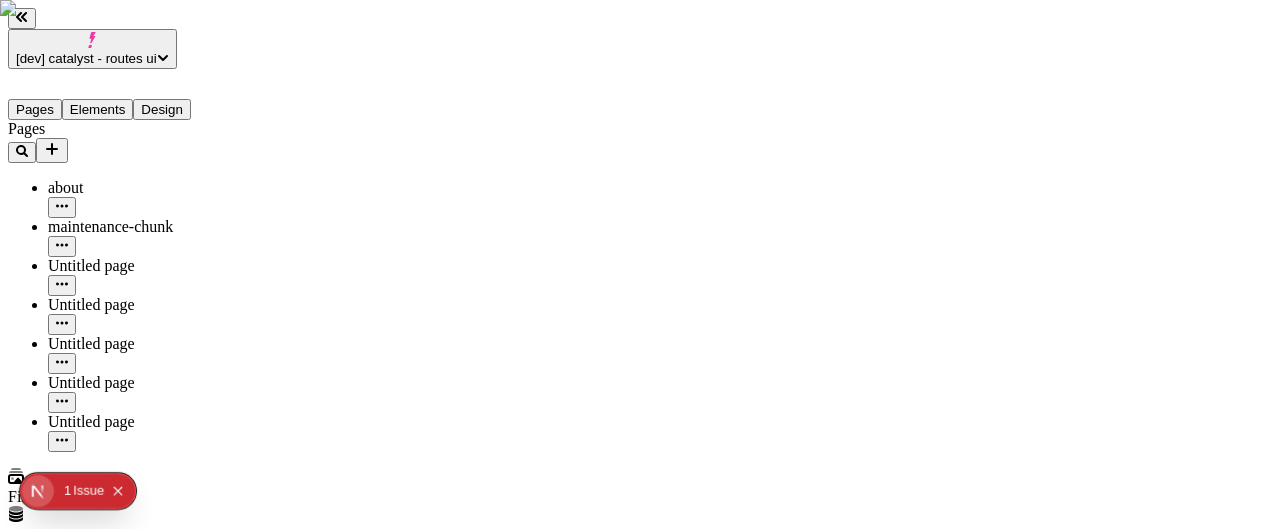 scroll, scrollTop: 0, scrollLeft: 0, axis: both 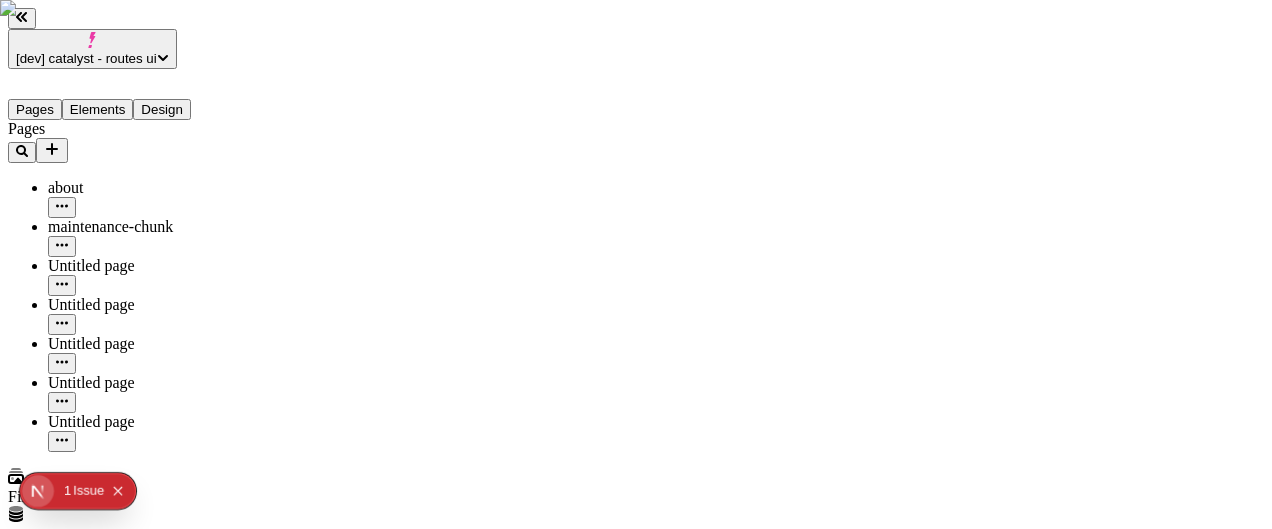 click 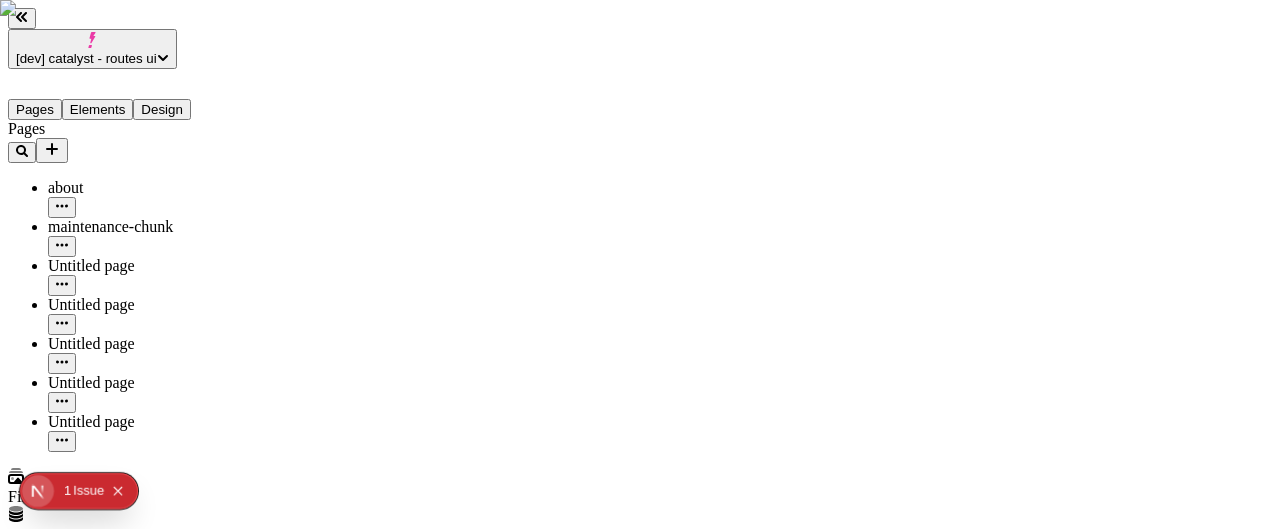 scroll, scrollTop: 0, scrollLeft: 0, axis: both 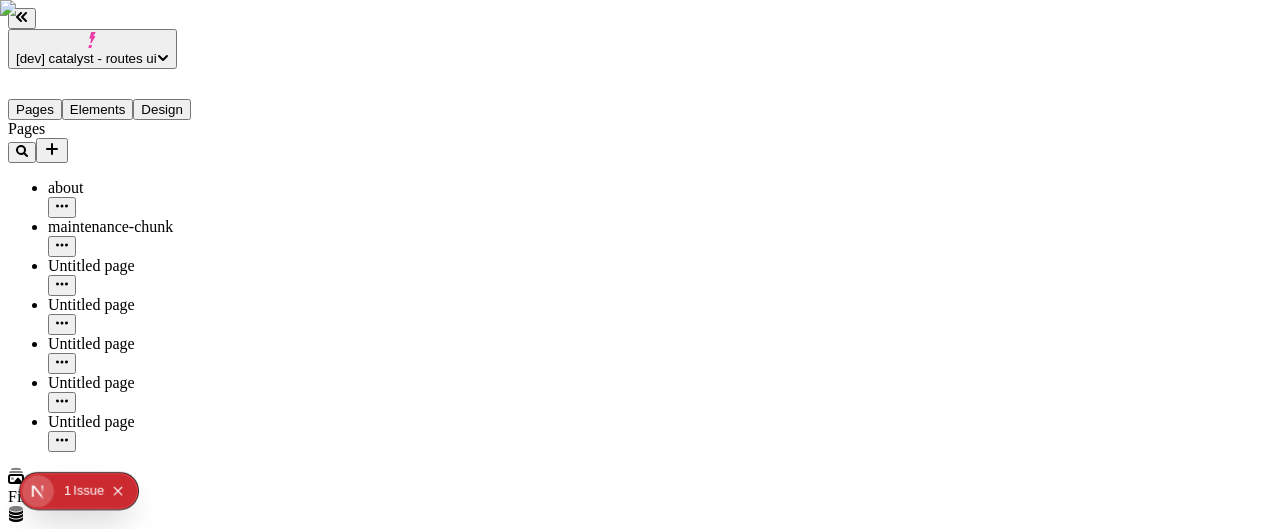 click at bounding box center [24, 632] 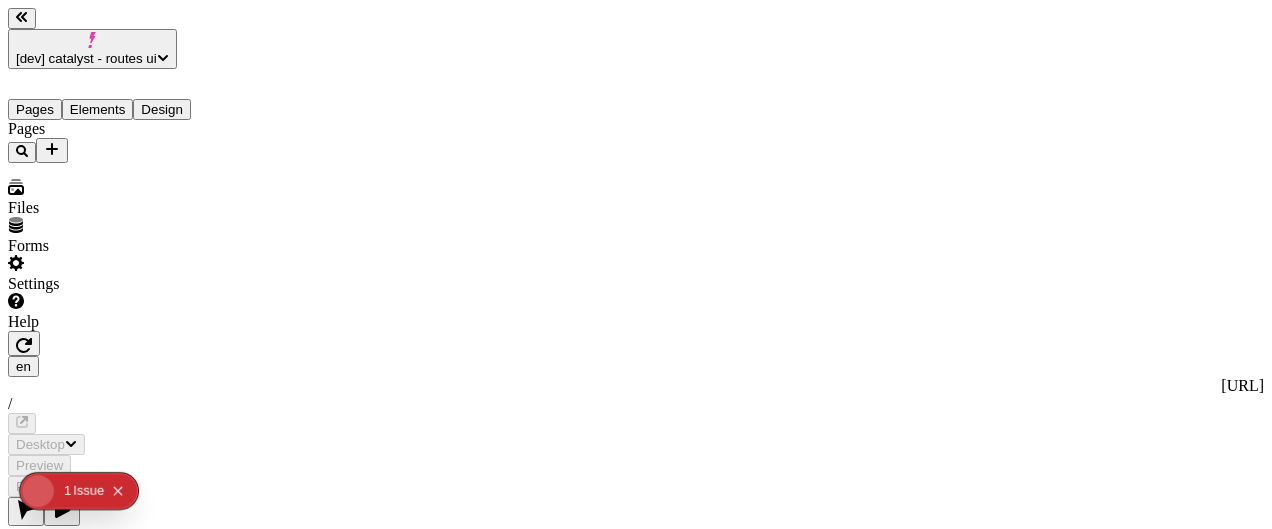 scroll, scrollTop: 0, scrollLeft: 0, axis: both 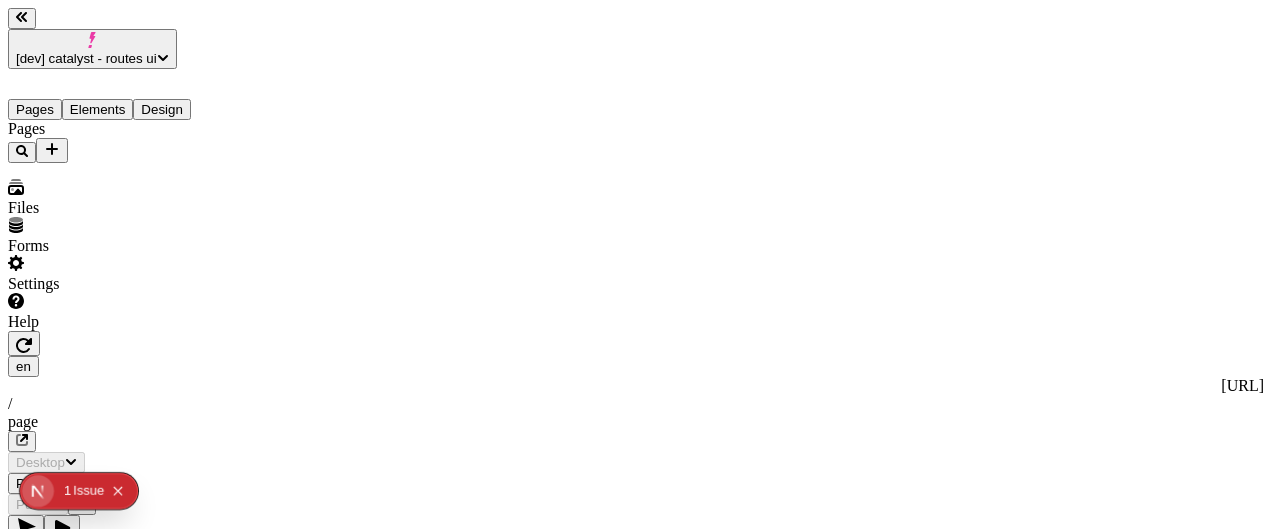 type on "/page" 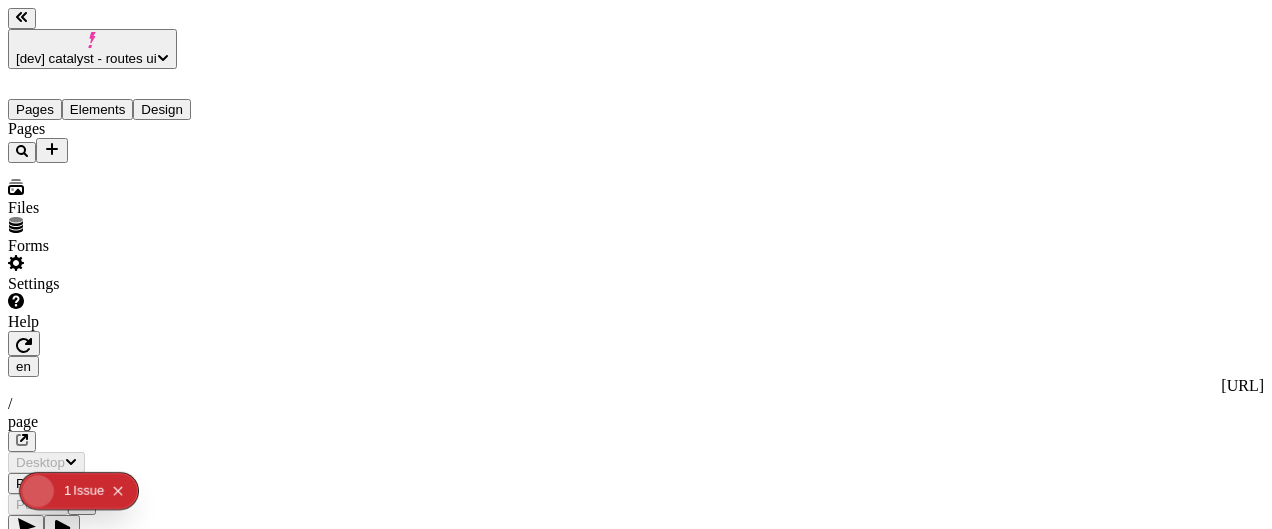 scroll, scrollTop: 0, scrollLeft: 0, axis: both 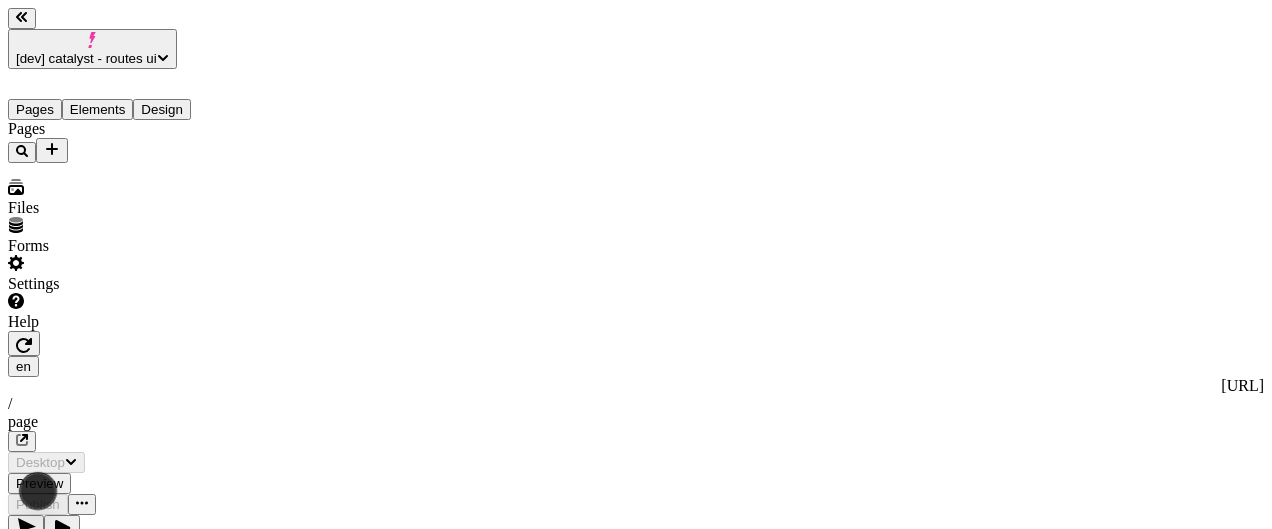 type on "/page" 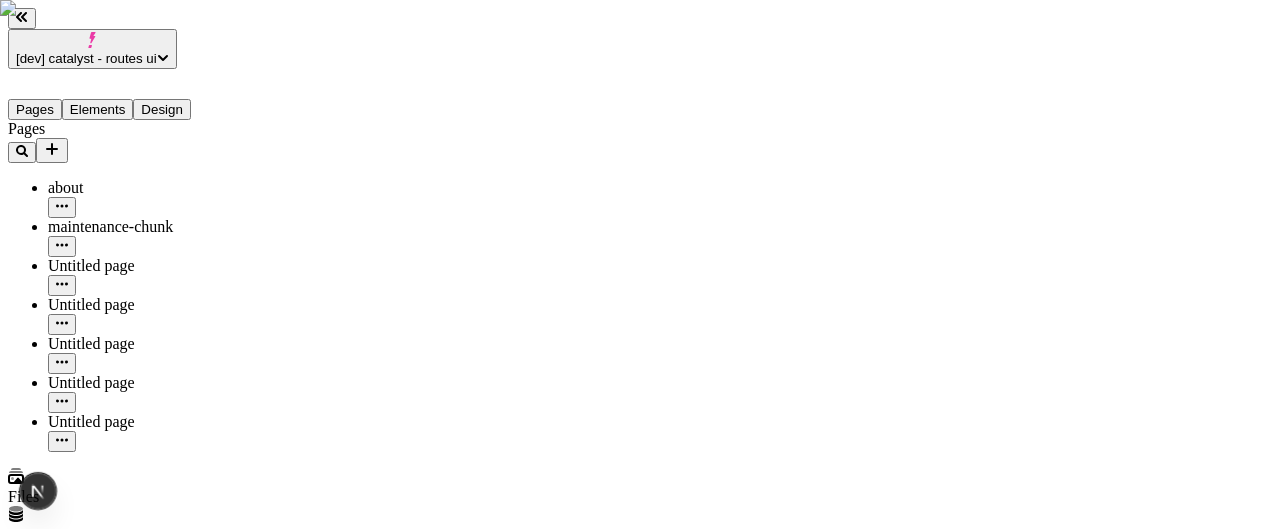 click 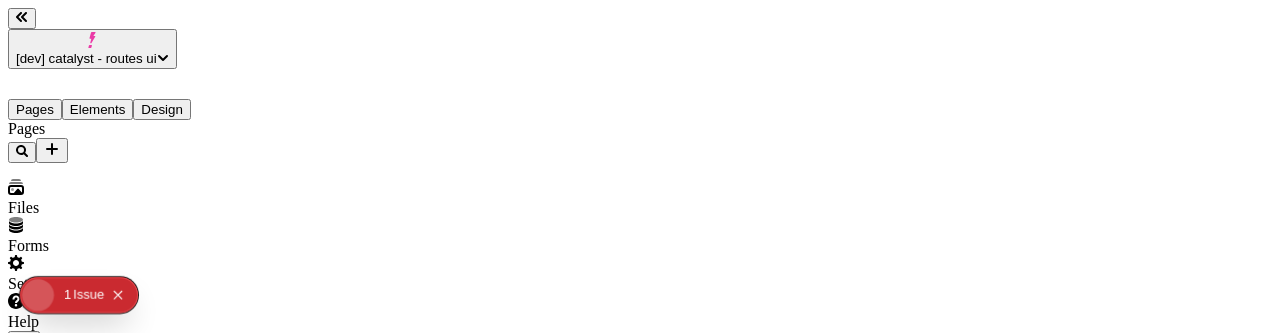 scroll, scrollTop: 0, scrollLeft: 0, axis: both 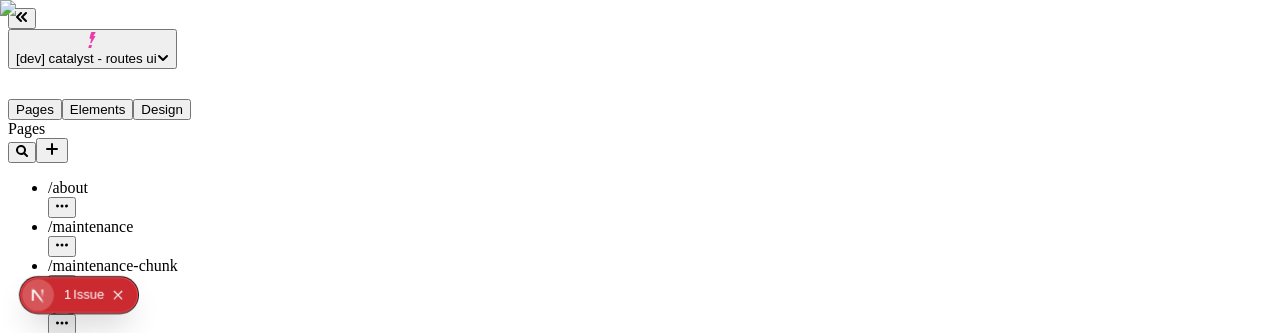 click 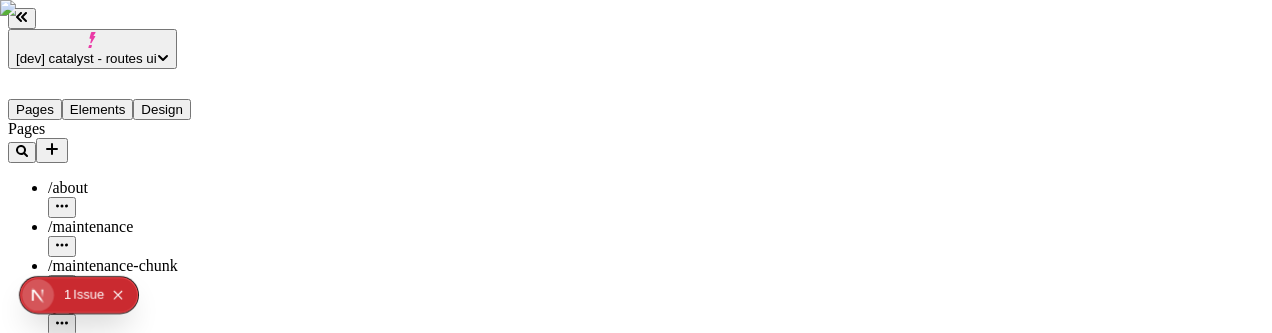 type 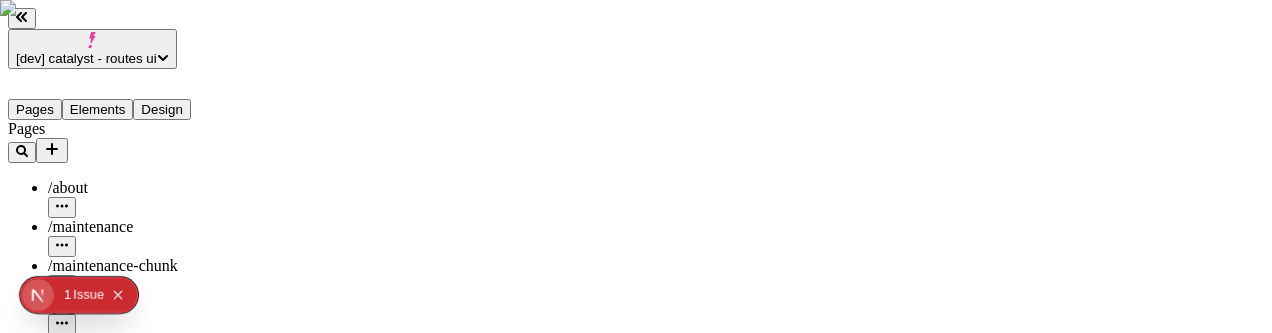 click at bounding box center [24, 671] 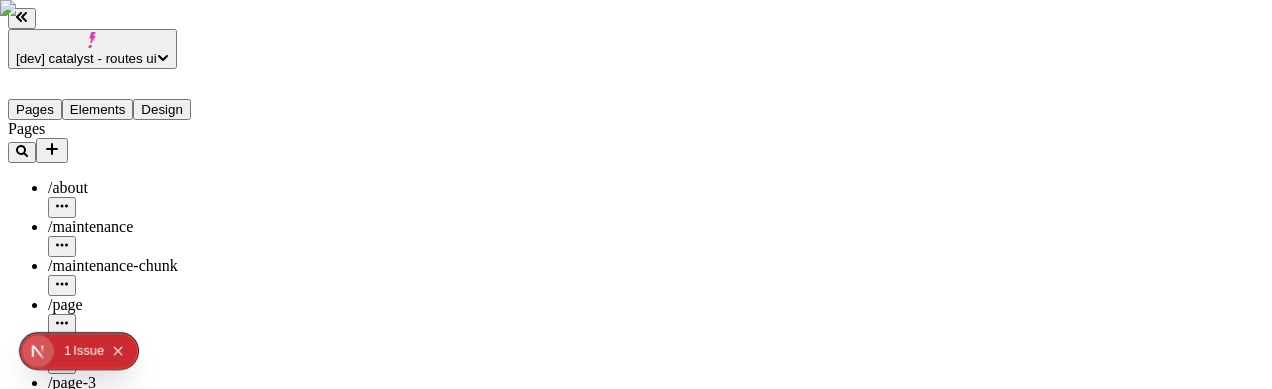 click 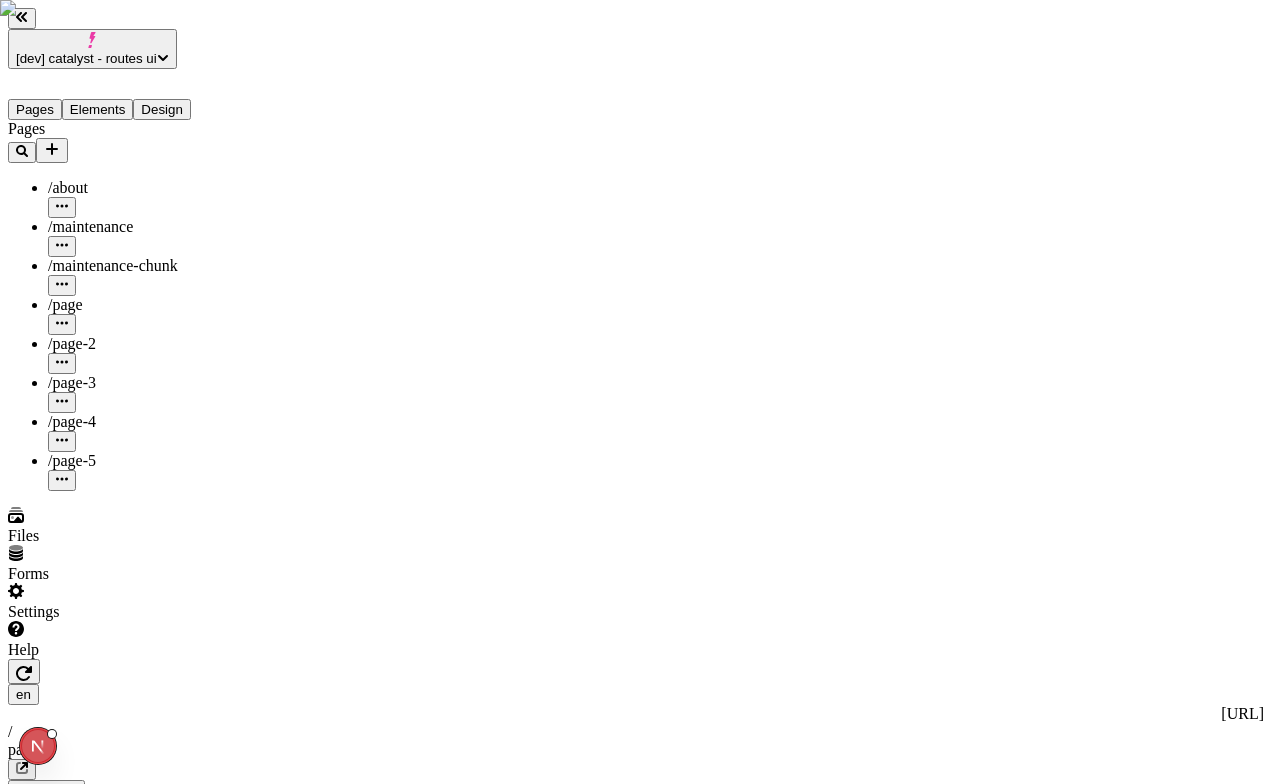 scroll, scrollTop: 0, scrollLeft: 5, axis: horizontal 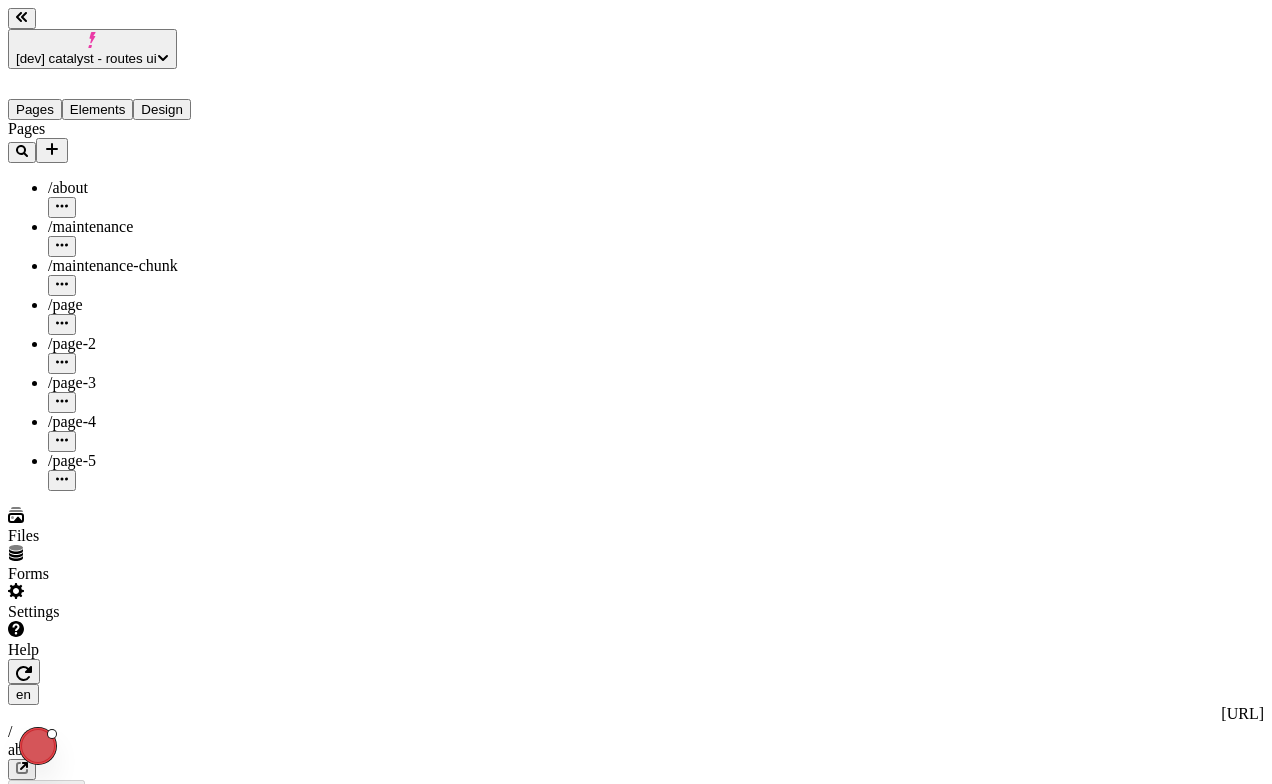 type on "/about" 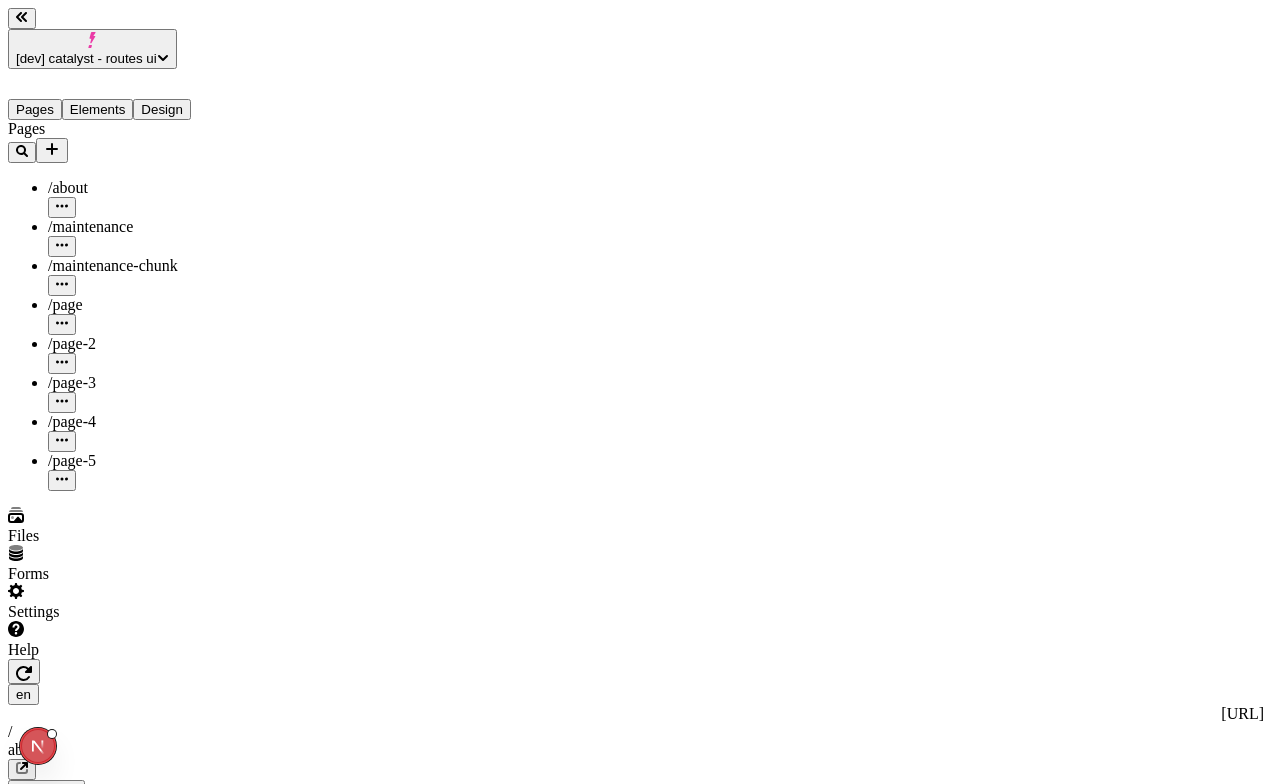 click on "about" at bounding box center [636, 750] 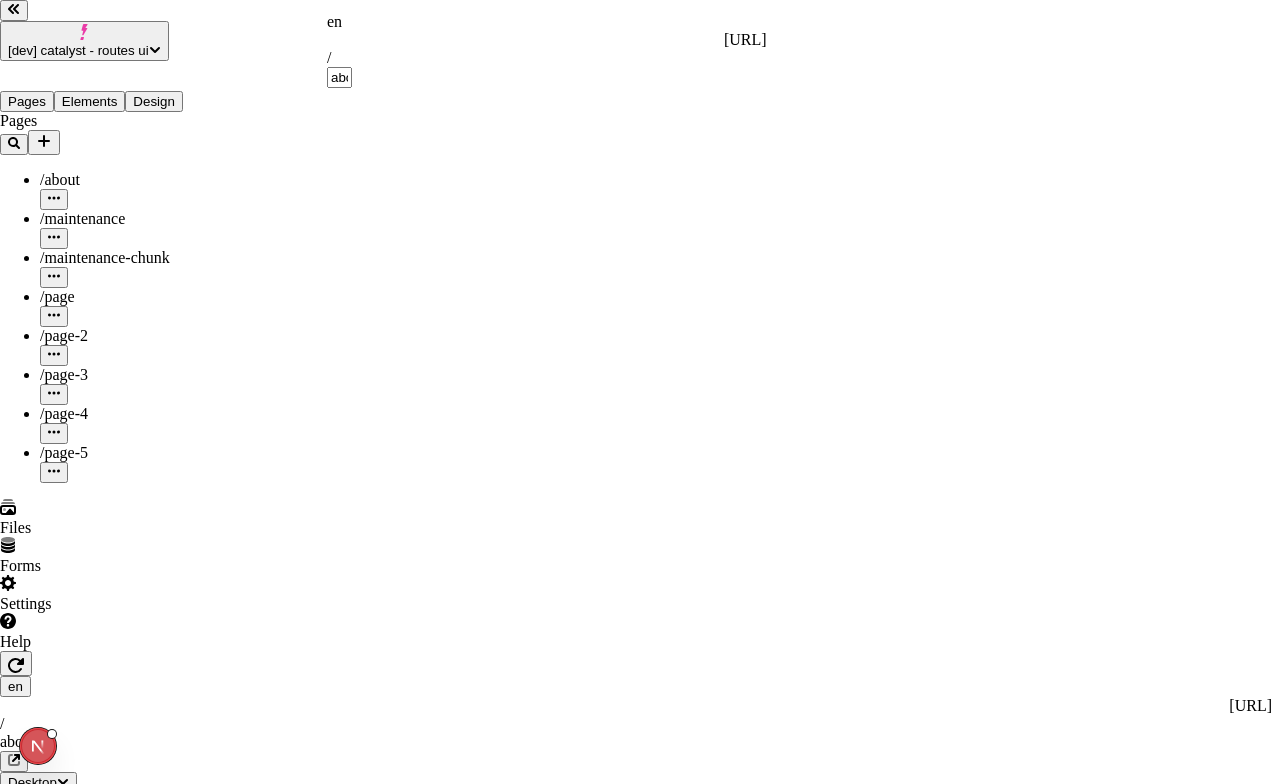 click on "about" at bounding box center [339, 77] 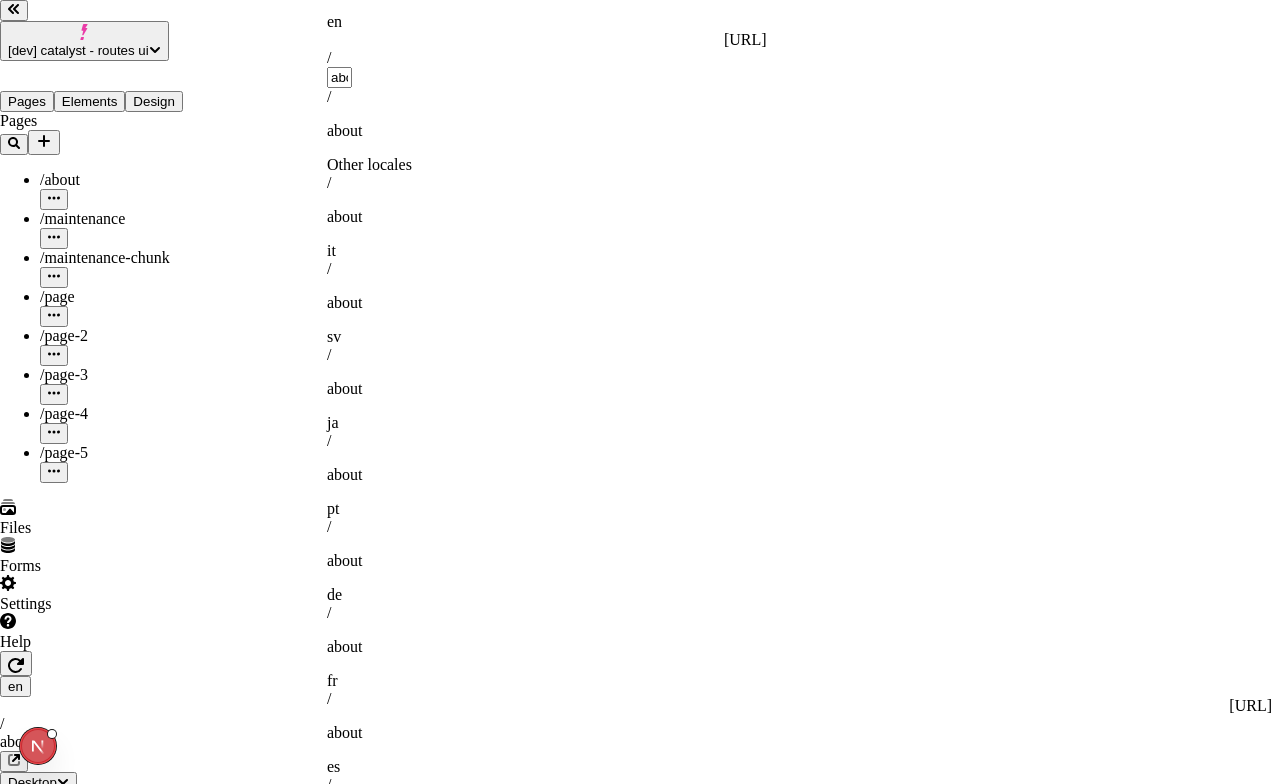 type 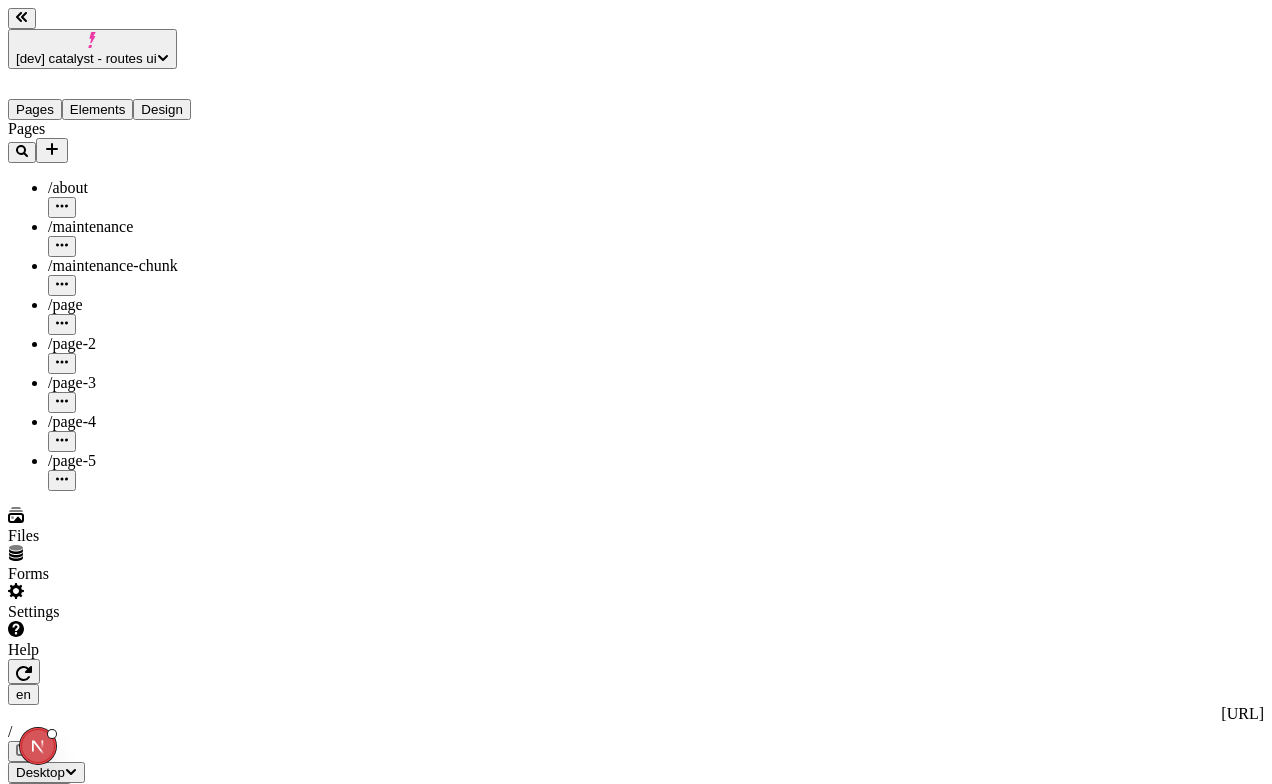scroll, scrollTop: 0, scrollLeft: 0, axis: both 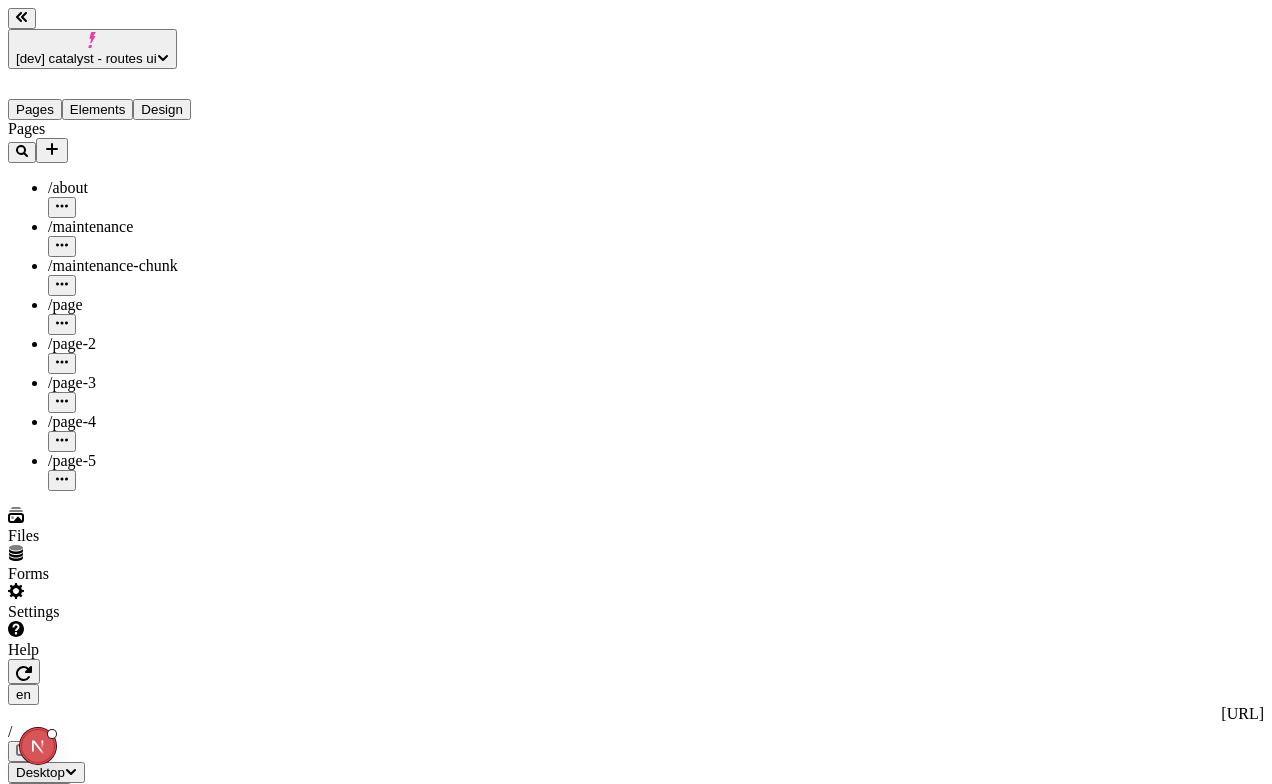 click on "/ about" at bounding box center (68, 187) 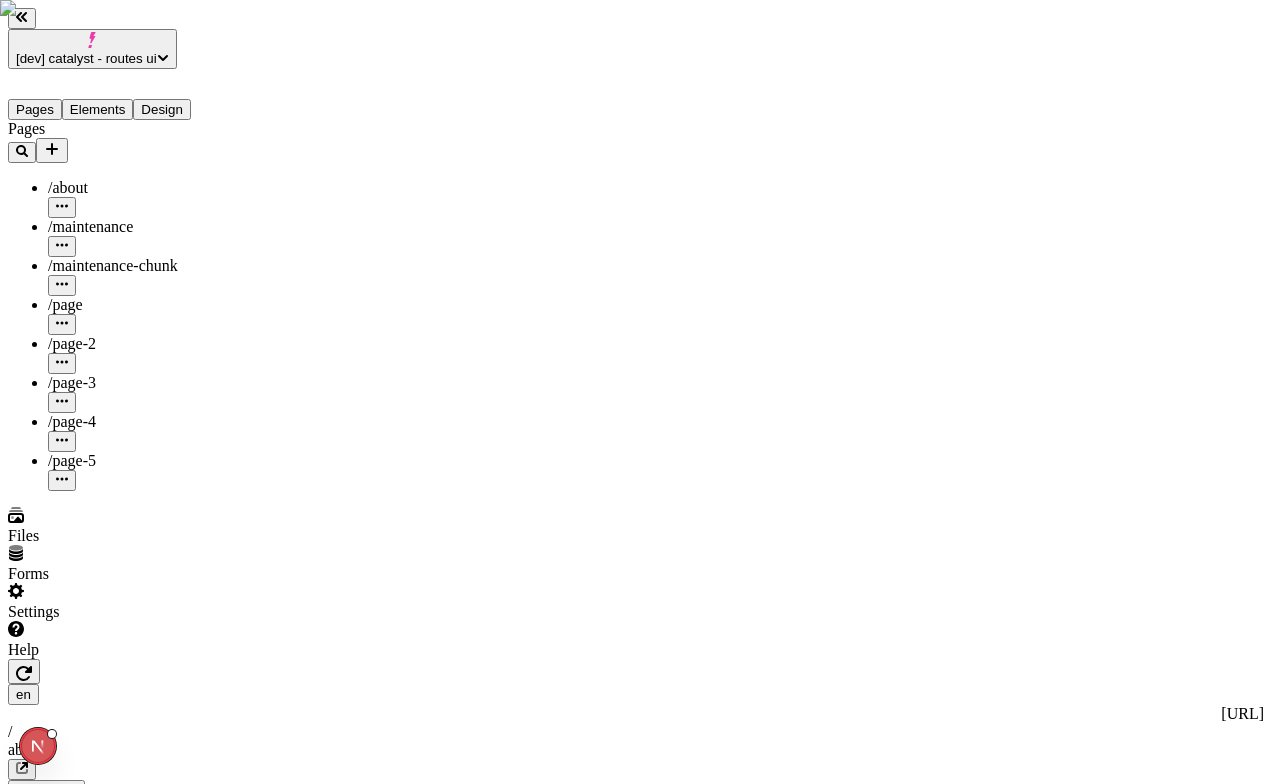 click on "/ page" at bounding box center [148, 305] 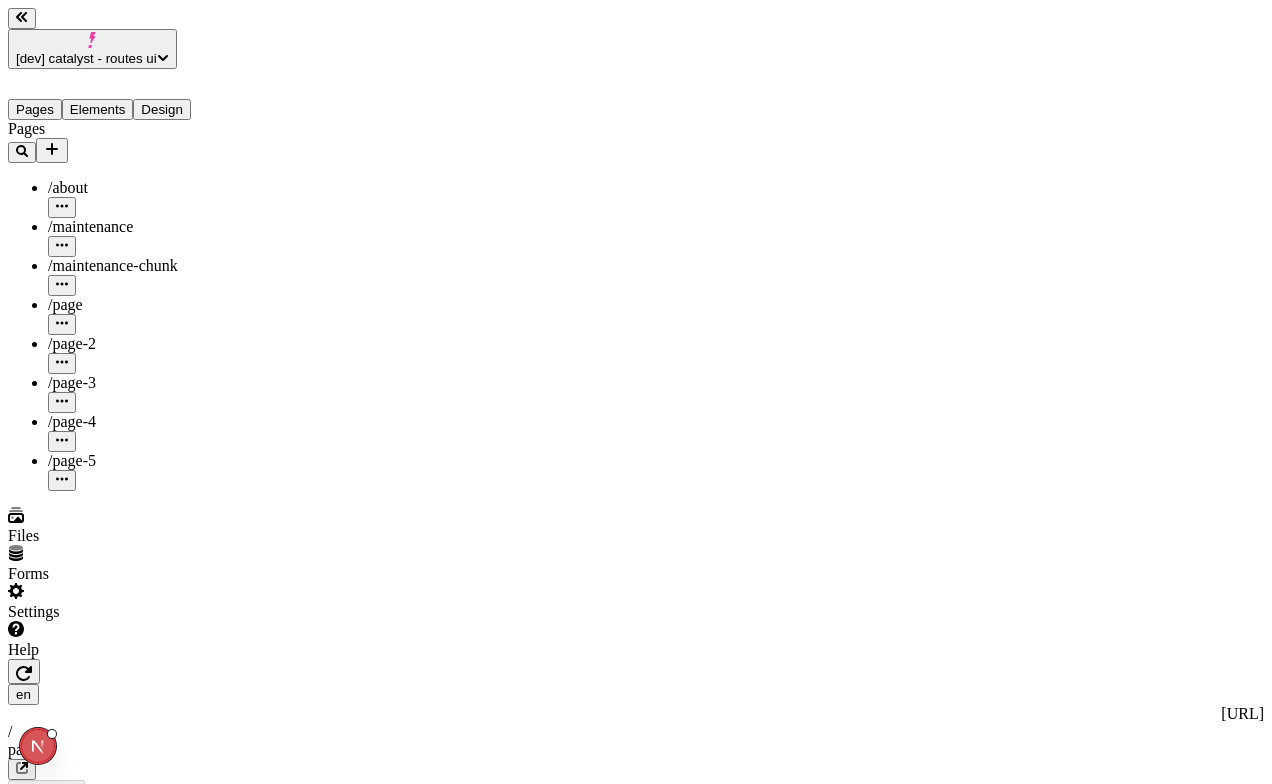 click 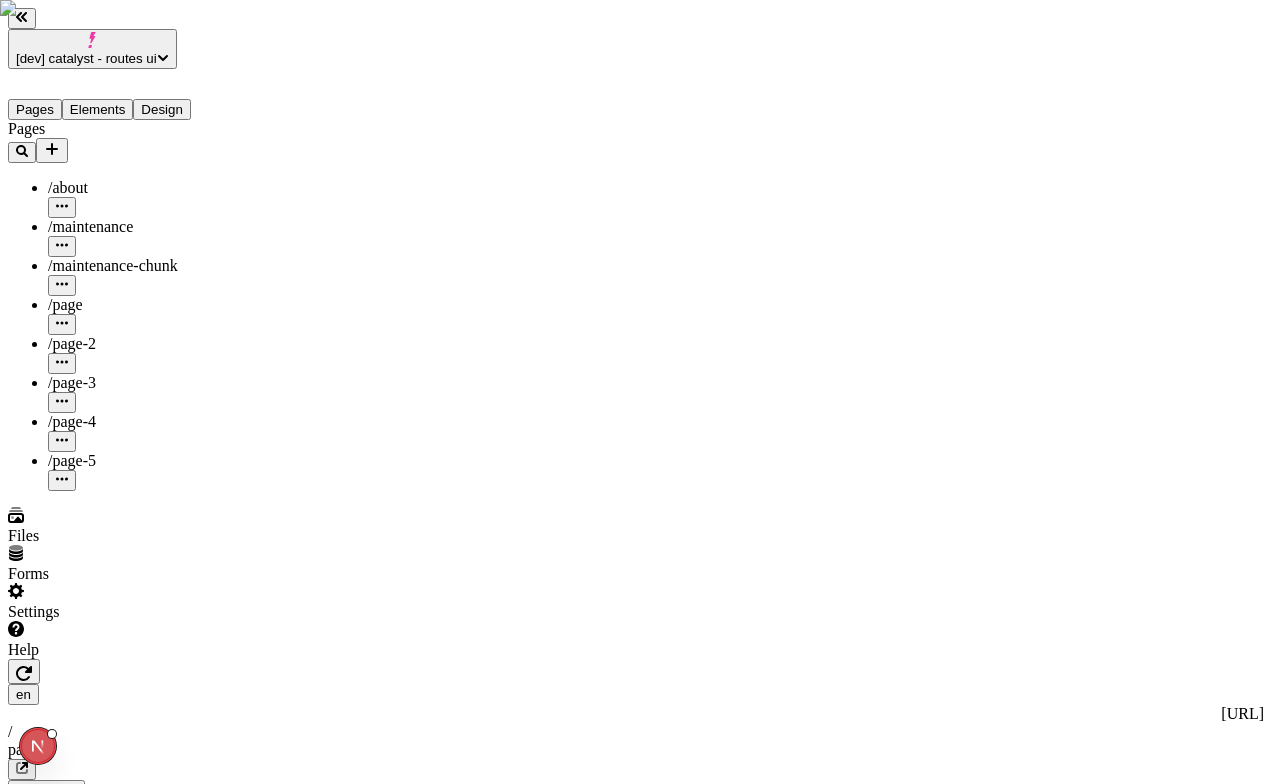 click on "/page" at bounding box center (96, 1942) 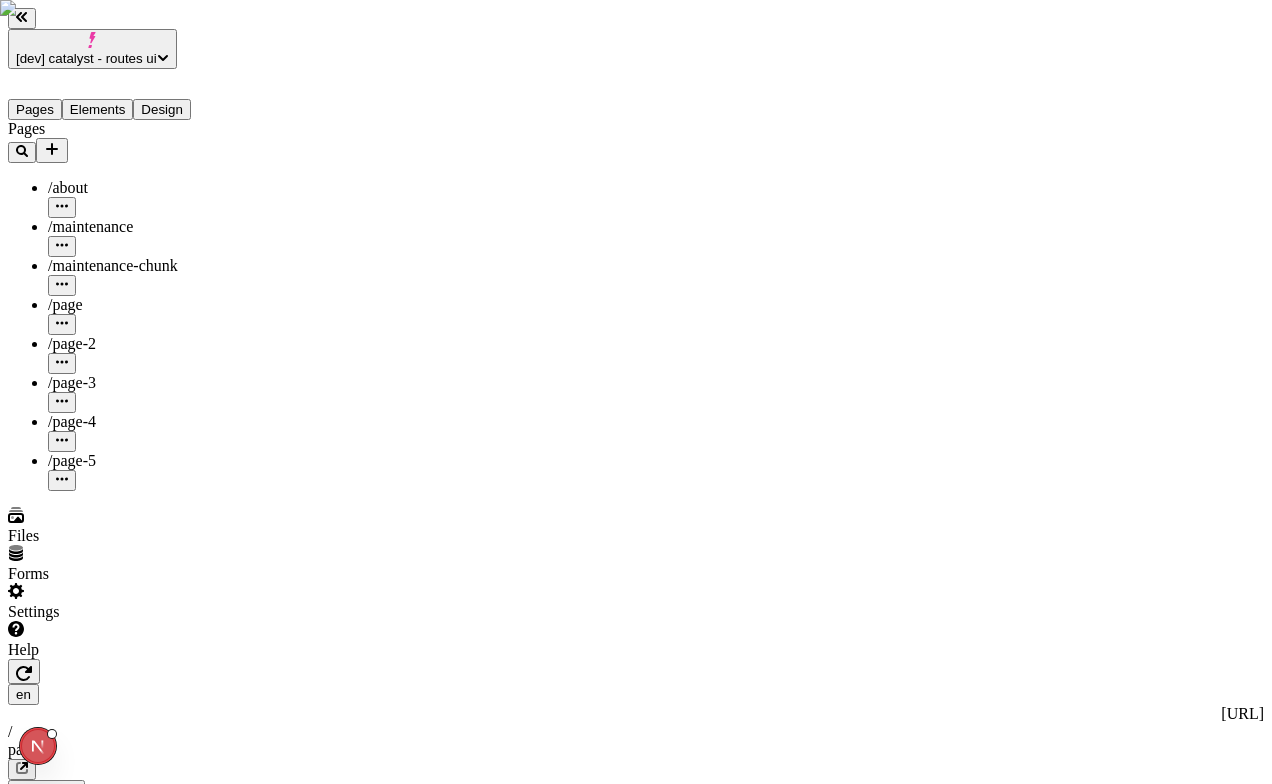 type on "/" 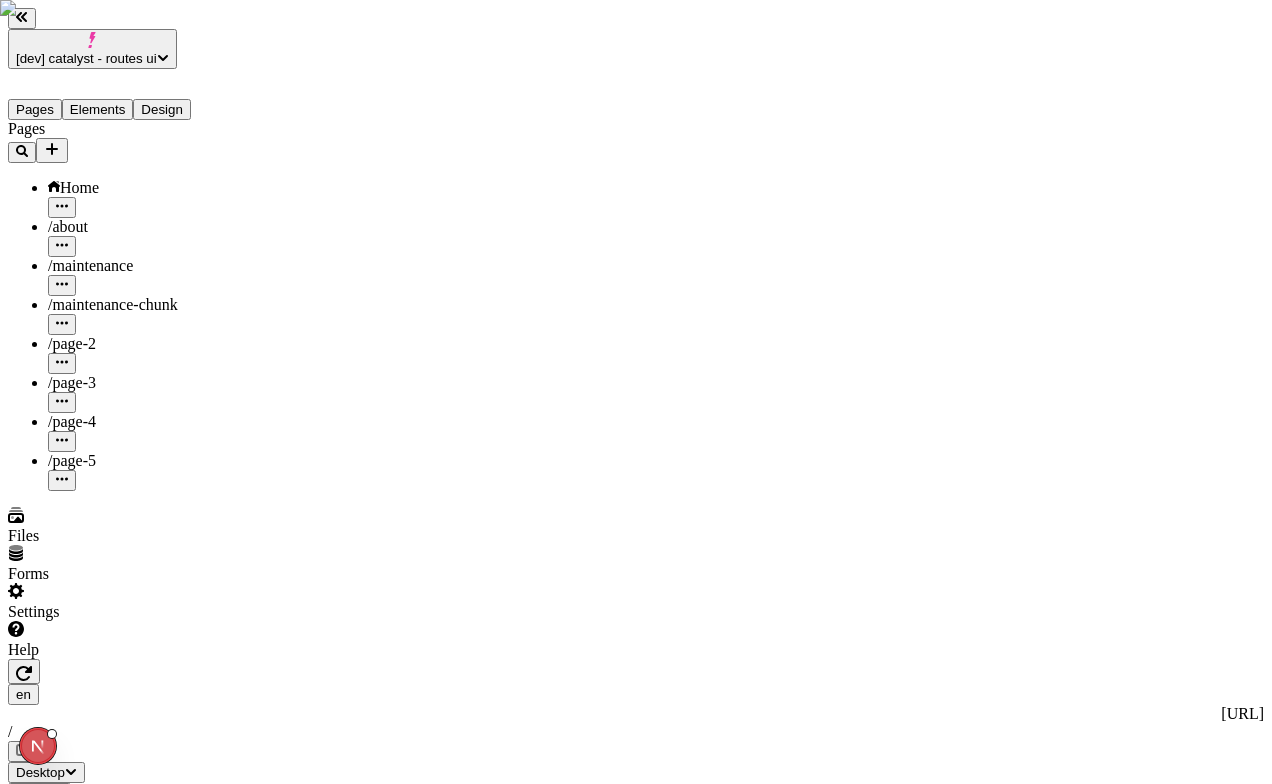 click 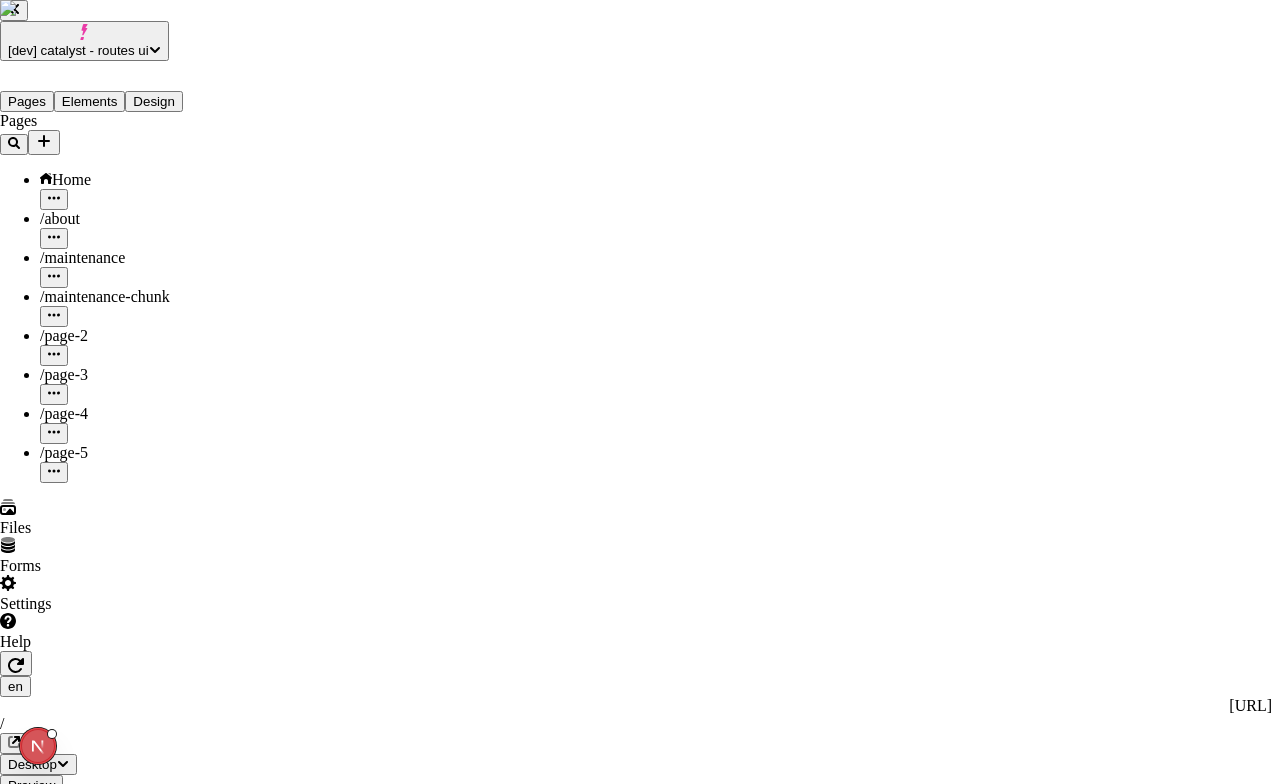 click on "Import and paste" at bounding box center [116, 2472] 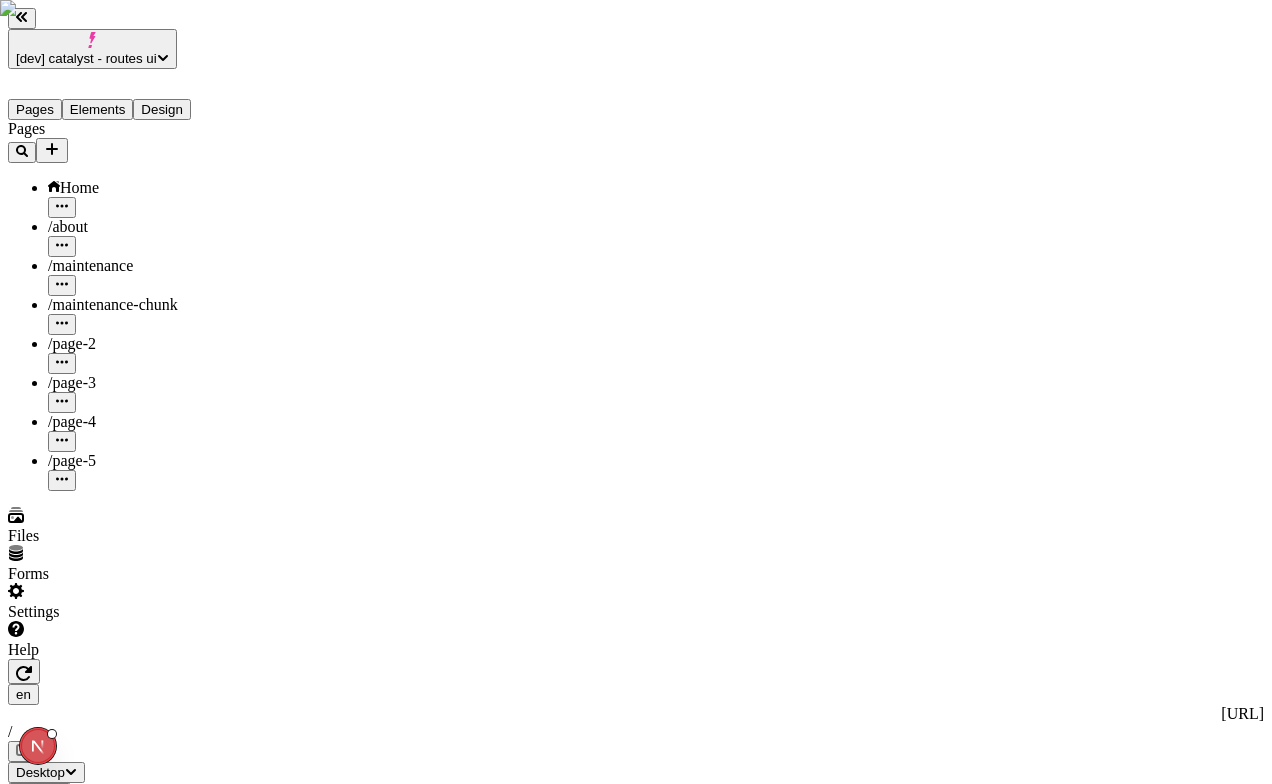 click on "Slideshow Page" at bounding box center [636, 2500] 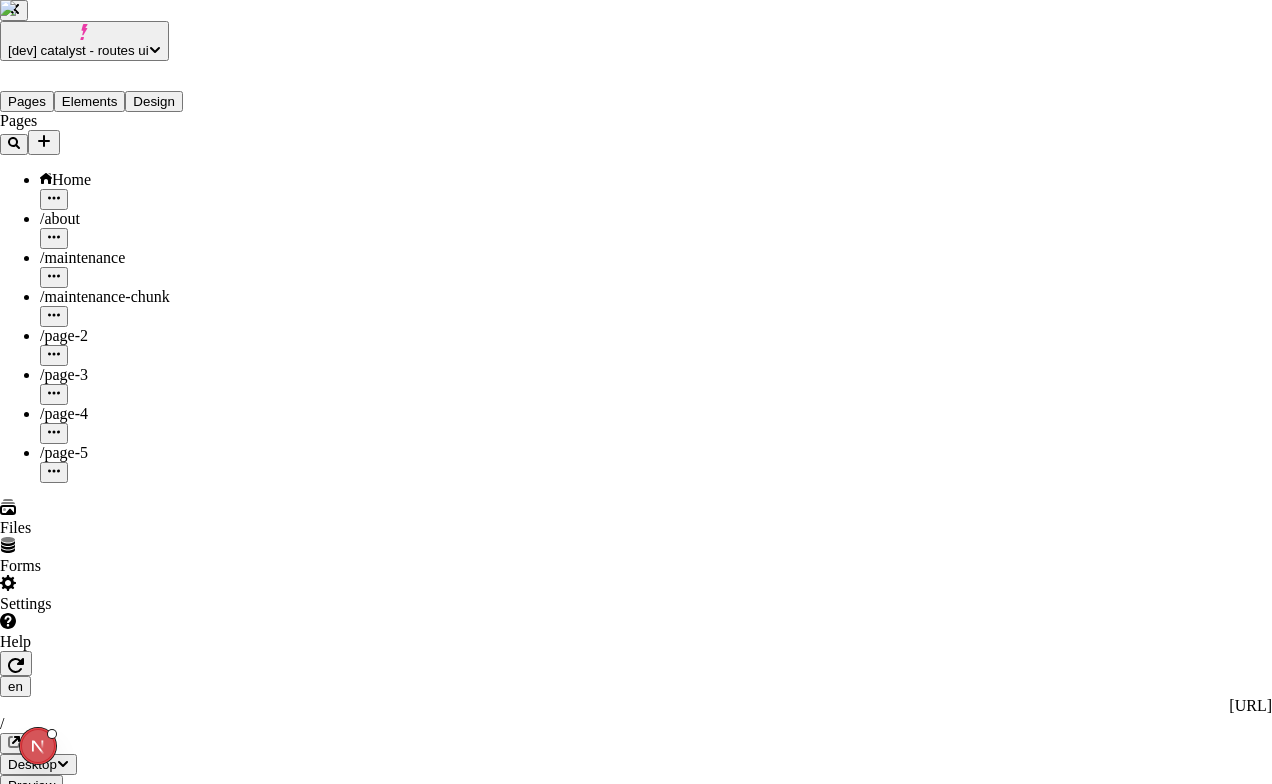 click on "Import and paste" at bounding box center (116, 3387) 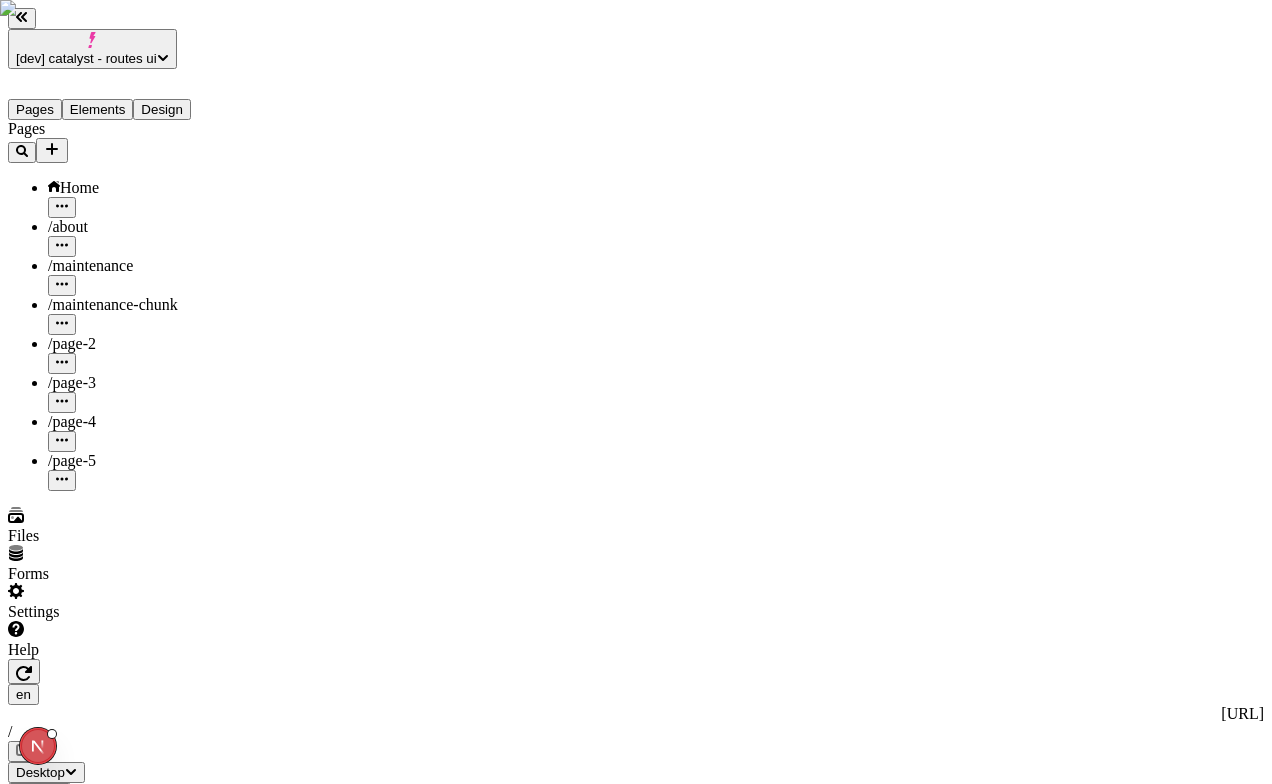 click on "Section Page" at bounding box center (636, 2875) 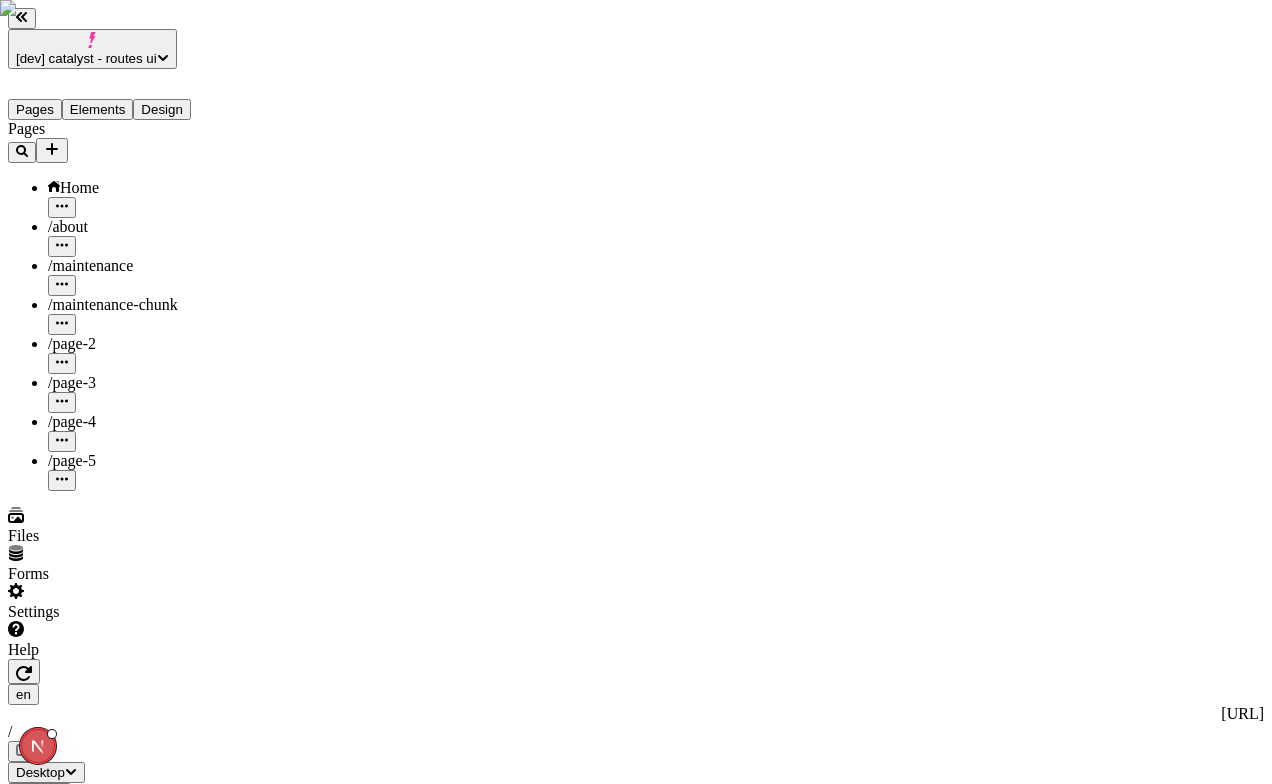 scroll, scrollTop: 0, scrollLeft: 0, axis: both 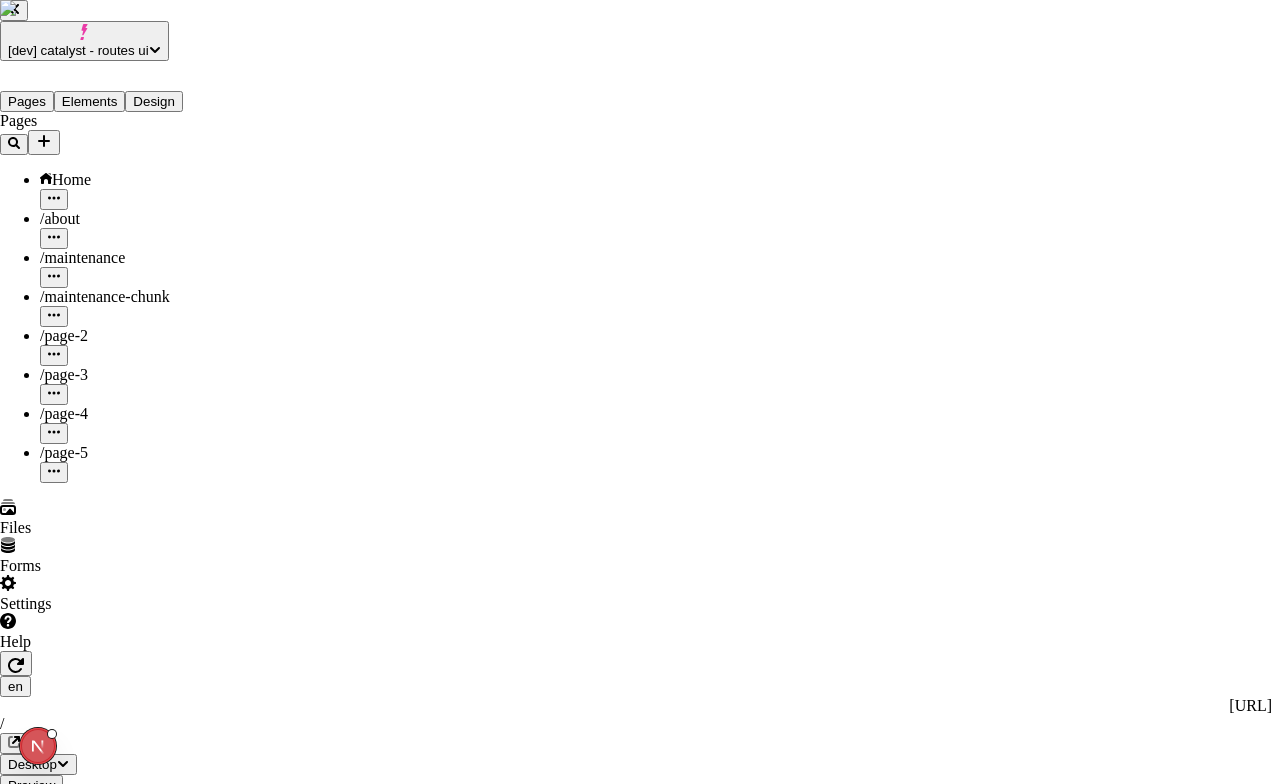 click on "Import and paste" at bounding box center (116, 4051) 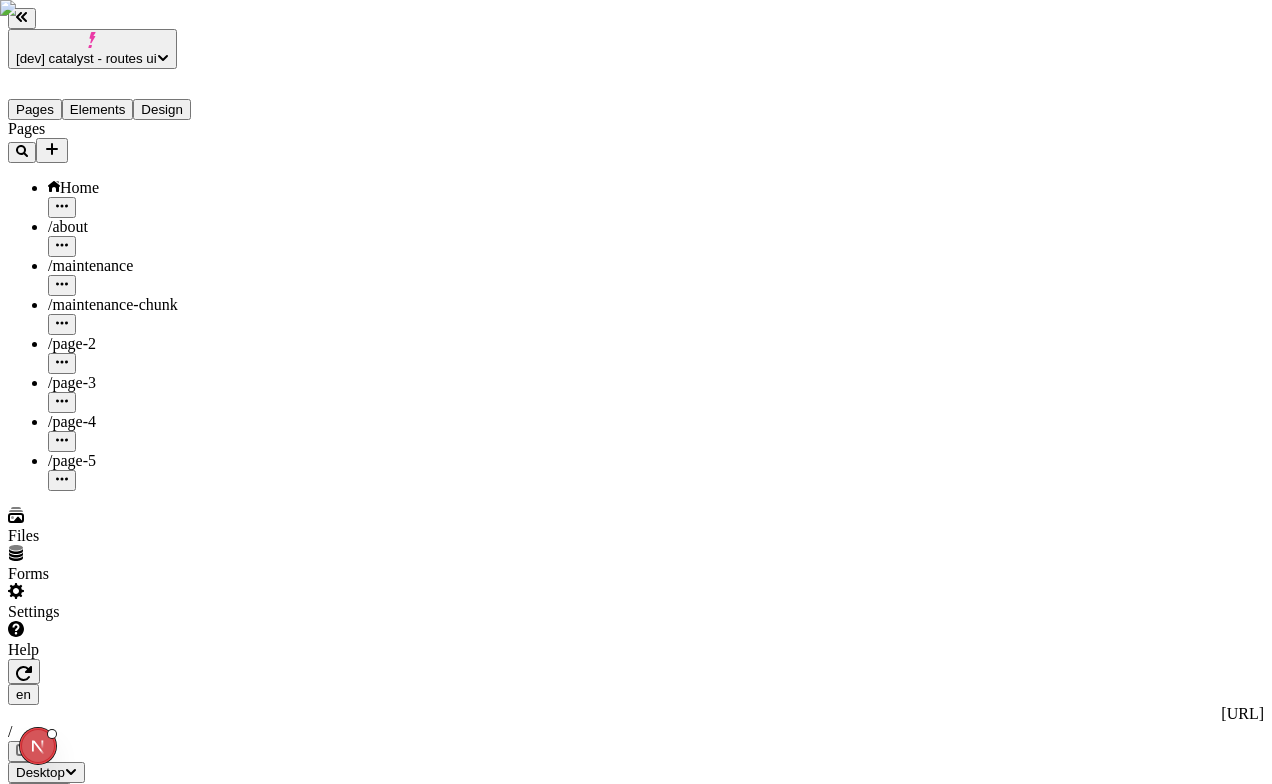 scroll, scrollTop: 0, scrollLeft: 0, axis: both 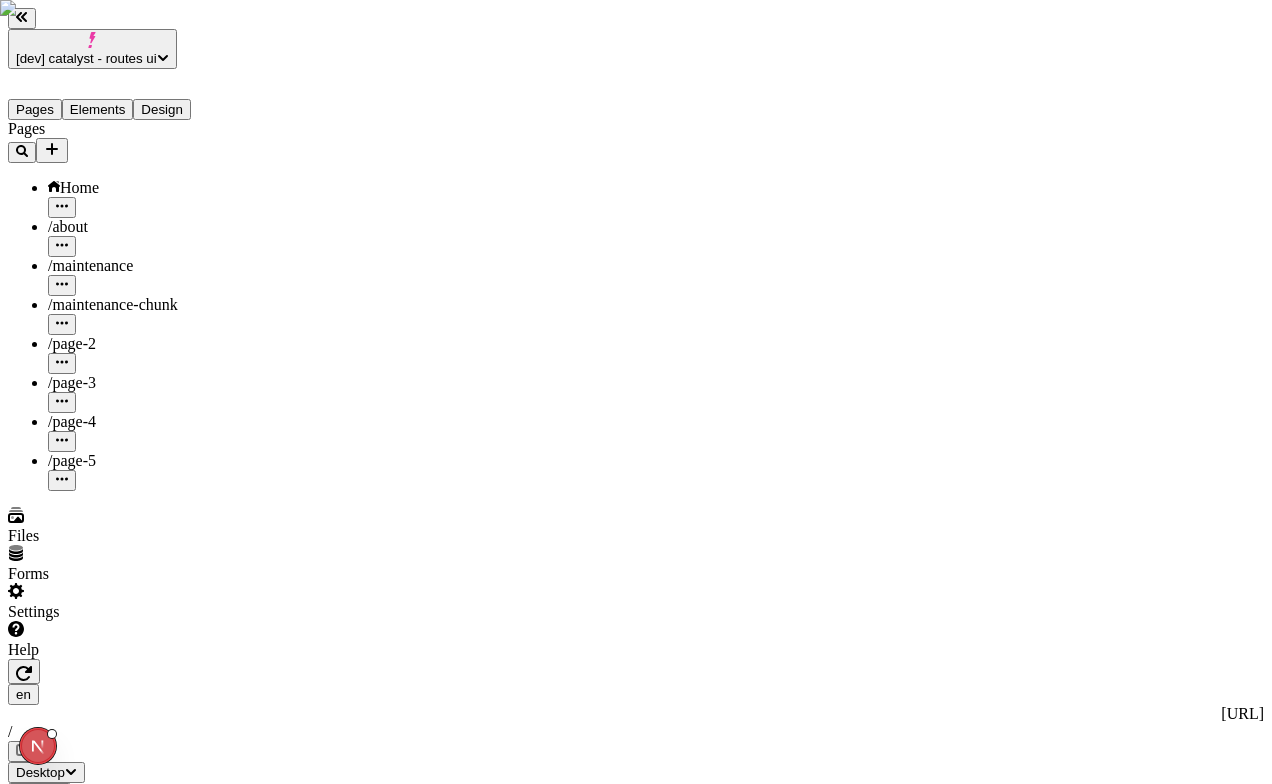 click on "Box Page" at bounding box center [636, 3571] 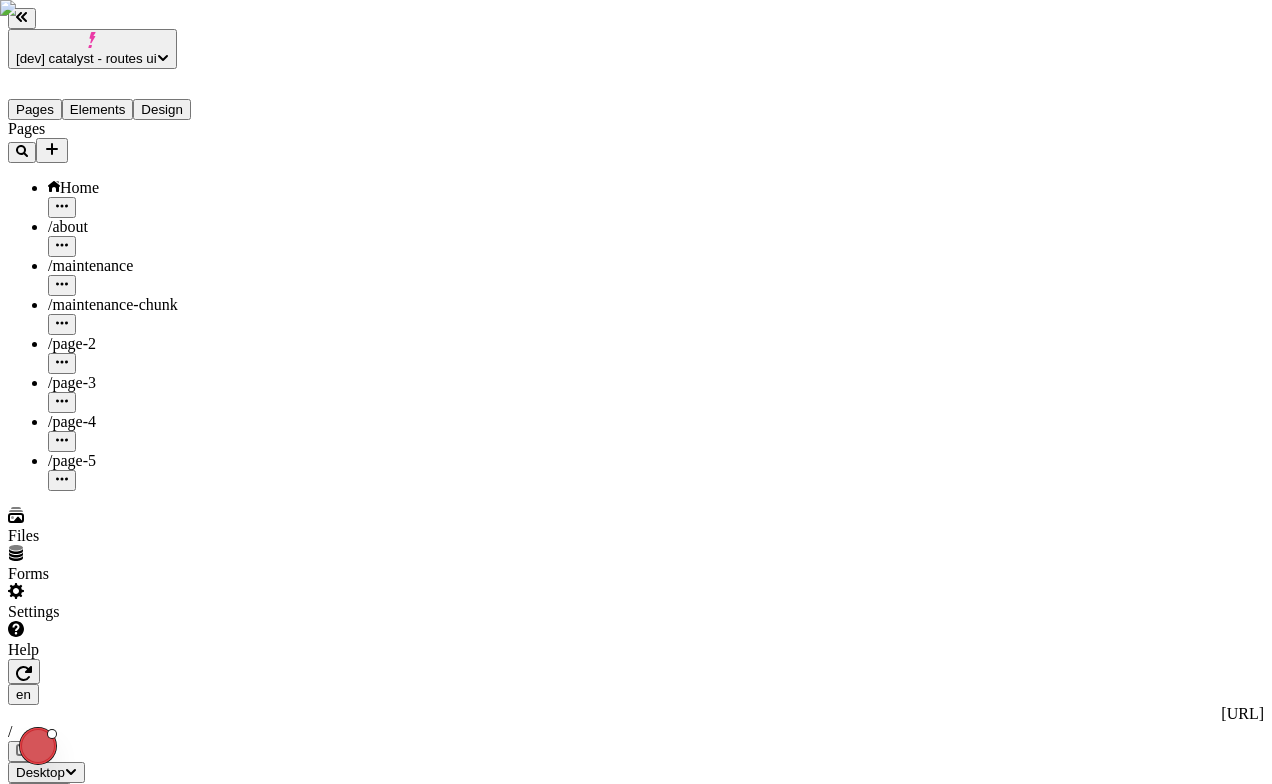 scroll, scrollTop: 0, scrollLeft: 0, axis: both 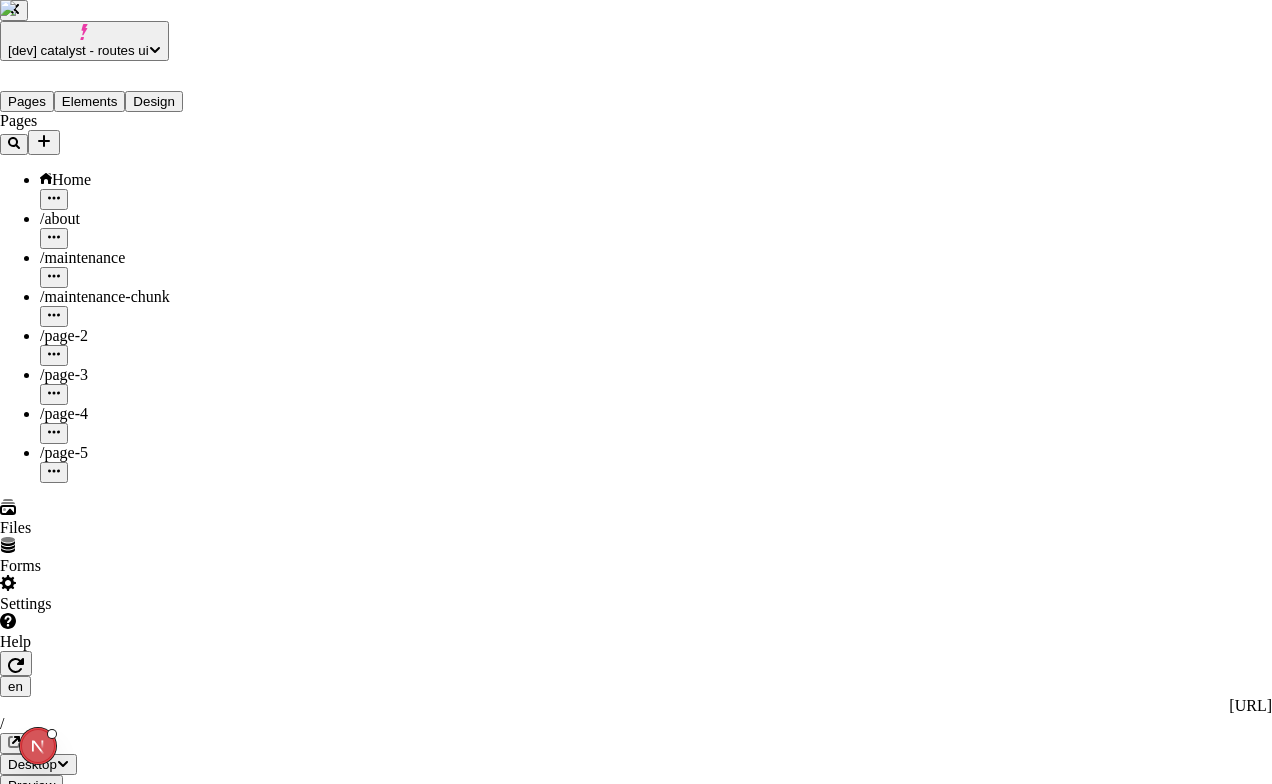 click on "Import and paste" at bounding box center [116, 4925] 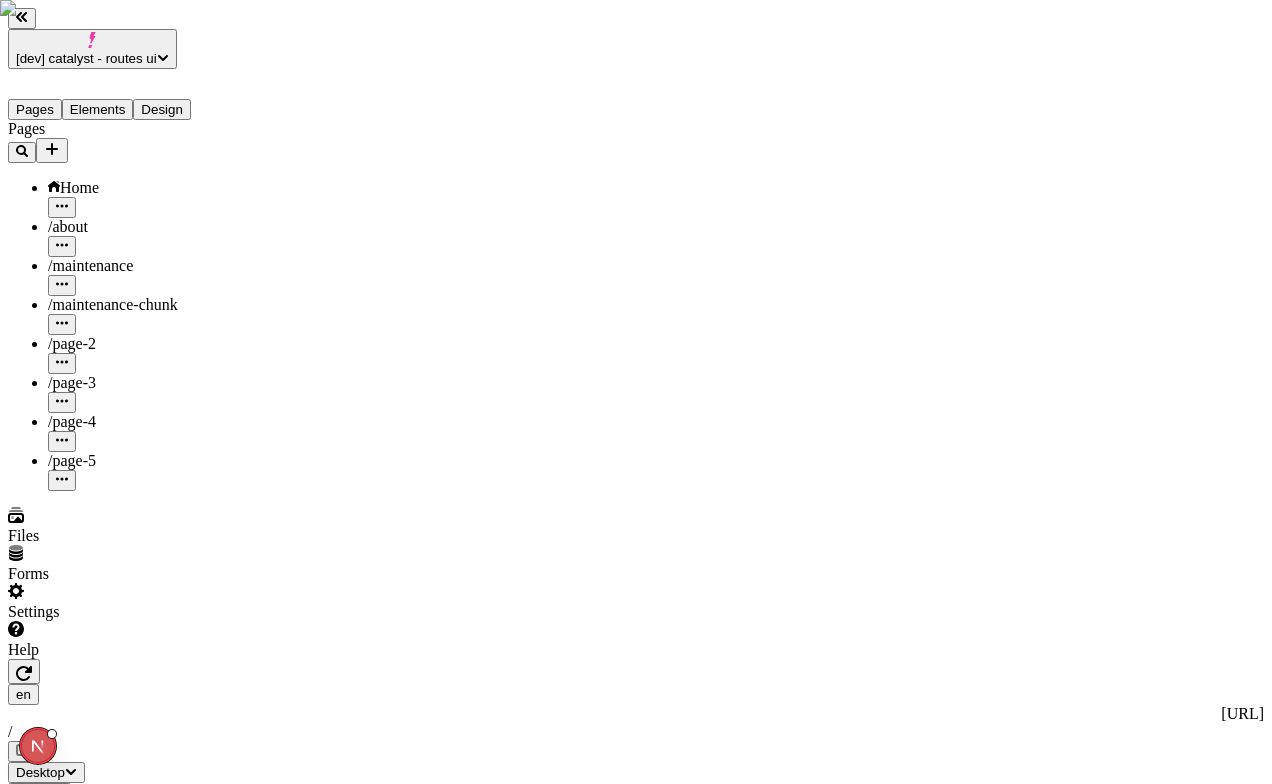 click on "Sticky sidebar Page" at bounding box center [636, 4351] 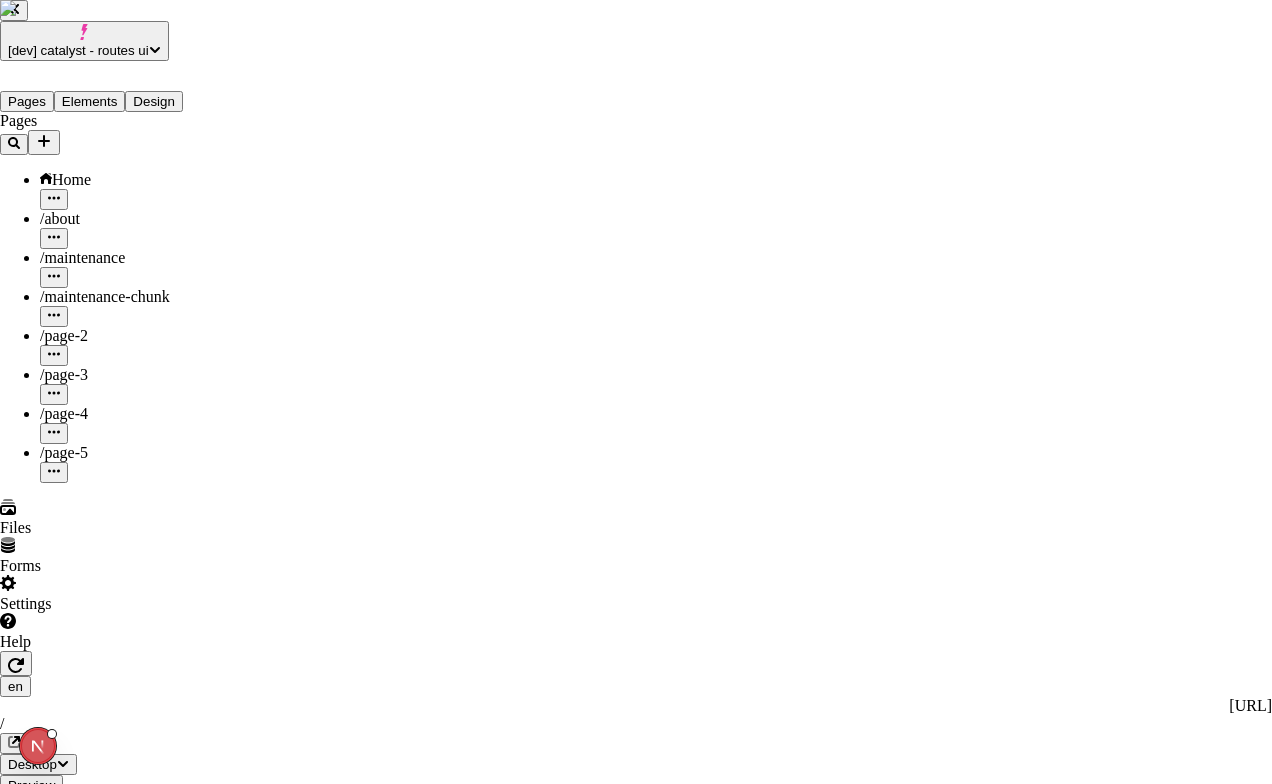 type 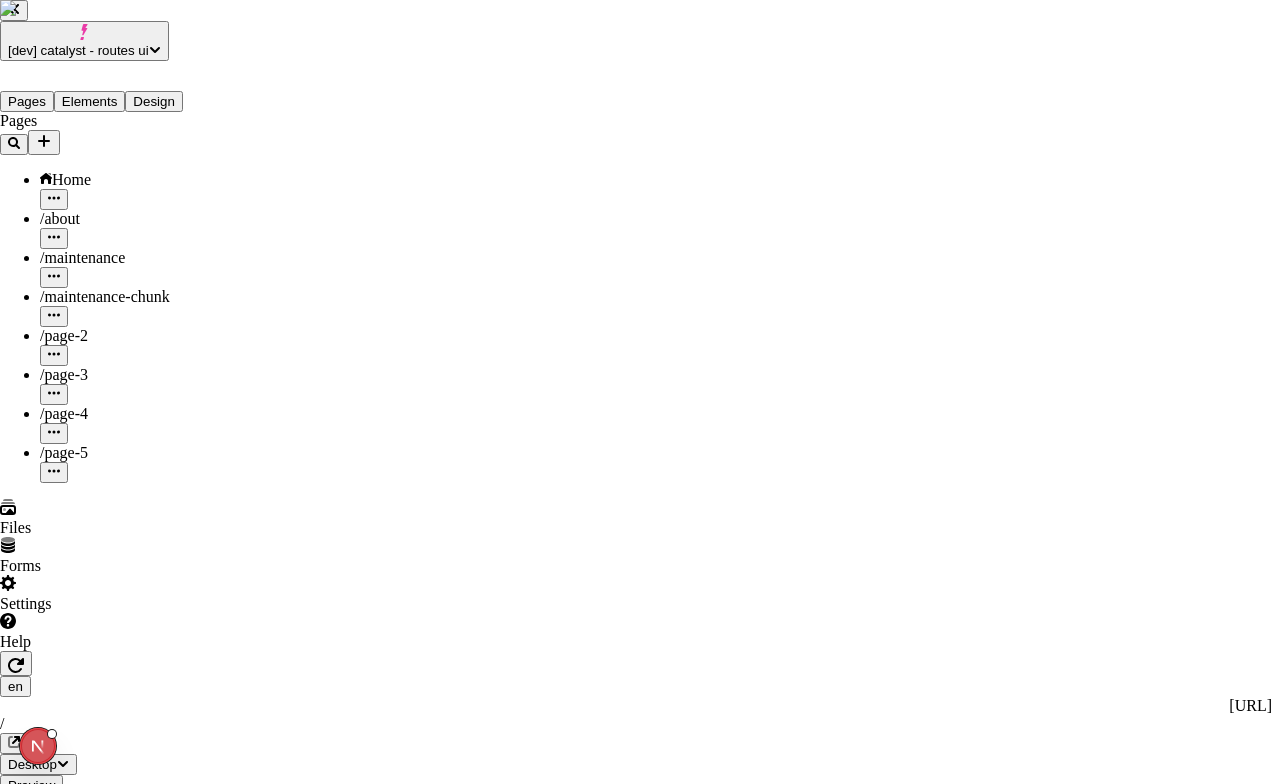 click on "Import and paste" at bounding box center [116, 6659] 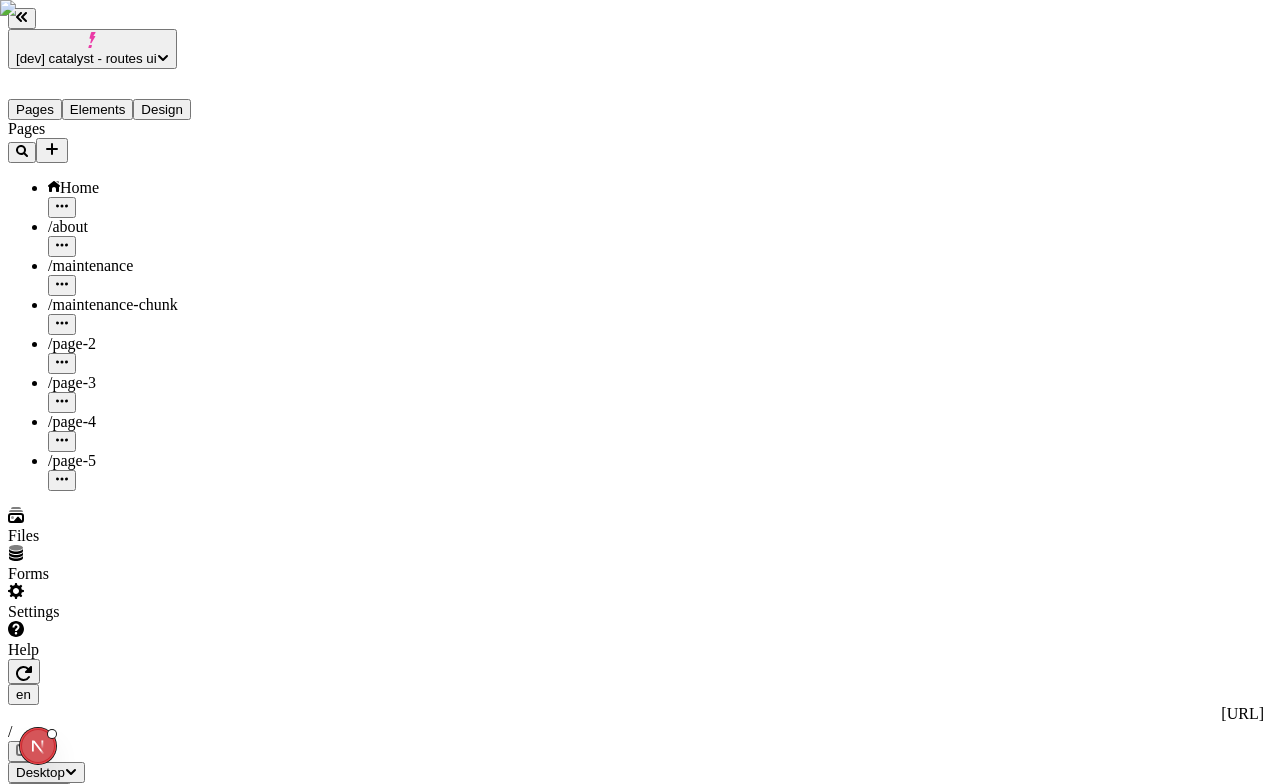 click on "Section Page" at bounding box center [636, 6097] 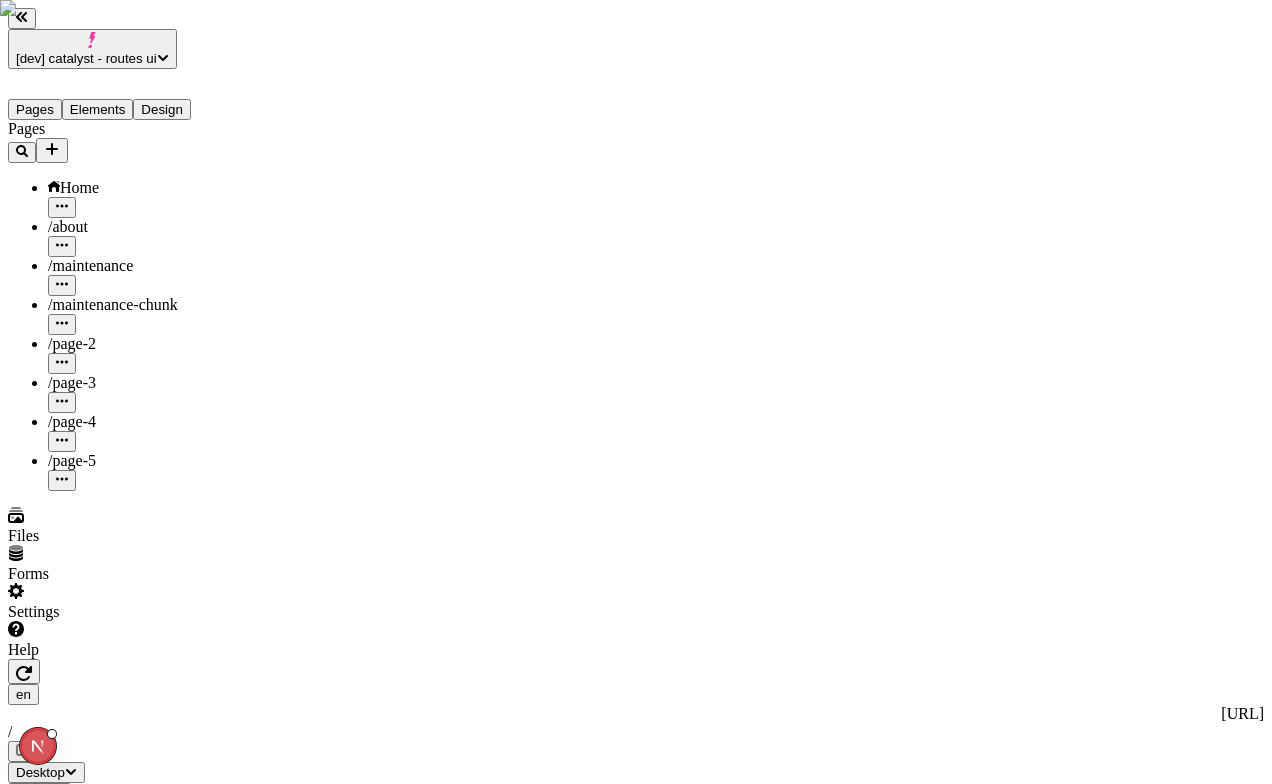 scroll, scrollTop: 0, scrollLeft: 0, axis: both 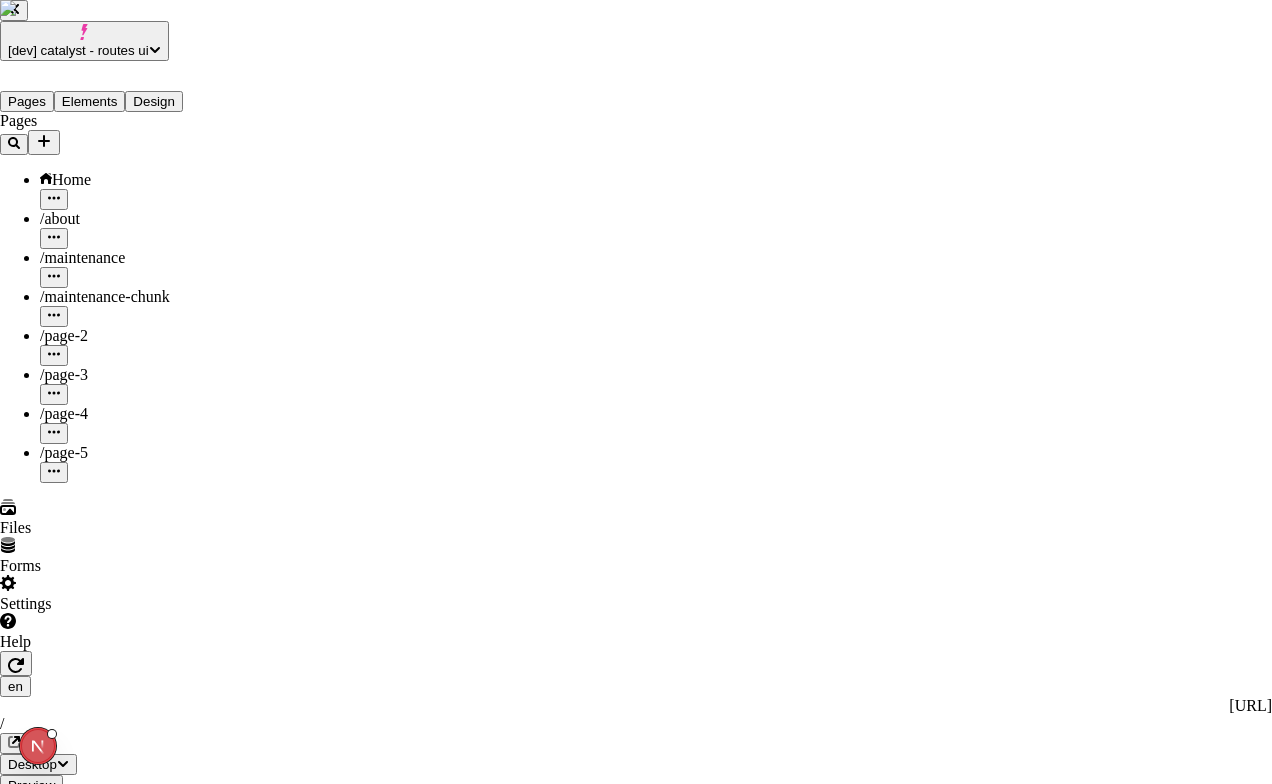 click on "Import and paste" at bounding box center [116, 6559] 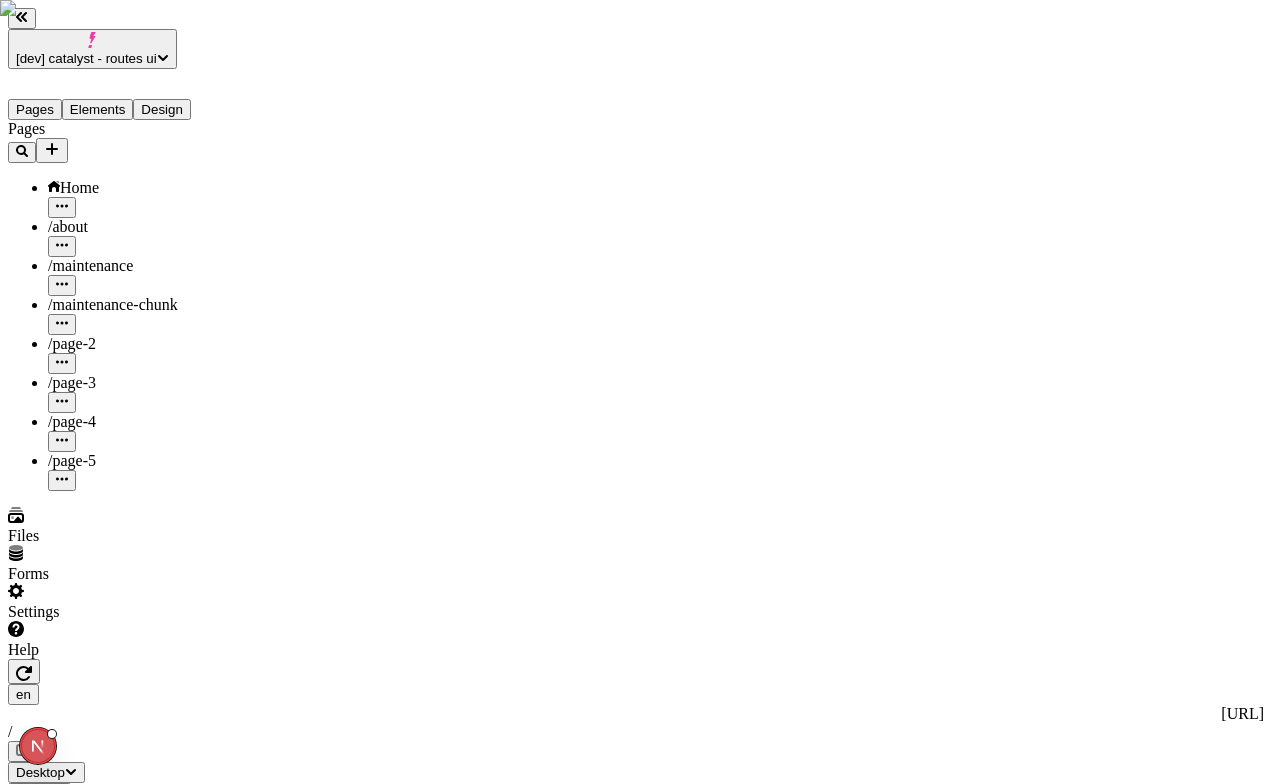 click on "Section Page" at bounding box center [636, 6343] 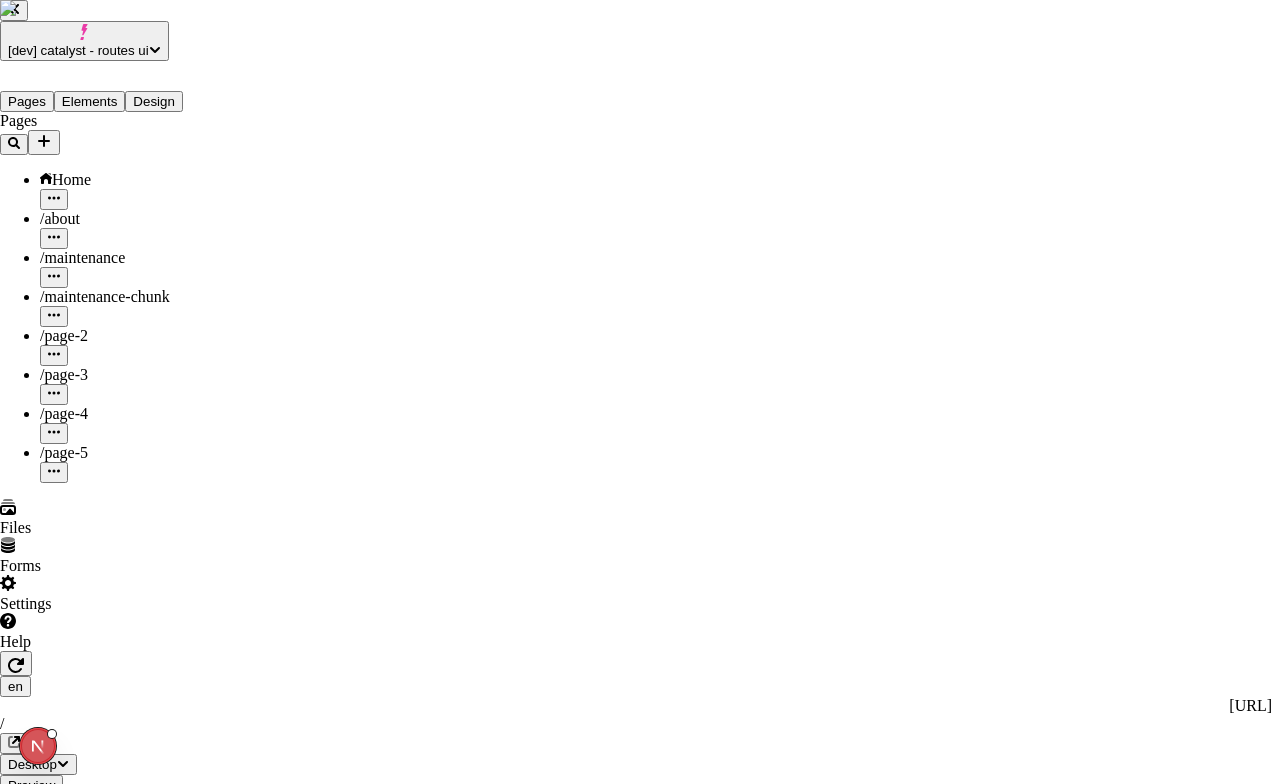 type 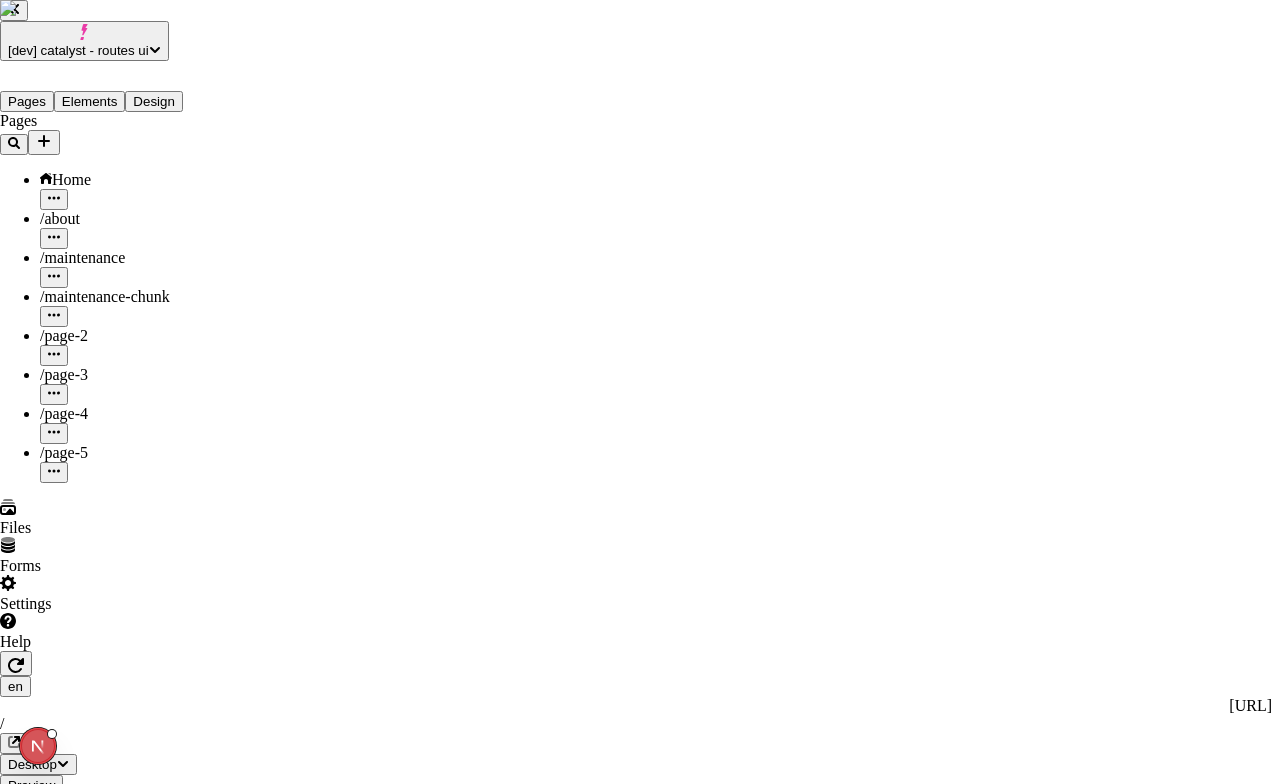 click on "Import and paste" at bounding box center (116, 7550) 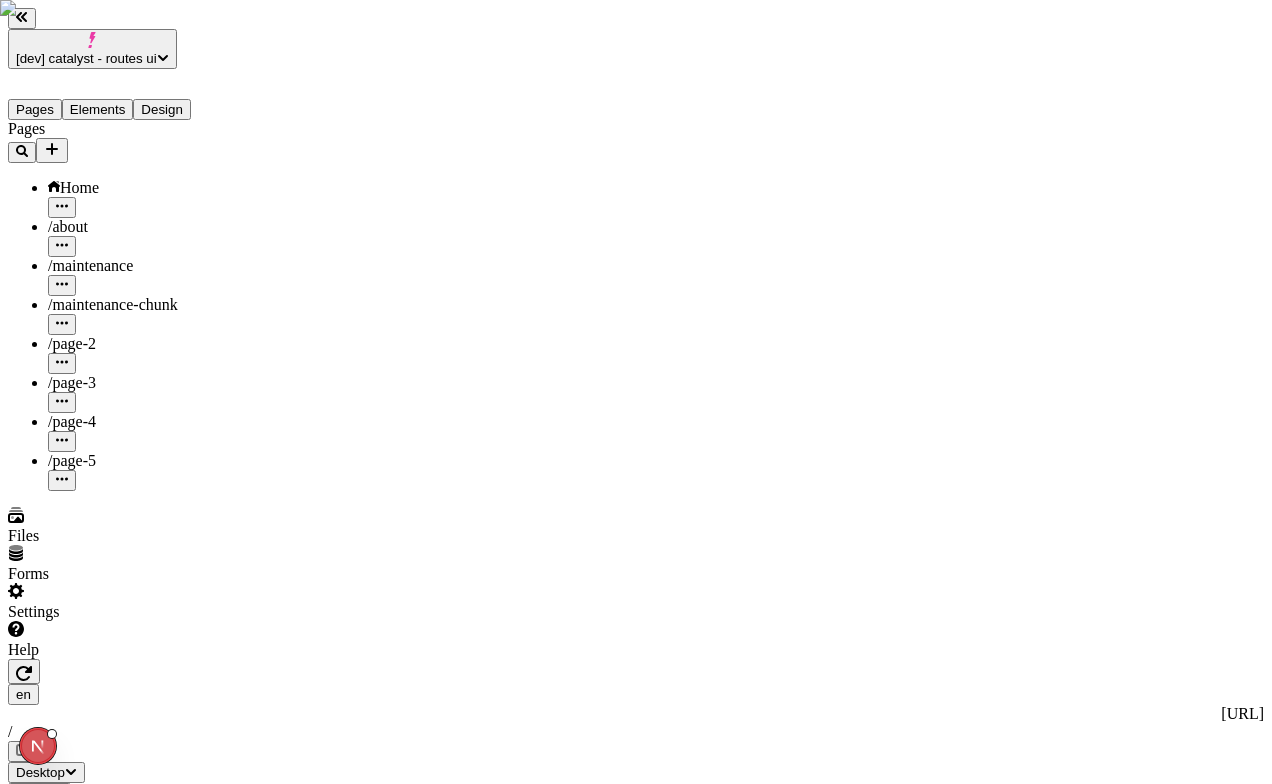 click on "Box Page" at bounding box center [636, 7070] 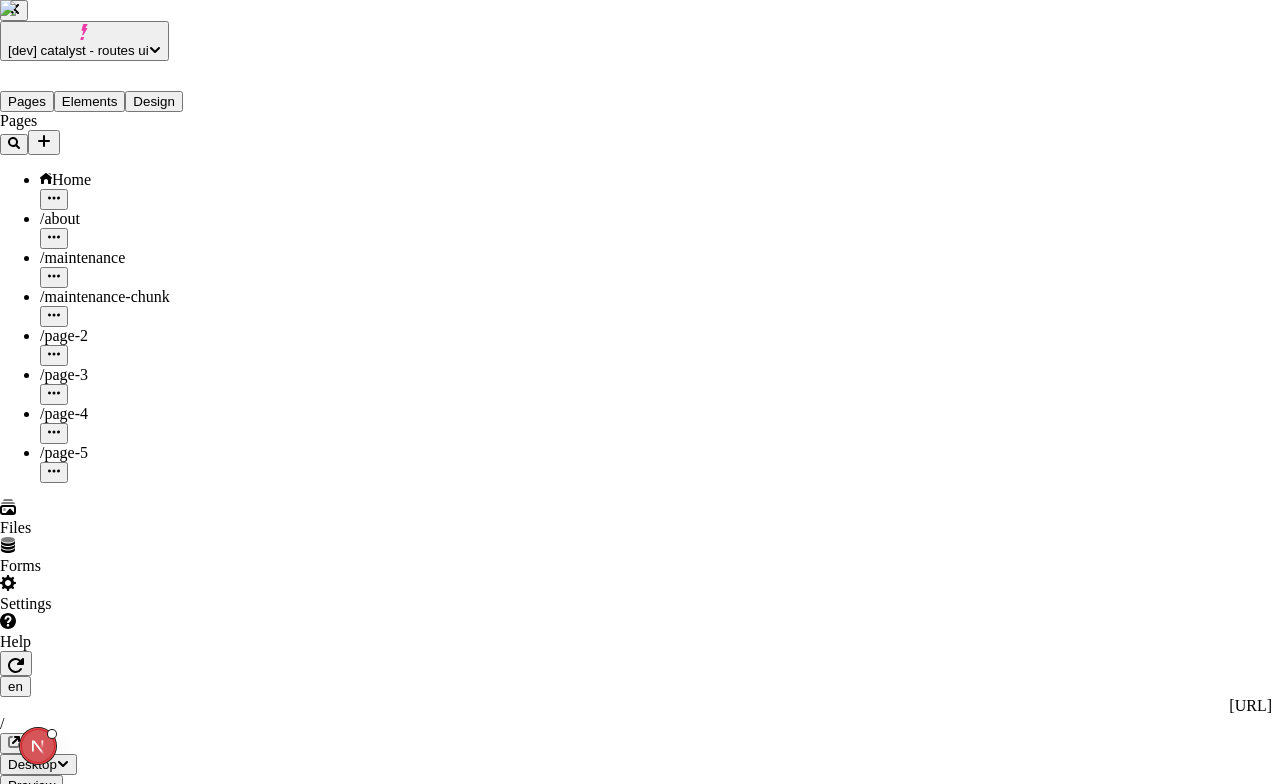 type 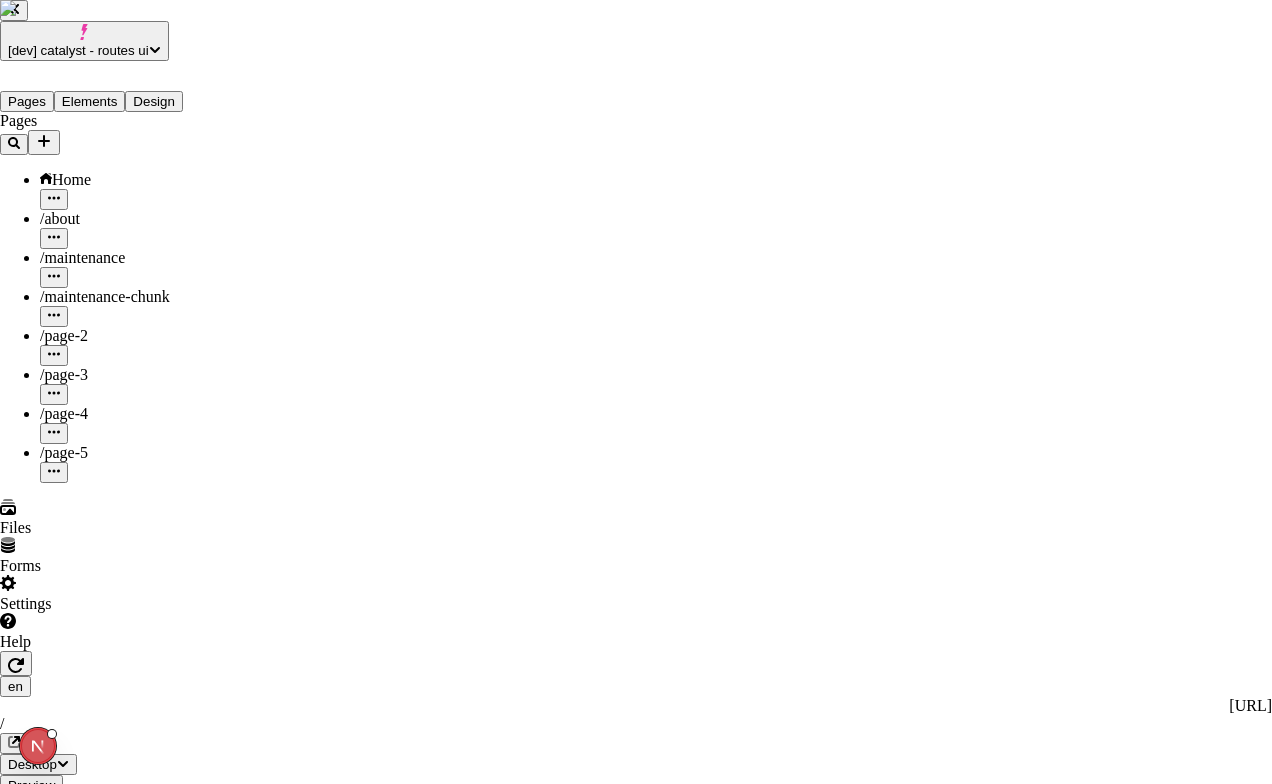 click on "Import and paste" at bounding box center (116, 7827) 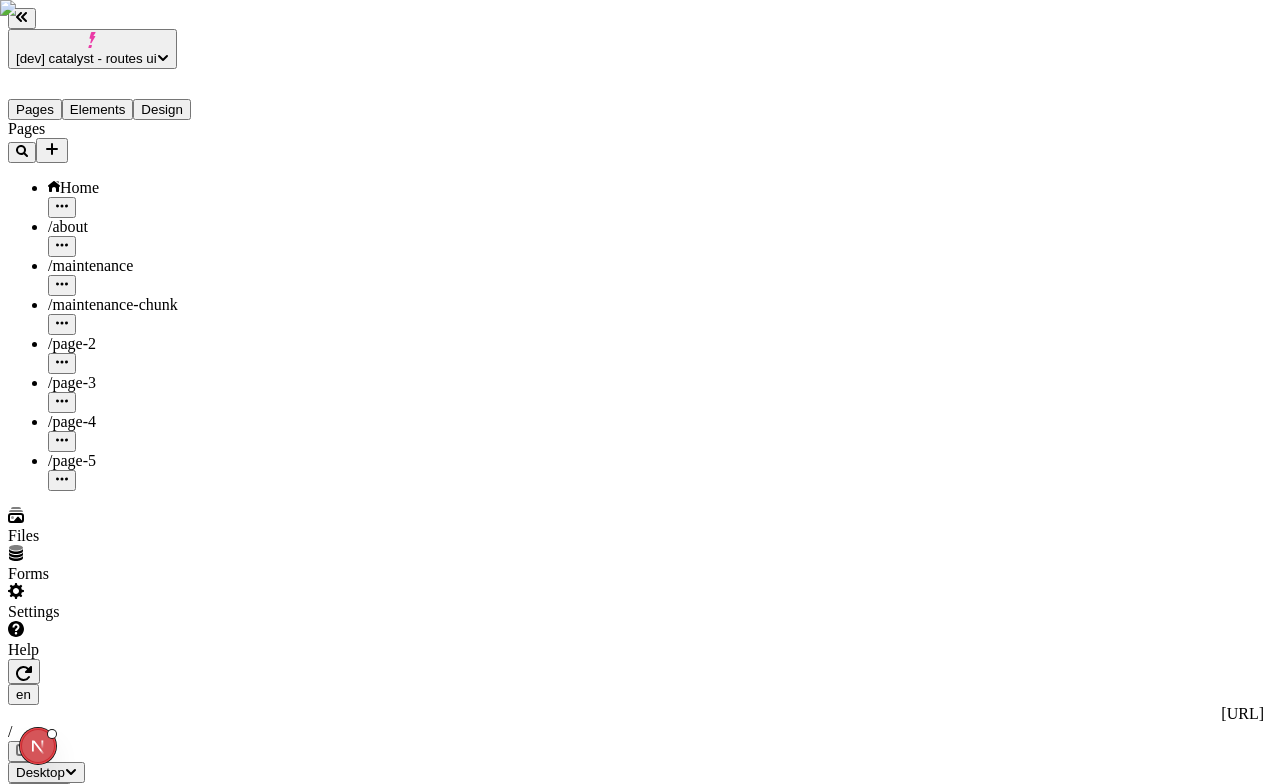 click on "Box Page" at bounding box center [636, 7470] 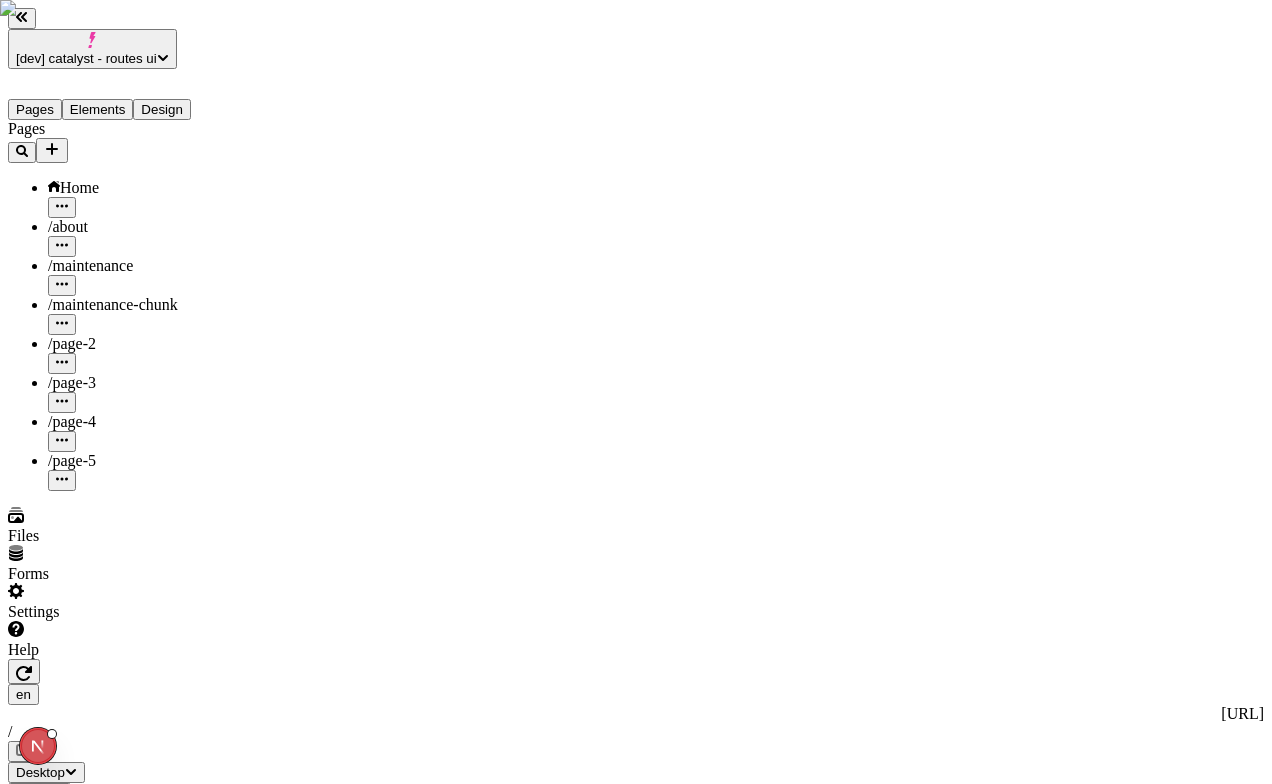 scroll, scrollTop: 0, scrollLeft: 8, axis: horizontal 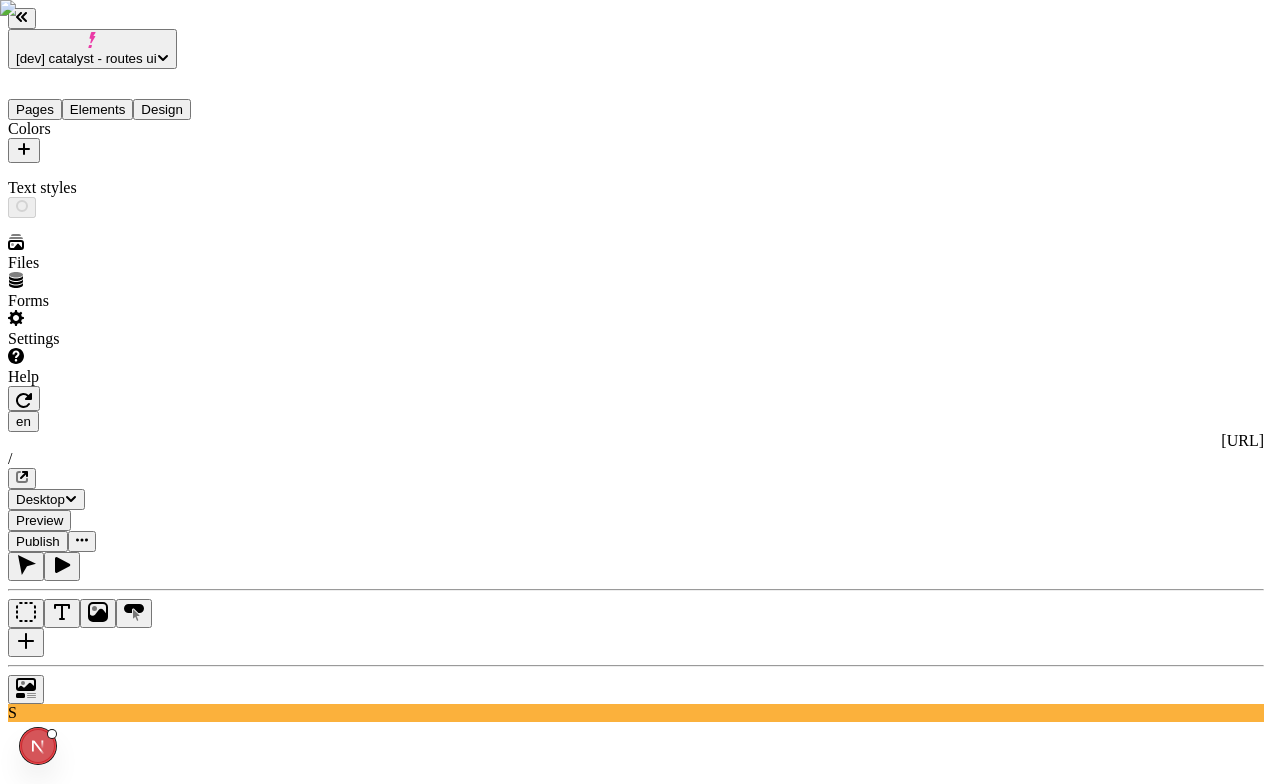 click on "Design" at bounding box center [162, 109] 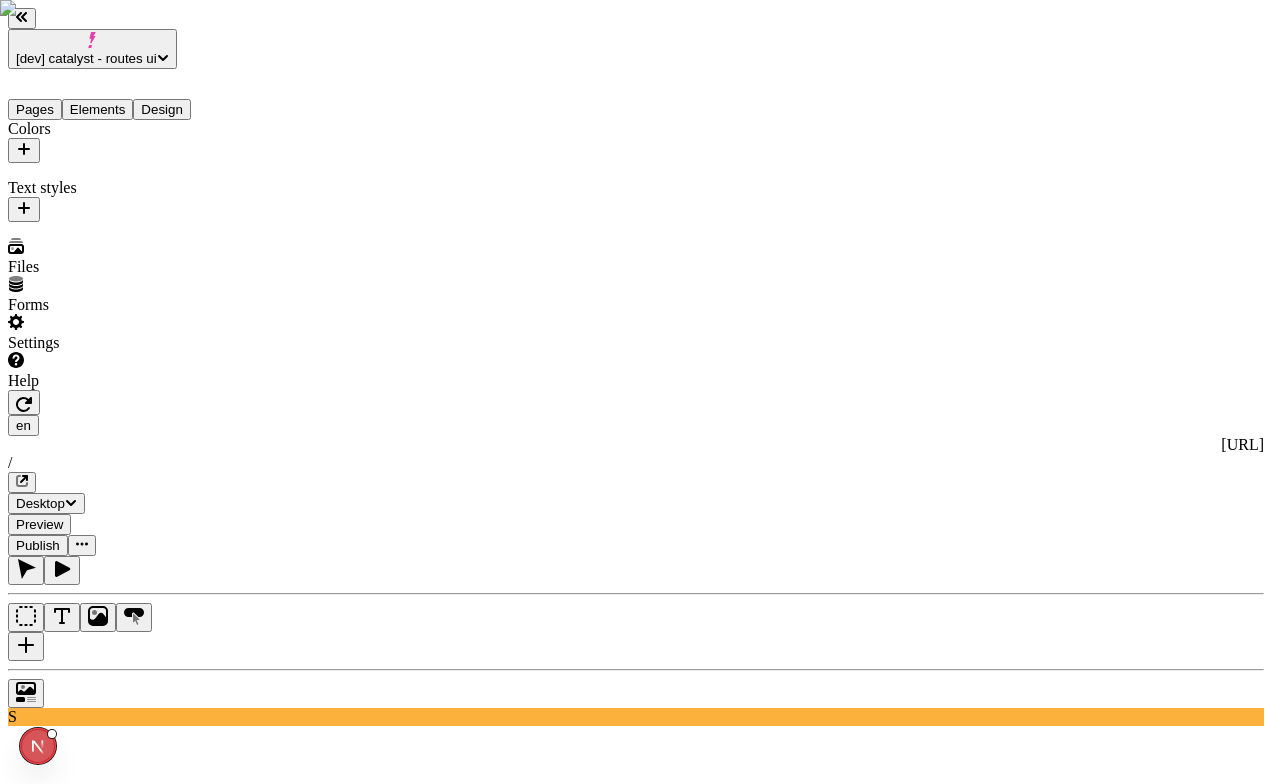 click 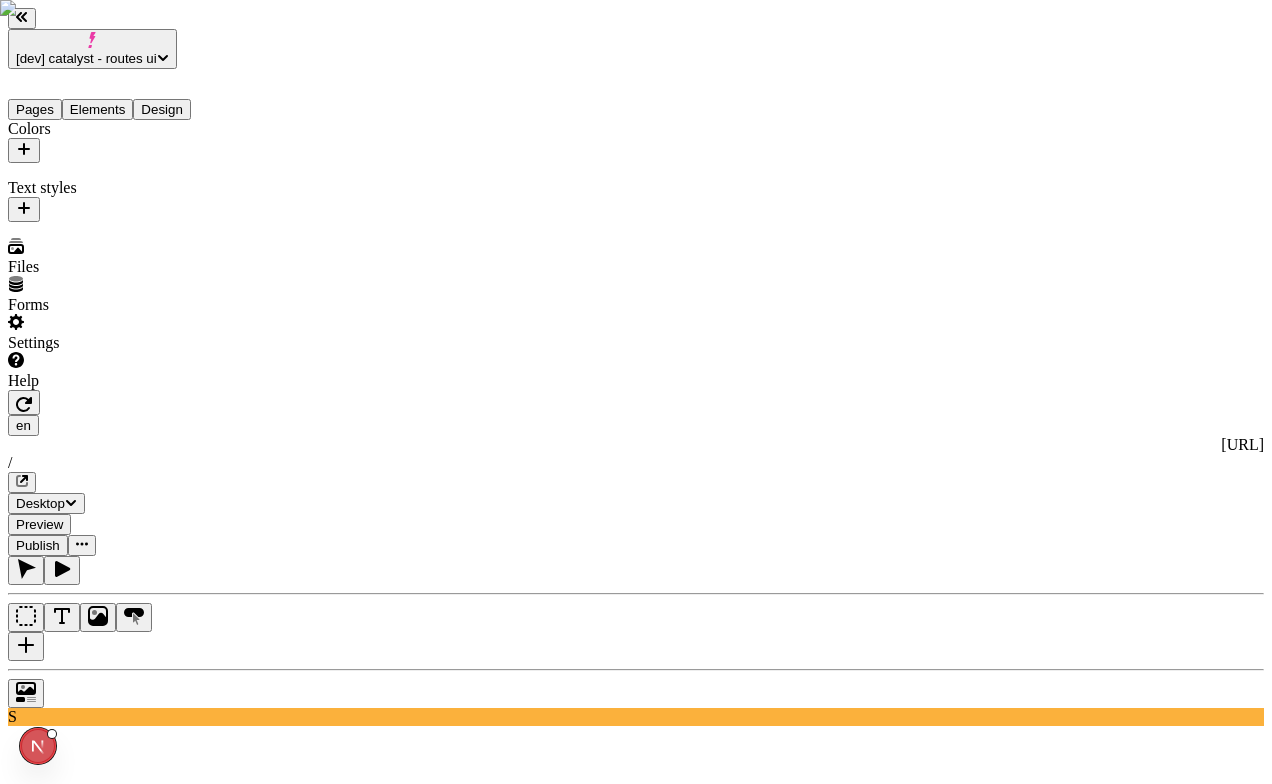 scroll, scrollTop: 0, scrollLeft: 4, axis: horizontal 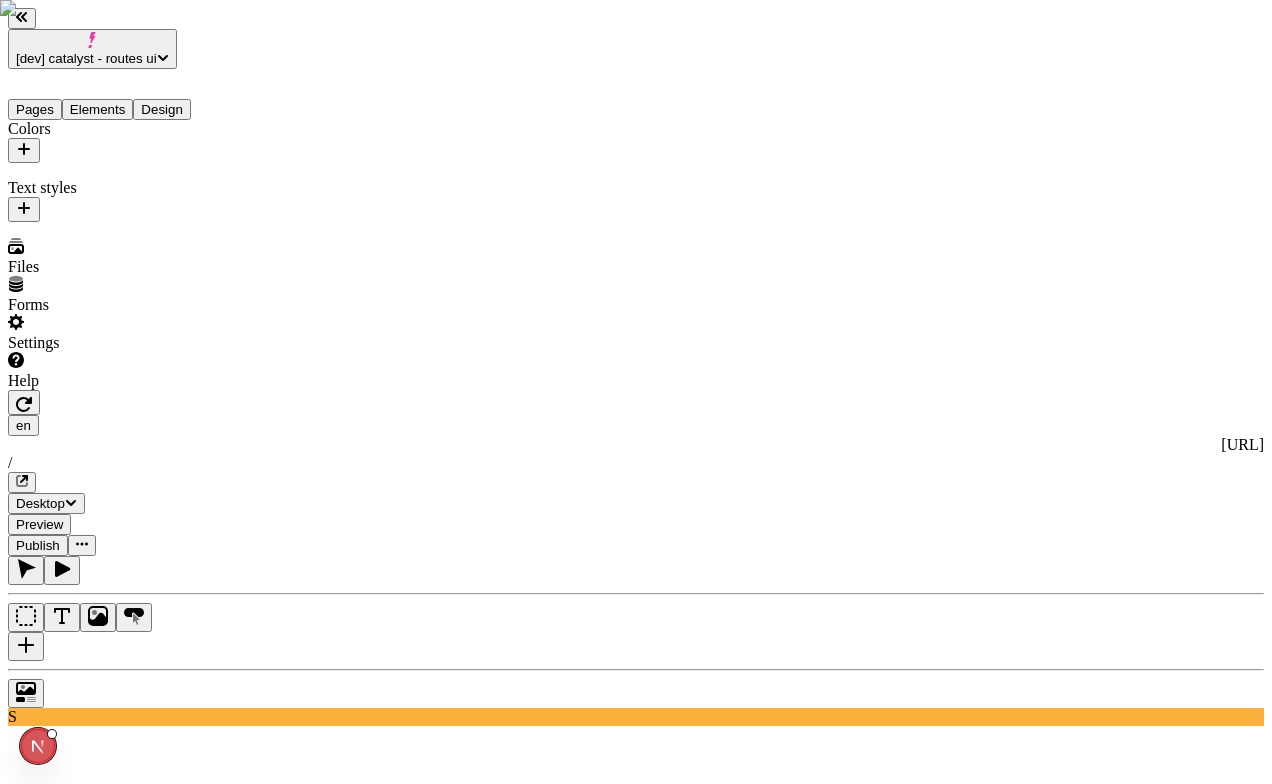 type 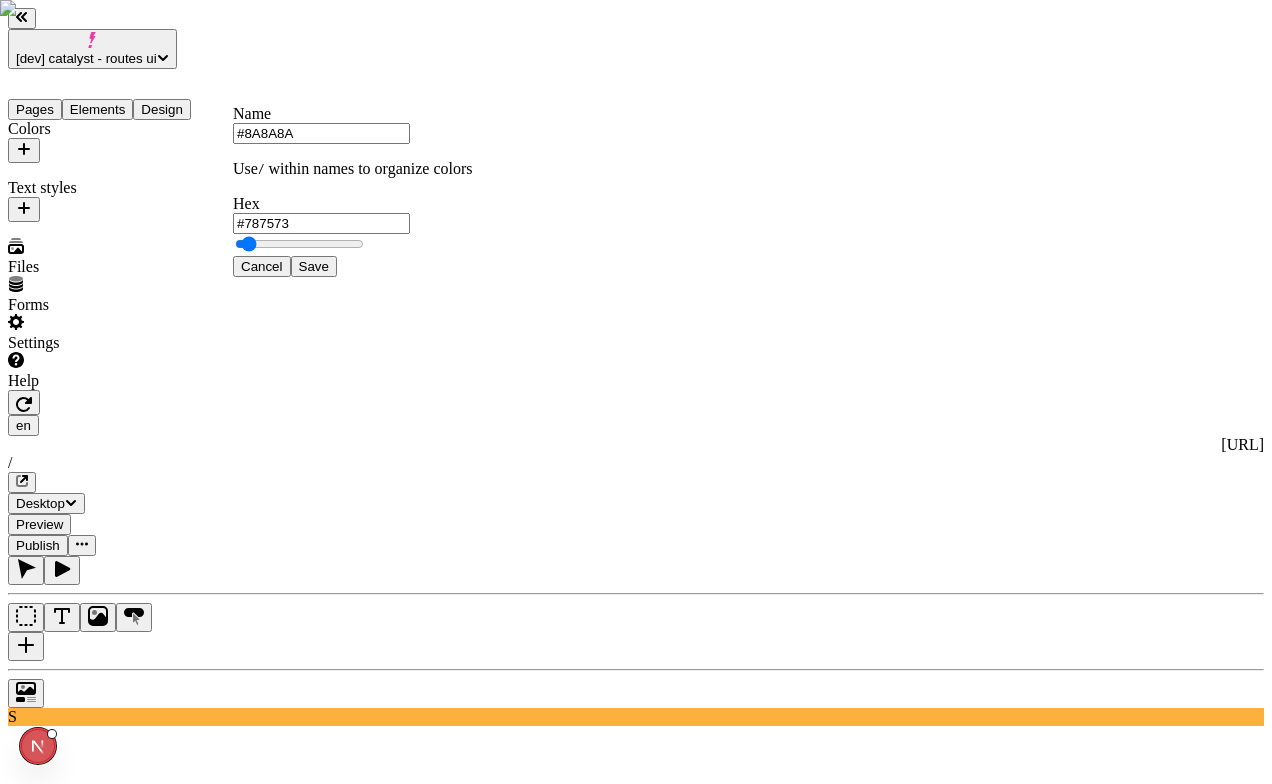type on "#8A8A8A" 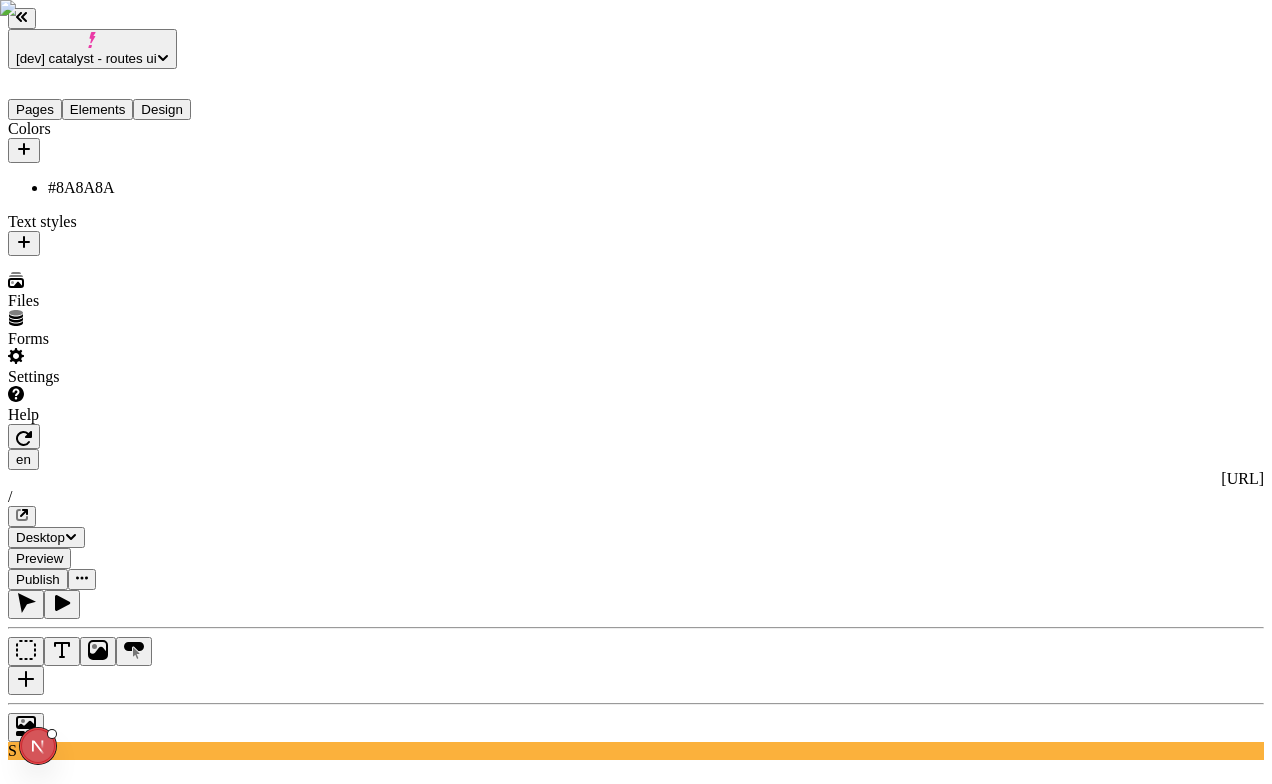 type 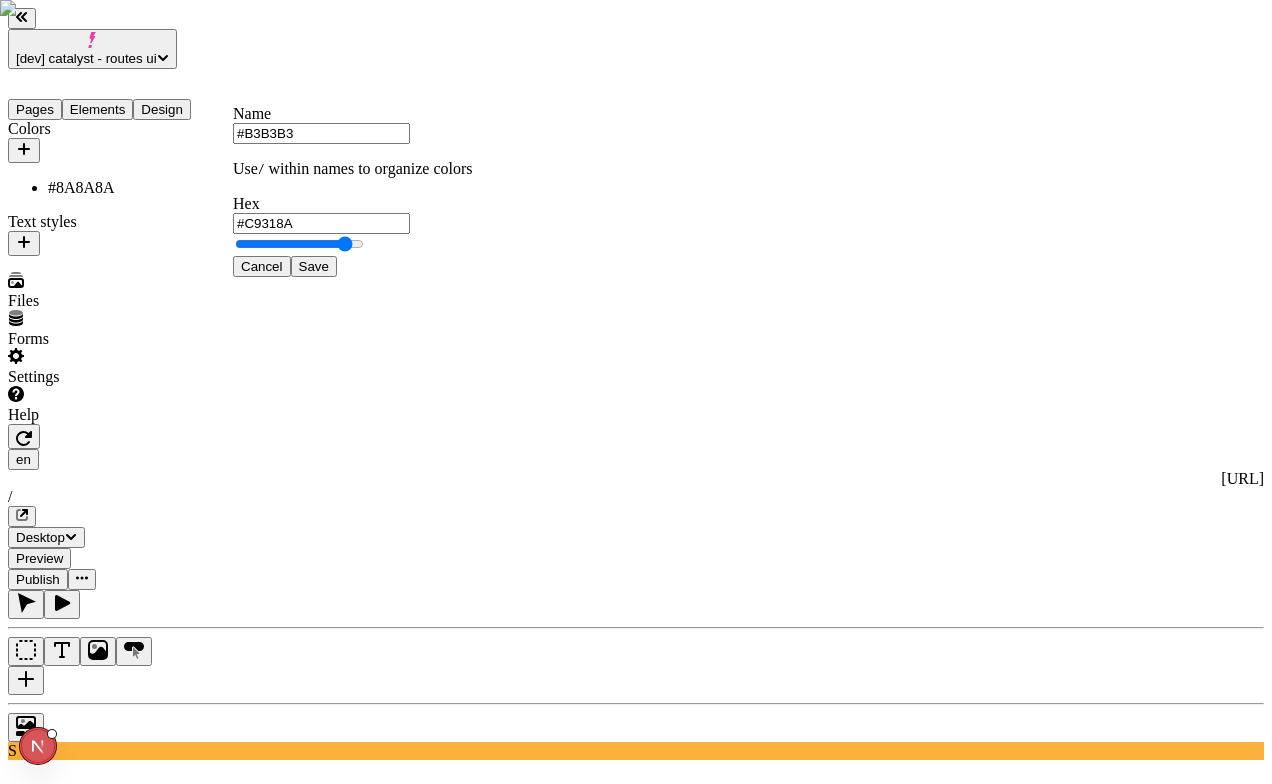 type on "#B3B3B3" 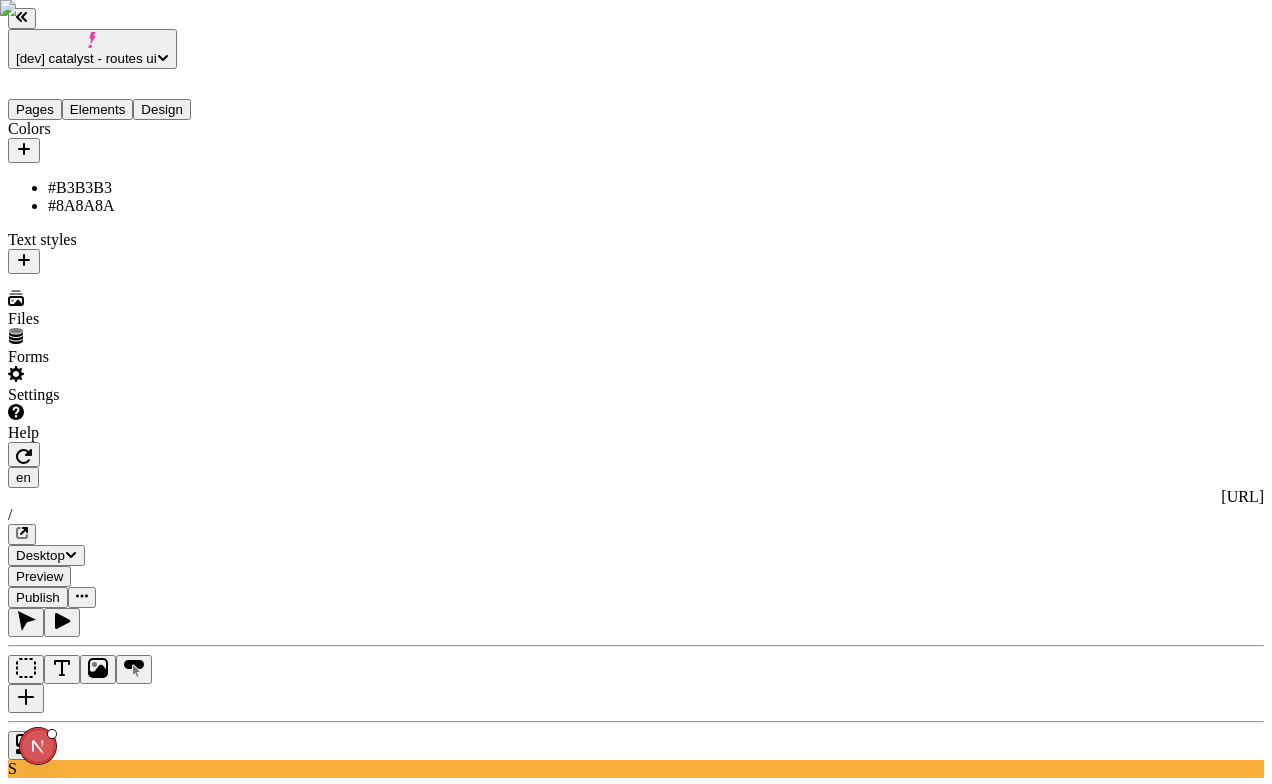 click on "#B3B3B3" at bounding box center [148, 188] 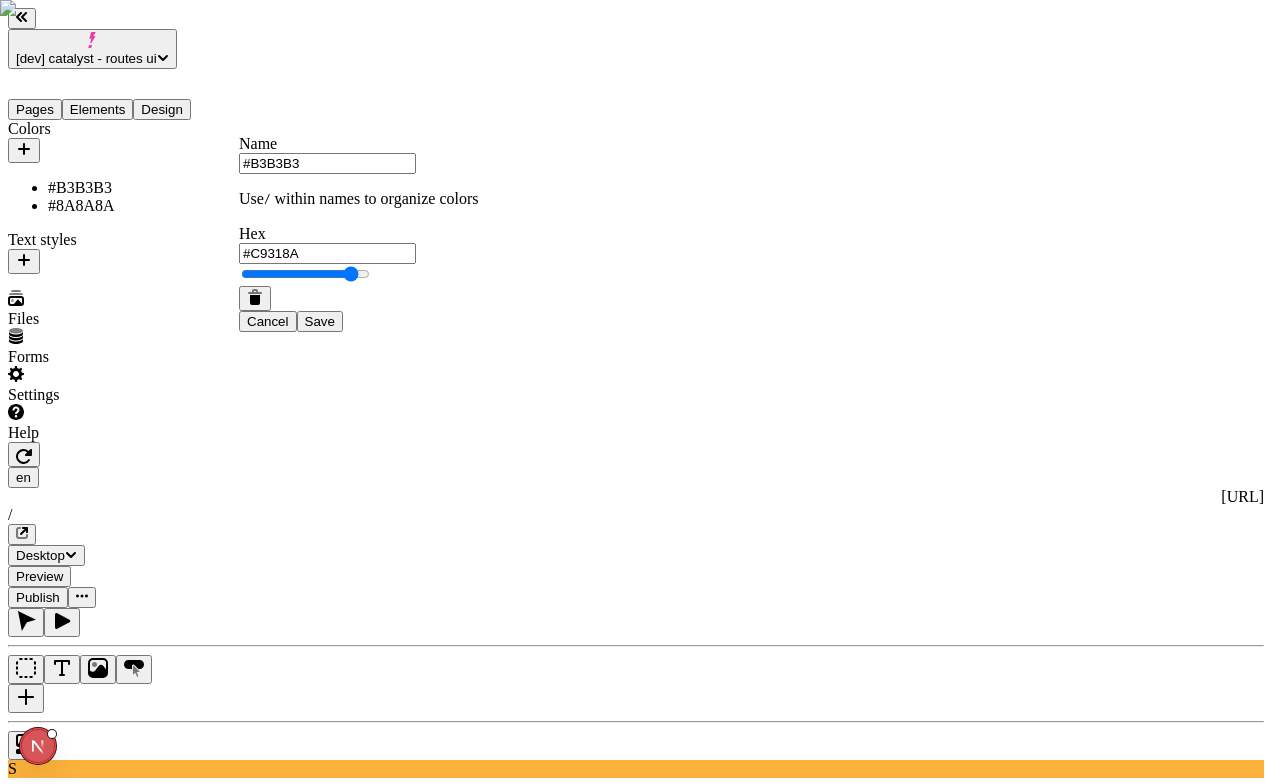 click on "Save" at bounding box center [320, 321] 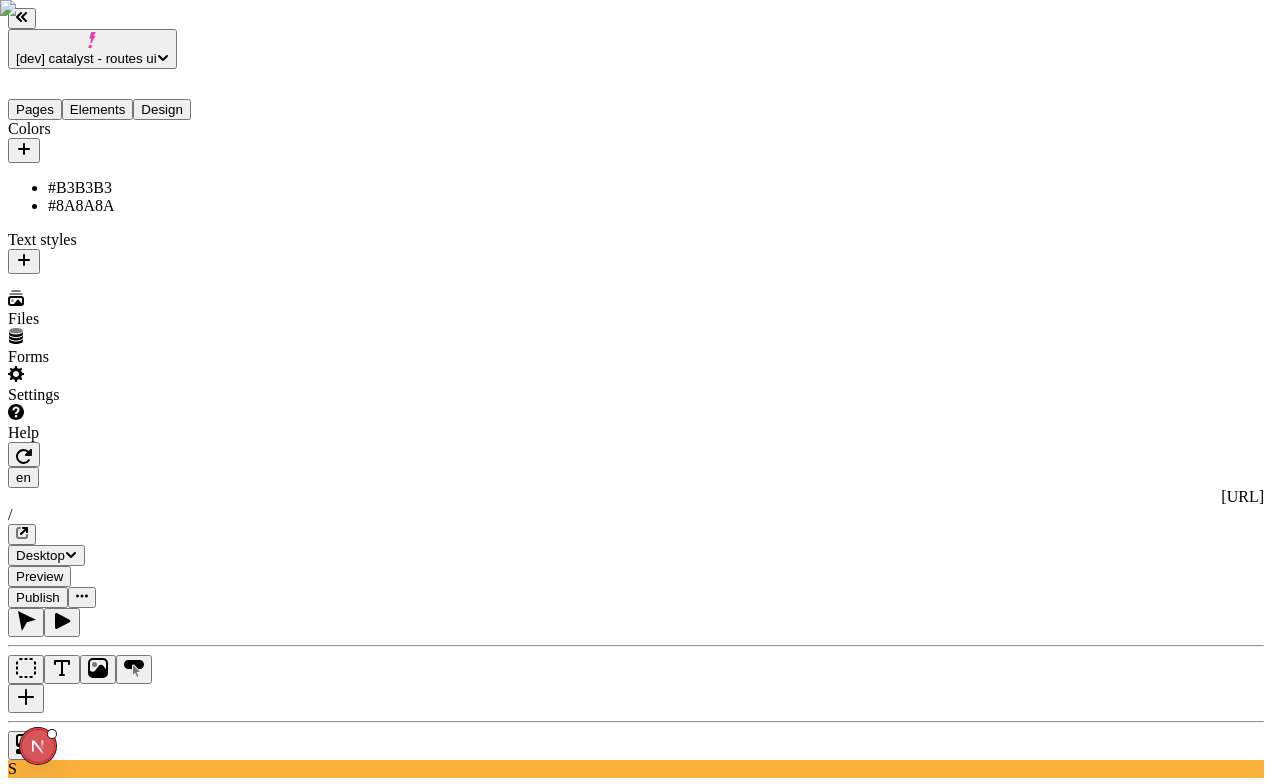 click on "#B3B3B3" at bounding box center [148, 188] 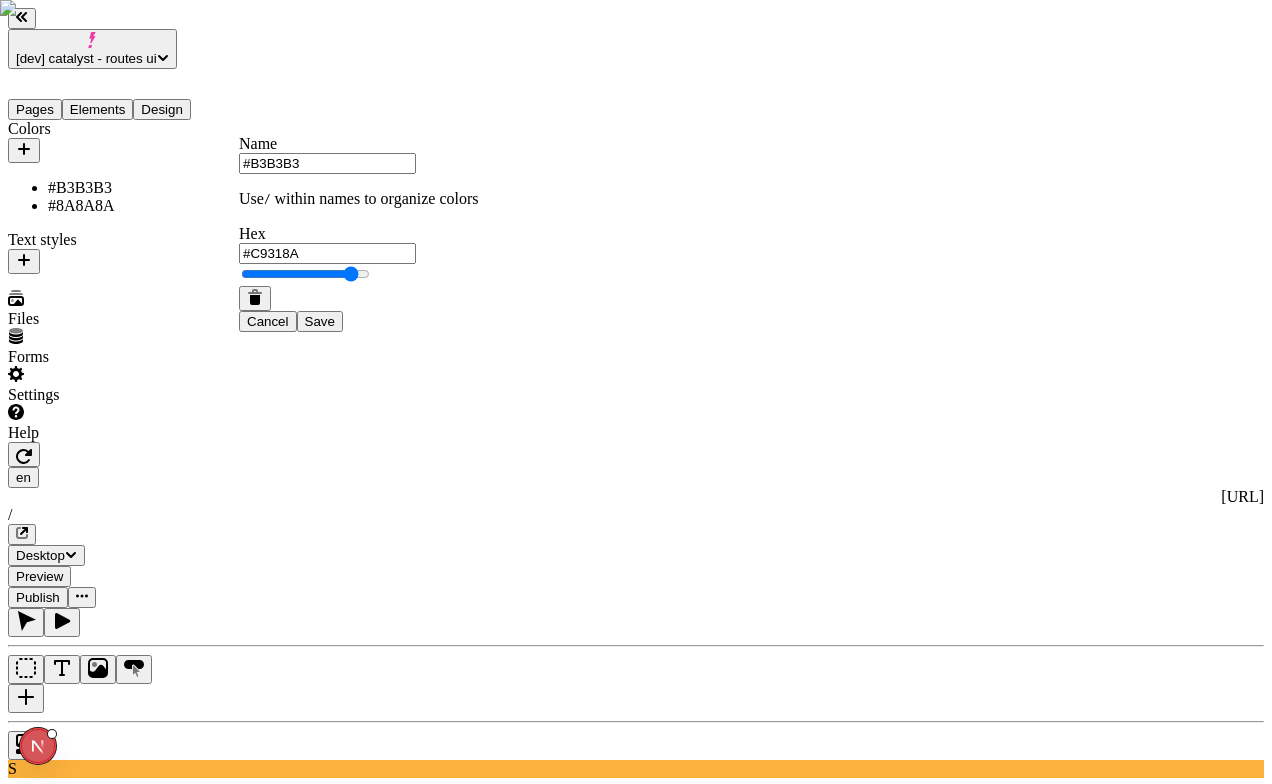 click on "#B3B3B3" at bounding box center (327, 163) 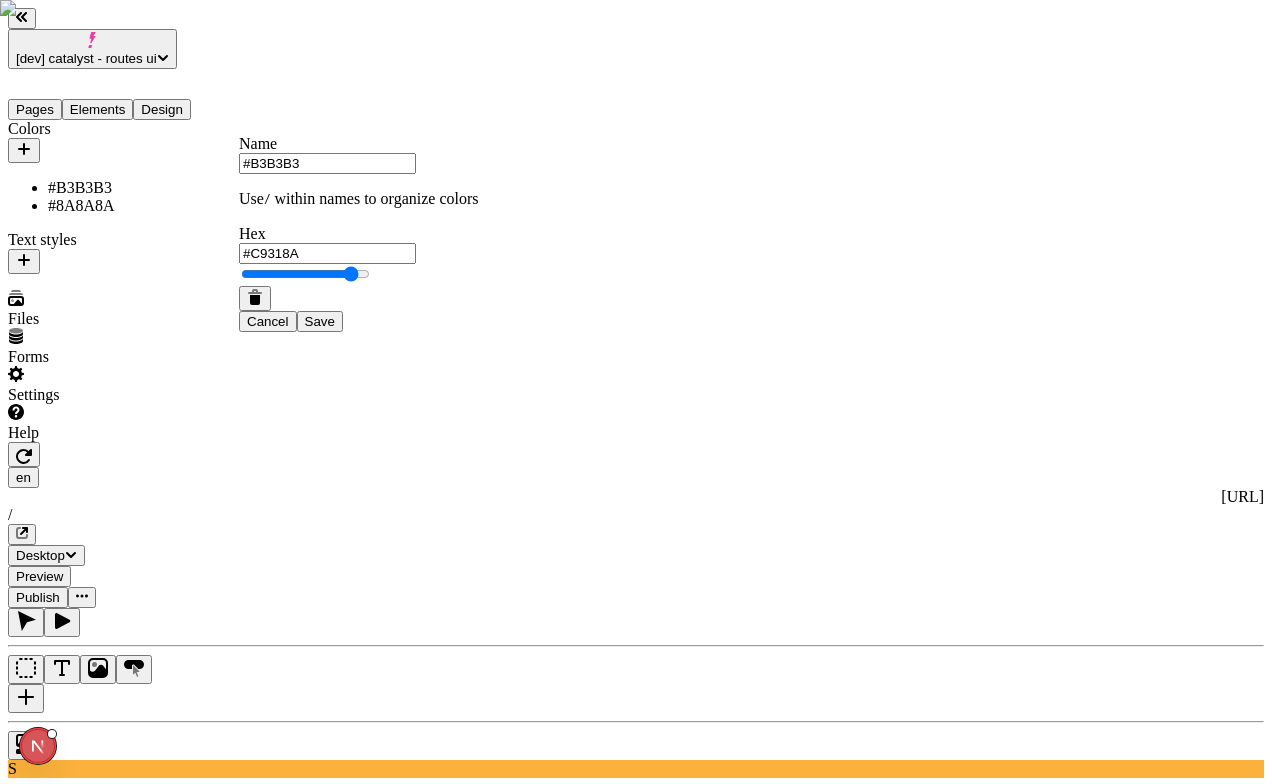 paste on "#B3B3B3" 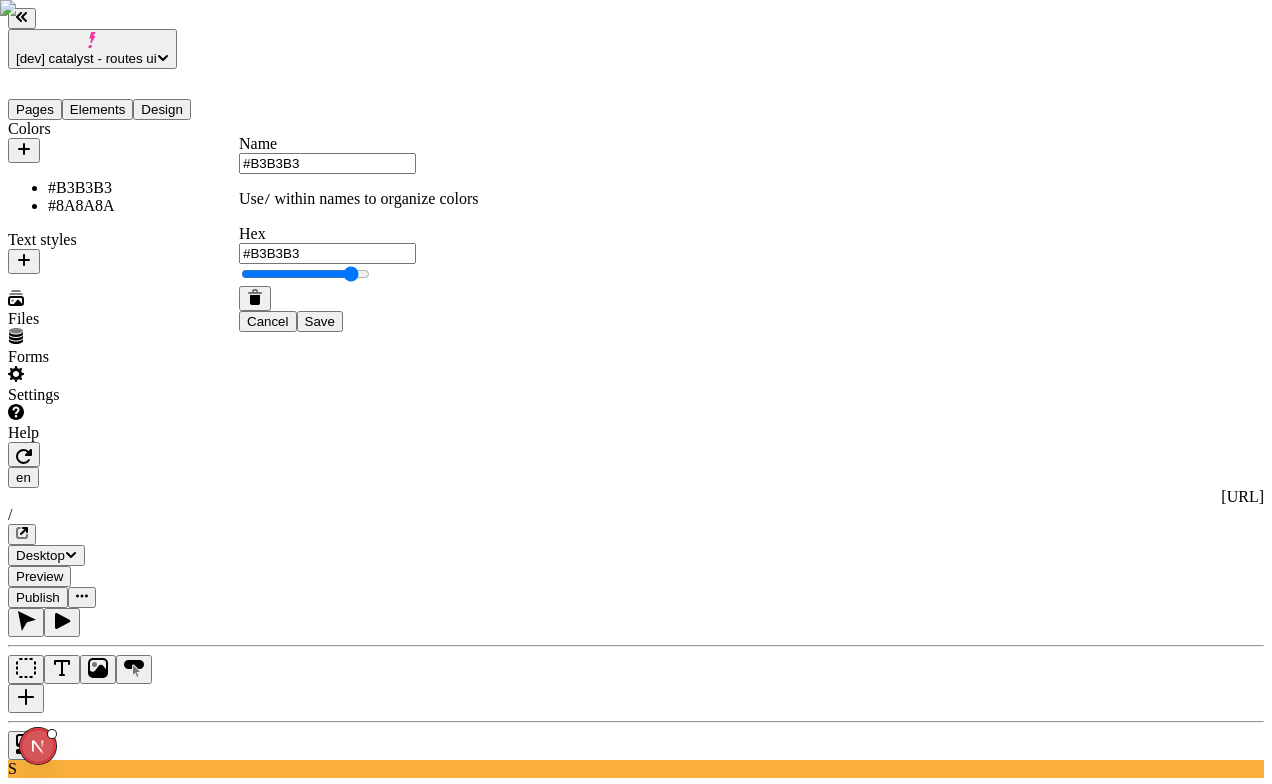 type on "#B3B3B3" 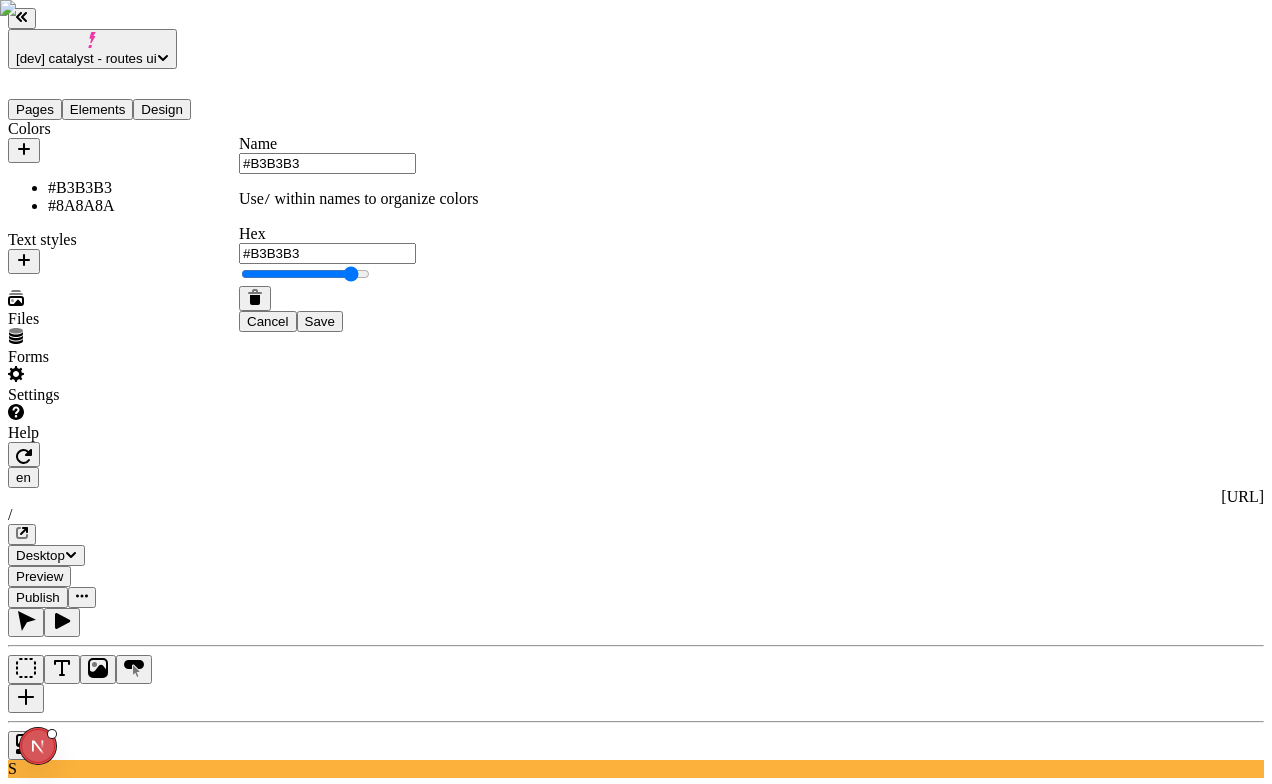 click on "Save" at bounding box center (320, 321) 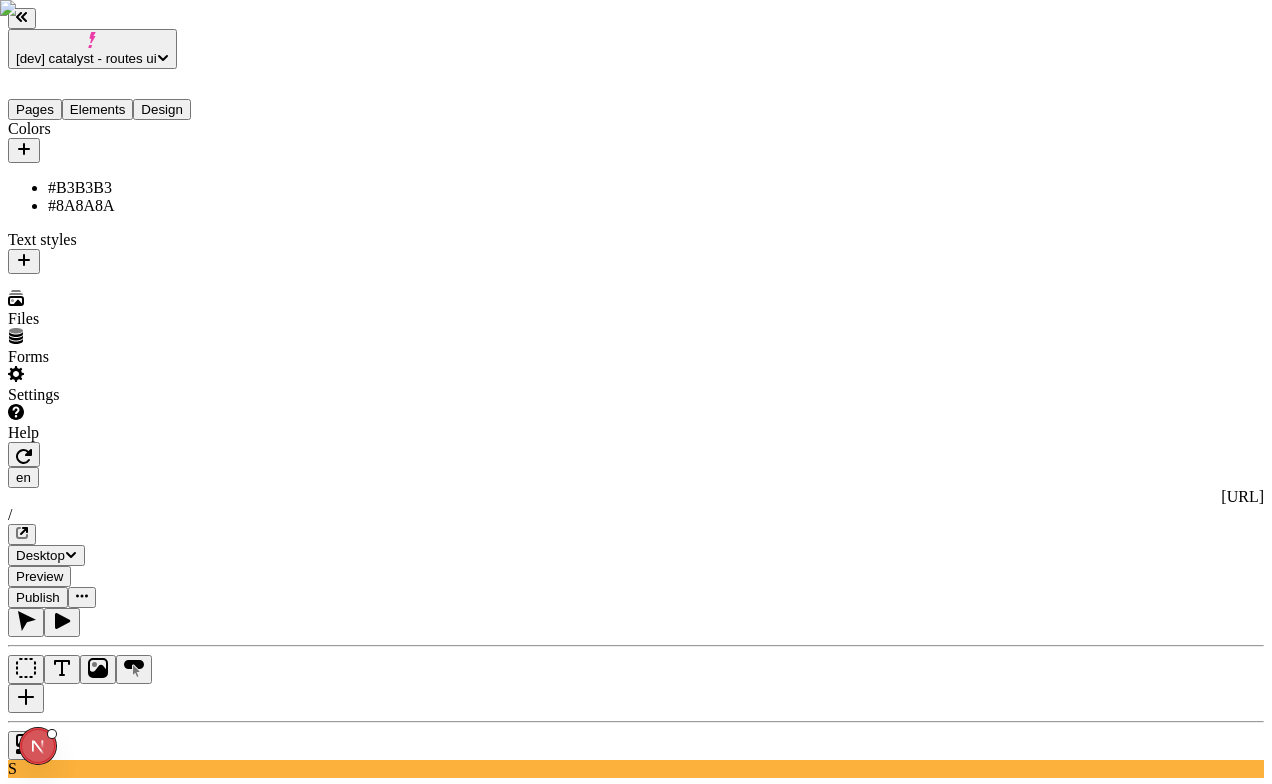 click on "#8A8A8A" at bounding box center [148, 206] 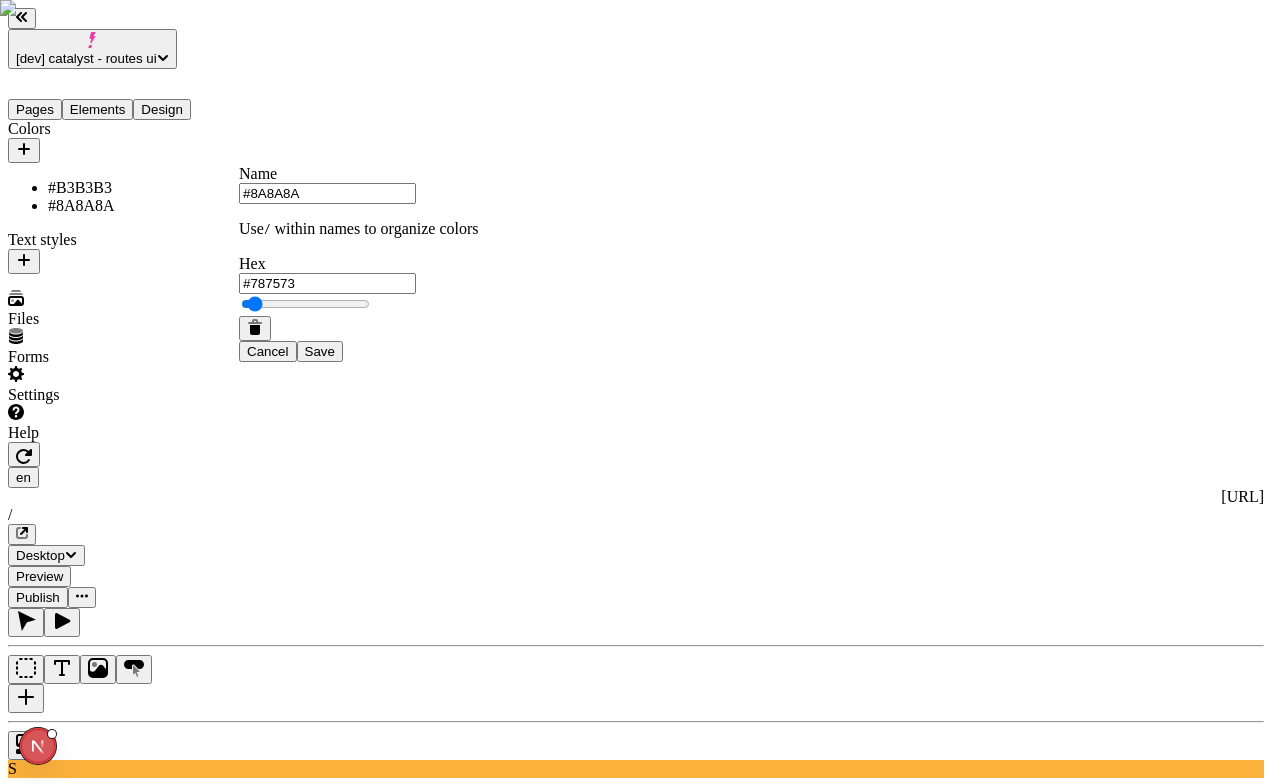 click on "#787573" at bounding box center [327, 283] 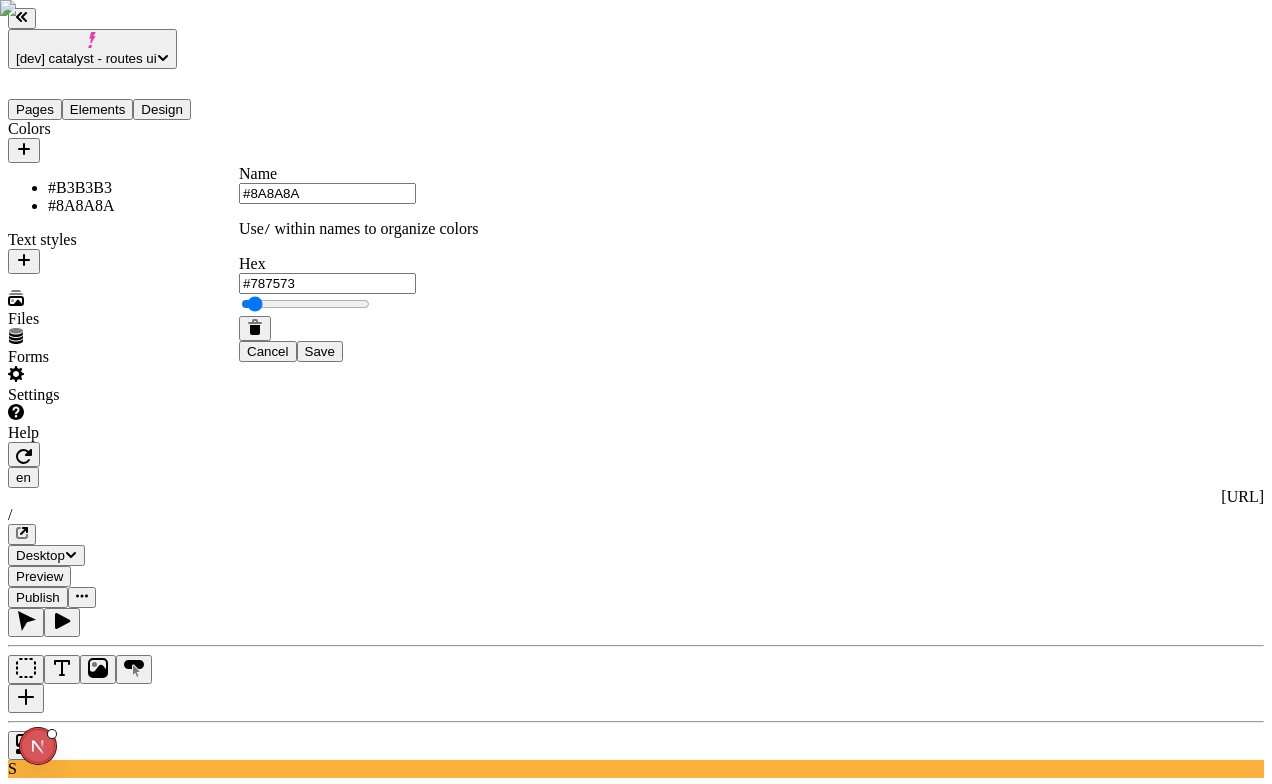 paste on "8A8A8A" 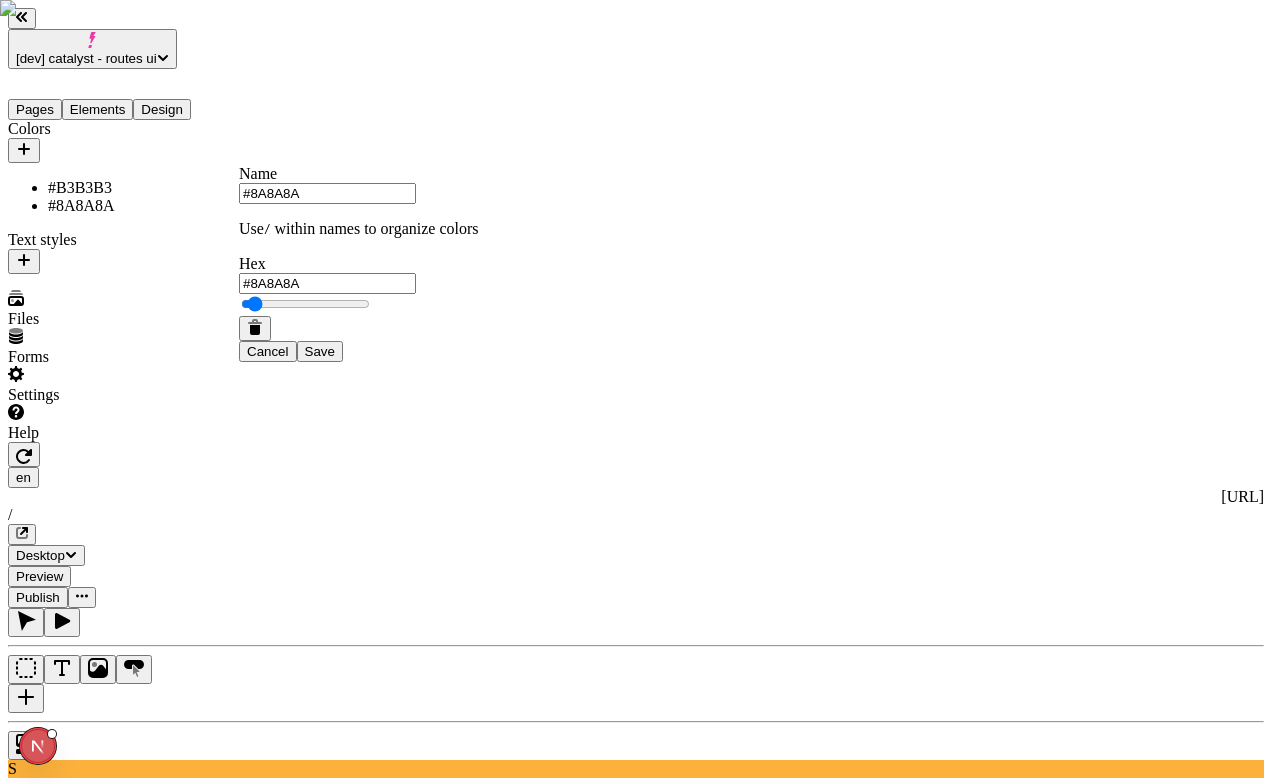 type on "#8A8A8A" 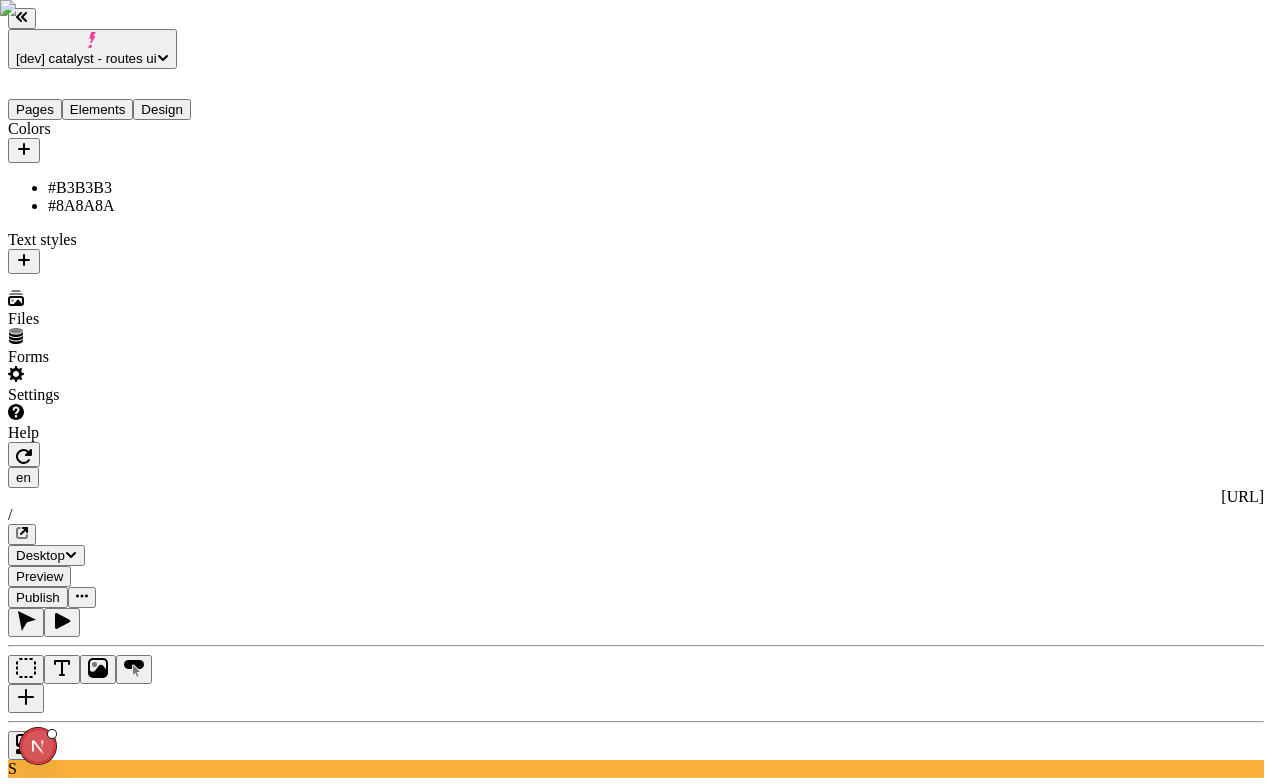 click 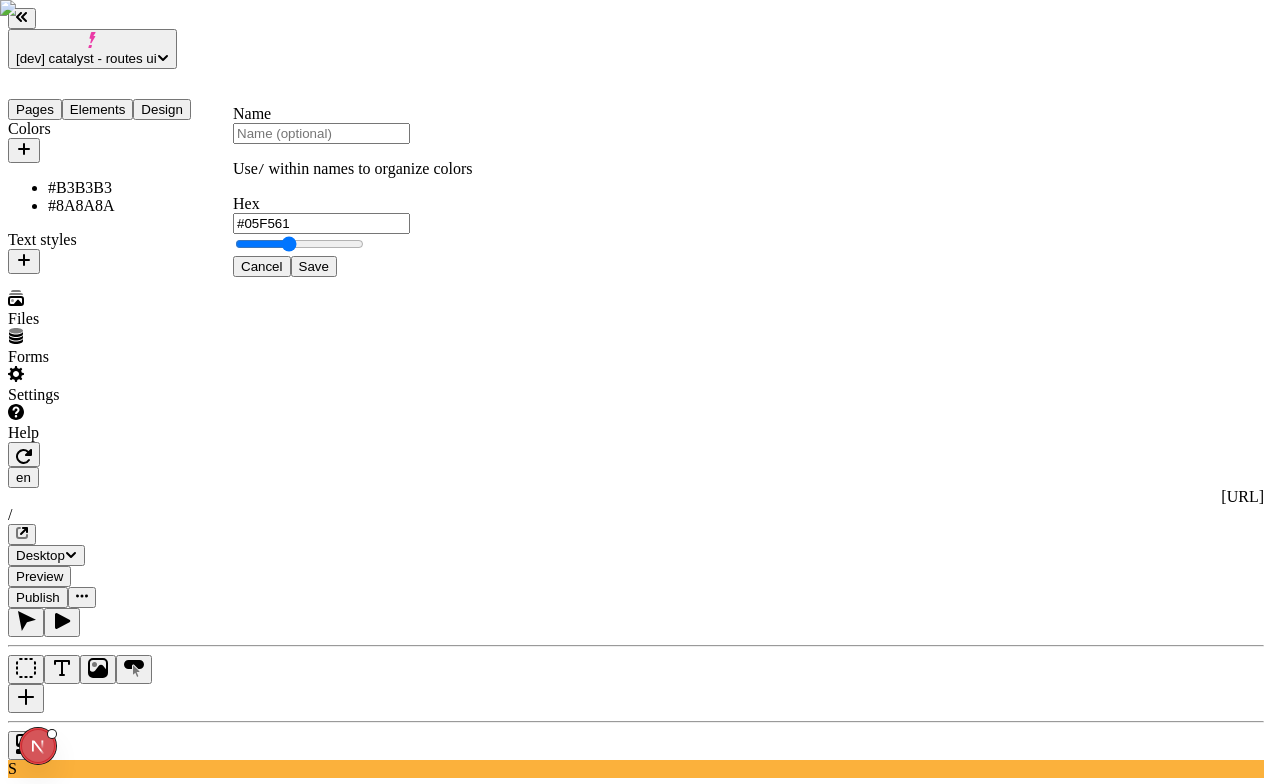 click on "#05F561" at bounding box center (321, 223) 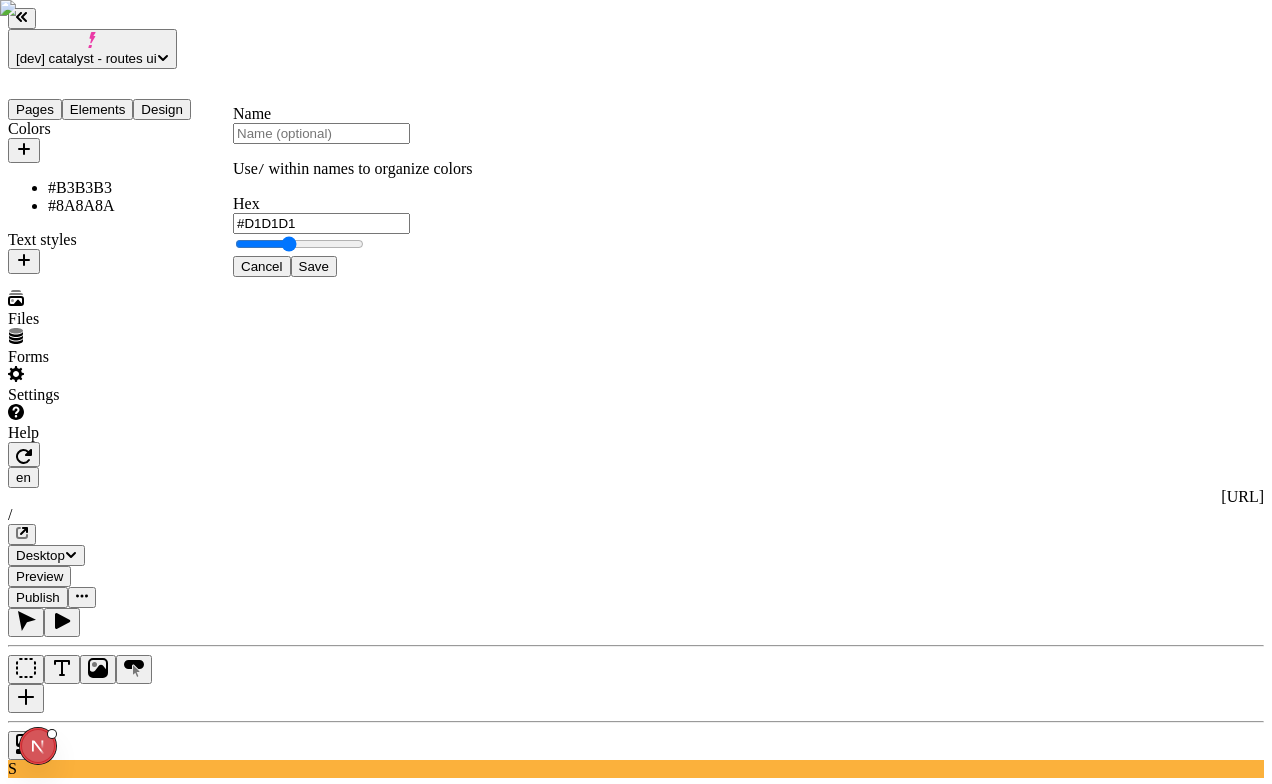 type on "#D1D1D1" 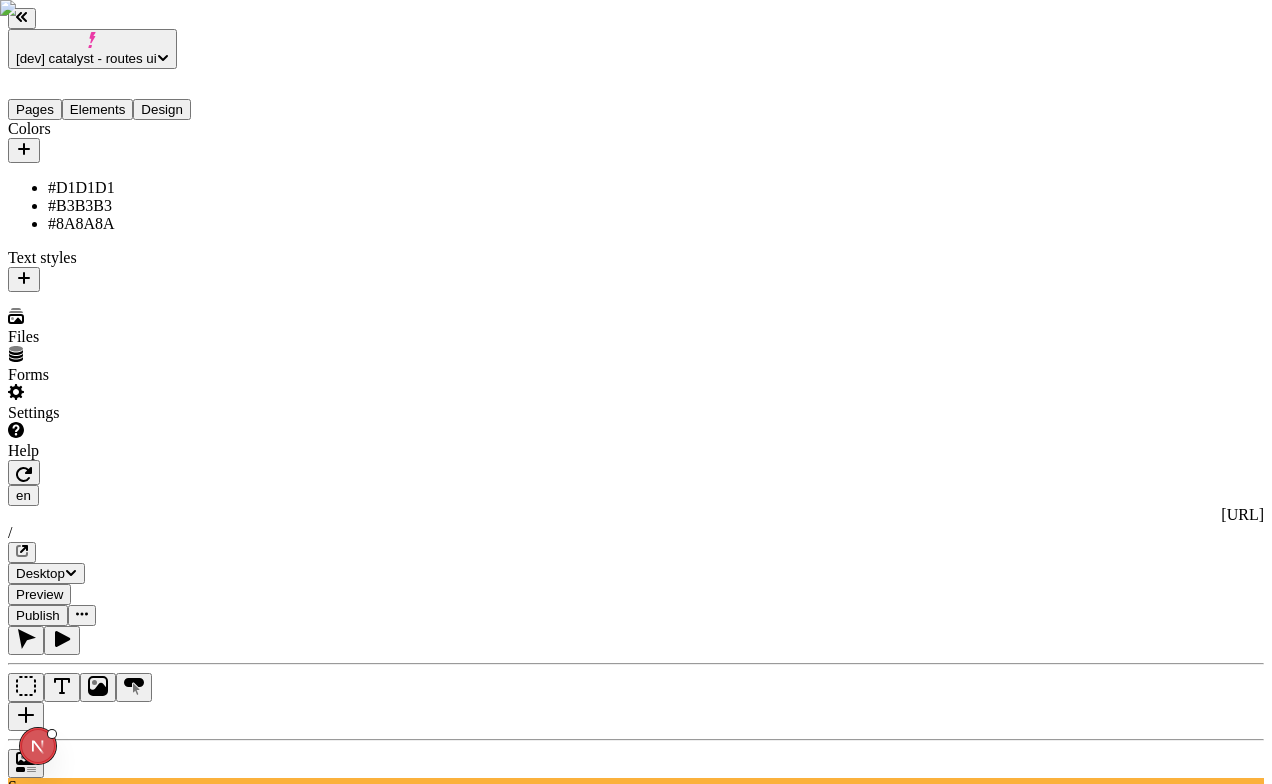 click 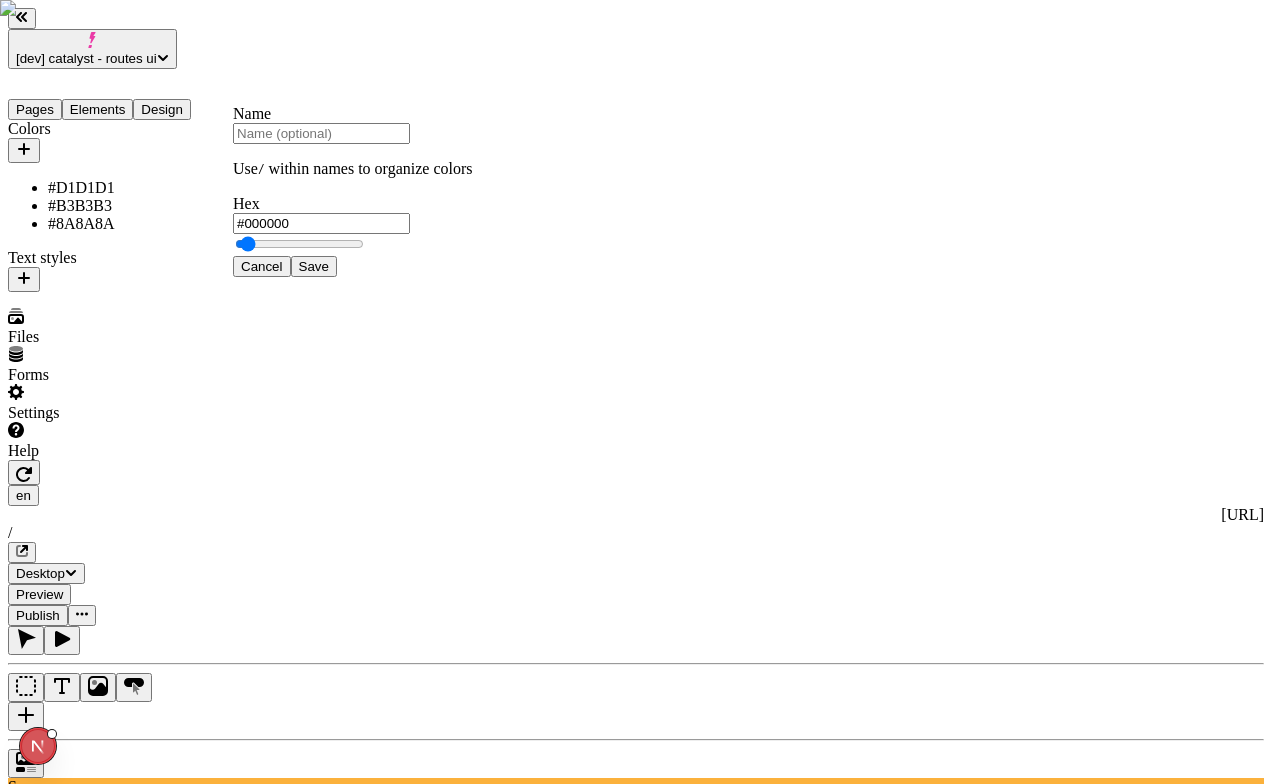 click on "Name Use  /   within names to organize colors" at bounding box center (353, 142) 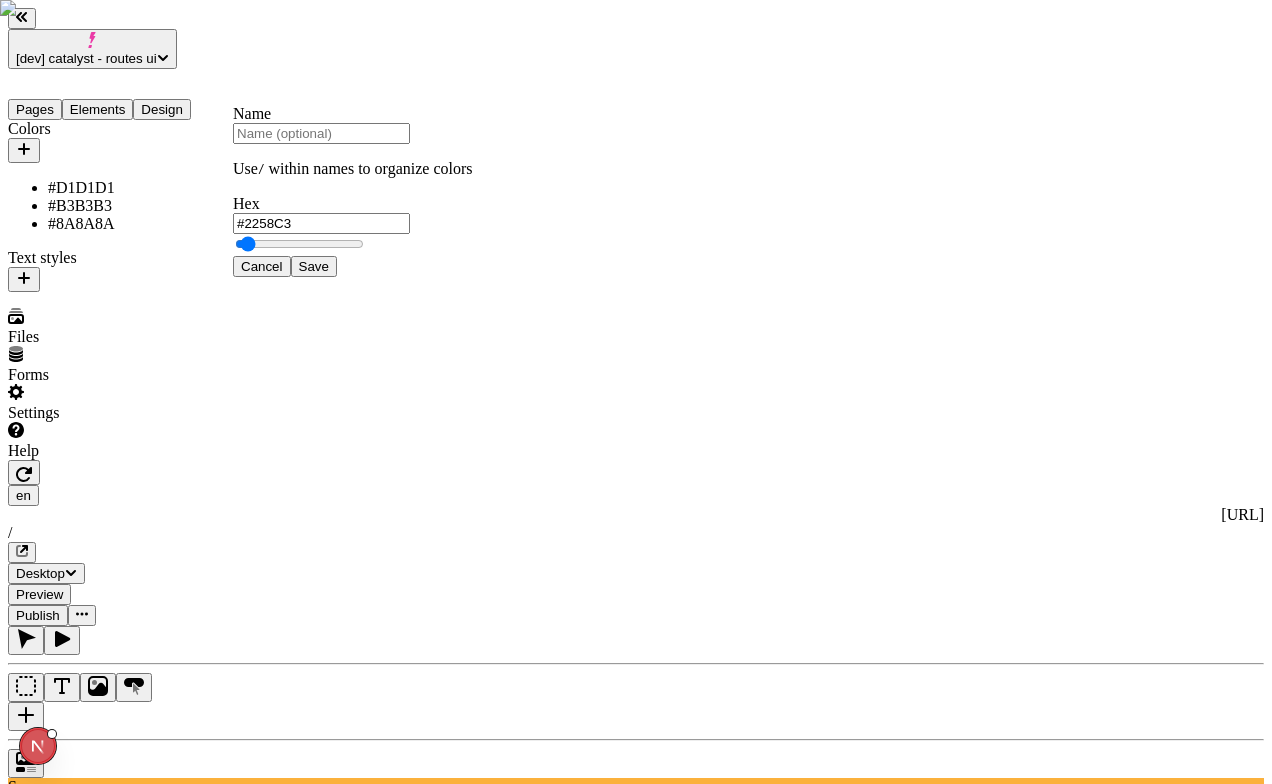 type on "#2258C3" 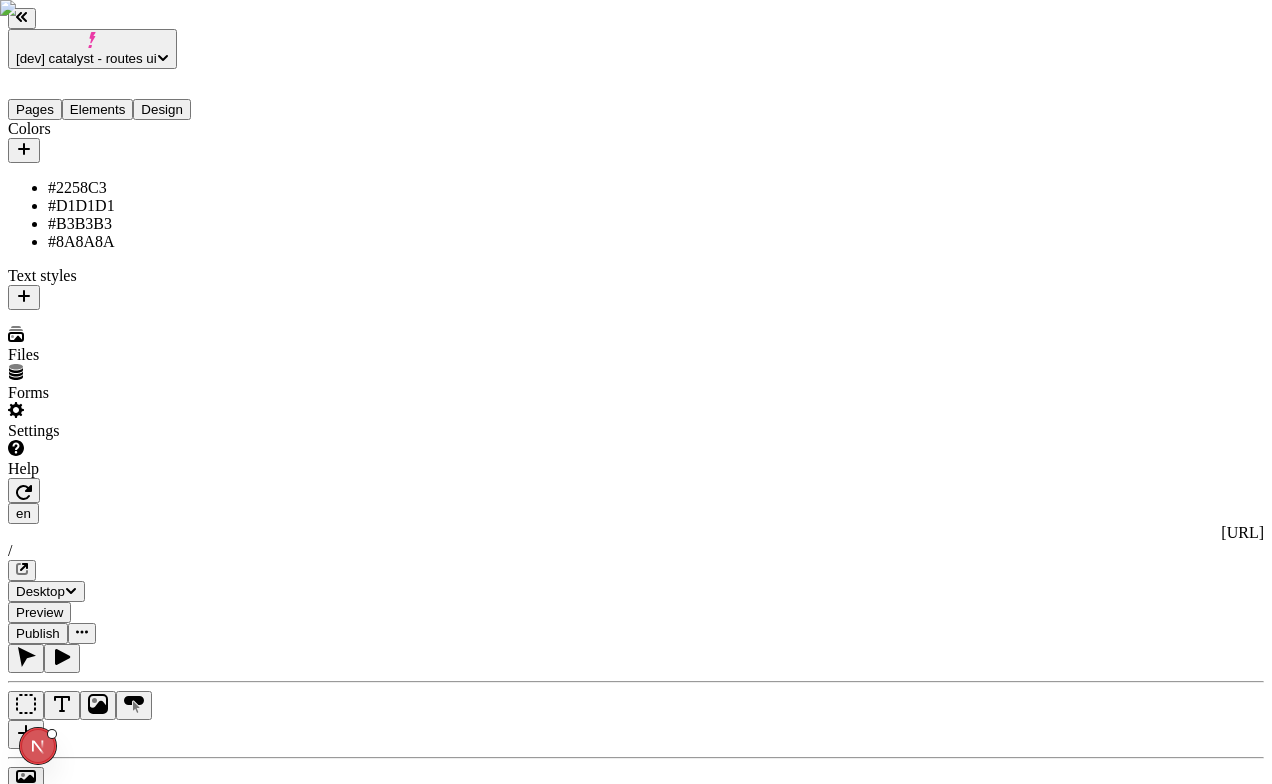click 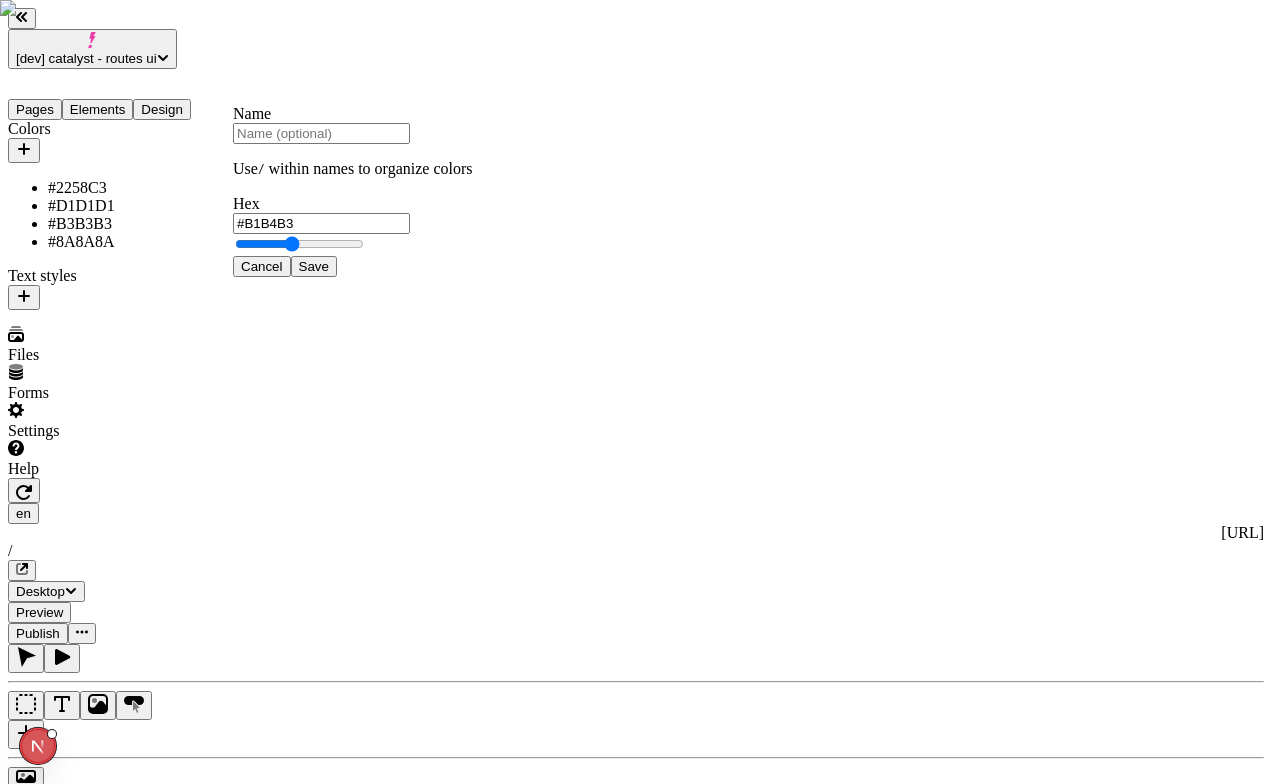 click at bounding box center (24, 150) 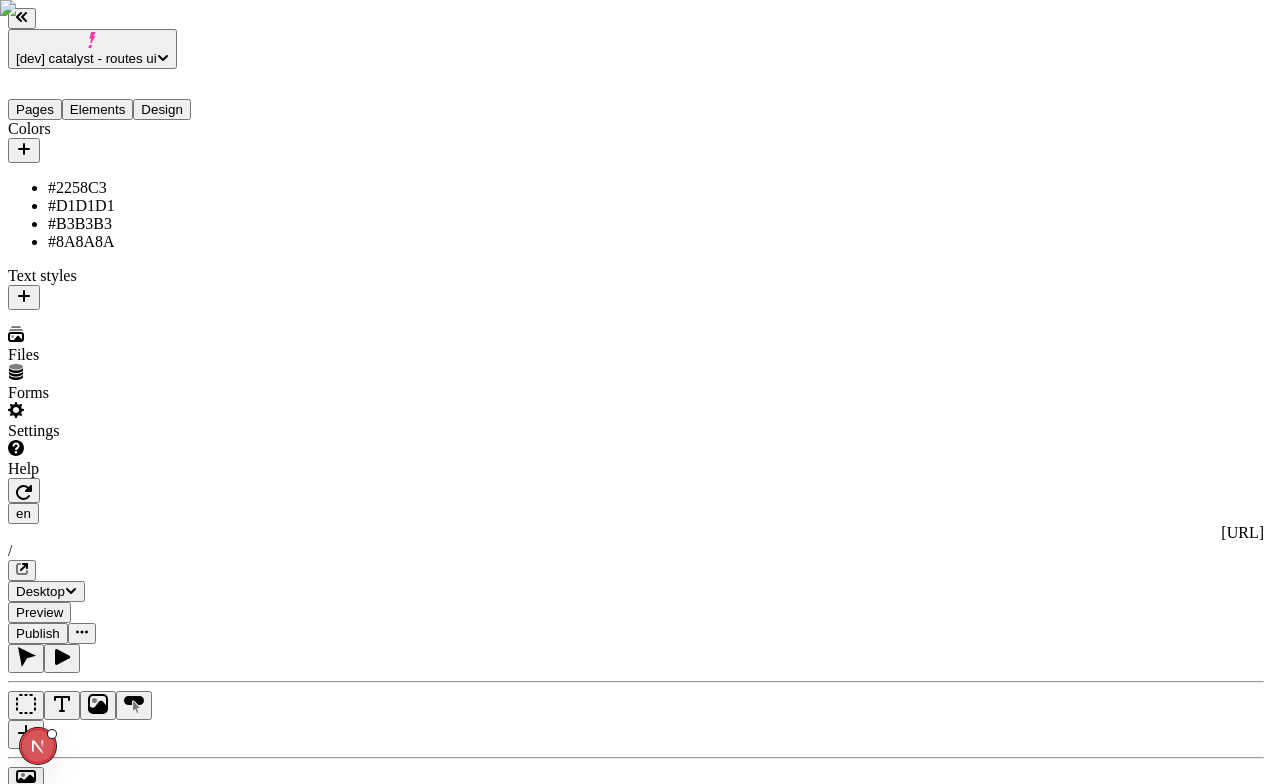 click at bounding box center [24, 150] 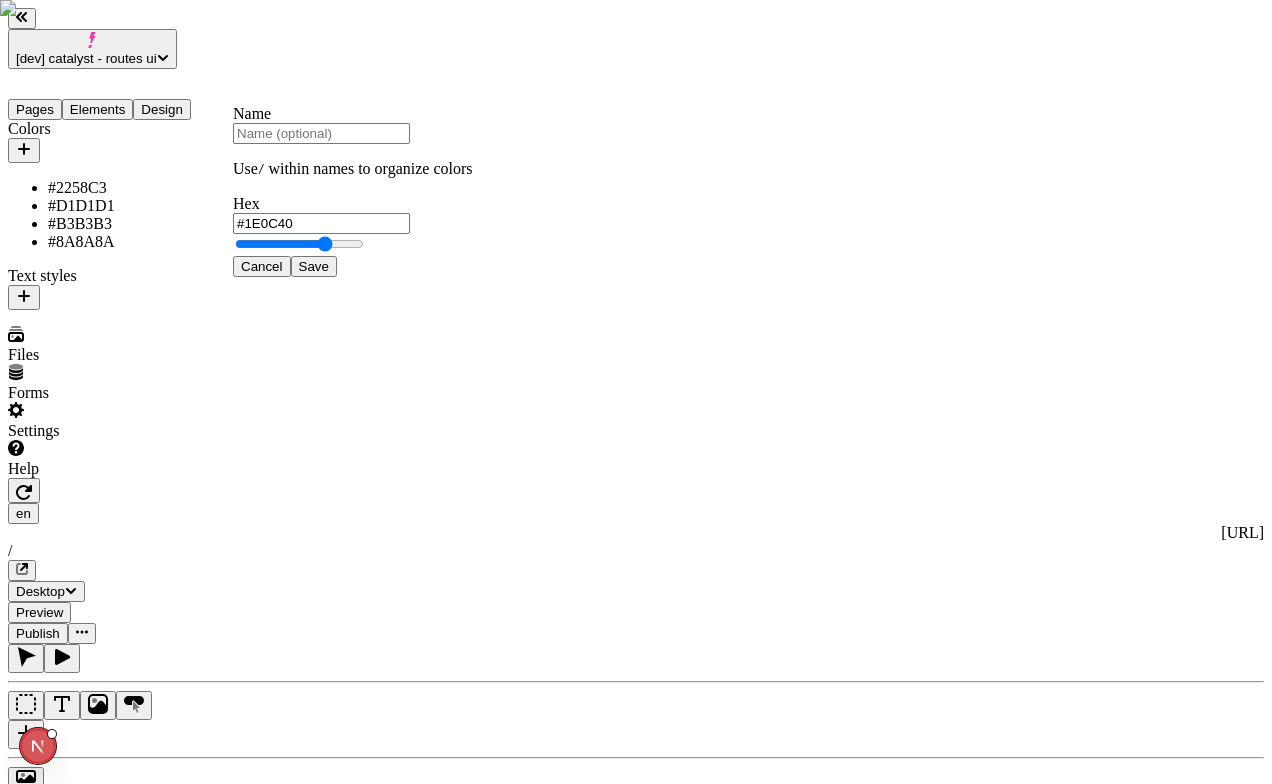 click on "Hex #1E0C40" at bounding box center (353, 214) 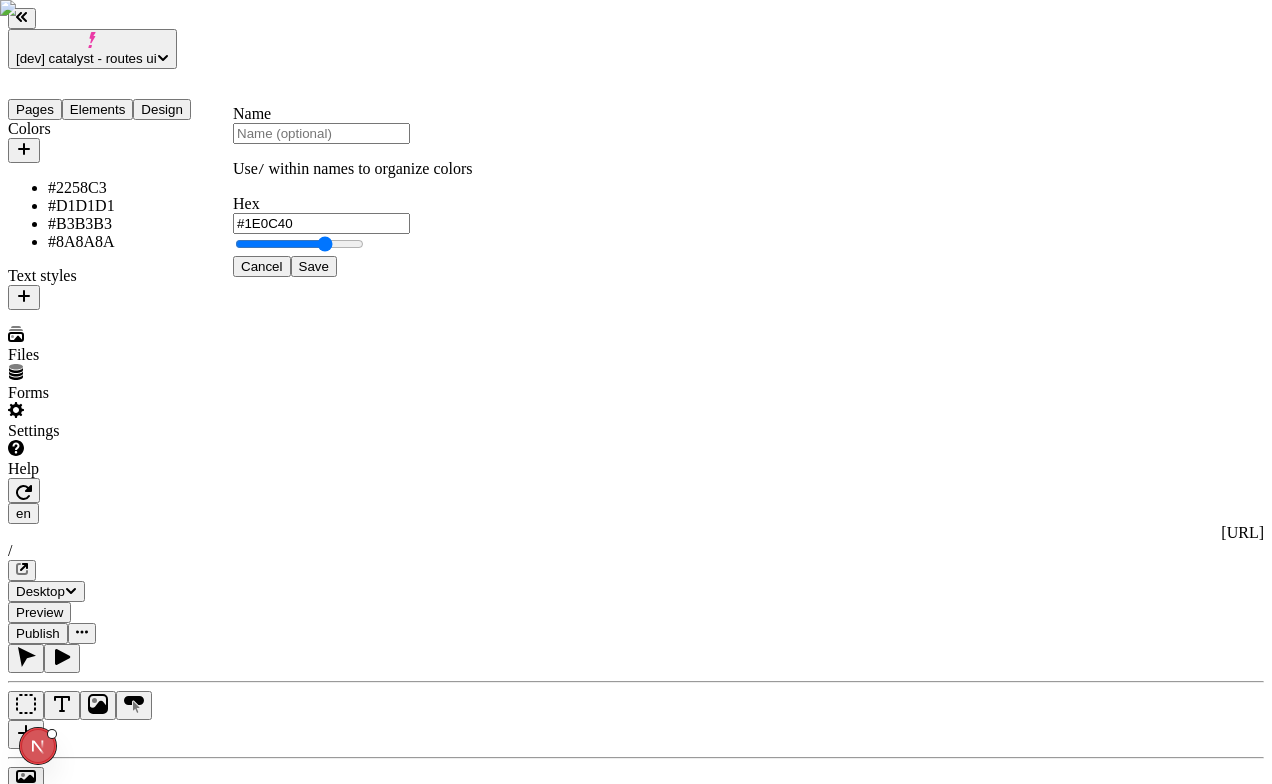 click on "#1E0C40" at bounding box center (321, 223) 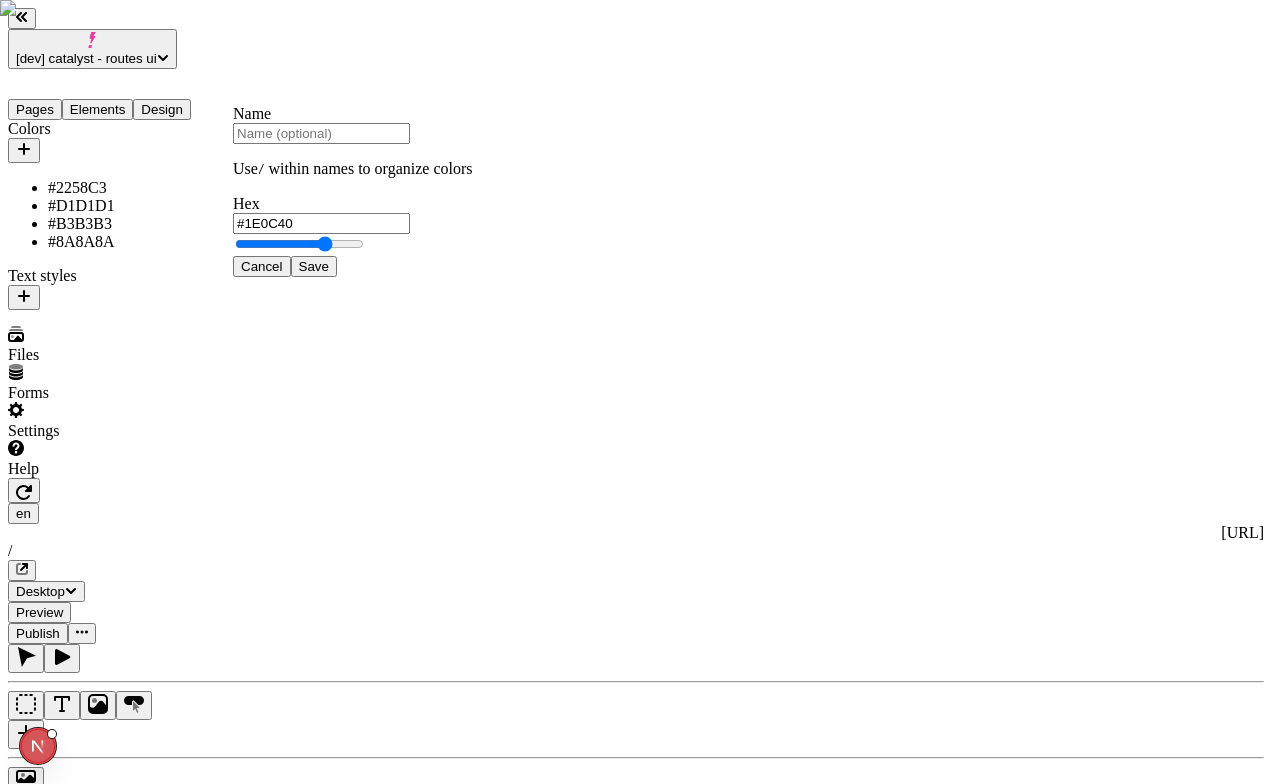 paste on "FFBB33" 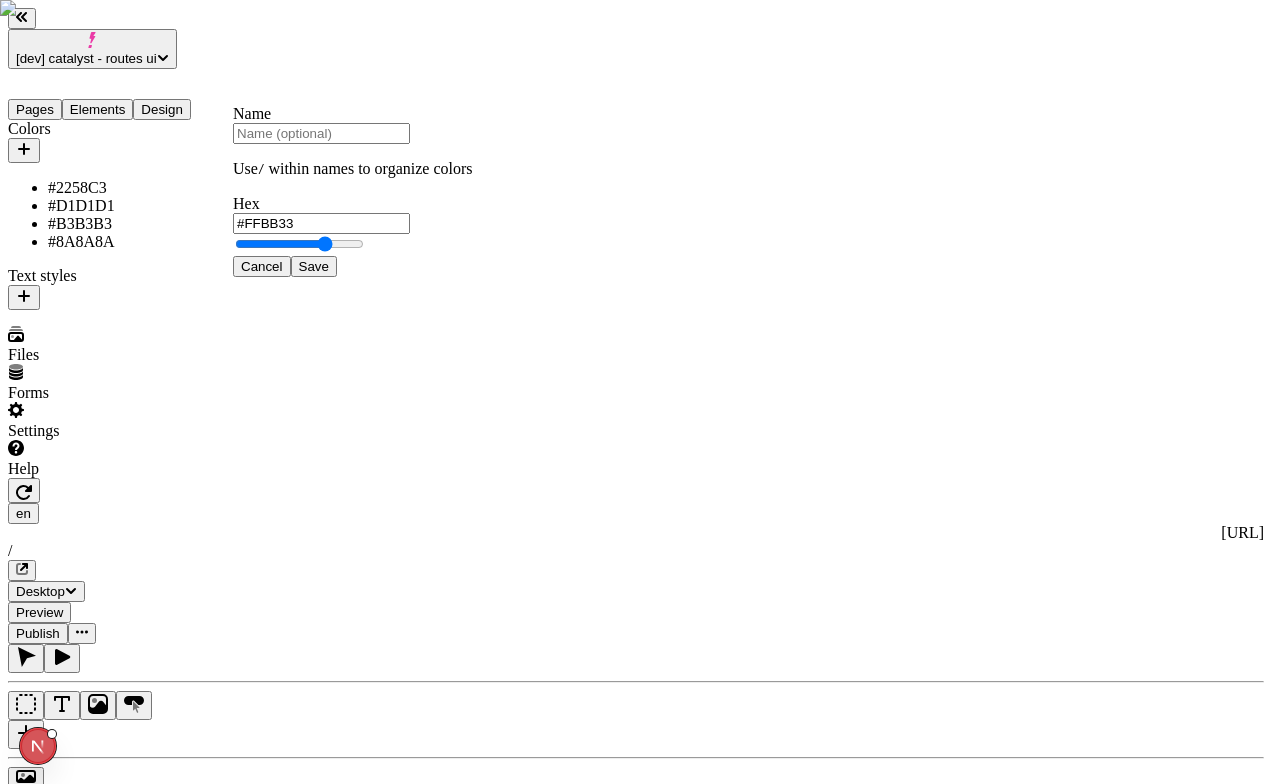 type on "#FFBB33" 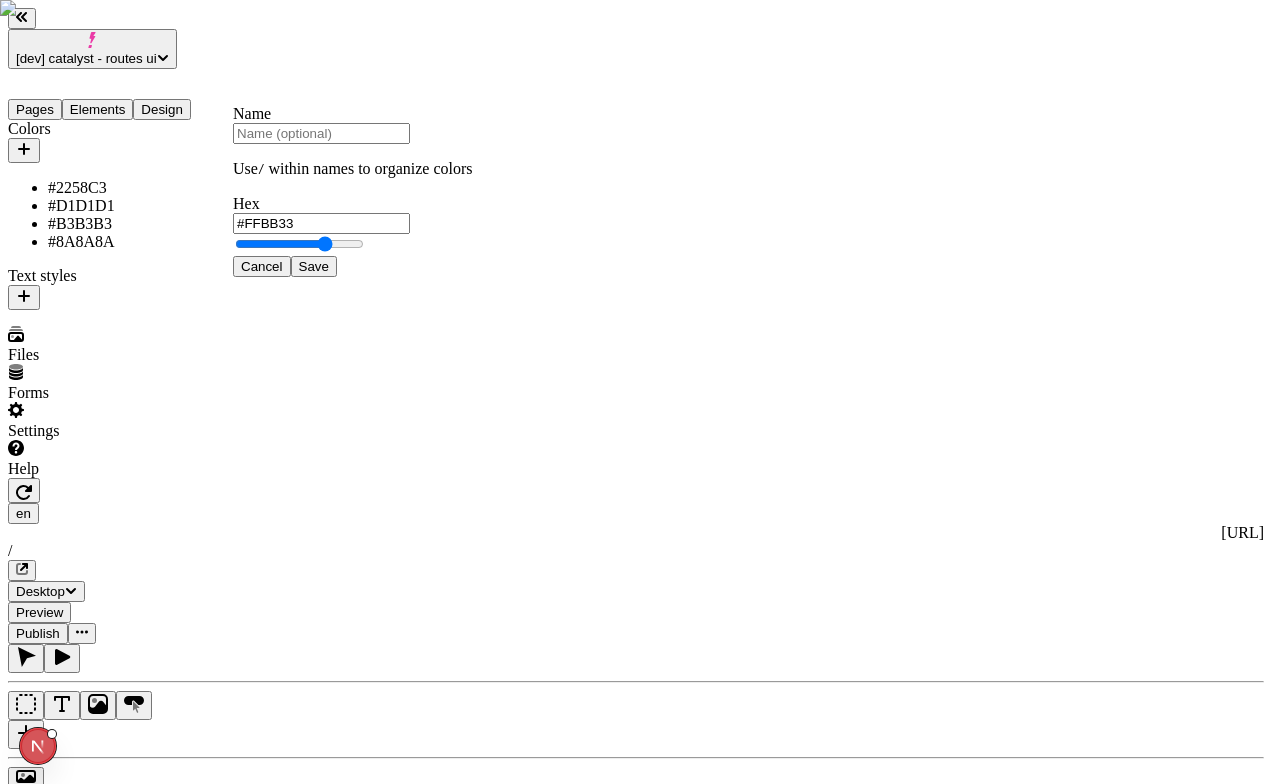 click on "Save" at bounding box center (314, 266) 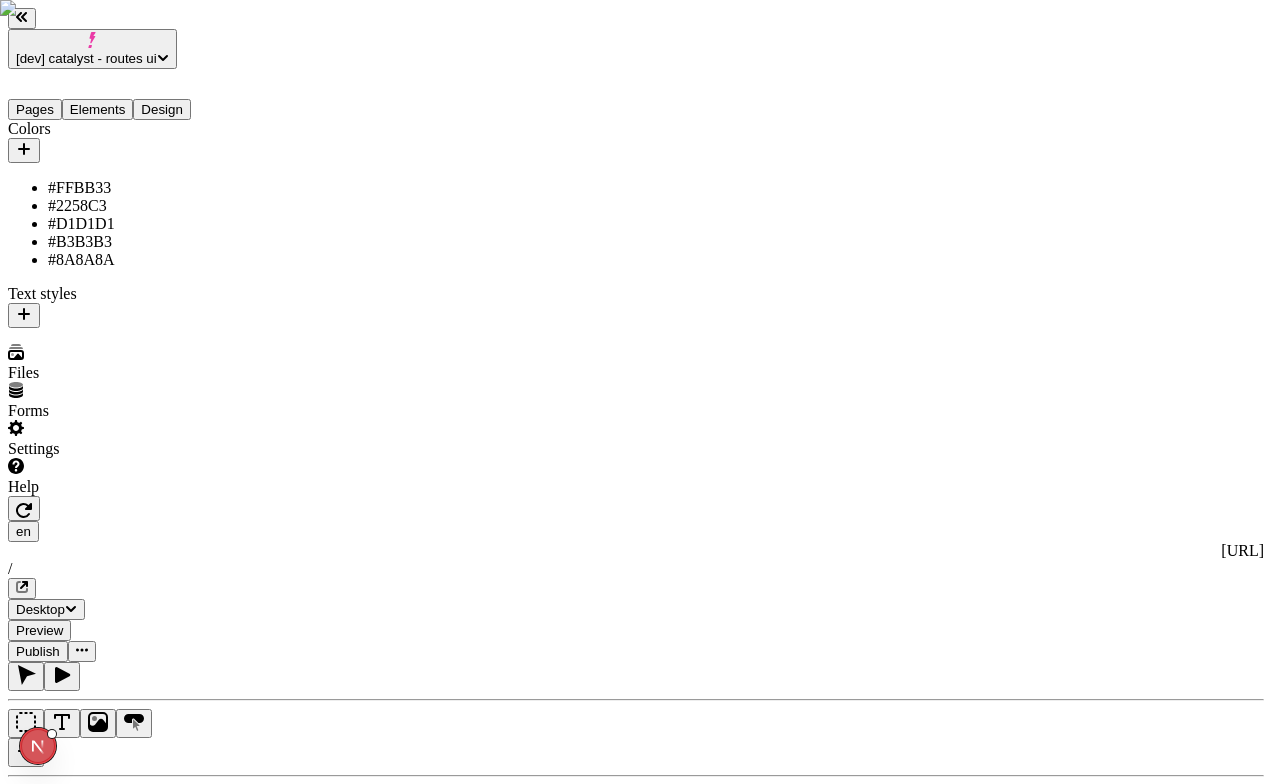 click at bounding box center [24, 150] 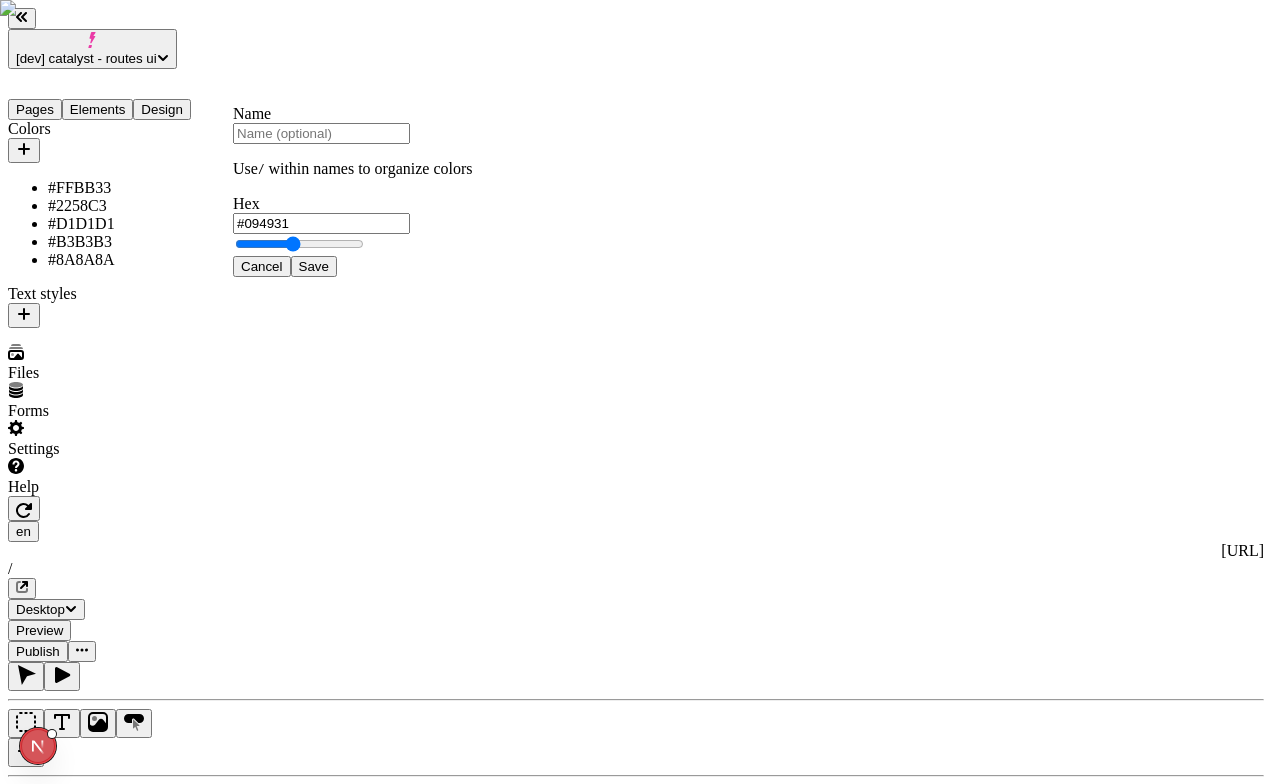 click on "#094931" at bounding box center (321, 223) 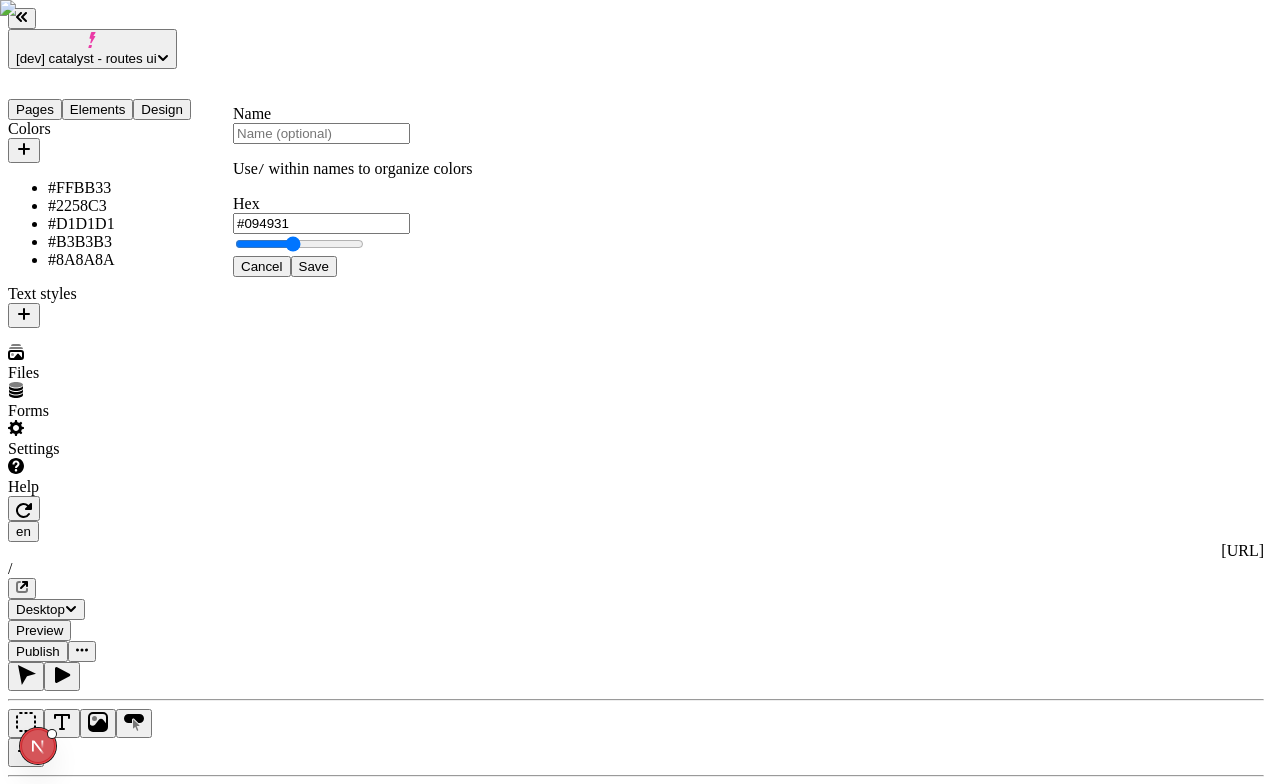 paste on "FF3333" 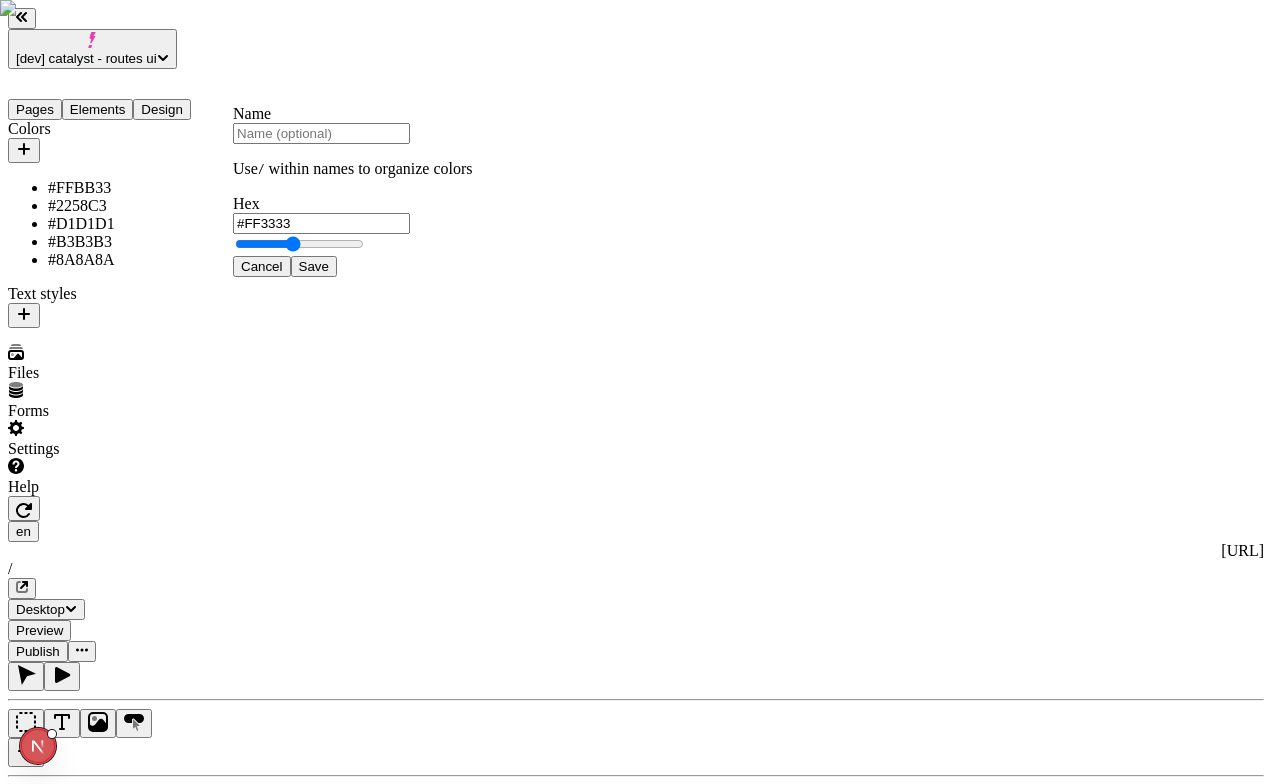 type on "#FF3333" 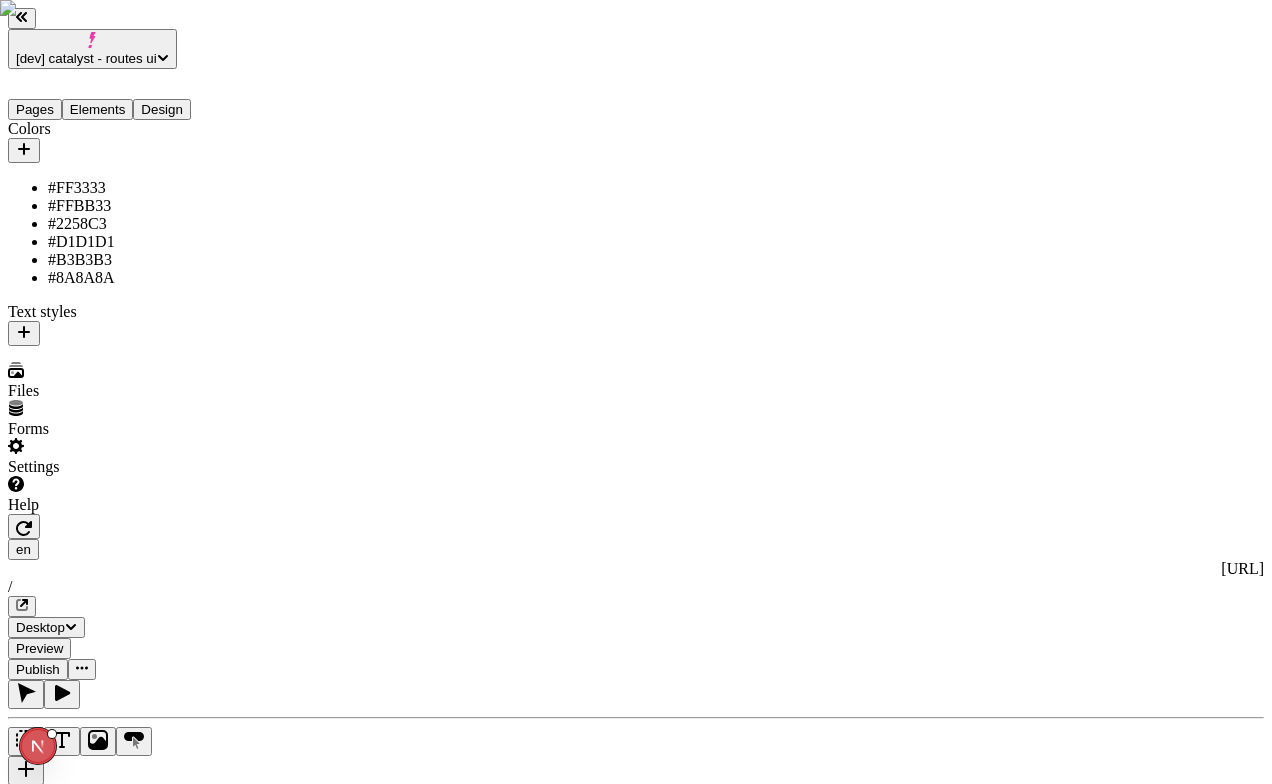 click 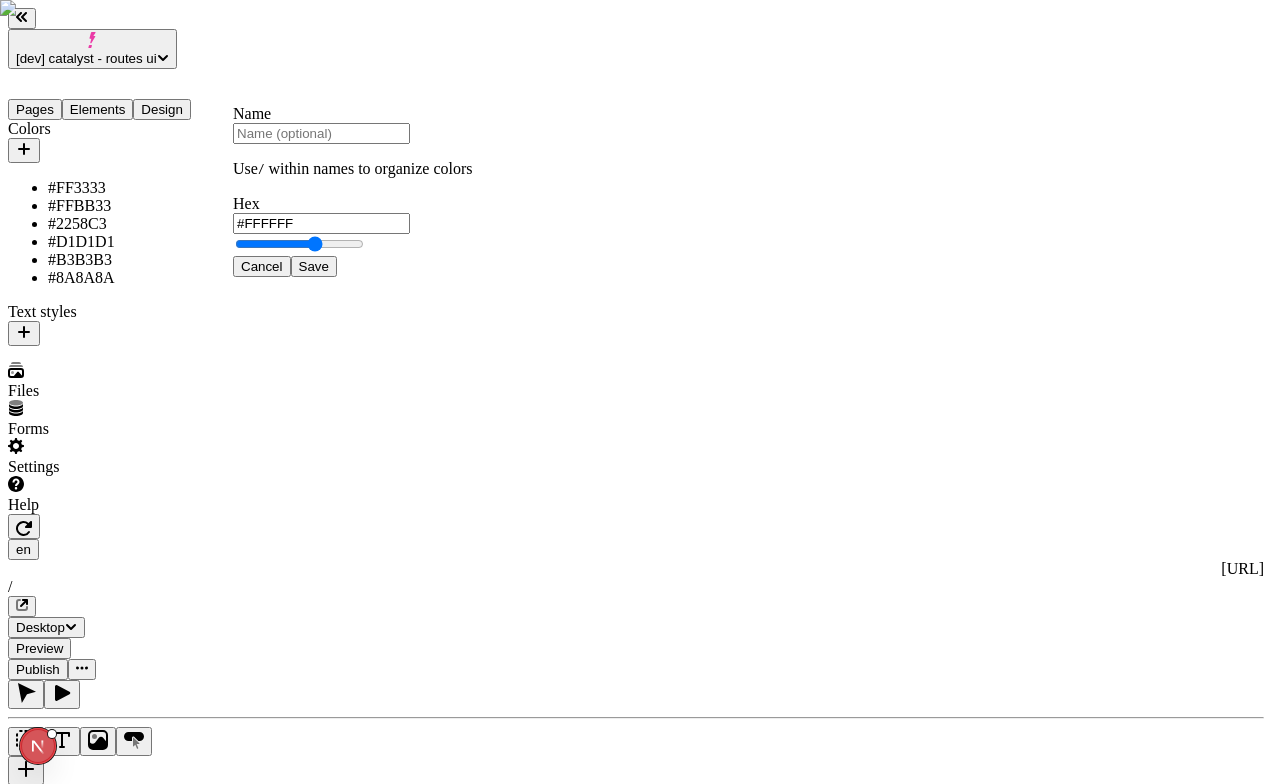 click on "#FFFFFF" at bounding box center (321, 223) 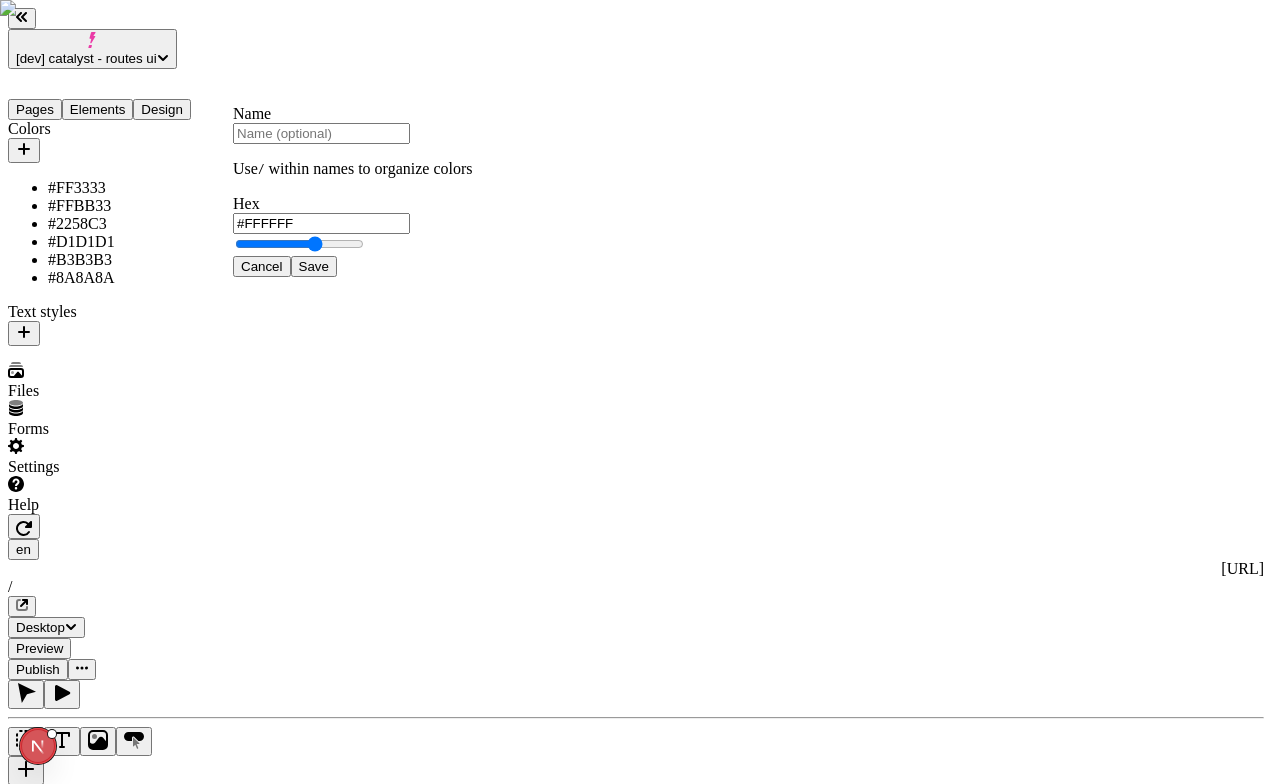 paste on "69EB60" 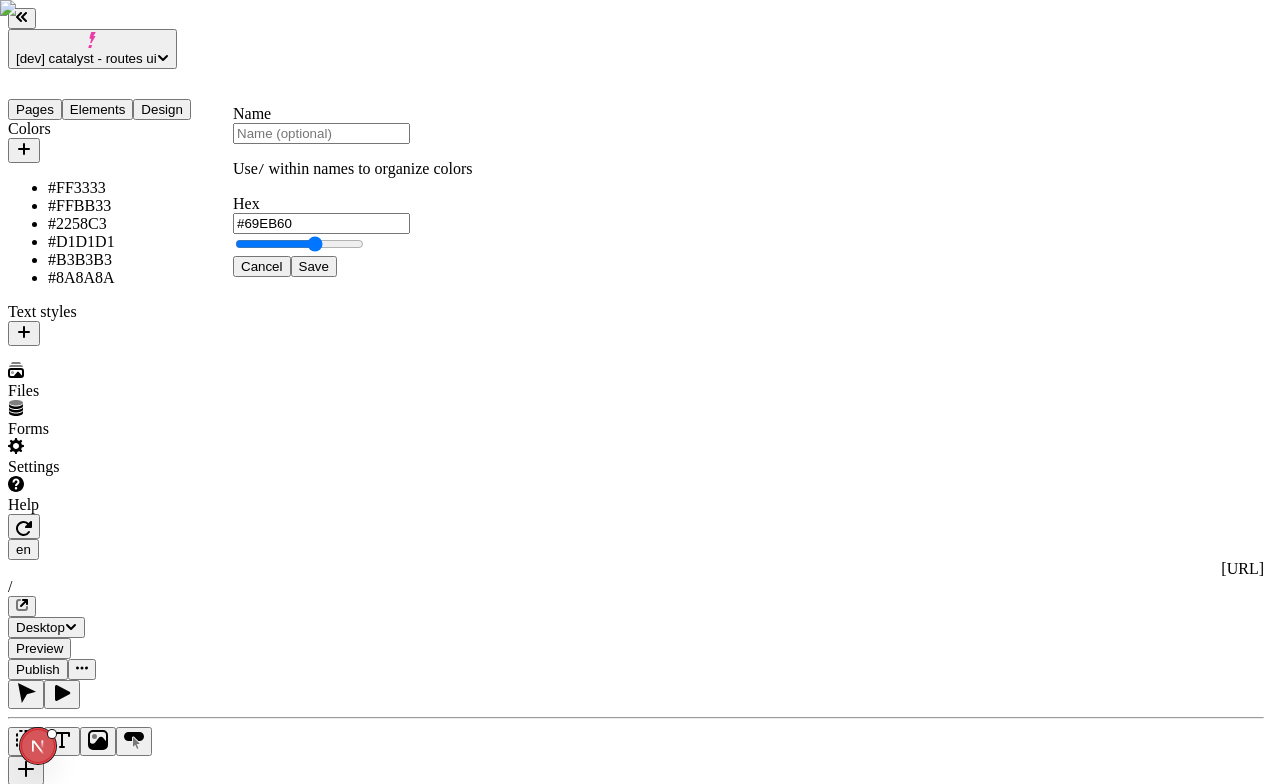 type on "#69EB60" 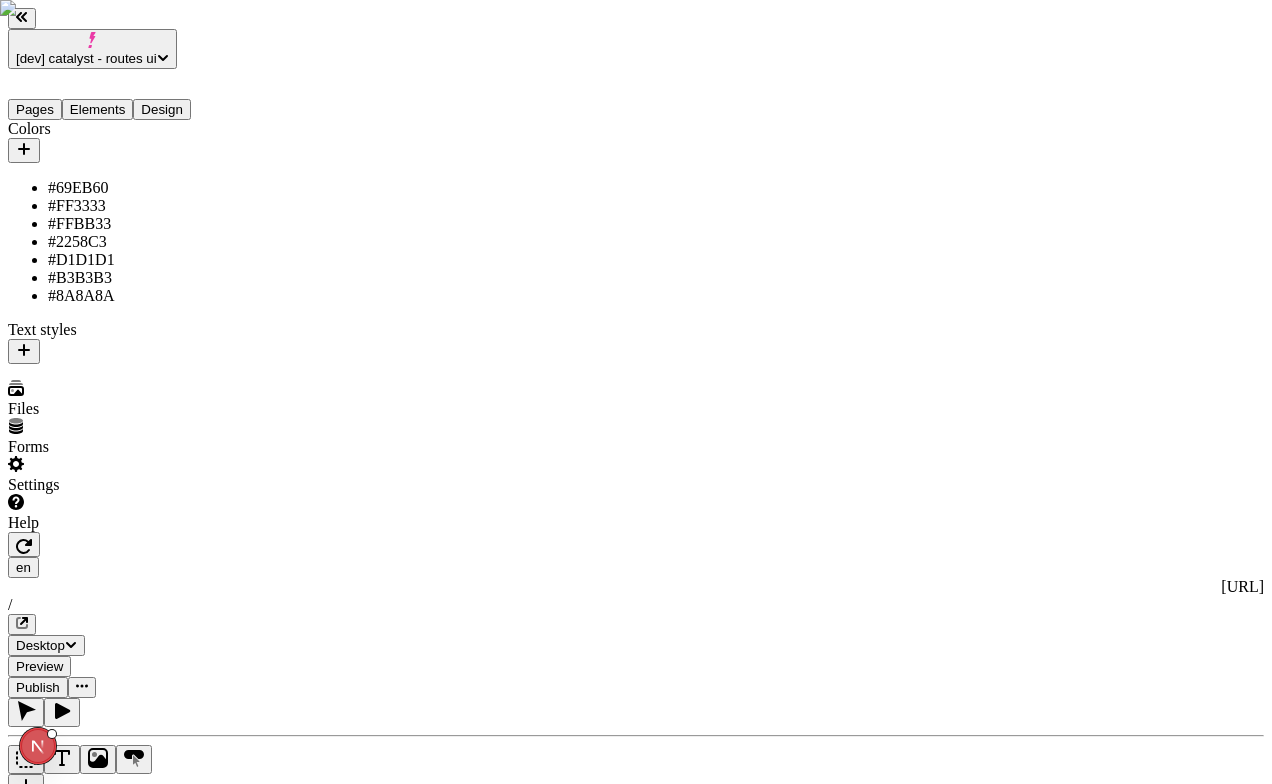 click 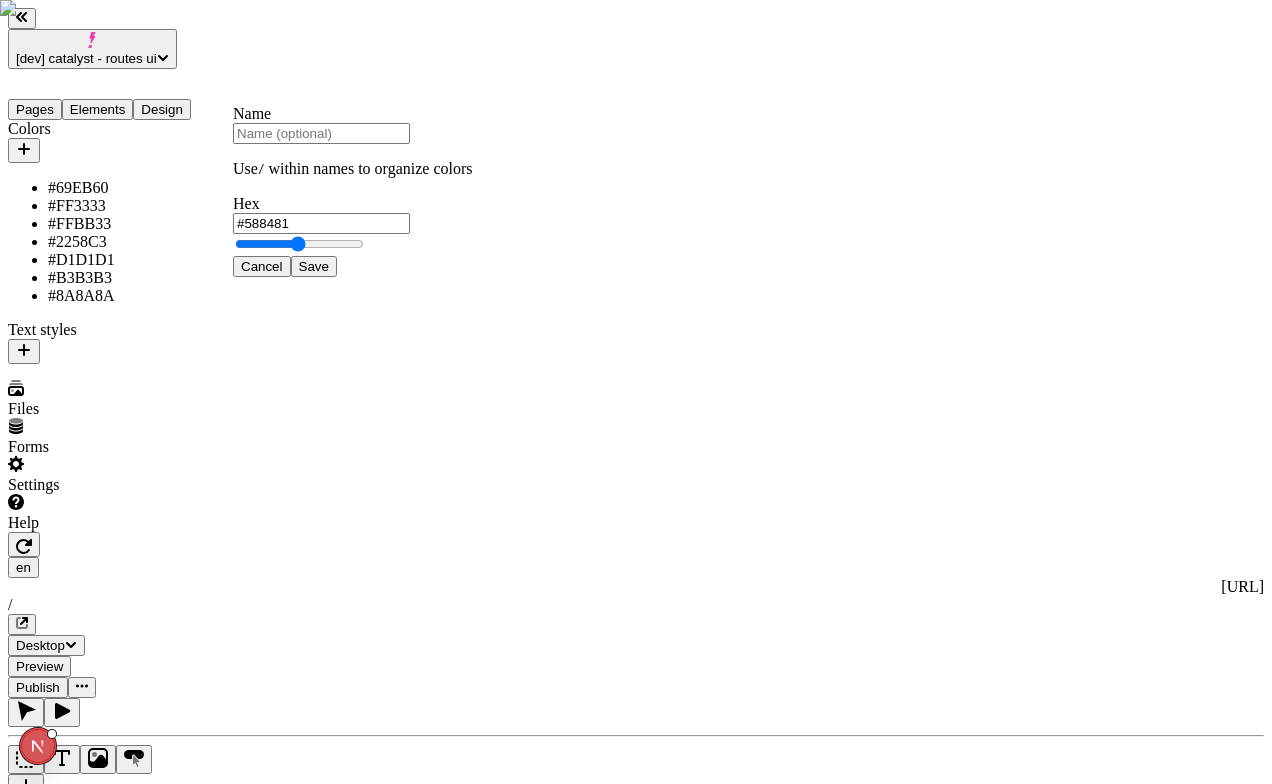 click on "Hex #588481" at bounding box center (353, 214) 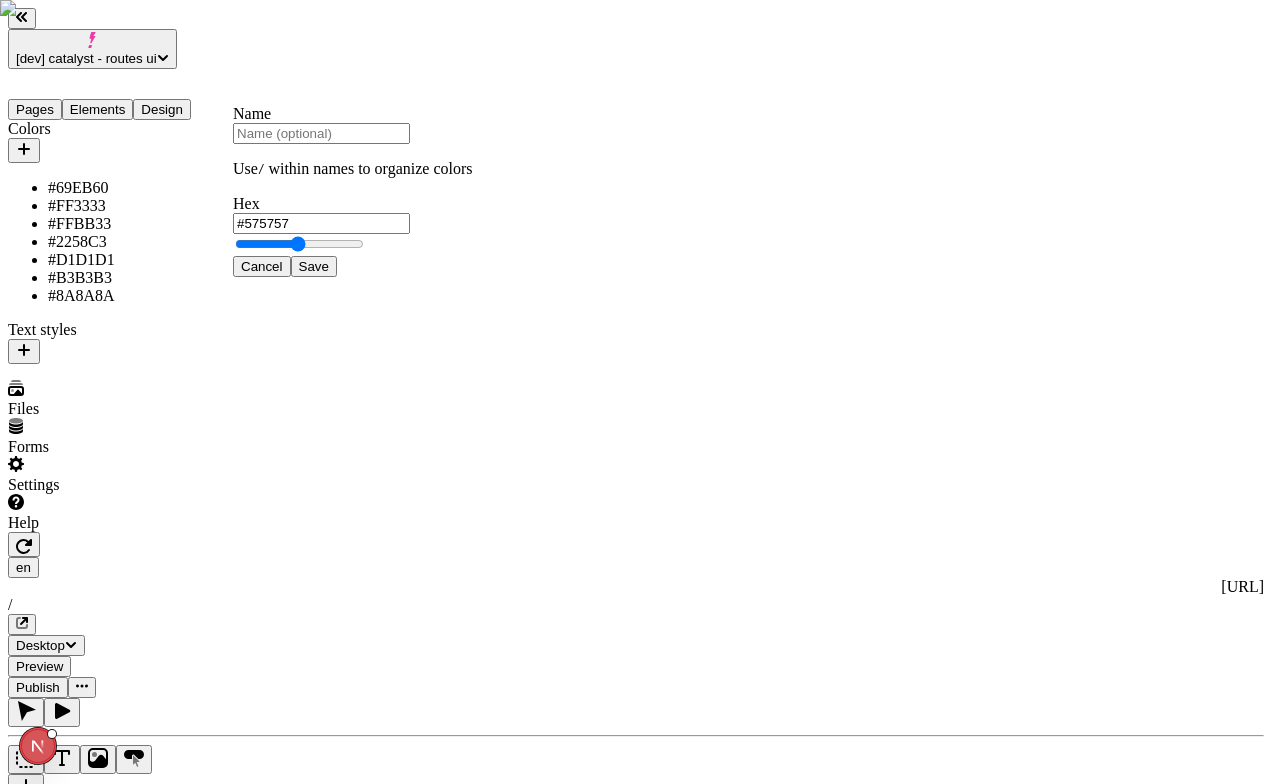 type on "#575757" 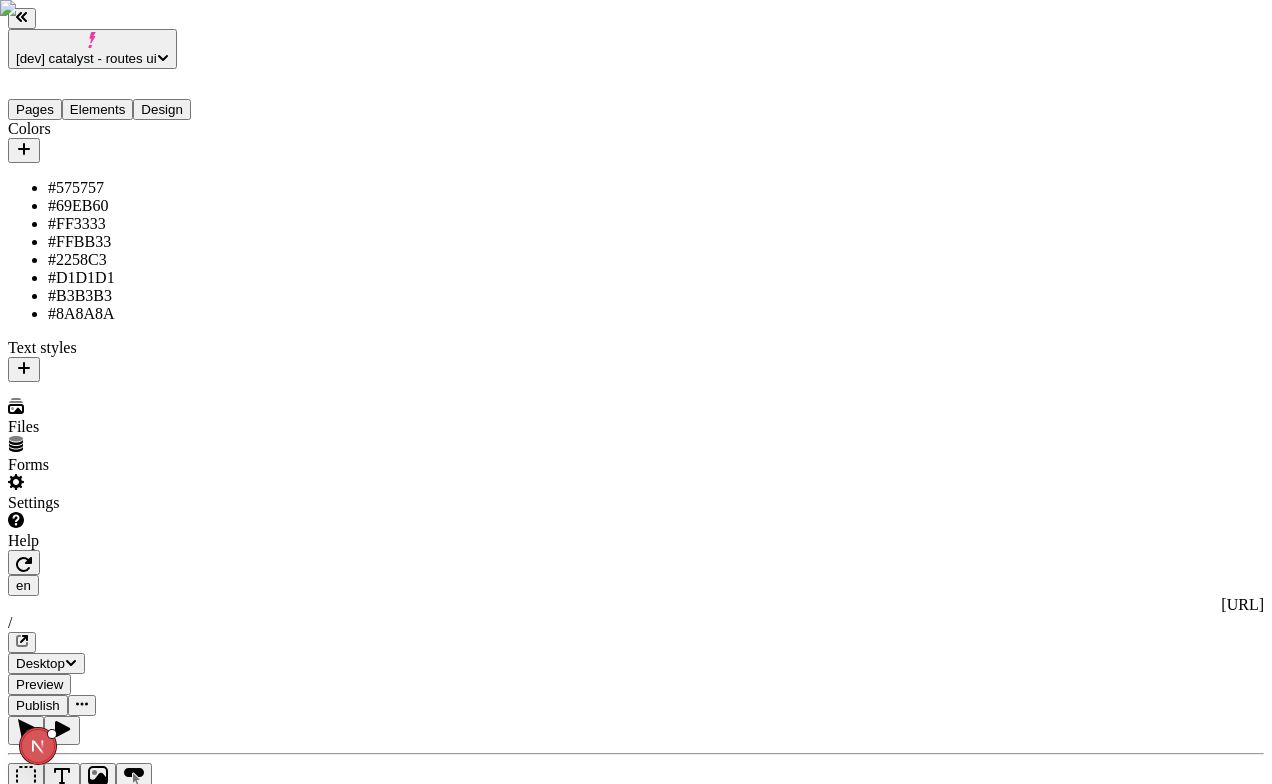 click on "#8A8A8A" at bounding box center [148, 314] 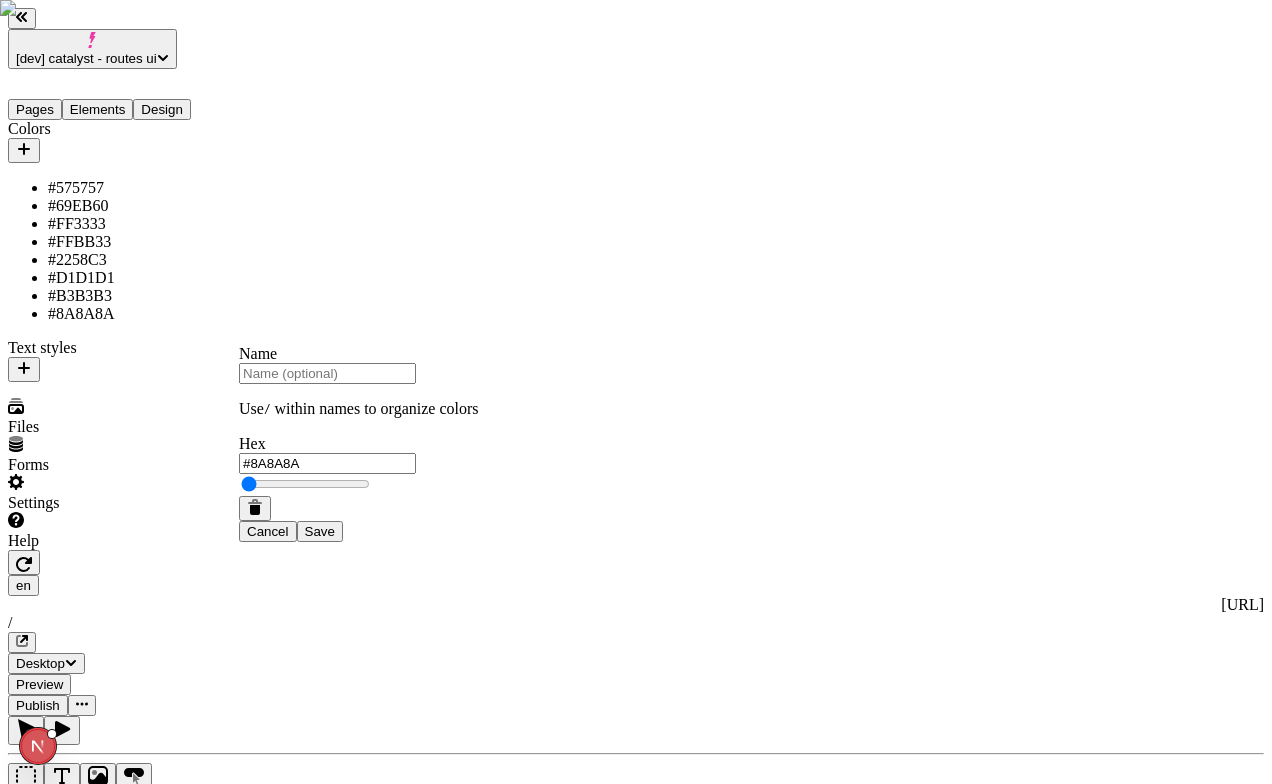 type 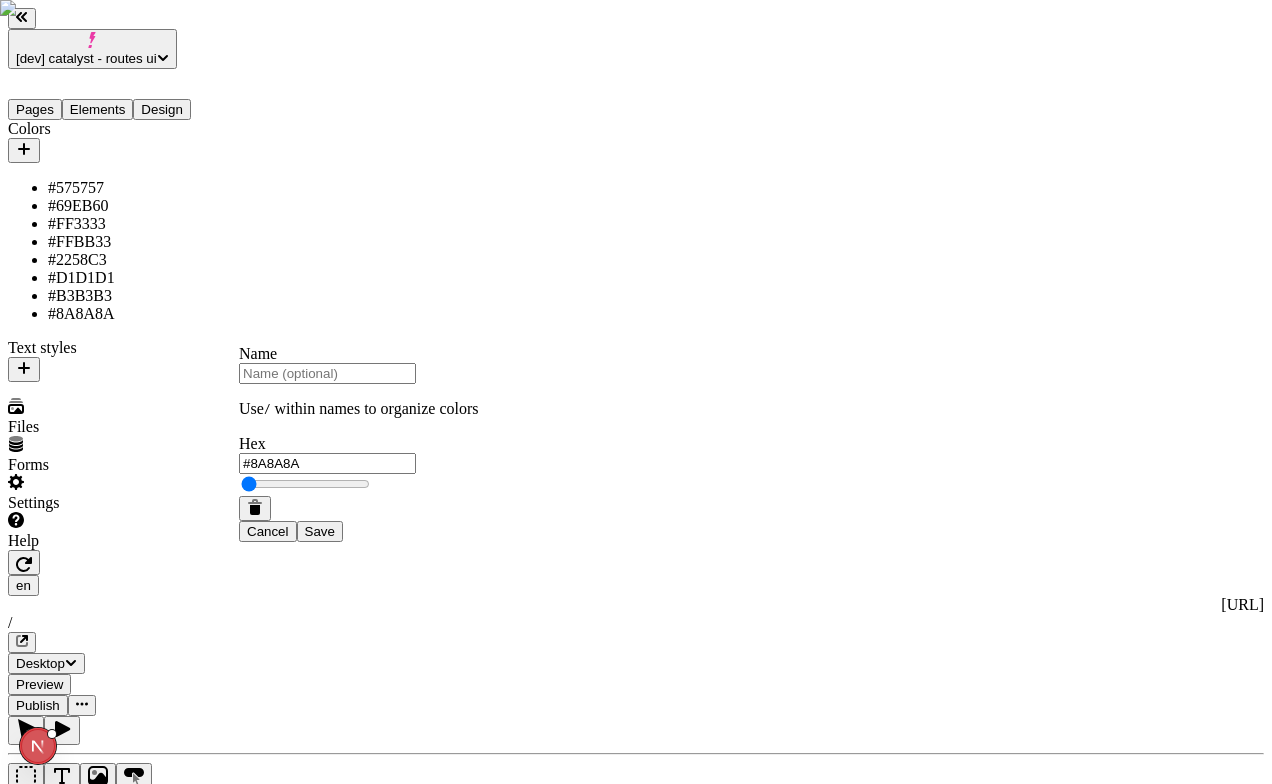 click on "Save" at bounding box center [320, 531] 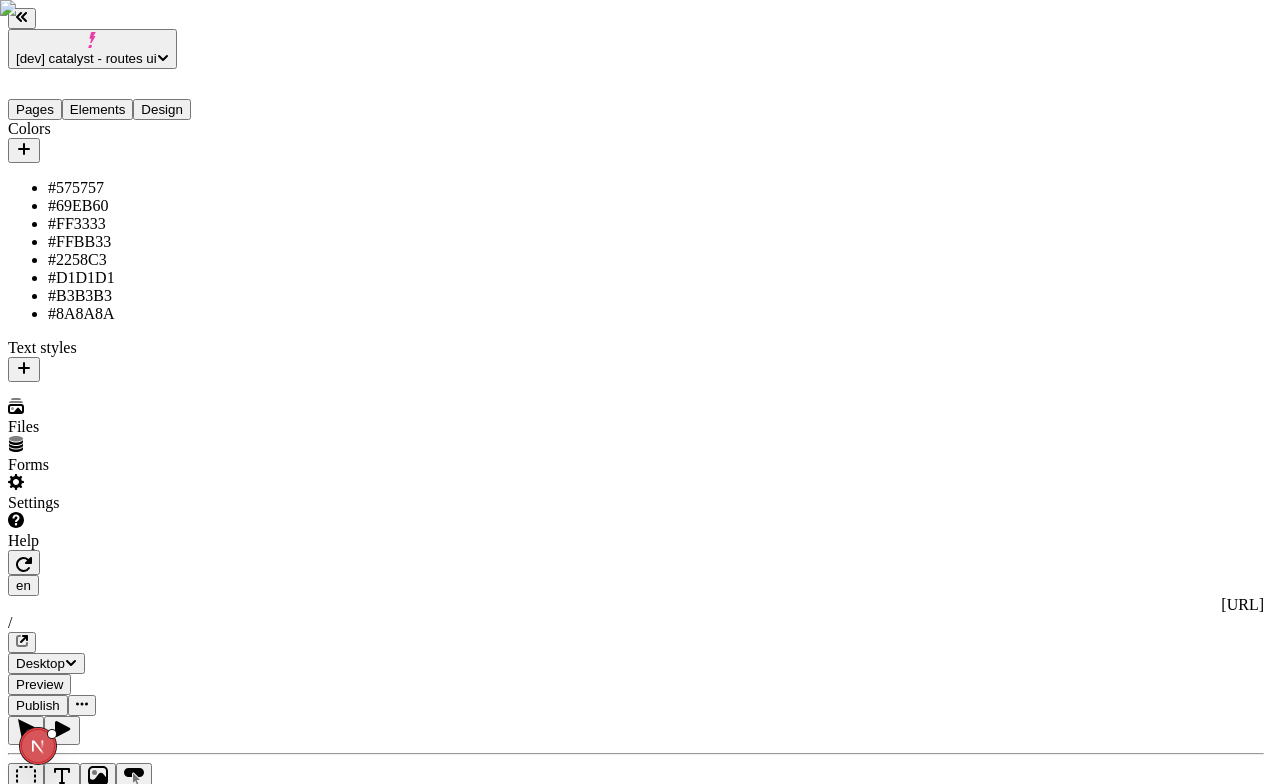 click on "#B3B3B3" at bounding box center [148, 296] 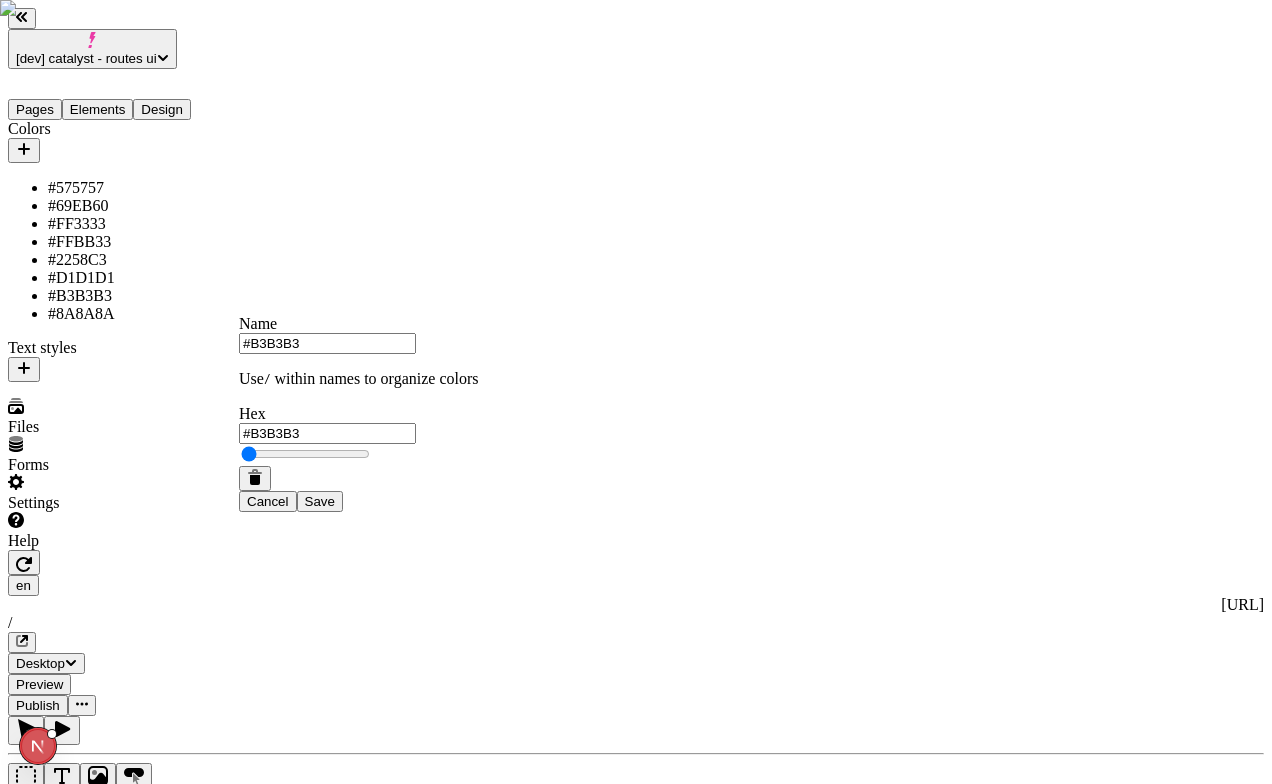 click on "#B3B3B3" at bounding box center [327, 343] 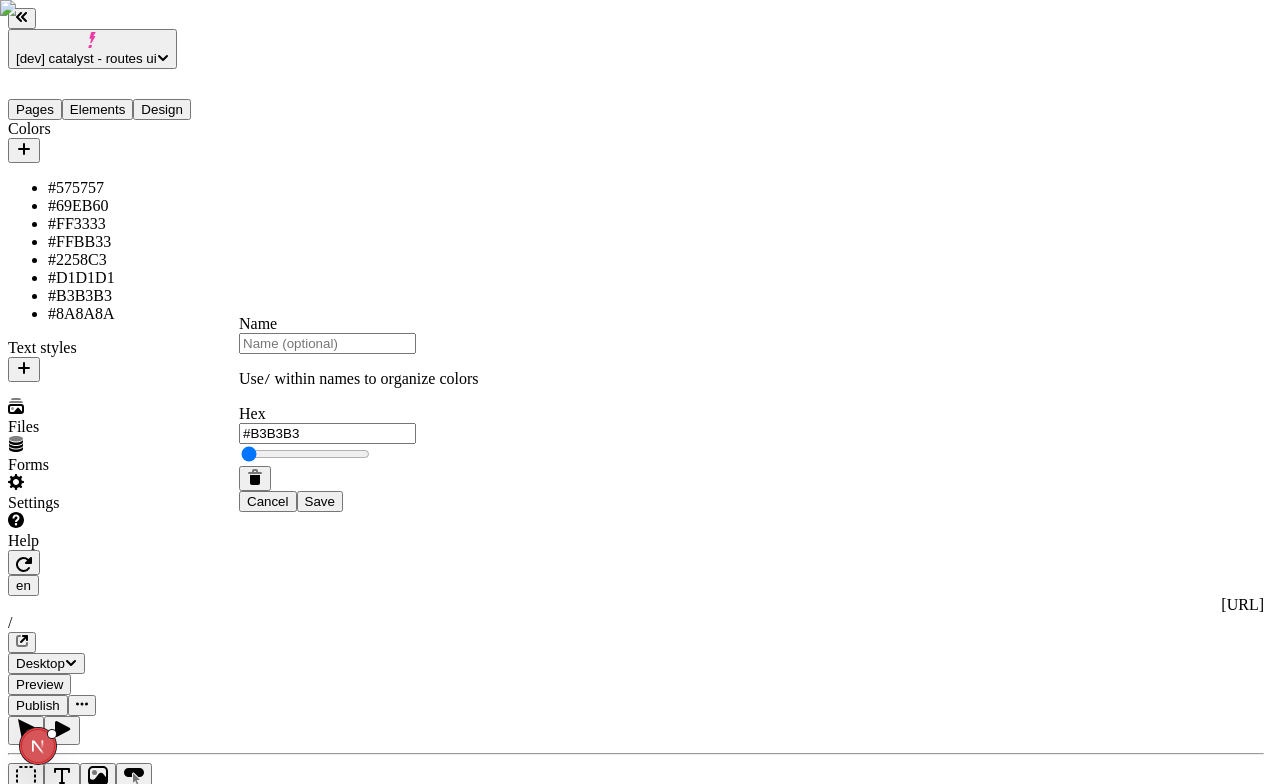 type 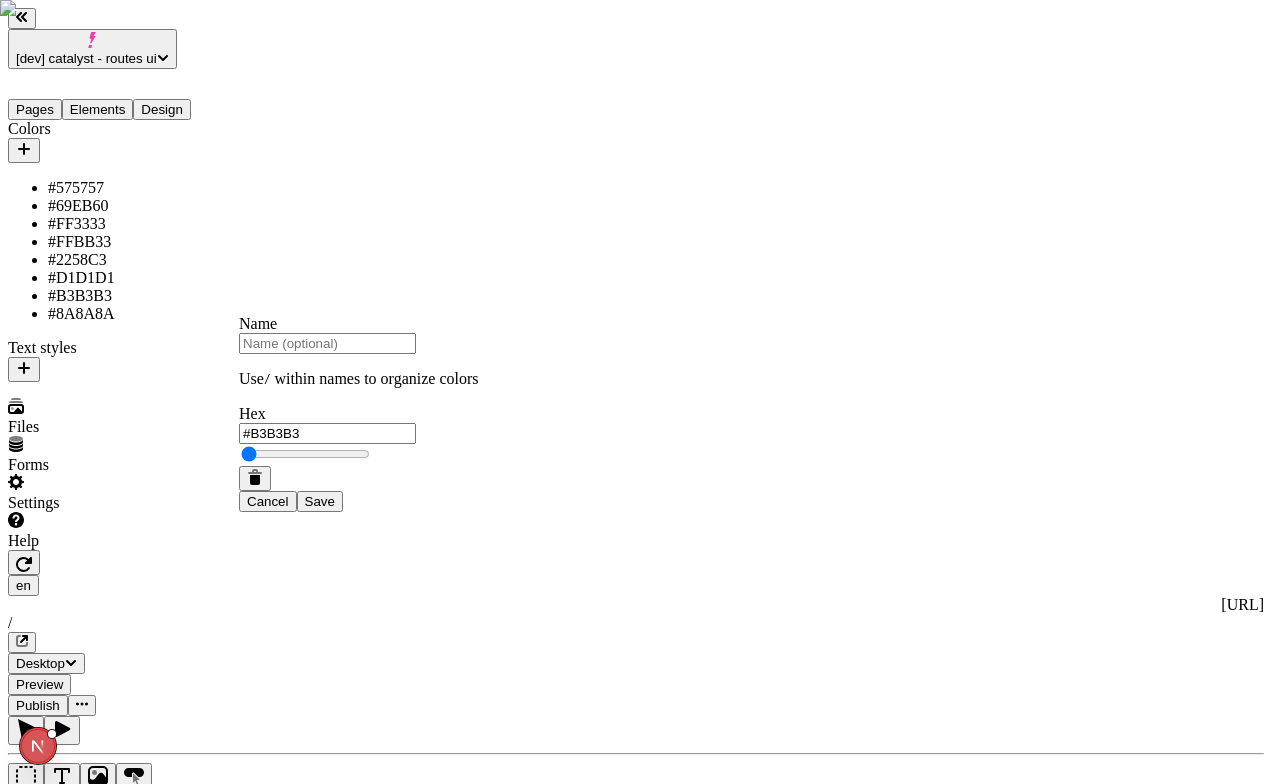 click on "Save" at bounding box center [320, 501] 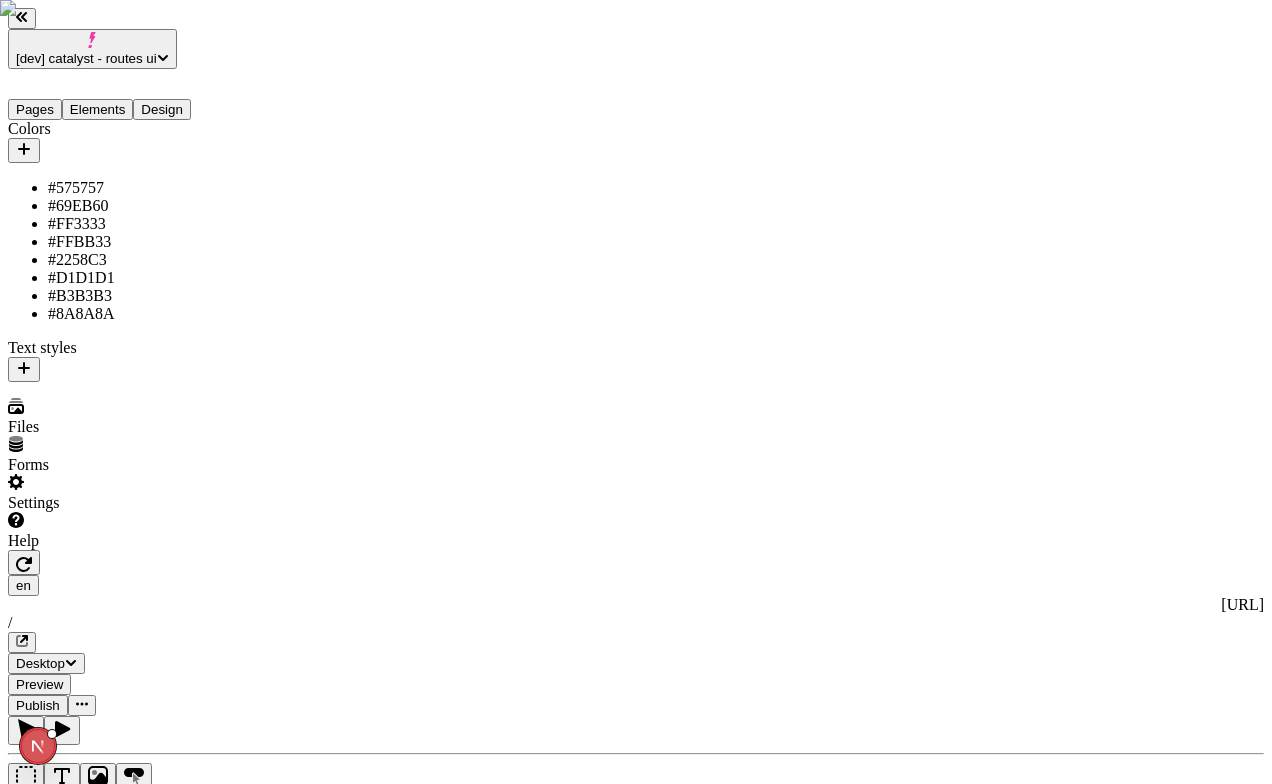 click on "#D1D1D1" at bounding box center (148, 278) 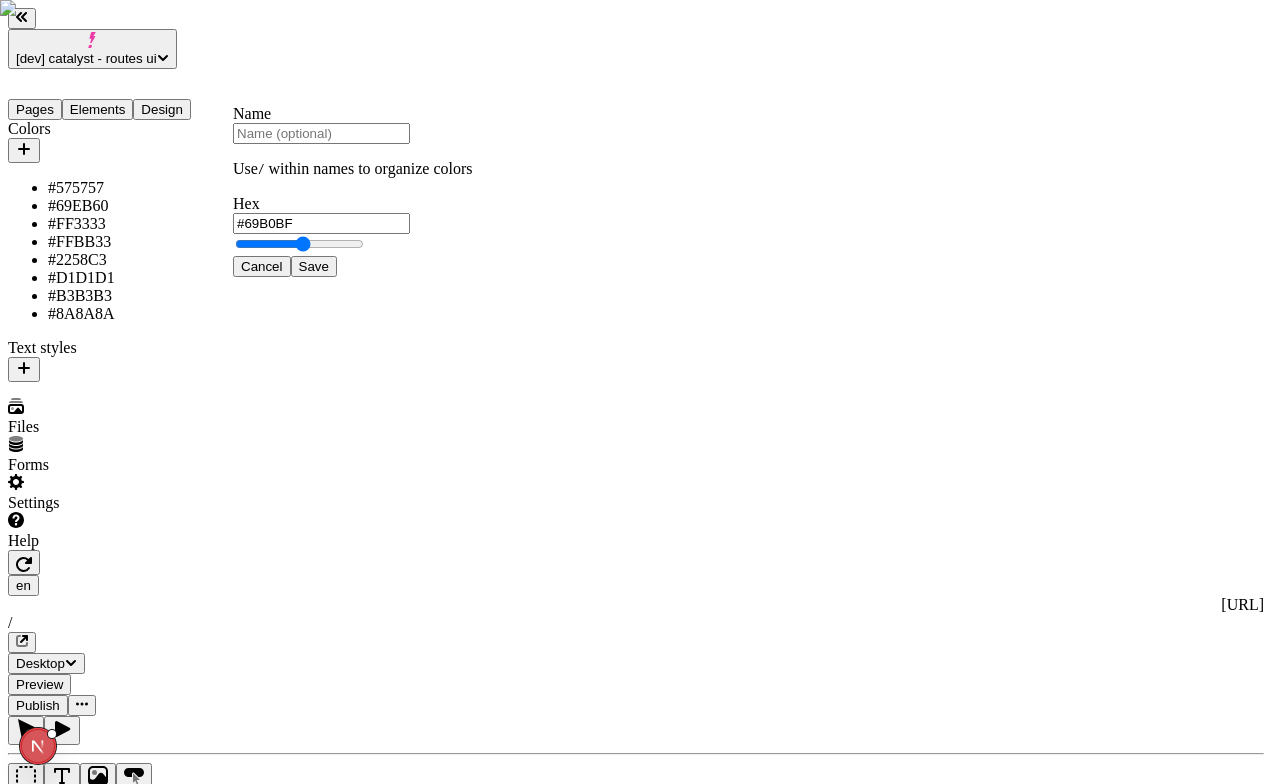 paste on "EDEDED" 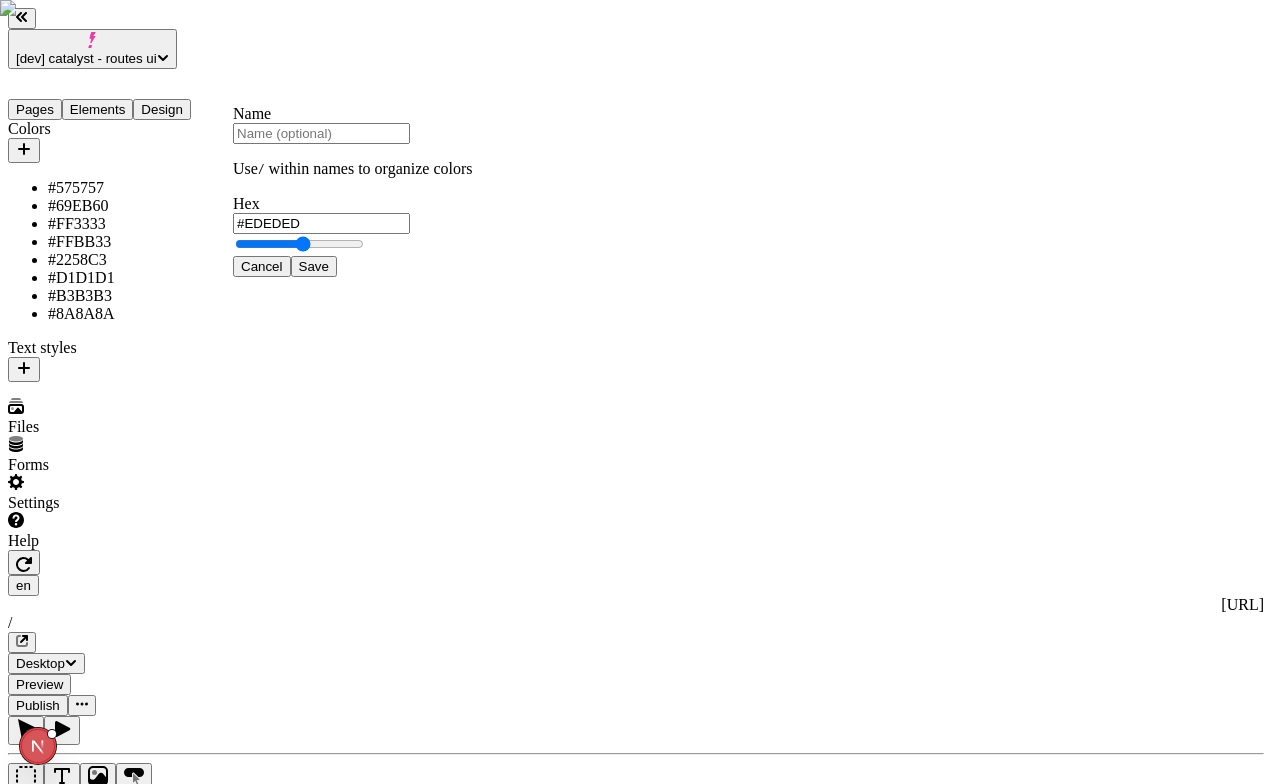 type on "#EDEDED" 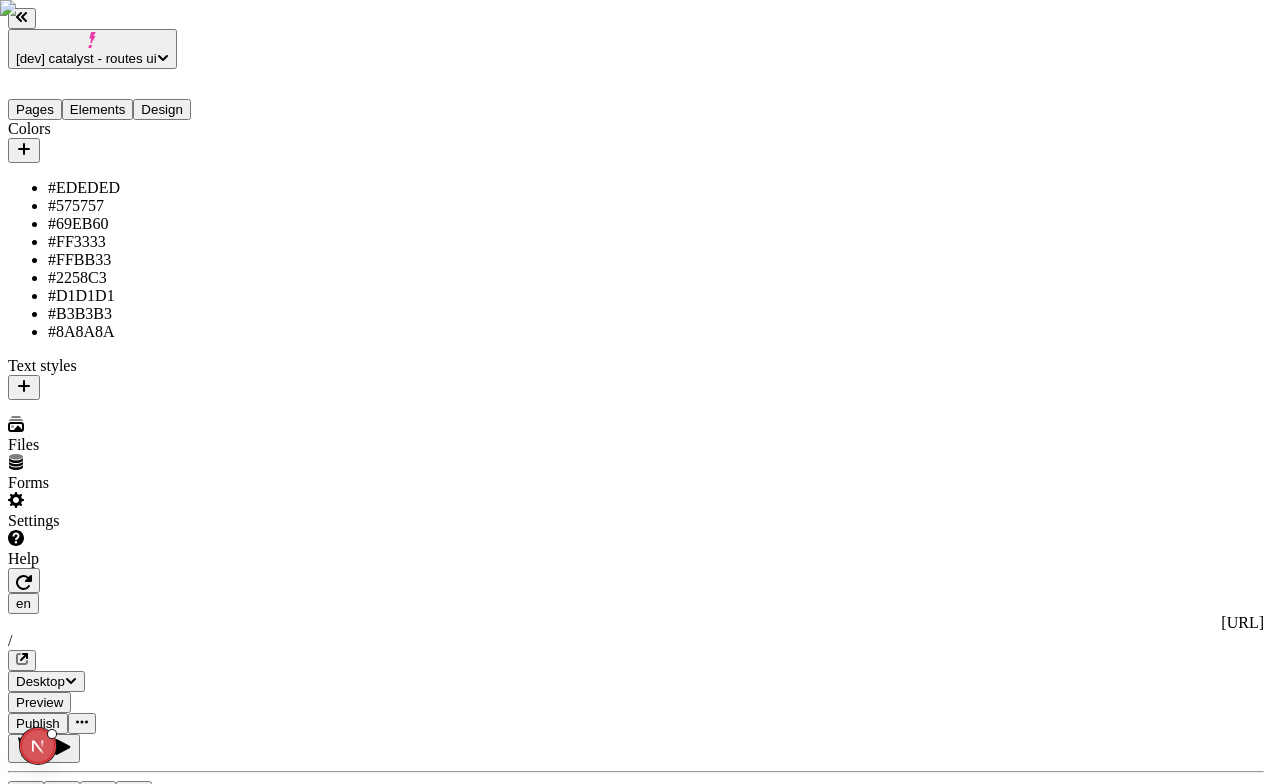 click 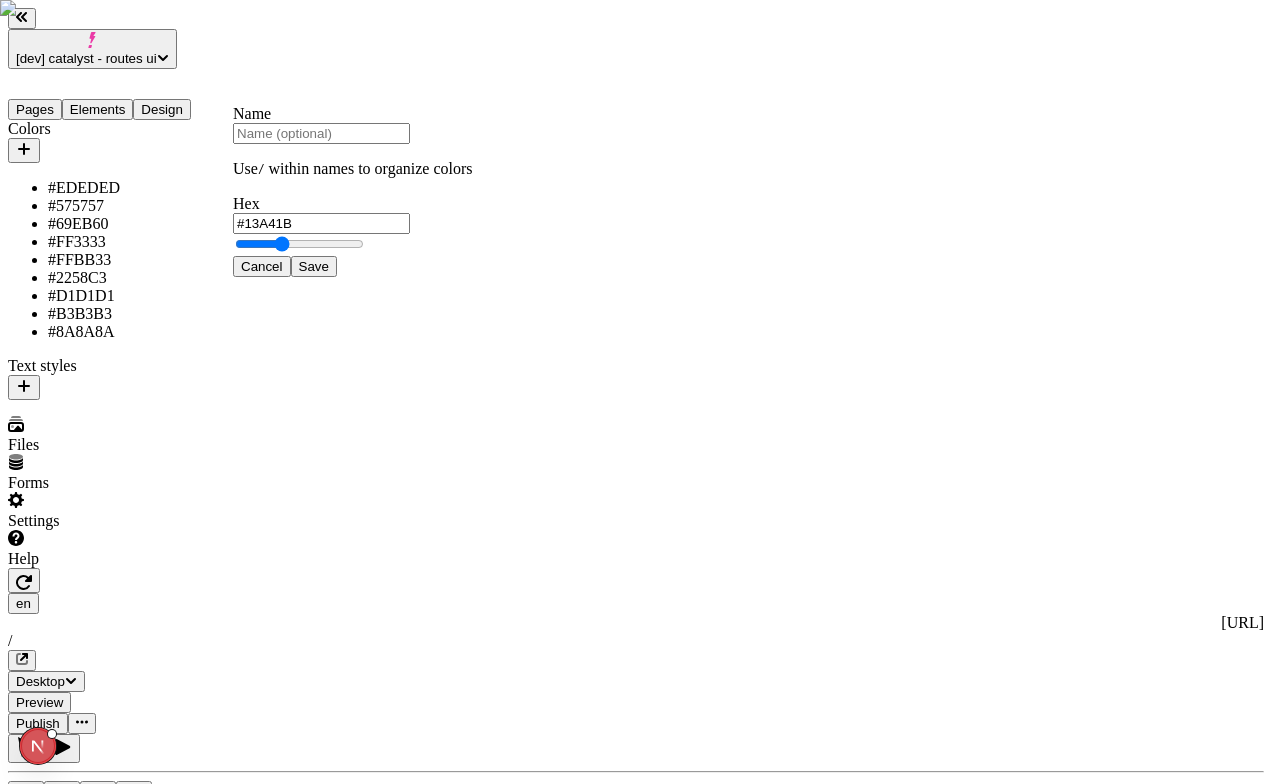 paste on "212B" 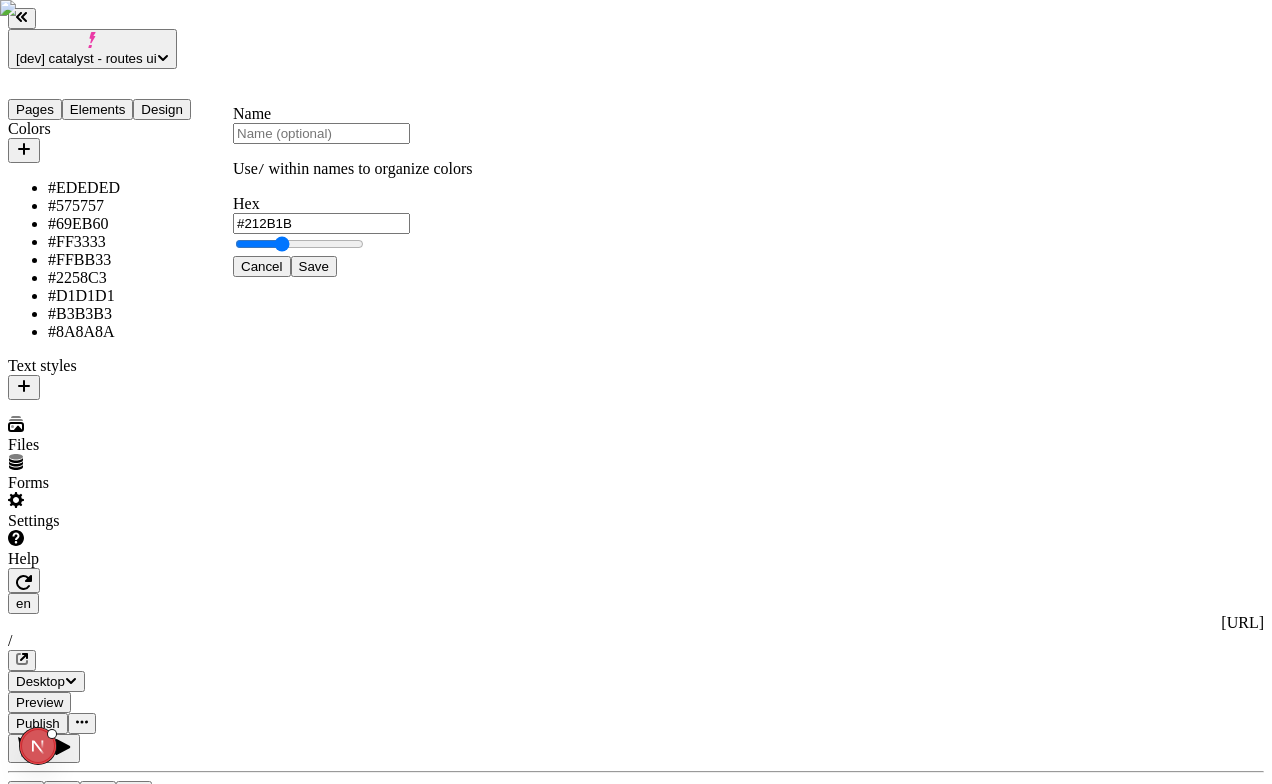 type on "#212B1B" 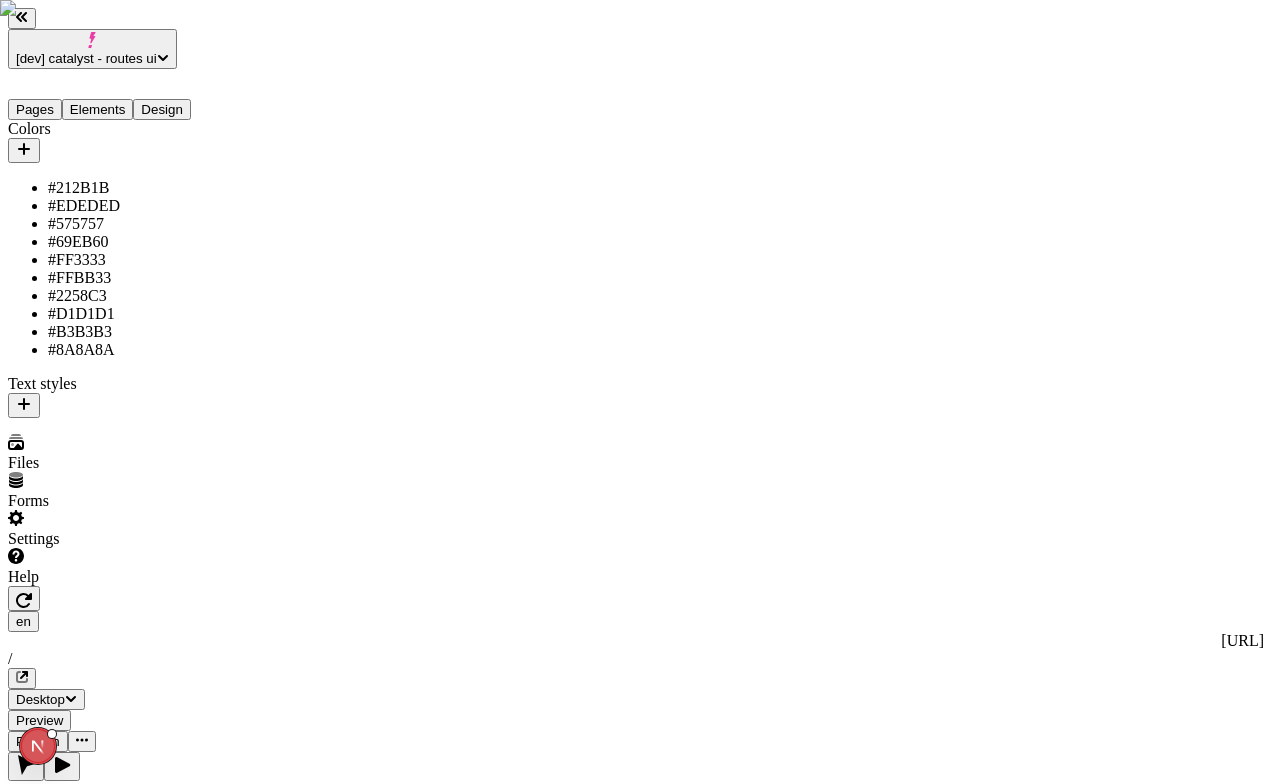 click at bounding box center [24, 150] 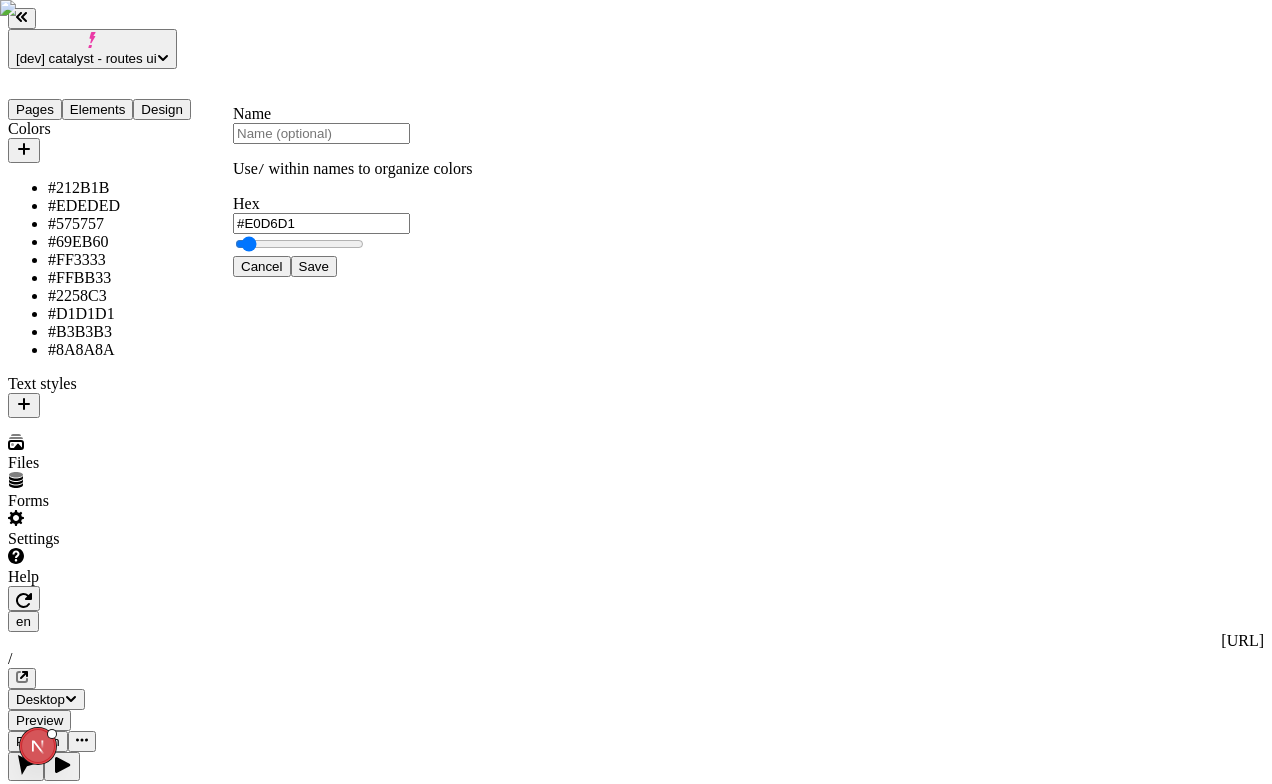 type on "#EBFFDF" 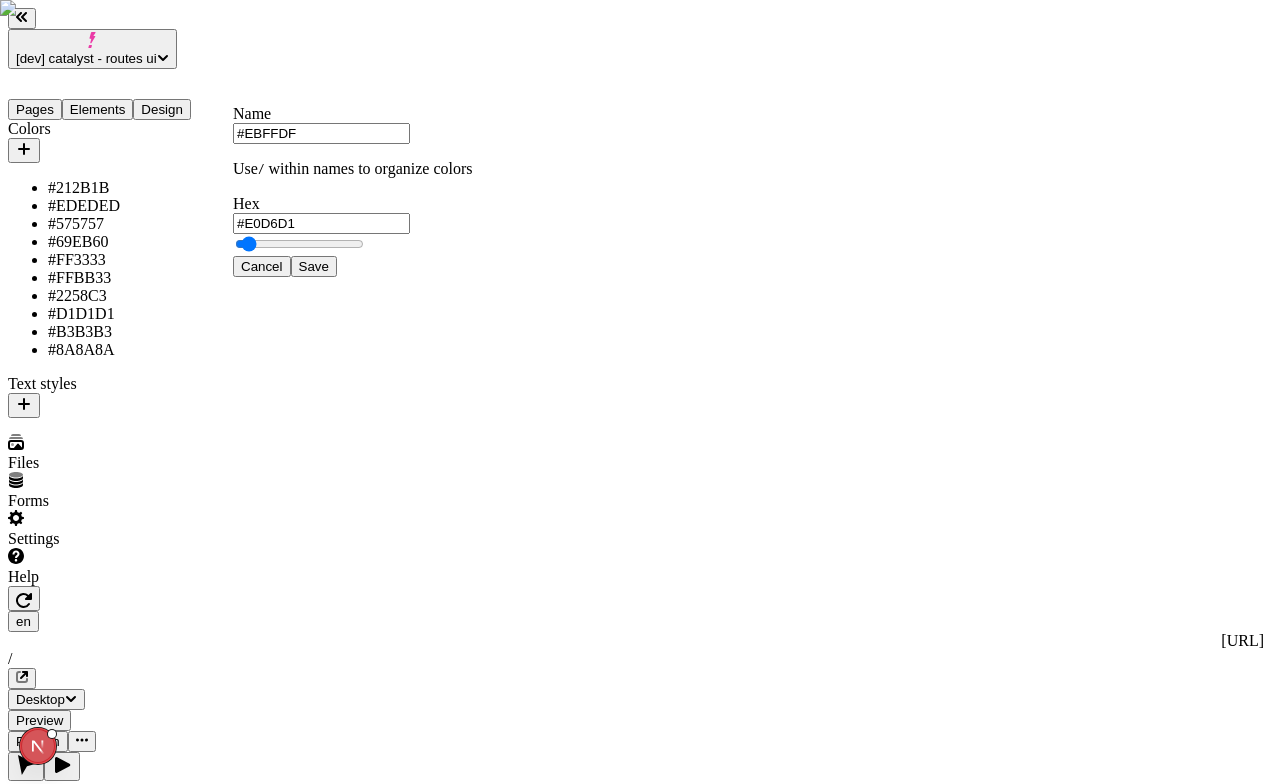 type 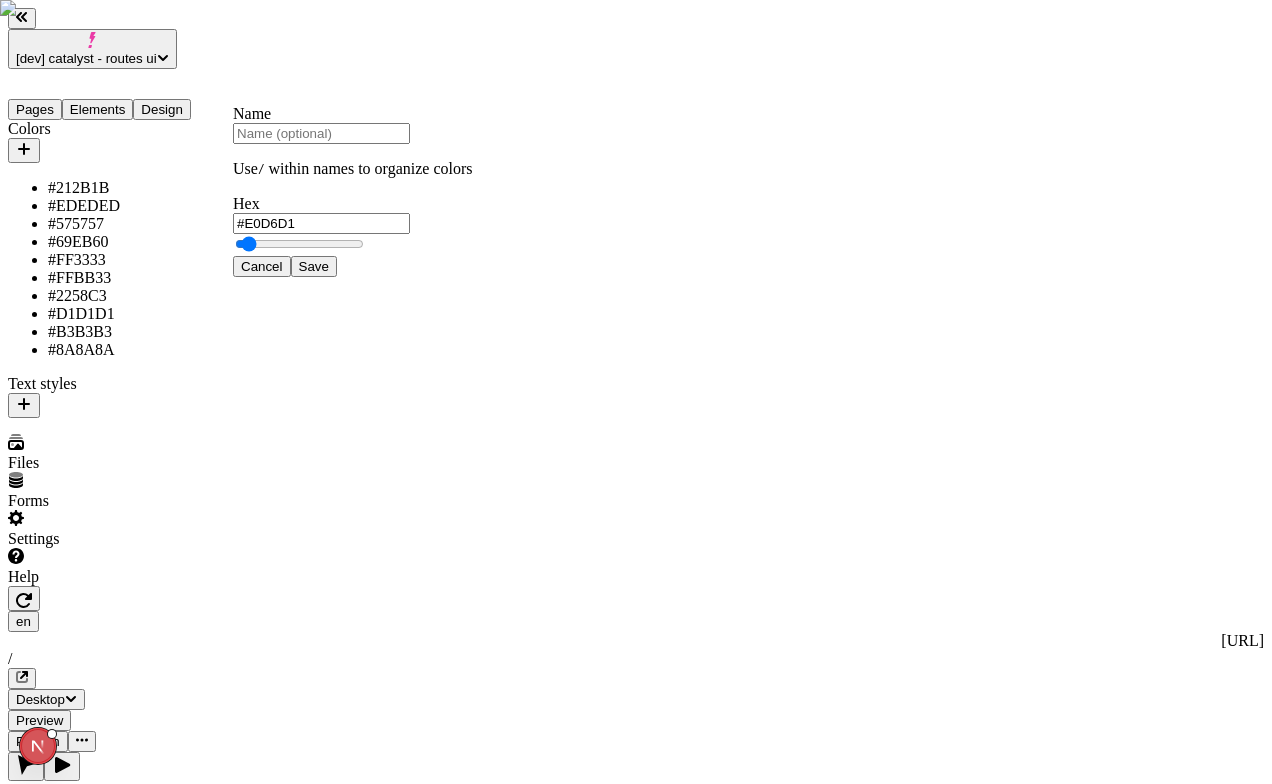 paste on "BFFDF" 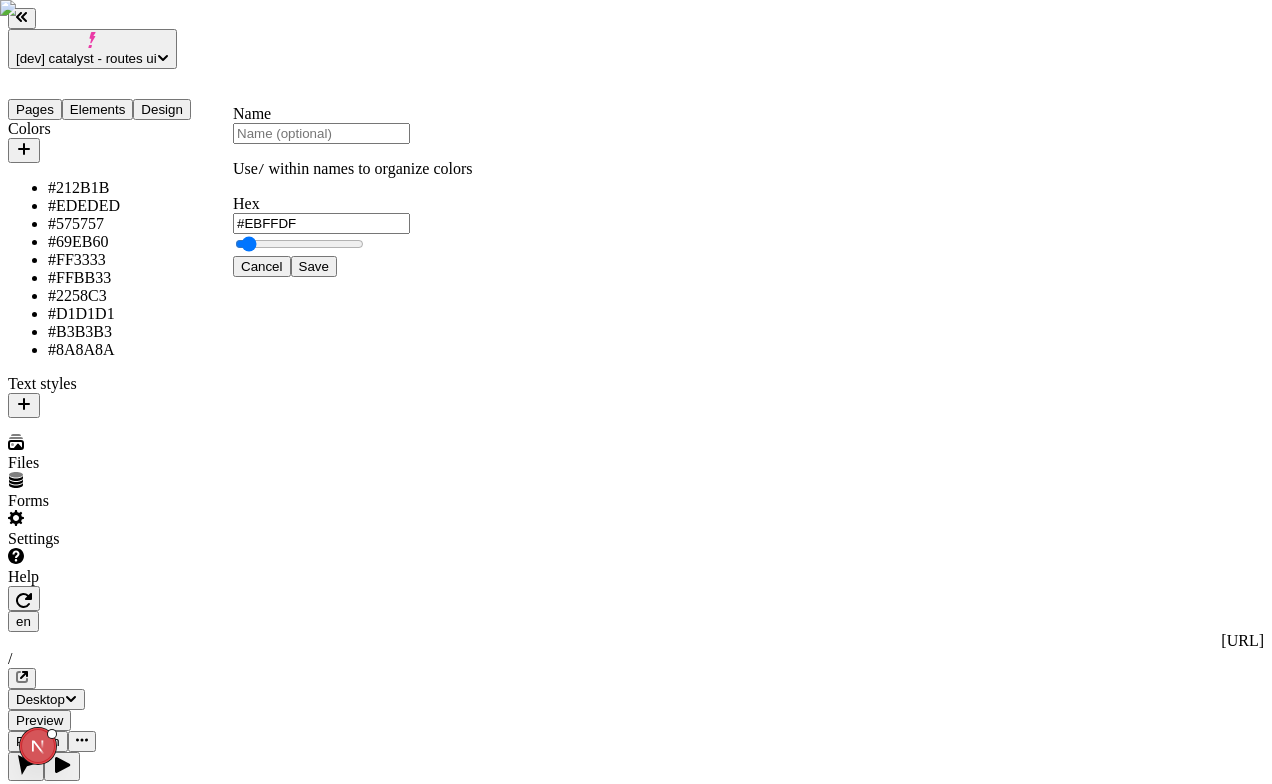 type on "#EBFFDF" 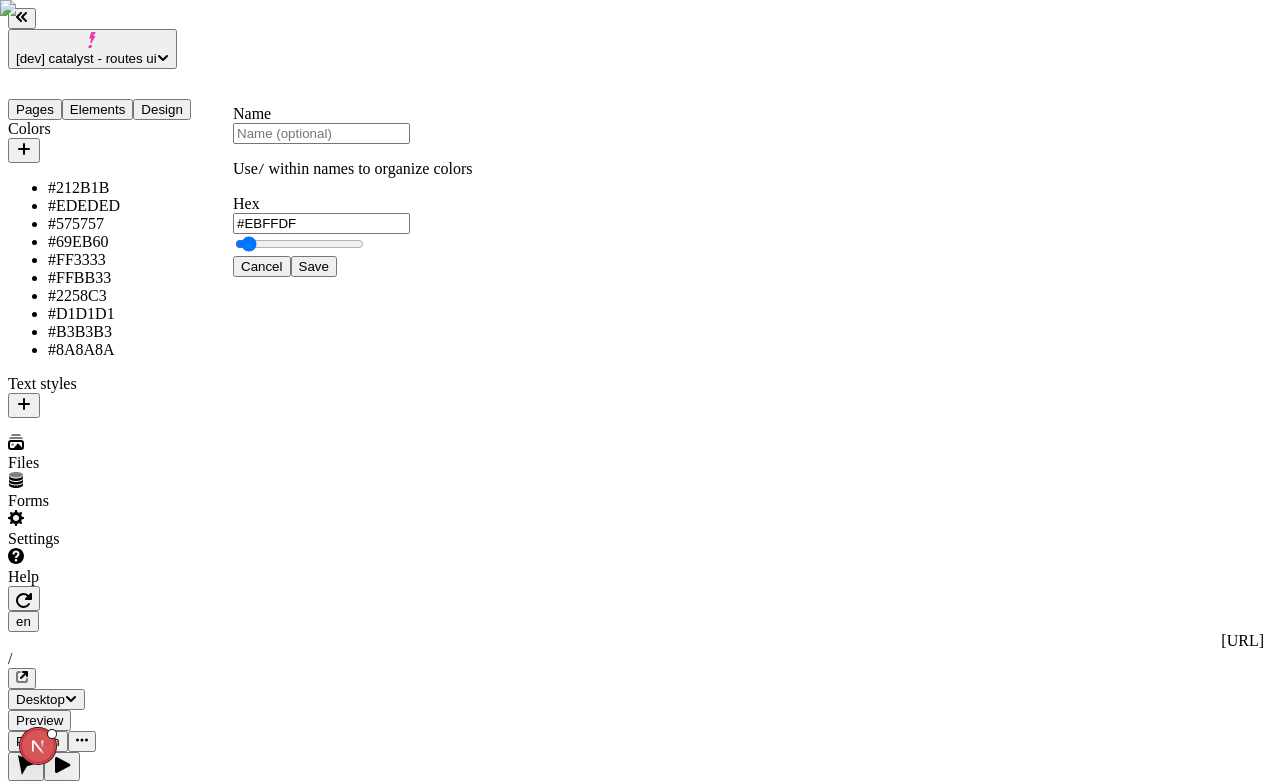 click on "Save" at bounding box center [314, 266] 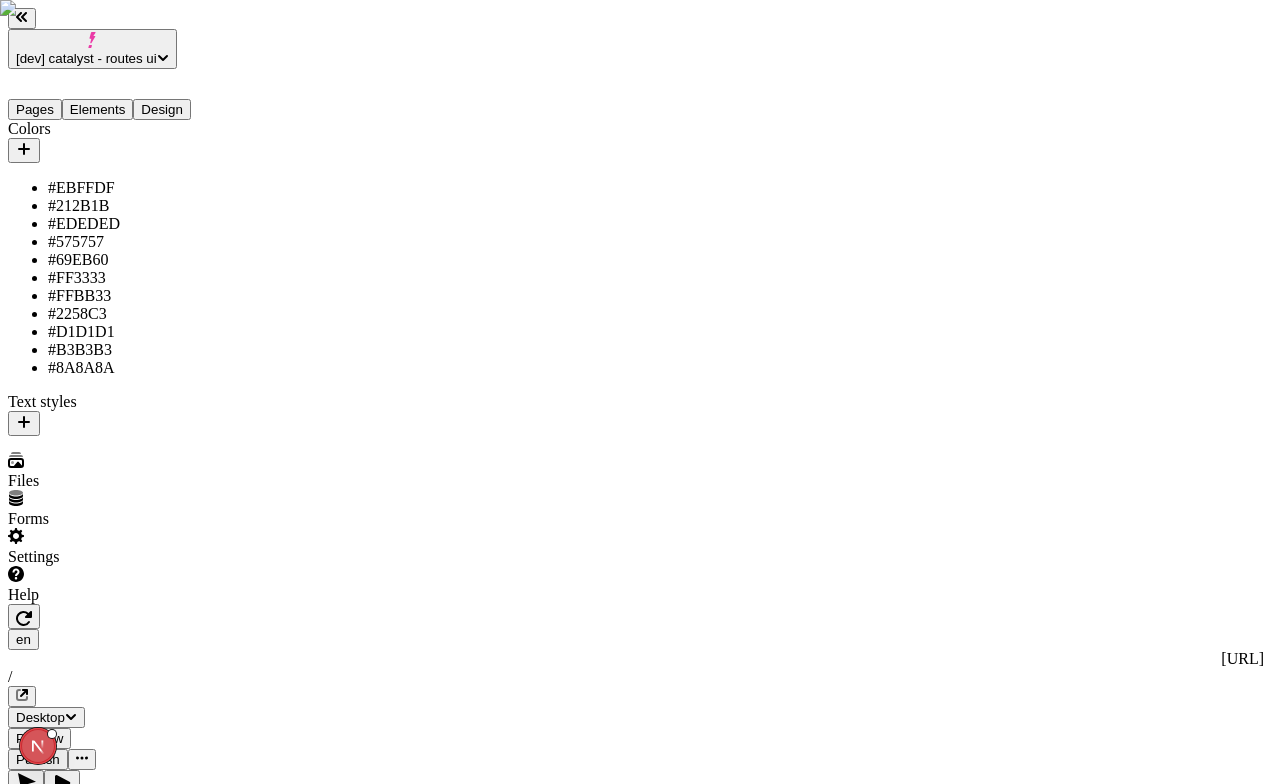 click on "Colors" at bounding box center (128, 141) 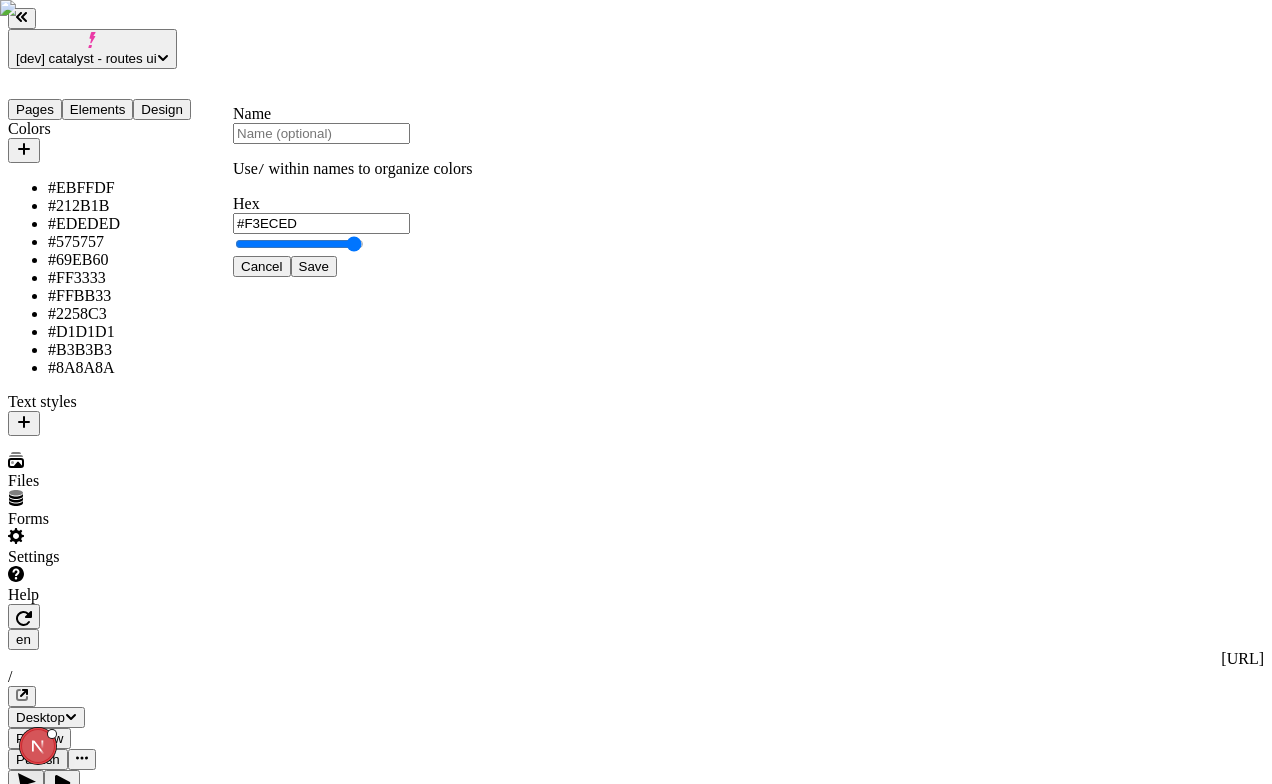 paste on "94FF5E" 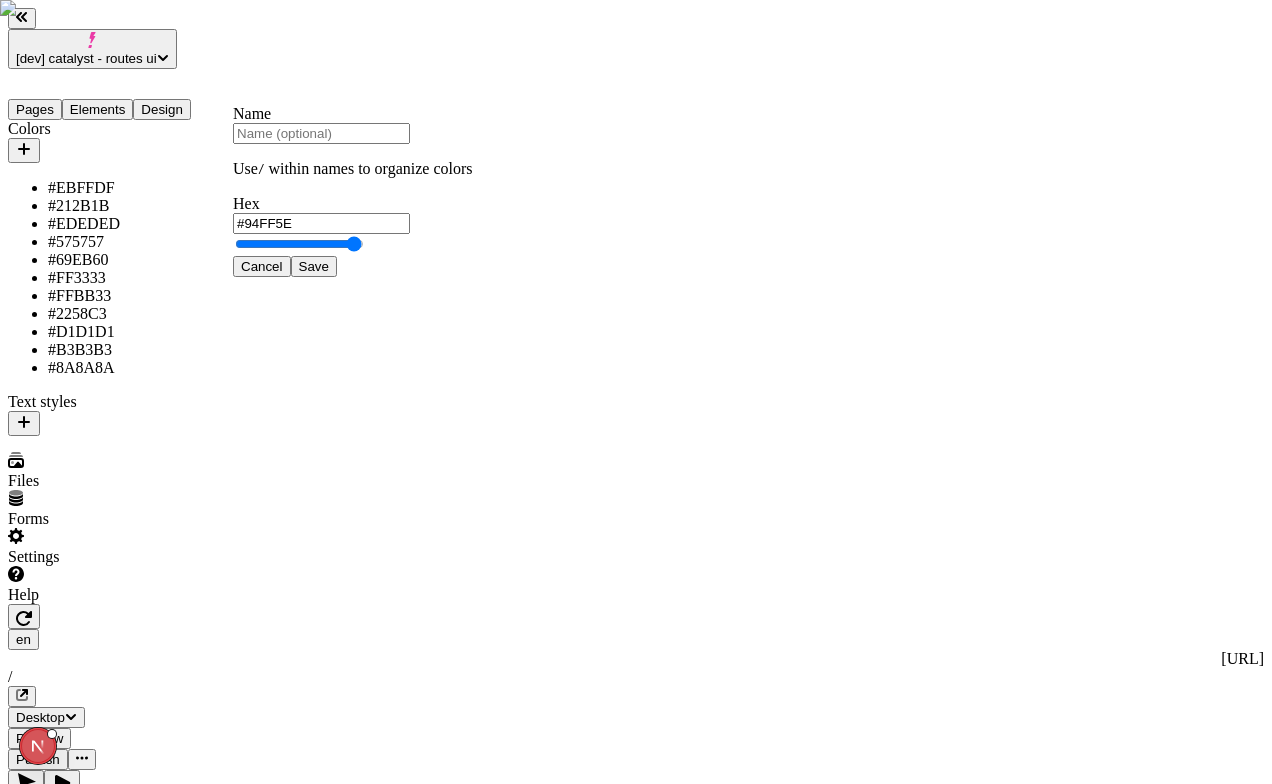 type on "#94FF5E" 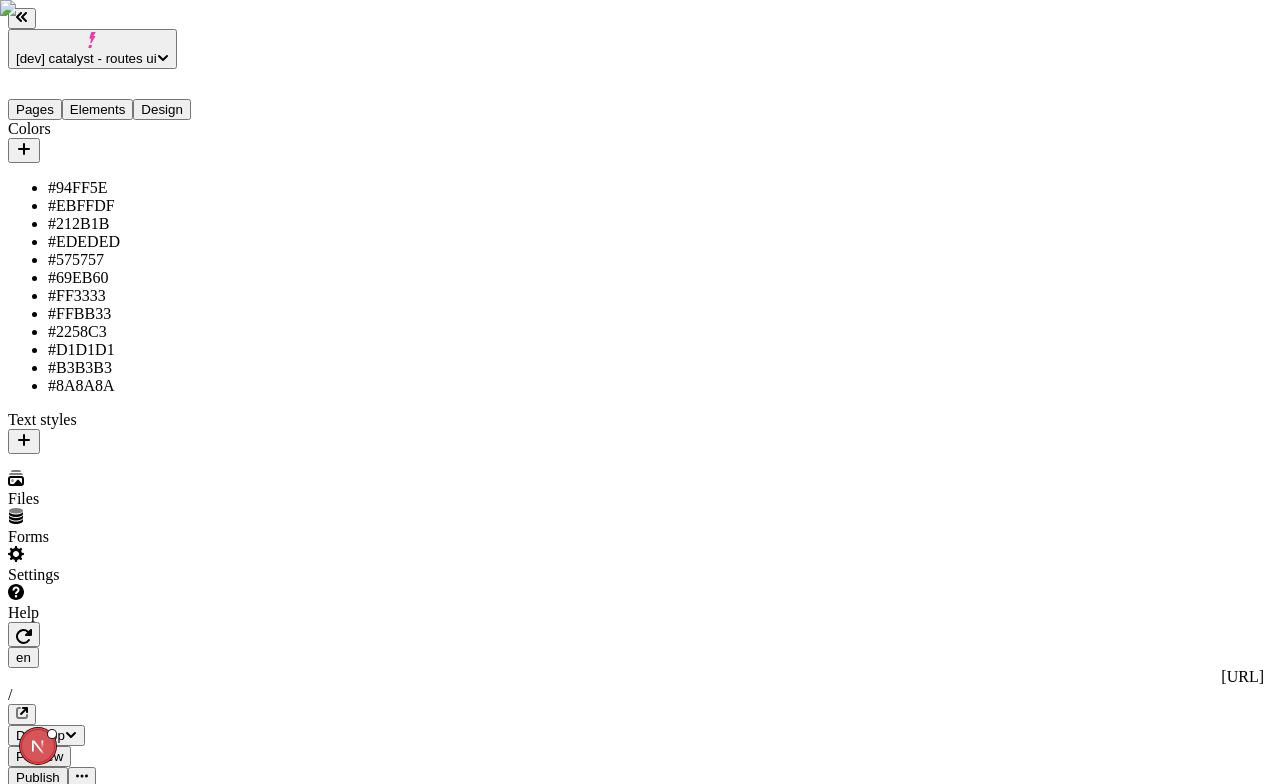 click 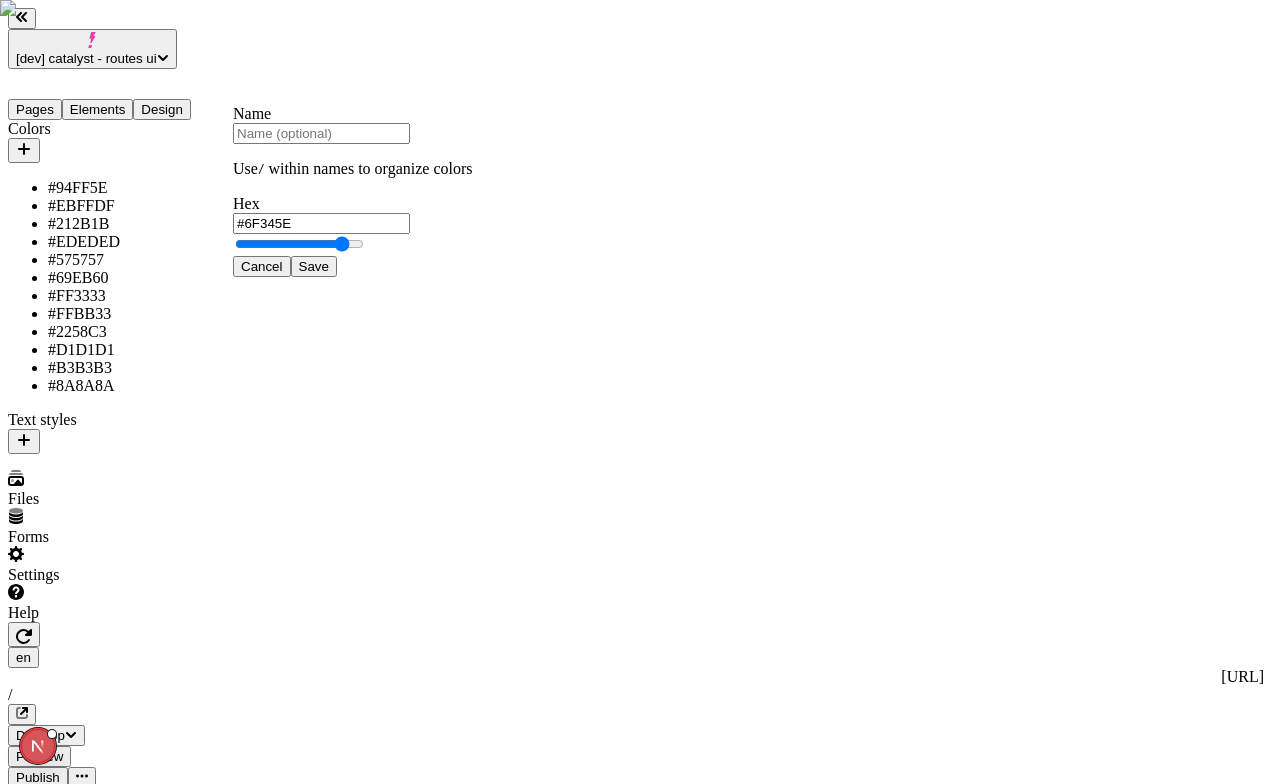 paste on "FFFFFF" 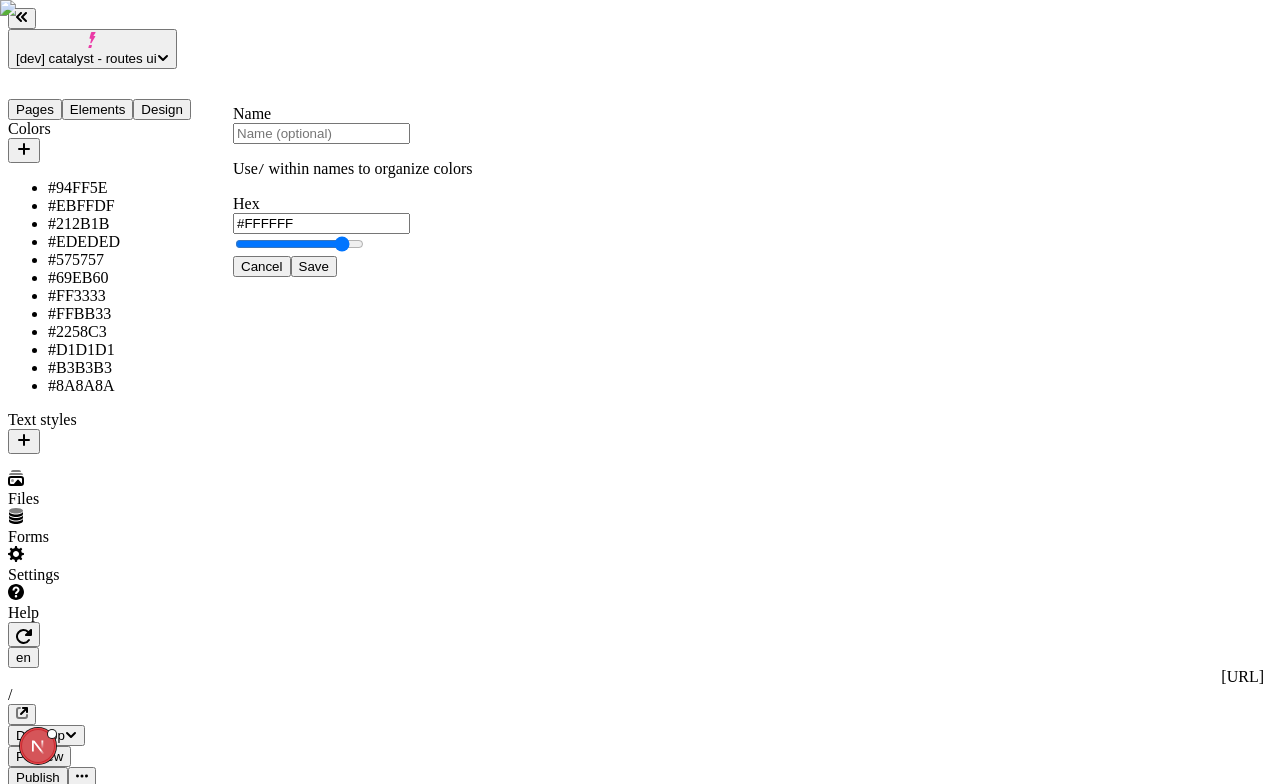 type on "#FFFFFF" 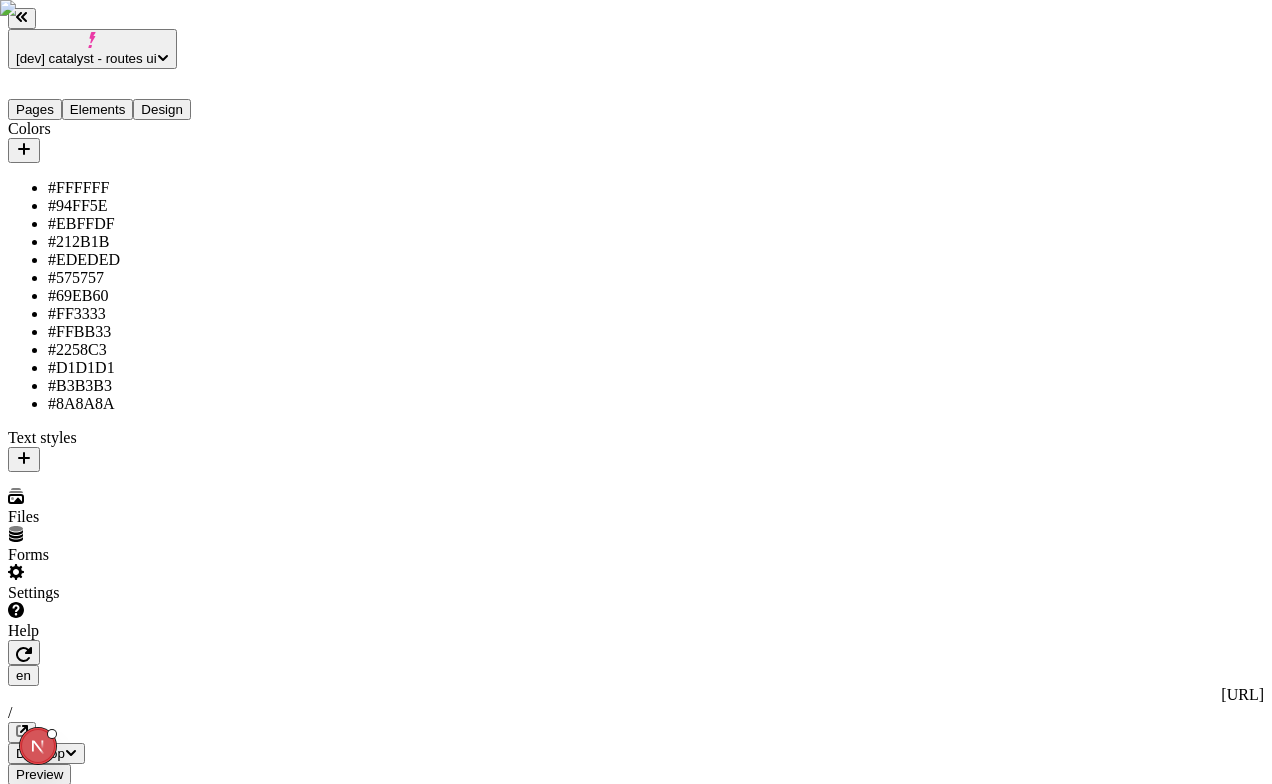 click 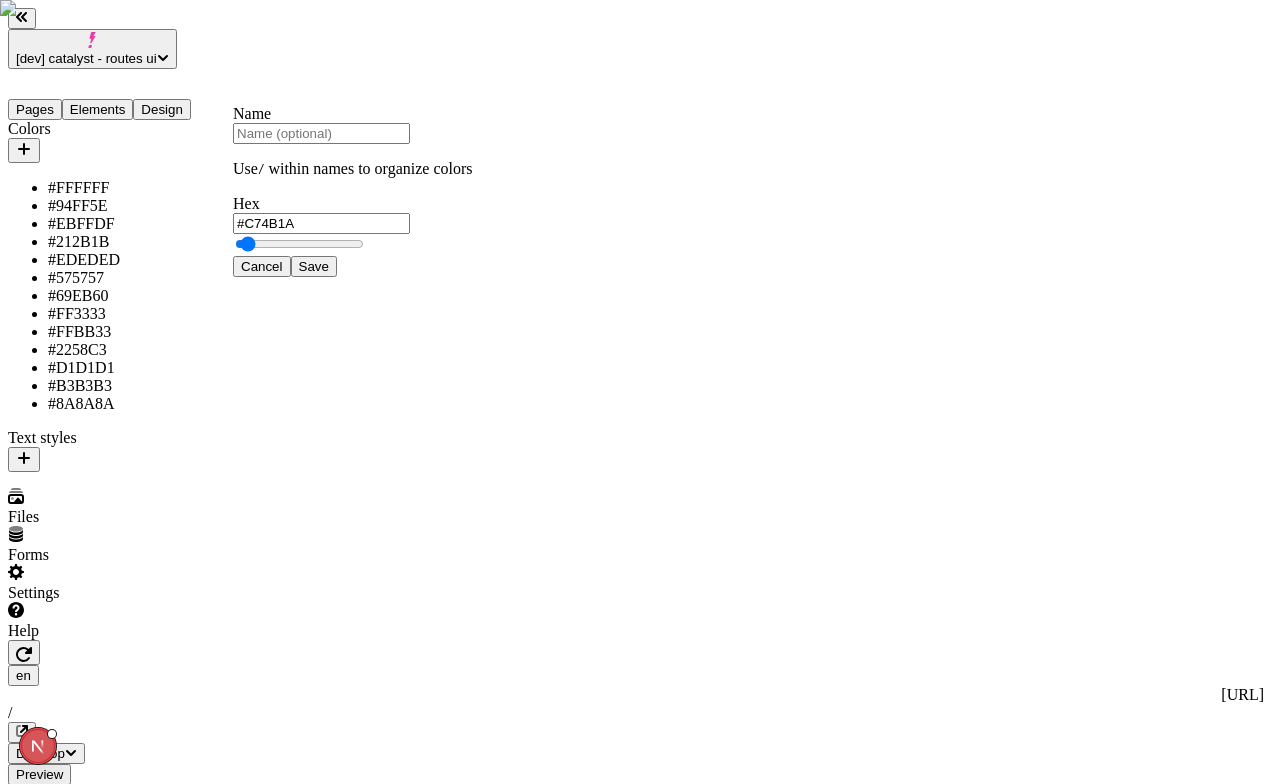 paste on "121212" 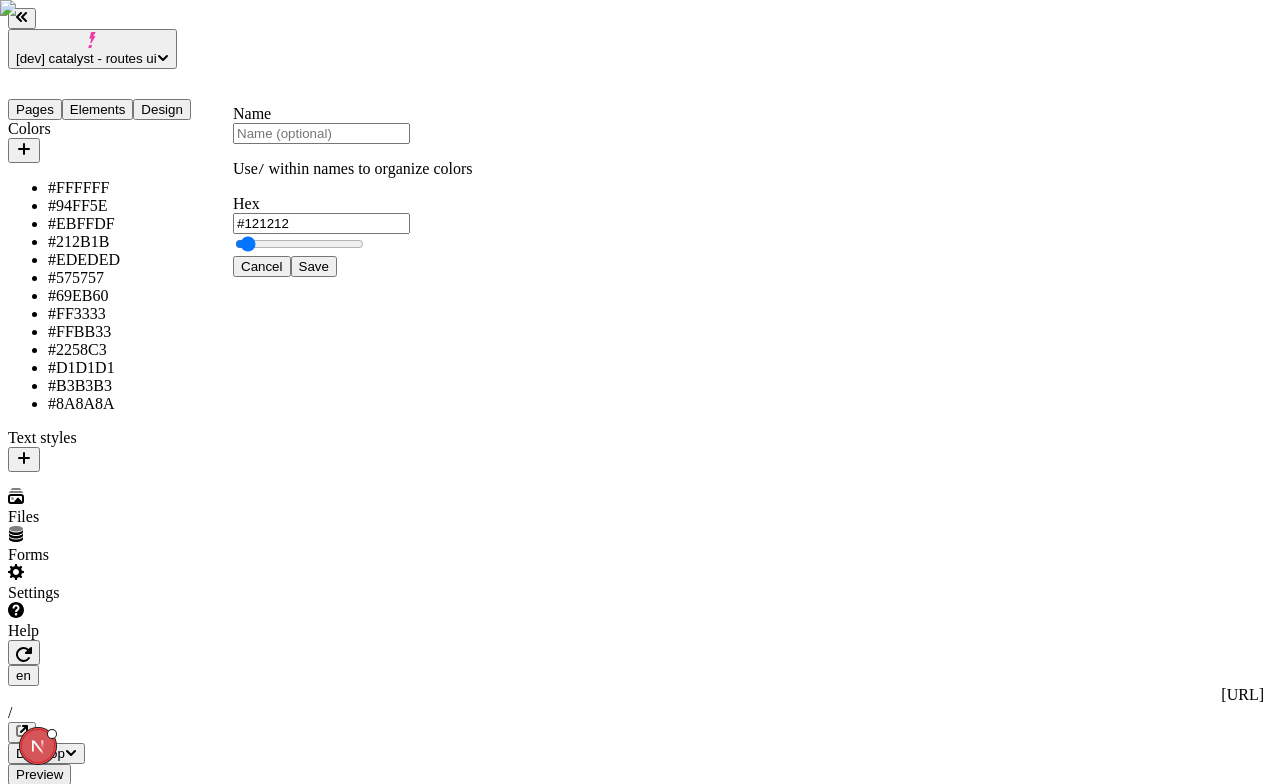 type on "#121212" 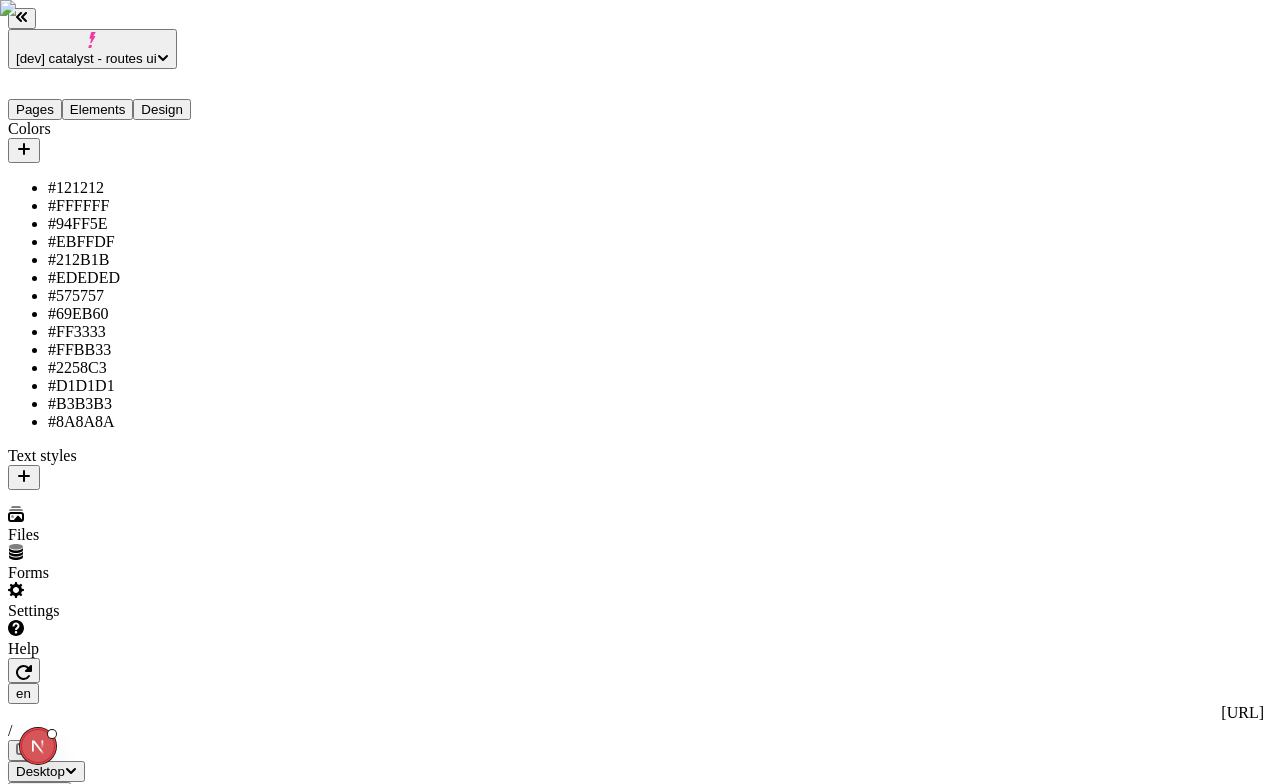 click on "Colors" at bounding box center (128, 129) 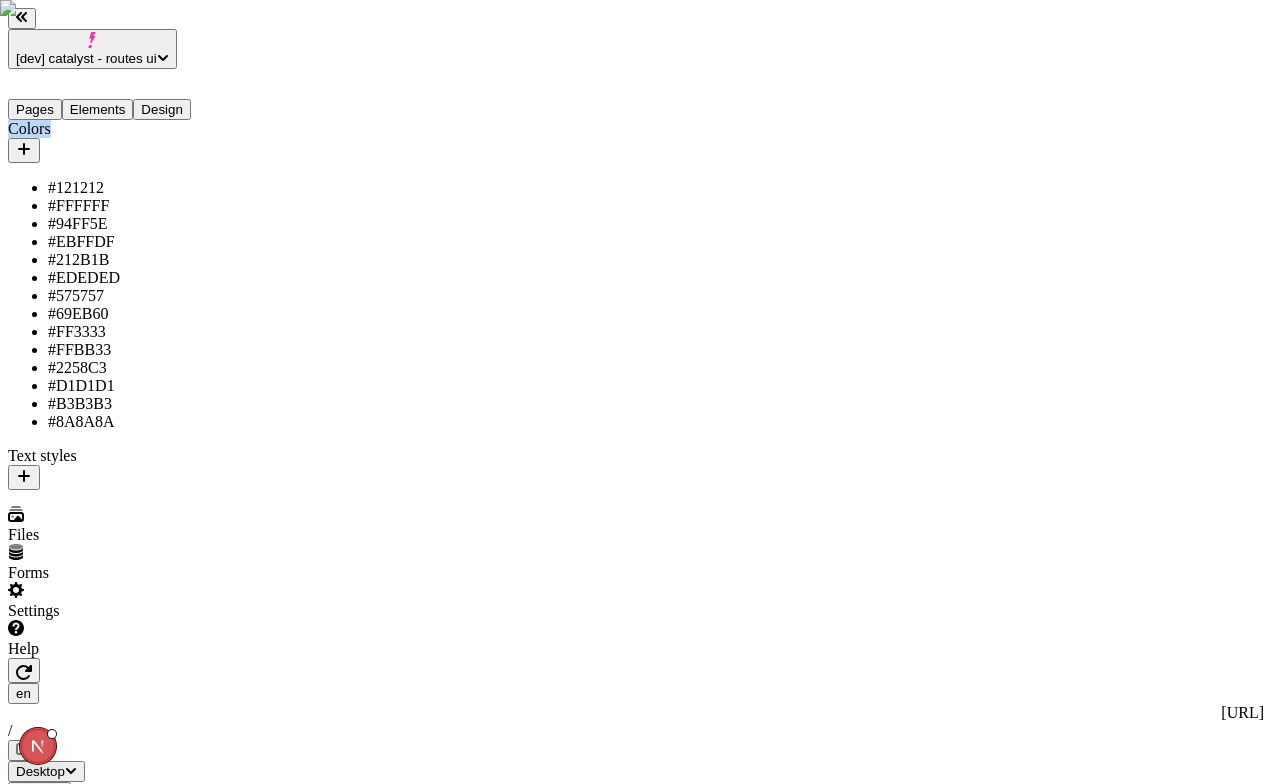 click 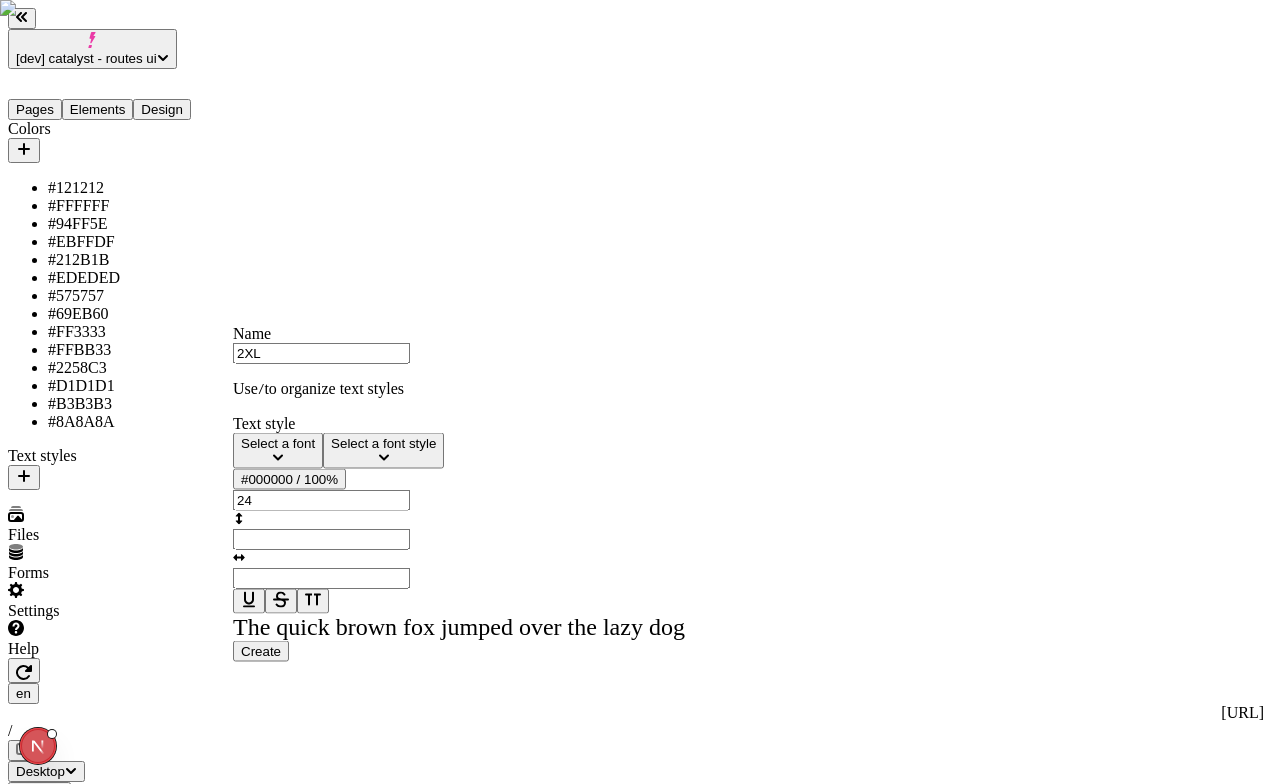 click on "Create" at bounding box center (261, 651) 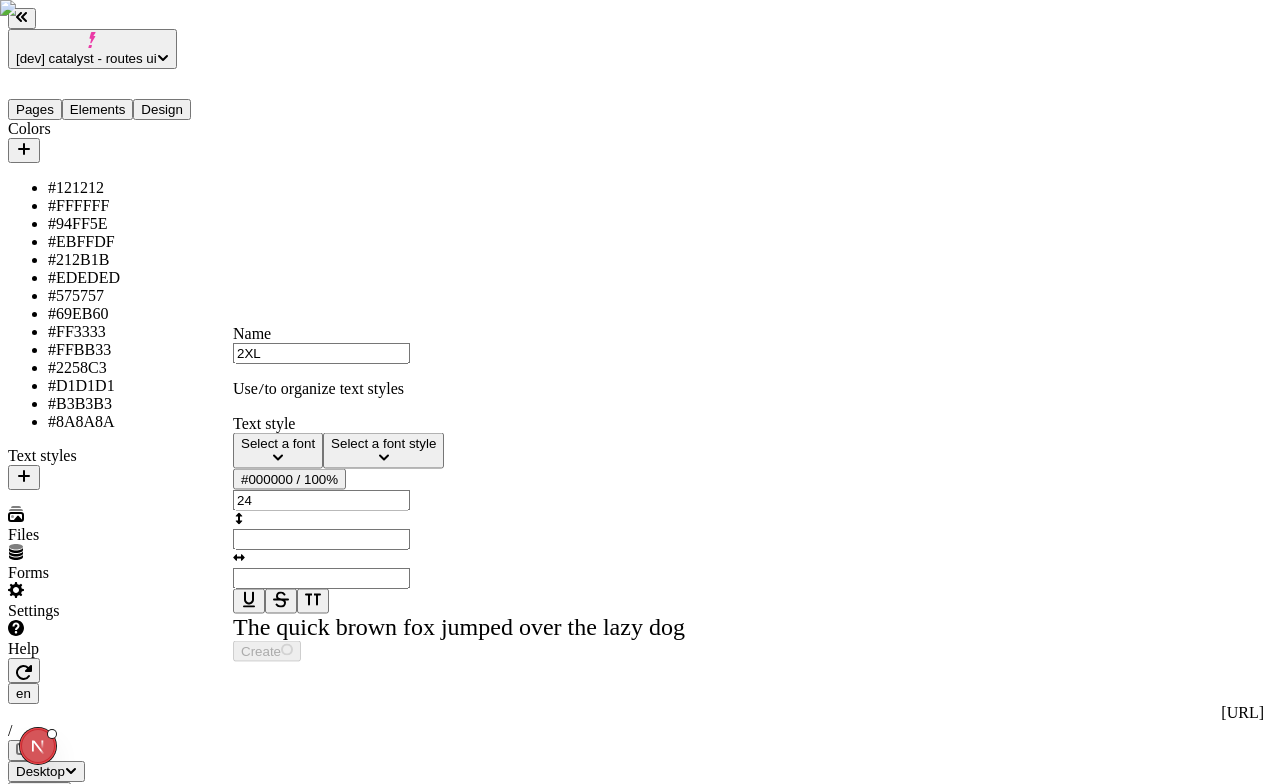 type on "Untitled text style" 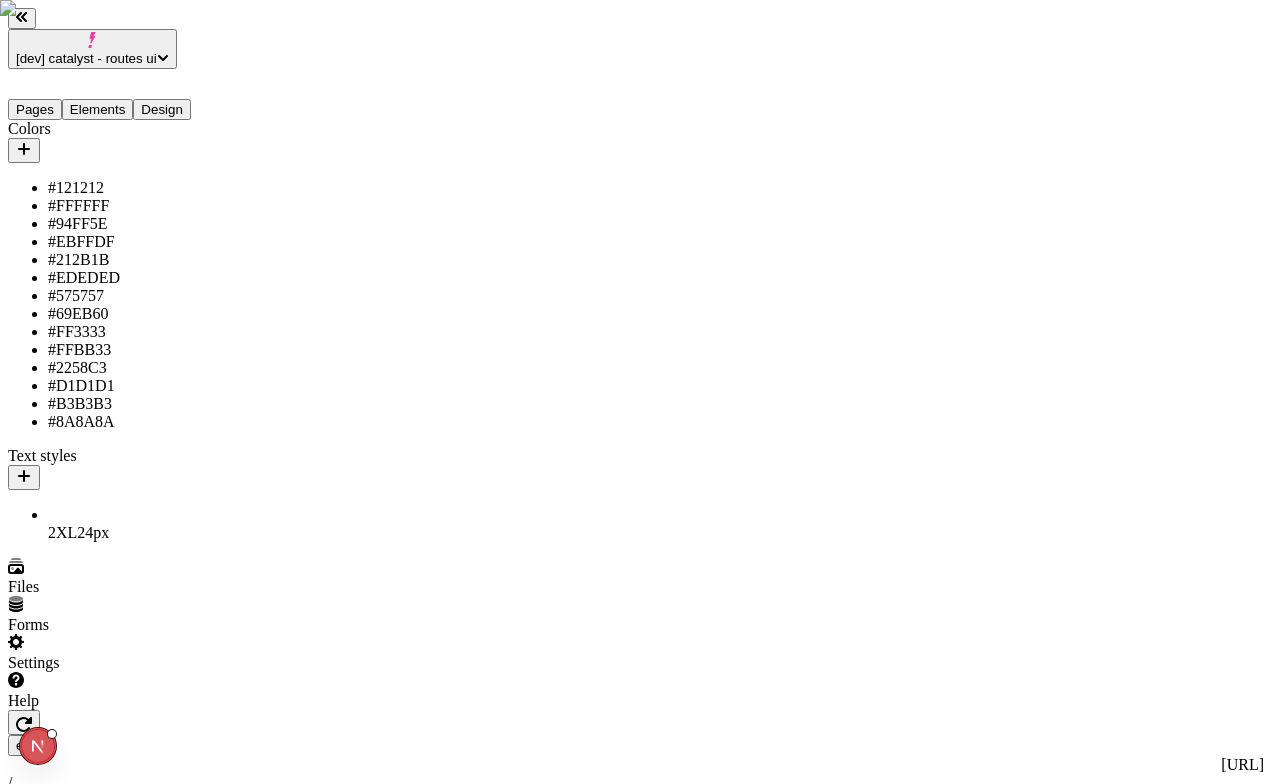 click 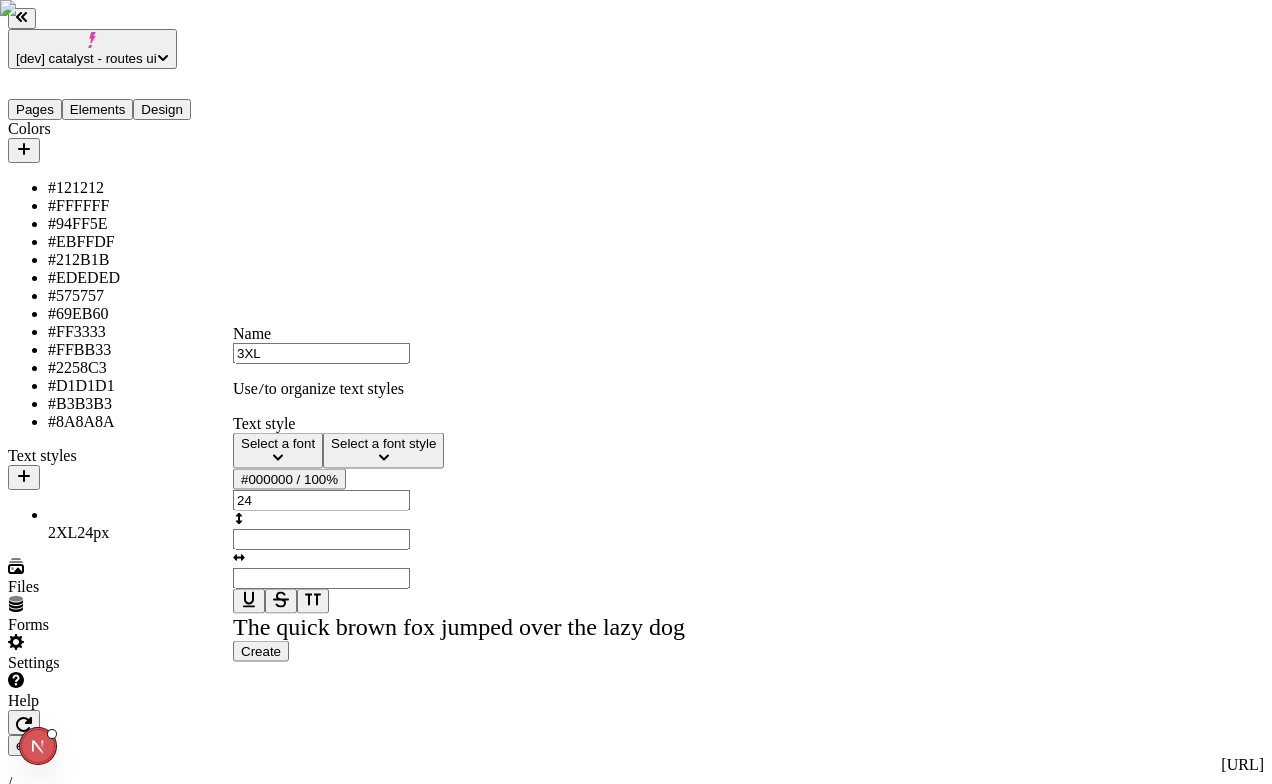 click on "Create" at bounding box center (261, 651) 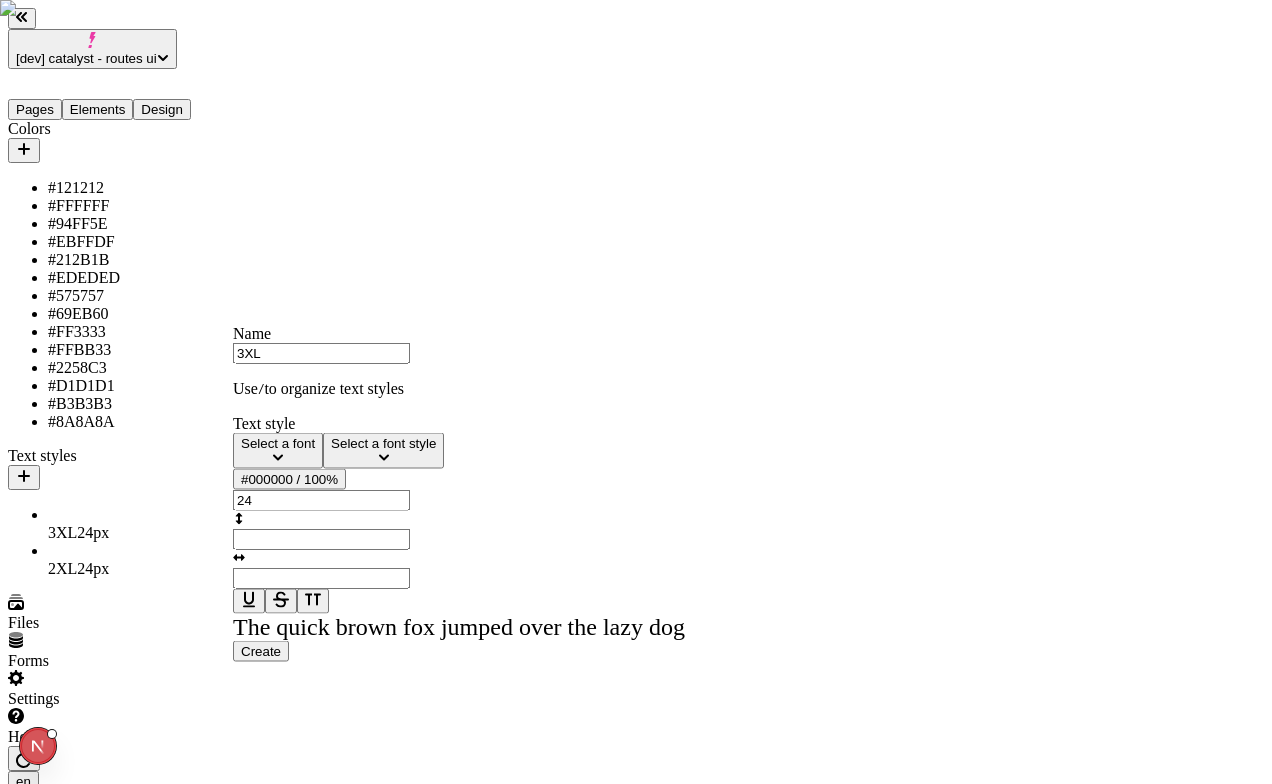 type on "Untitled text style" 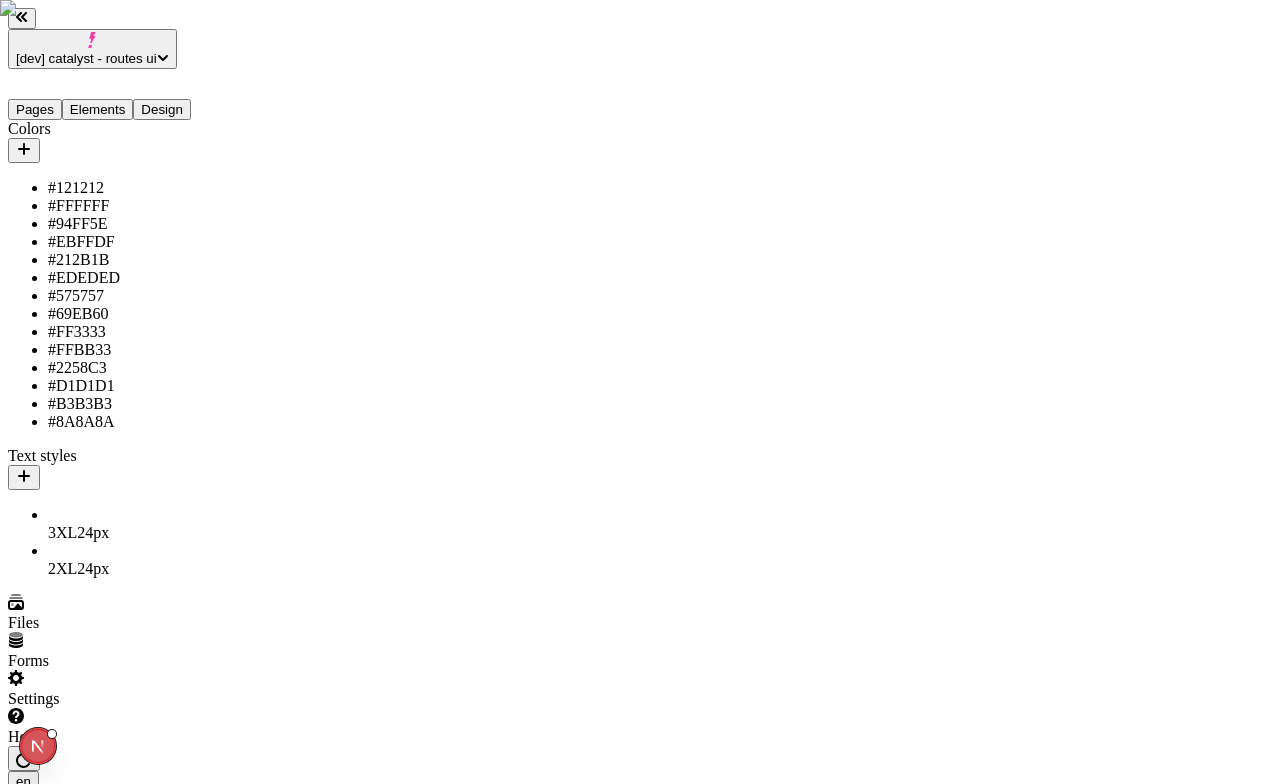 click on "Text styles" at bounding box center [128, 468] 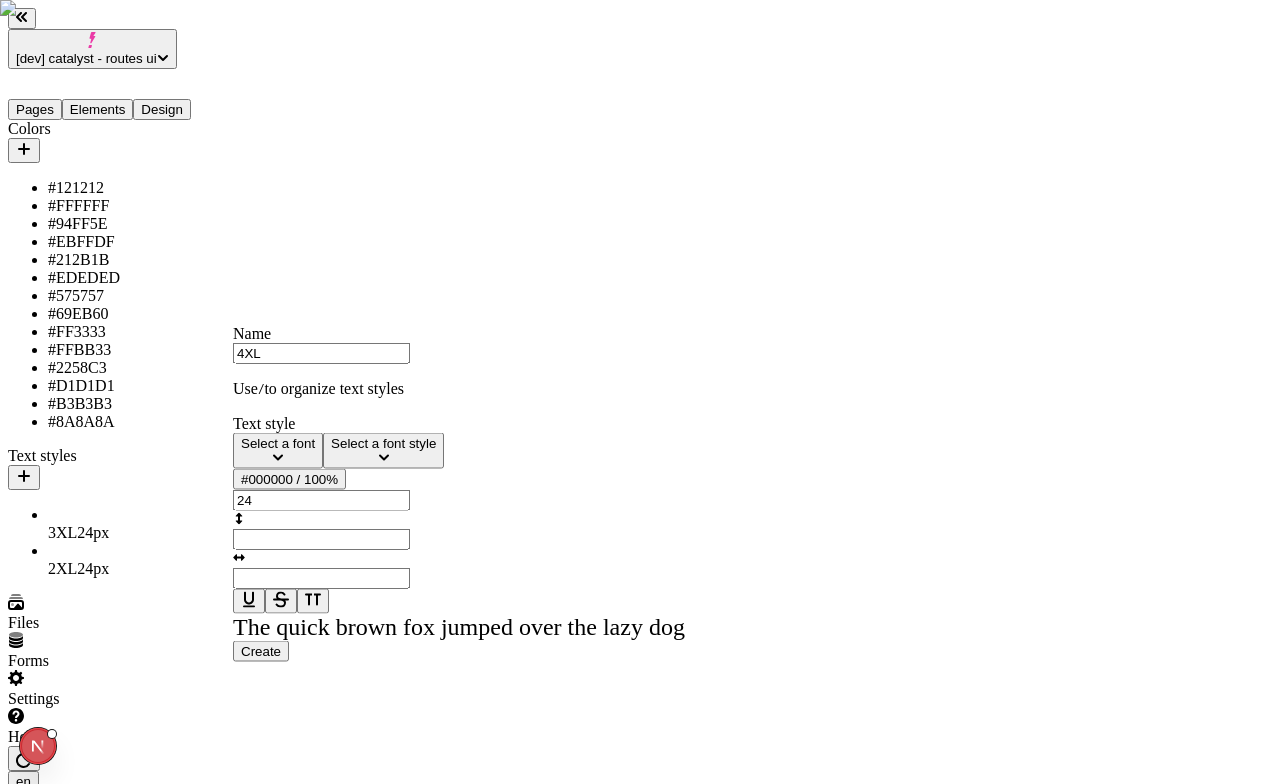 click on "Create" at bounding box center [261, 651] 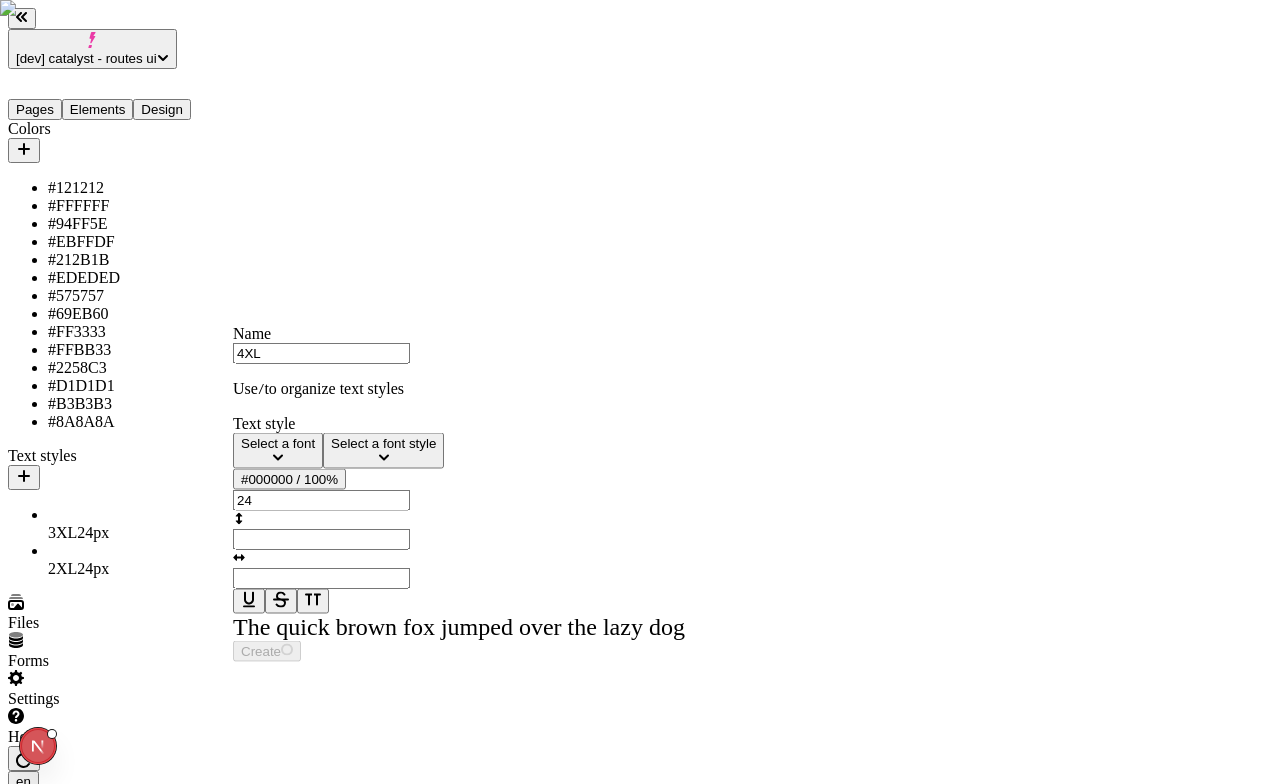 type on "Untitled text style" 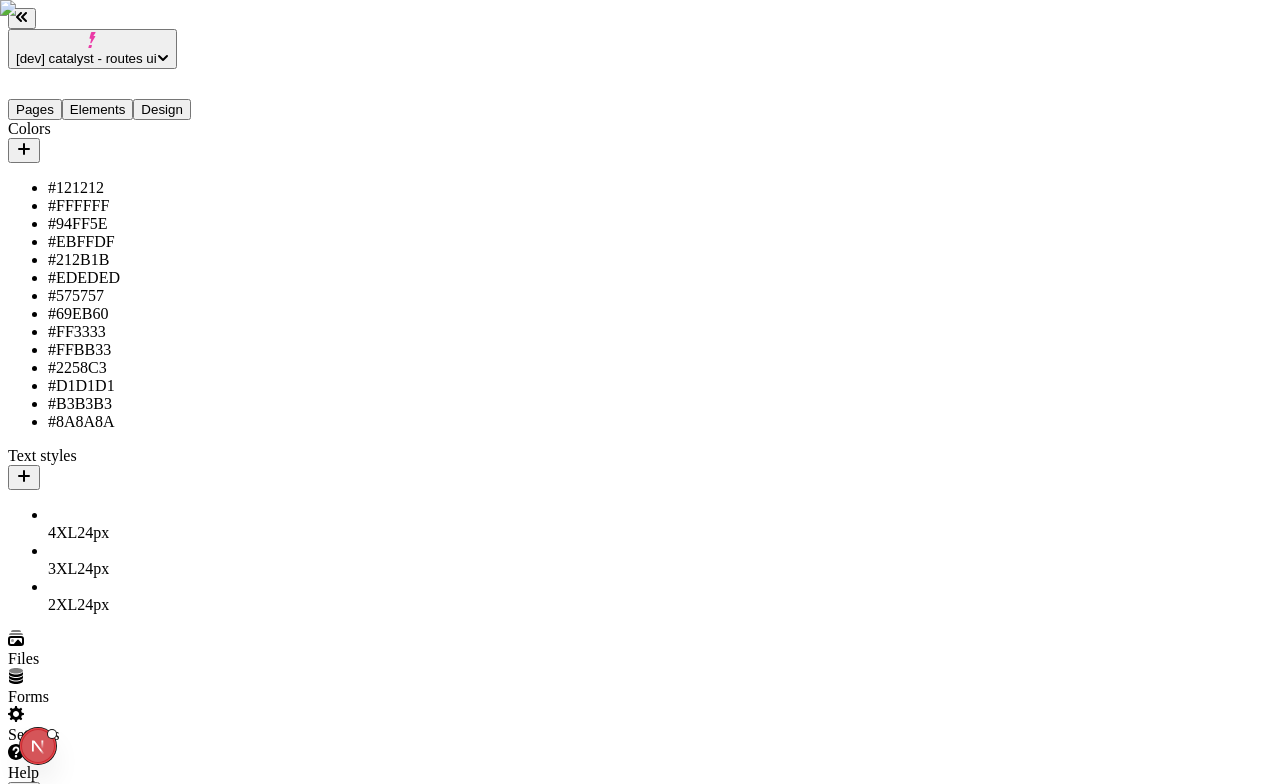 click 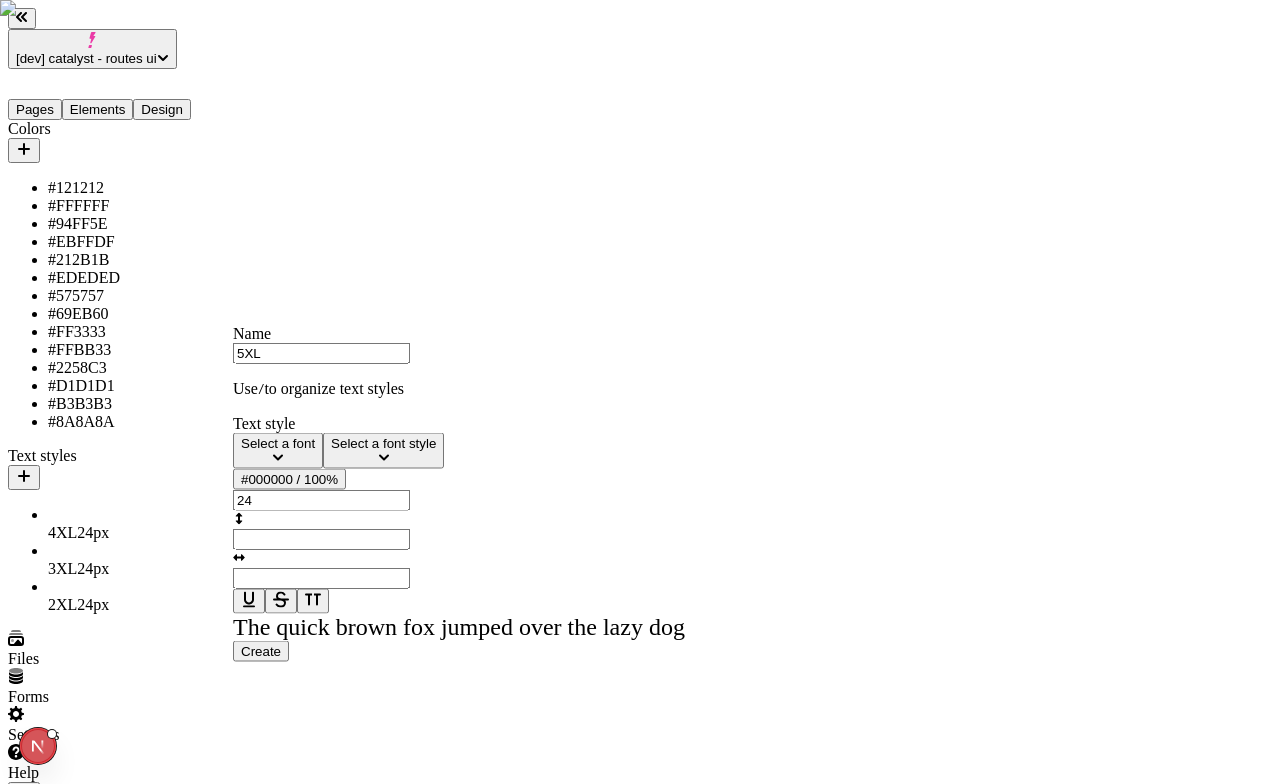 click on "Create" at bounding box center [261, 651] 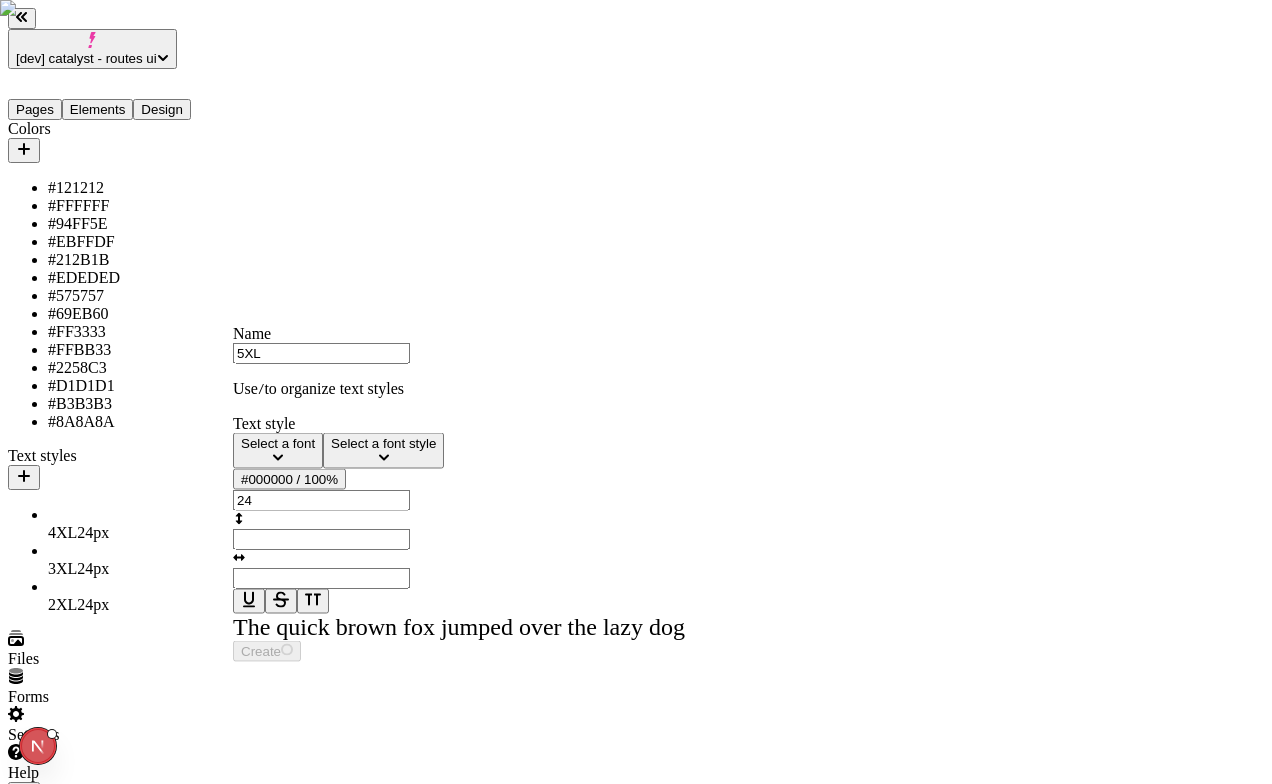 type on "Untitled text style" 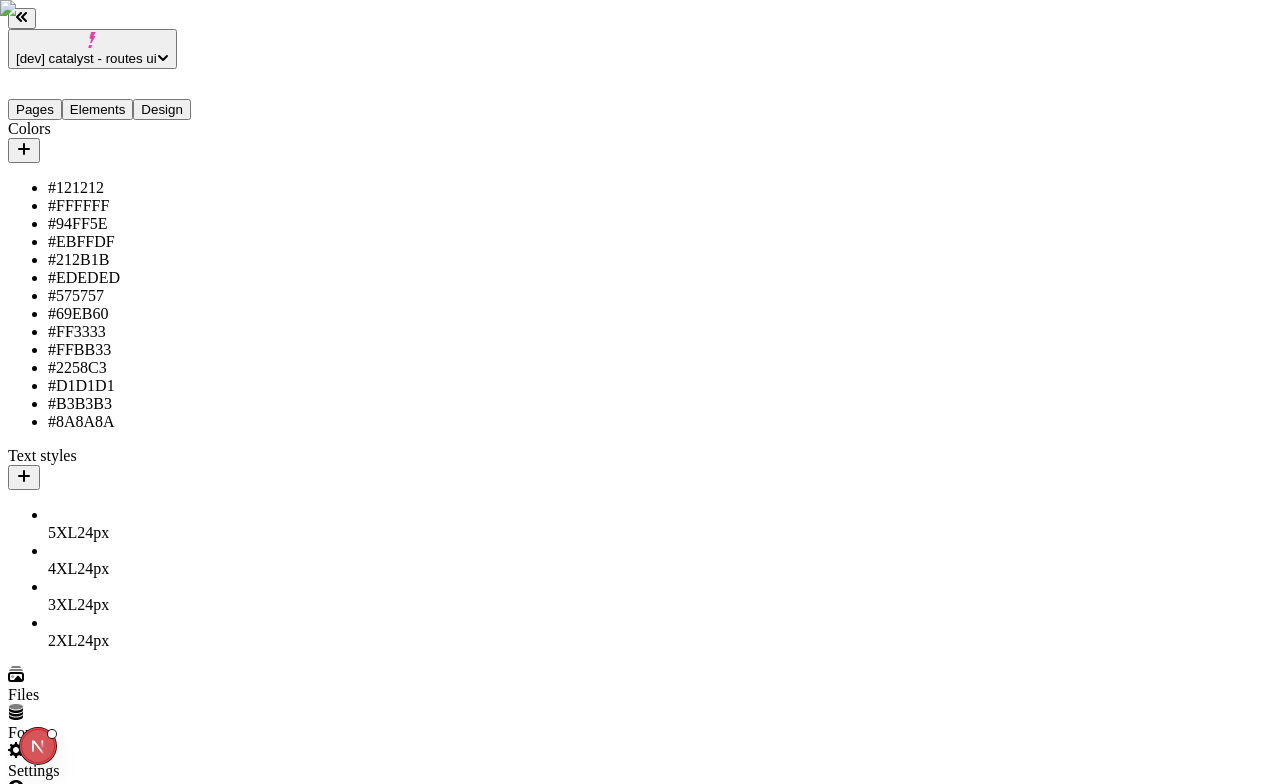 scroll, scrollTop: 72, scrollLeft: 0, axis: vertical 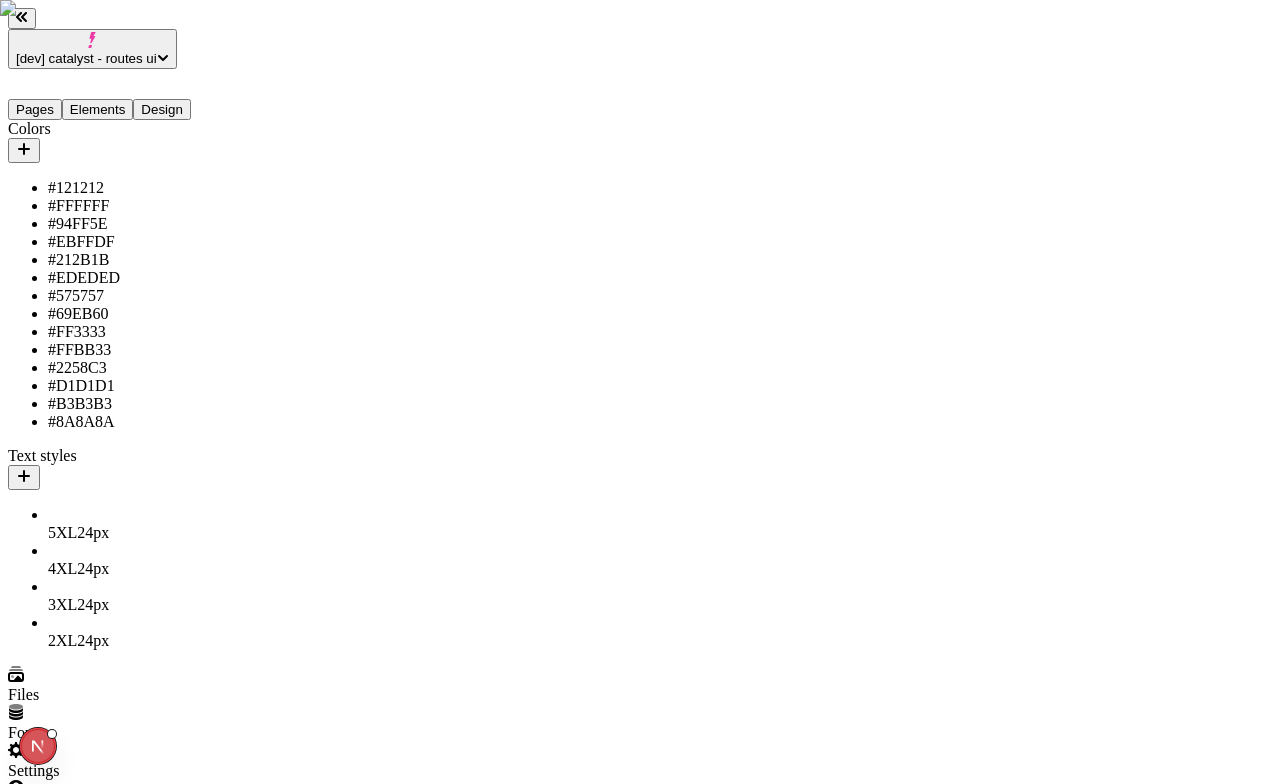 click 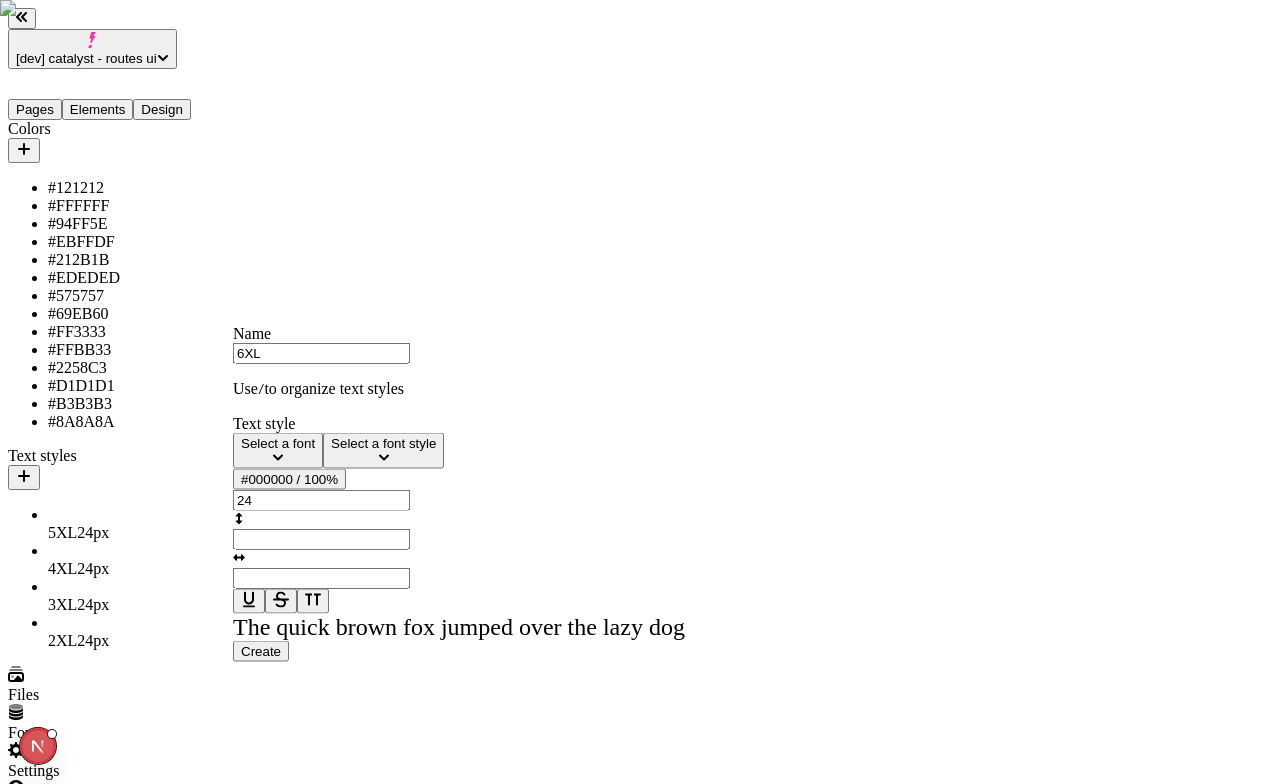 click on "Create" at bounding box center [261, 651] 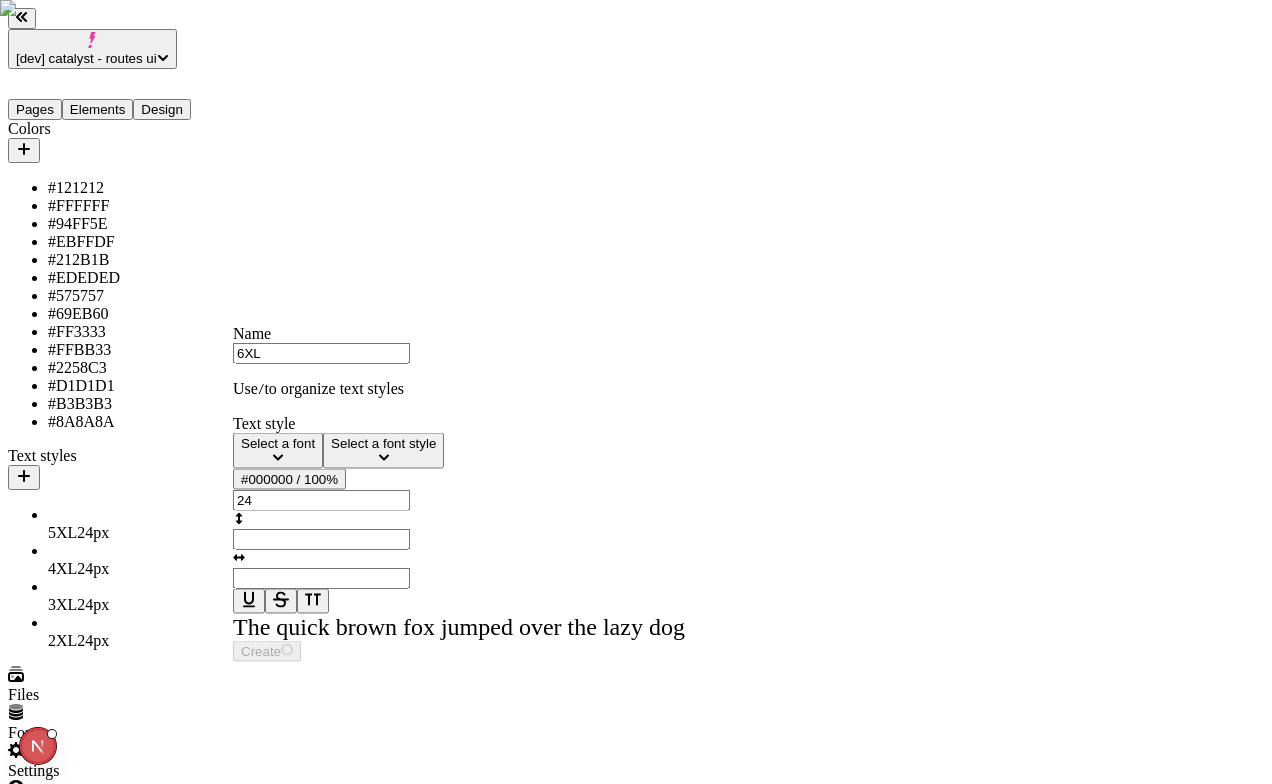 type on "Untitled text style" 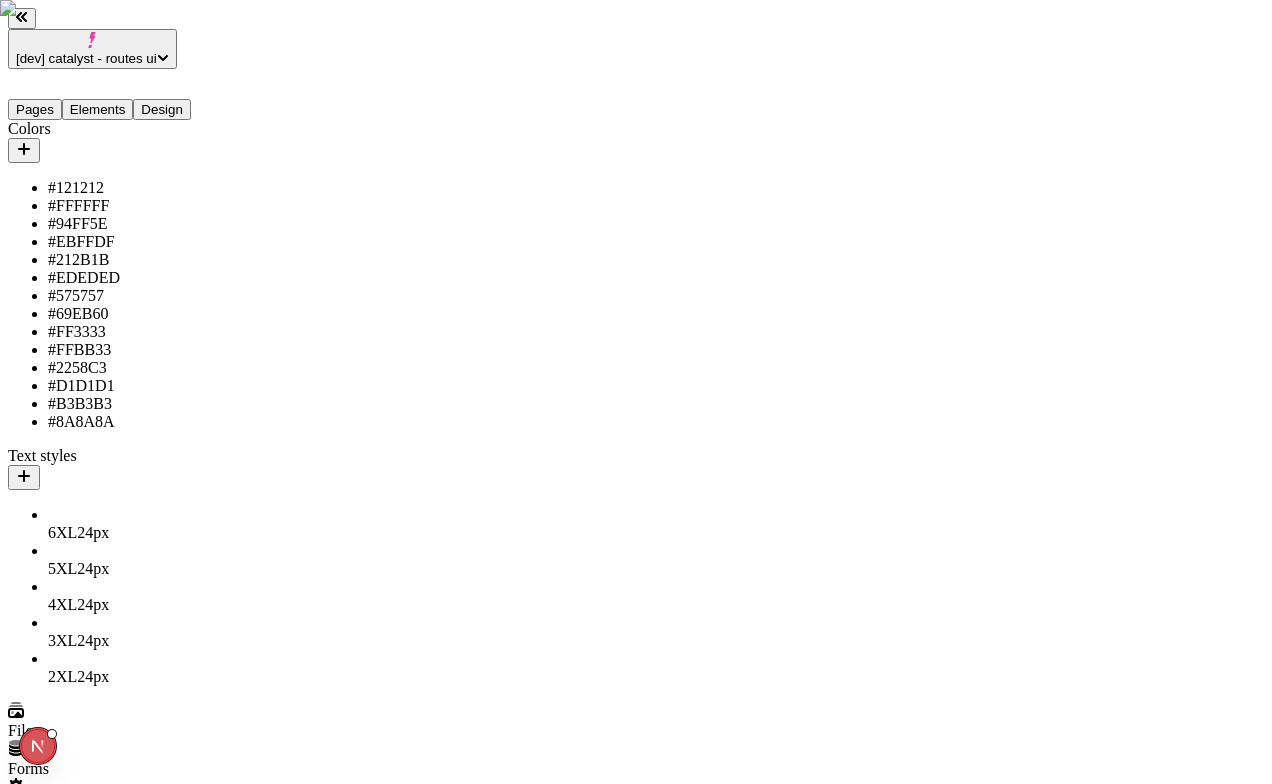 click 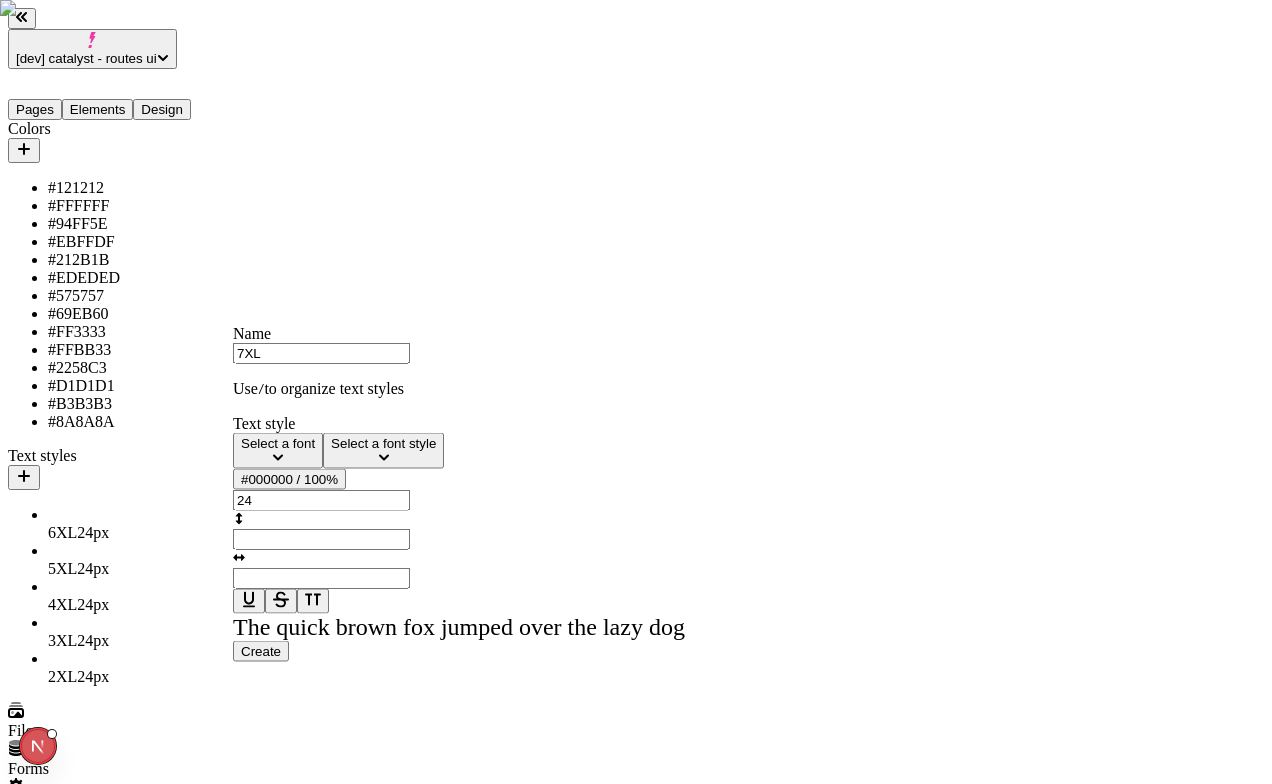 click on "Create" at bounding box center (261, 651) 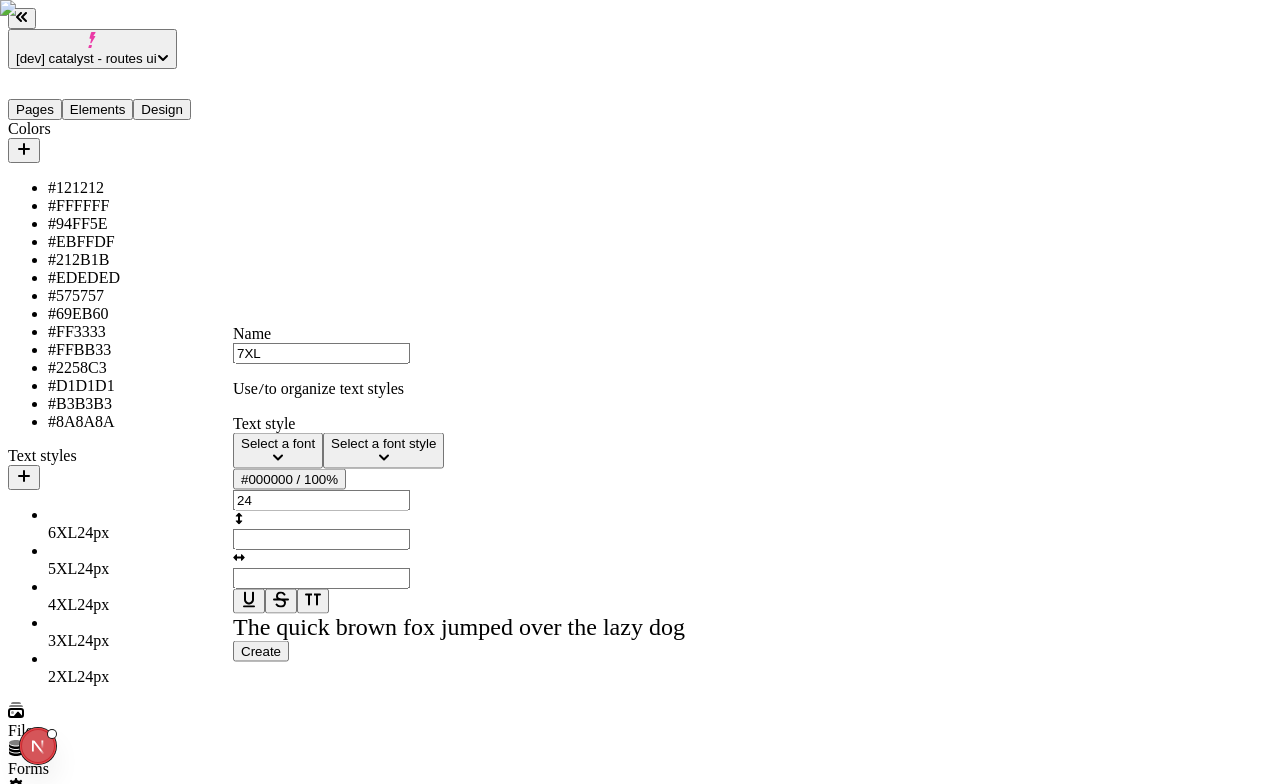 type on "Untitled text style" 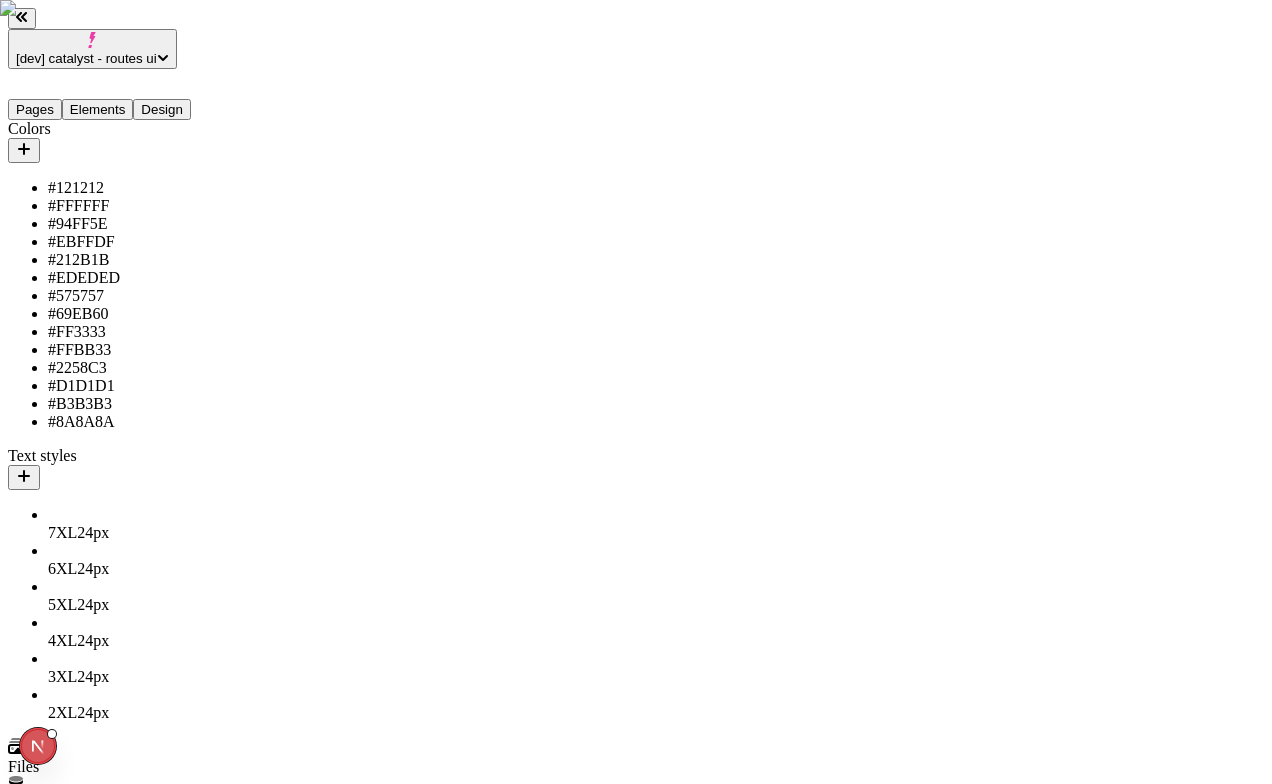 click on "Text styles" at bounding box center (128, 468) 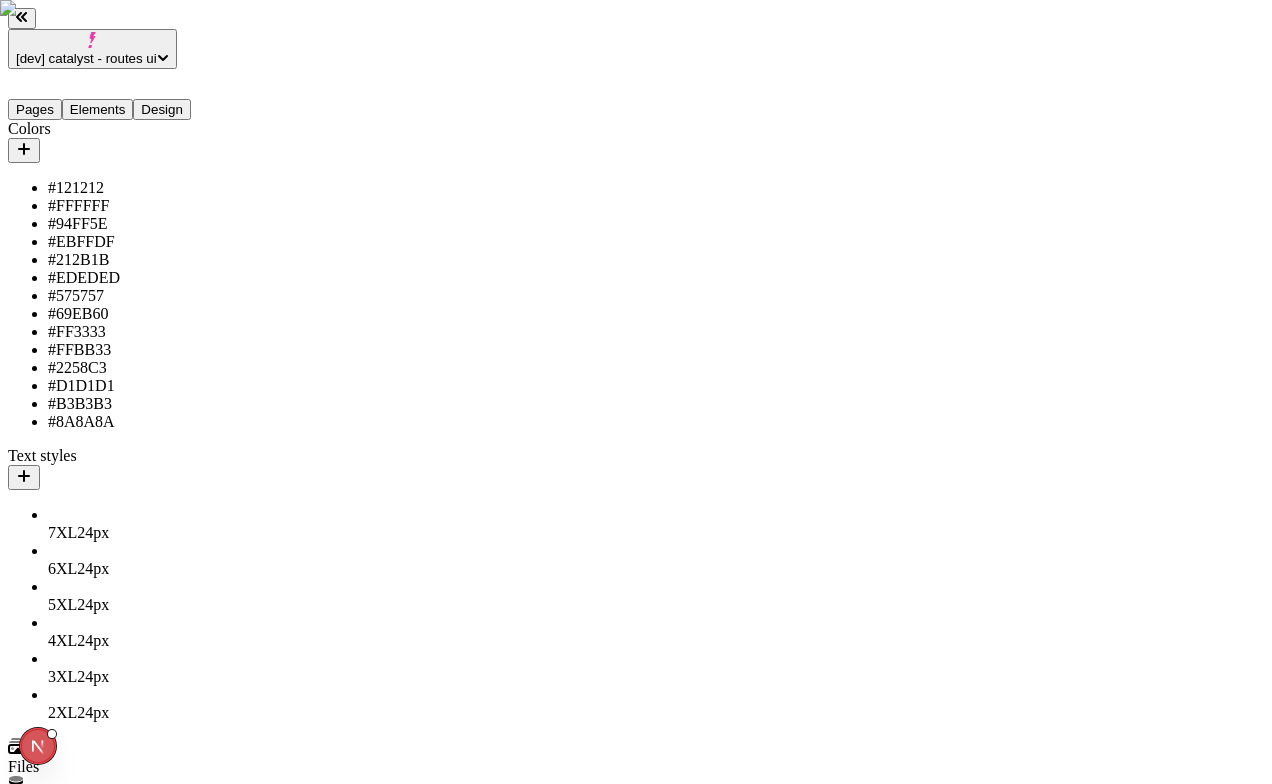 click 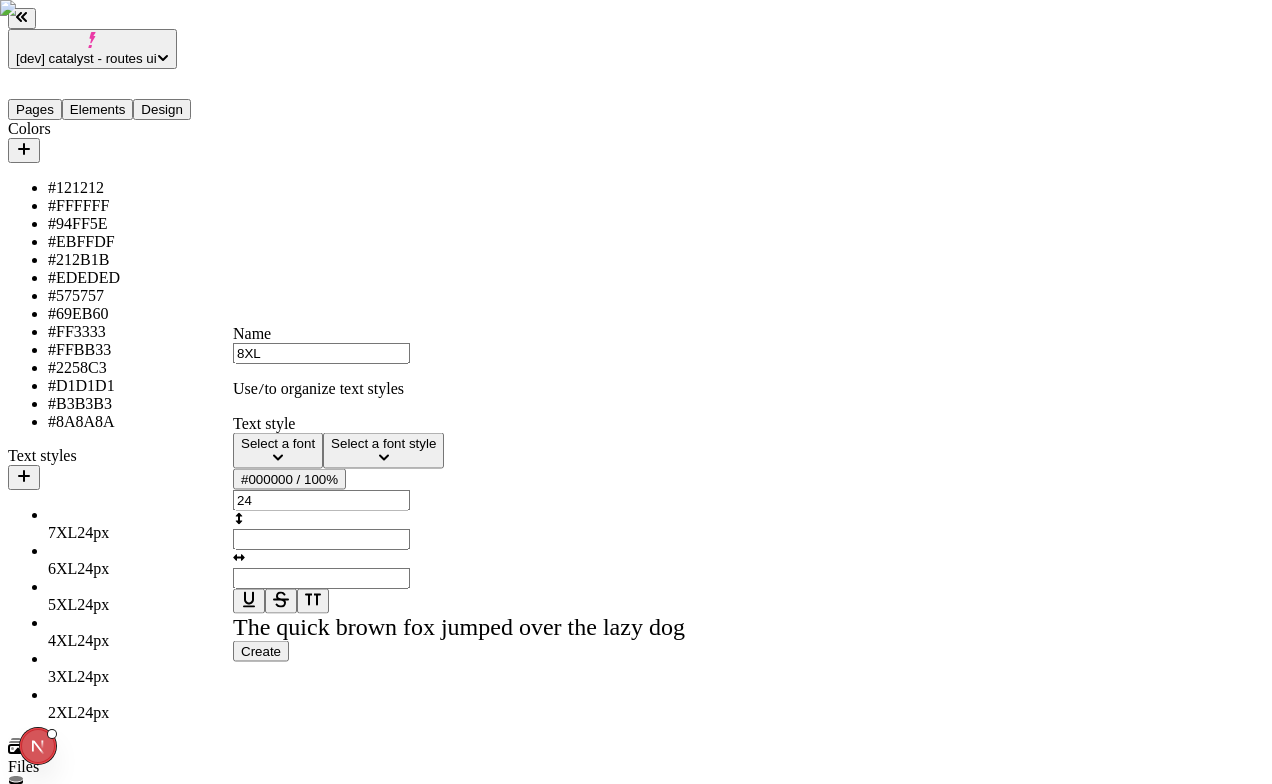click on "Create" at bounding box center (261, 651) 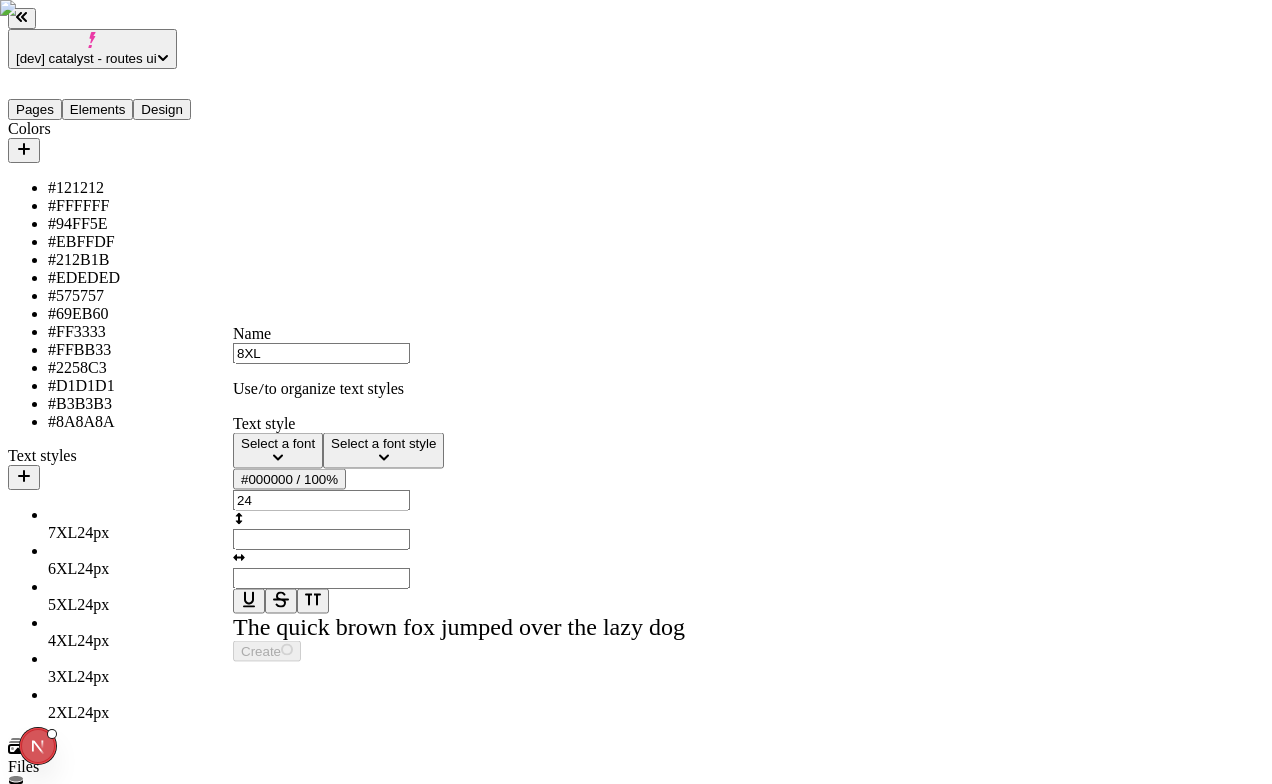 type on "Untitled text style" 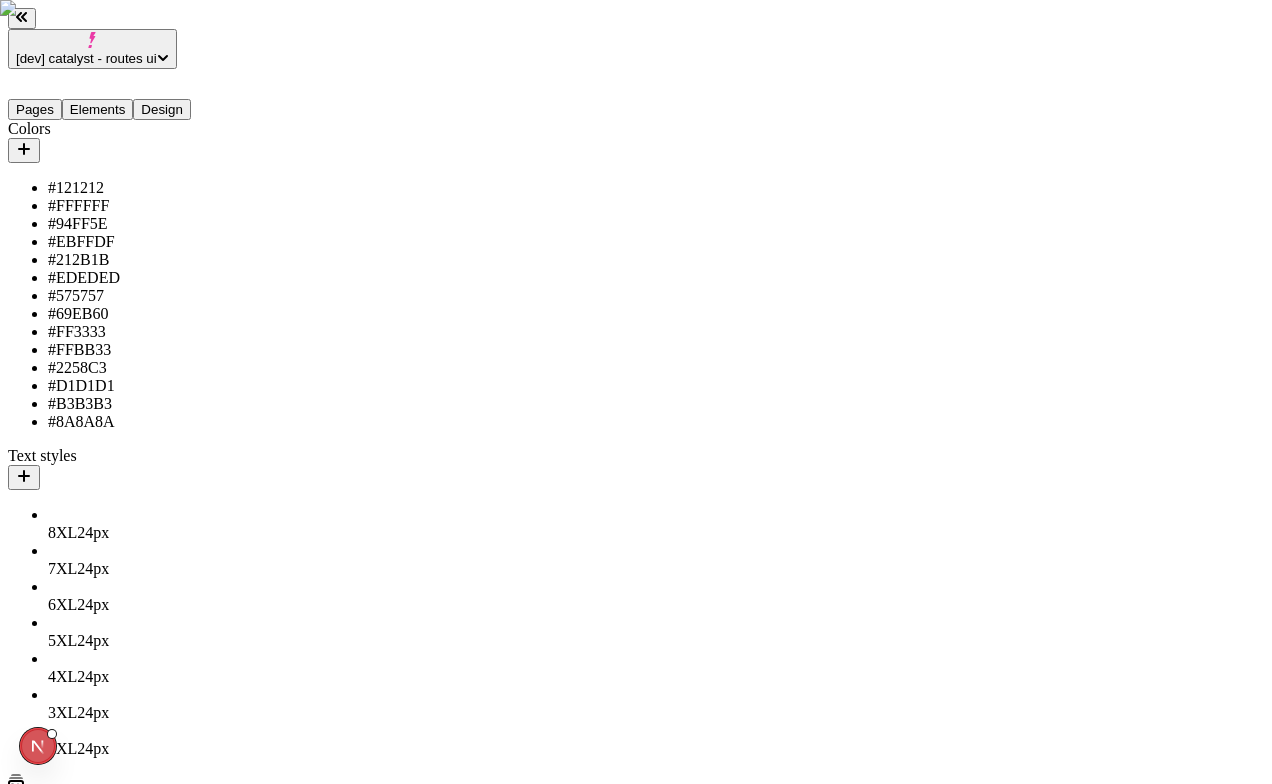 click at bounding box center [24, 477] 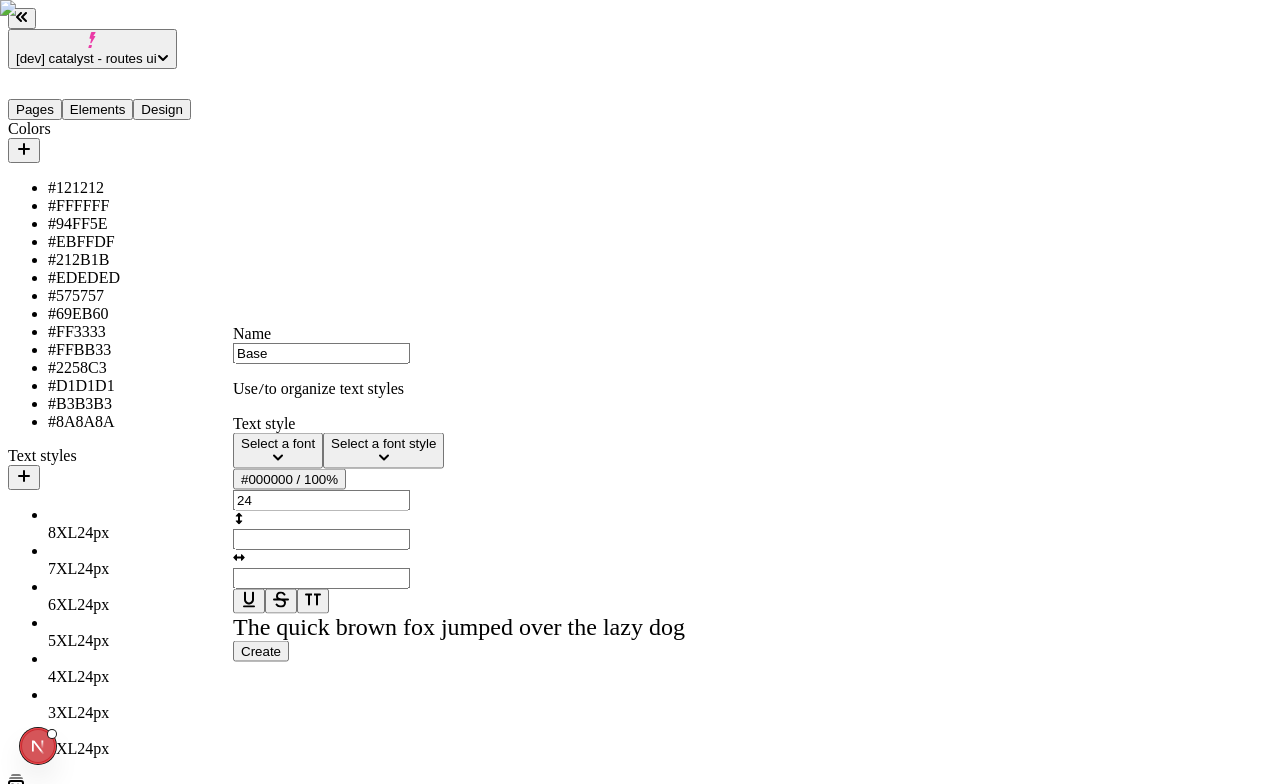 click on "Create" at bounding box center [261, 651] 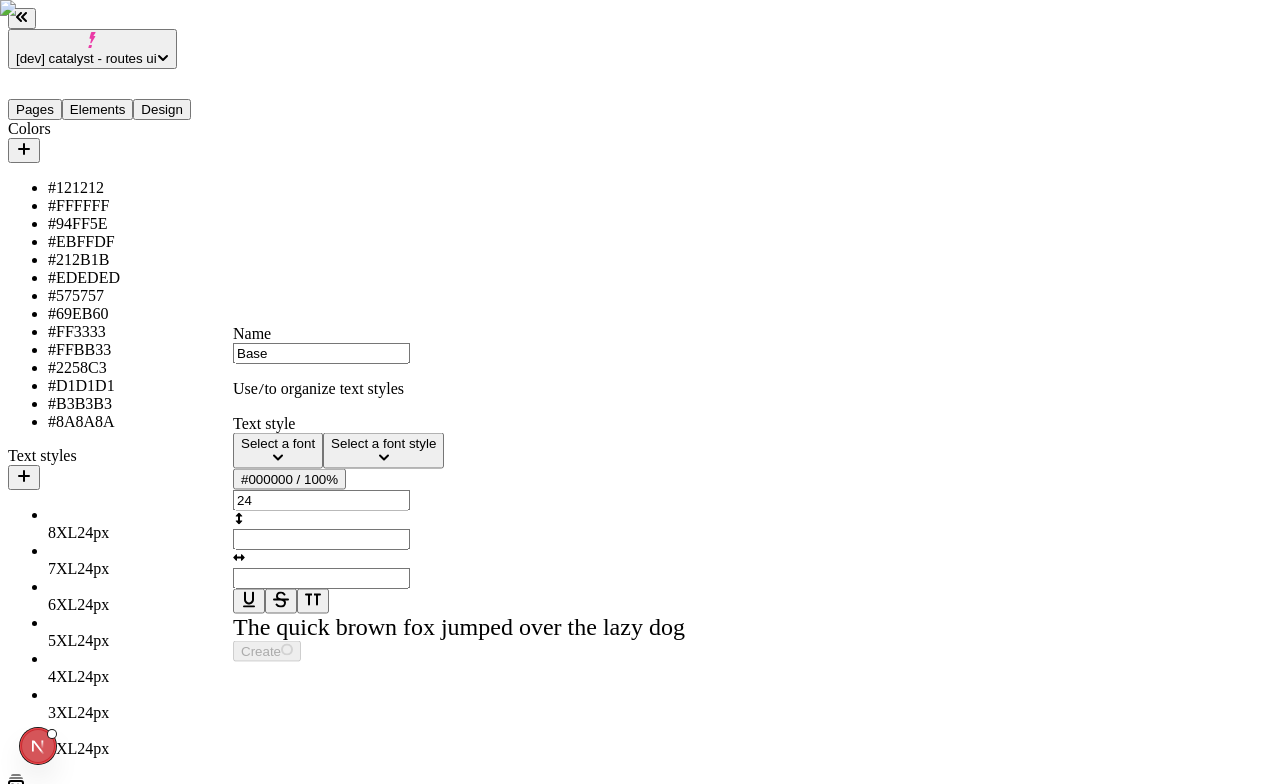 type on "Untitled text style" 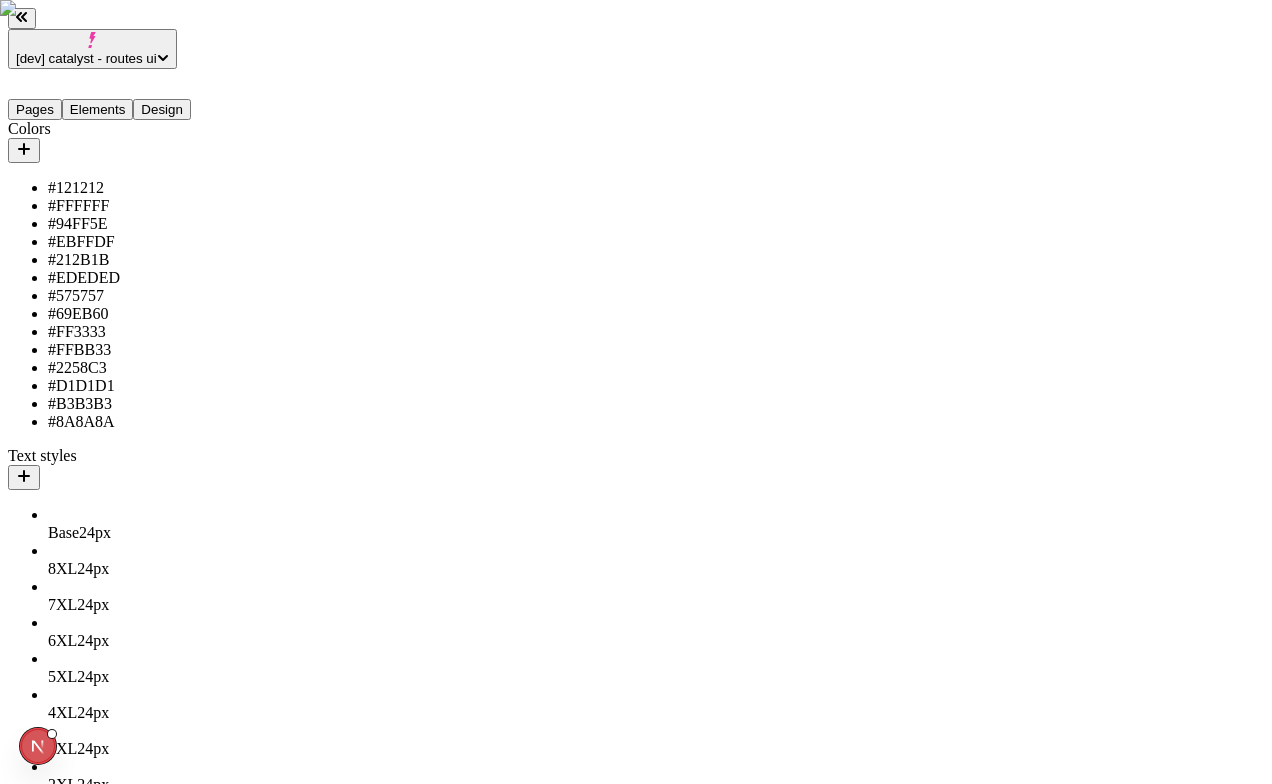 click at bounding box center (24, 477) 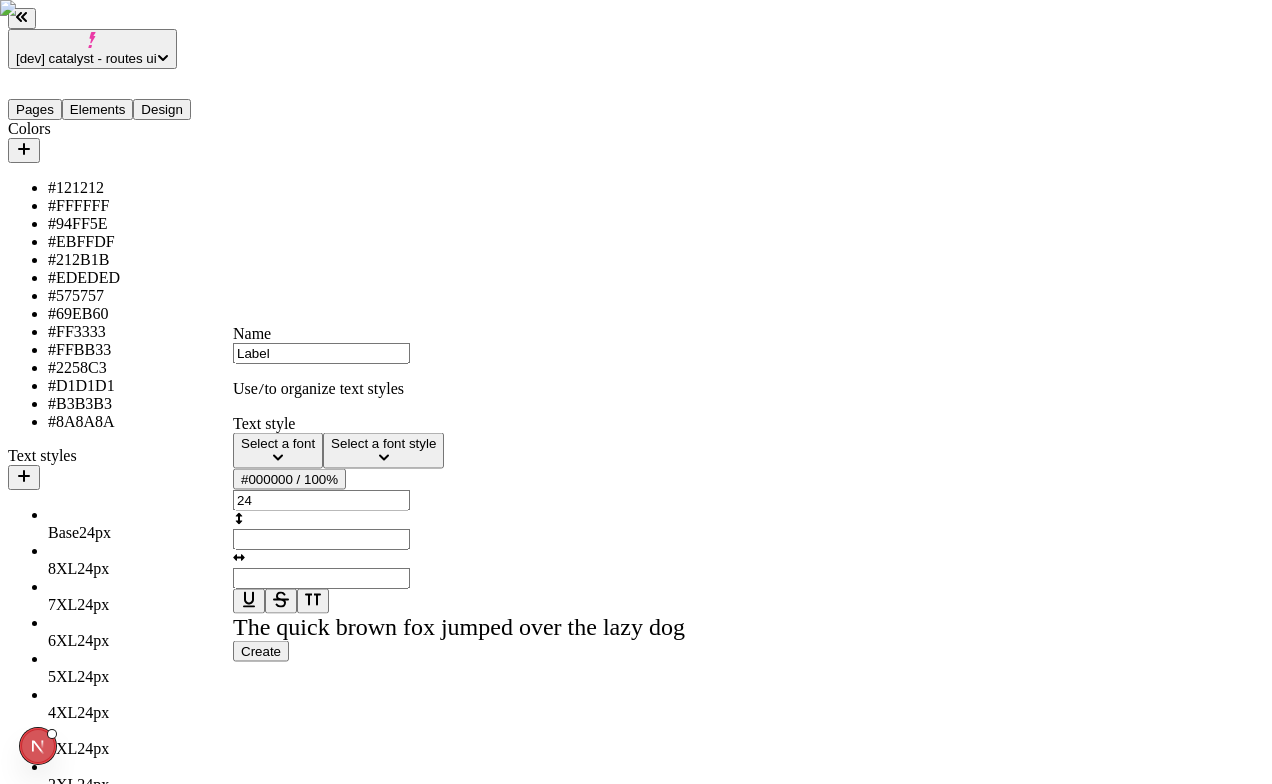 click on "Create" at bounding box center [261, 651] 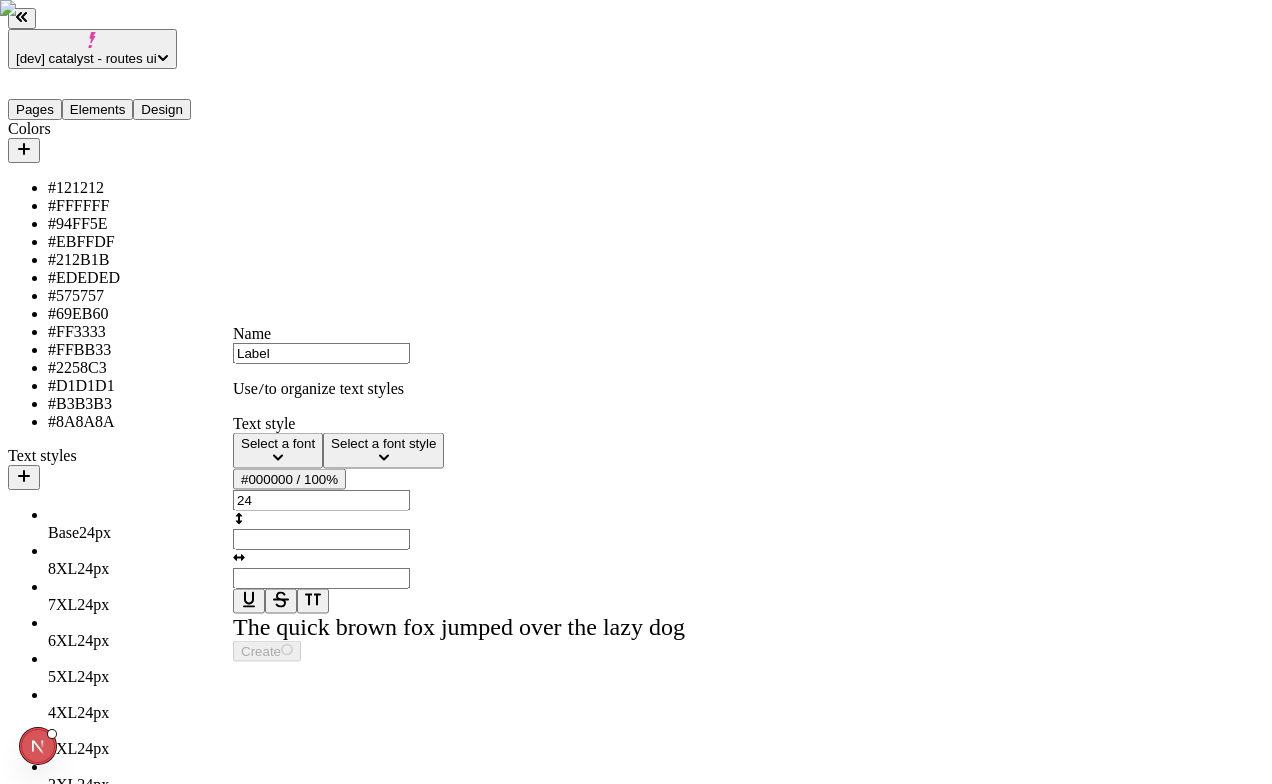 type on "Untitled text style" 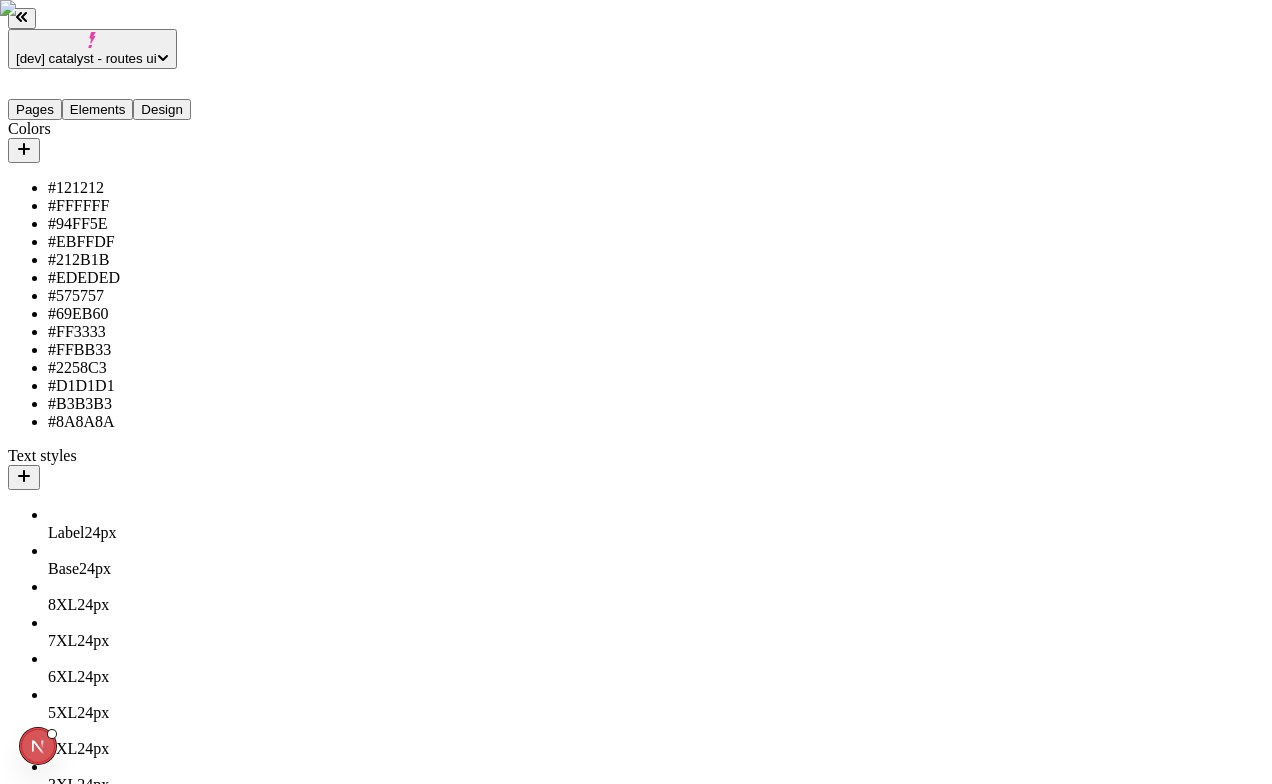 scroll, scrollTop: 171, scrollLeft: 0, axis: vertical 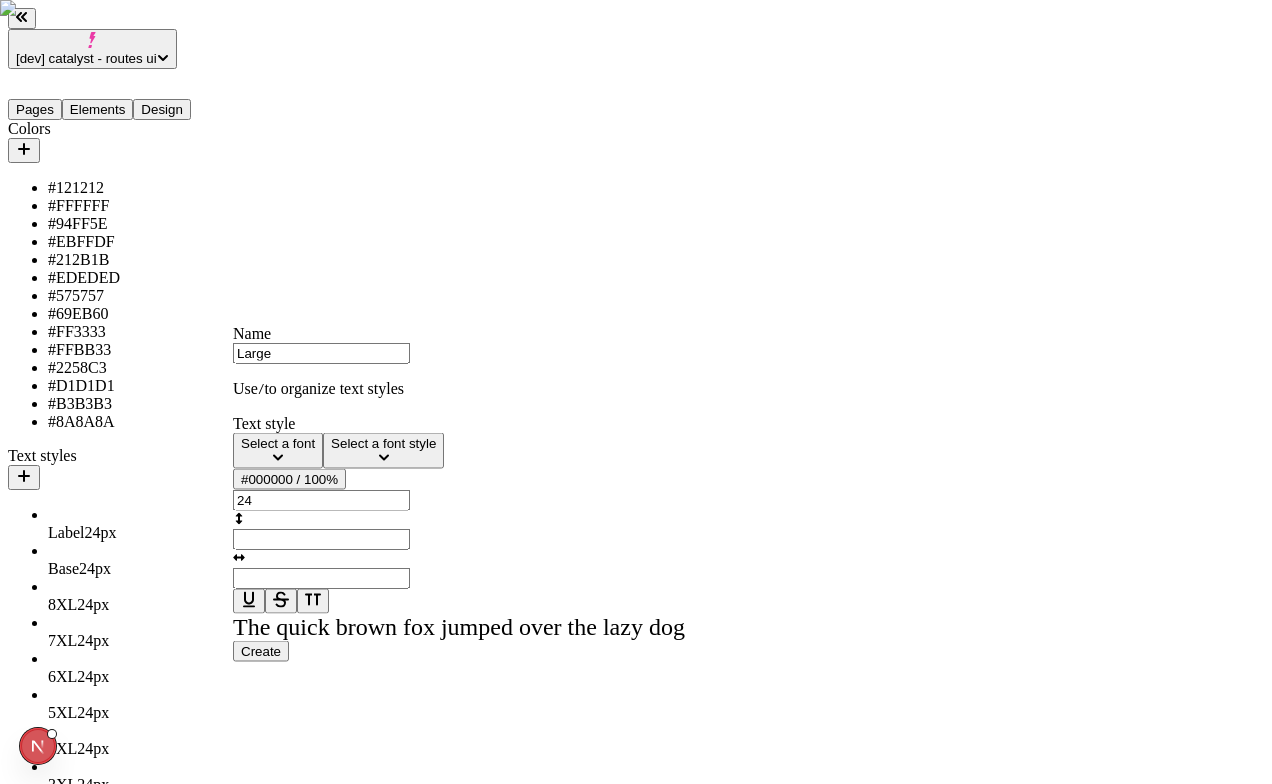 click on "Create" at bounding box center (261, 651) 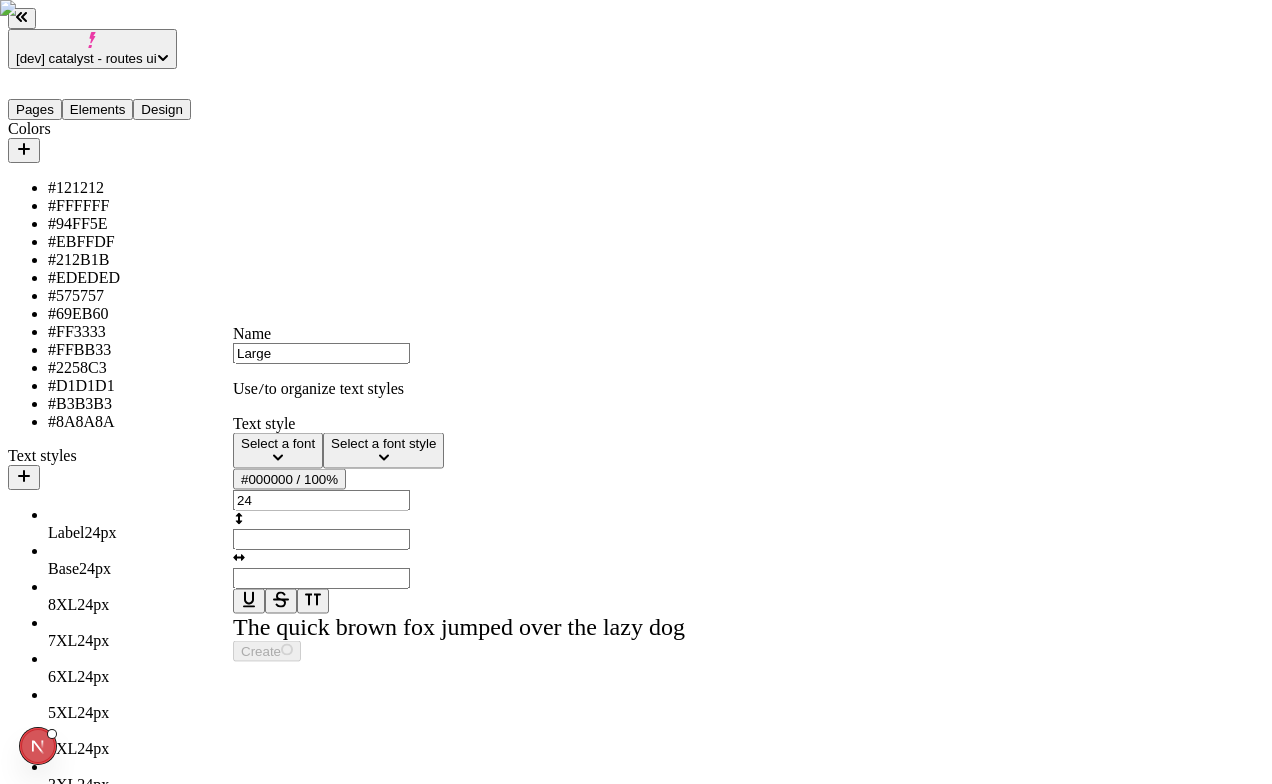 type on "Untitled text style" 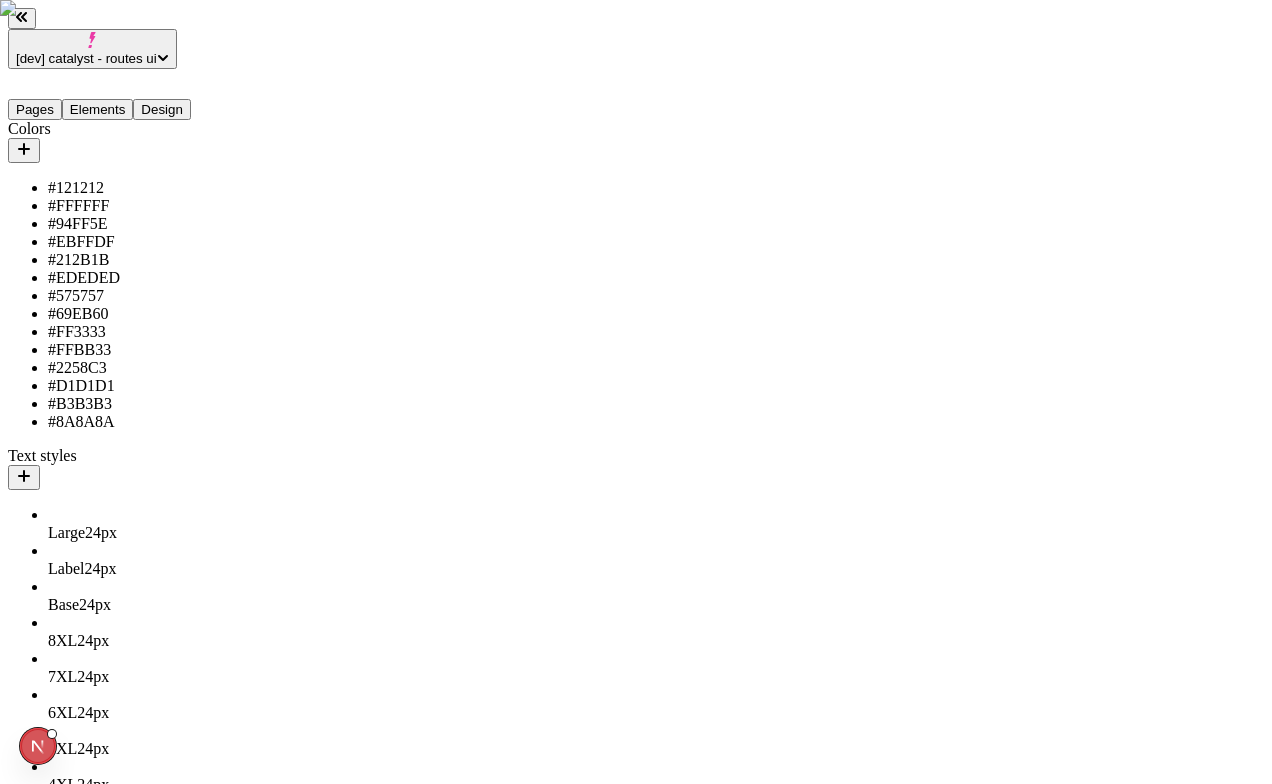 click 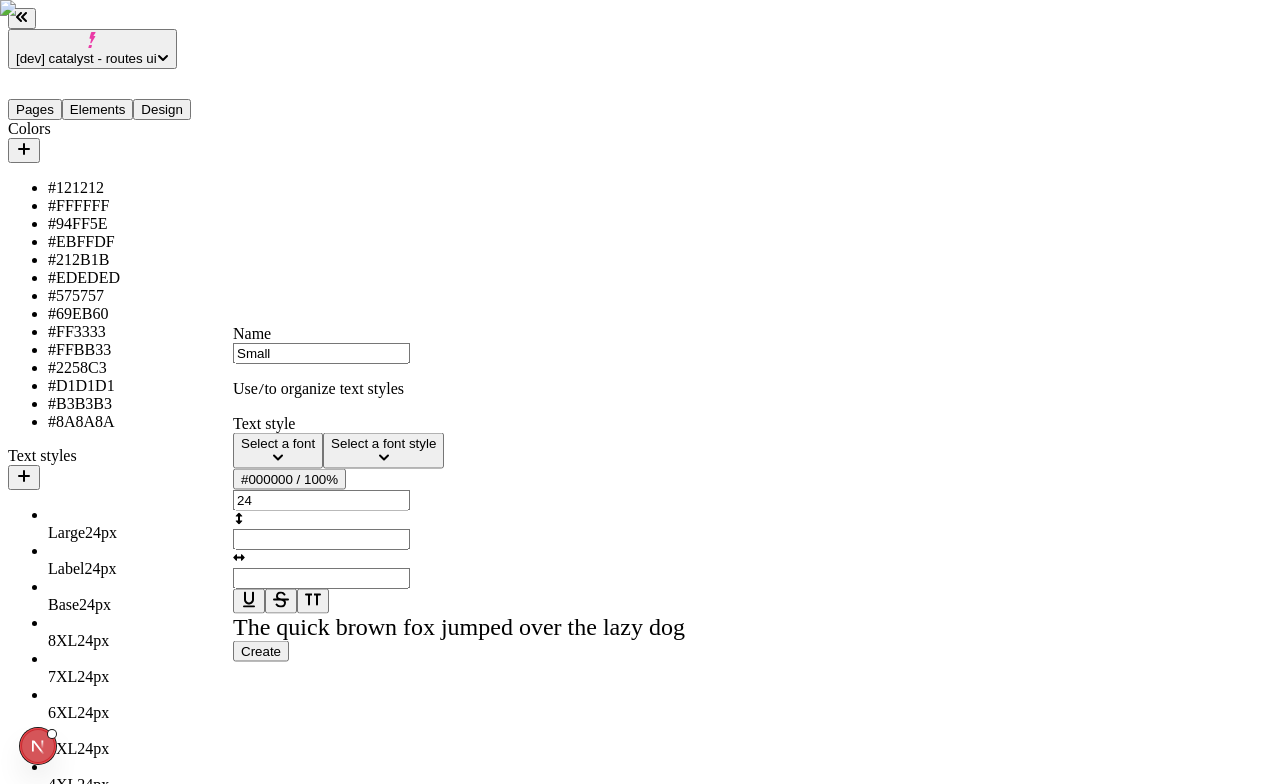 click on "Create" at bounding box center (261, 651) 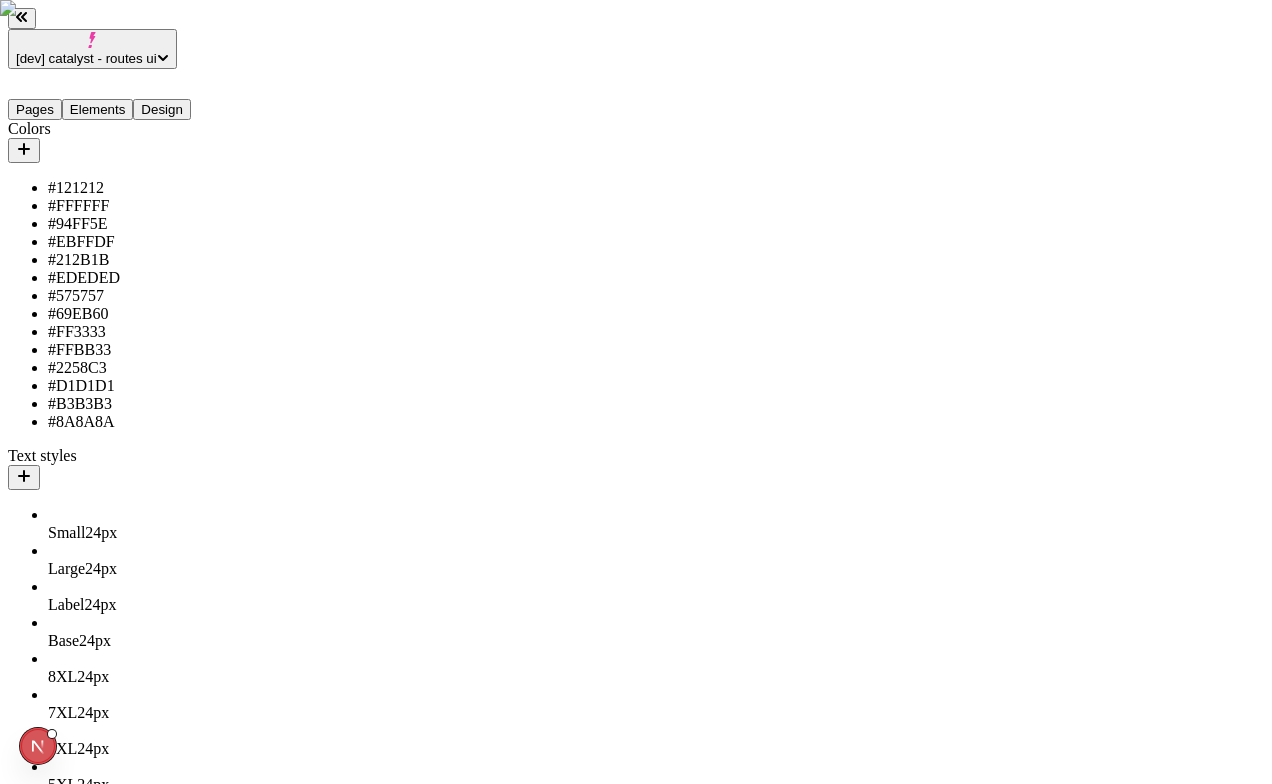 click 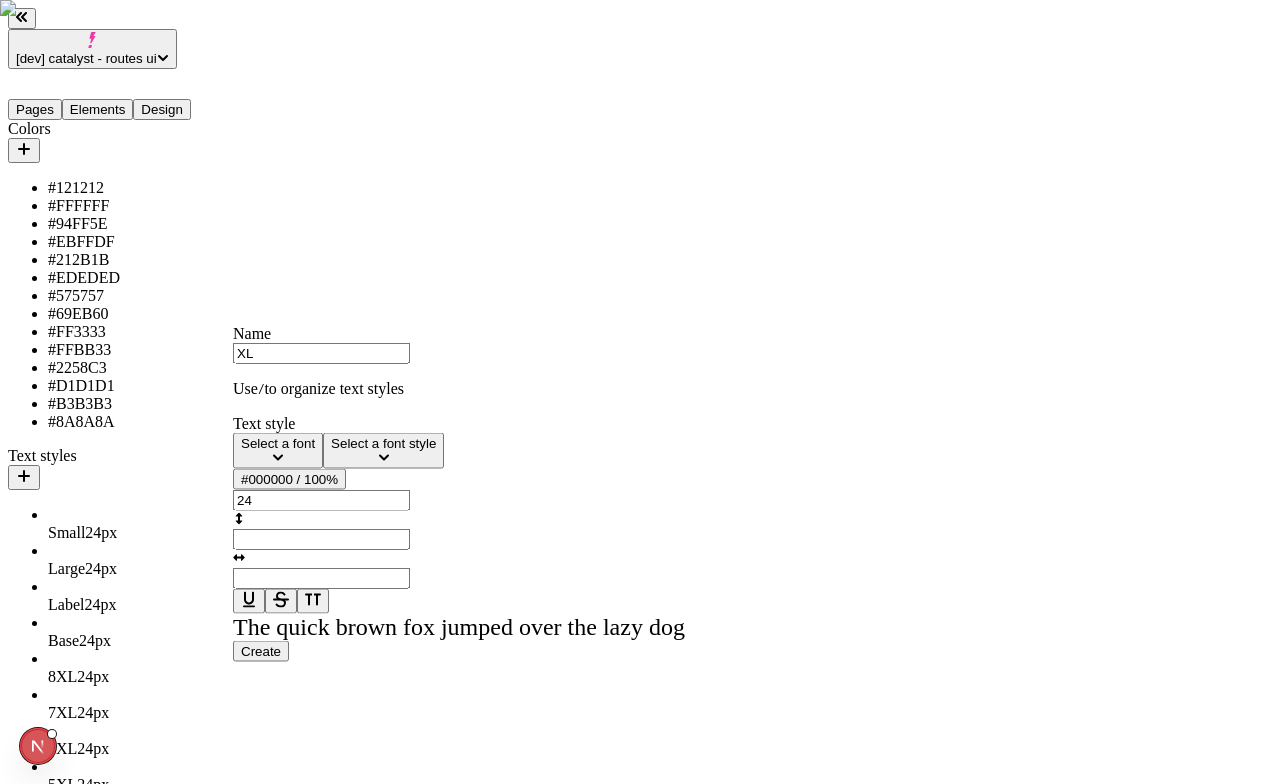 click on "Create" at bounding box center (261, 651) 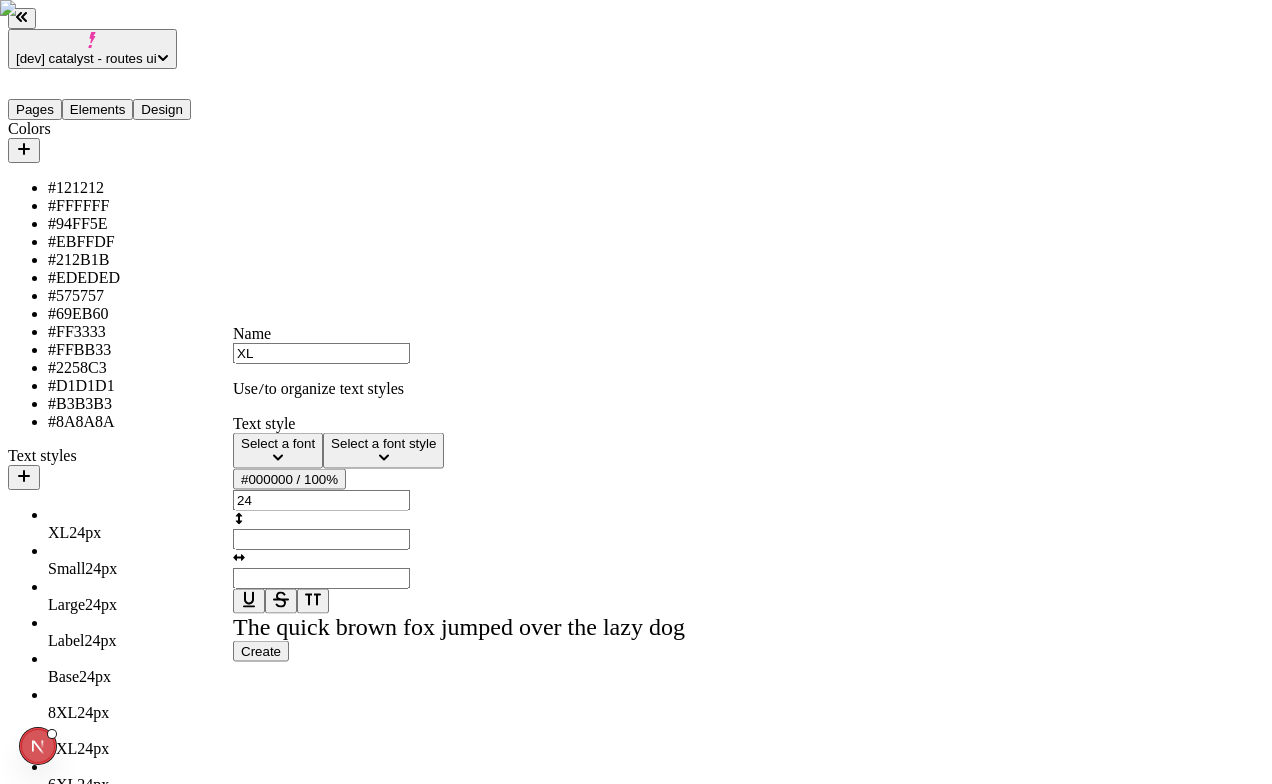 type on "Untitled text style" 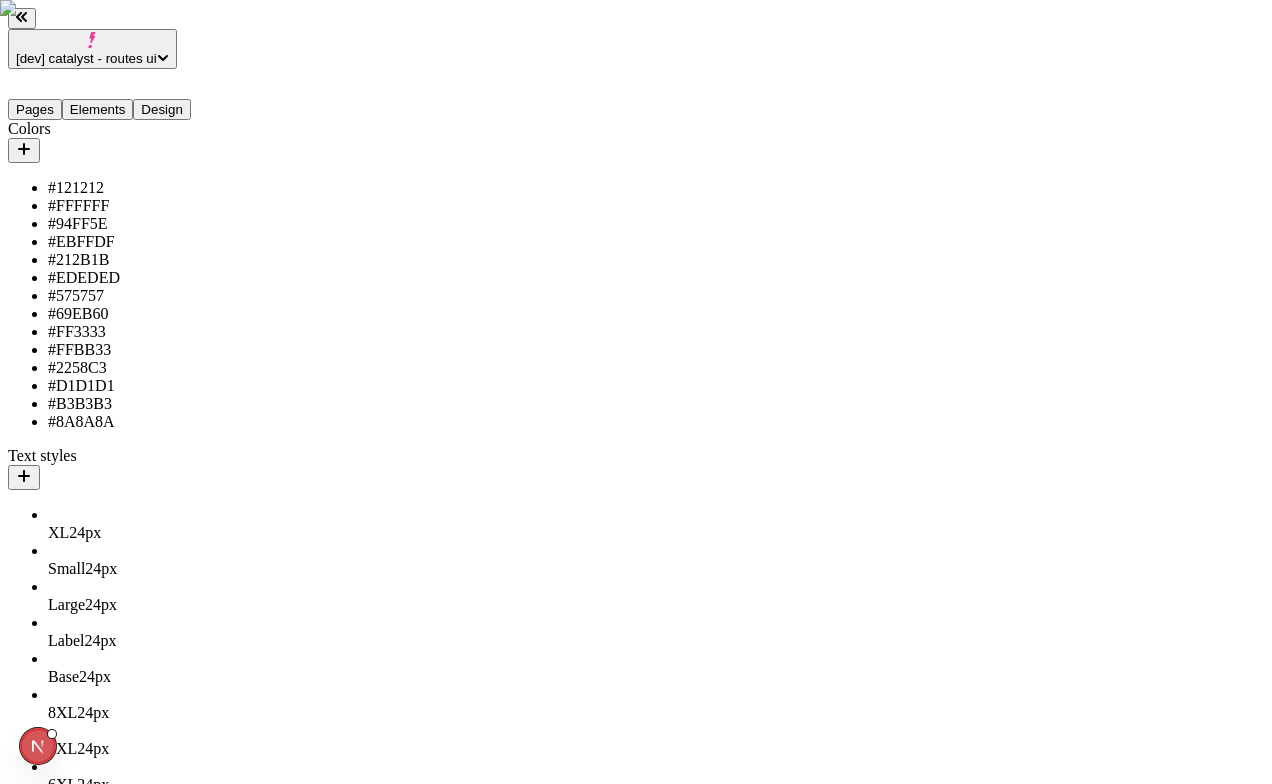 scroll, scrollTop: 292, scrollLeft: 0, axis: vertical 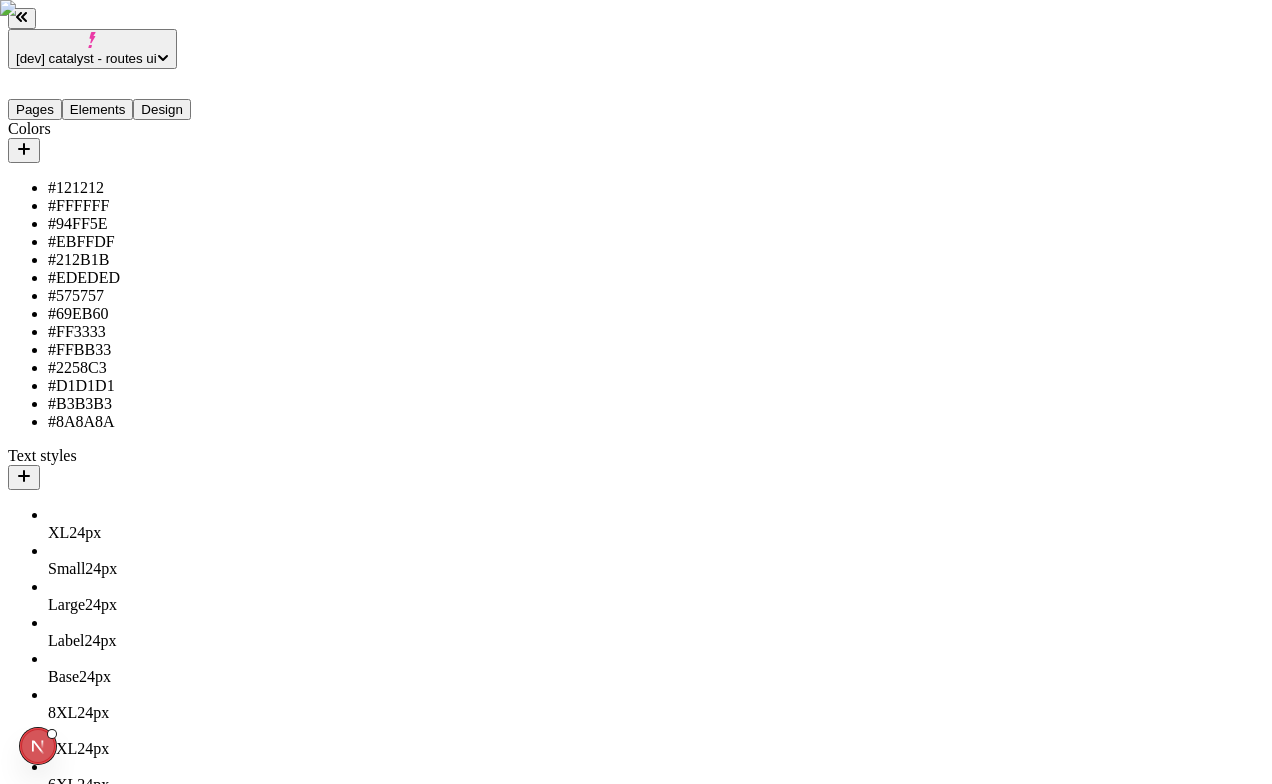 drag, startPoint x: 107, startPoint y: 323, endPoint x: 106, endPoint y: 442, distance: 119.0042 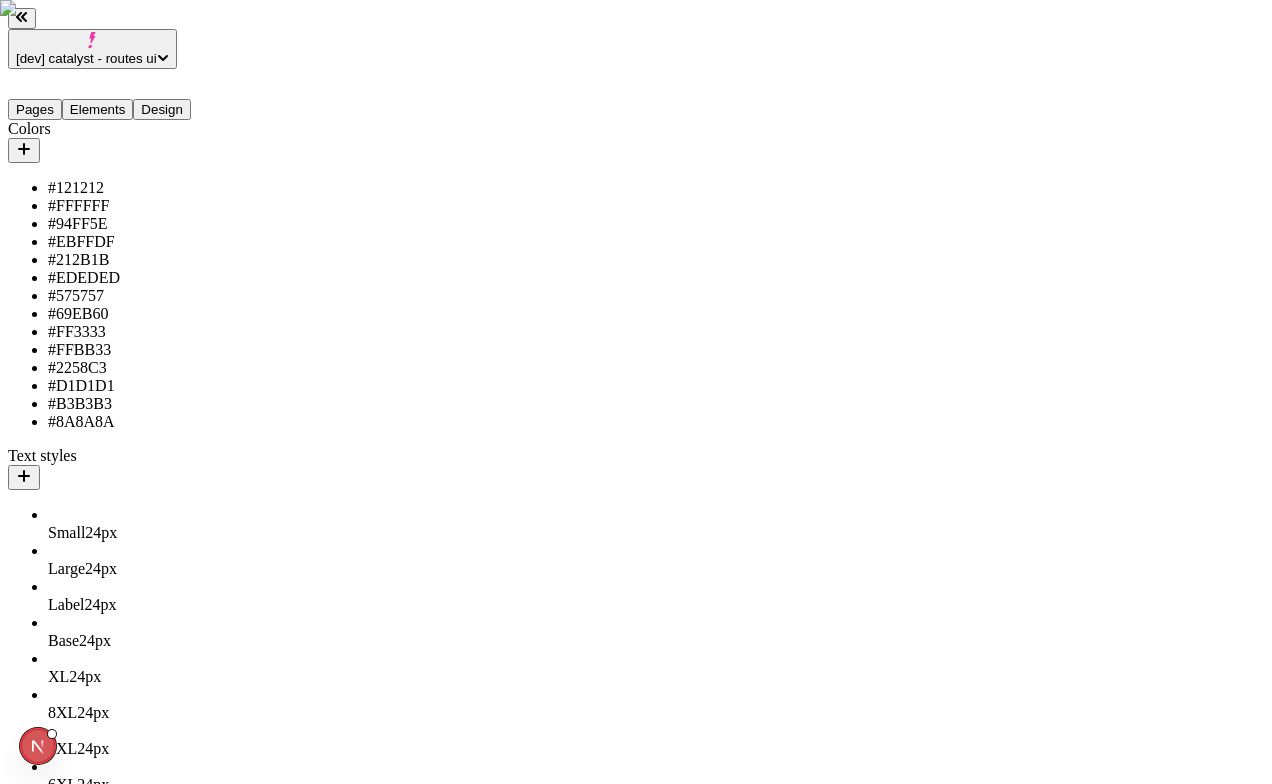 scroll, scrollTop: 274, scrollLeft: 0, axis: vertical 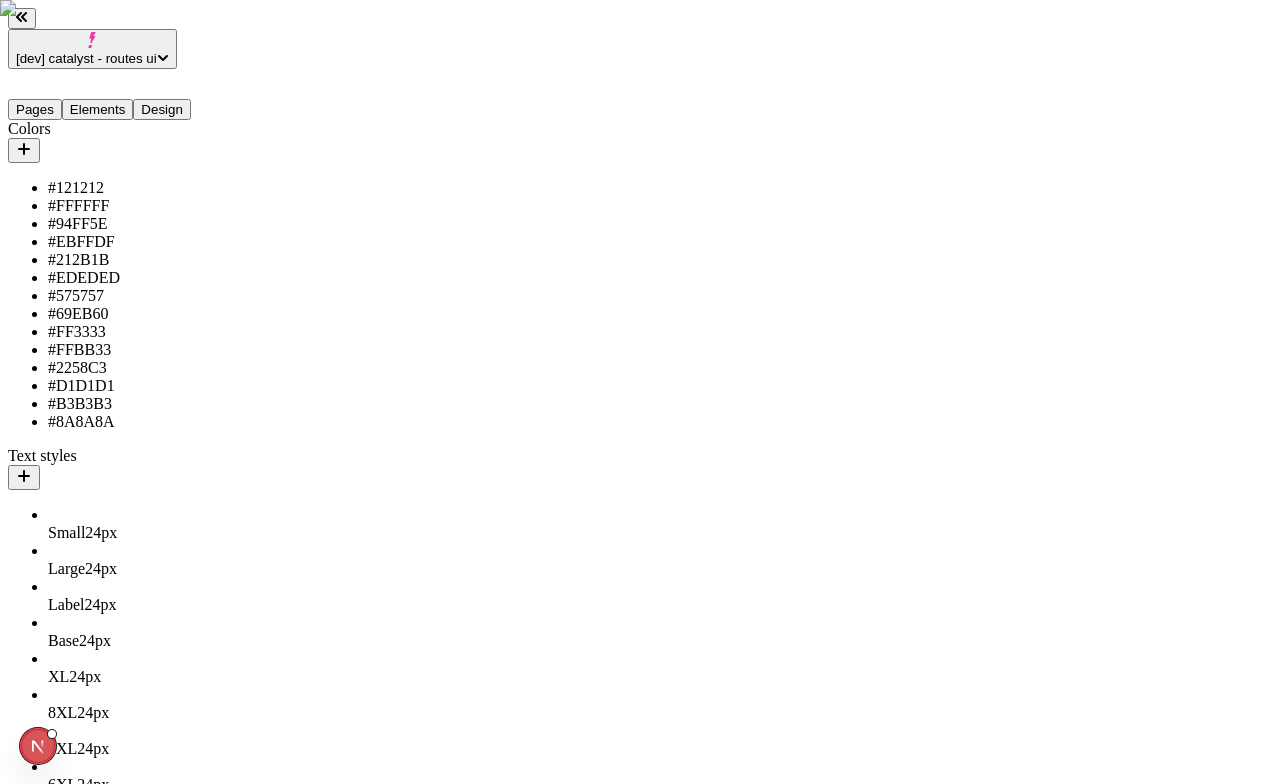 click on "[dev] catalyst - routes ui Pages Elements Design Colors #121212 #FFFFFF #94FF5E #EBFFDF #212B1B #EDEDED #575757 #69EB60 #FF3333 #FFBB33 #2258C3 #D1D1D1 #B3B3B3 #8A8A8A Text styles Small 24 px Large 24 px Label 24 px Base 24 px XL 24 px 8XL 24 px 7XL 24 px 6XL 24 px 5XL 24 px 4XL 24 px 3XL 24 px 2XL 24 px Files Forms Settings Help en http://localhost:3110 / Desktop Preview Publish S Metadata Online Path / Title Description Social Image Choose an image Choose Exclude from search engines Canonical URL Sitemap priority 0.75 Sitemap frequency Hourly Snippets XL" at bounding box center [636, 4121] 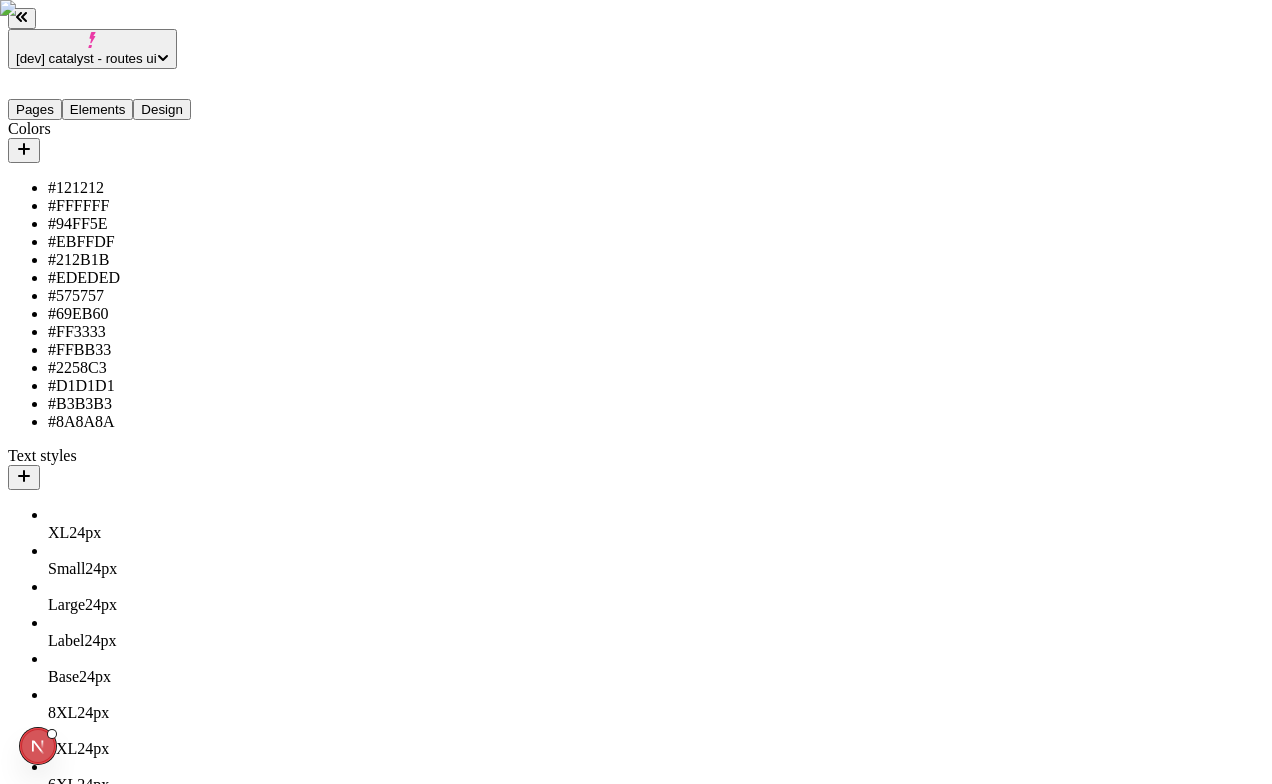 drag, startPoint x: 78, startPoint y: 397, endPoint x: 78, endPoint y: 355, distance: 42 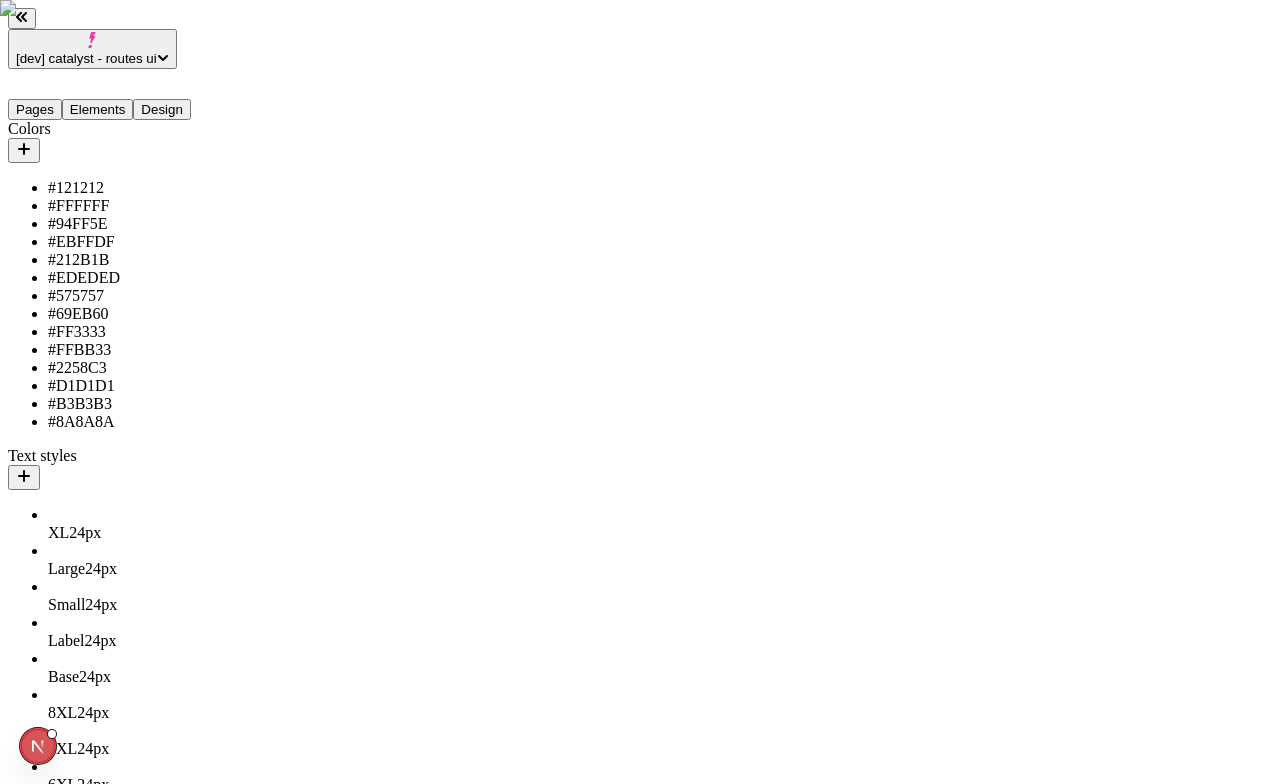scroll, scrollTop: 312, scrollLeft: 0, axis: vertical 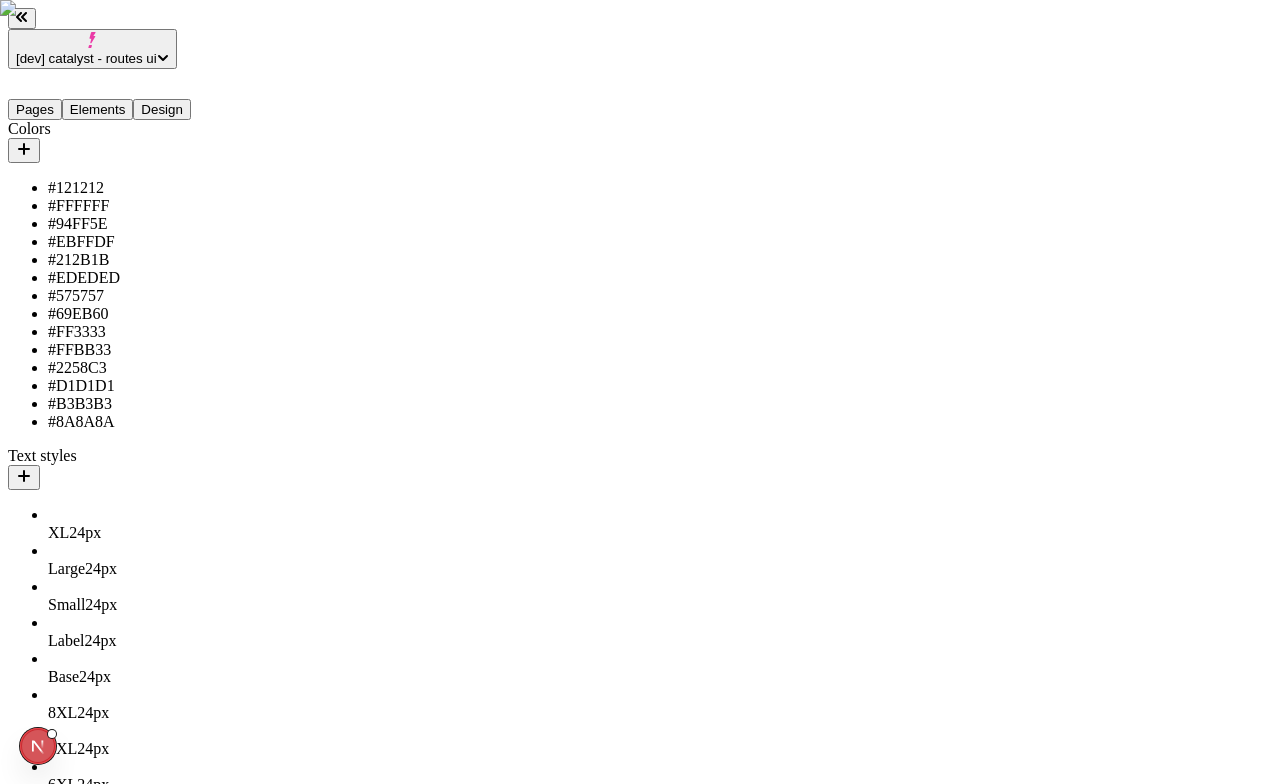 click on "Base 24 px" at bounding box center (148, 677) 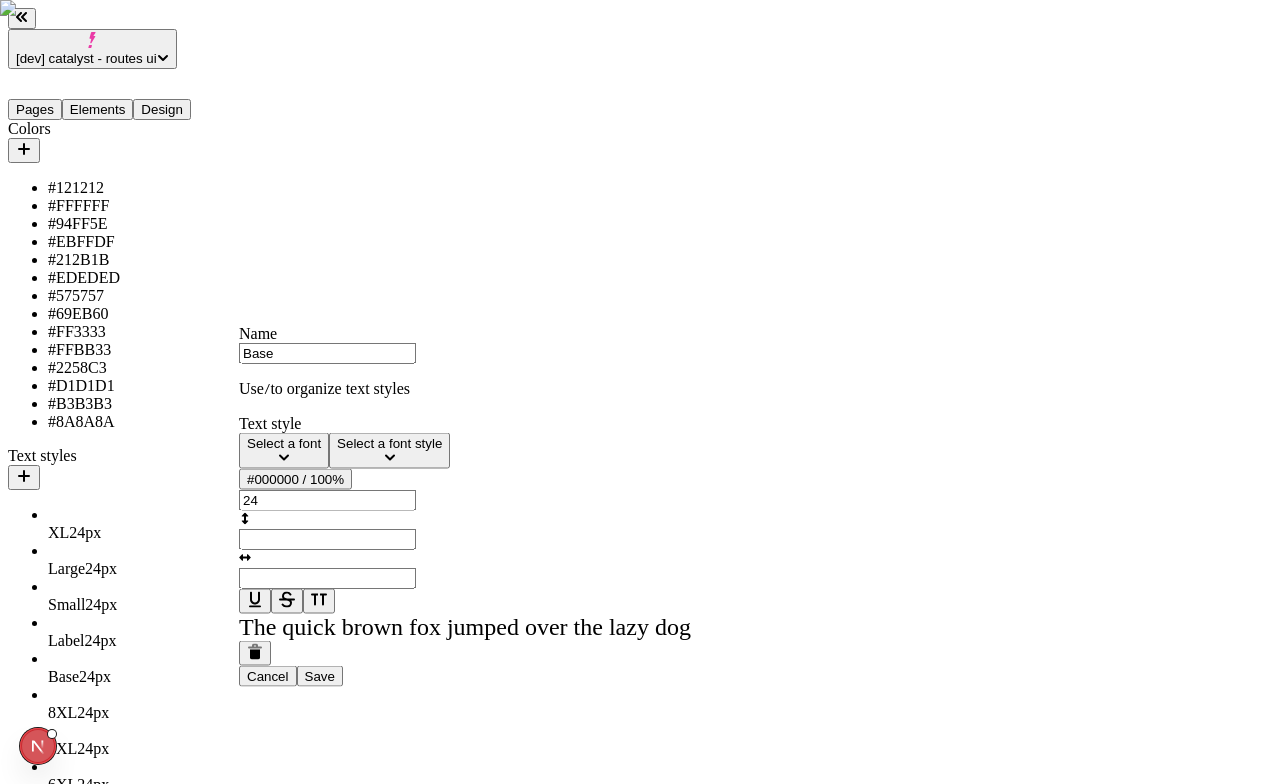 click on "XL 24 px" at bounding box center [148, 533] 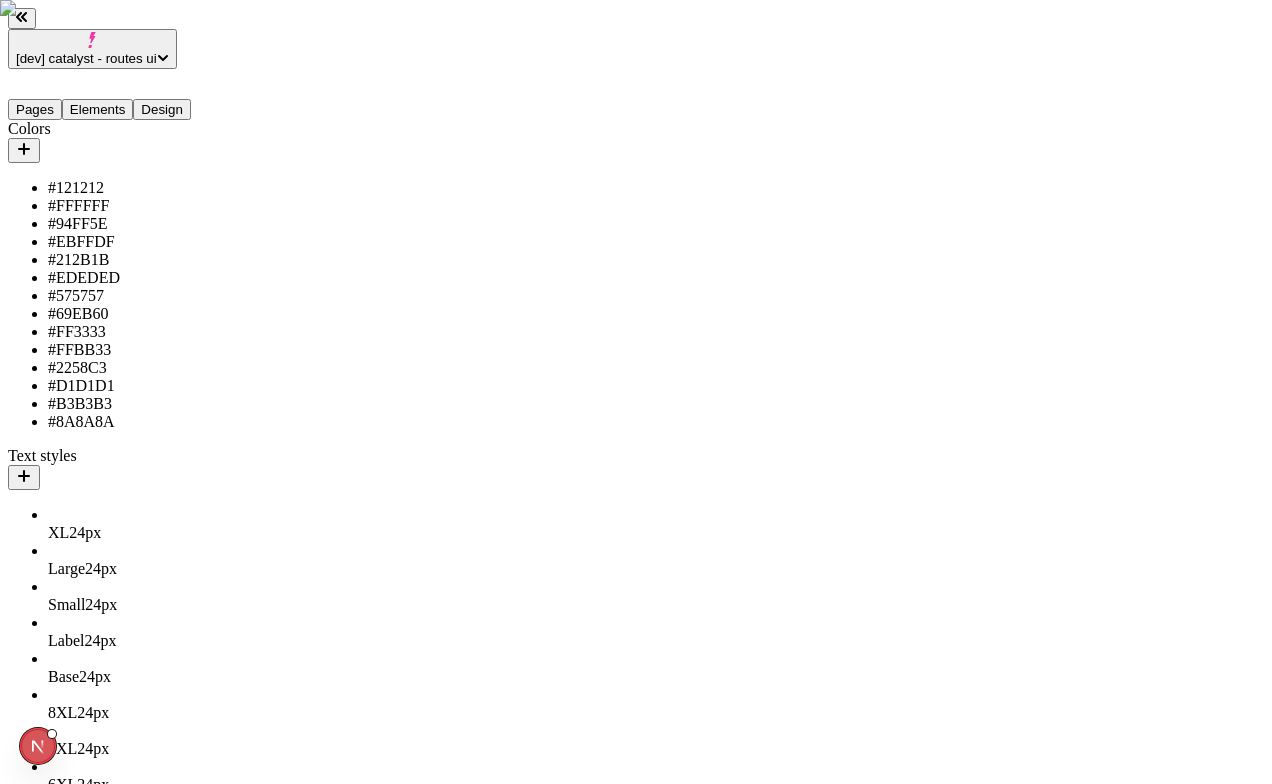 click on "8XL 24 px" at bounding box center [148, 713] 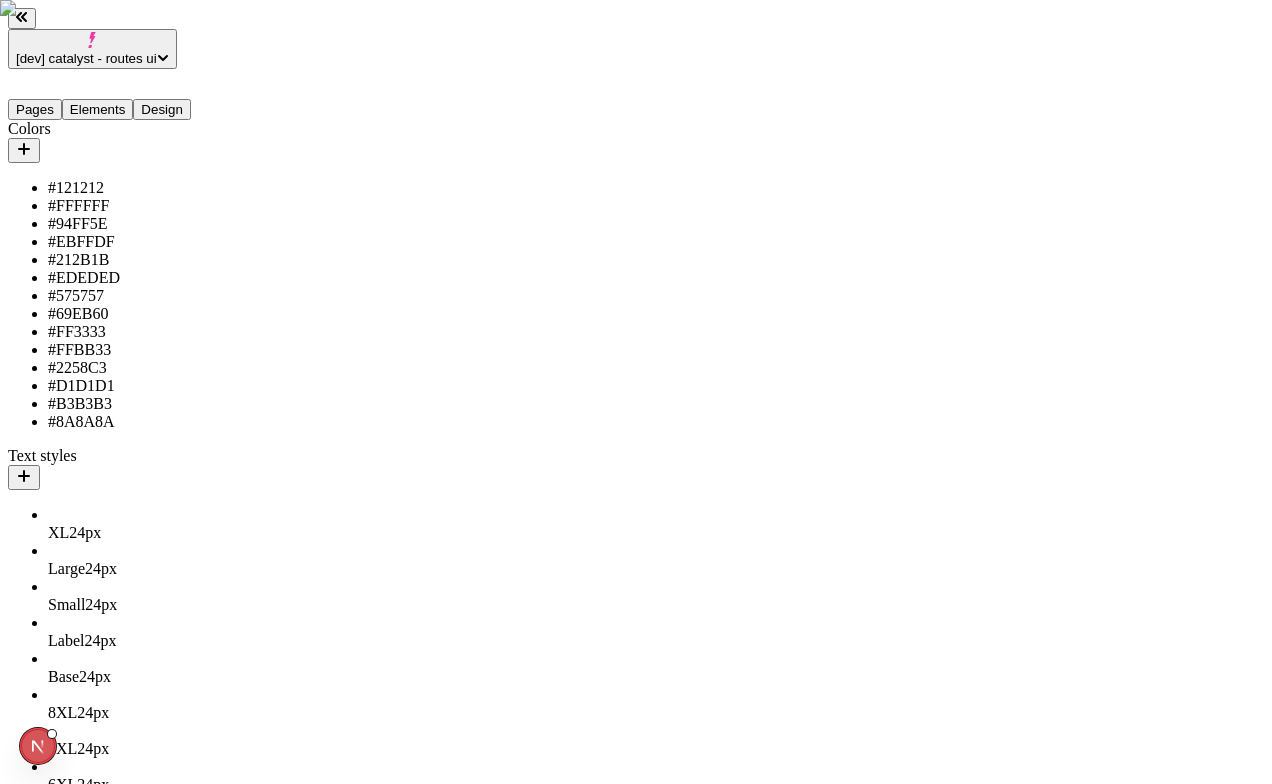 click on "[dev] catalyst - routes ui Pages Elements Design Colors #121212 #FFFFFF #94FF5E #EBFFDF #212B1B #EDEDED #575757 #69EB60 #FF3333 #FFBB33 #2258C3 #D1D1D1 #B3B3B3 #8A8A8A Text styles XL 24 px Large 24 px Small 24 px Label 24 px Base 24 px 8XL 24 px 7XL 24 px 6XL 24 px 5XL 24 px 4XL 24 px 3XL 24 px 2XL 24 px Files Forms Settings Help en http://localhost:3110 / Desktop Preview Publish S Metadata Online Path / Title Description Social Image Choose an image Choose Exclude from search engines Canonical URL Sitemap priority 0.75 Sitemap frequency Hourly Snippets XL" at bounding box center (636, 4121) 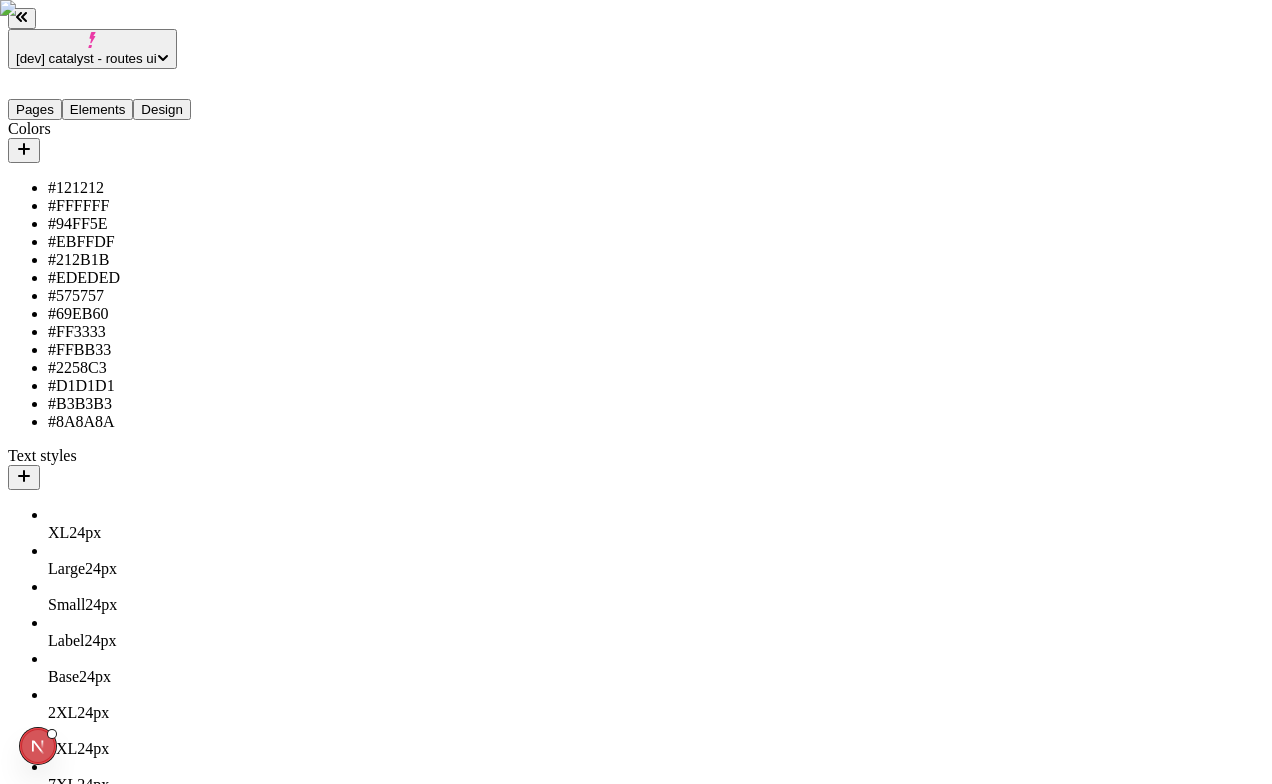 drag, startPoint x: 91, startPoint y: 624, endPoint x: 104, endPoint y: 441, distance: 183.46117 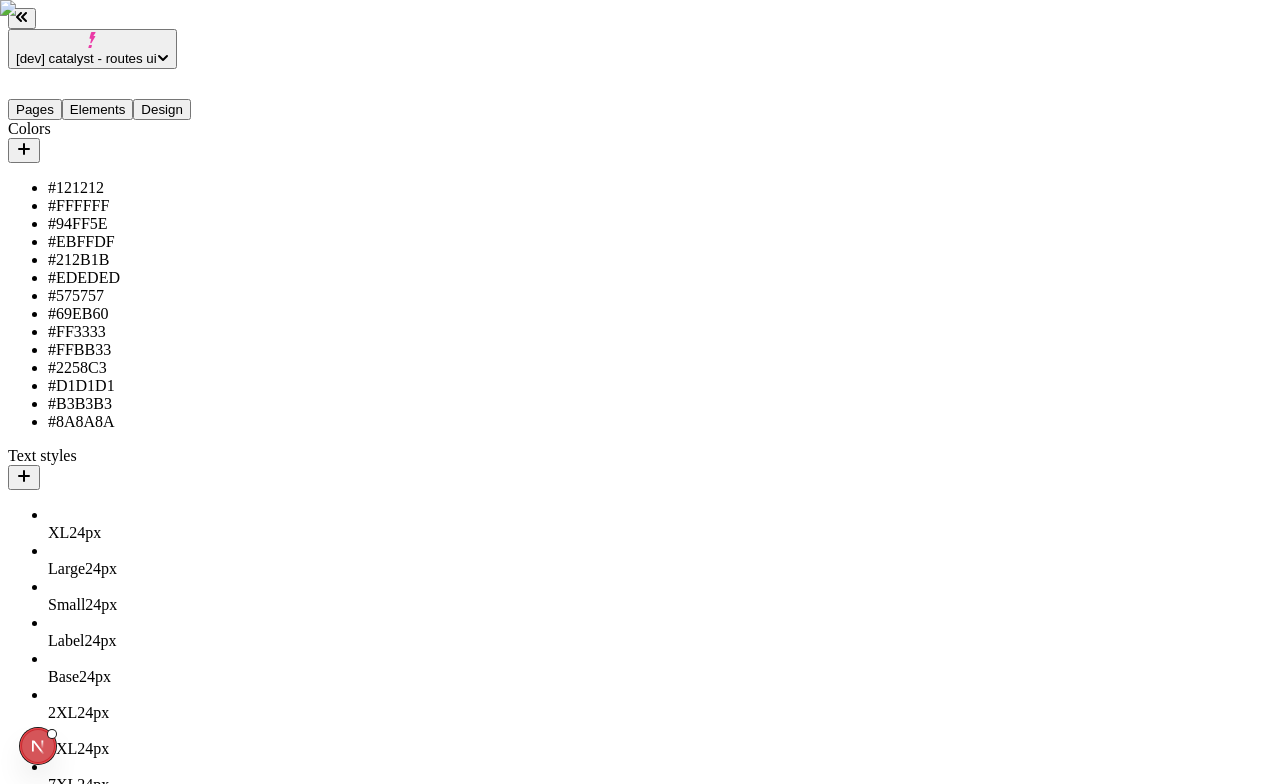click on "[dev] catalyst - routes ui Pages Elements Design Colors #121212 #FFFFFF #94FF5E #EBFFDF #212B1B #EDEDED #575757 #69EB60 #FF3333 #FFBB33 #2258C3 #D1D1D1 #B3B3B3 #8A8A8A Text styles XL 24 px Large 24 px Small 24 px Label 24 px Base 24 px 2XL 24 px 8XL 24 px 7XL 24 px 6XL 24 px 5XL 24 px 4XL 24 px 3XL 24 px Files Forms Settings Help en http://localhost:3110 / Desktop Preview Publish S Metadata Online Path / Title Description Social Image Choose an image Choose Exclude from search engines Canonical URL Sitemap priority 0.75 Sitemap frequency Hourly Snippets 3XL" at bounding box center [636, 4121] 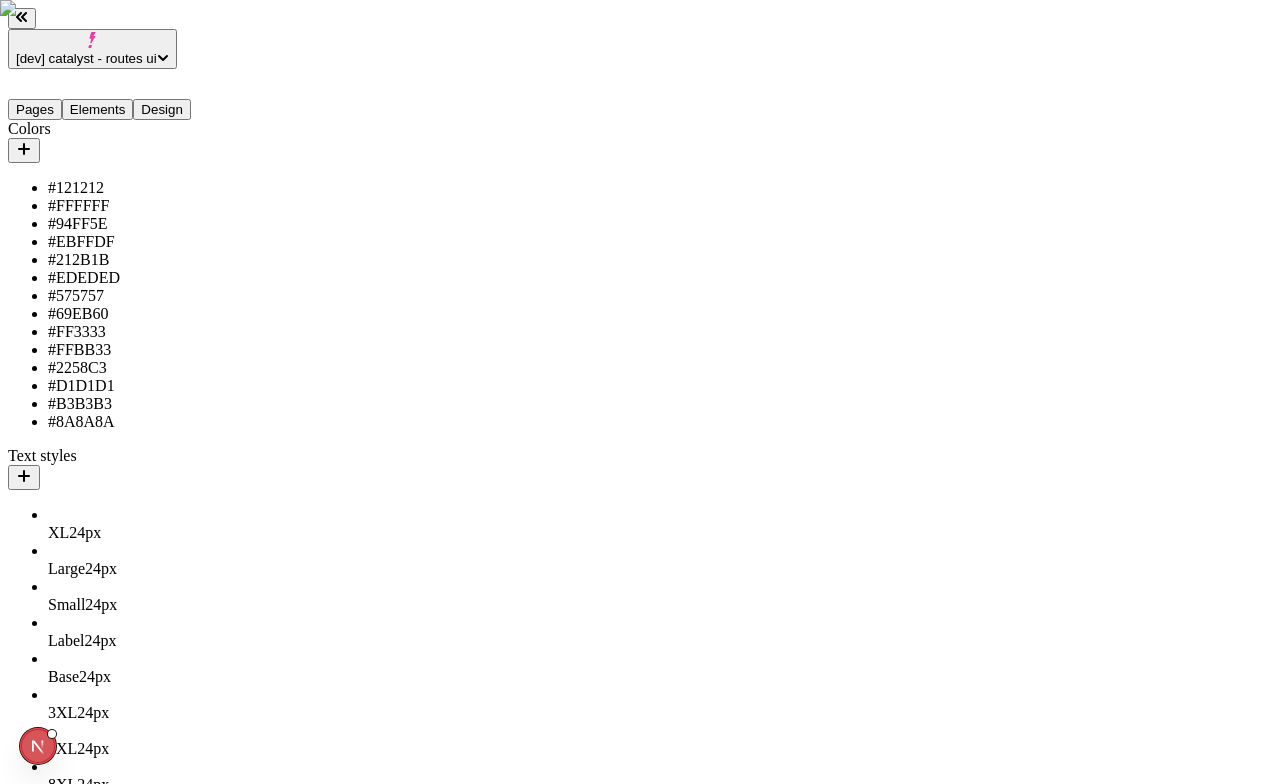 drag, startPoint x: 89, startPoint y: 617, endPoint x: 115, endPoint y: 428, distance: 190.77998 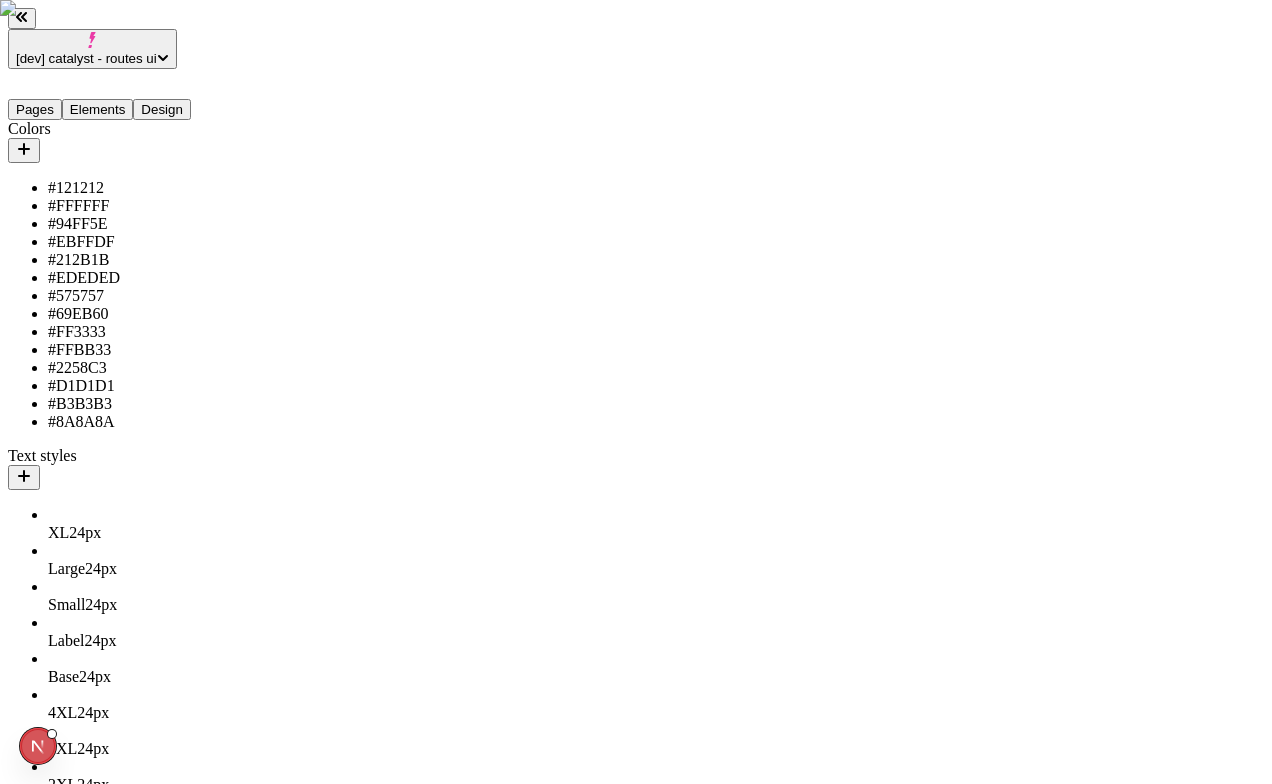 drag, startPoint x: 75, startPoint y: 636, endPoint x: 99, endPoint y: 431, distance: 206.4001 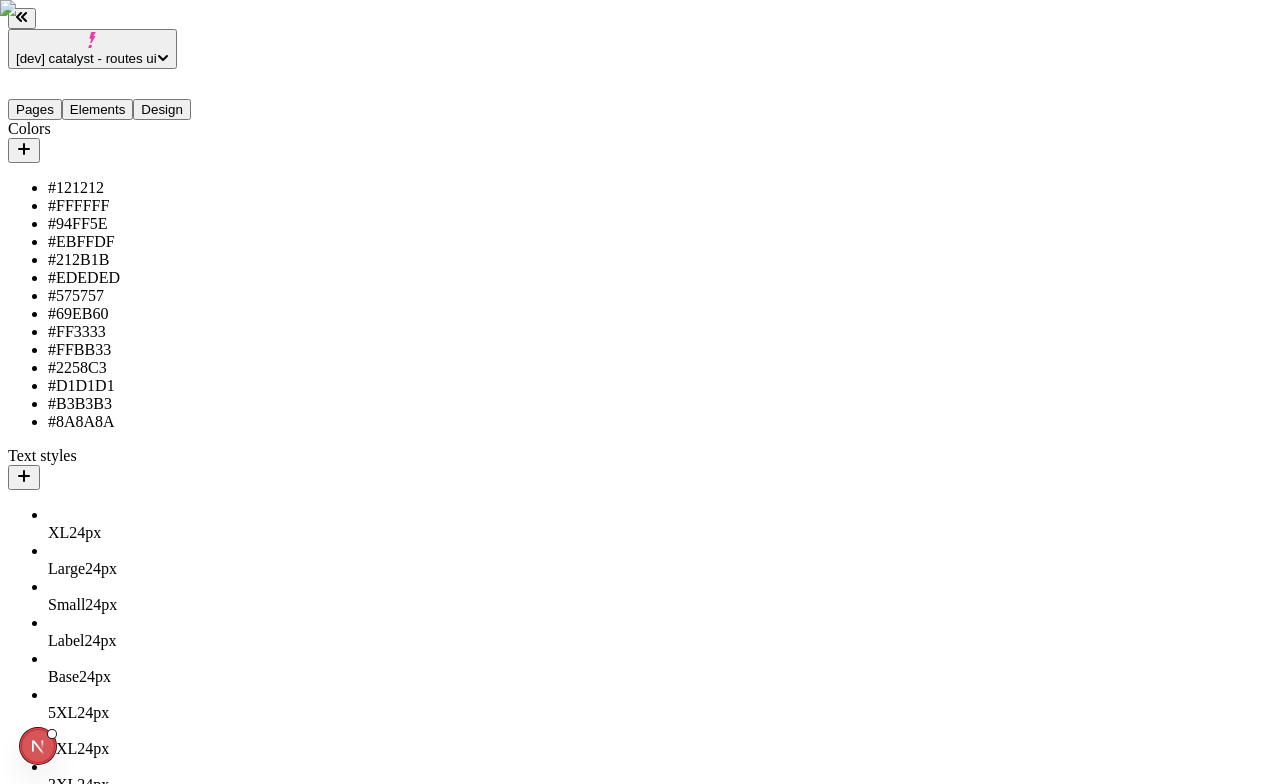 drag, startPoint x: 78, startPoint y: 632, endPoint x: 85, endPoint y: 430, distance: 202.12125 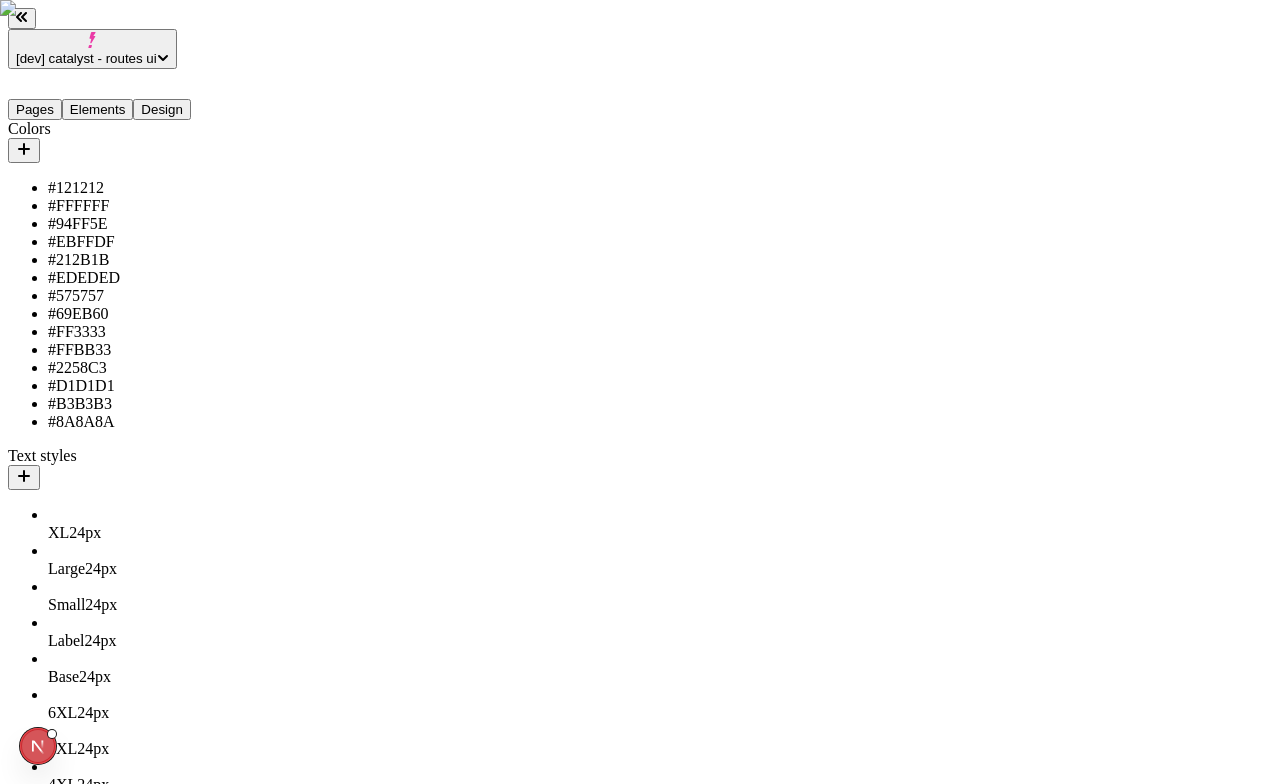 drag, startPoint x: 80, startPoint y: 625, endPoint x: 103, endPoint y: 433, distance: 193.3727 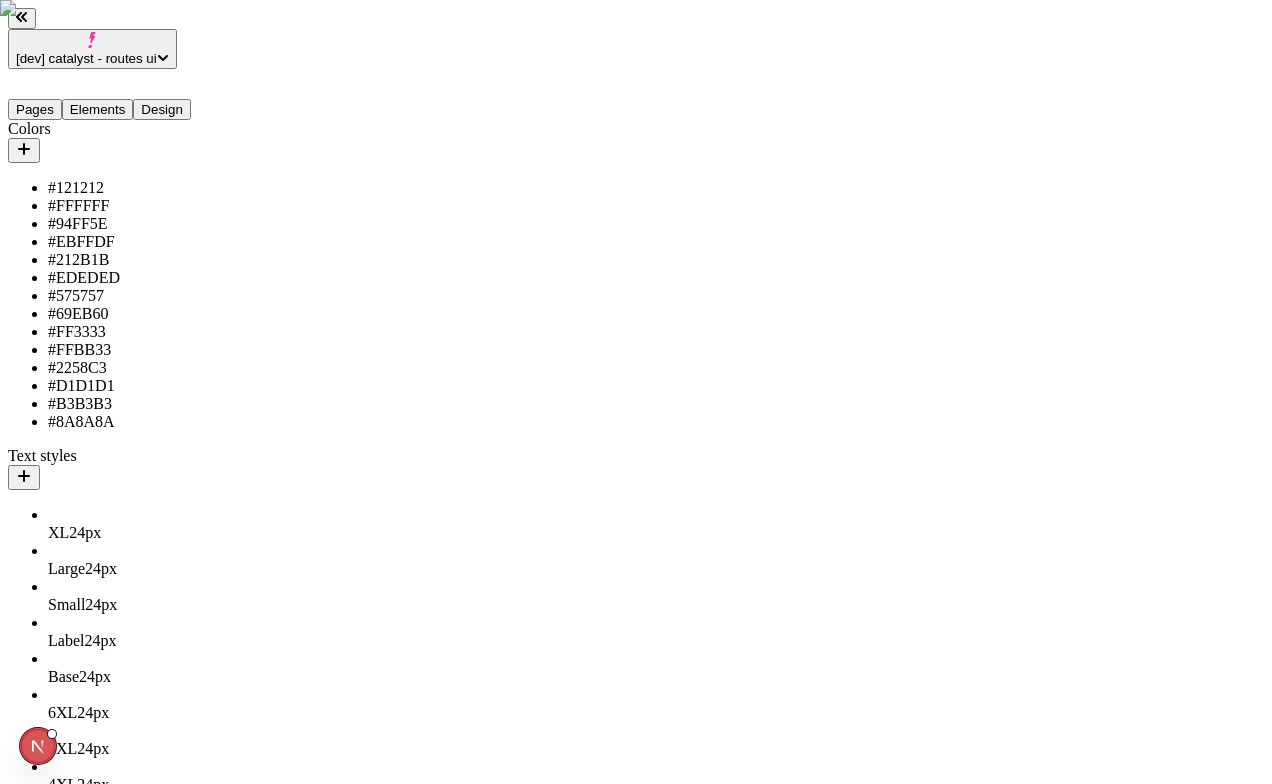 click on "[dev] catalyst - routes ui Pages Elements Design Colors #121212 #FFFFFF #94FF5E #EBFFDF #212B1B #EDEDED #575757 #69EB60 #FF3333 #FFBB33 #2258C3 #D1D1D1 #B3B3B3 #8A8A8A Text styles XL 24 px Large 24 px Small 24 px Label 24 px Base 24 px 6XL 24 px 5XL 24 px 4XL 24 px 3XL 24 px 2XL 24 px 8XL 24 px 7XL 24 px Files Forms Settings Help en http://localhost:3110 / Desktop Preview Publish S Metadata Online Path / Title Description Social Image Choose an image Choose Exclude from search engines Canonical URL Sitemap priority 0.75 Sitemap frequency Hourly Snippets 7XL" at bounding box center [636, 4121] 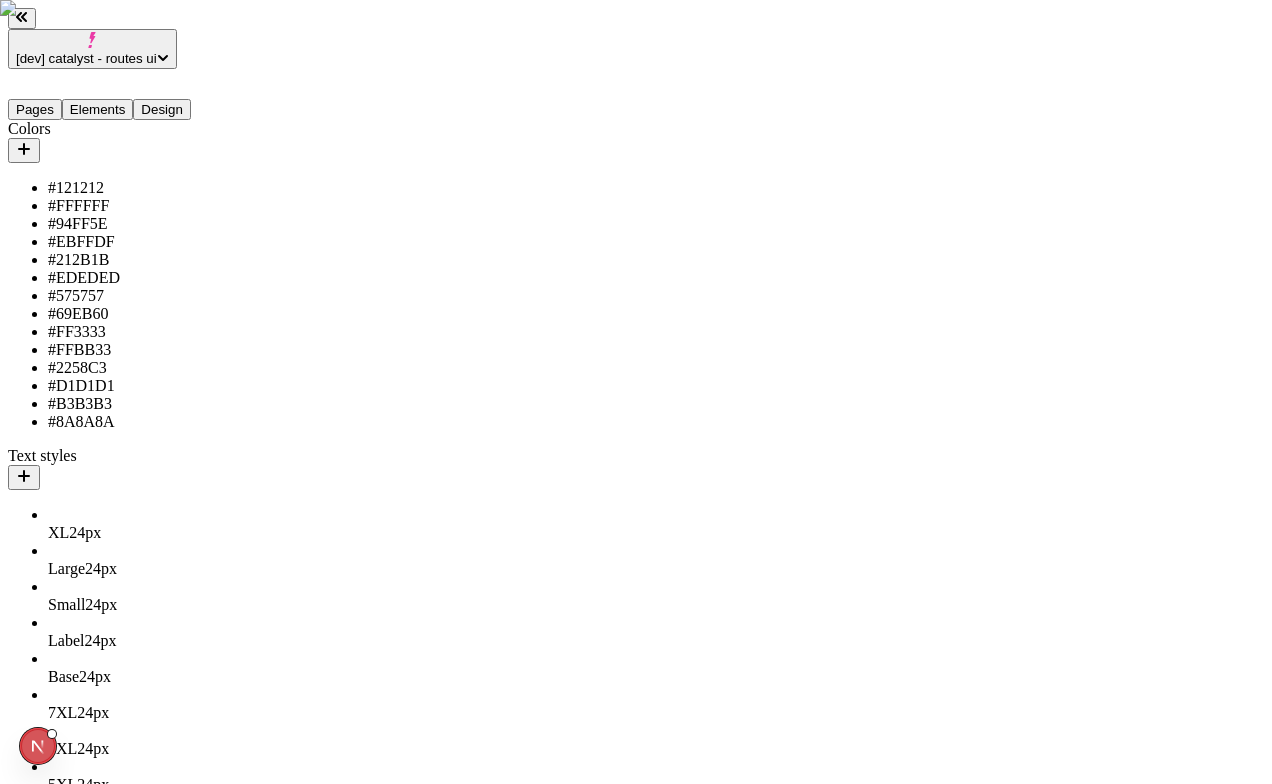 drag, startPoint x: 87, startPoint y: 594, endPoint x: 87, endPoint y: 564, distance: 30 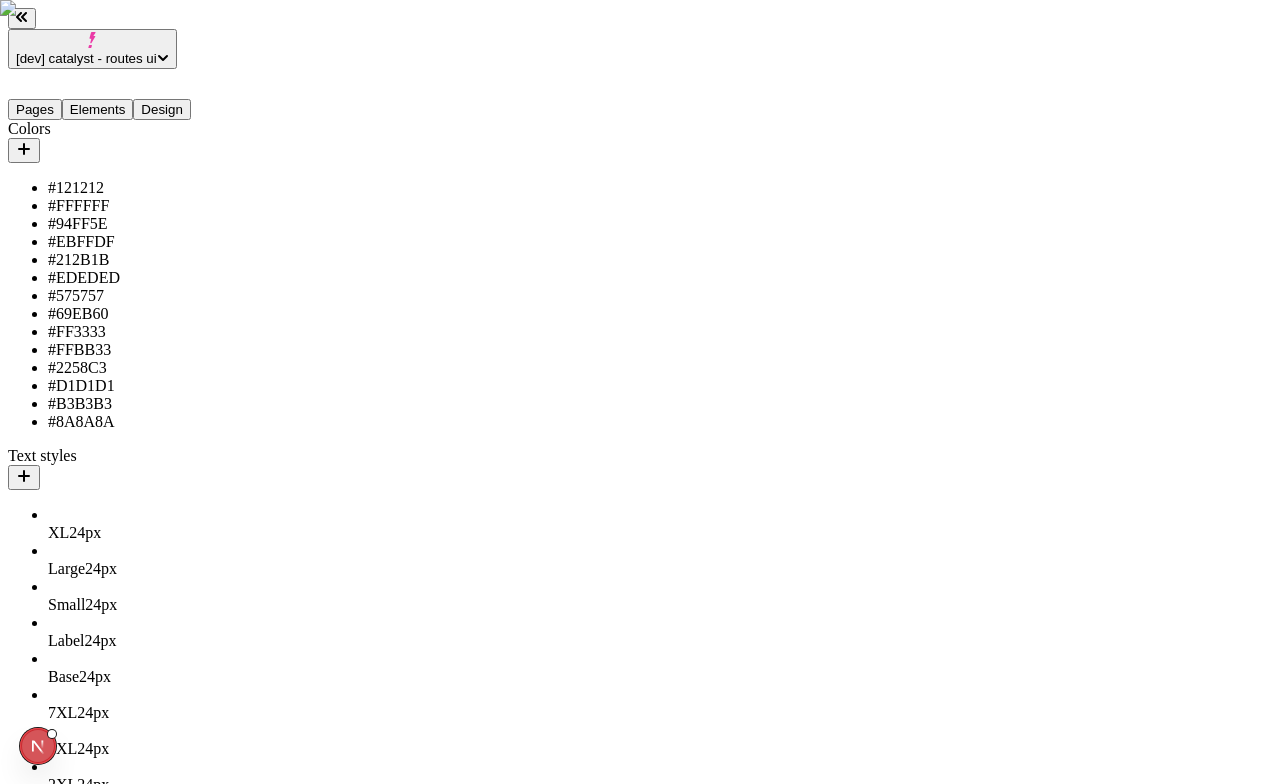 drag, startPoint x: 118, startPoint y: 471, endPoint x: 115, endPoint y: 610, distance: 139.03236 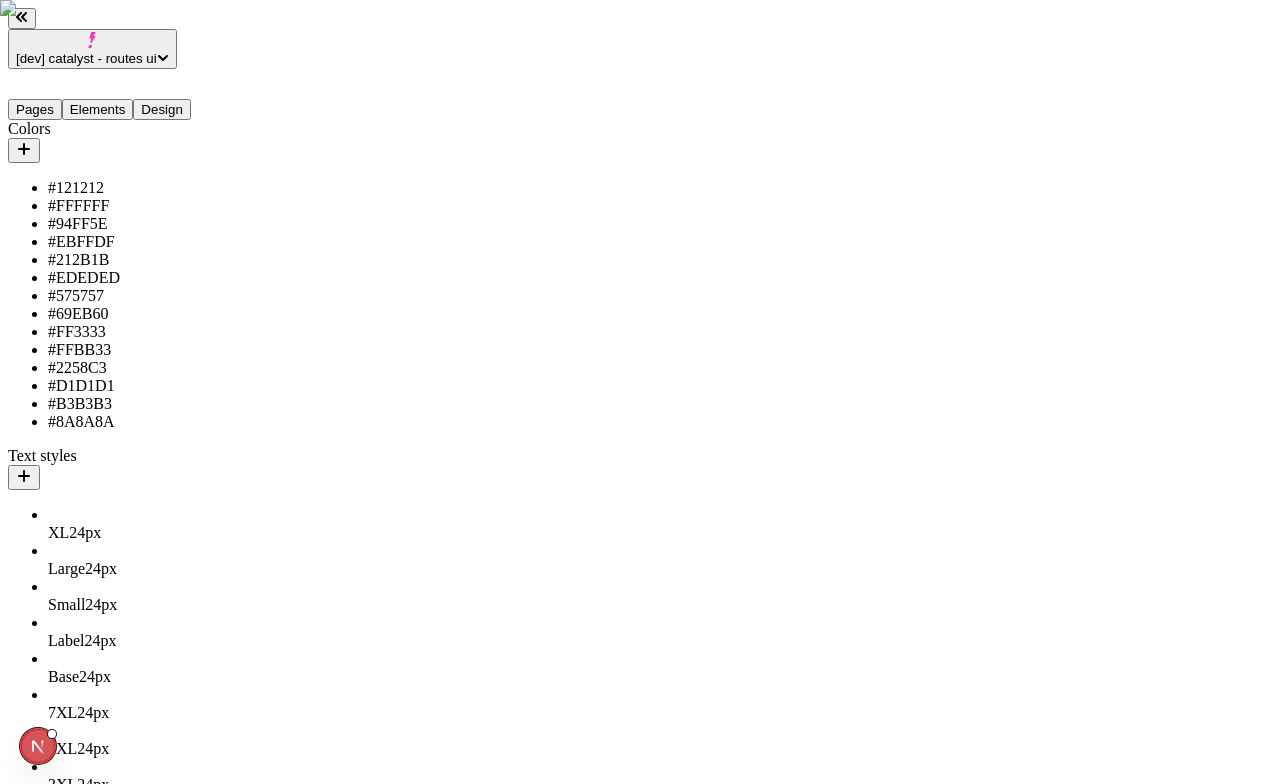 drag, startPoint x: 127, startPoint y: 433, endPoint x: 123, endPoint y: 604, distance: 171.04678 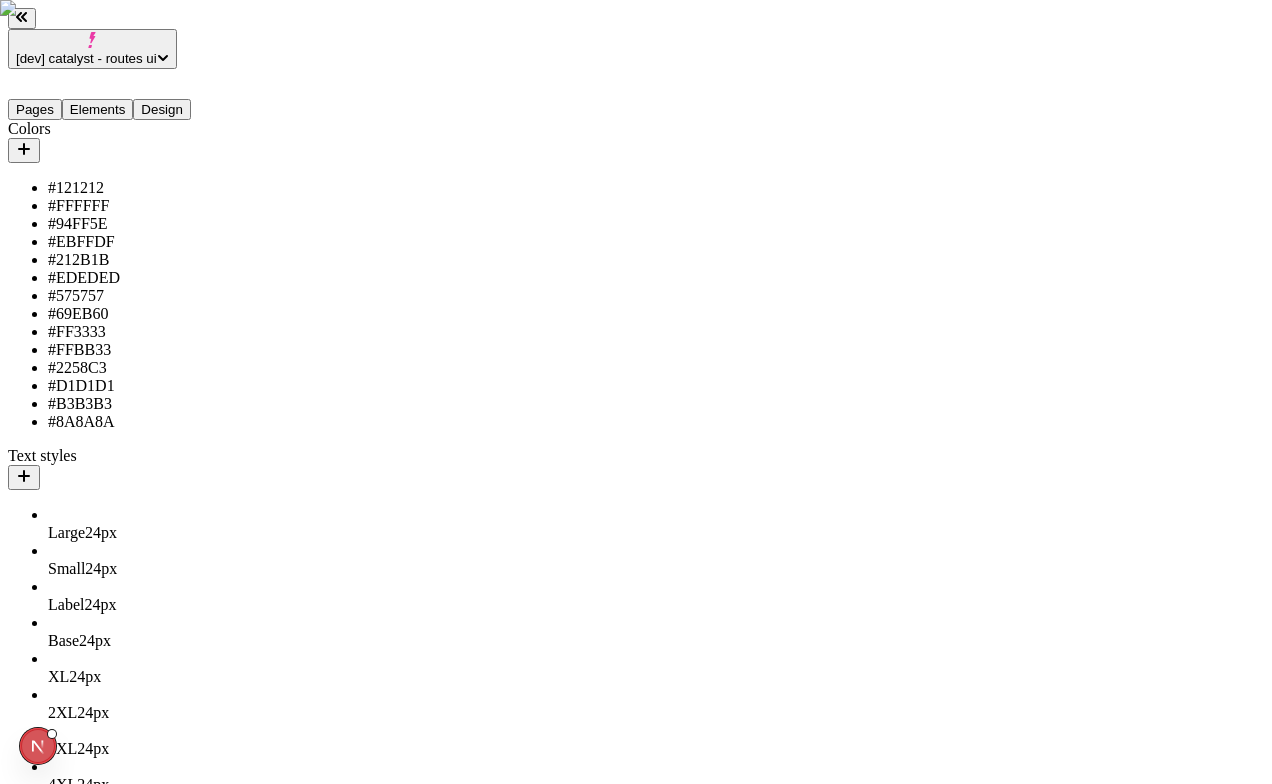 drag, startPoint x: 129, startPoint y: 290, endPoint x: 125, endPoint y: 404, distance: 114.07015 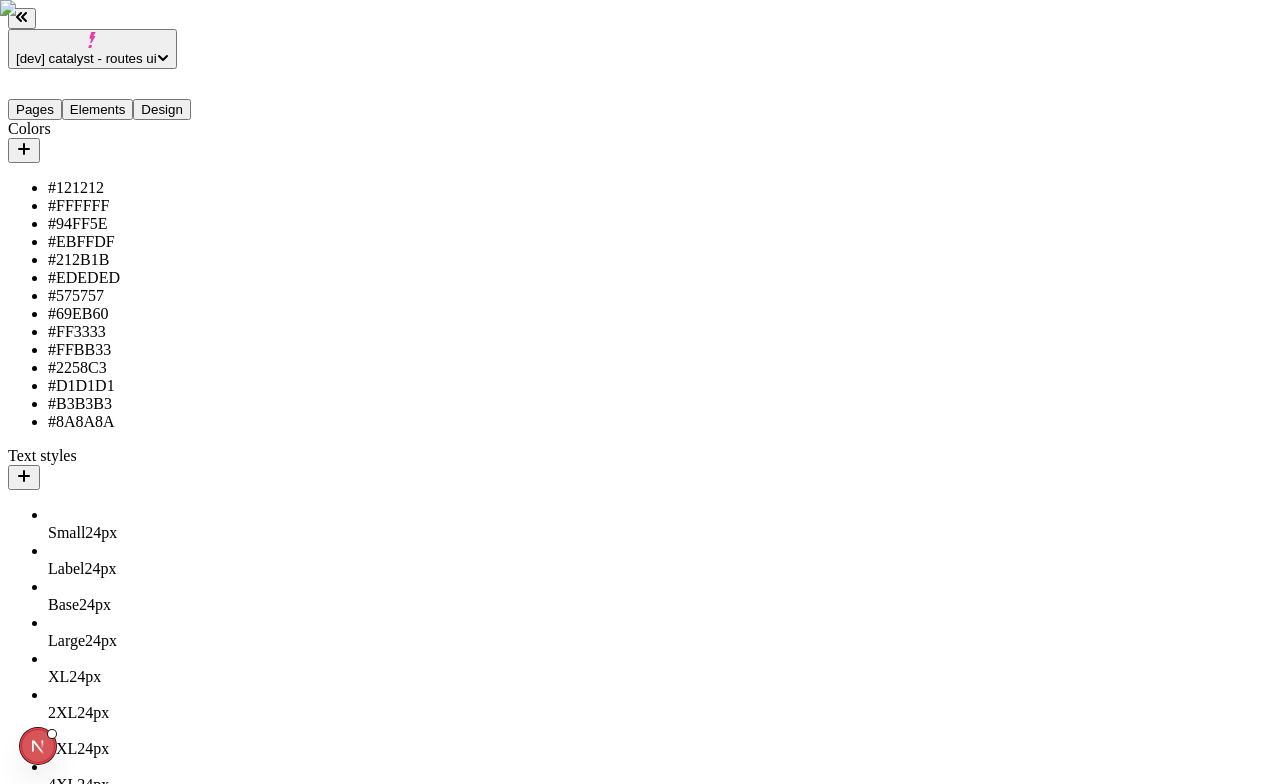 drag, startPoint x: 122, startPoint y: 363, endPoint x: 122, endPoint y: 303, distance: 60 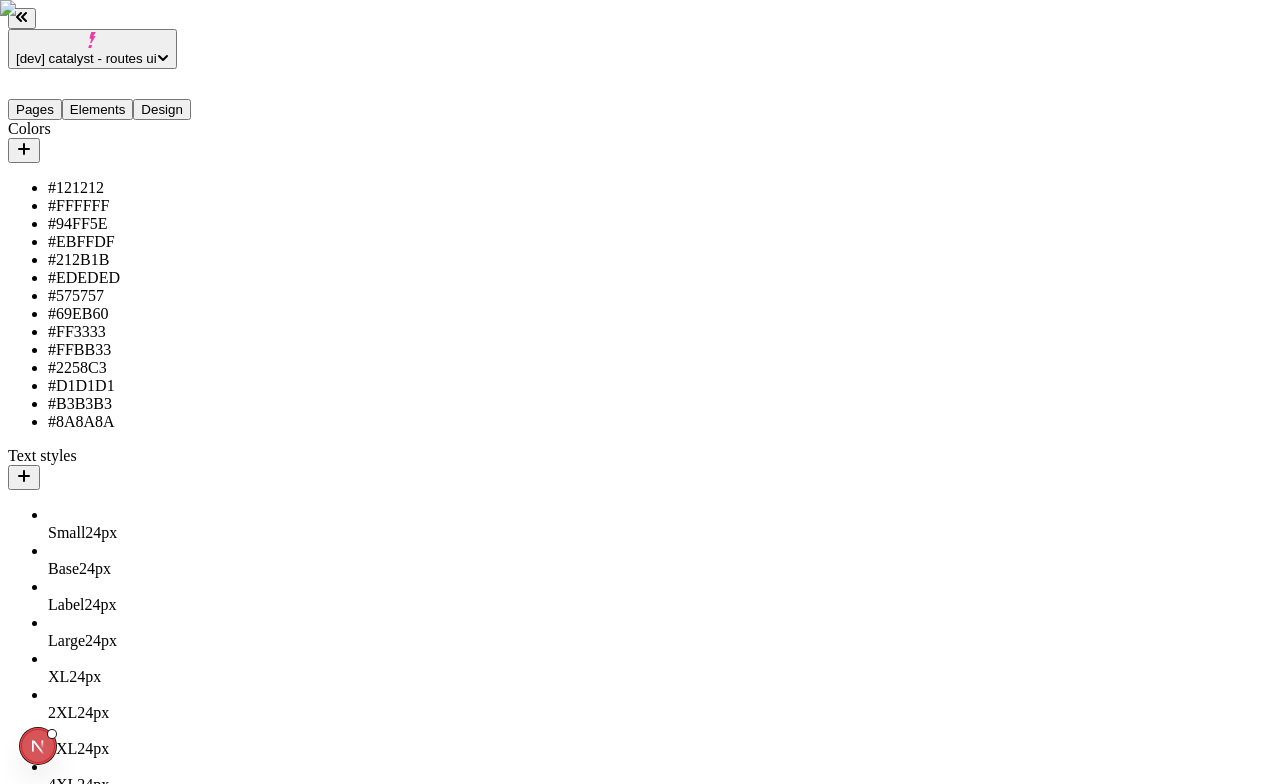drag, startPoint x: 110, startPoint y: 300, endPoint x: 110, endPoint y: 333, distance: 33 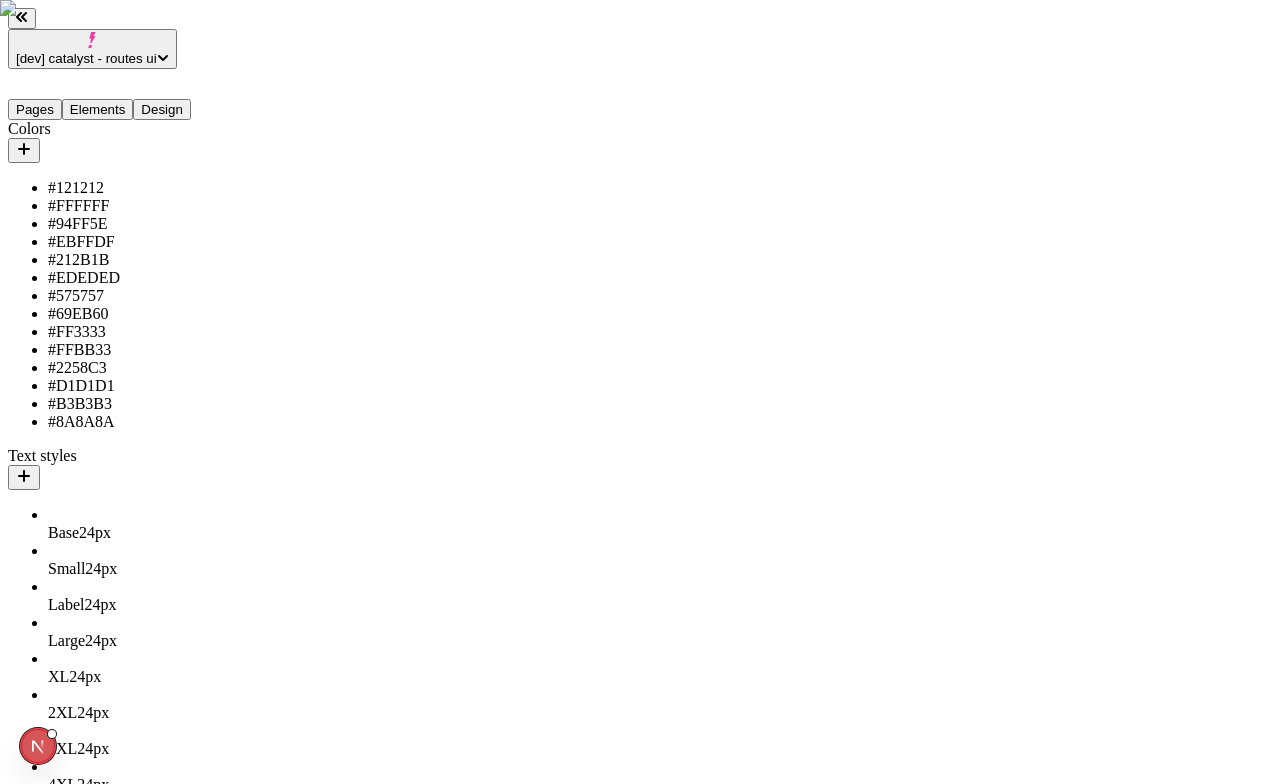 drag, startPoint x: 106, startPoint y: 362, endPoint x: 106, endPoint y: 287, distance: 75 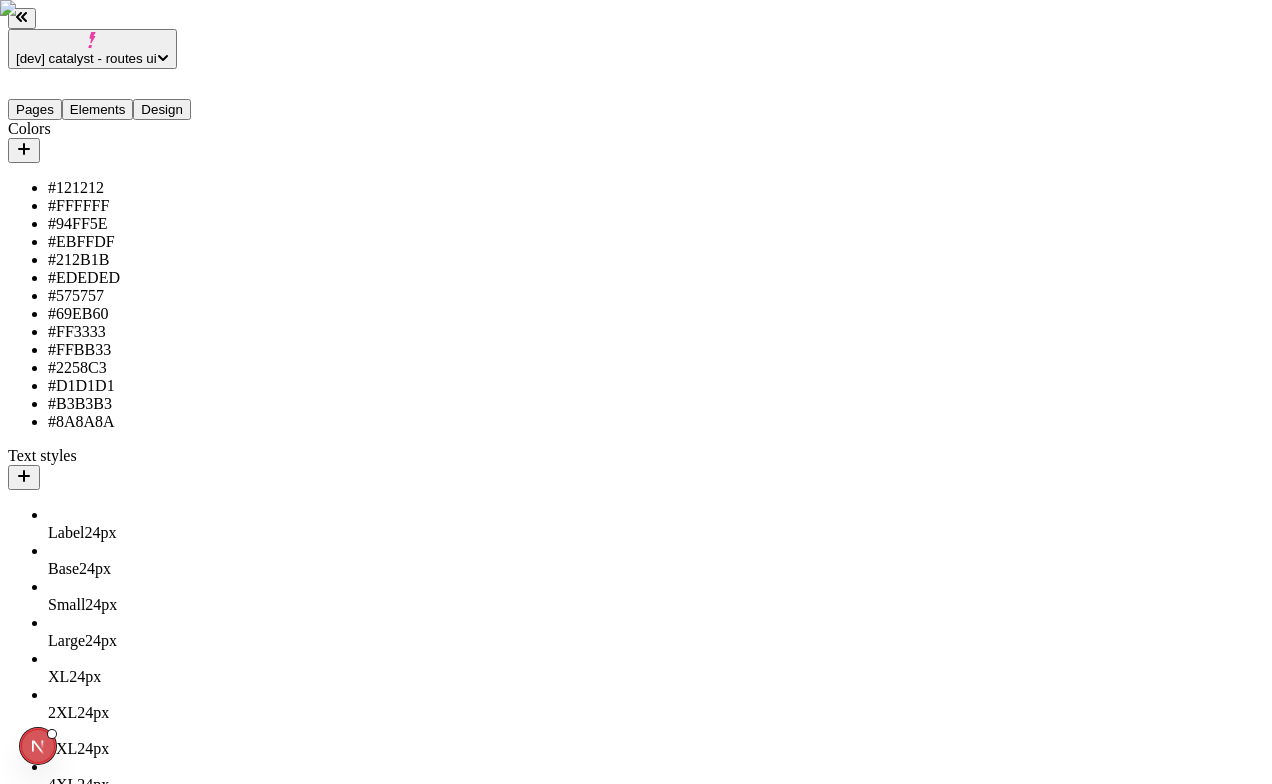 scroll, scrollTop: 0, scrollLeft: 0, axis: both 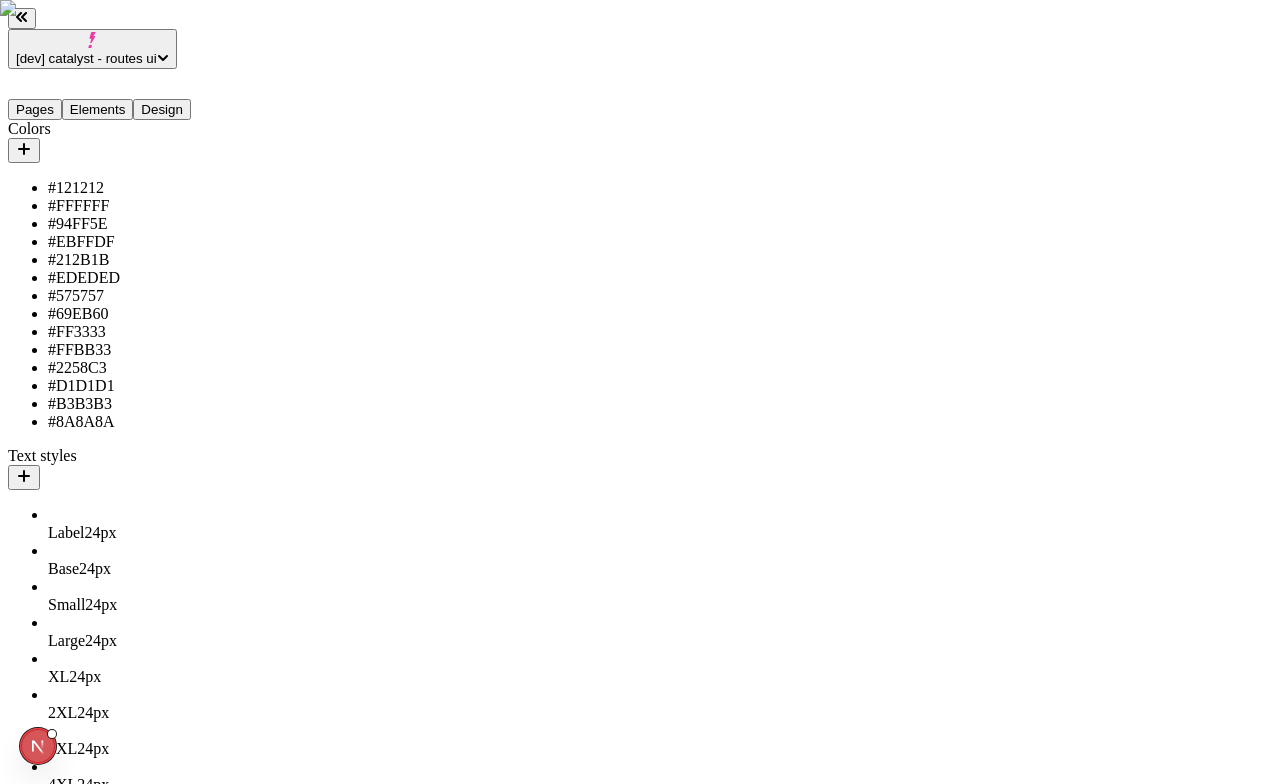 click 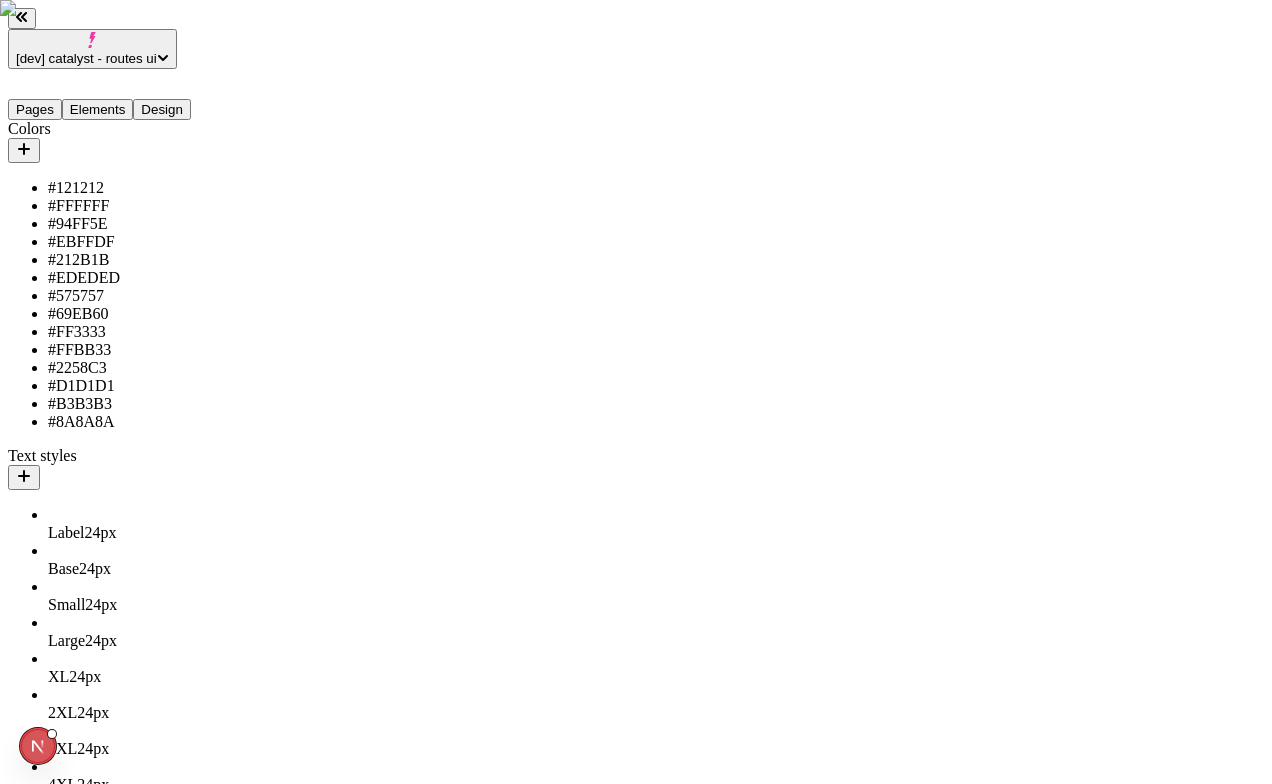 scroll, scrollTop: 0, scrollLeft: 4, axis: horizontal 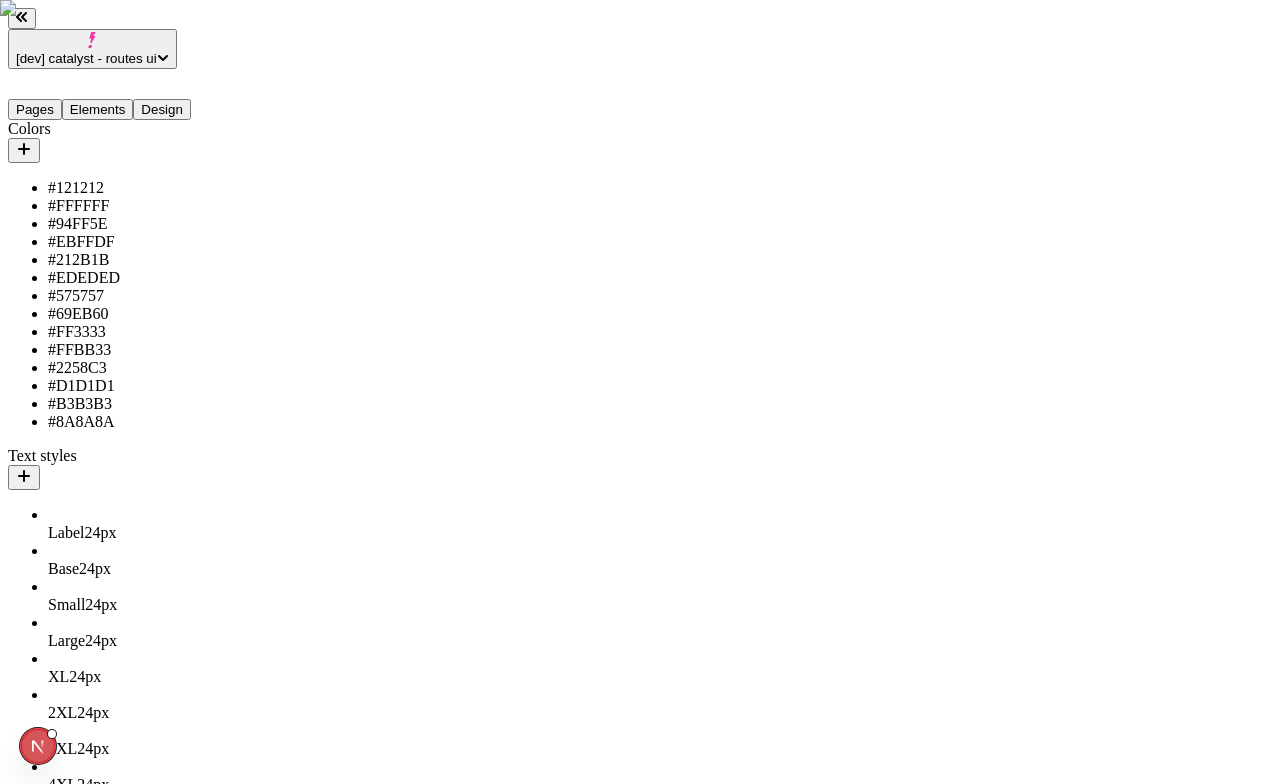 click 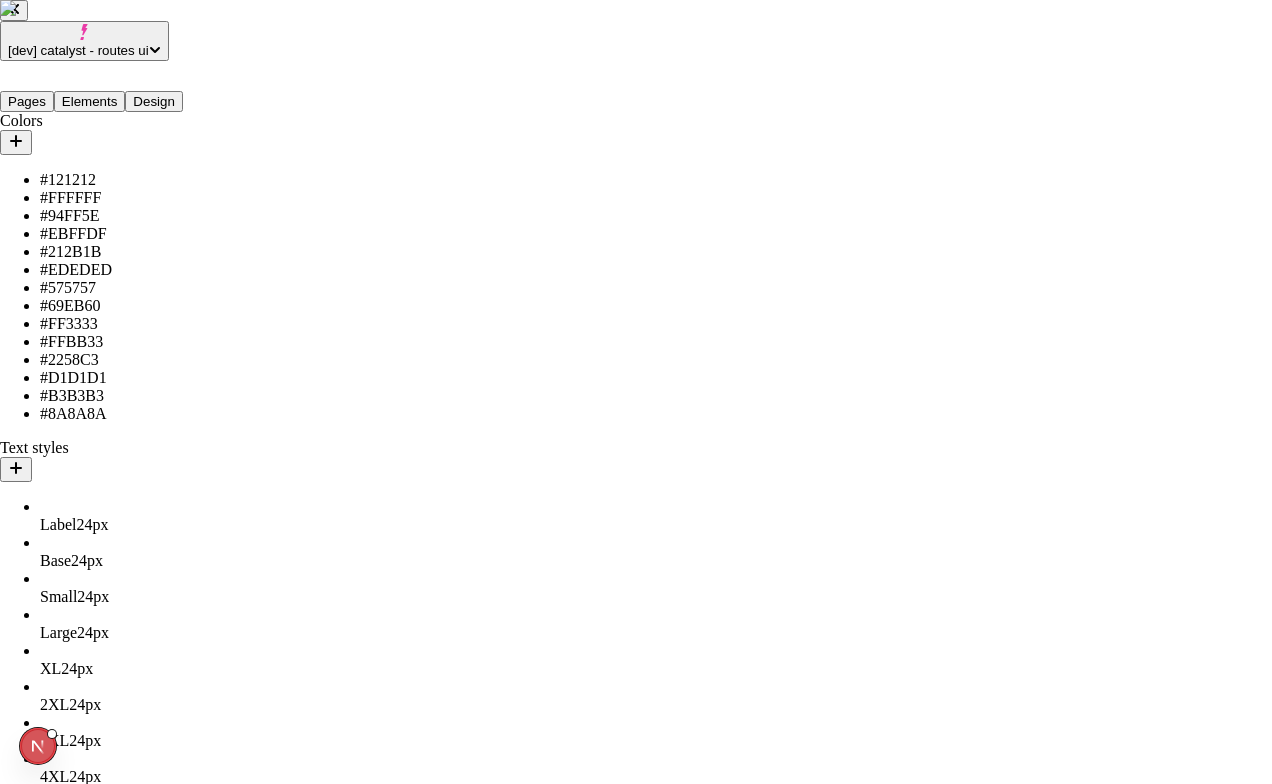 click on "Text style does not exist" at bounding box center (95, 7782) 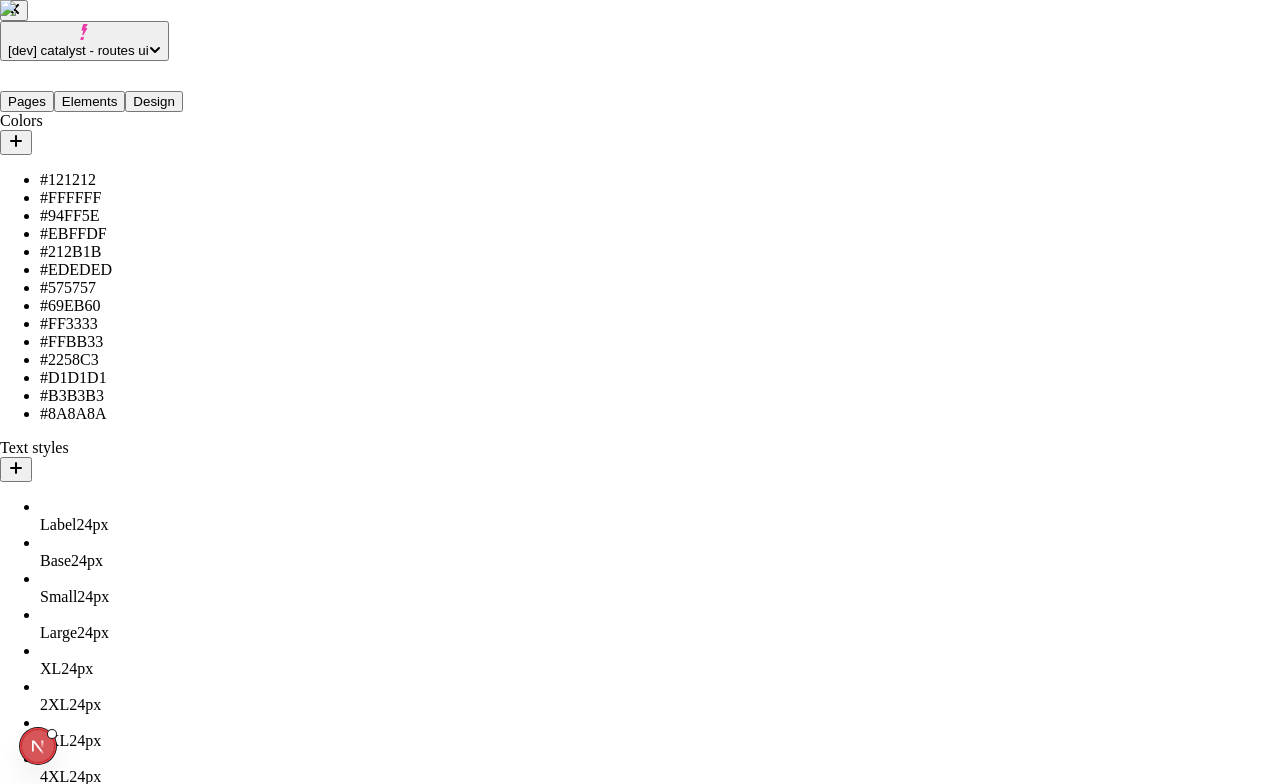 click on "Text style does not exist" at bounding box center (95, 7782) 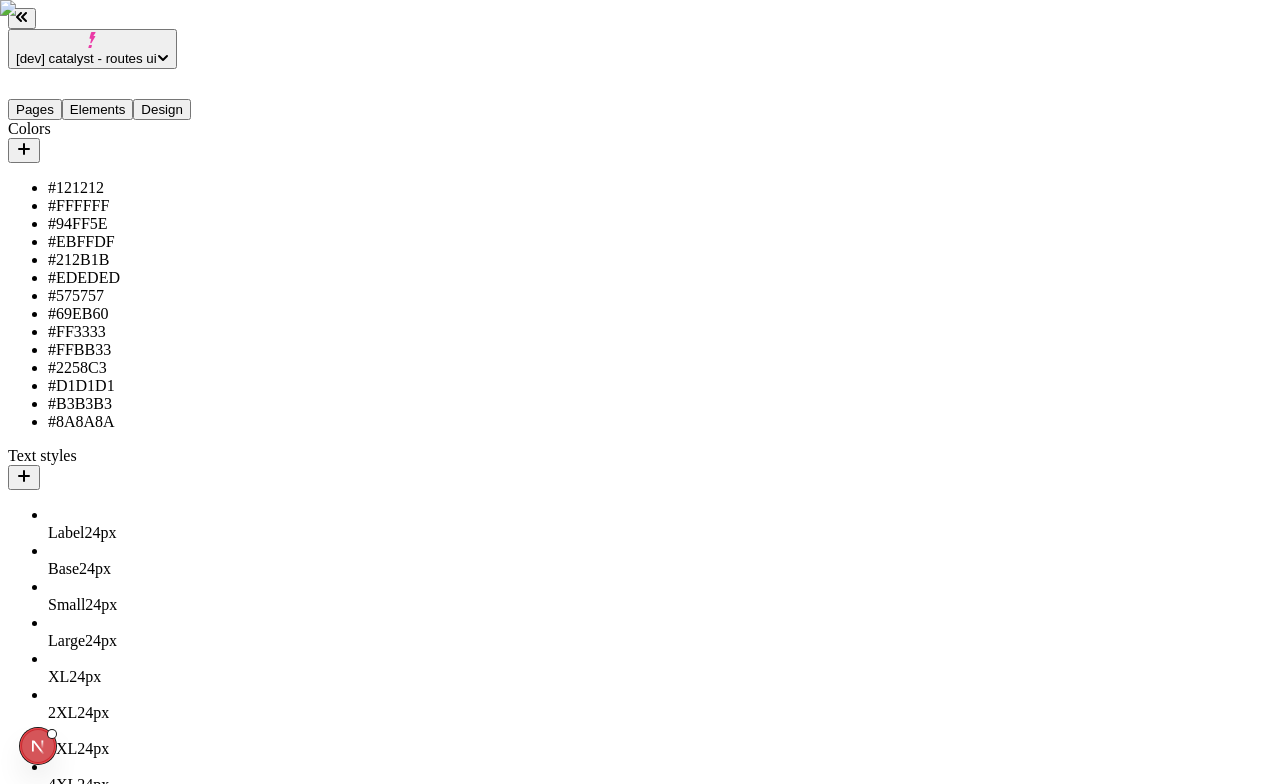 scroll, scrollTop: 266, scrollLeft: 0, axis: vertical 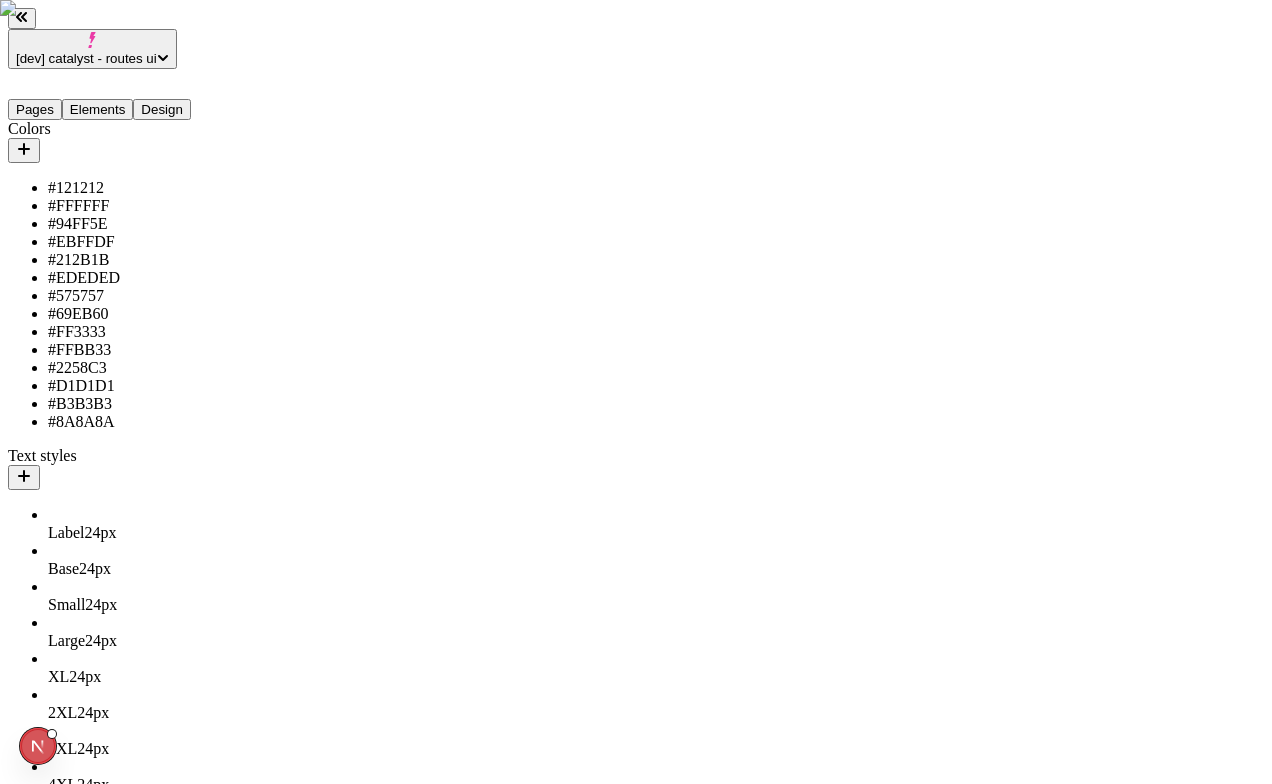 click on "Label 24 px" at bounding box center (148, 533) 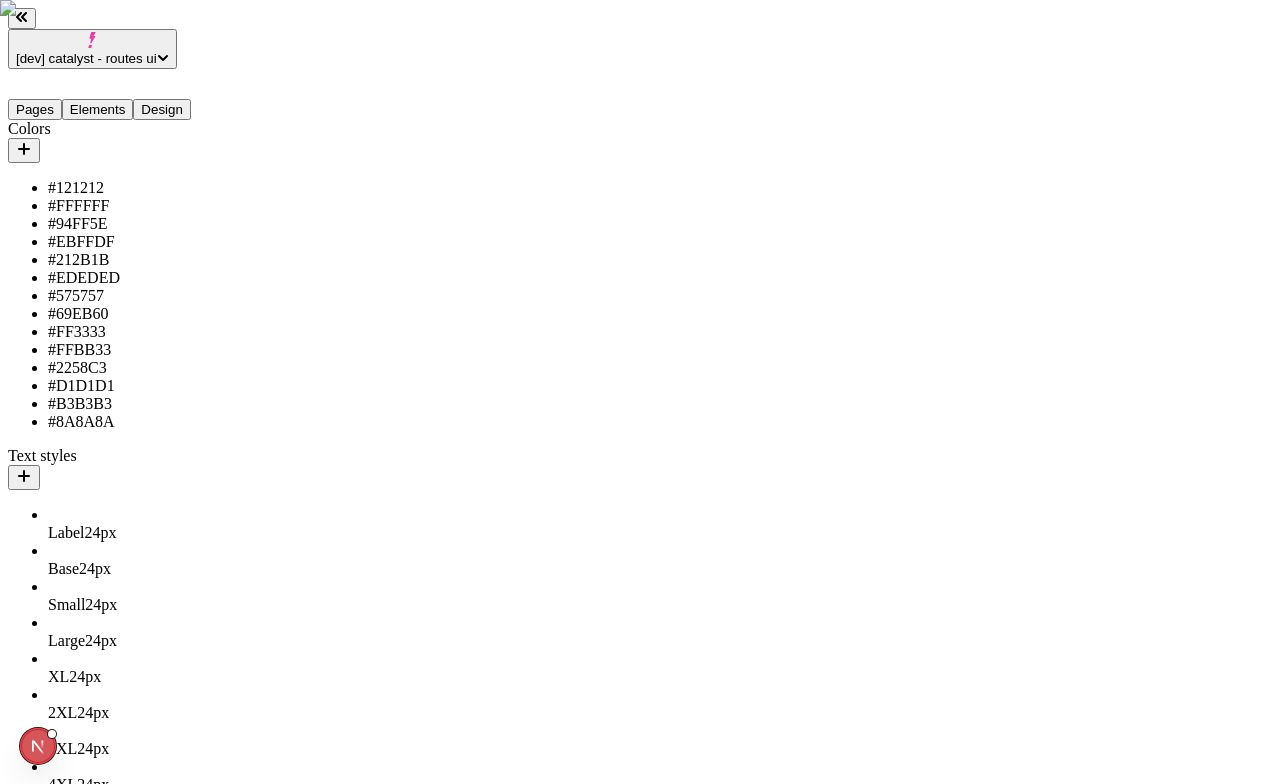 scroll, scrollTop: 0, scrollLeft: 0, axis: both 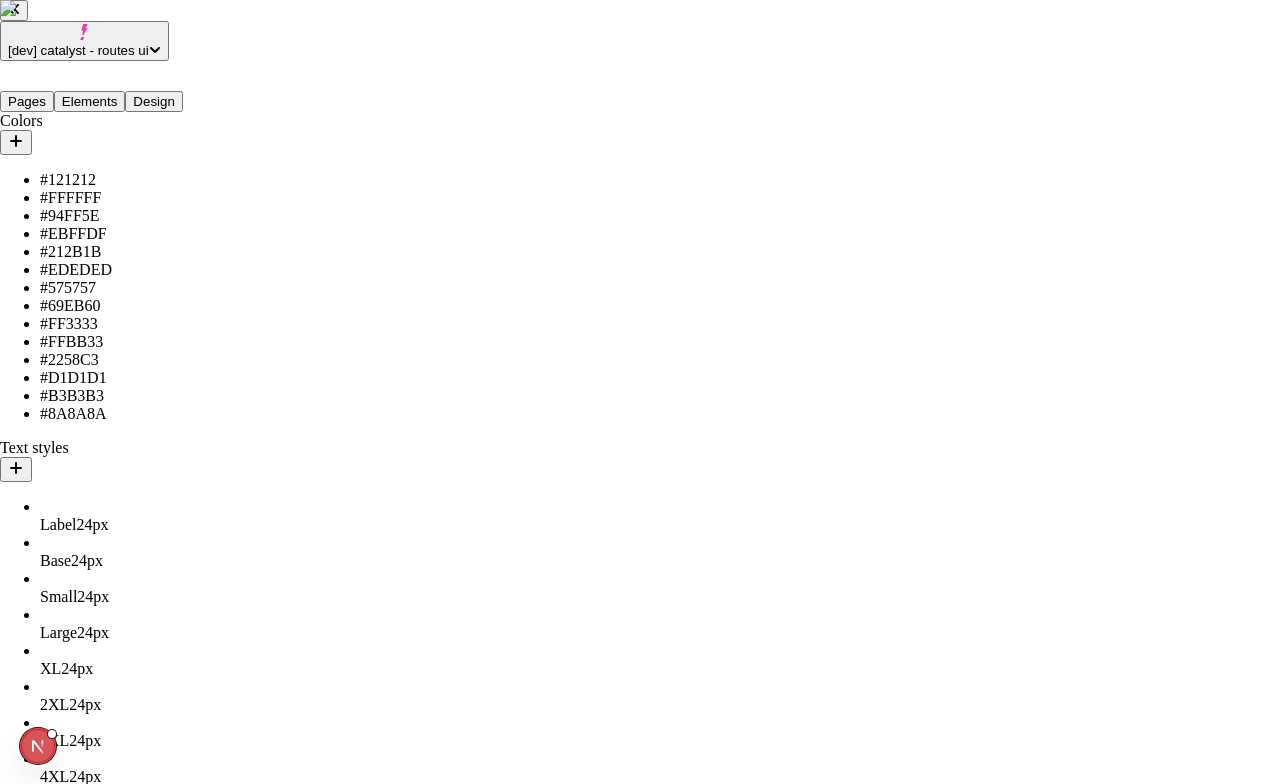 type 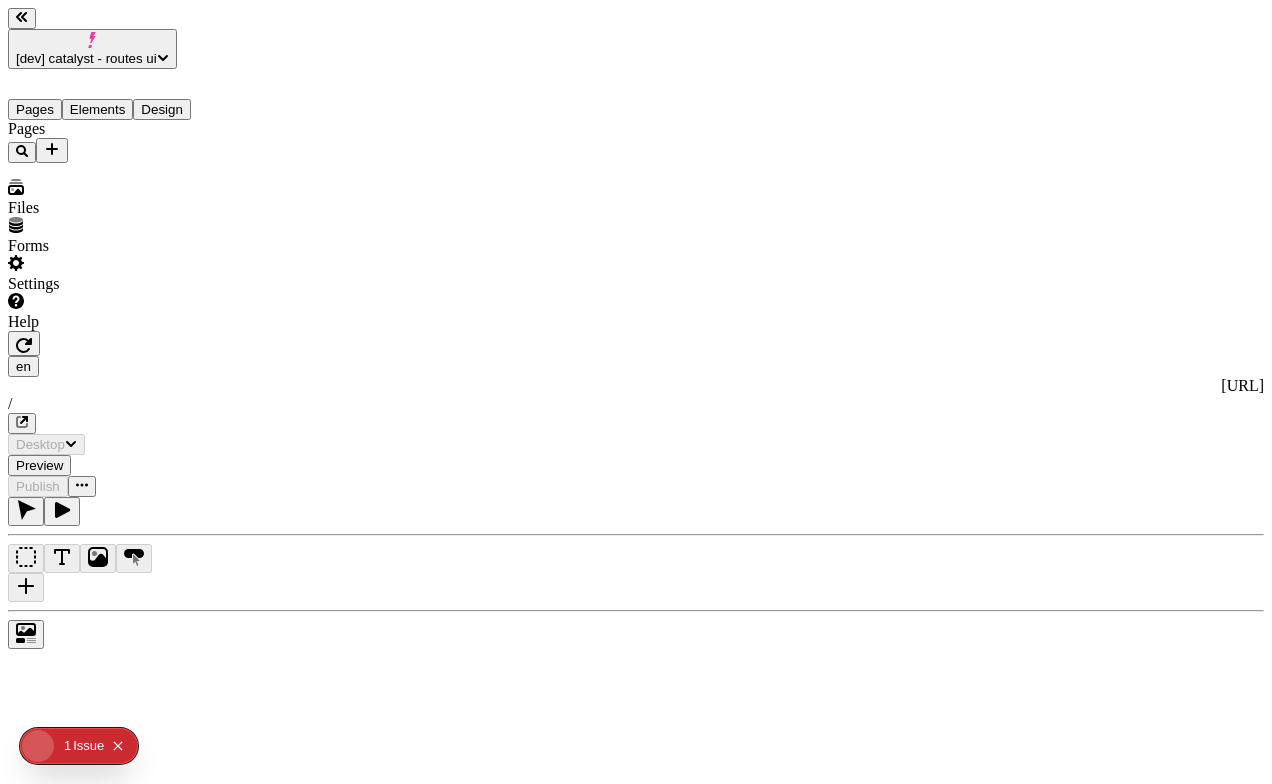 scroll, scrollTop: 0, scrollLeft: 0, axis: both 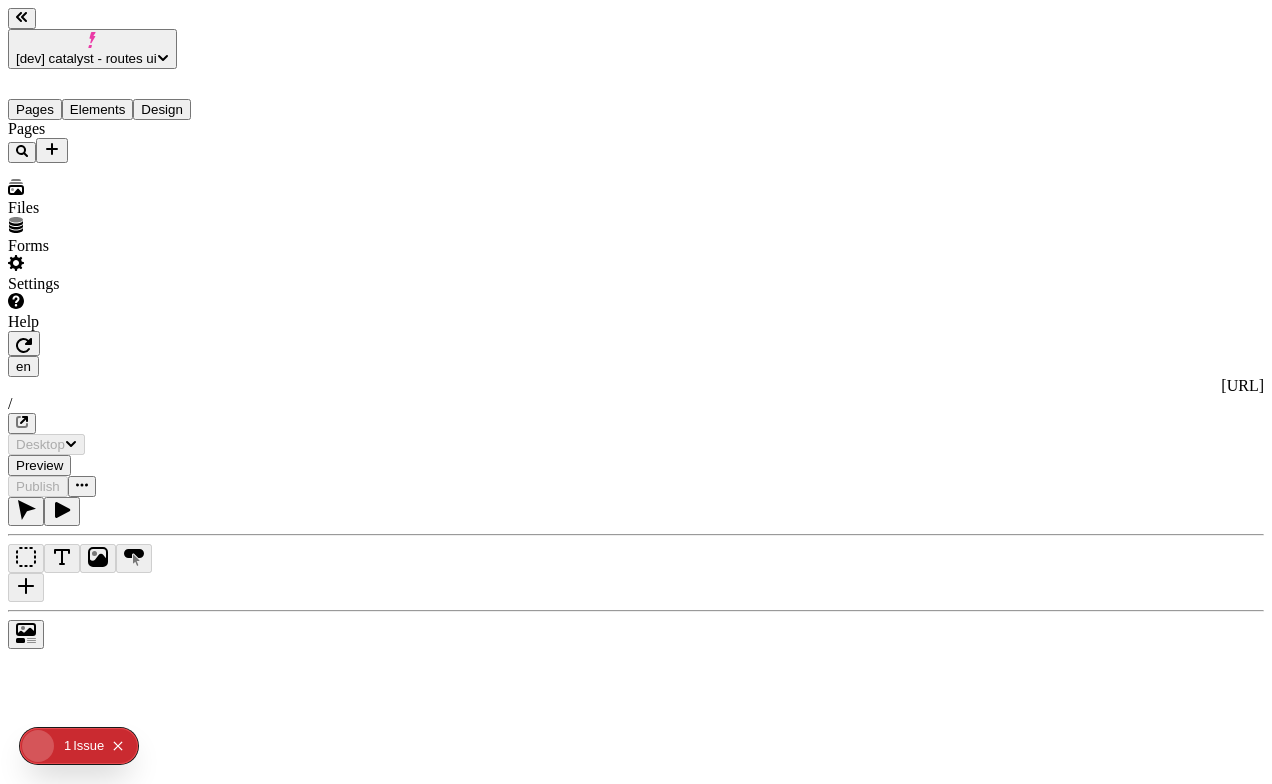 type on "/" 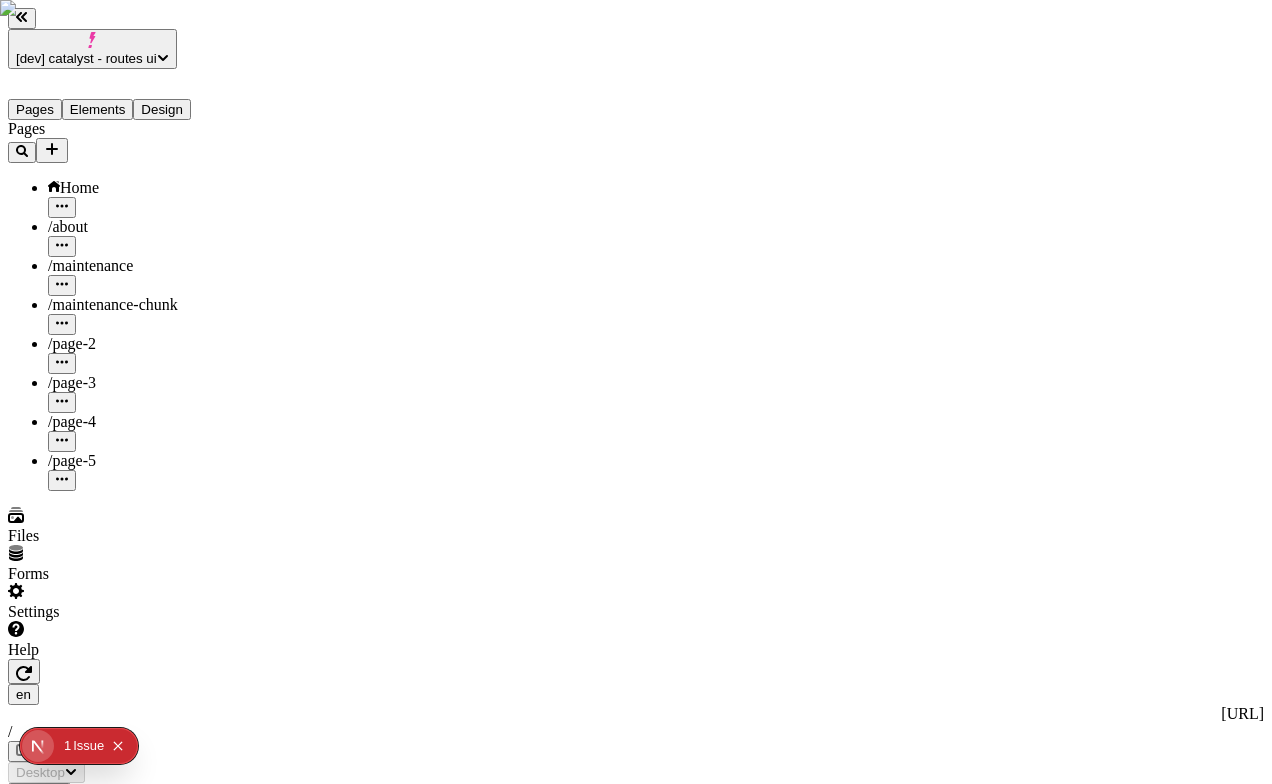 click on "Design" at bounding box center (162, 109) 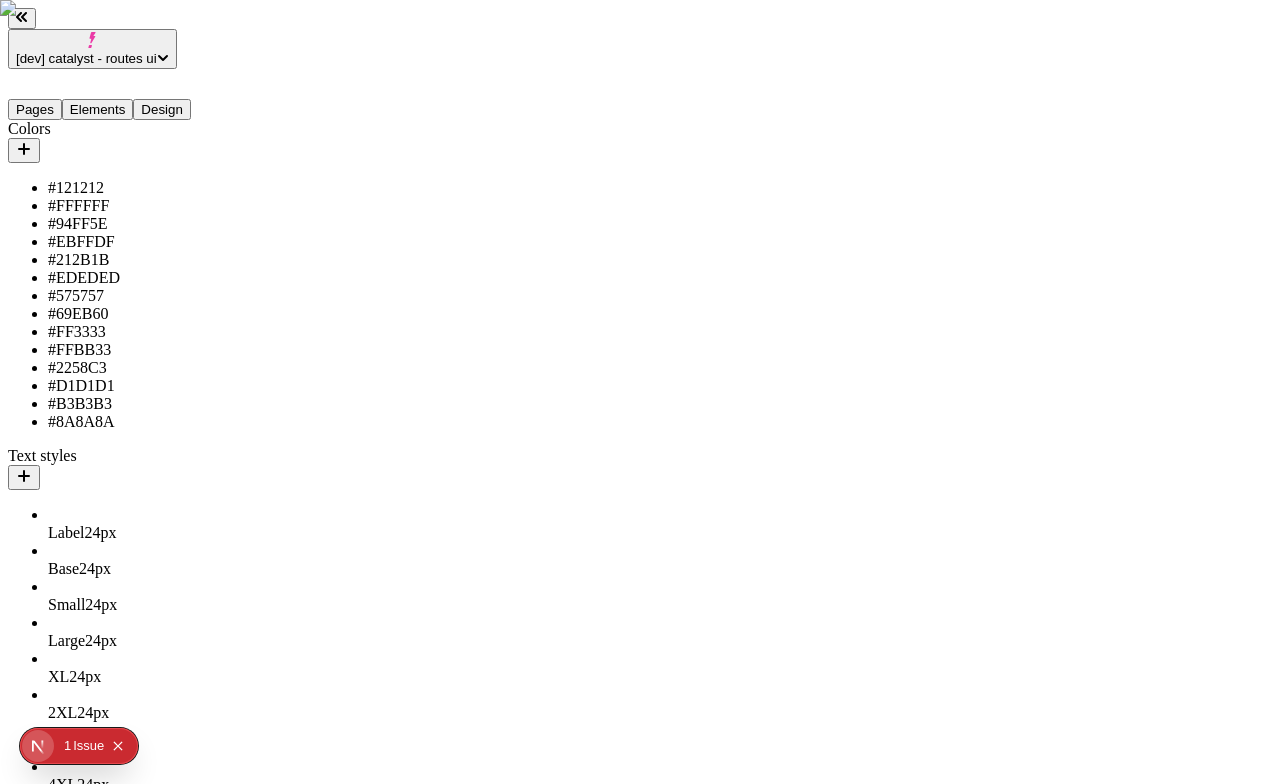 type 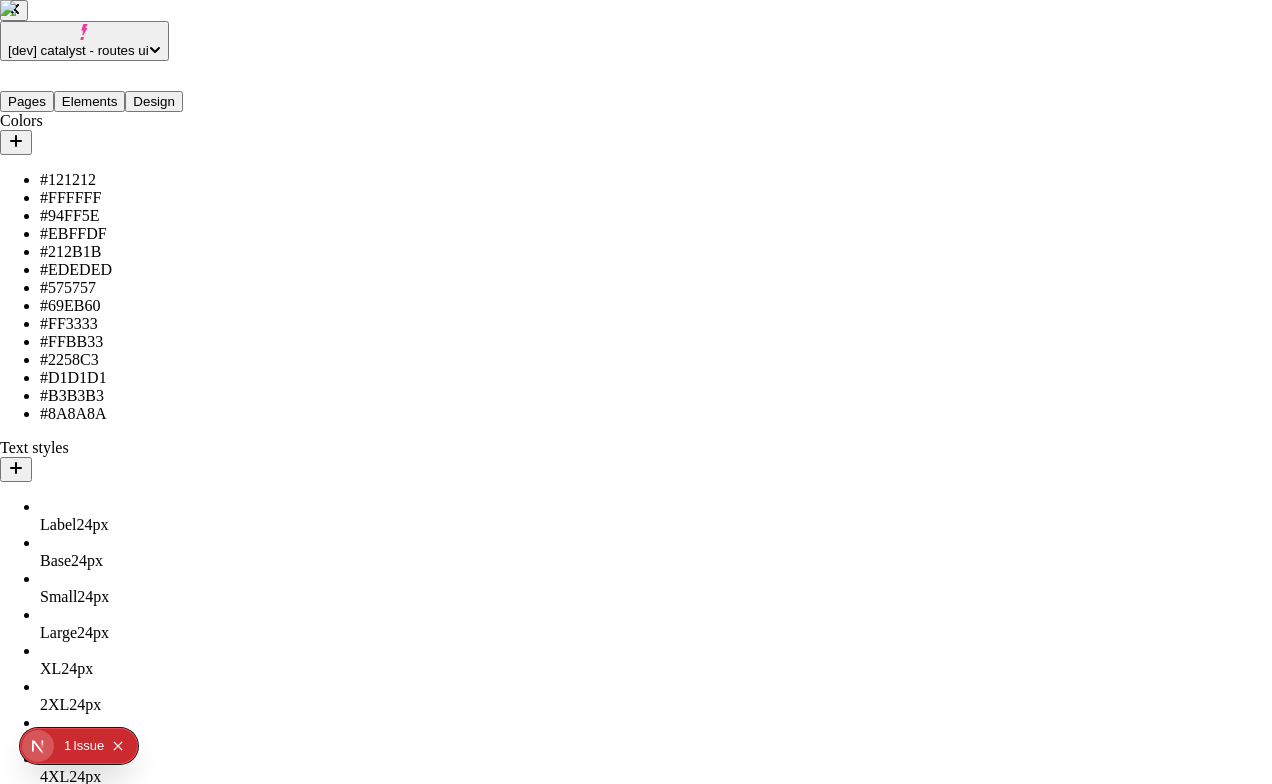 click 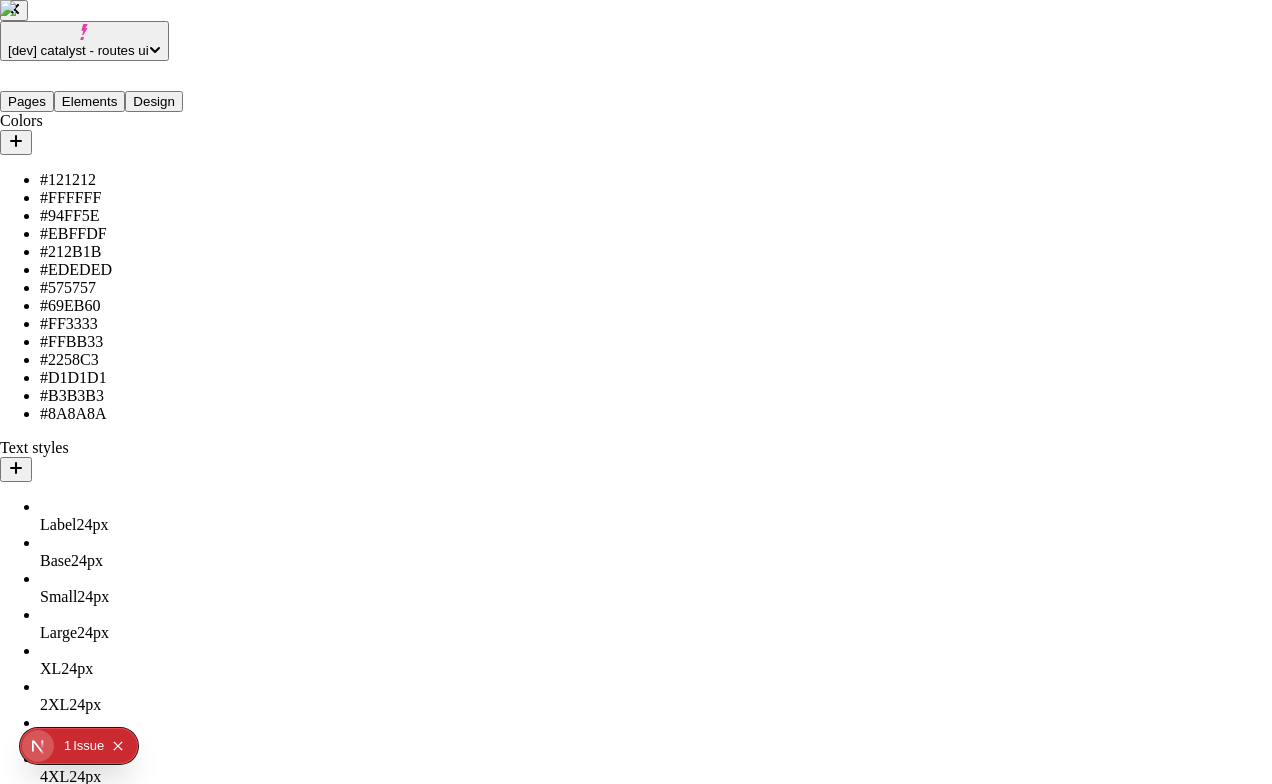 scroll, scrollTop: 0, scrollLeft: 0, axis: both 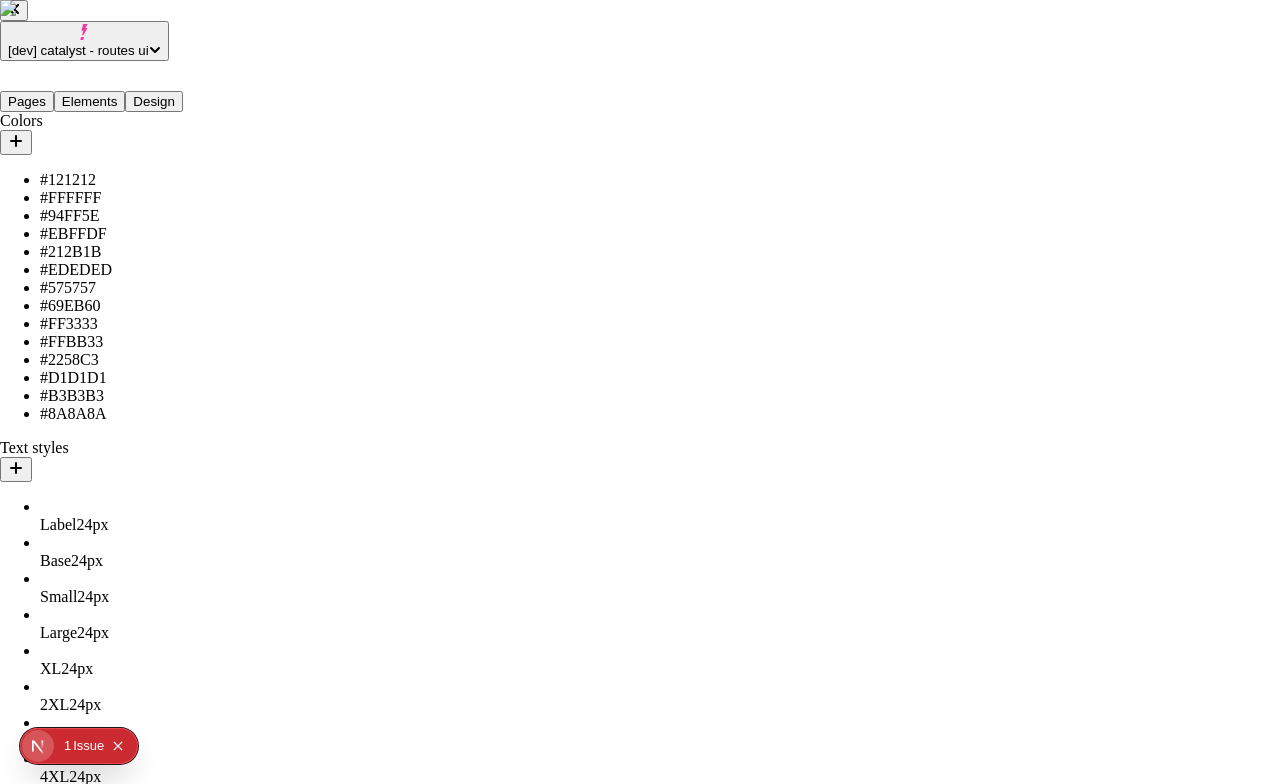 click on "Issue" 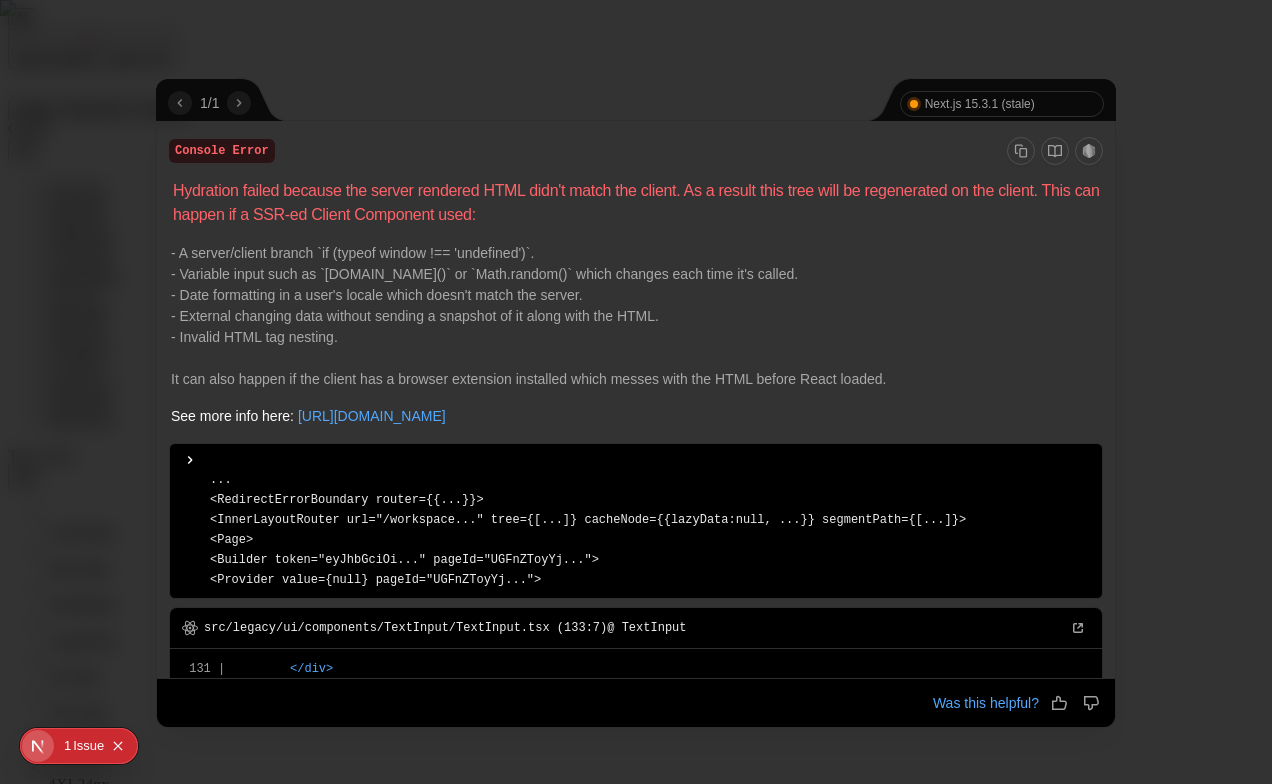 scroll, scrollTop: 290, scrollLeft: 0, axis: vertical 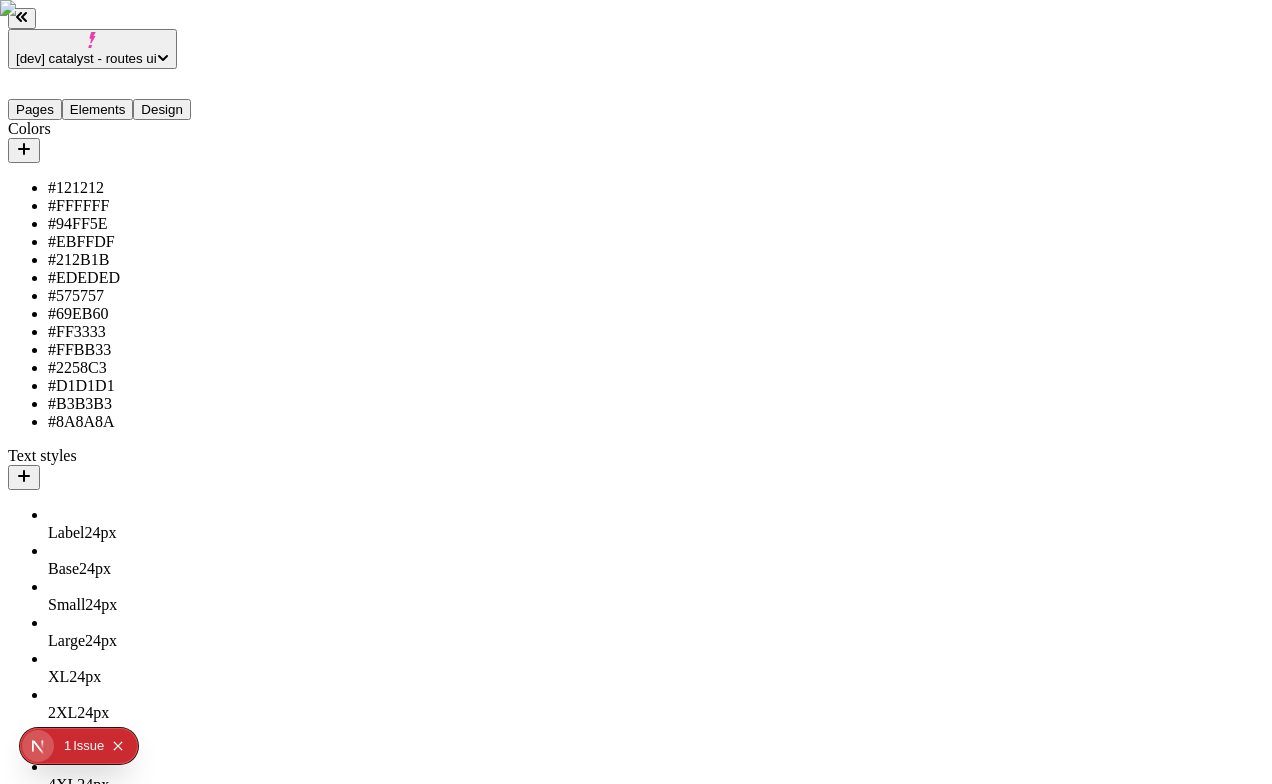 type 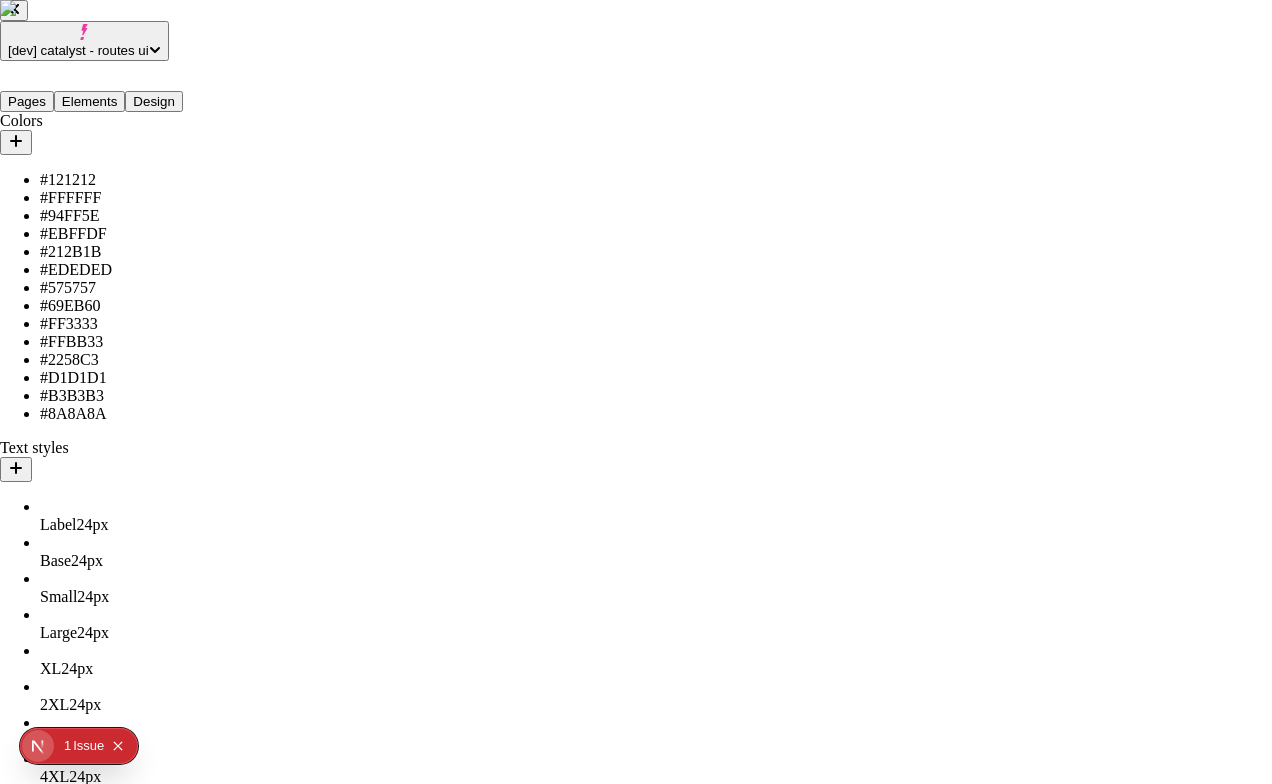 type 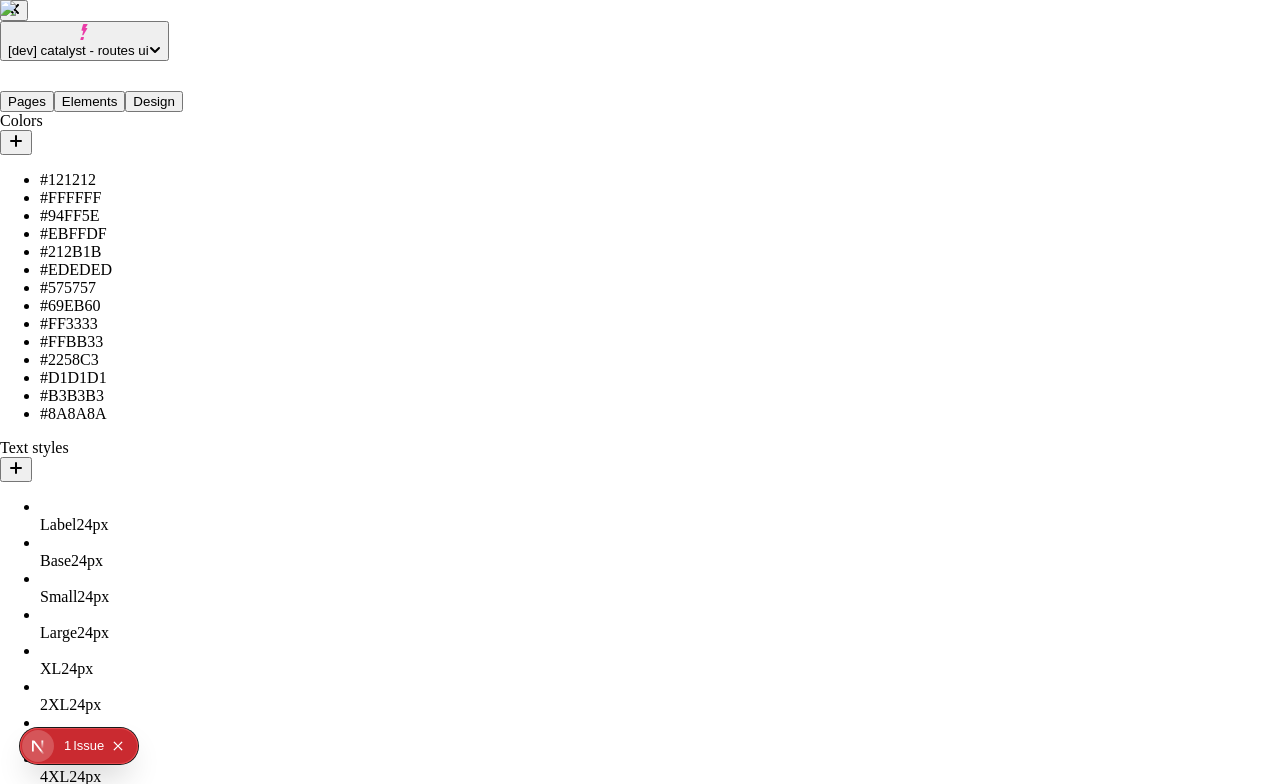type 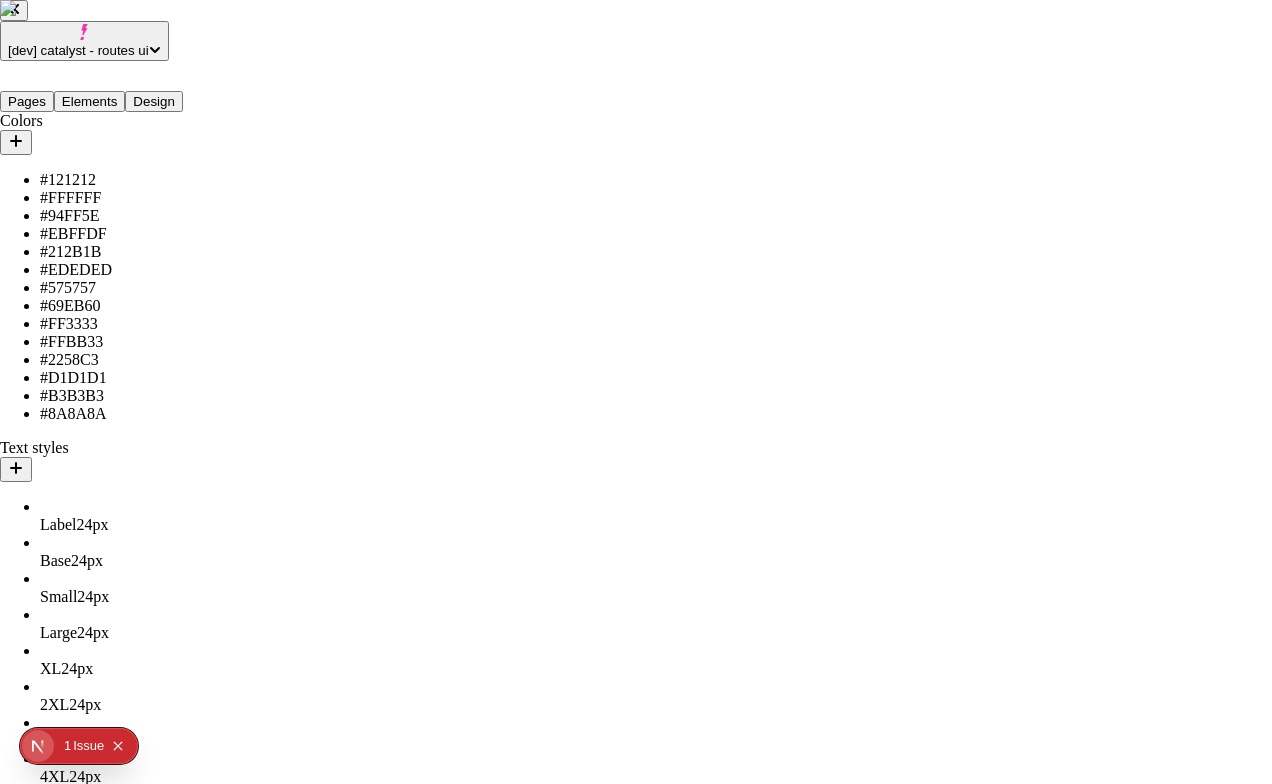 click on "Import and paste" at bounding box center (116, 7923) 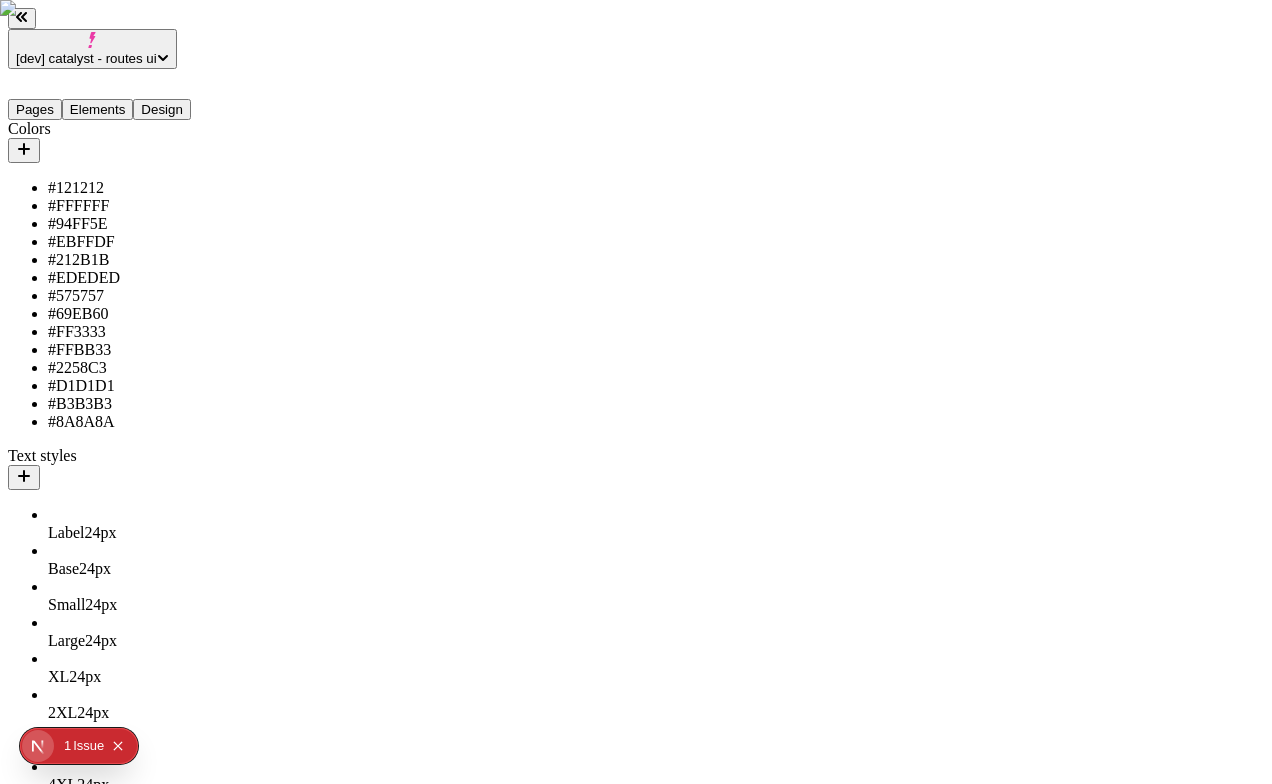 click on "Slideshow Page" at bounding box center (636, 7666) 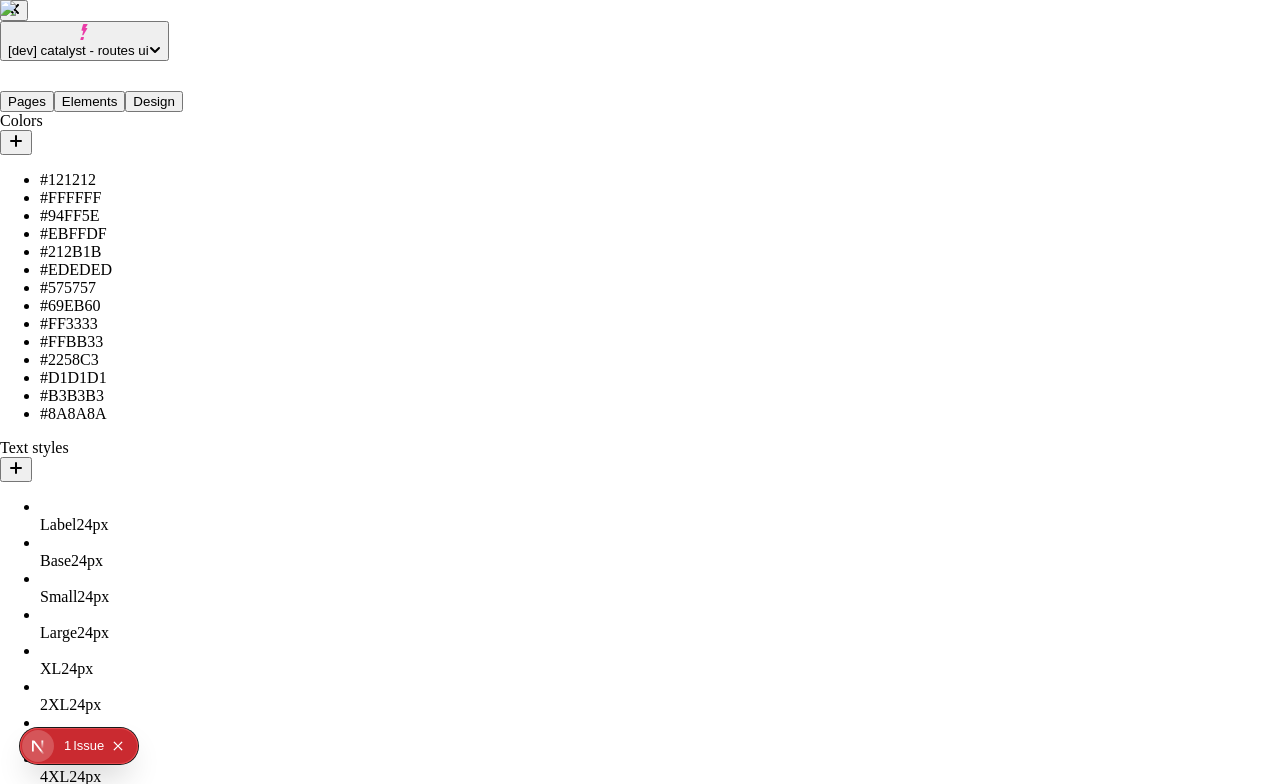 scroll, scrollTop: 0, scrollLeft: 0, axis: both 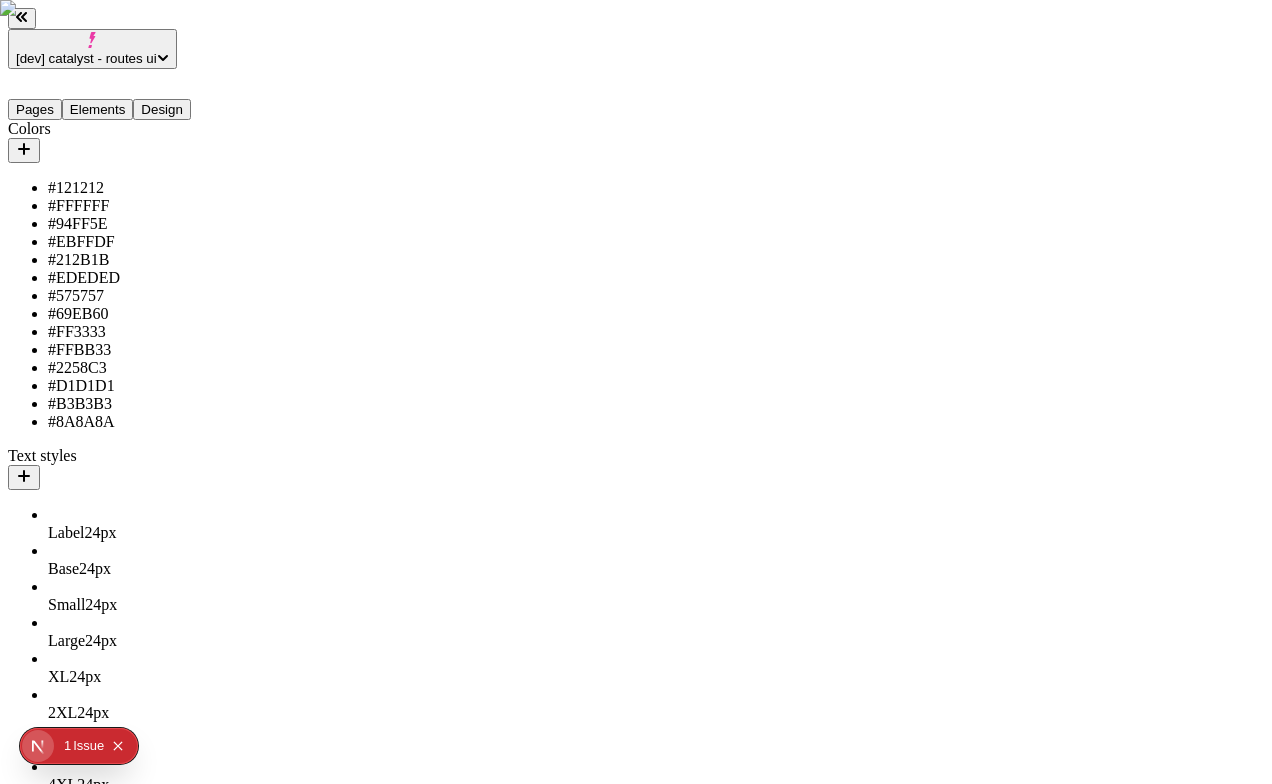 click on "Label 24 px" at bounding box center [148, 524] 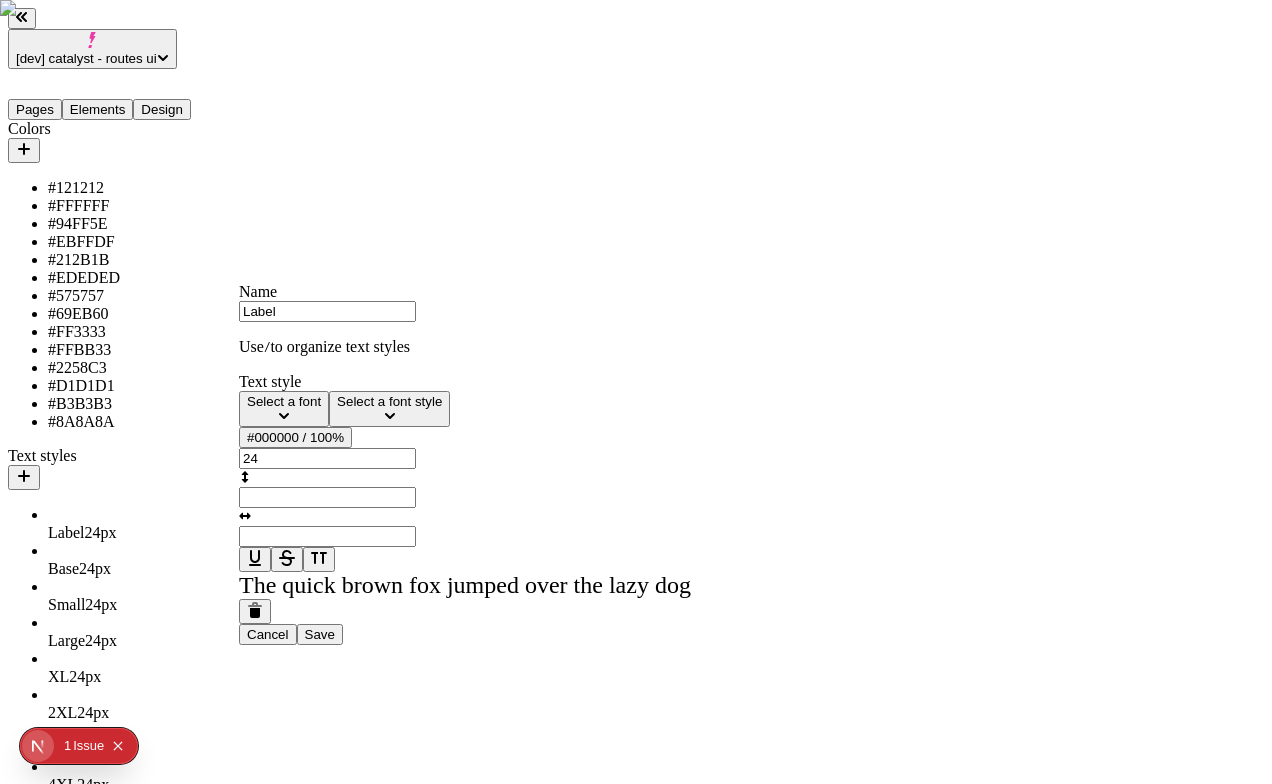 click on "Select a font" at bounding box center (284, 401) 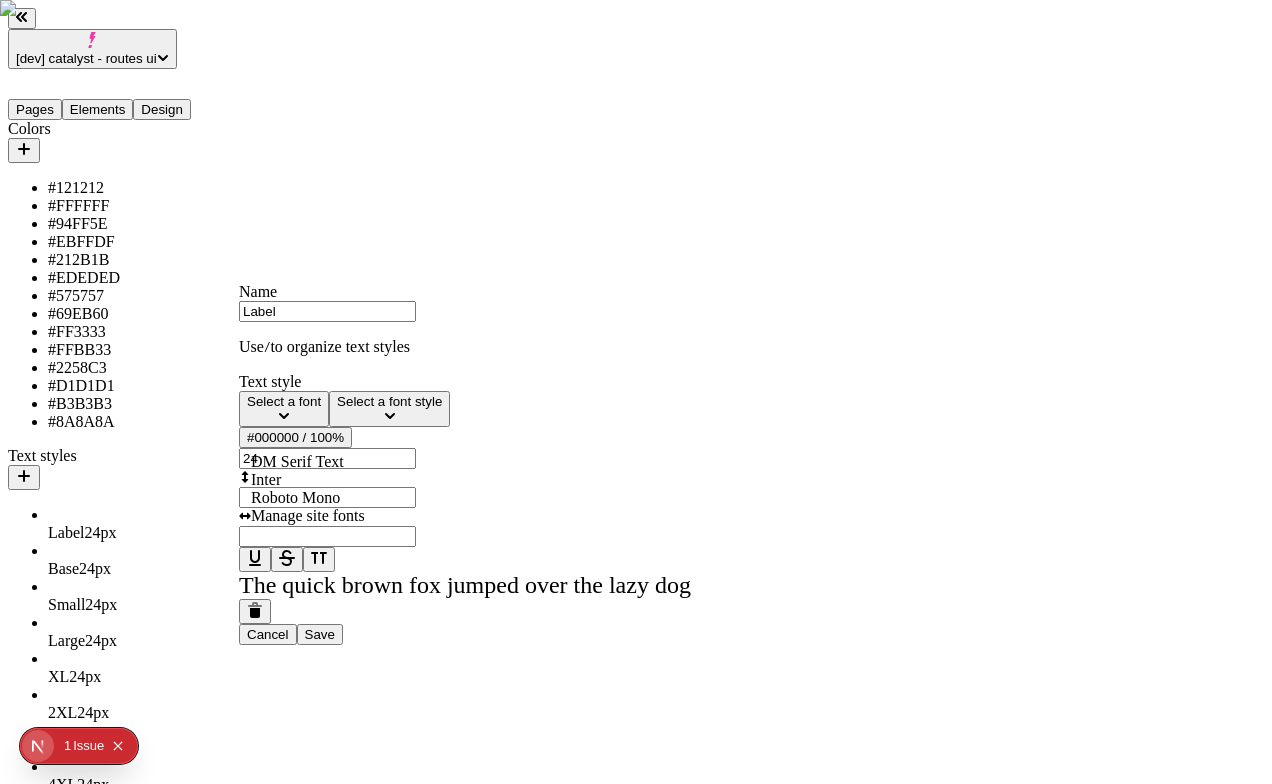 click on "Roboto Mono" at bounding box center [359, 498] 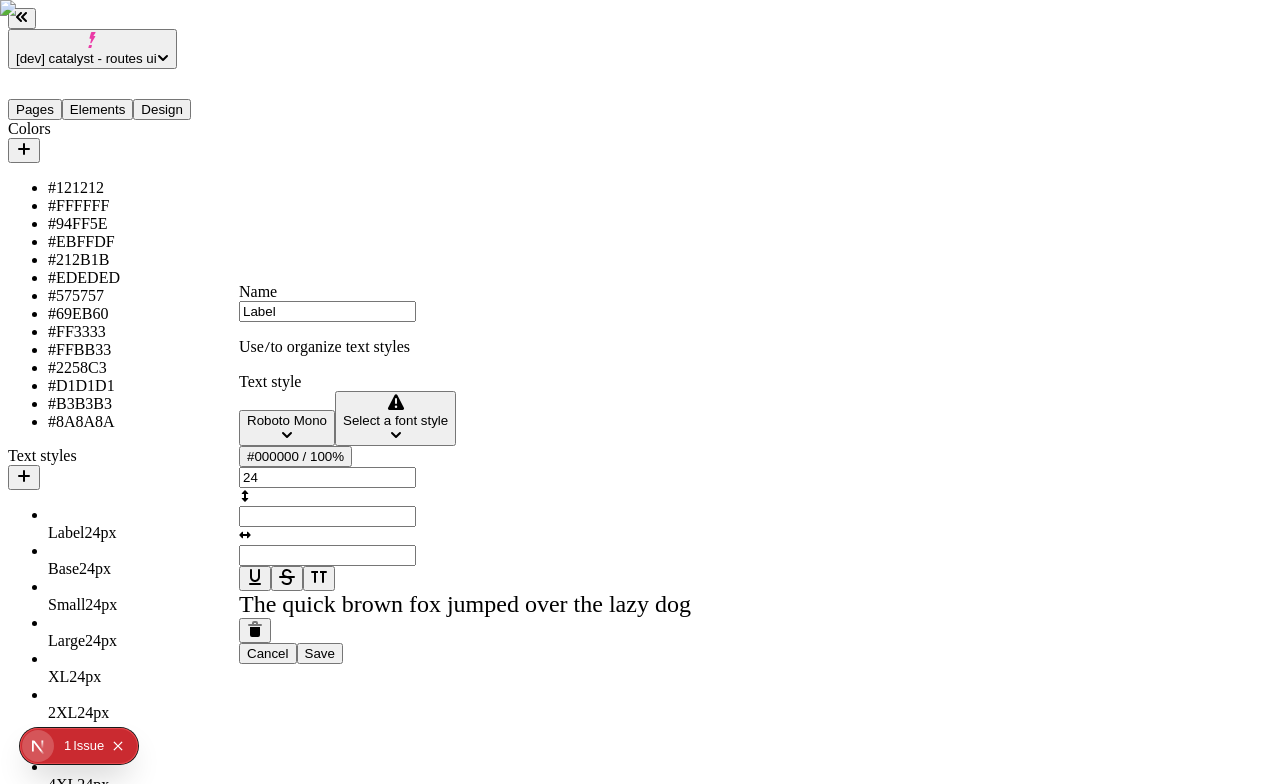 click on "Select a font style" at bounding box center (395, 420) 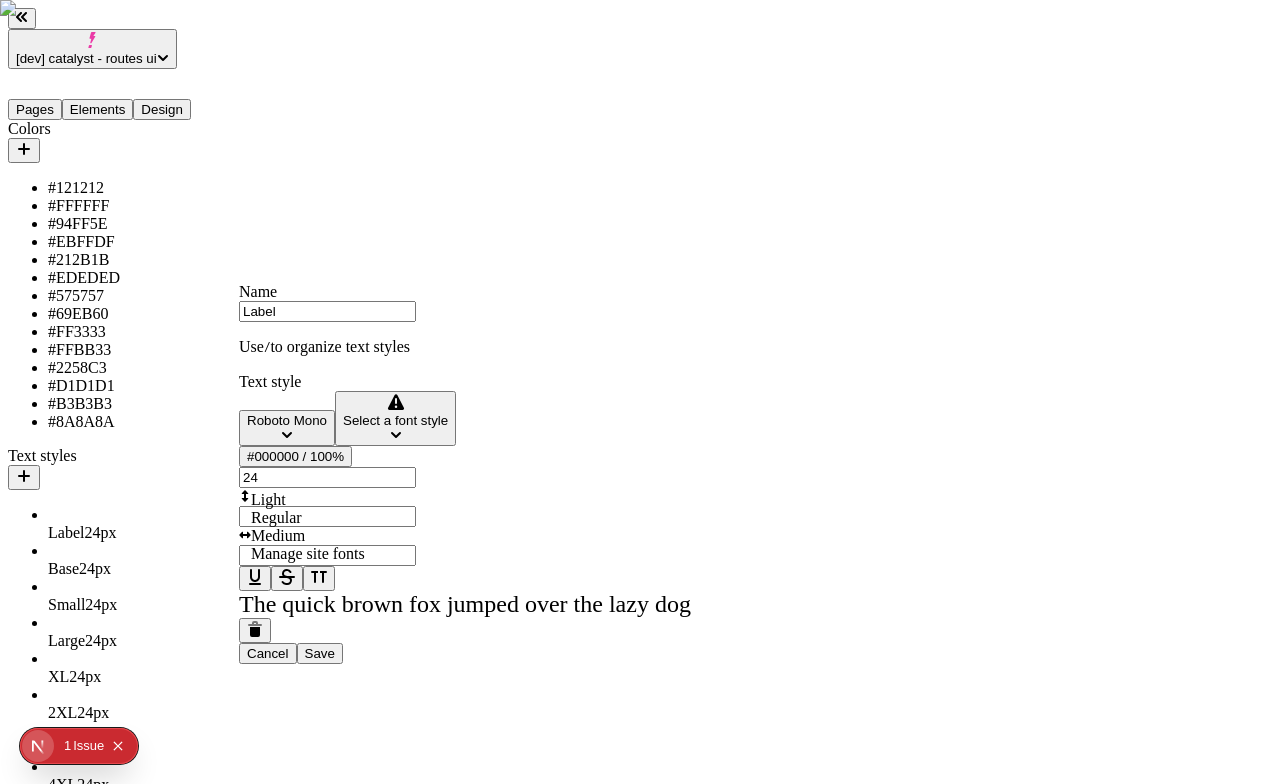 click on "Regular" at bounding box center (359, 518) 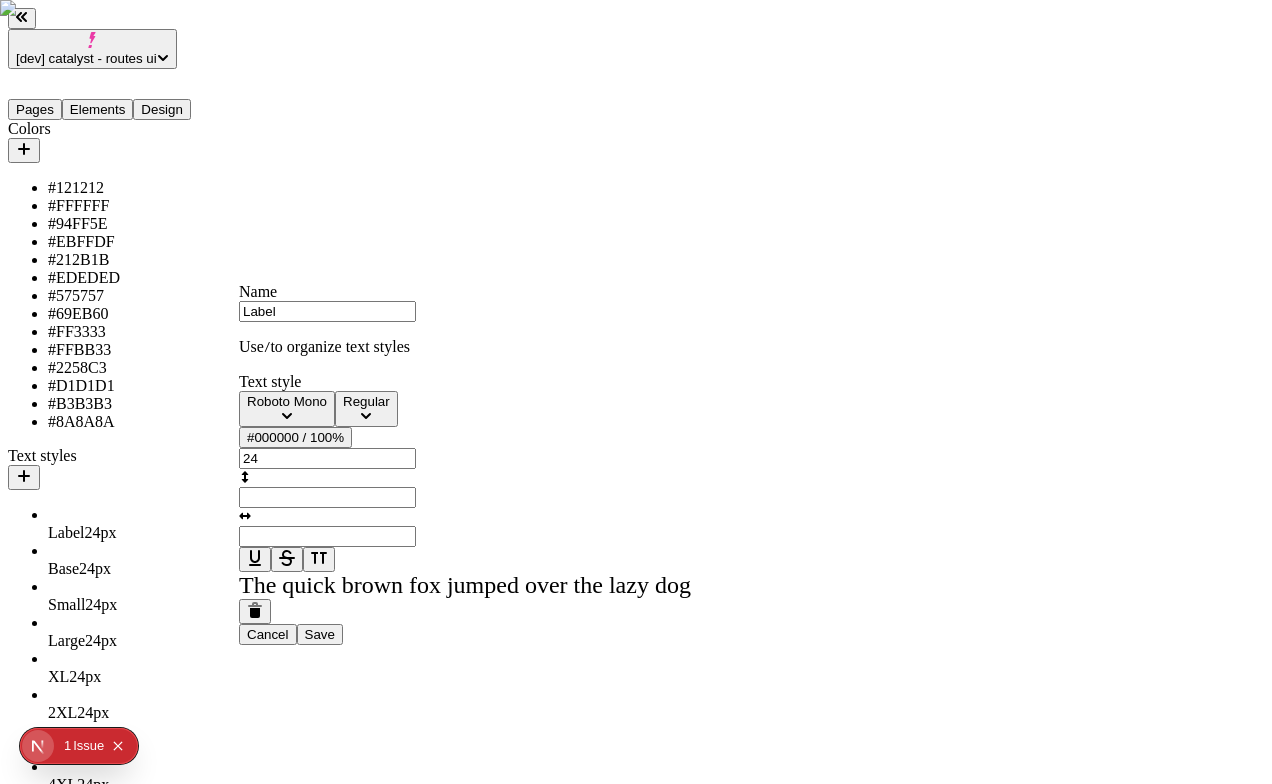 click on "24" at bounding box center (327, 458) 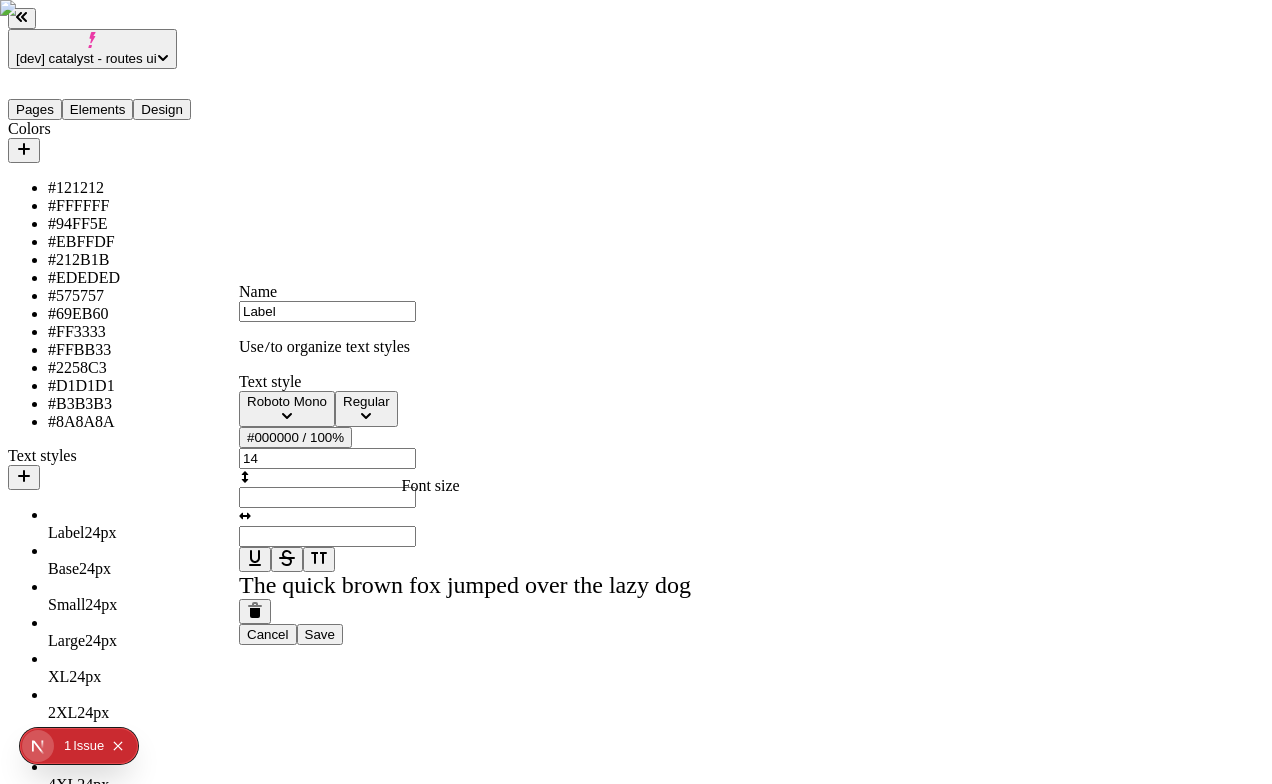 type on "14" 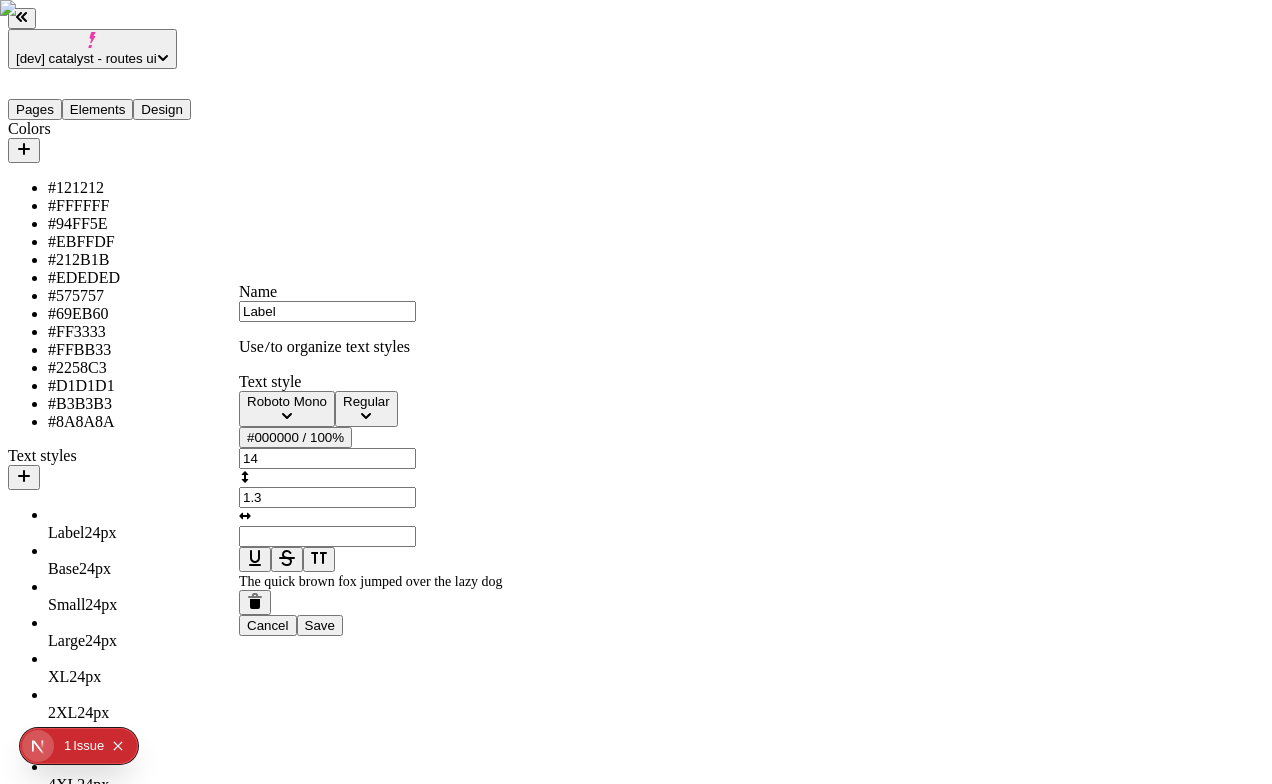 type on "1.3" 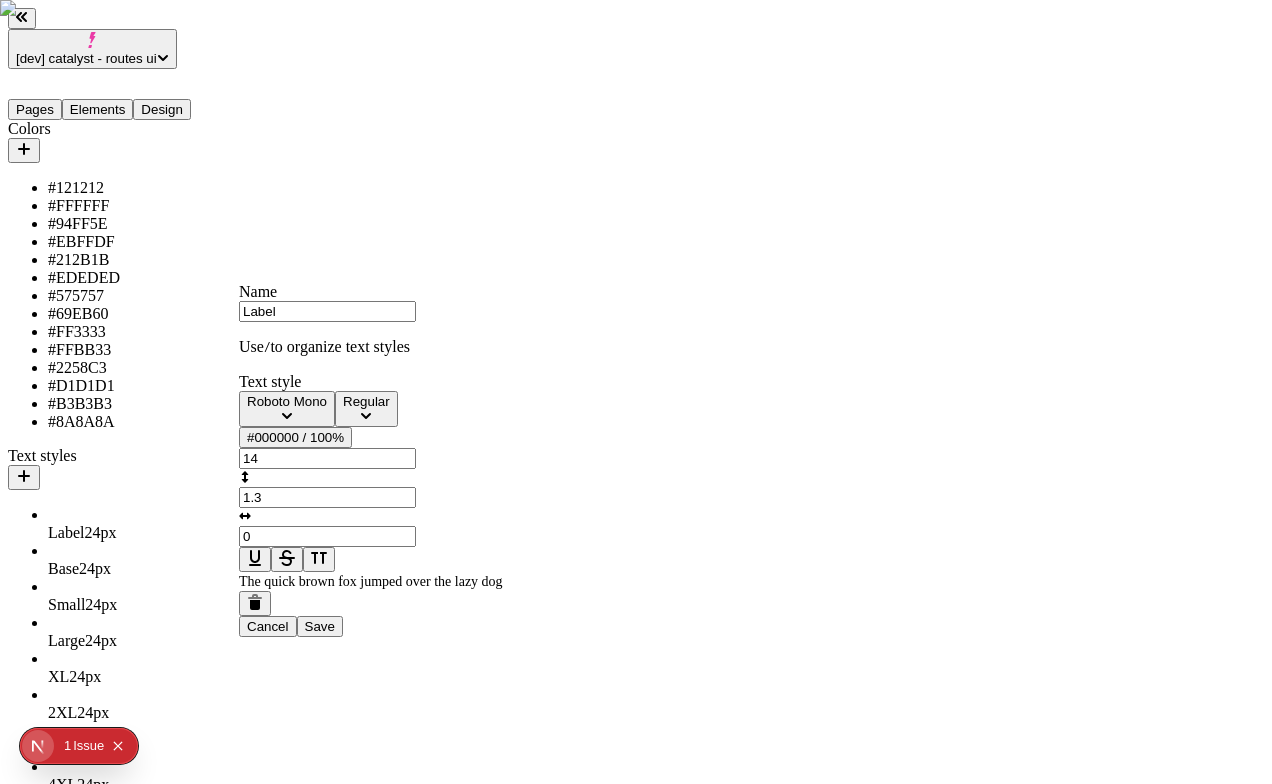 type on "0" 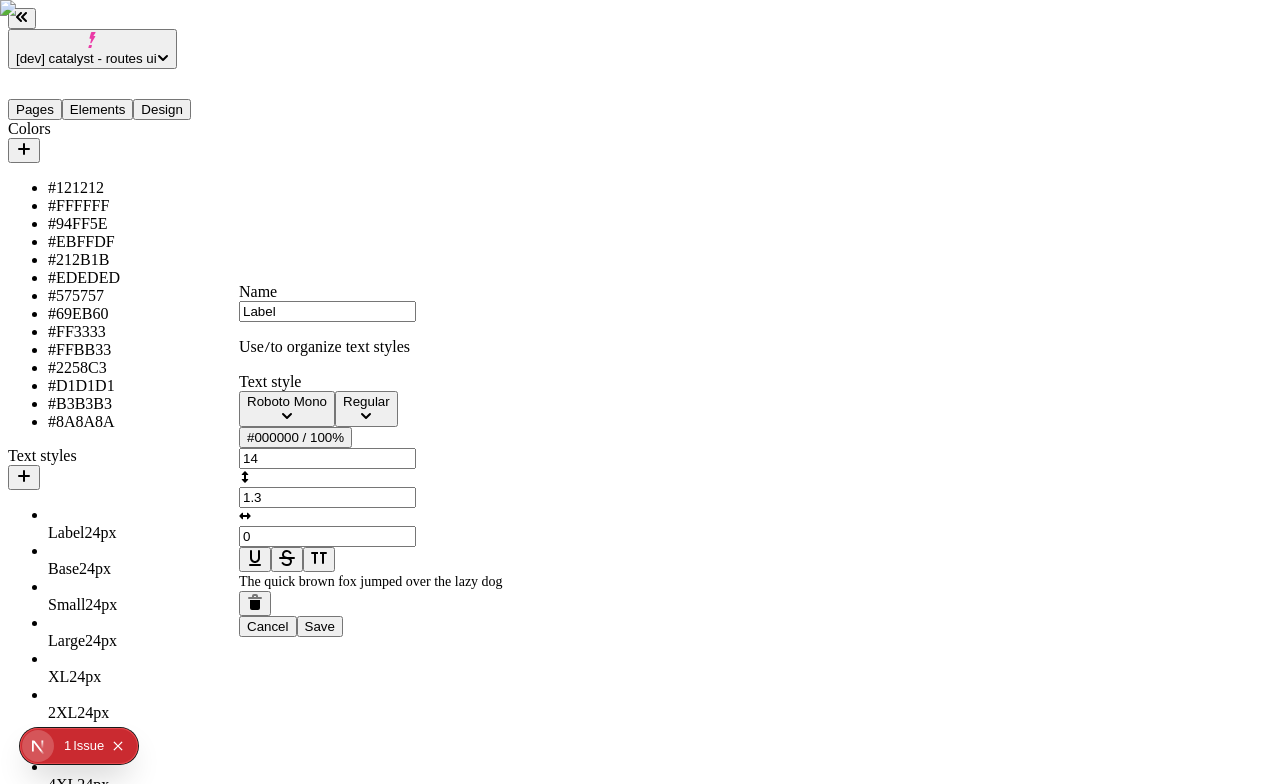 type 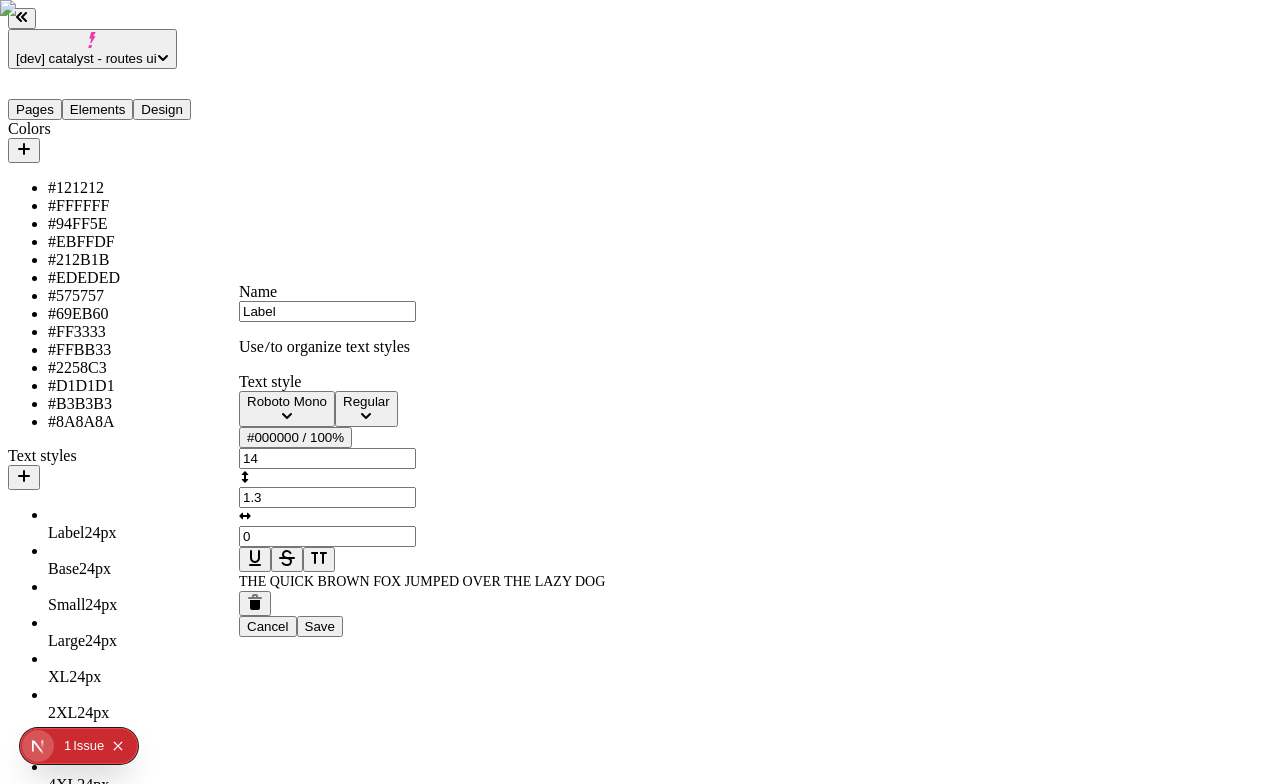 type 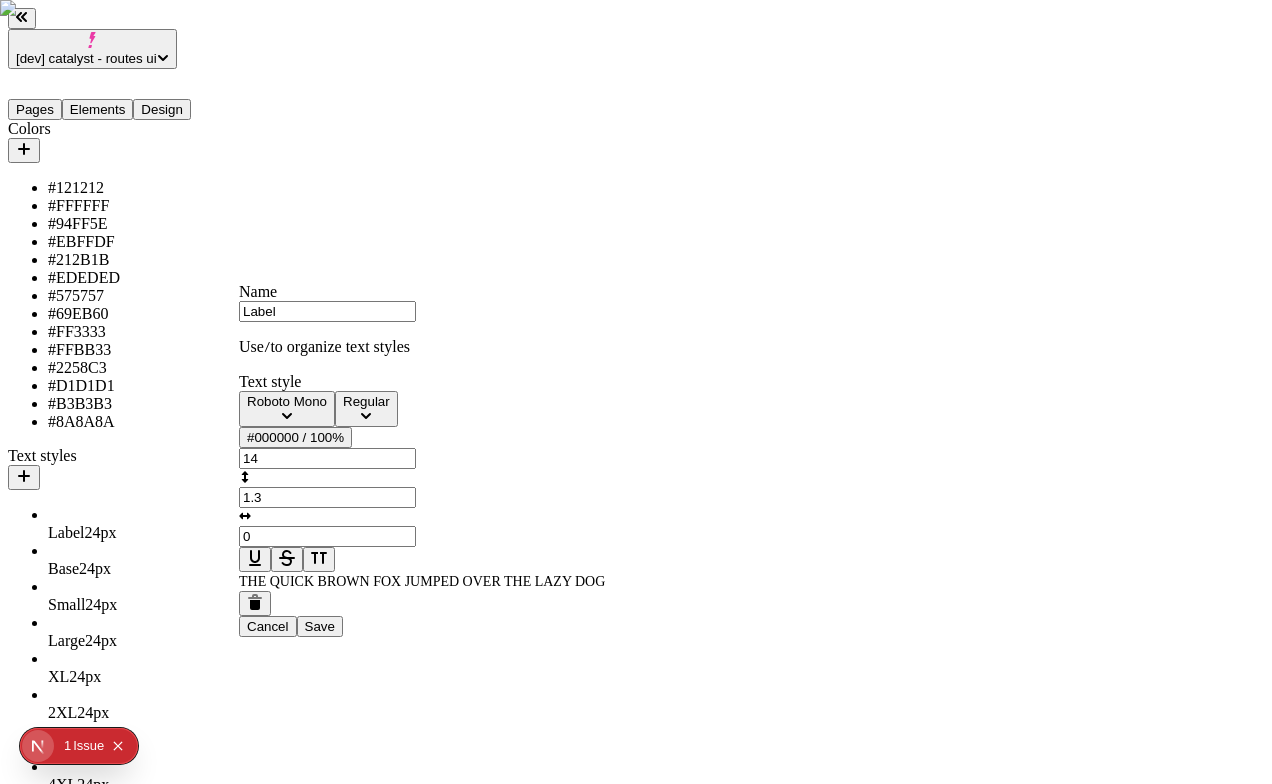 click on "Save" at bounding box center [320, 626] 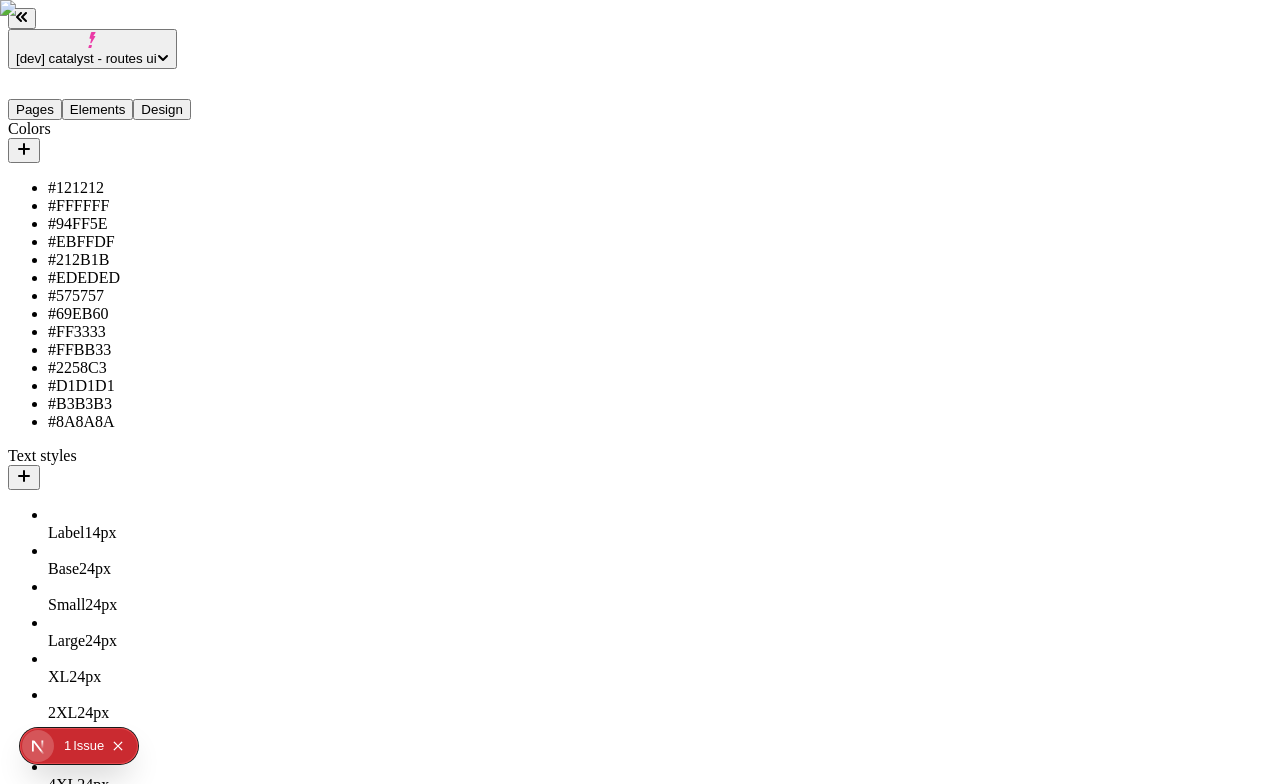 click on "Base 24 px" at bounding box center [148, 569] 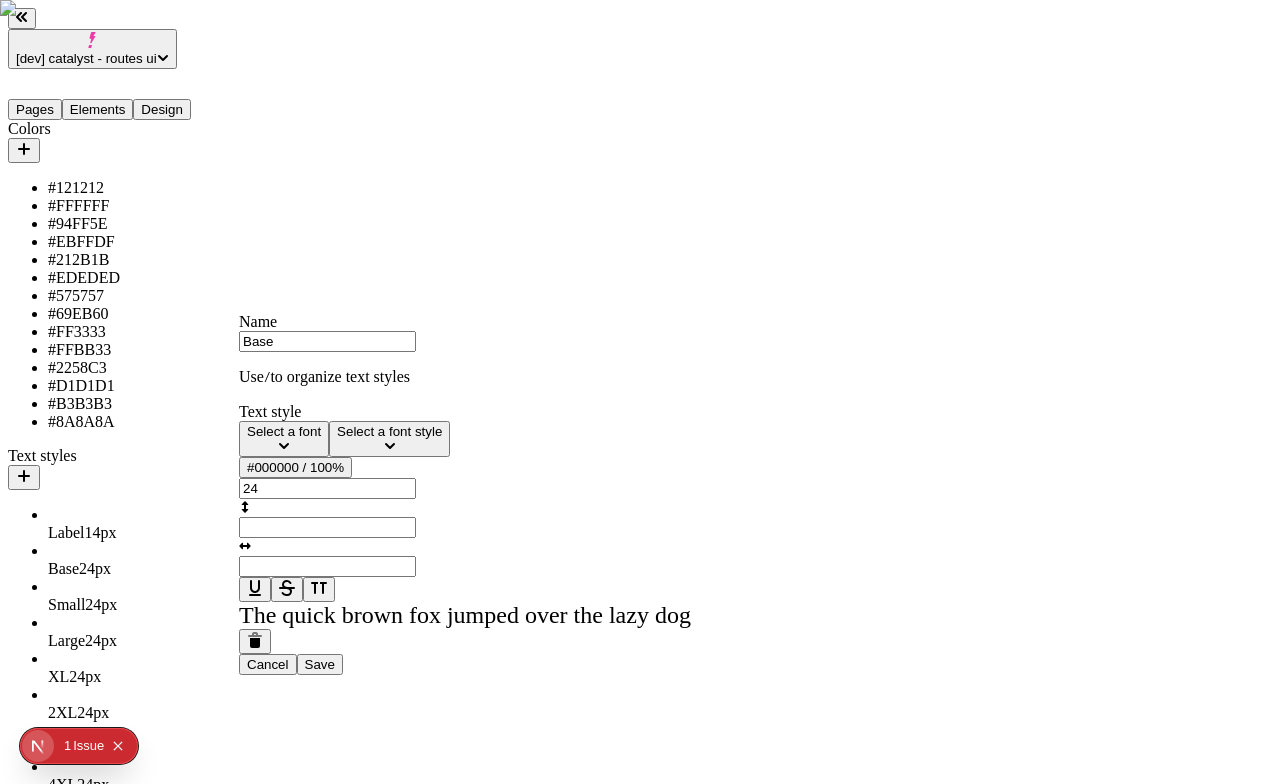 click on "Label 14 px" at bounding box center (148, 533) 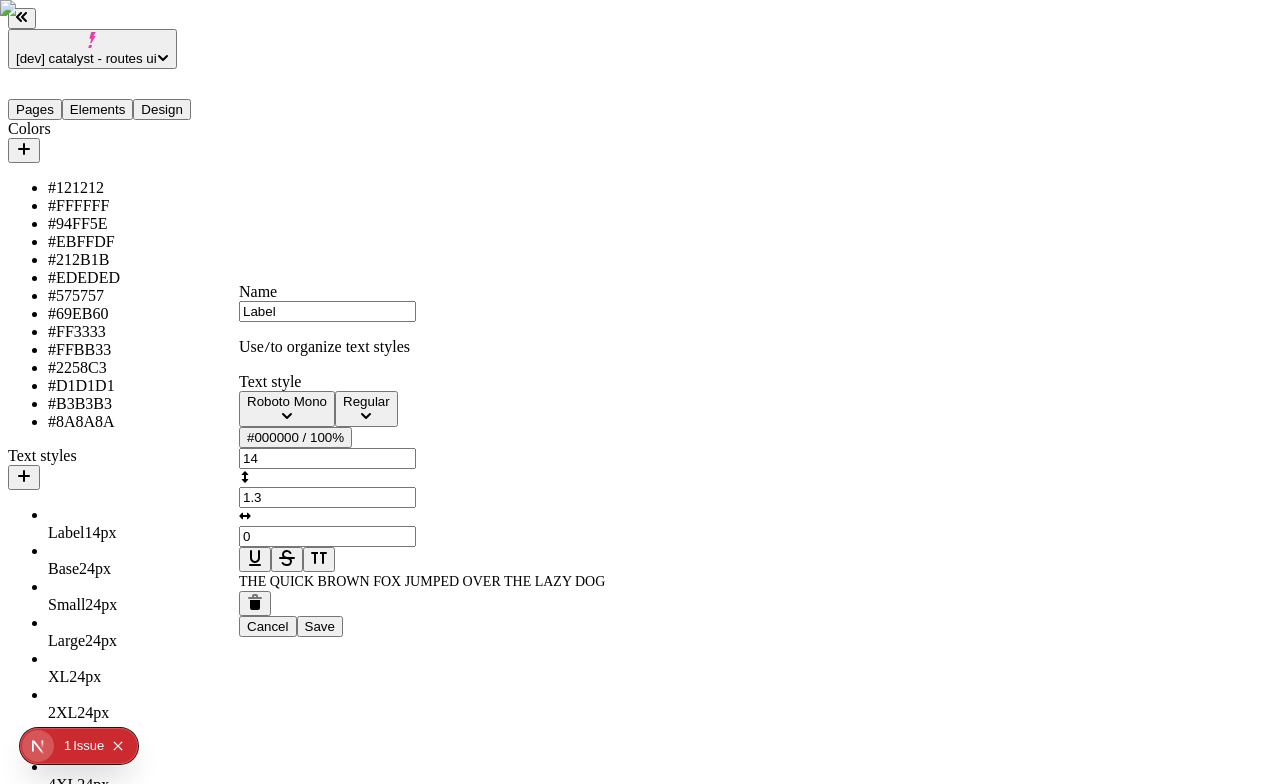 click on "Base 24 px" at bounding box center (148, 569) 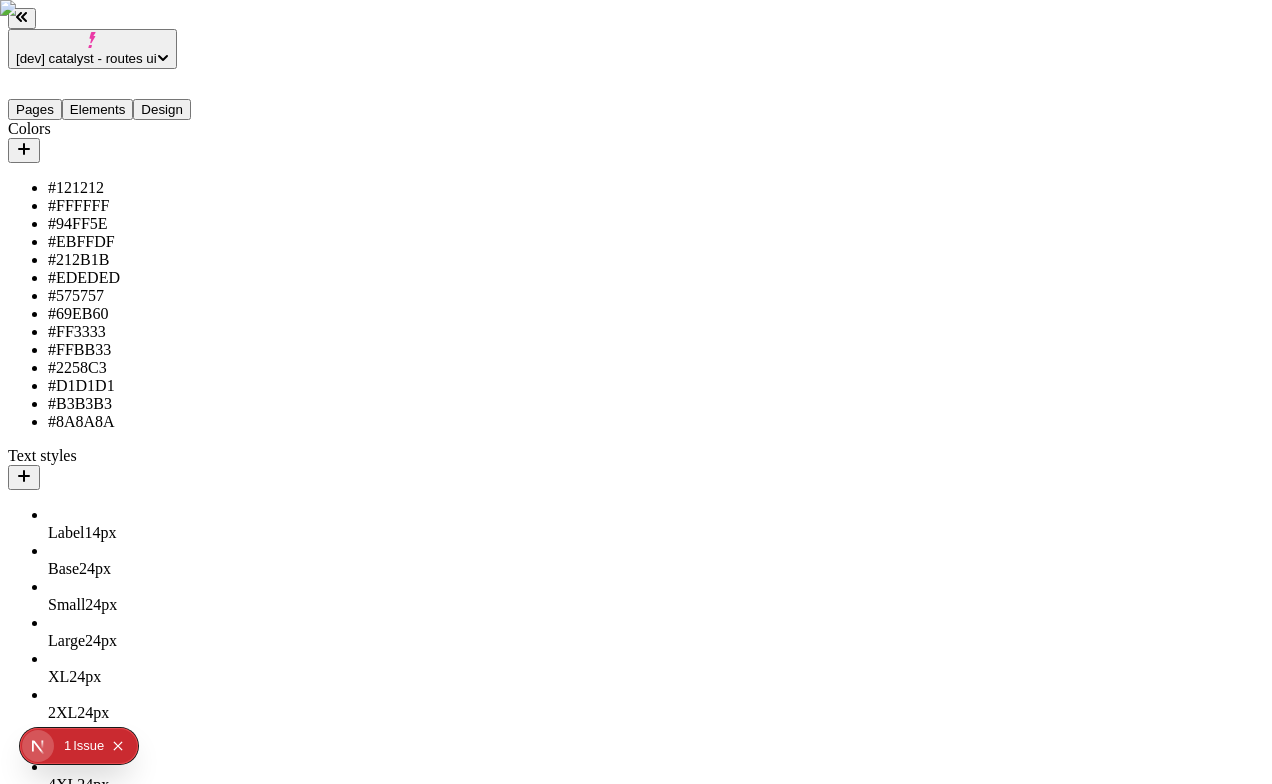 click on "Small 24 px" at bounding box center (148, 605) 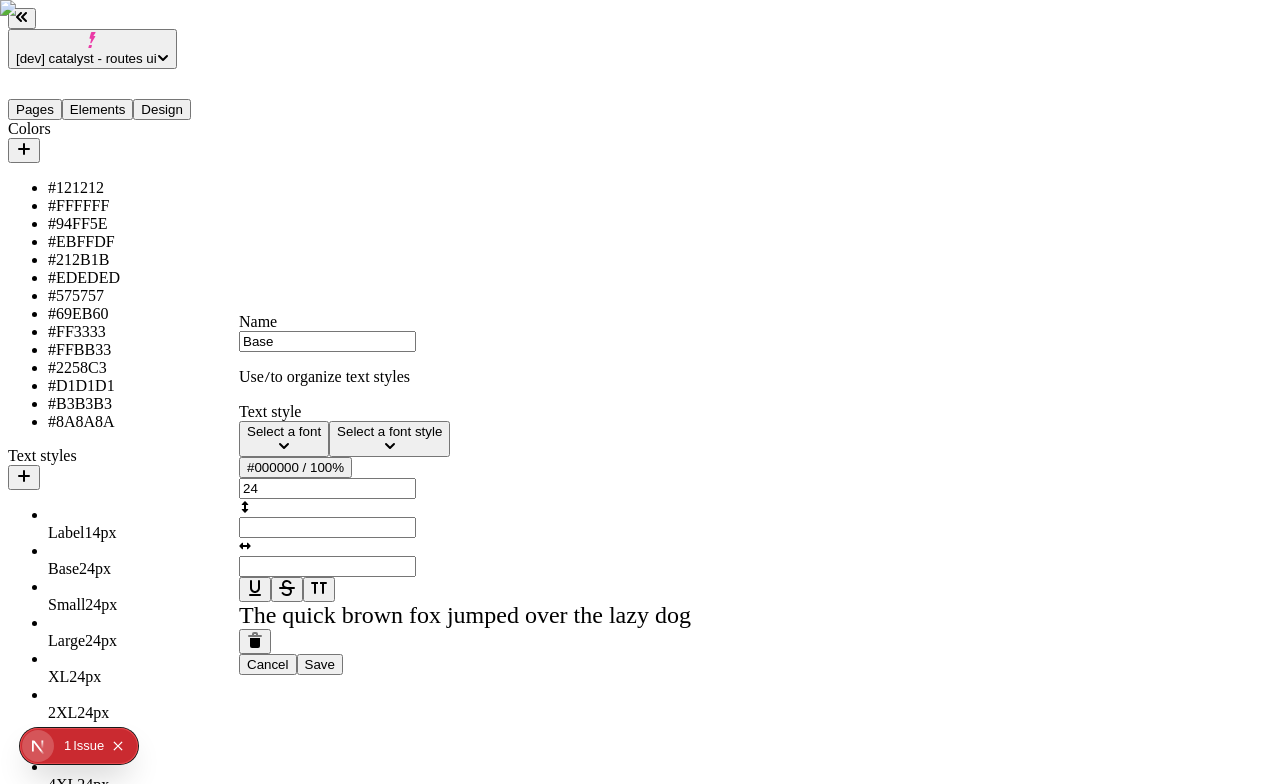 click on "Base 24 px" at bounding box center (148, 569) 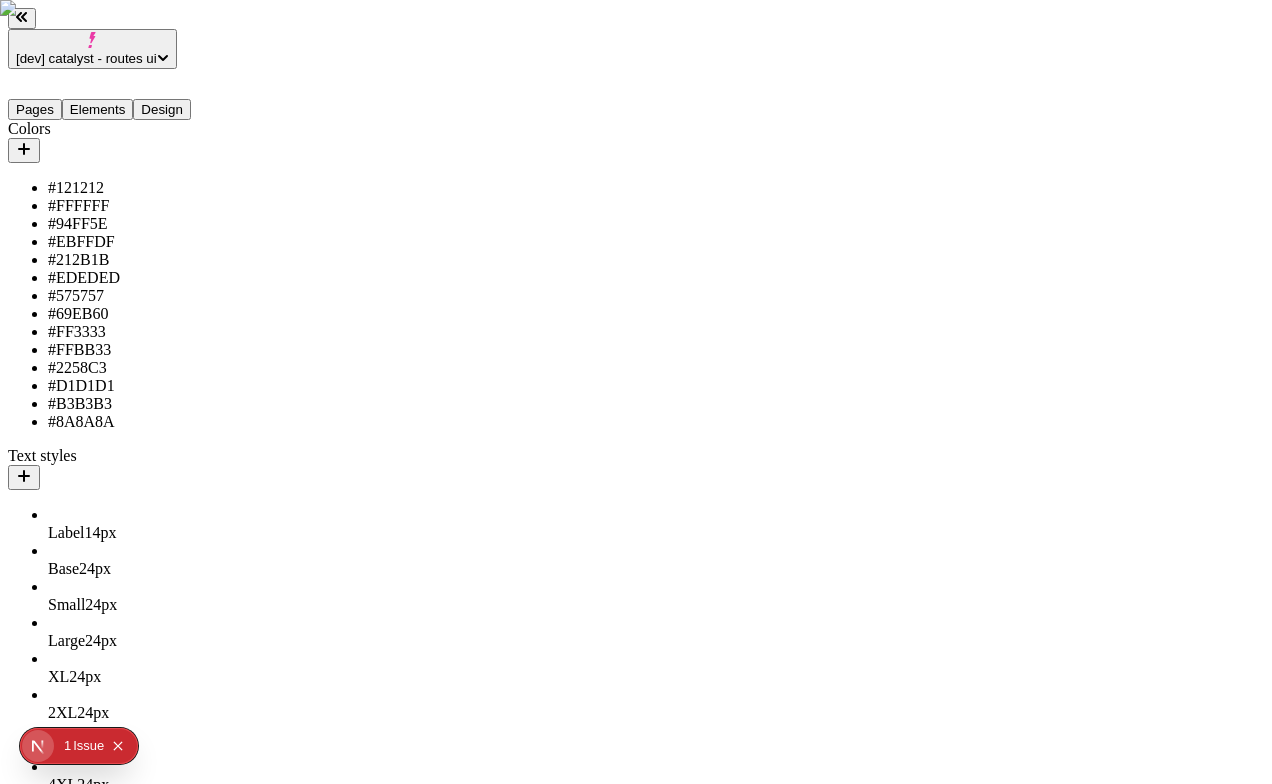 click on "Base 24 px" at bounding box center [148, 569] 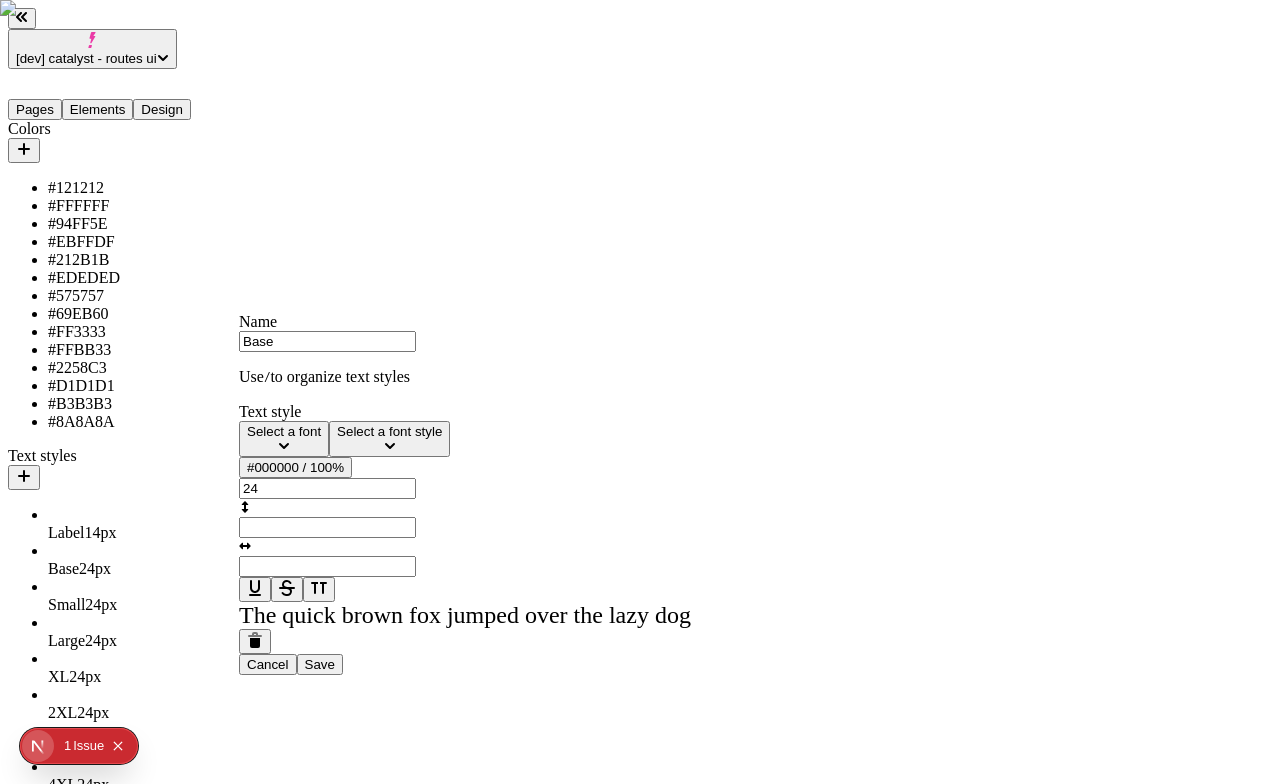 click on "Select a font" at bounding box center [284, 431] 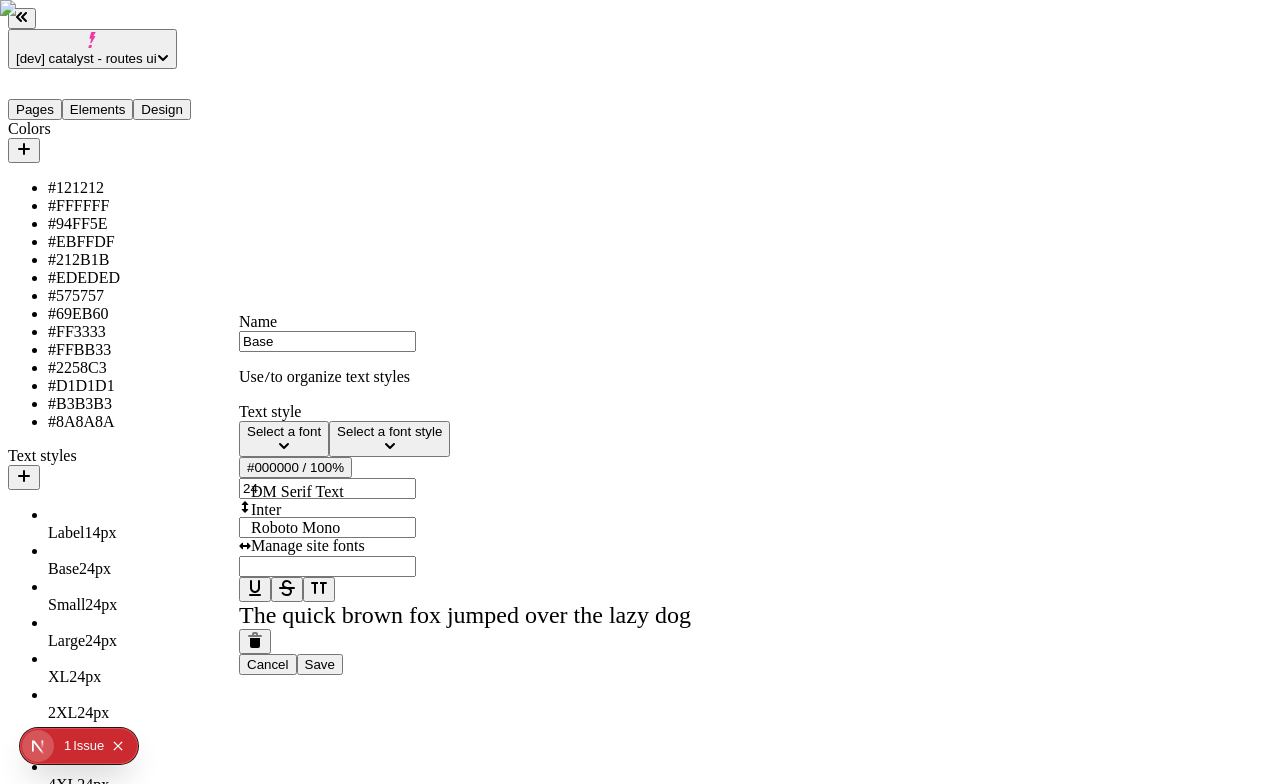 click on "Inter" at bounding box center (359, 510) 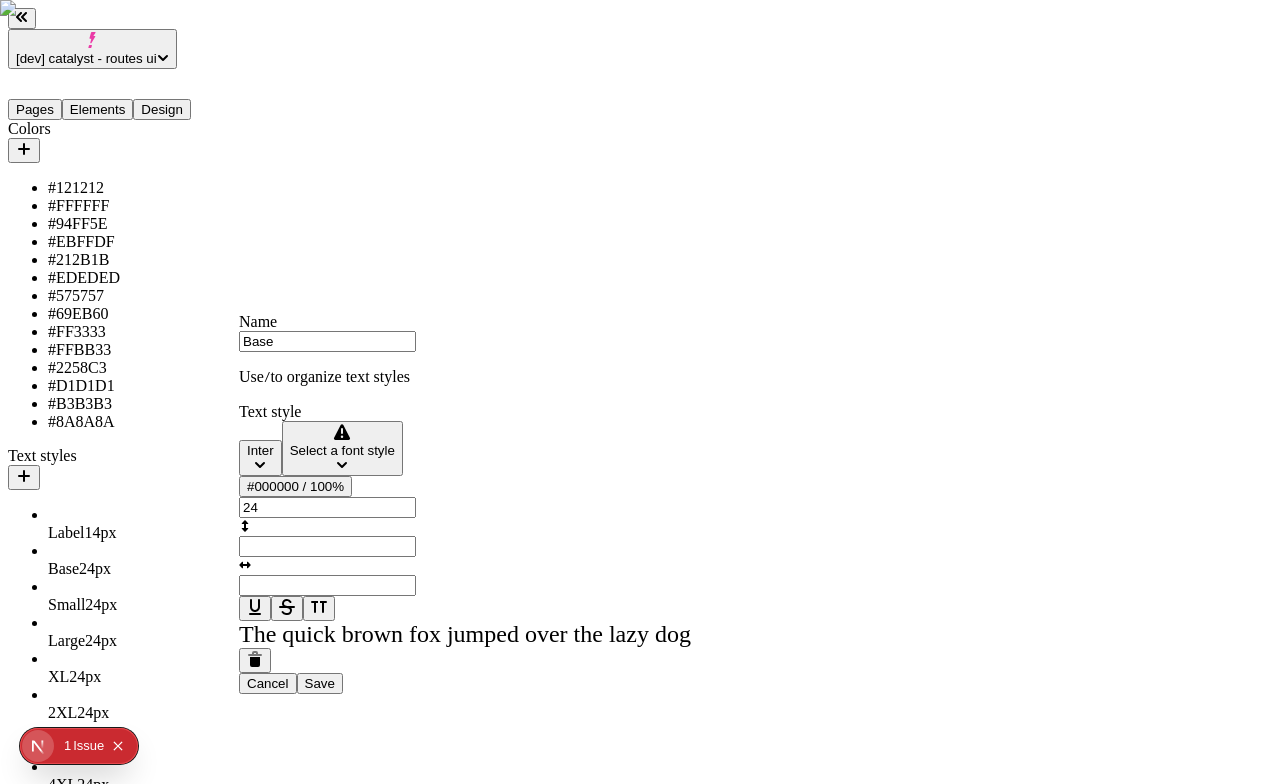 click on "Select a font style" at bounding box center [342, 450] 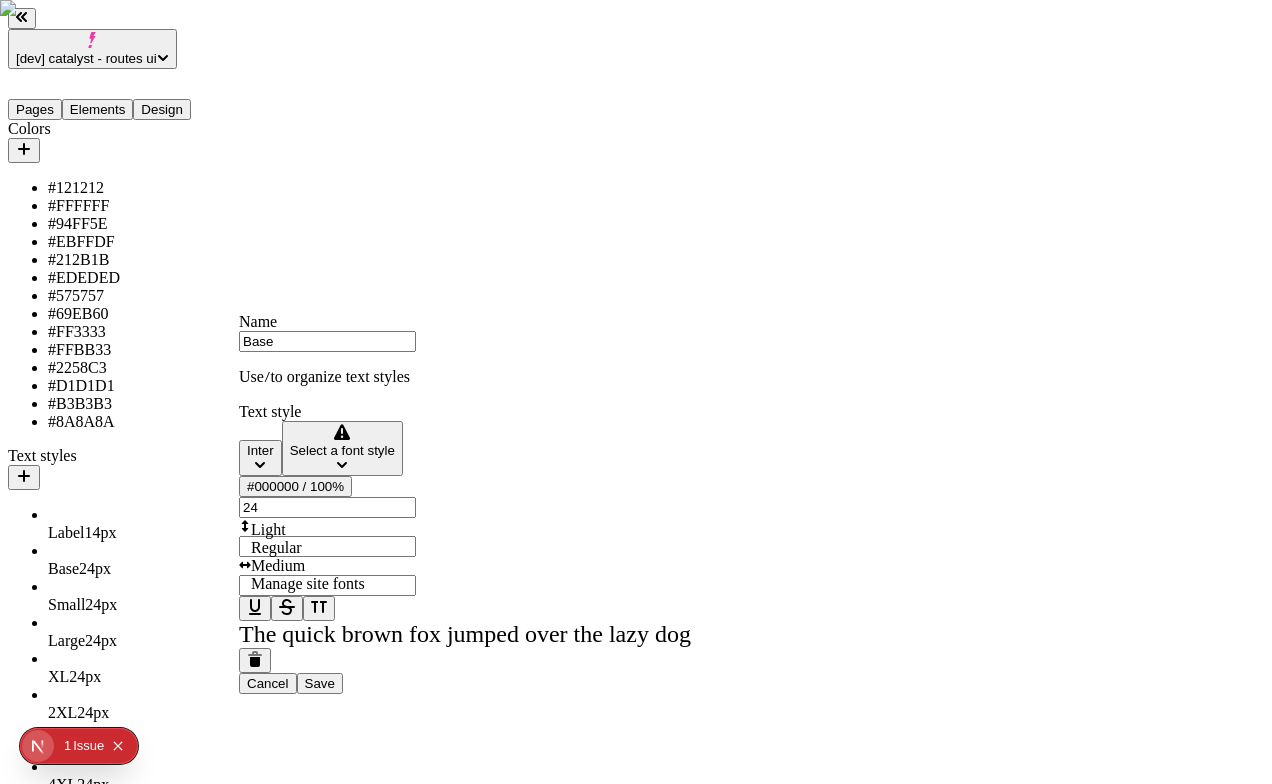 click on "Light" at bounding box center (359, 530) 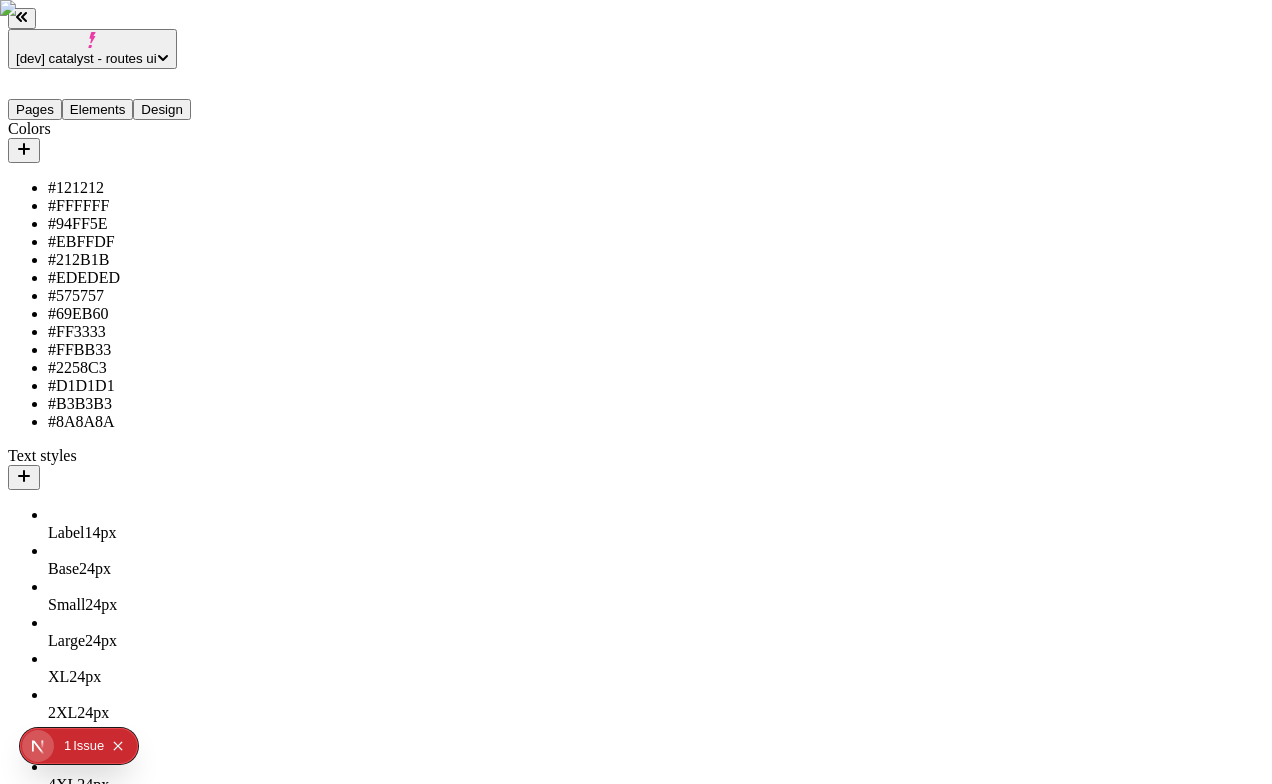 click on "Label 14 px" at bounding box center [148, 533] 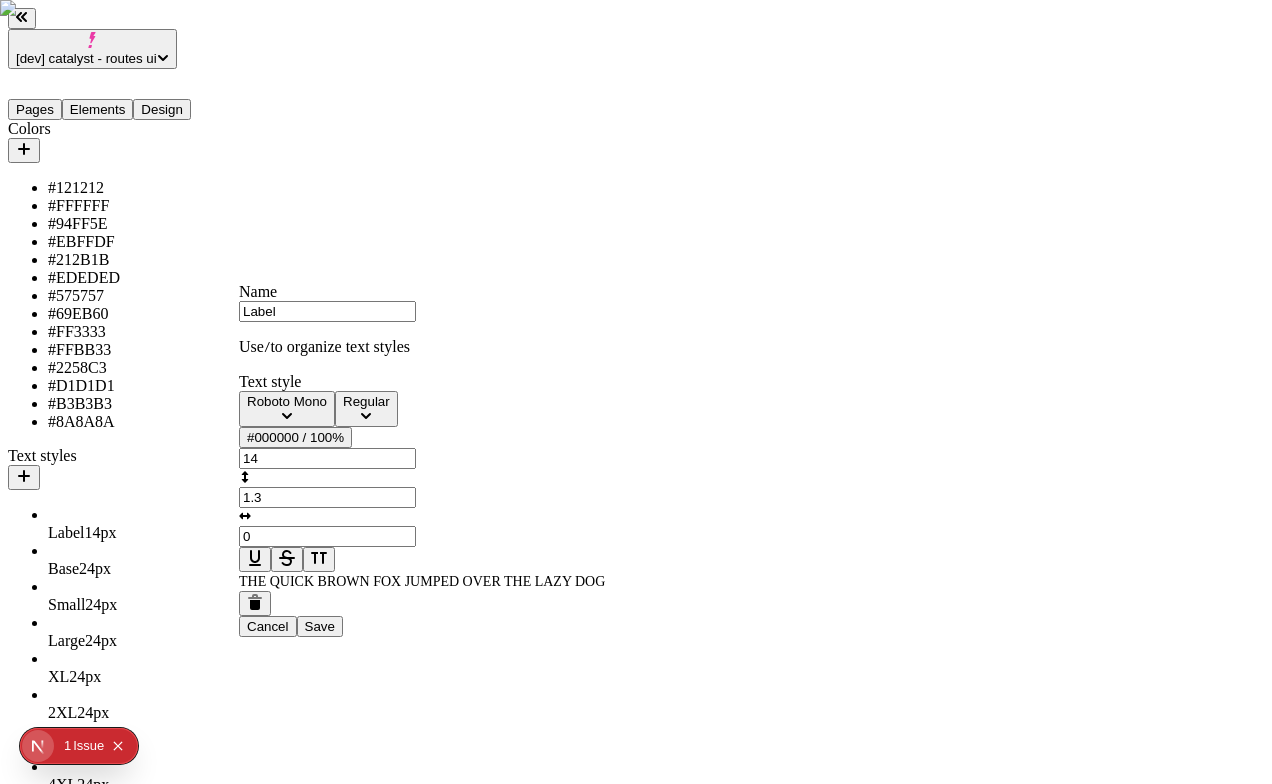 click on "#000000 / 100%" at bounding box center (295, 437) 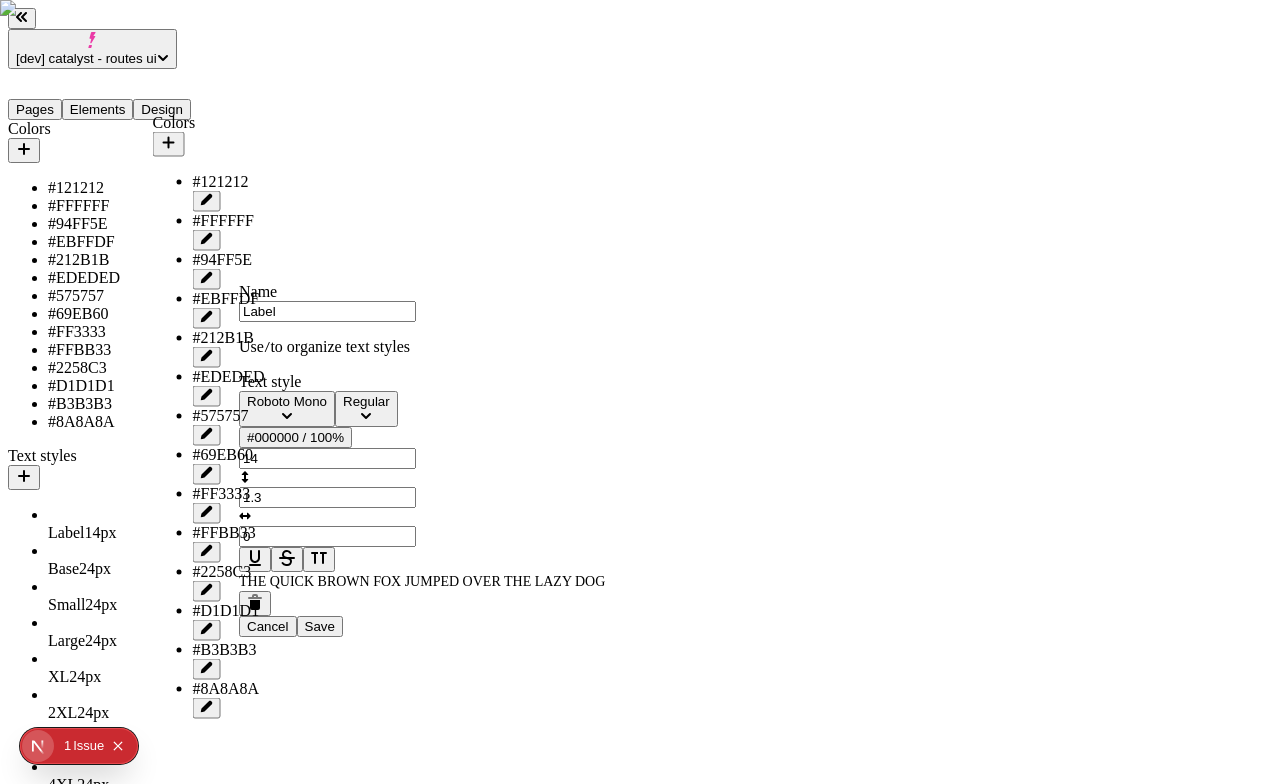 scroll, scrollTop: 88, scrollLeft: 0, axis: vertical 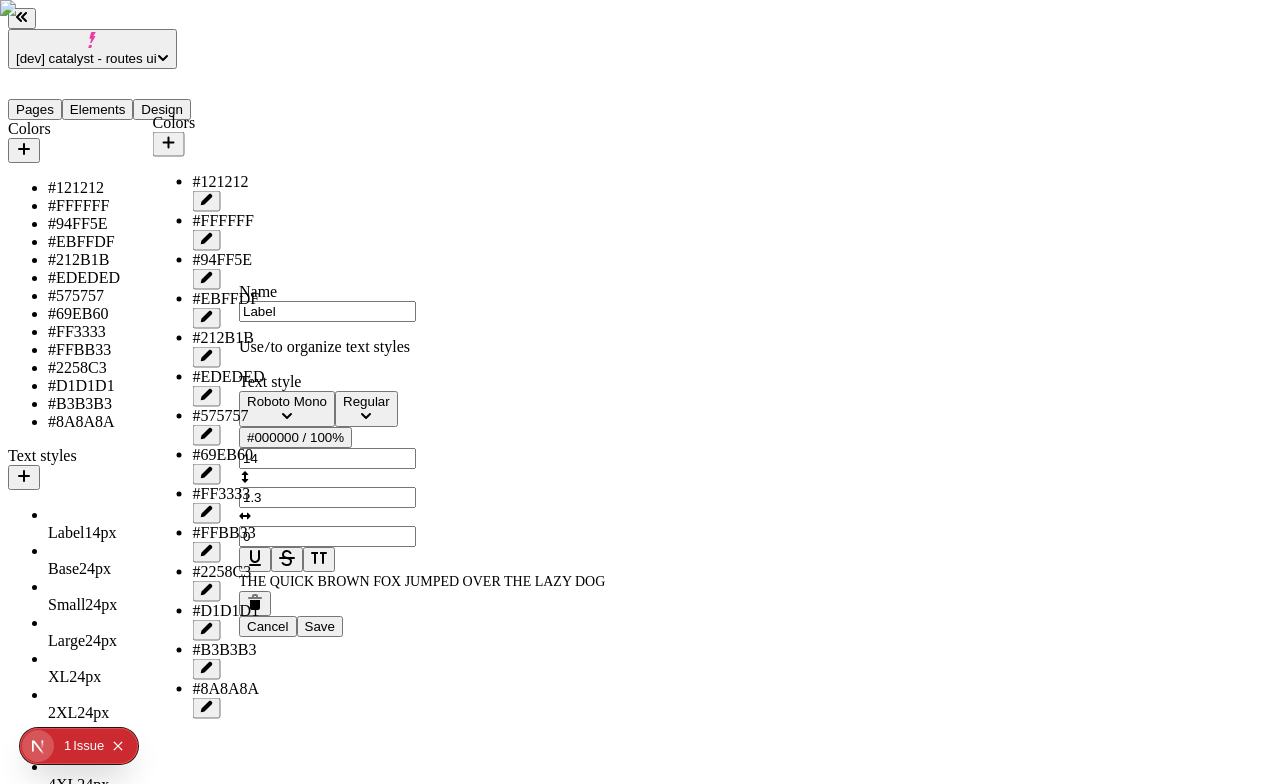 click on "#575757" at bounding box center (229, 416) 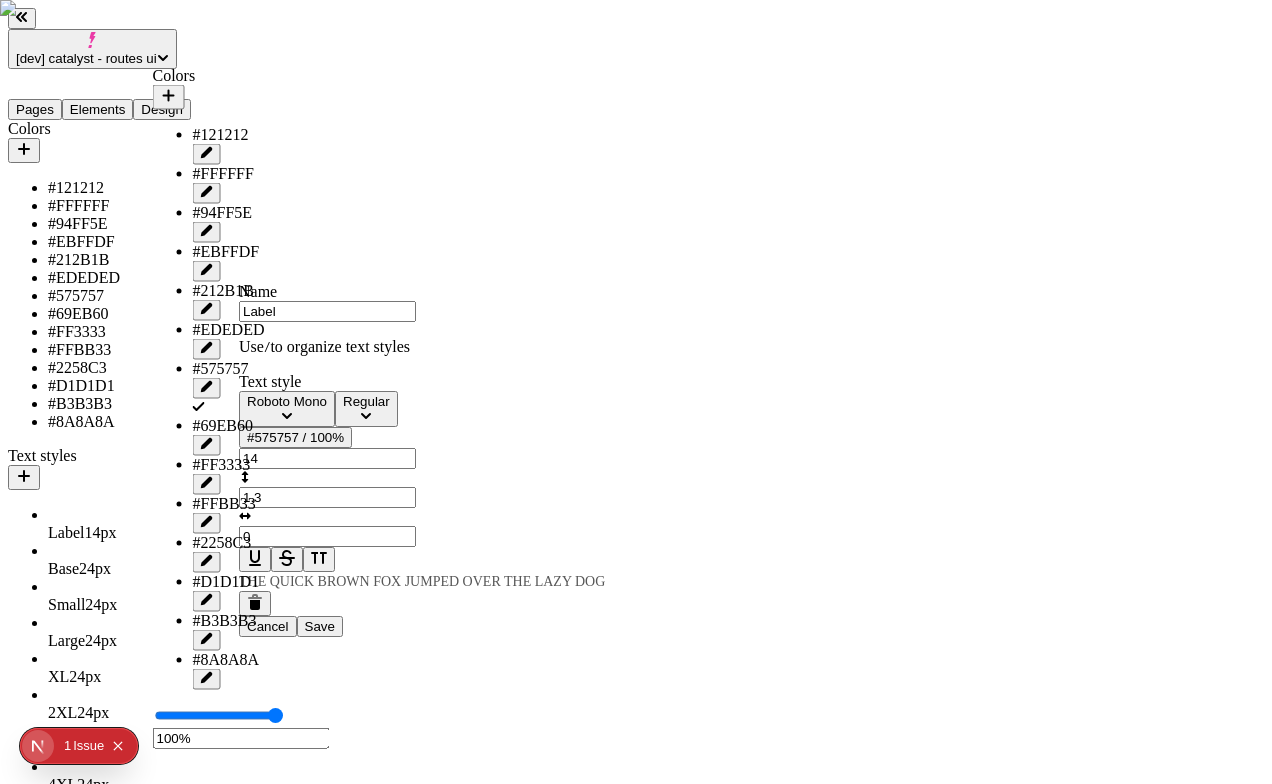 click on "Save" at bounding box center [320, 626] 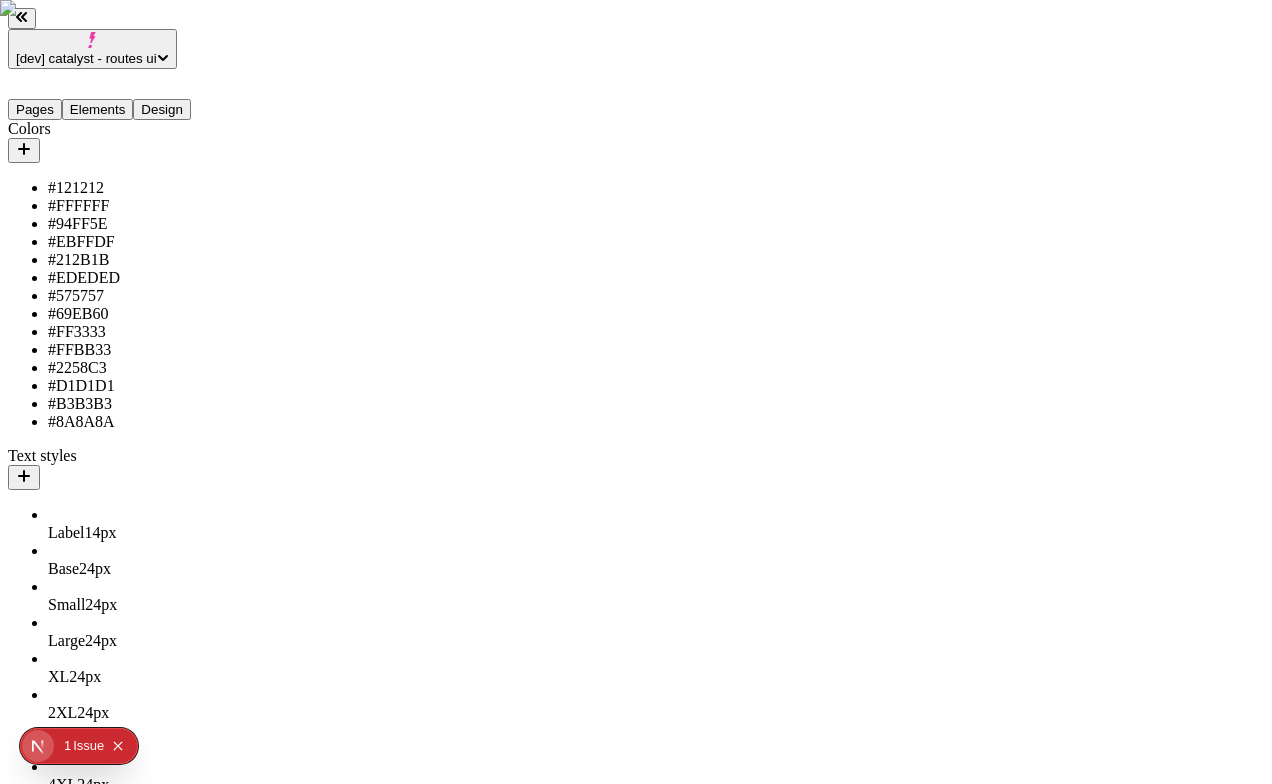 click on "Label 14 px" at bounding box center (148, 533) 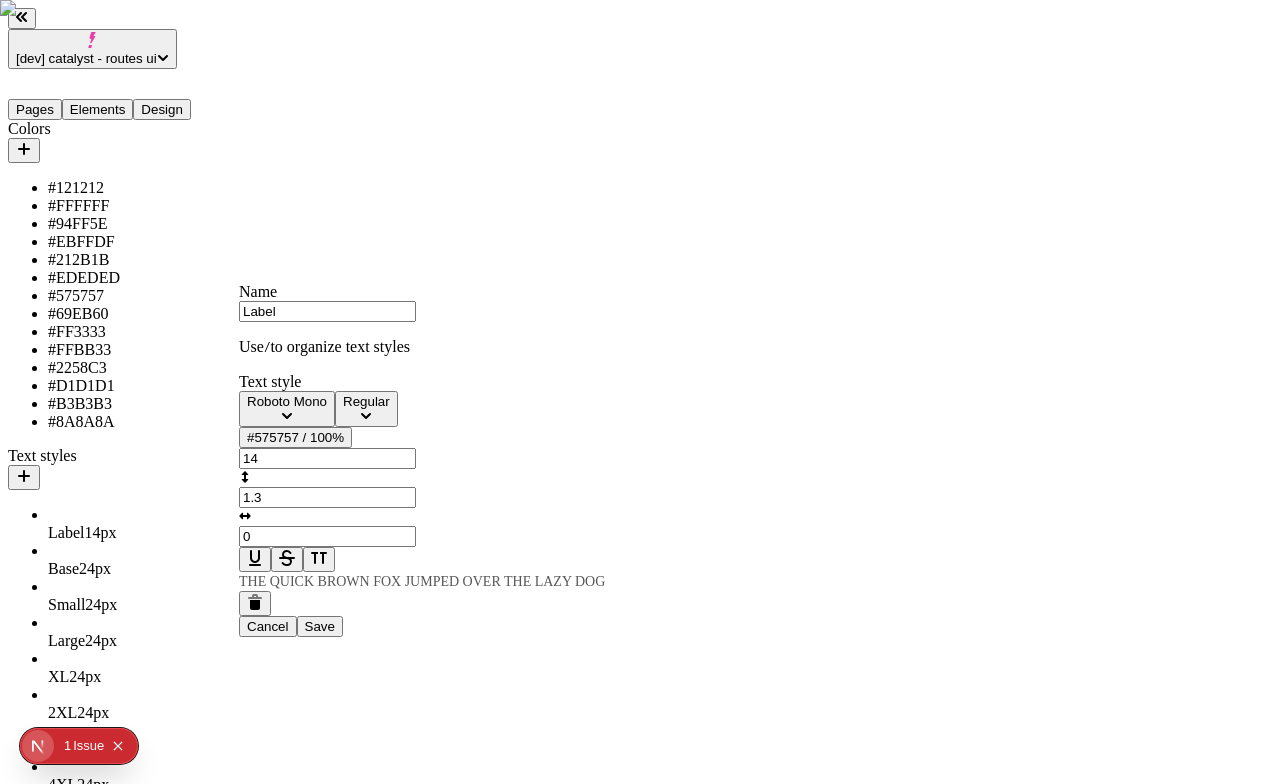 click on "Base 24 px" at bounding box center [148, 569] 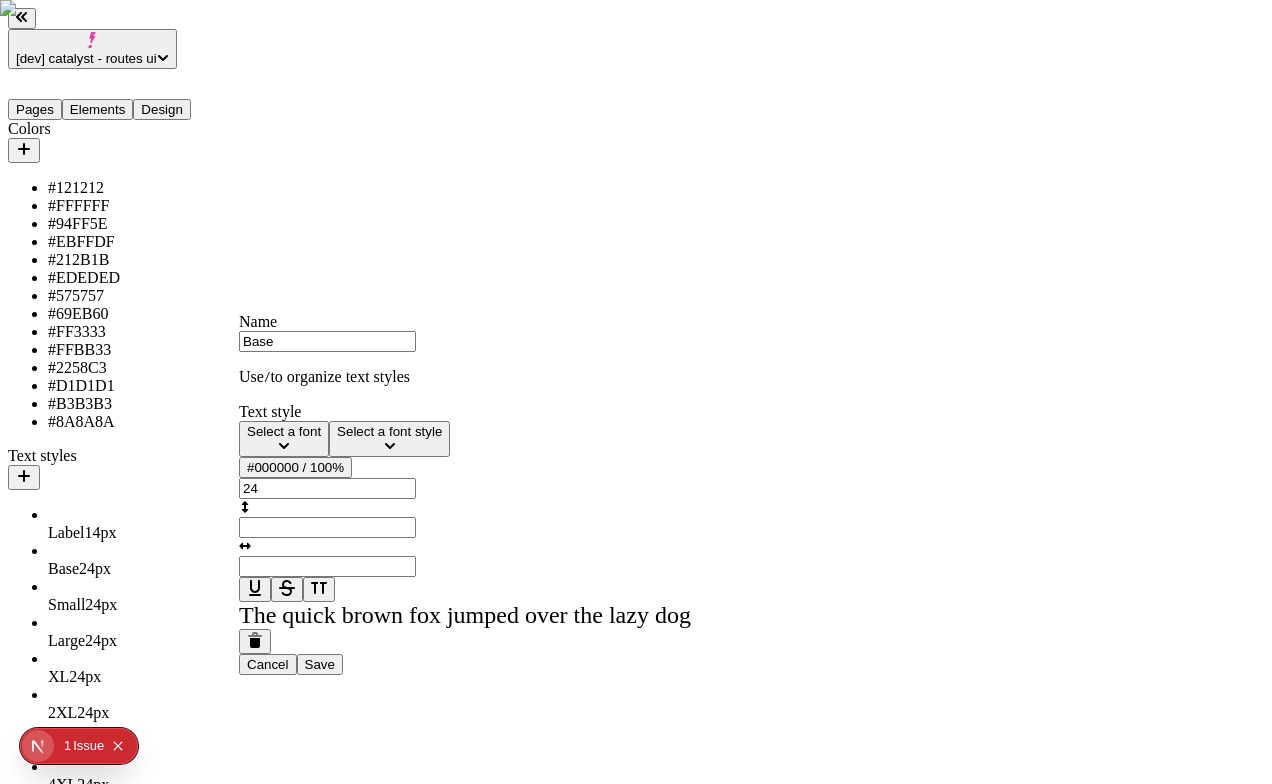 click on "#000000 / 100%" at bounding box center [295, 467] 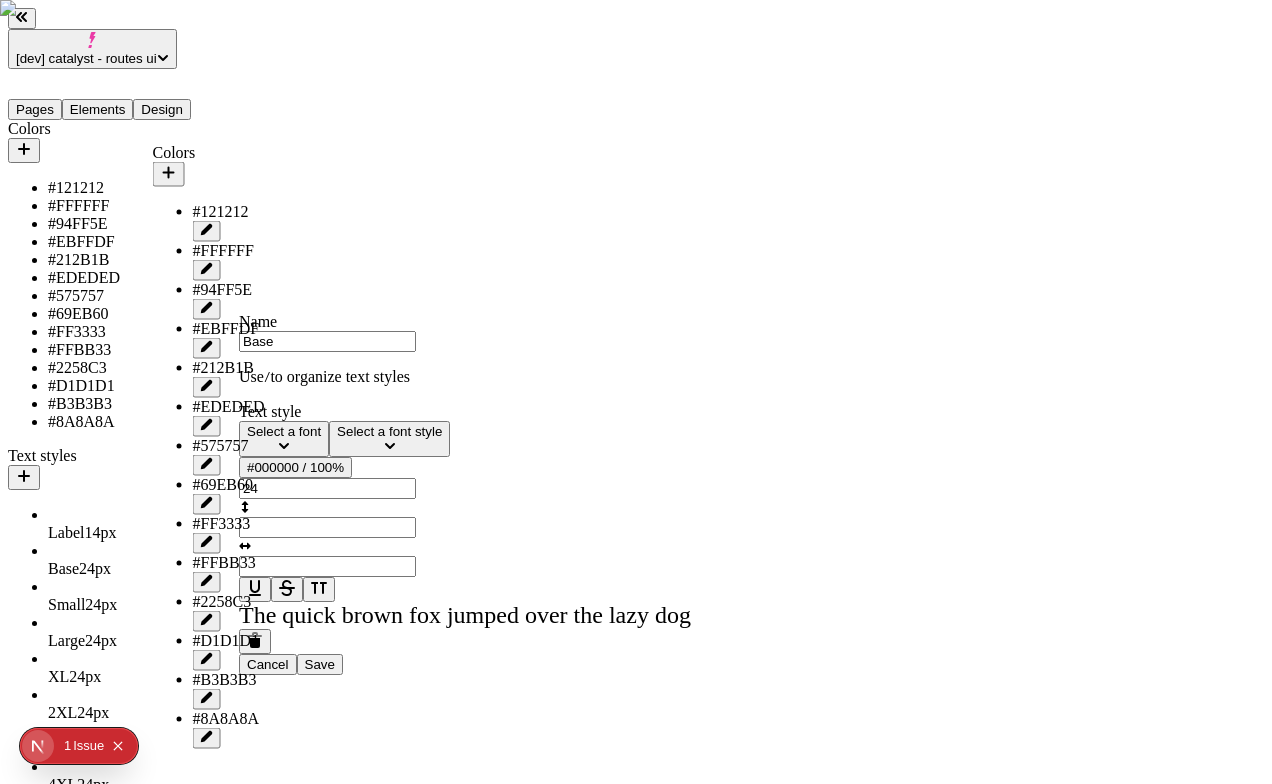 click on "#575757" at bounding box center [229, 456] 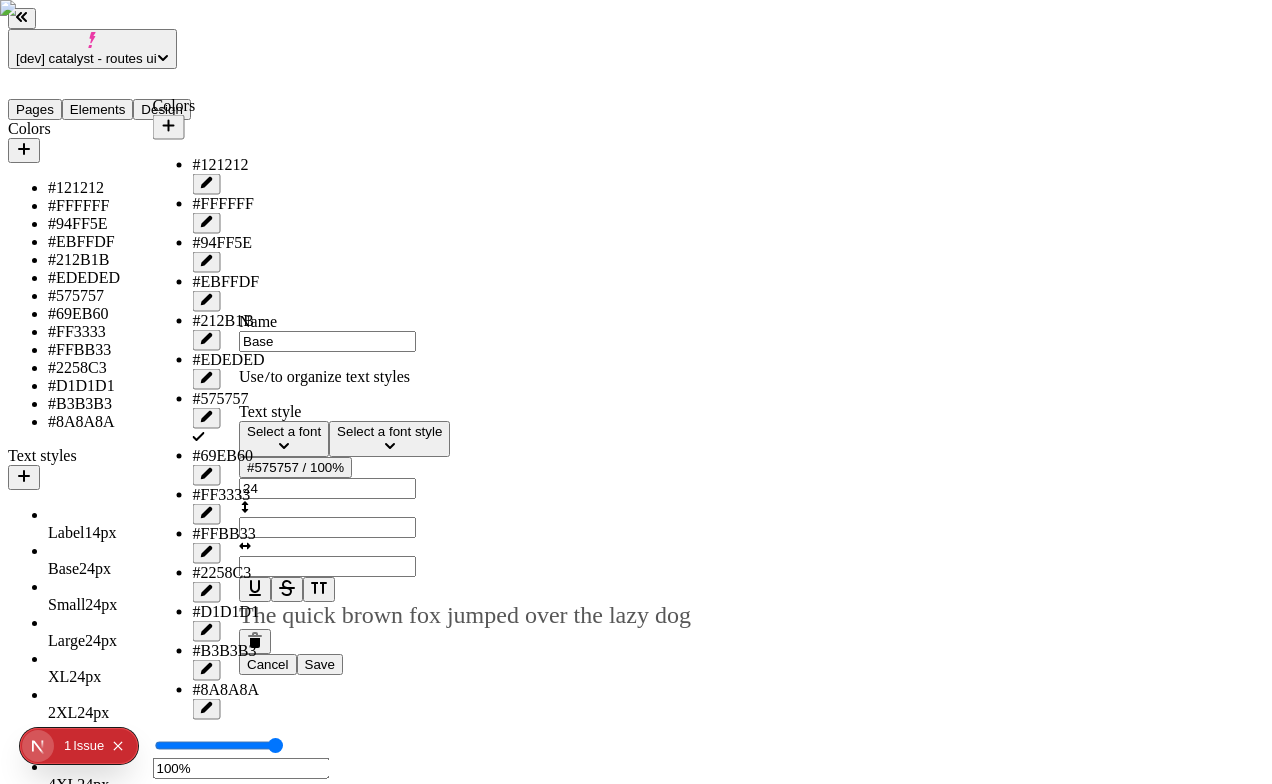 click on "24" at bounding box center [327, 488] 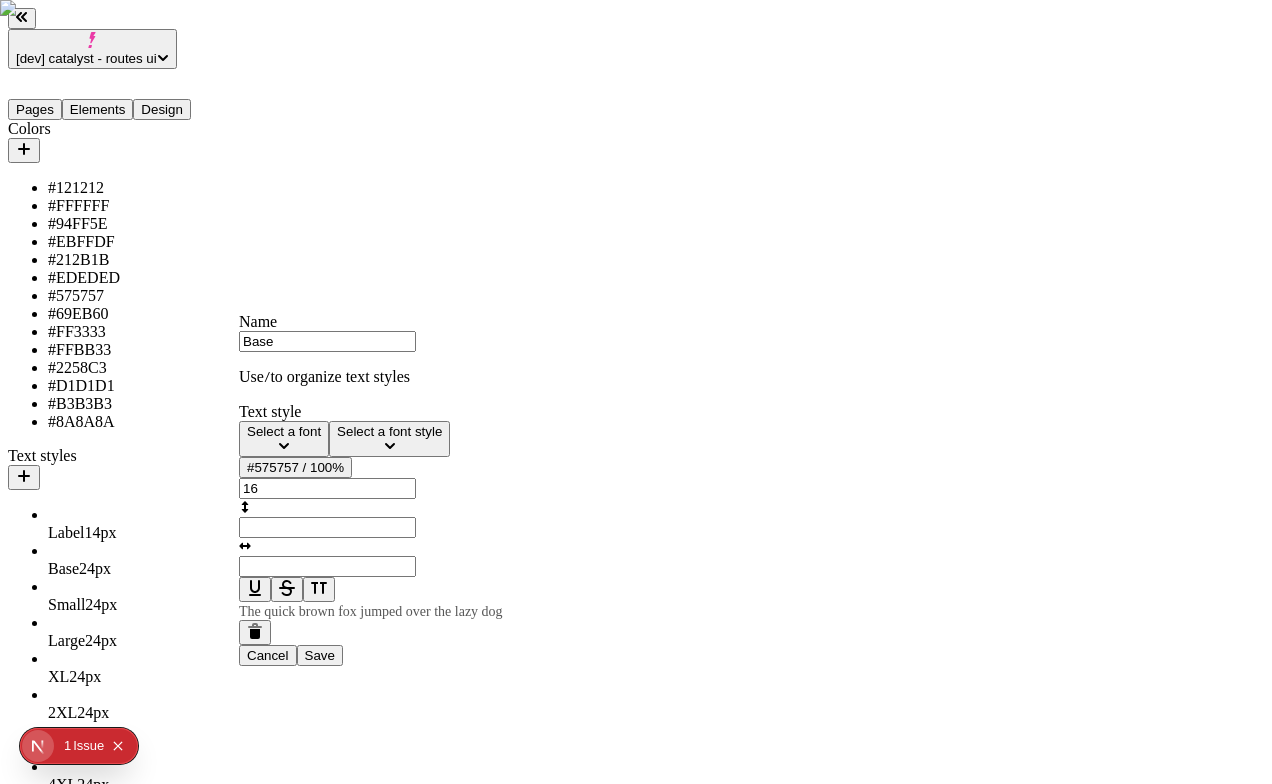 type on "16" 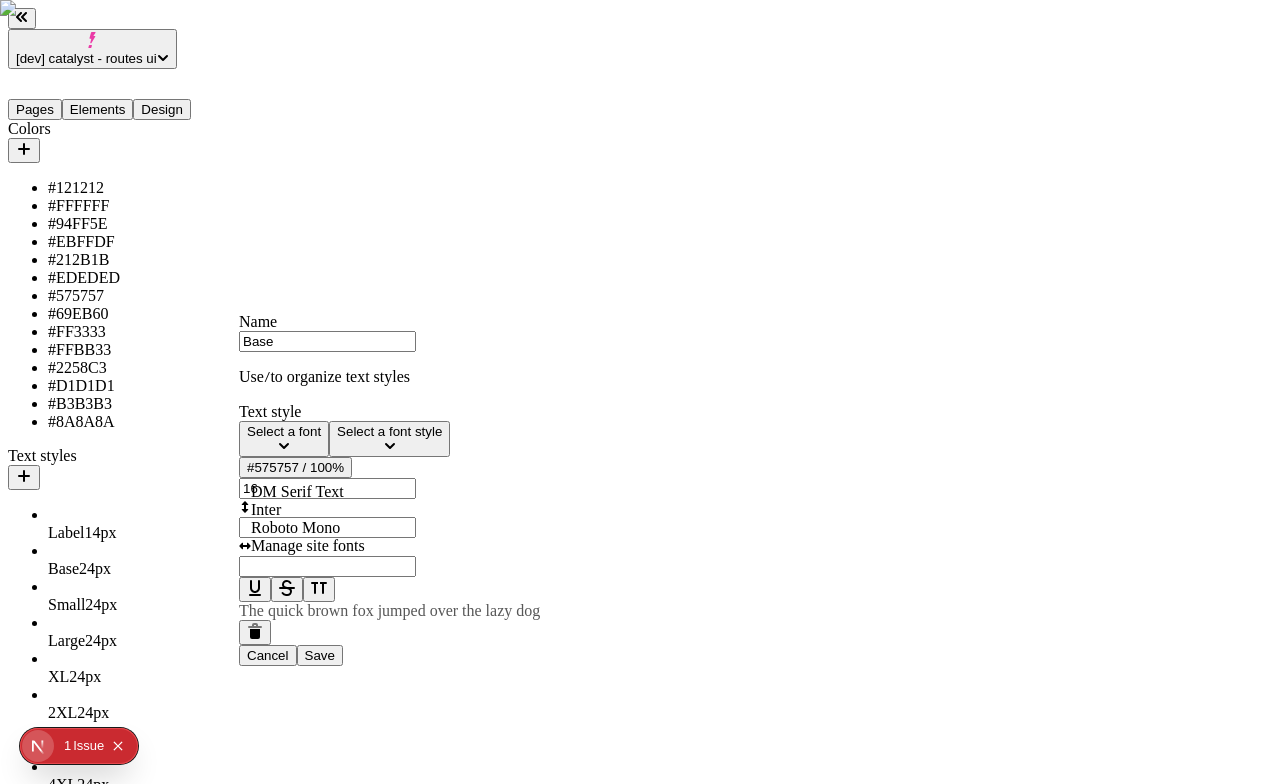 click on "Inter" at bounding box center [359, 510] 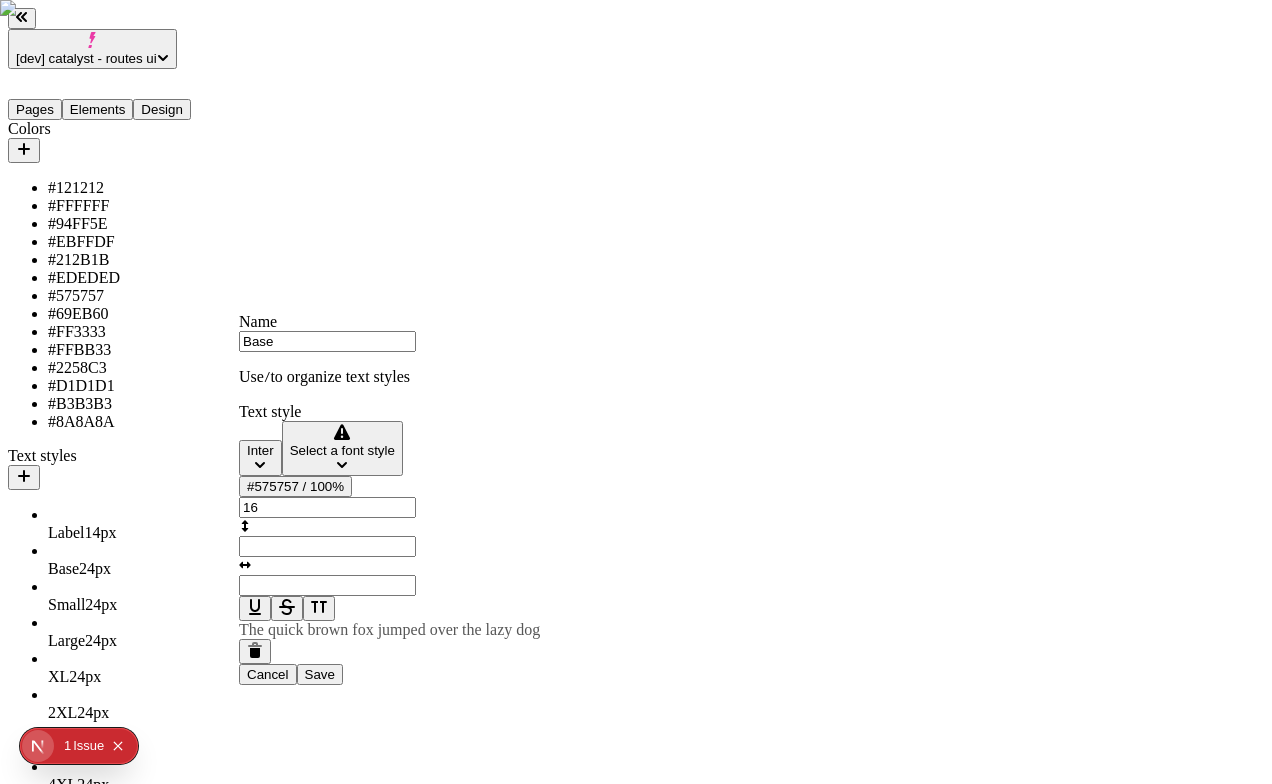 click on "Select a font style" at bounding box center (342, 450) 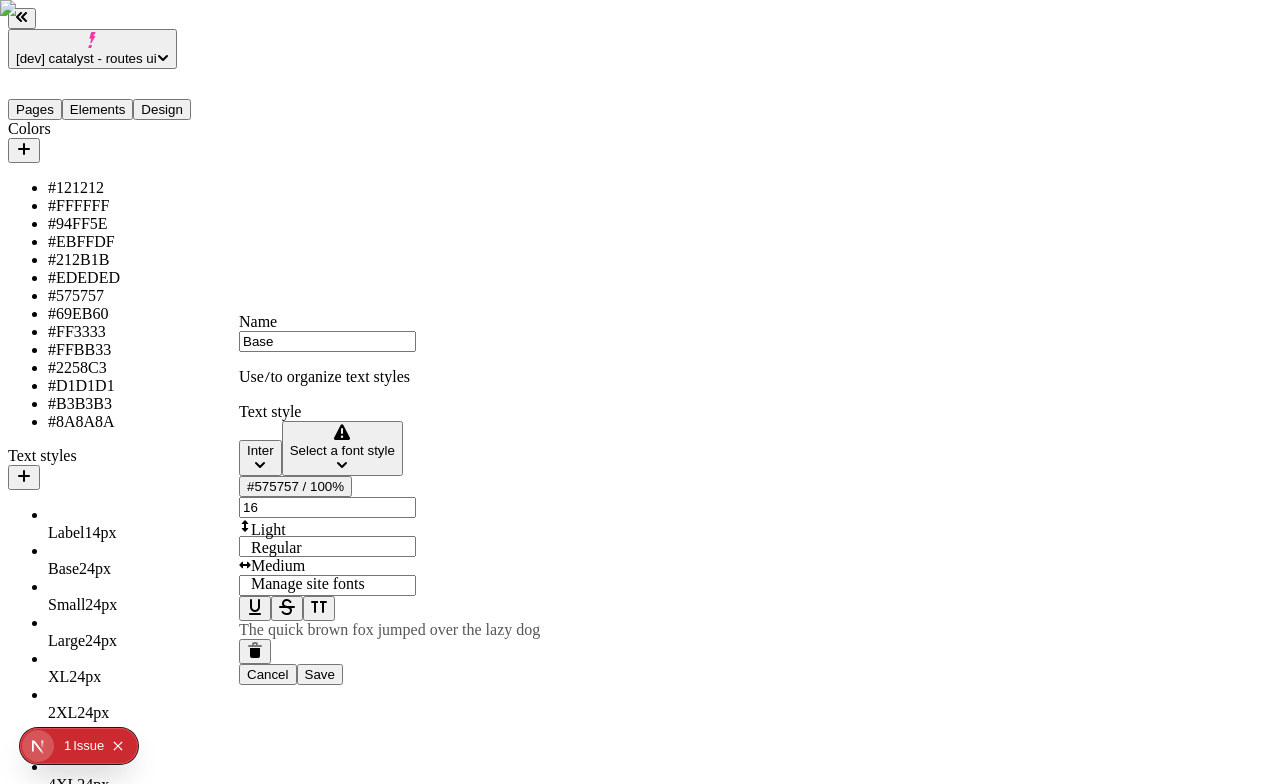 click on "Light" at bounding box center (359, 530) 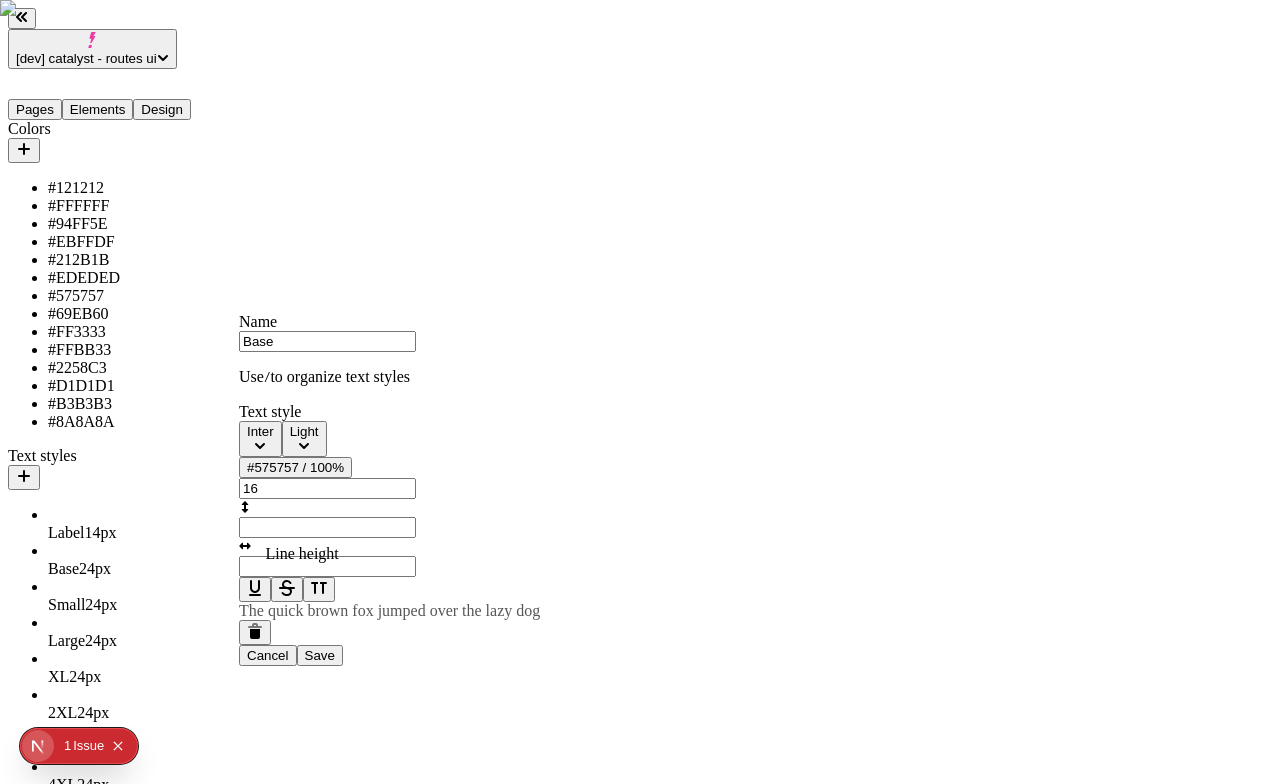 click at bounding box center [327, 527] 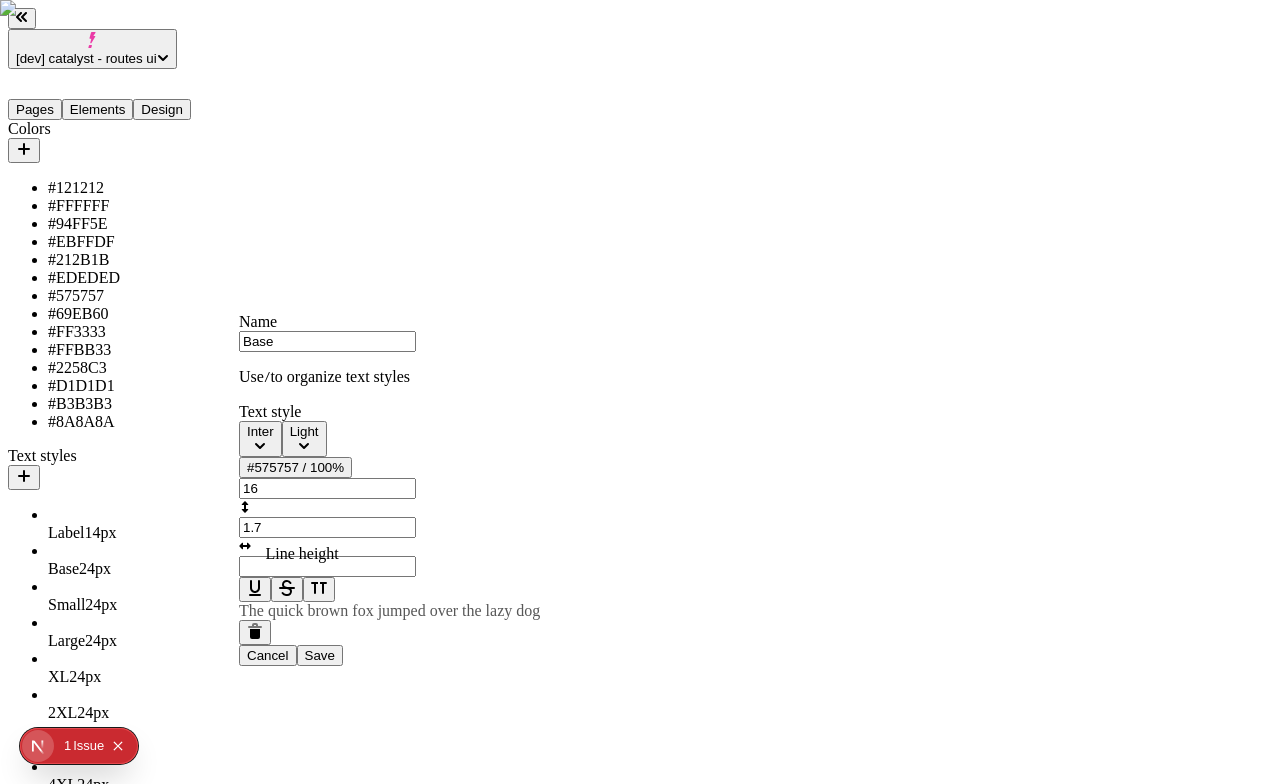 type on "1.7" 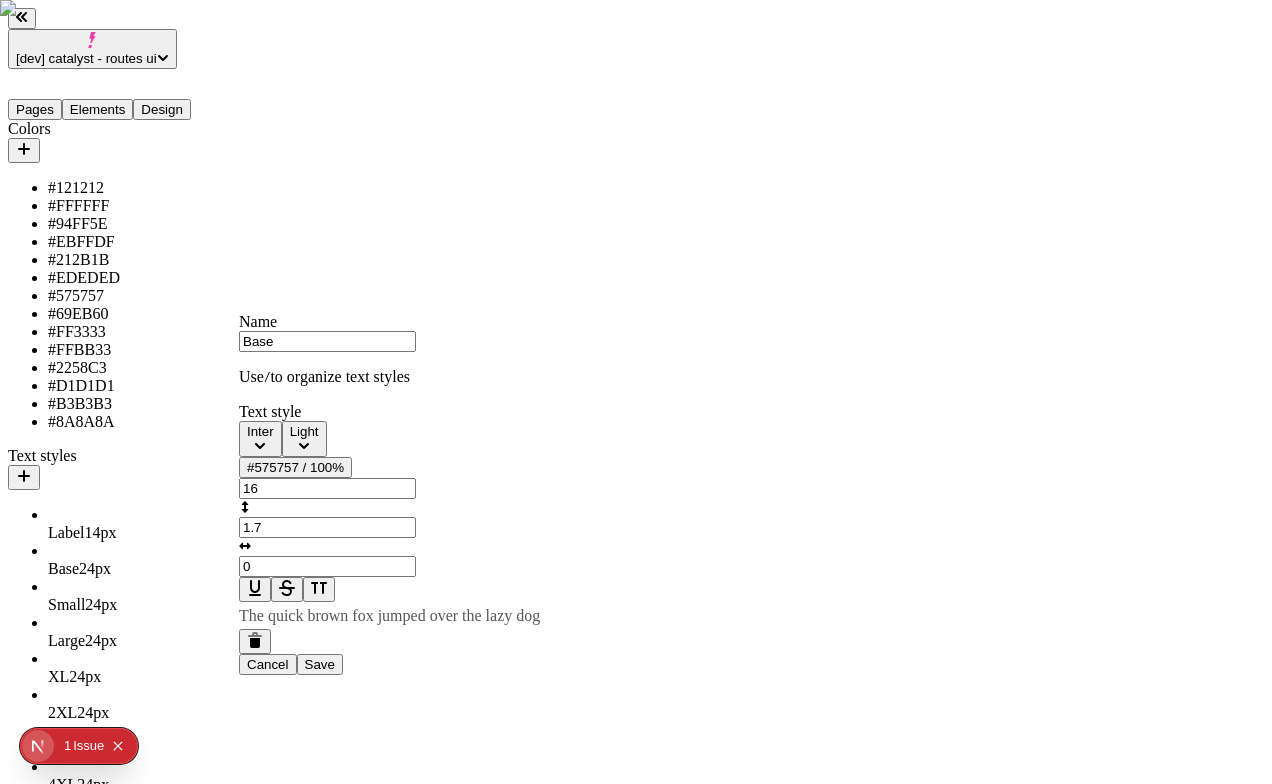 type on "0" 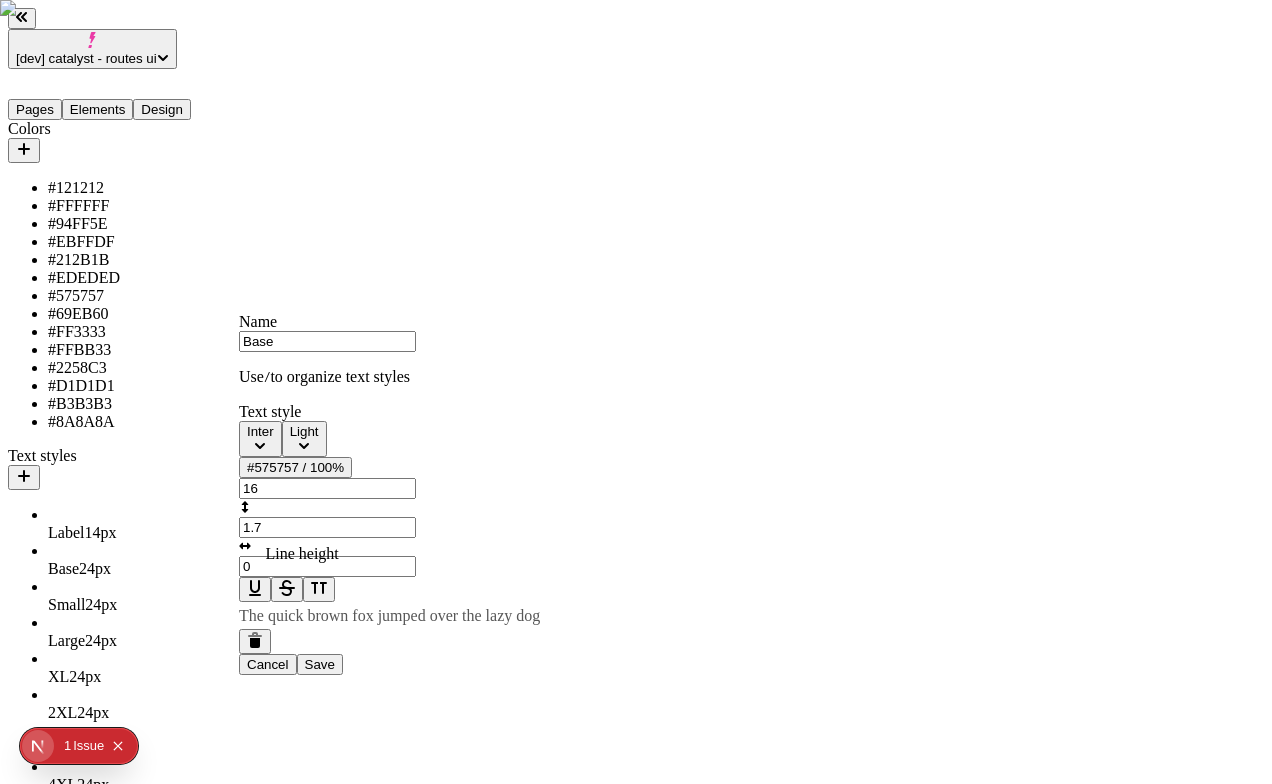 type 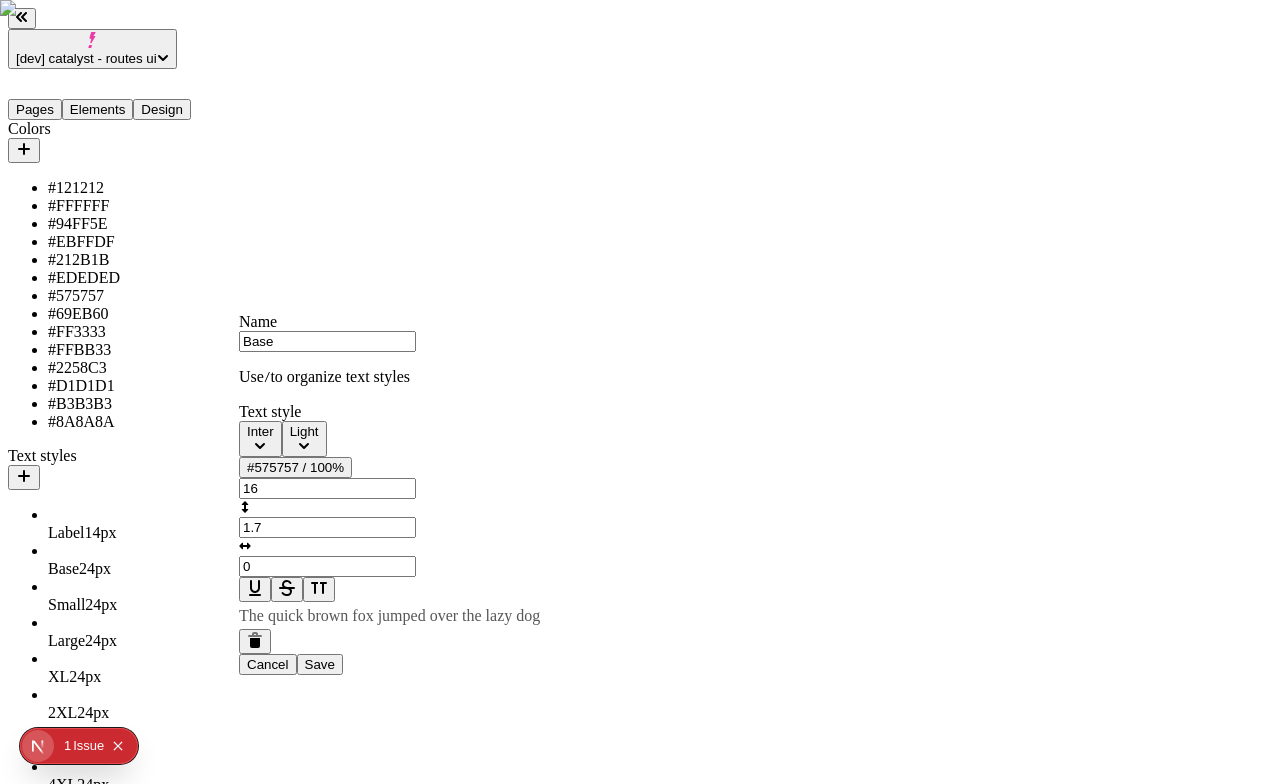 click on "Save" at bounding box center (320, 664) 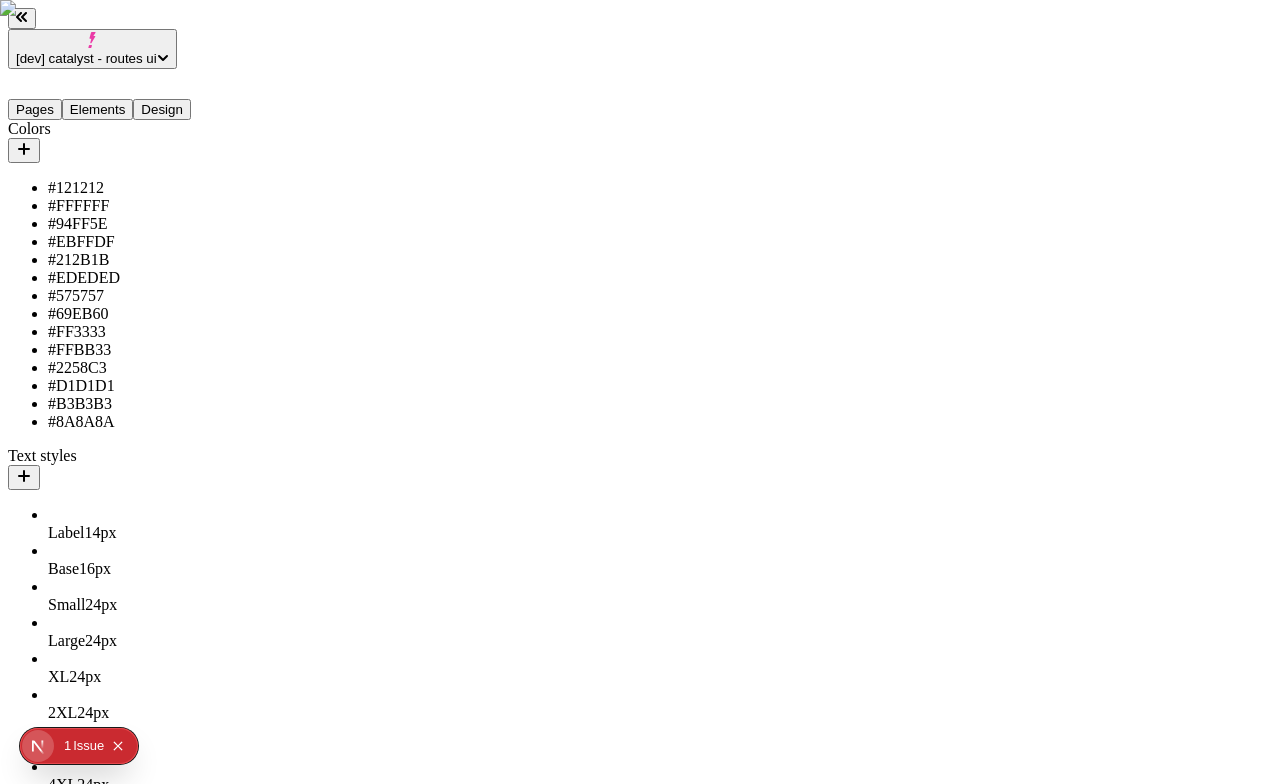 click on "Small 24 px" at bounding box center (148, 605) 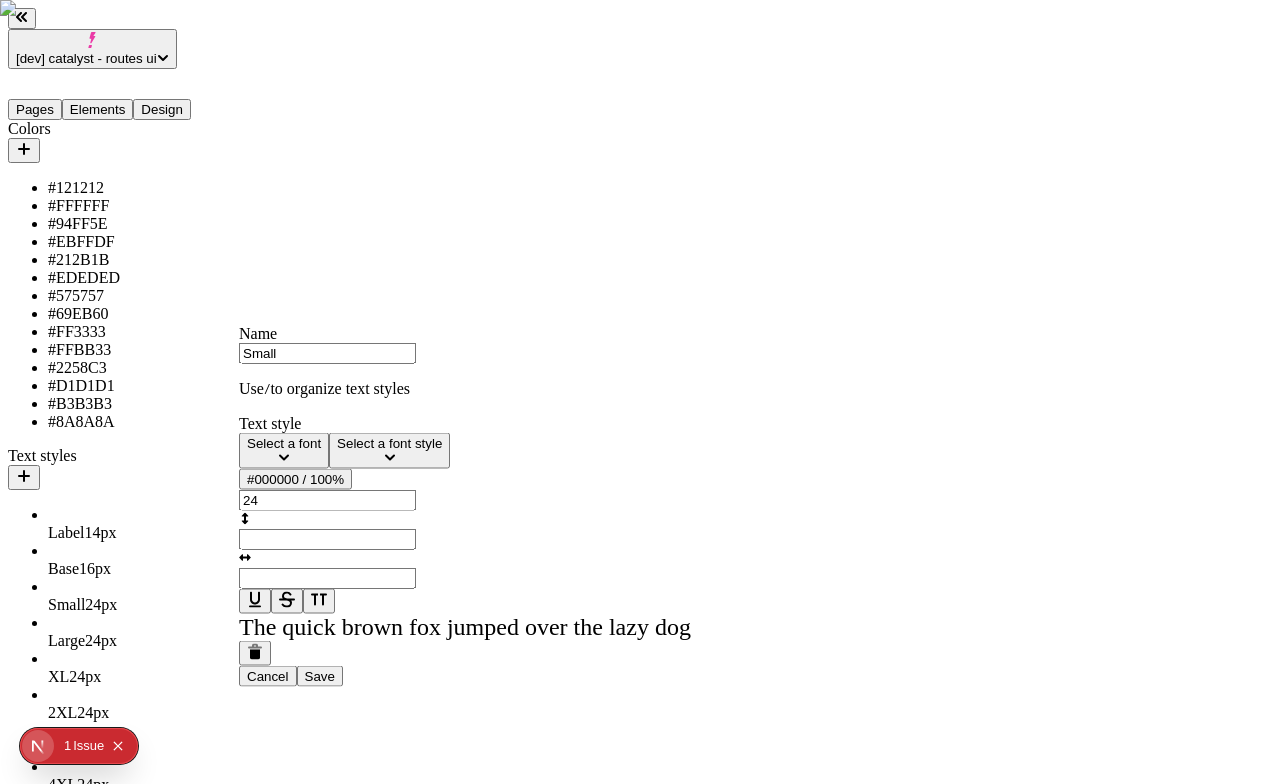 click on "Select a font" at bounding box center [284, 443] 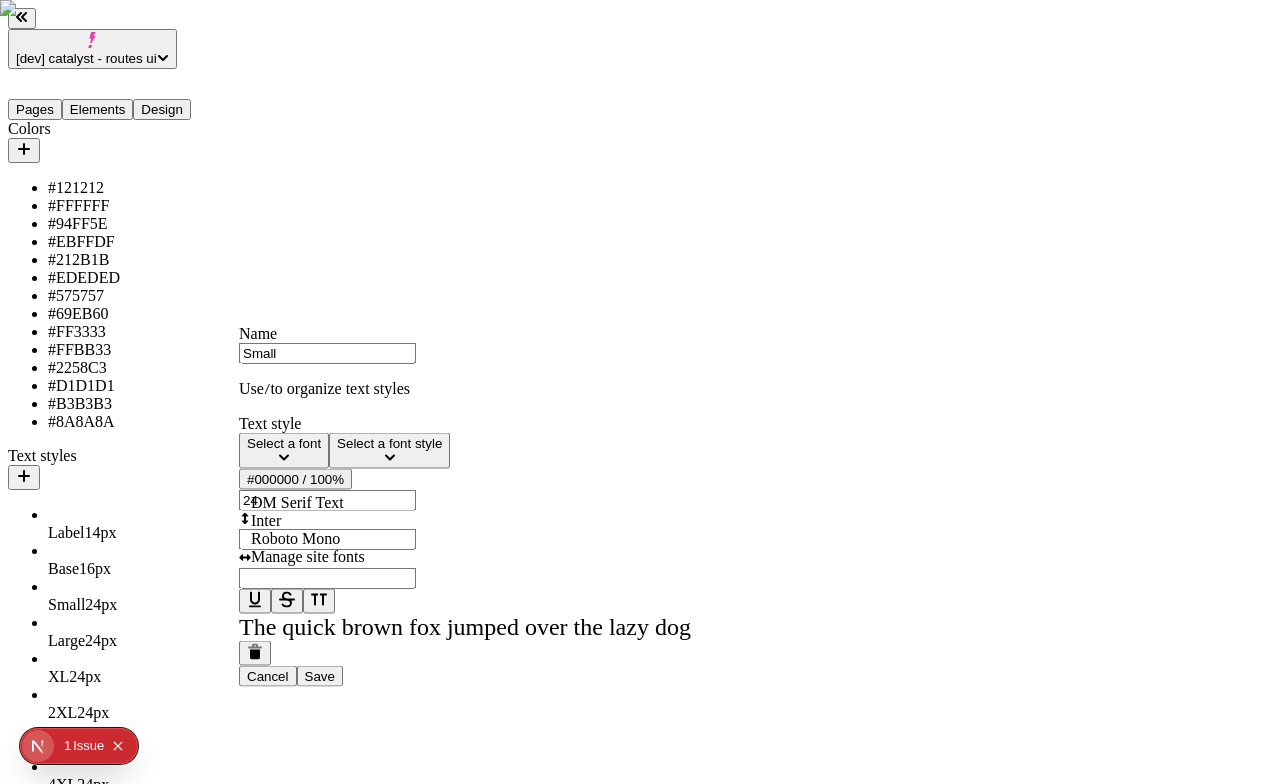 click on "Inter" at bounding box center (359, 521) 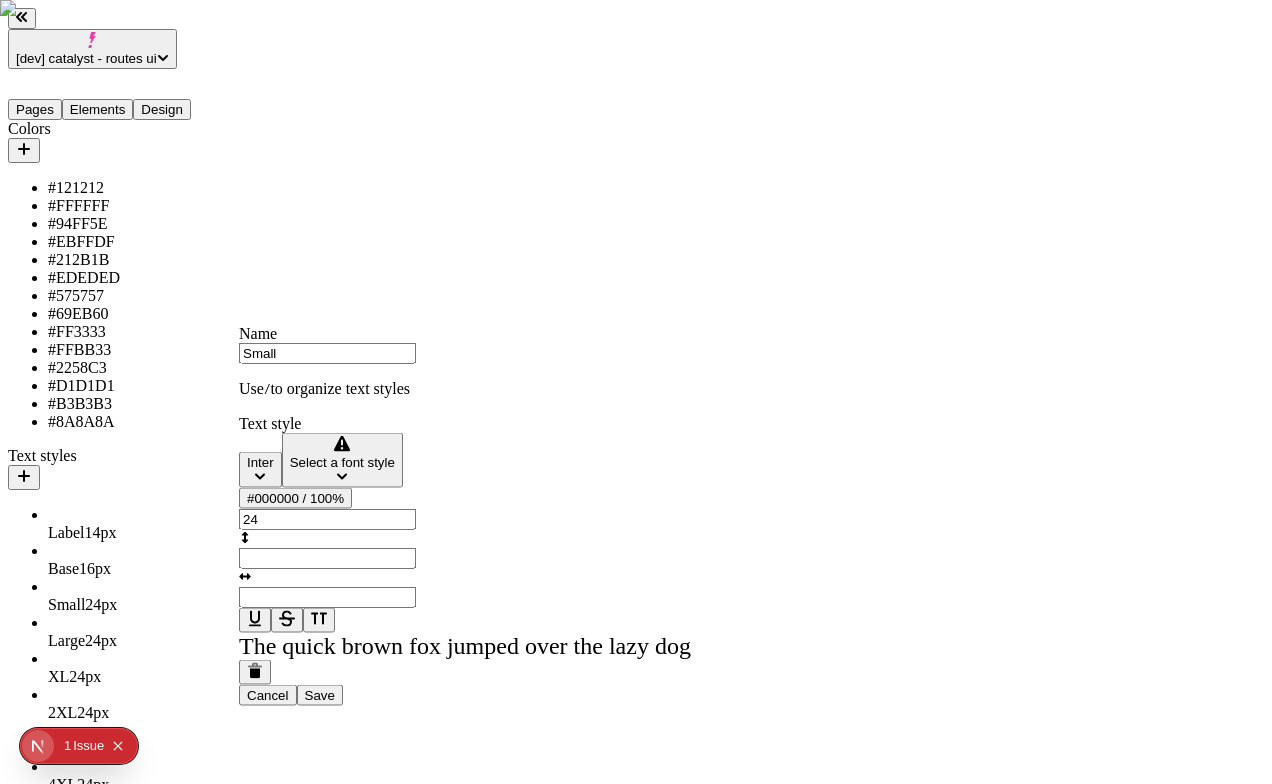 click on "Select a font style" at bounding box center (342, 462) 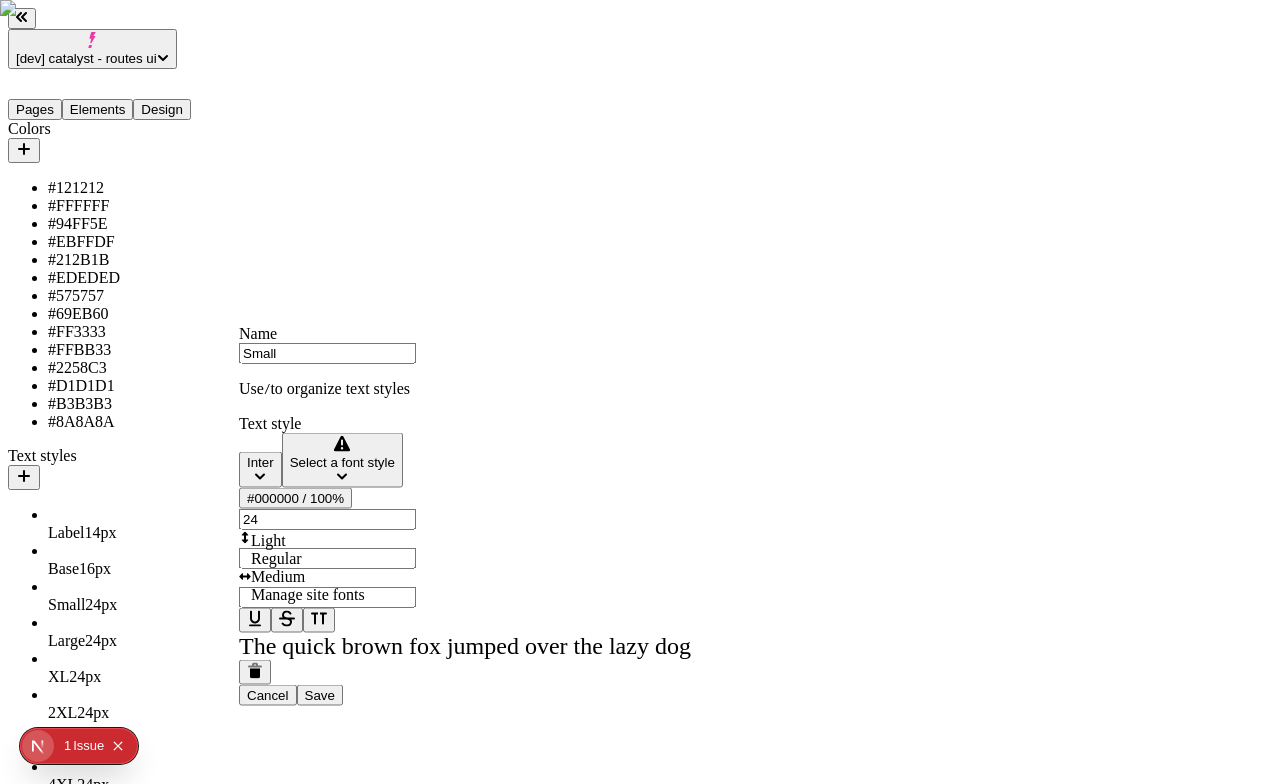click on "Regular" at bounding box center (359, 559) 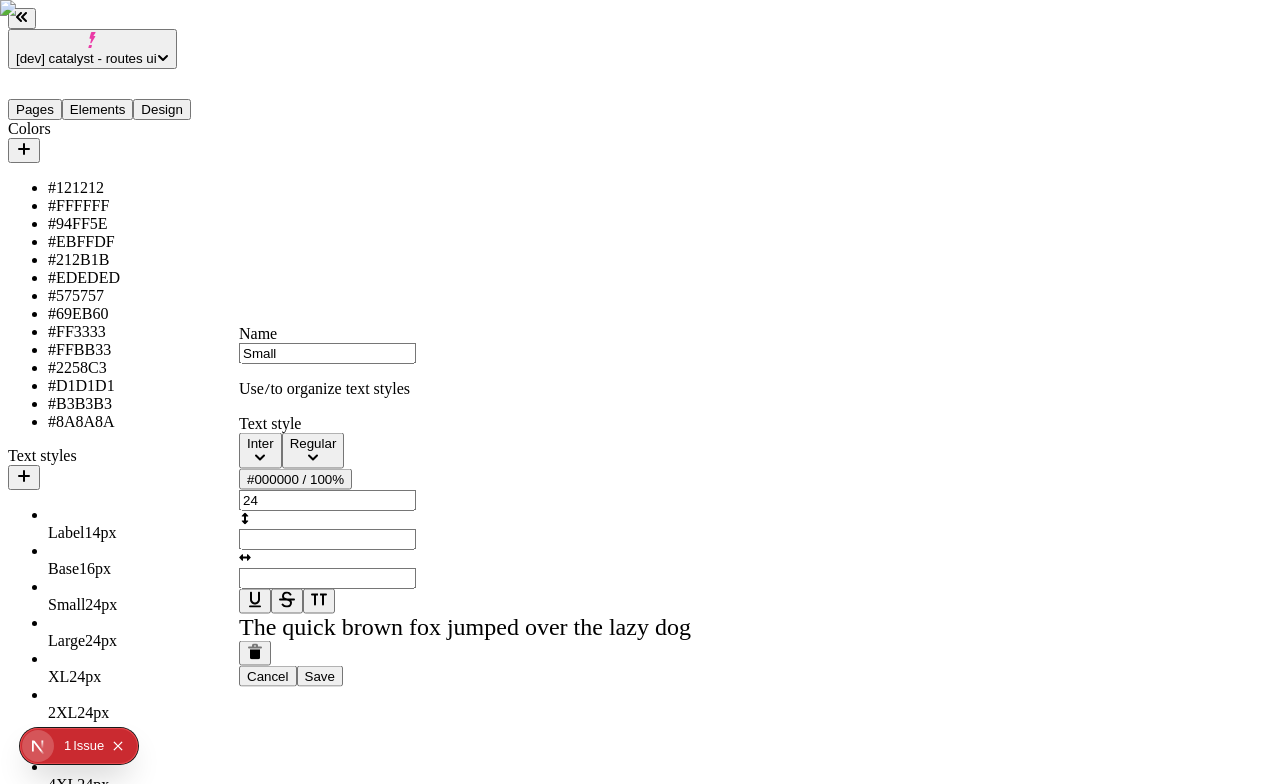 click on "#000000 / 100%" at bounding box center [295, 479] 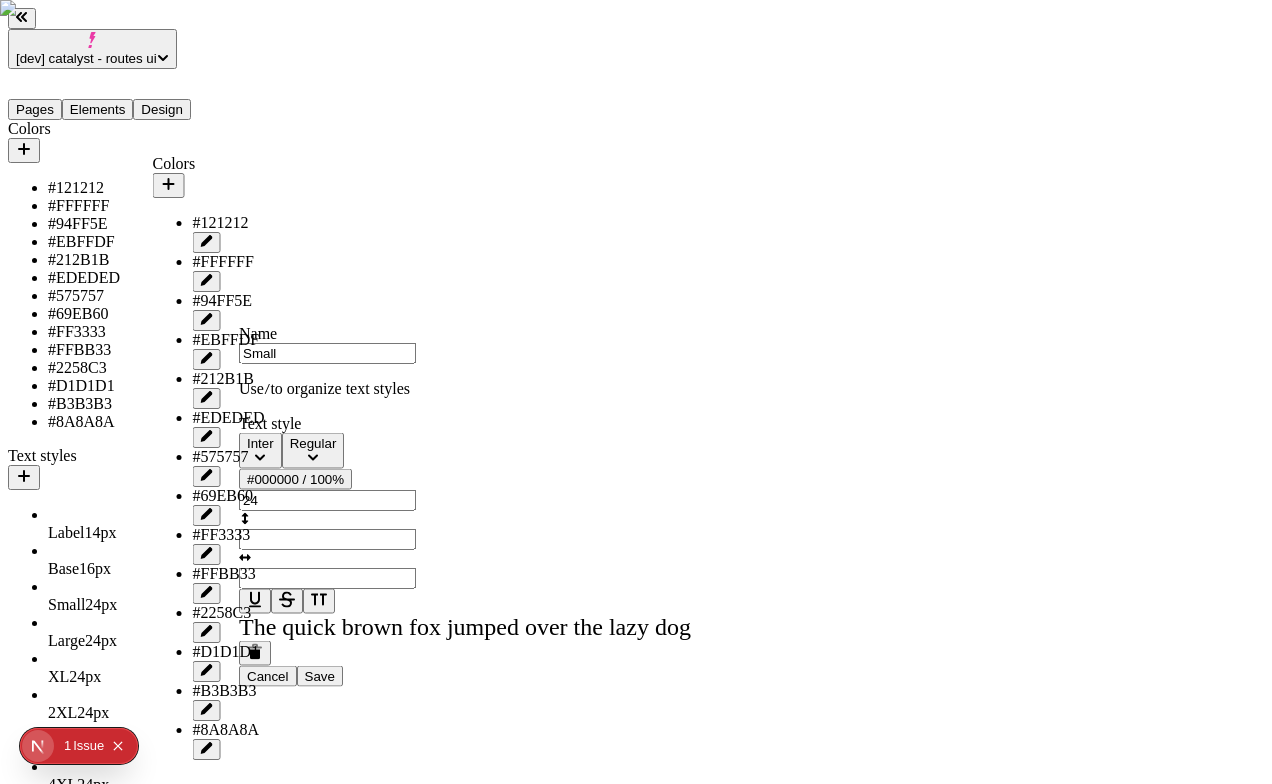 click on "#121212" at bounding box center (229, 223) 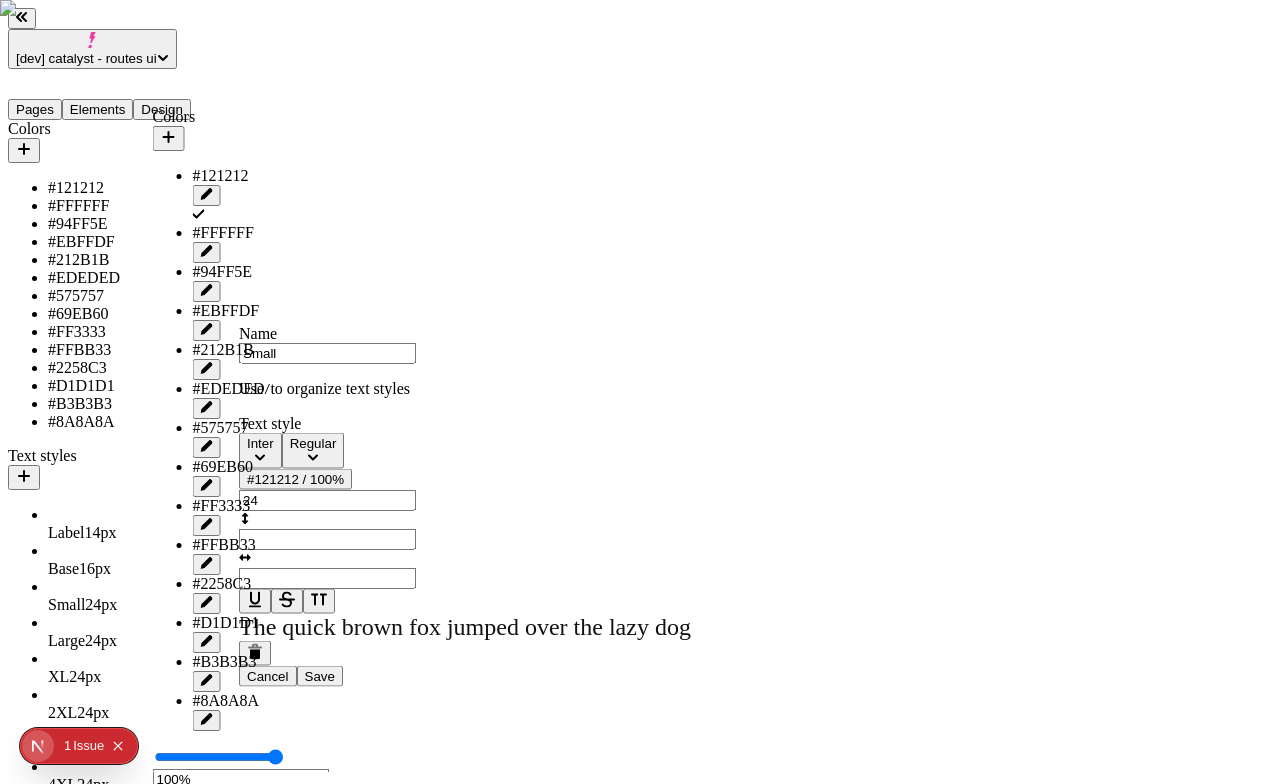 click on "24" at bounding box center [327, 500] 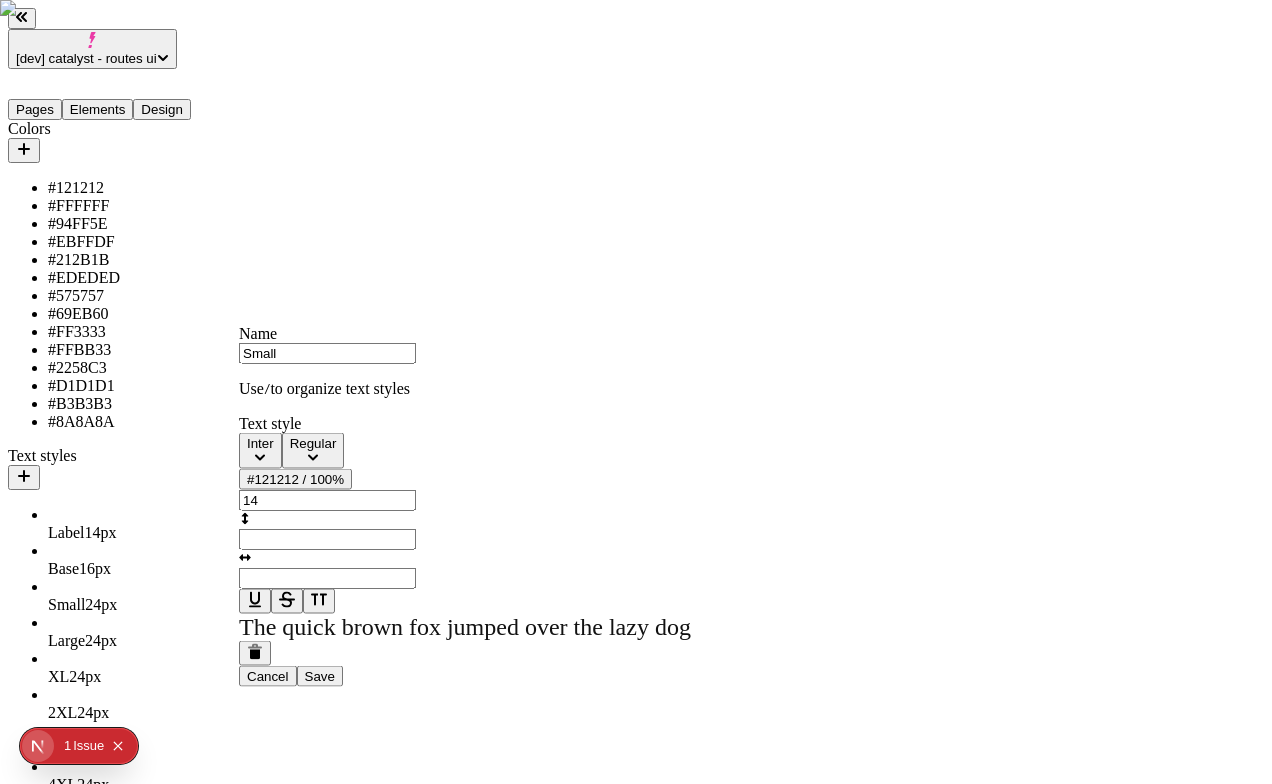 type on "14" 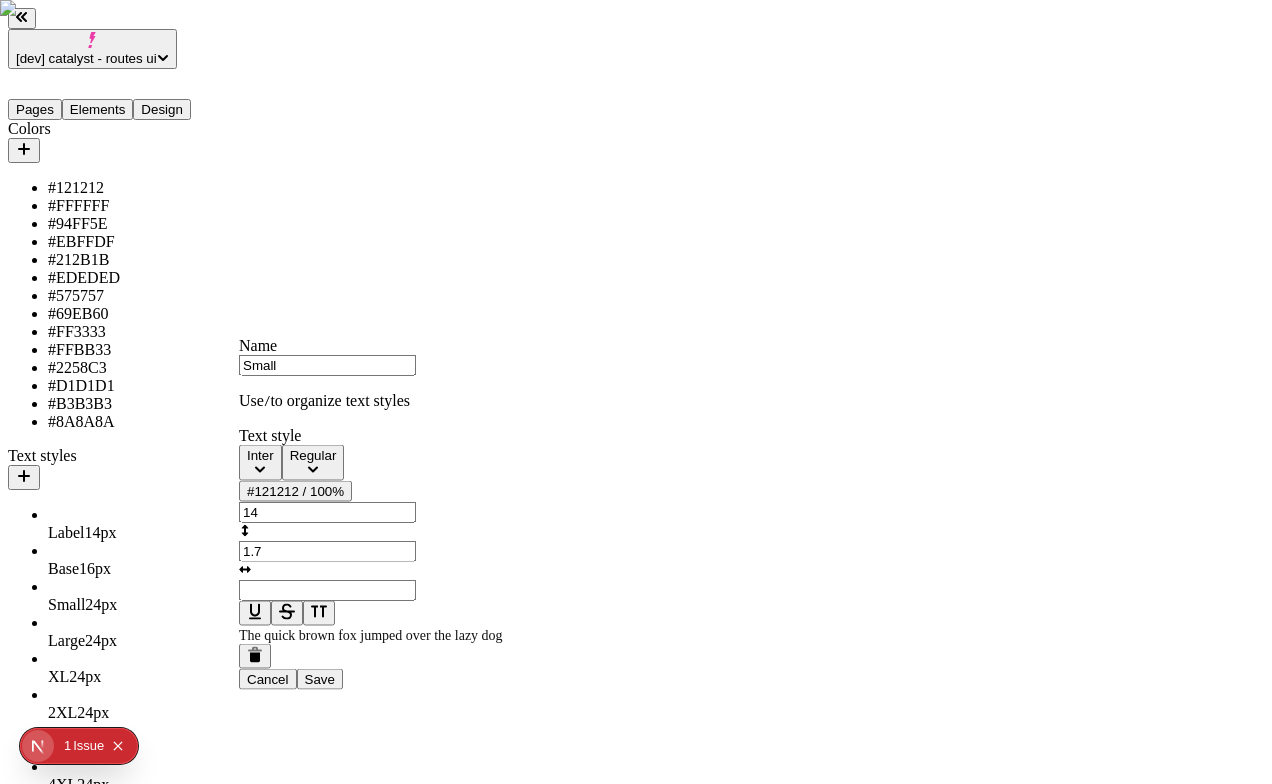 type on "1.7" 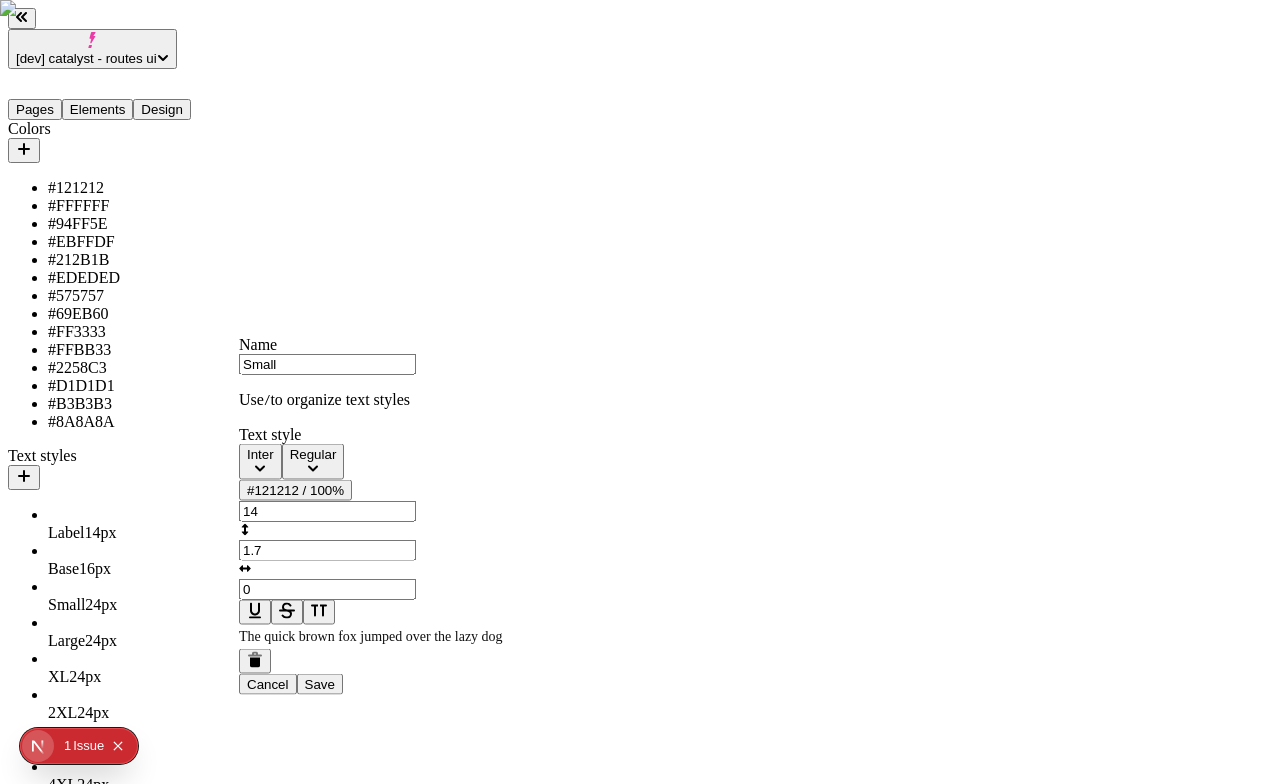 type on "0" 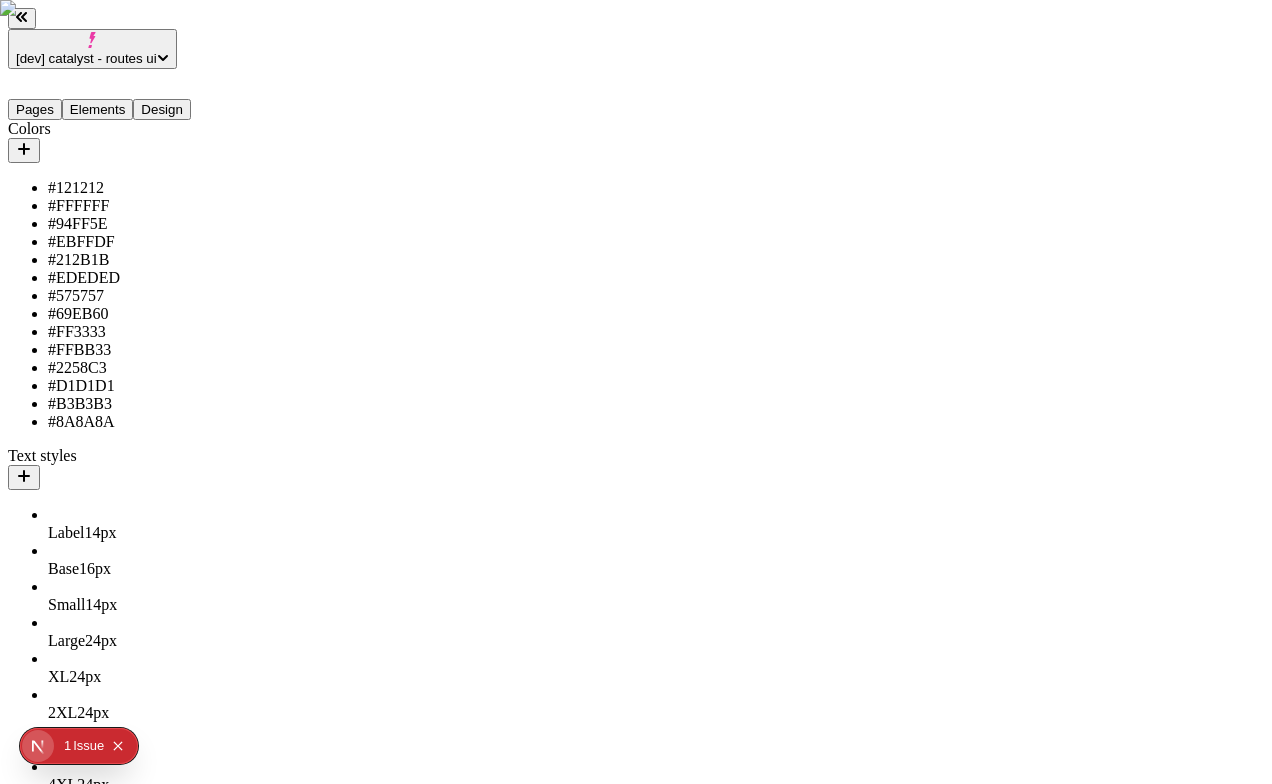 click on "24 px" at bounding box center (101, 640) 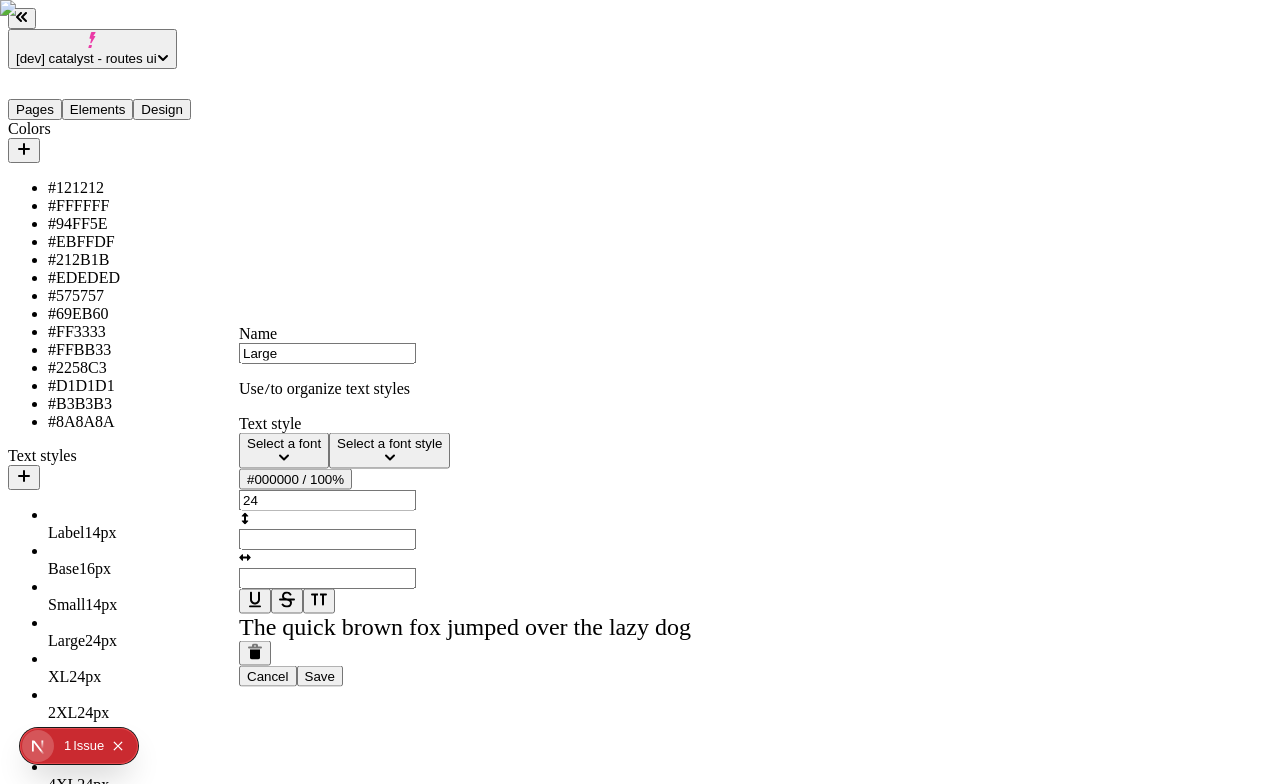 click on "Select a font" at bounding box center [284, 443] 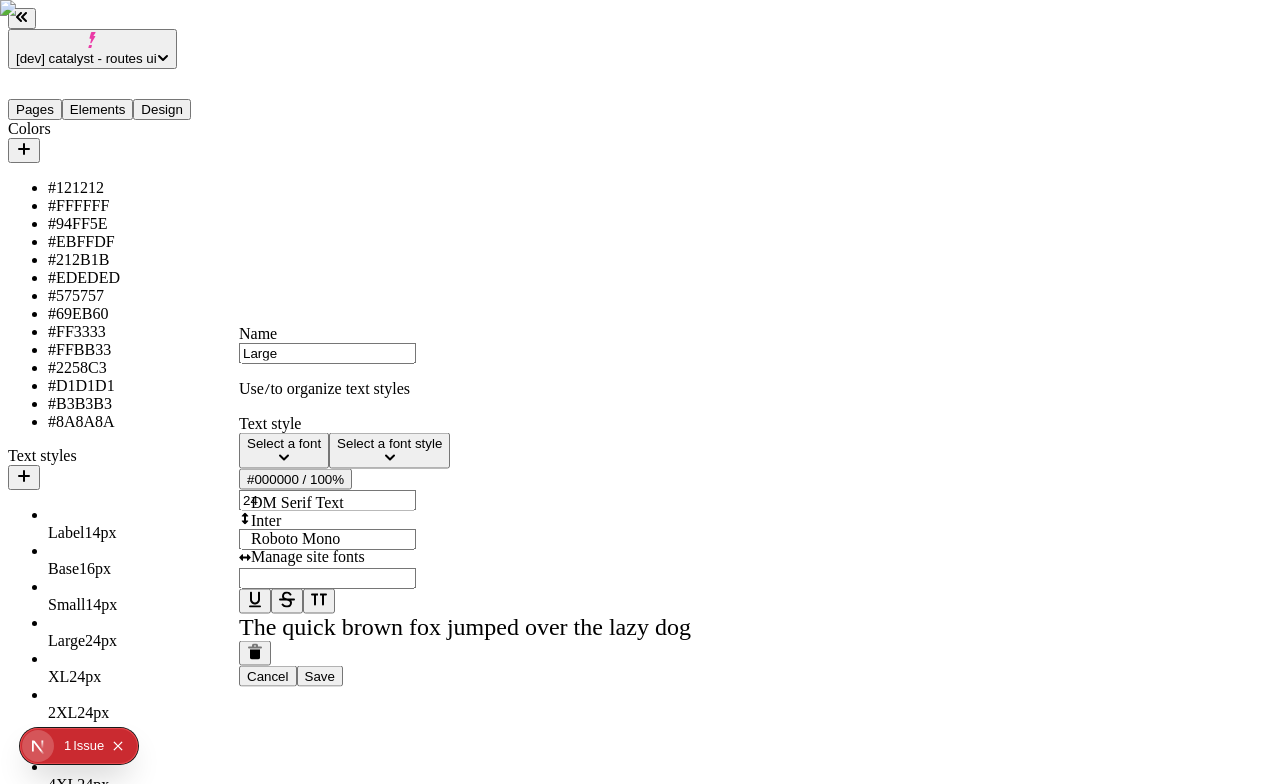 click on "Inter" at bounding box center (359, 521) 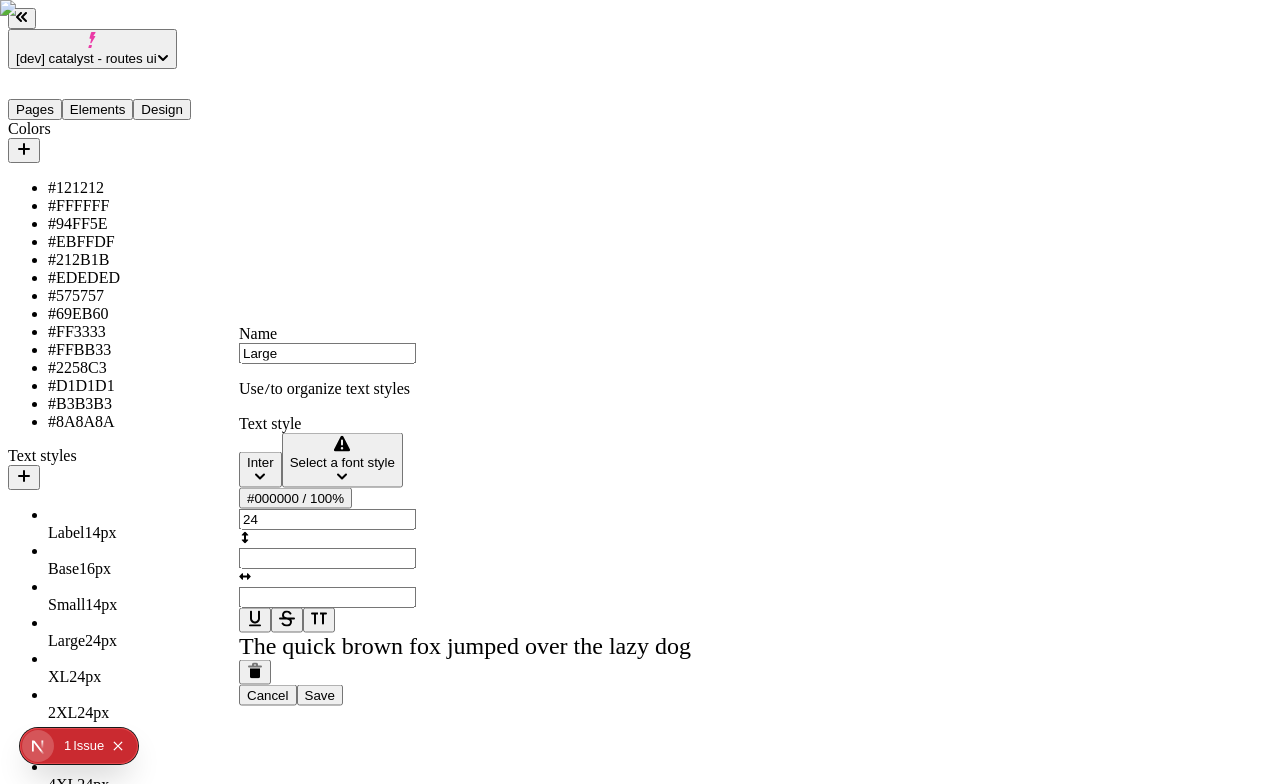 click on "Select a font style" at bounding box center [342, 460] 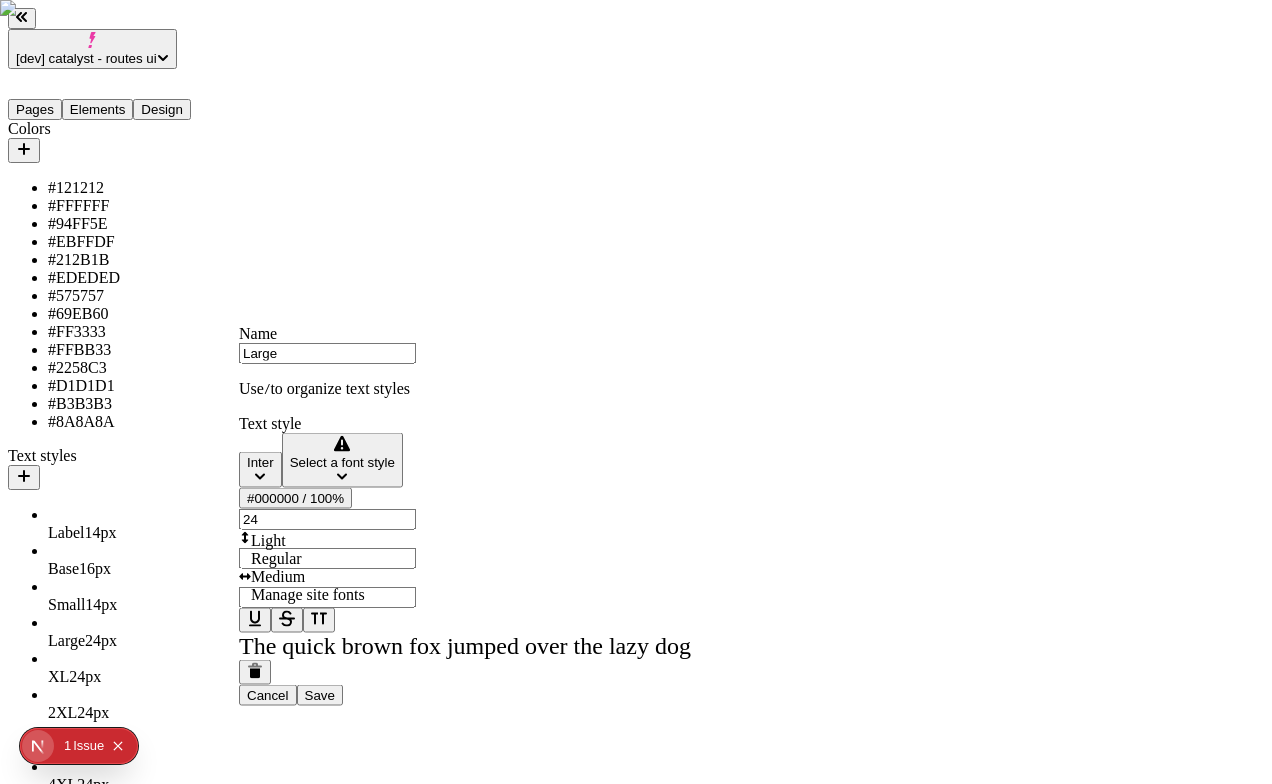 click on "Light" at bounding box center (359, 541) 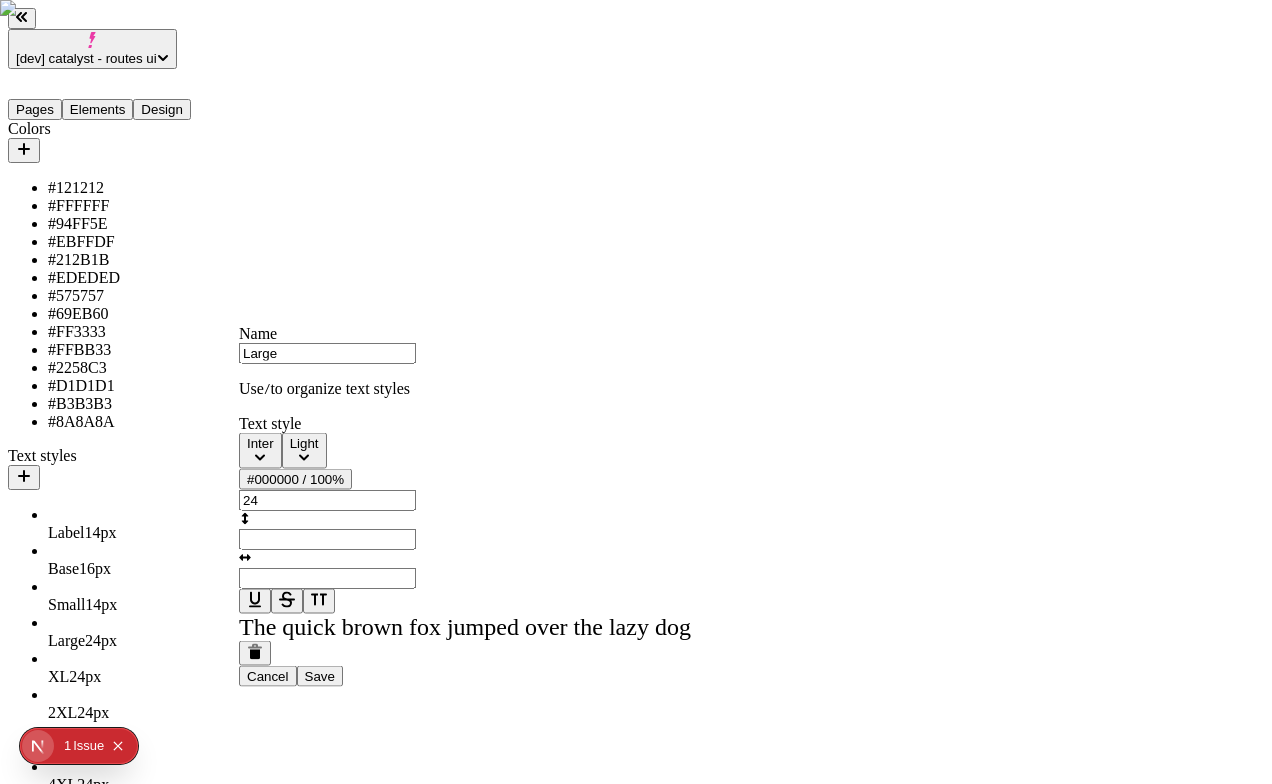 click on "24" at bounding box center (327, 500) 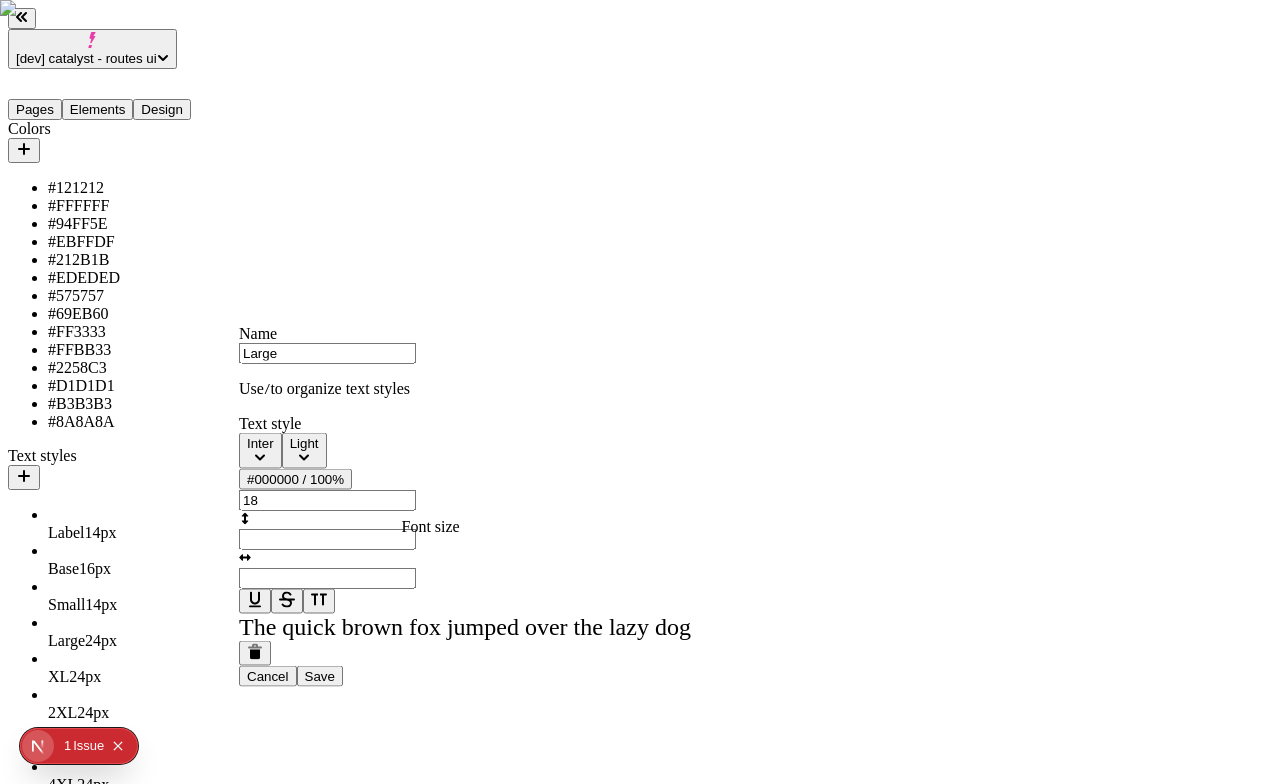 type on "18" 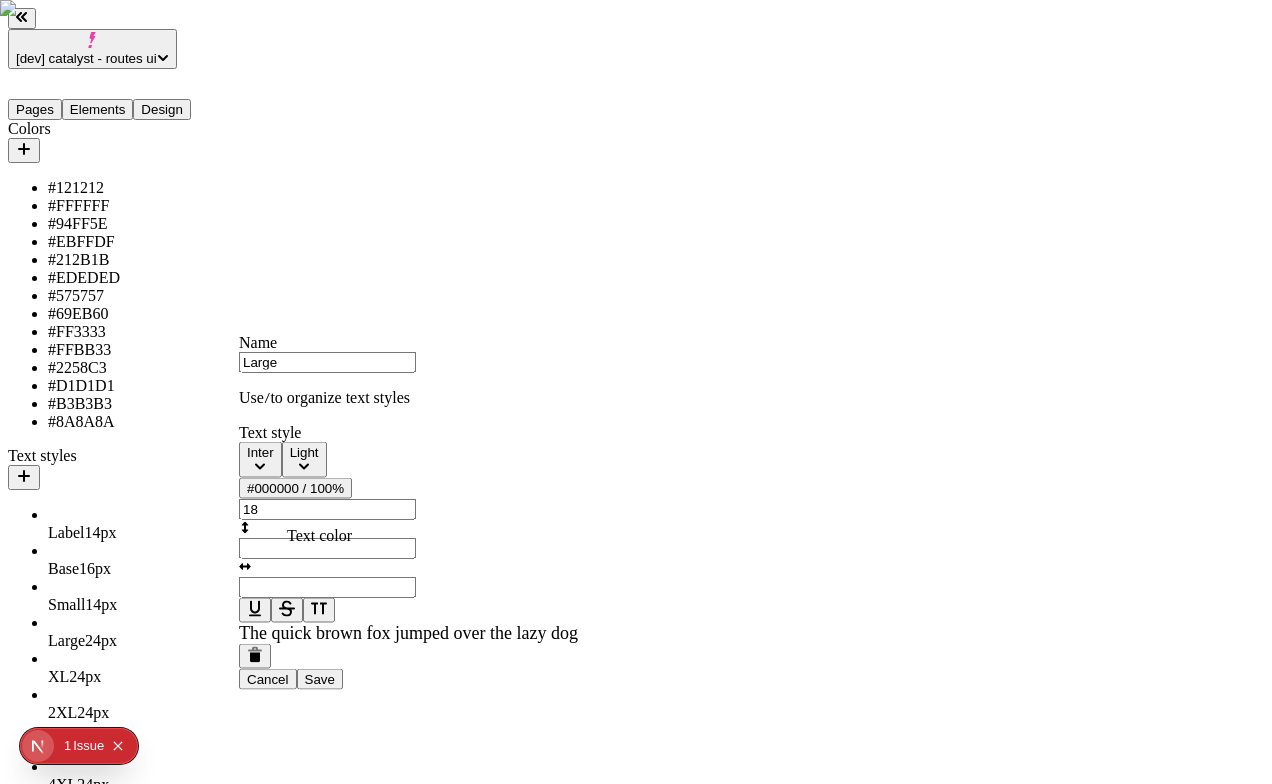 click on "#000000 / 100%" at bounding box center [295, 488] 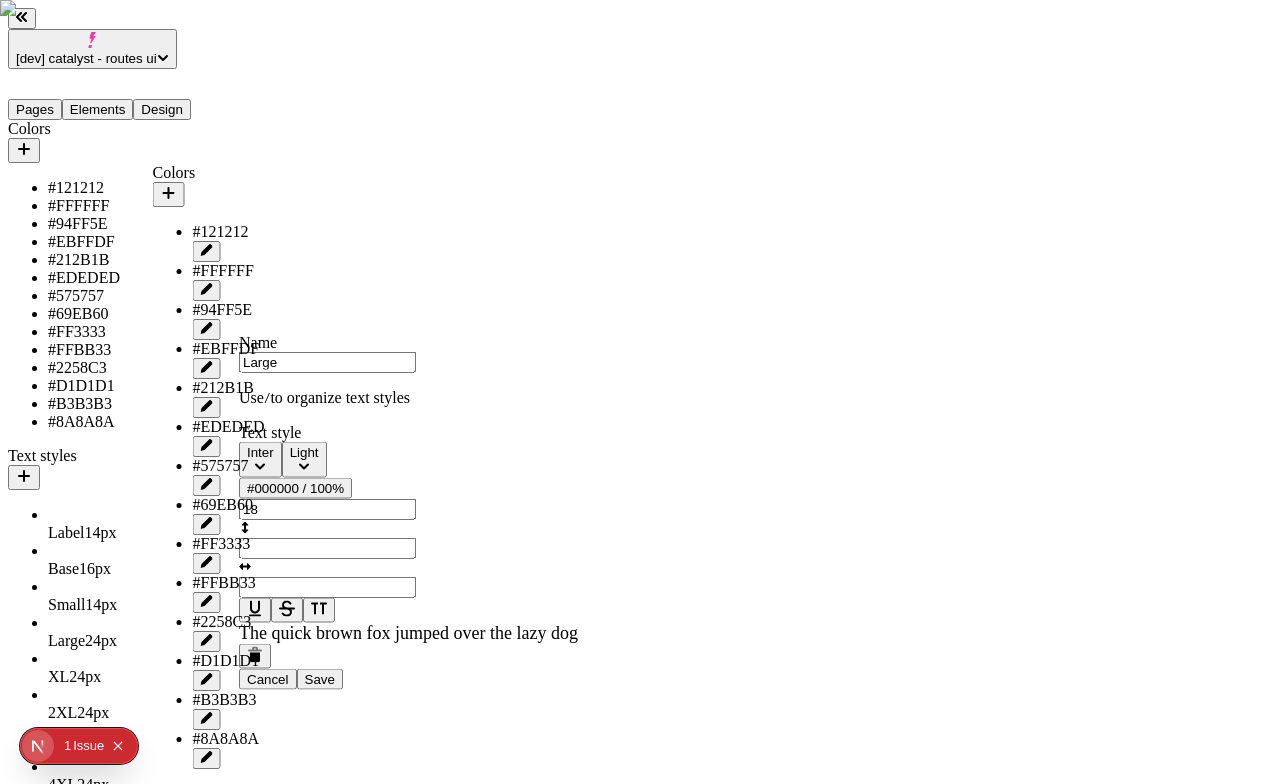 click on "#575757" at bounding box center (229, 476) 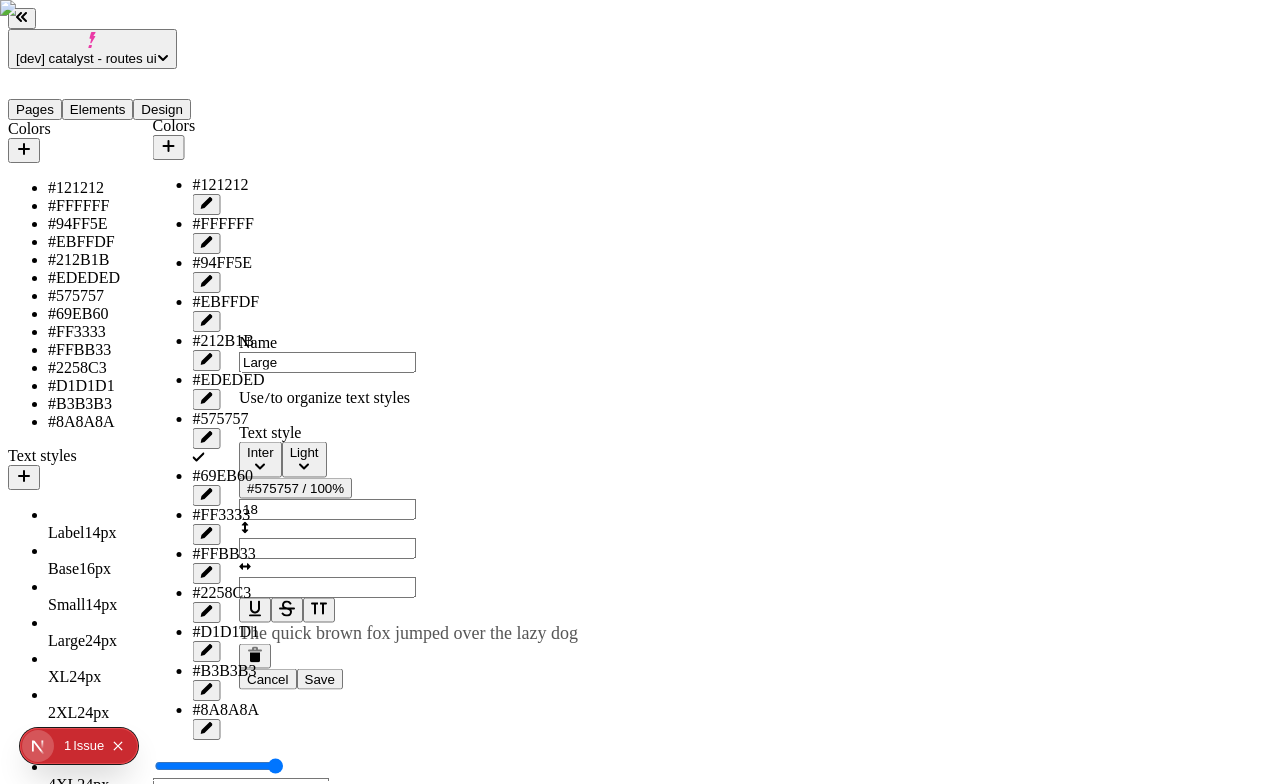 click at bounding box center (327, 548) 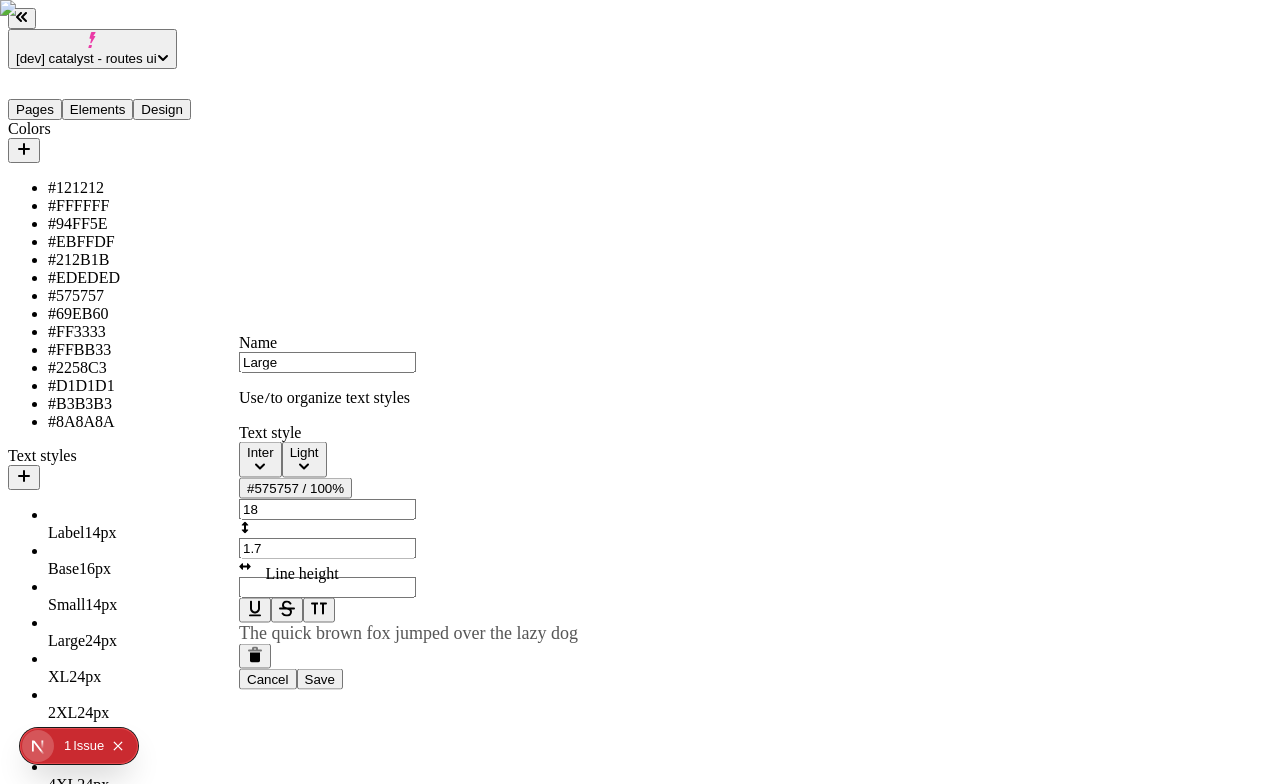 type on "1.7" 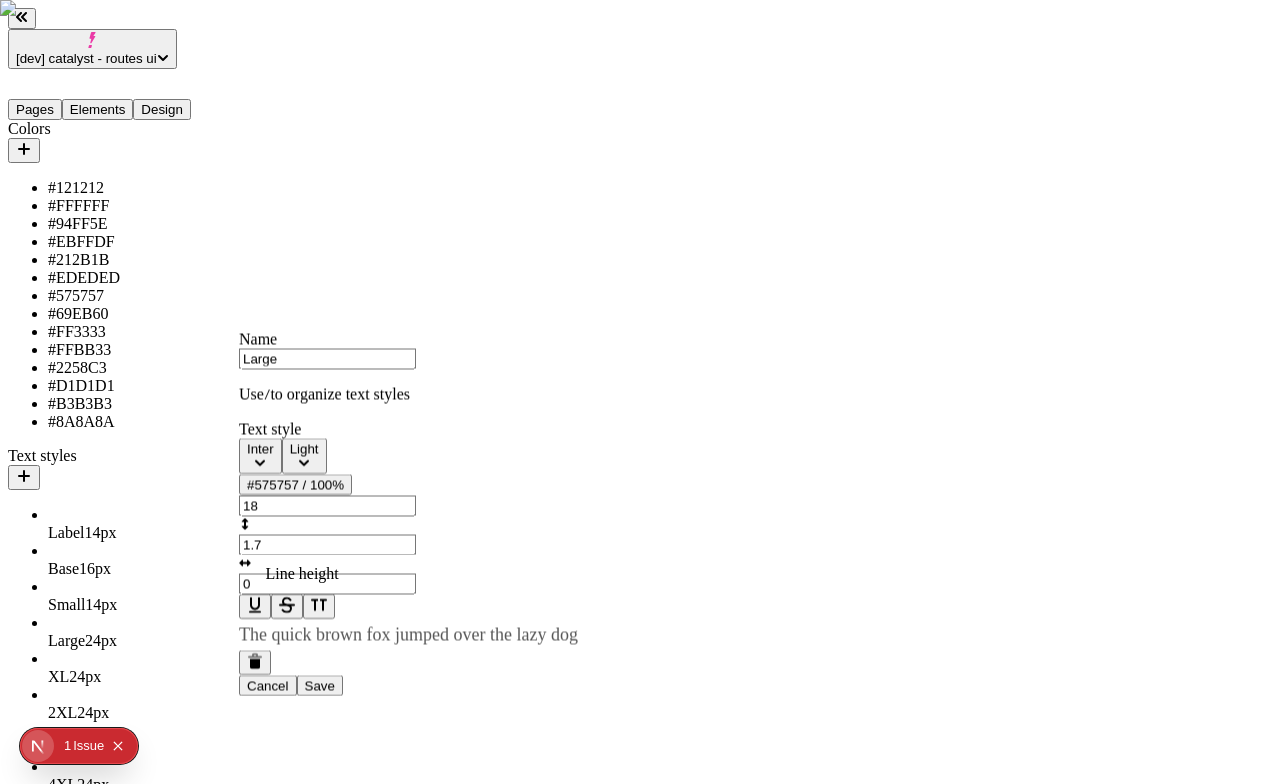 type on "0" 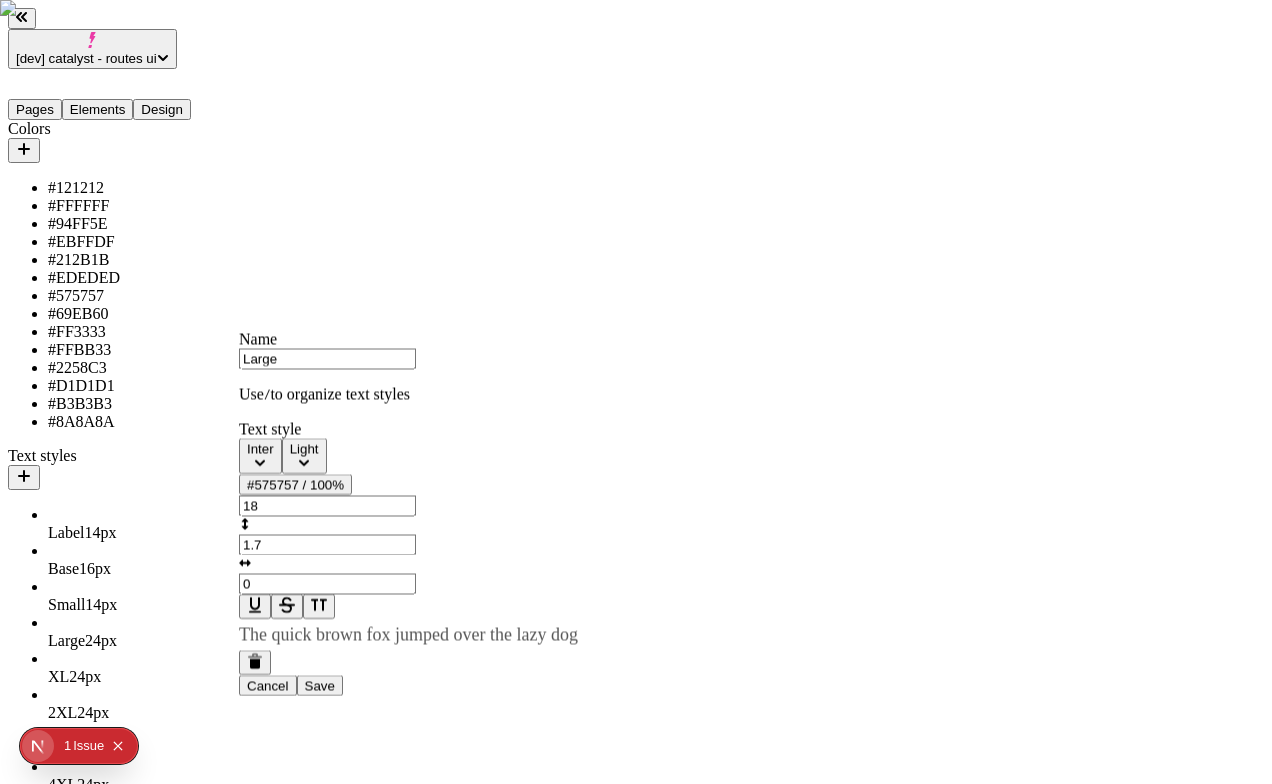 click on "Save" at bounding box center [320, 685] 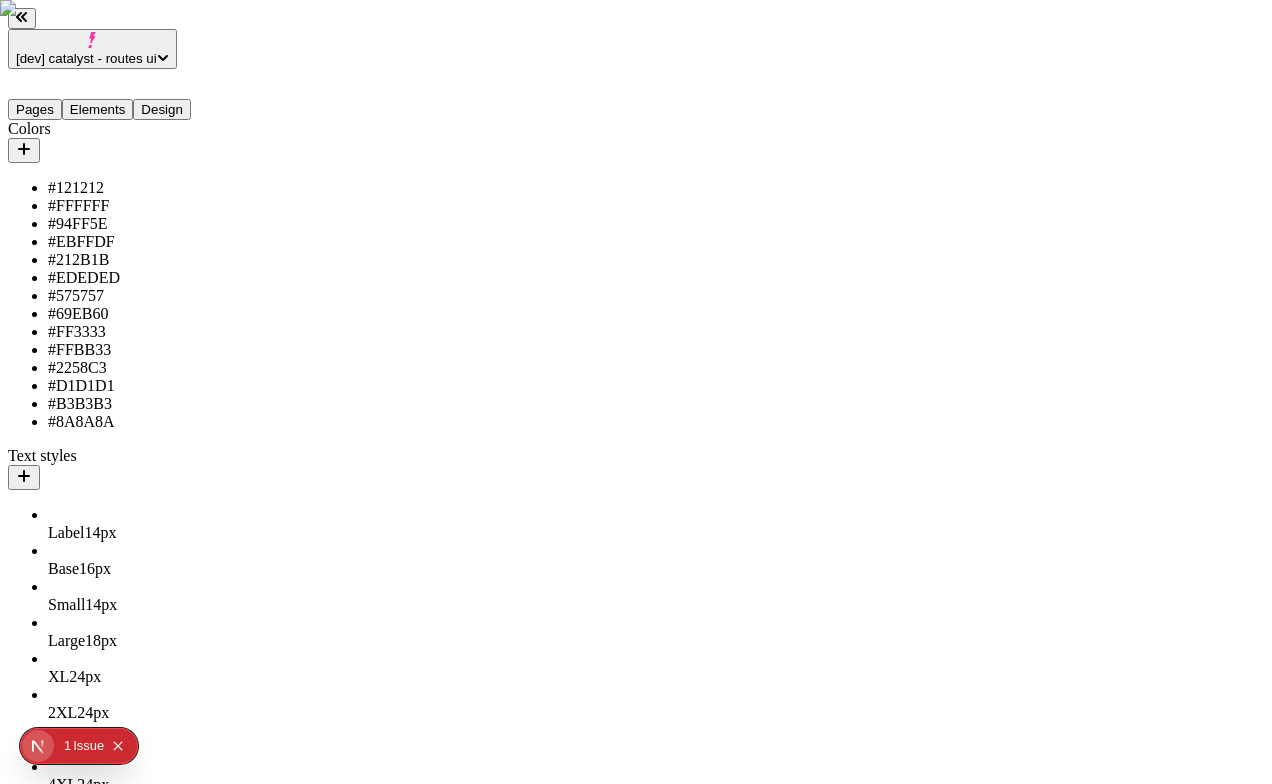click on "XL 24 px" at bounding box center (148, 677) 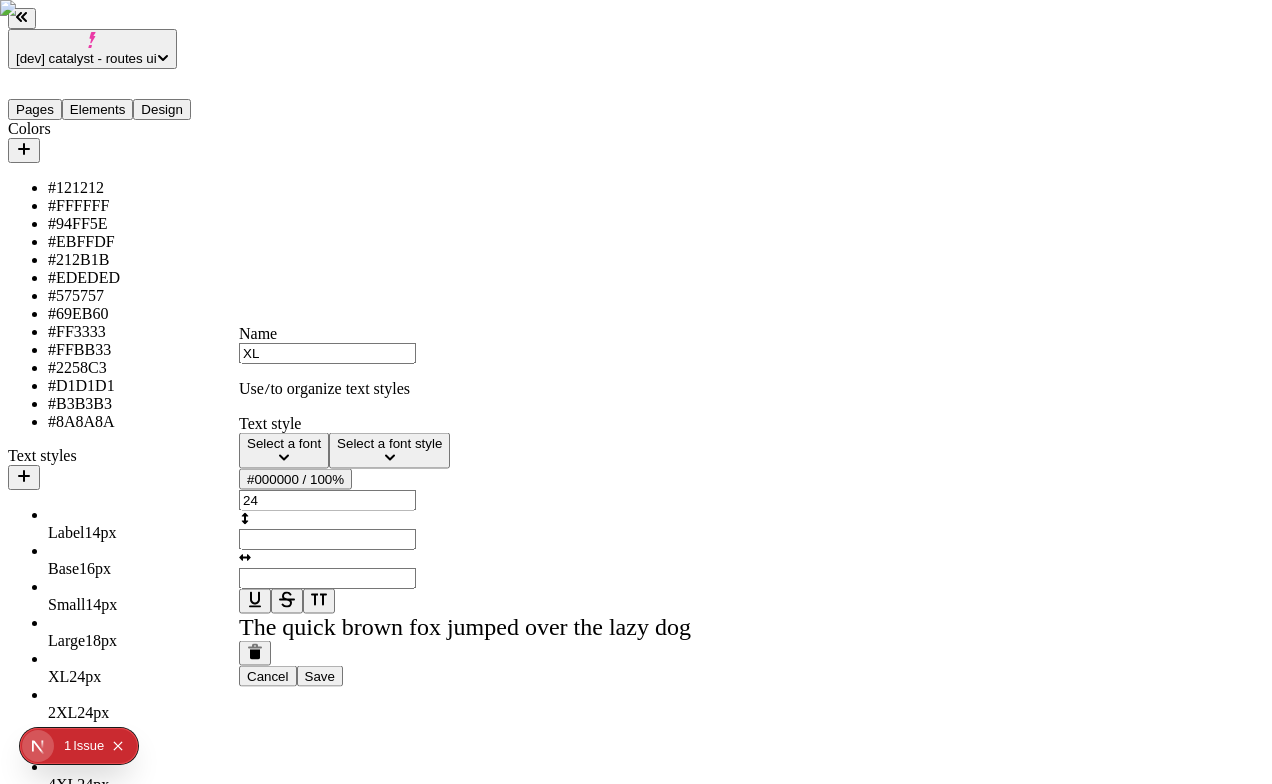 click on "Select a font" at bounding box center (284, 443) 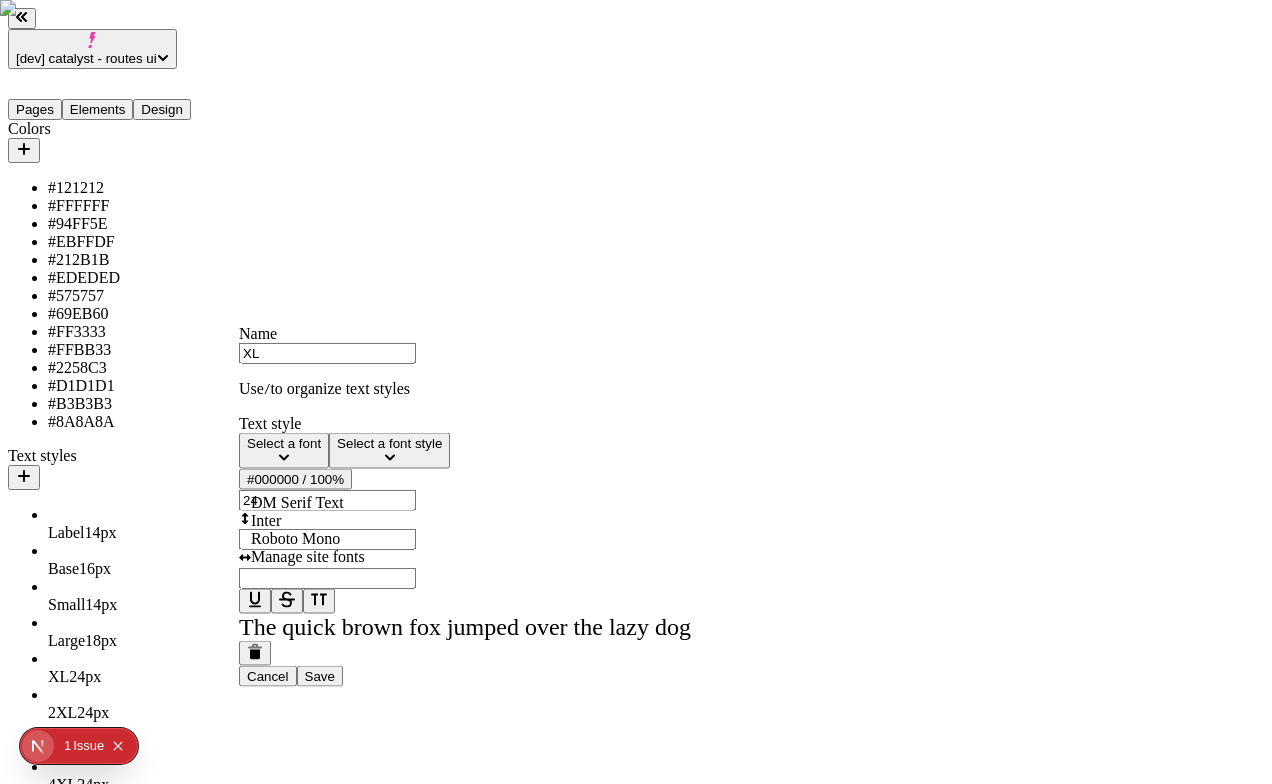 click on "Inter" at bounding box center (359, 521) 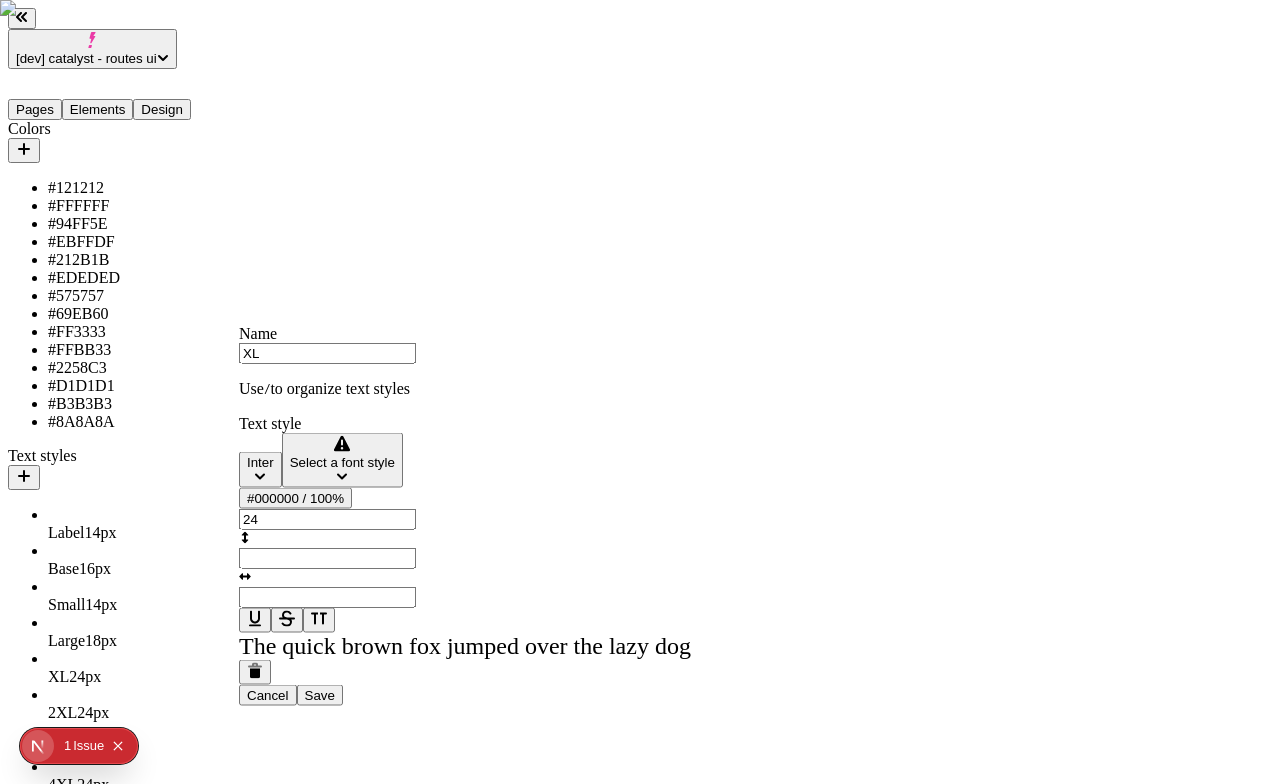 click on "Select a font style" at bounding box center [342, 462] 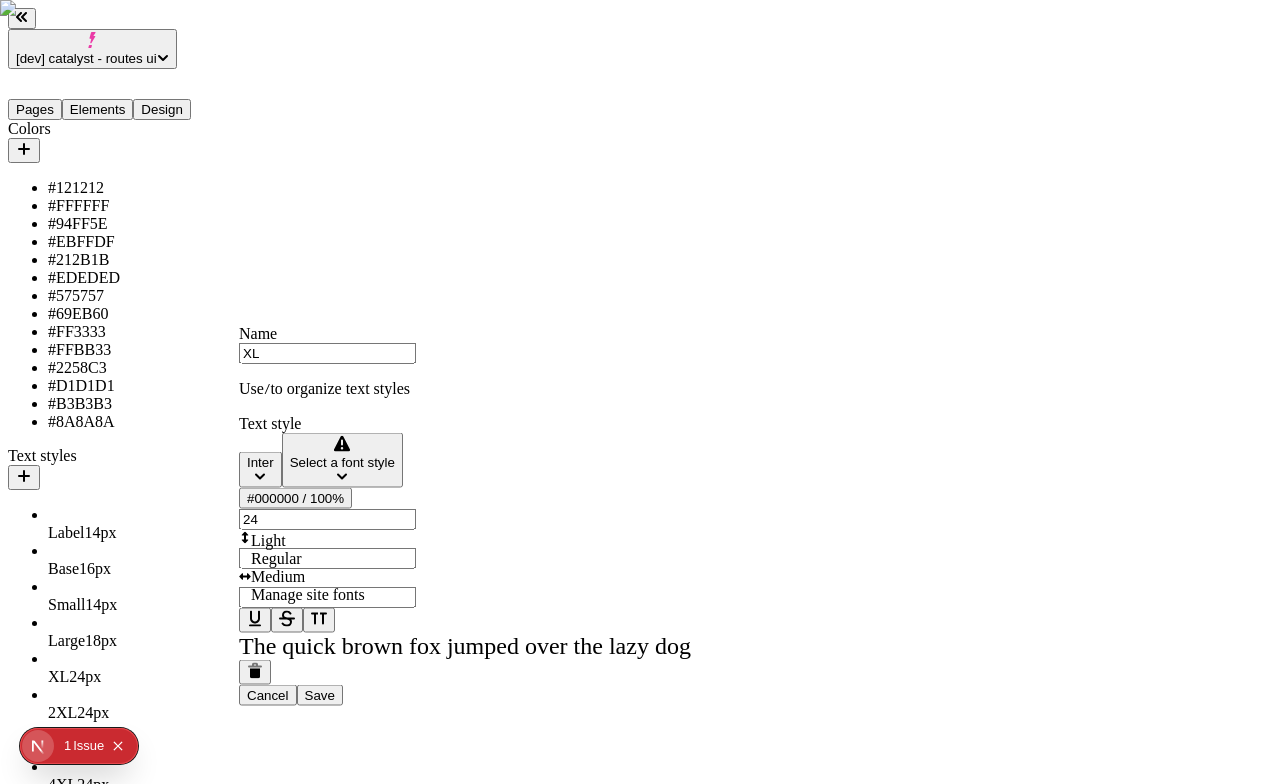 click on "Light" at bounding box center [359, 541] 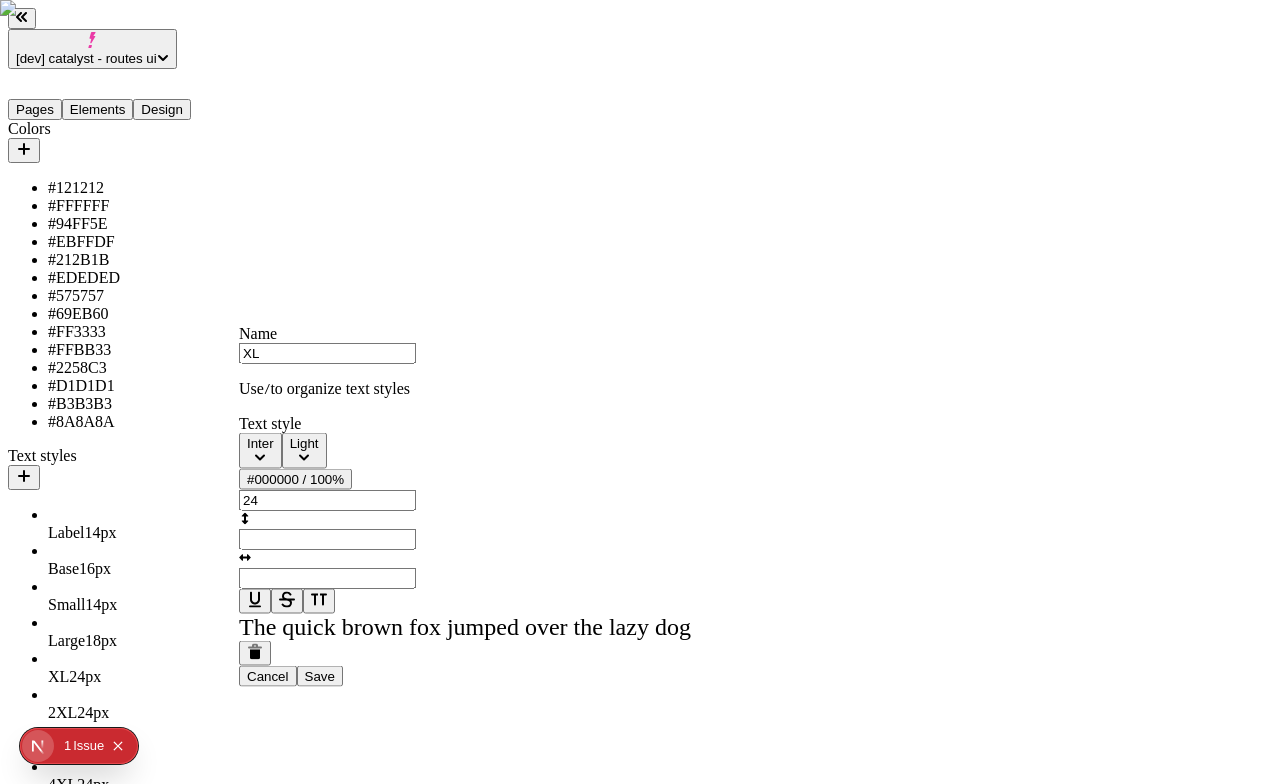click on "#000000 / 100%" at bounding box center [295, 479] 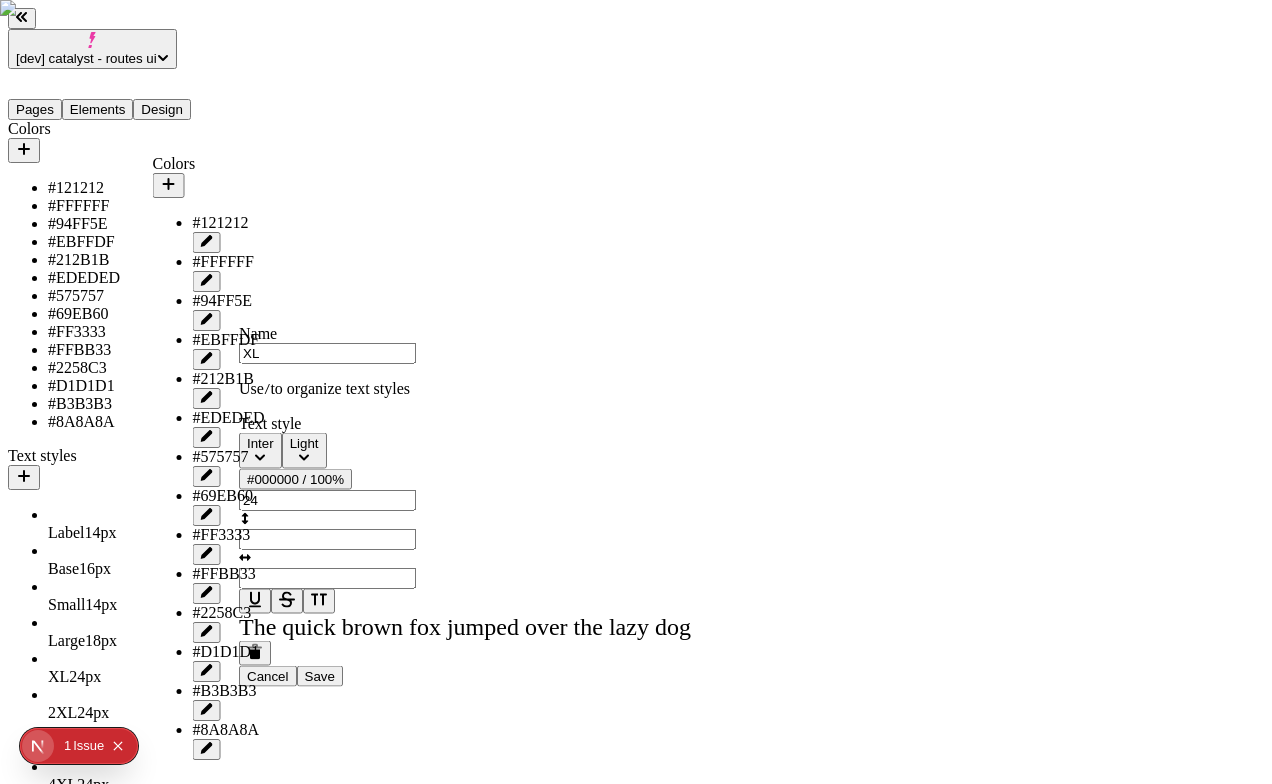 click on "#121212" at bounding box center (229, 223) 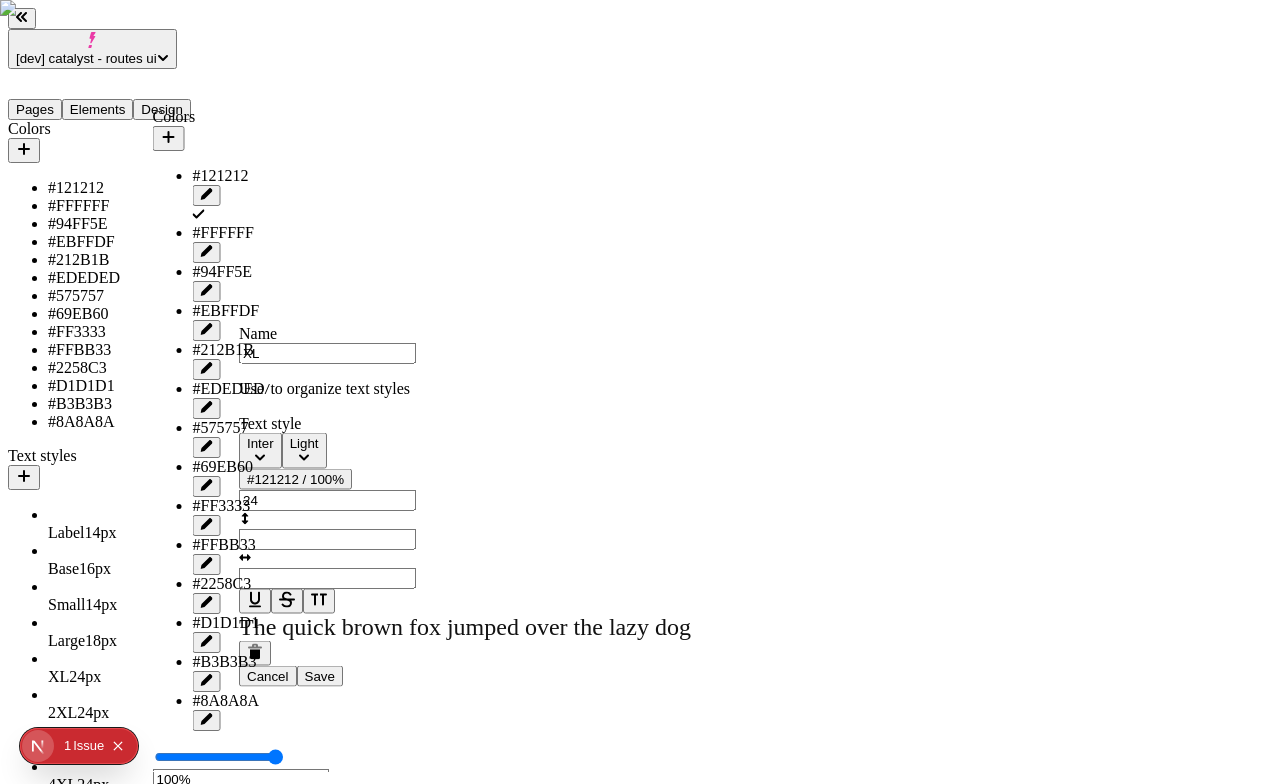 click on "24" at bounding box center [327, 500] 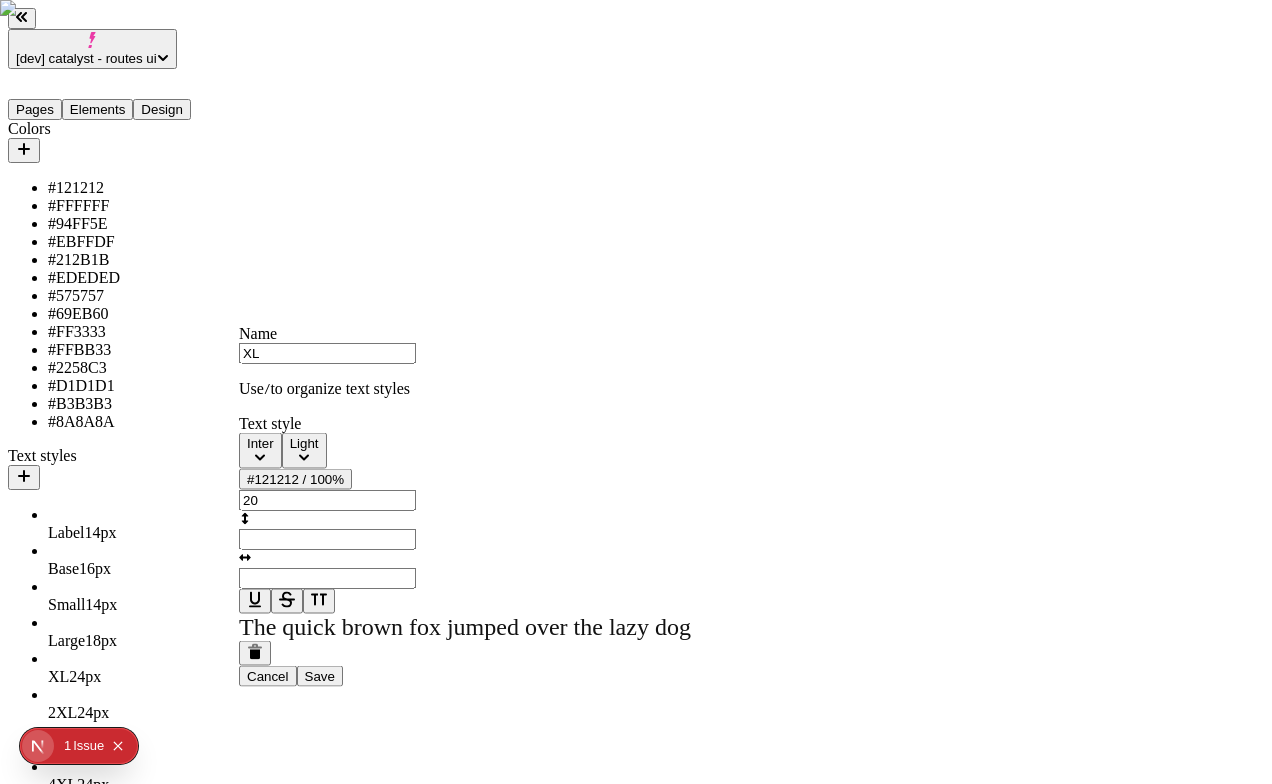 type on "20" 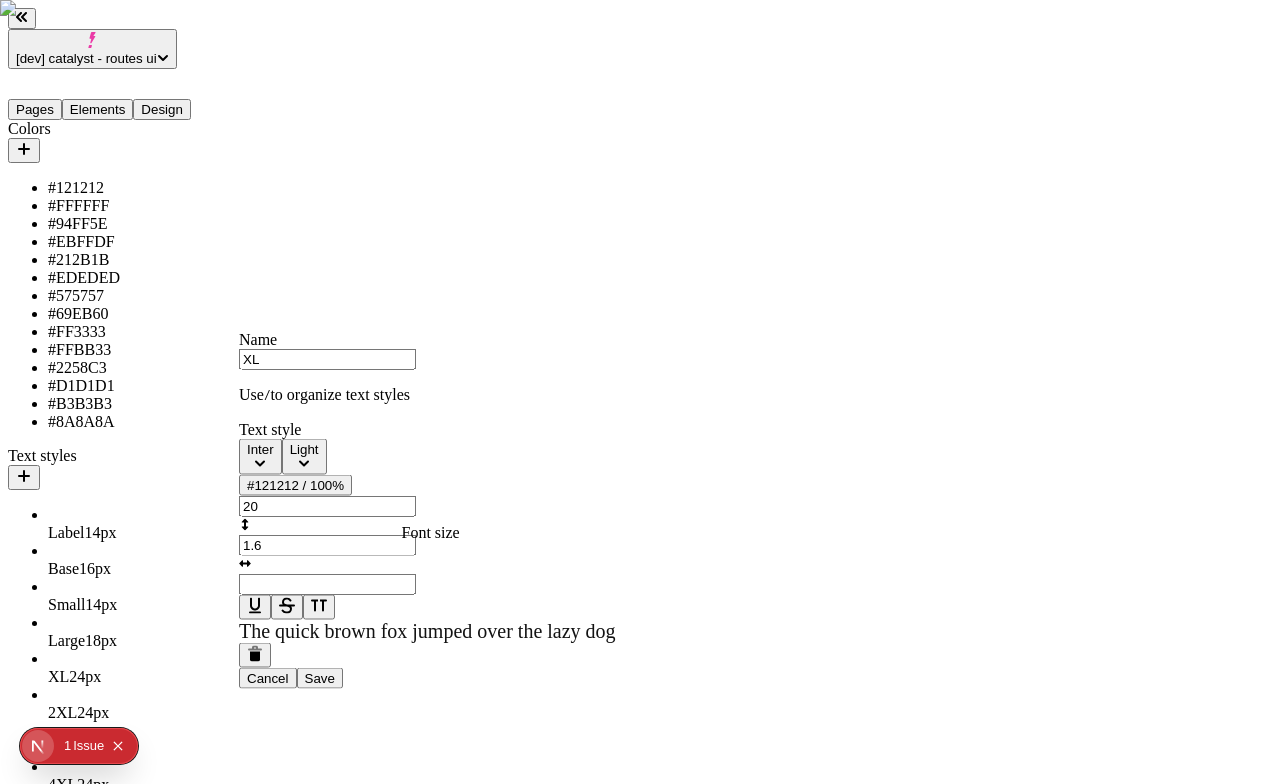 type on "1.6" 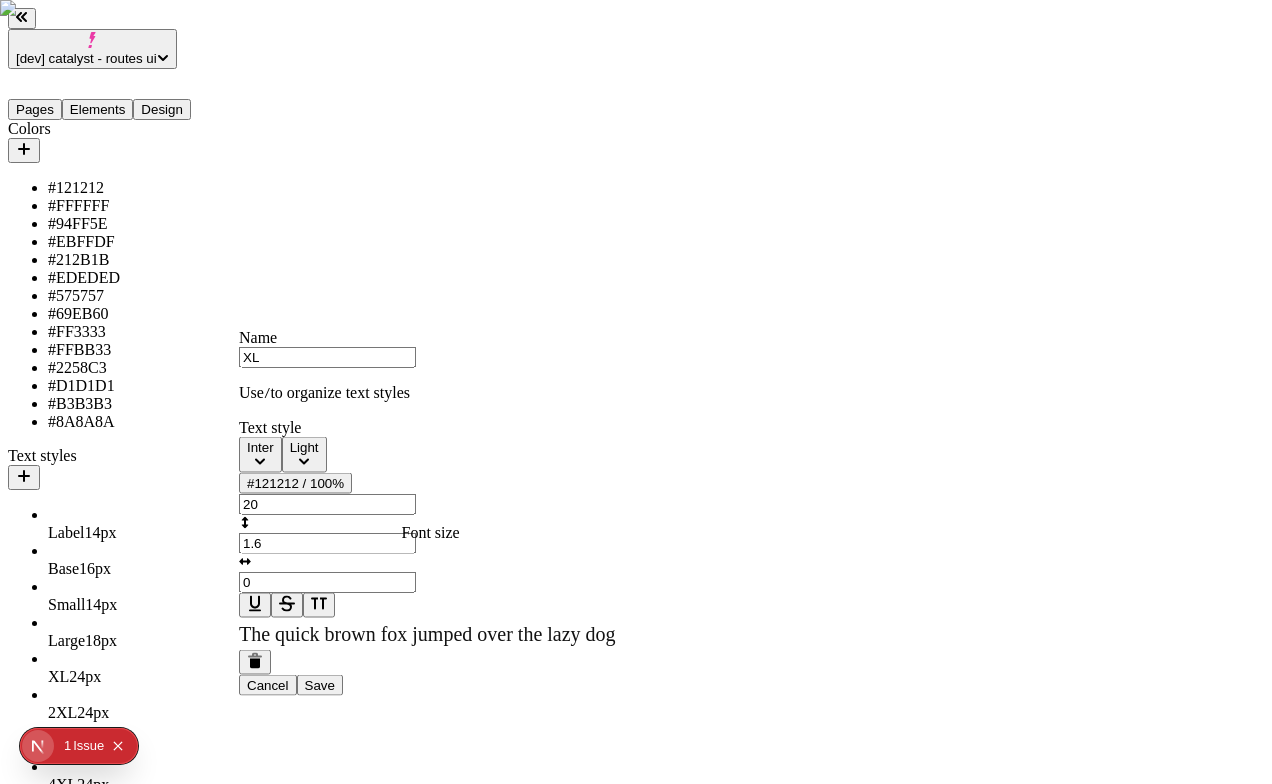 type on "0" 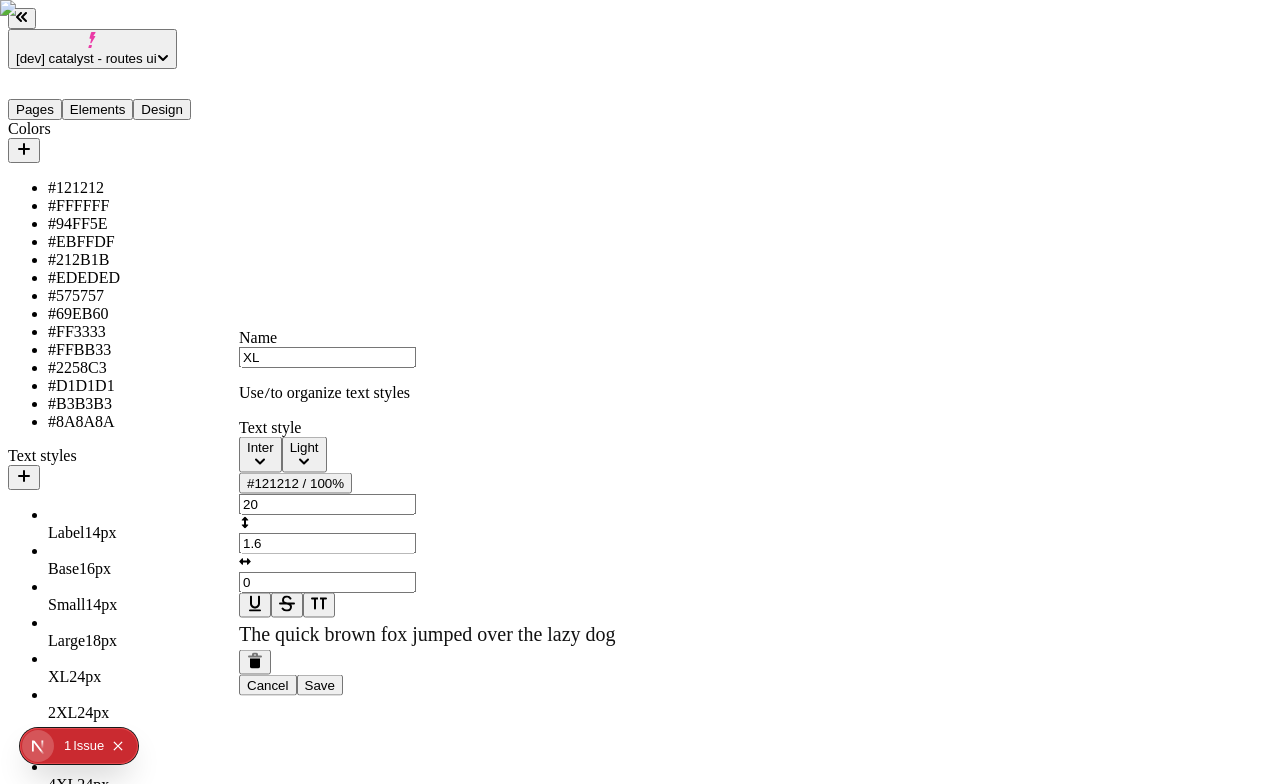 click on "Save" at bounding box center (320, 685) 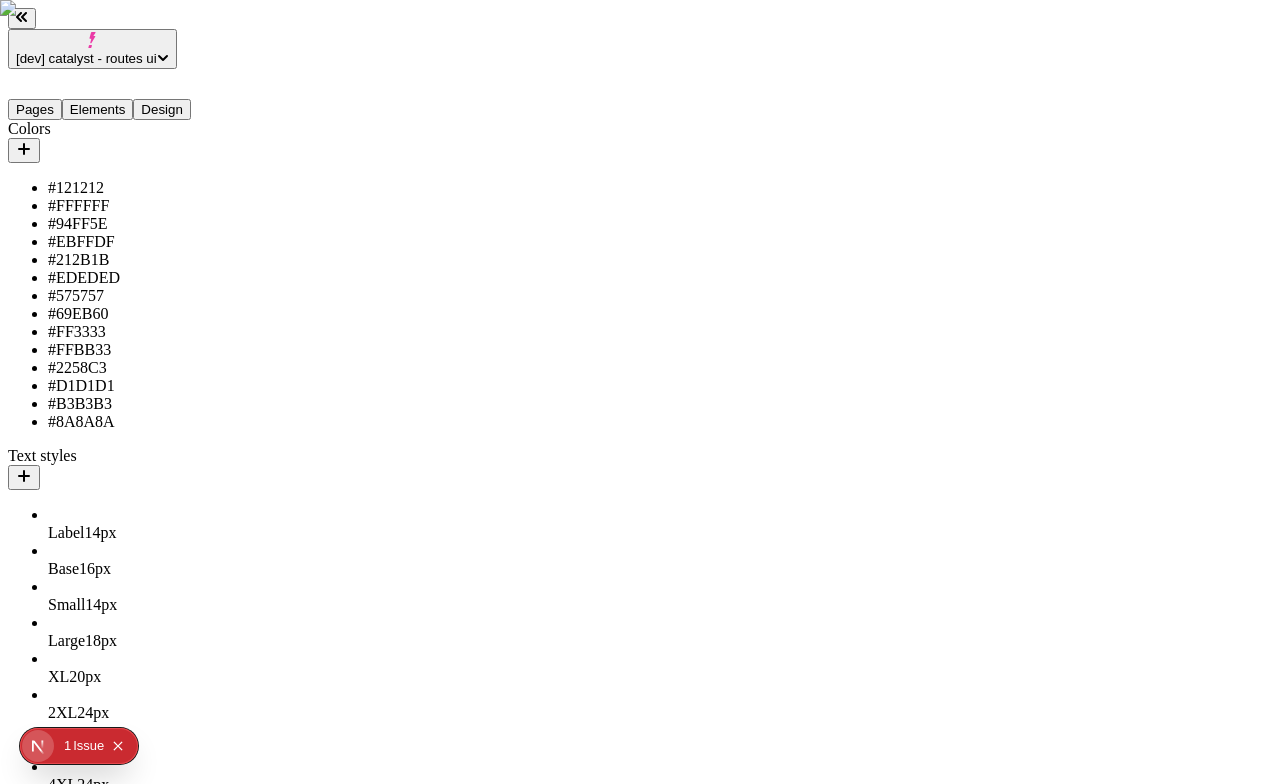 click on "Large 18 px" at bounding box center [148, 632] 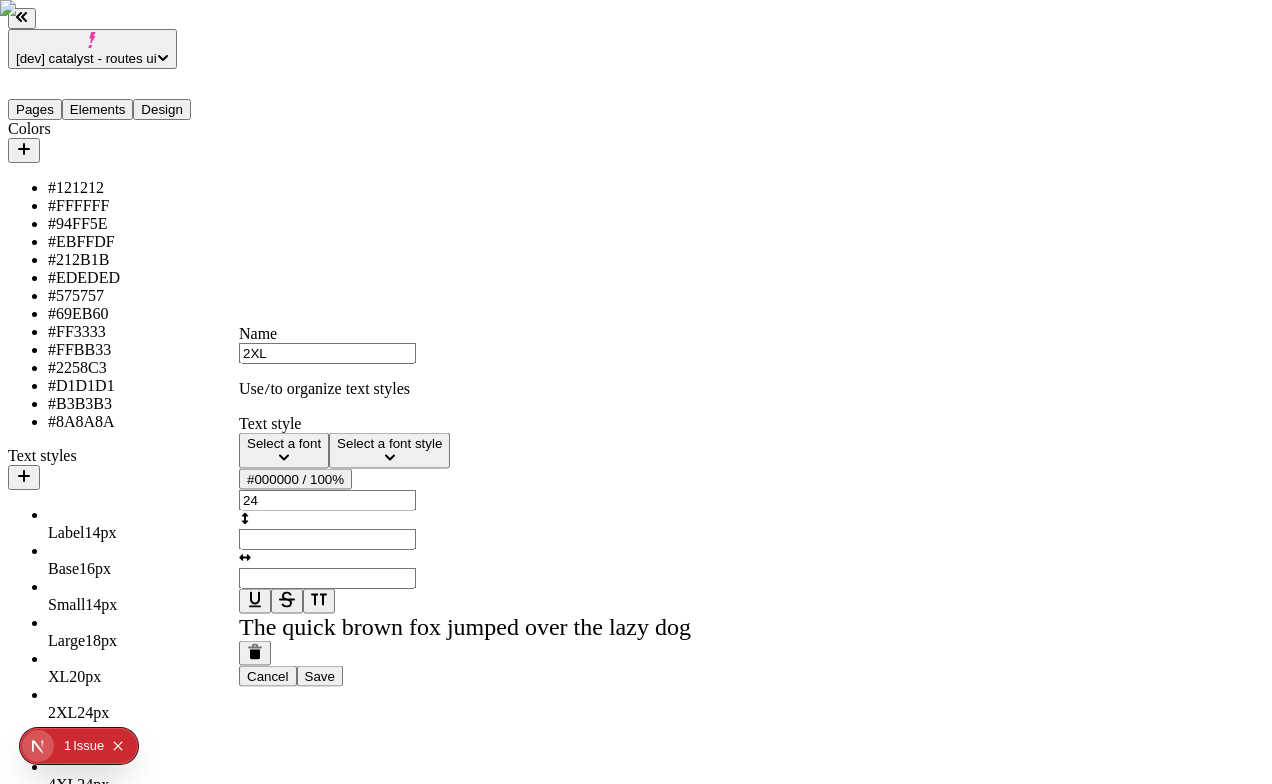 click on "Select a font" at bounding box center [284, 443] 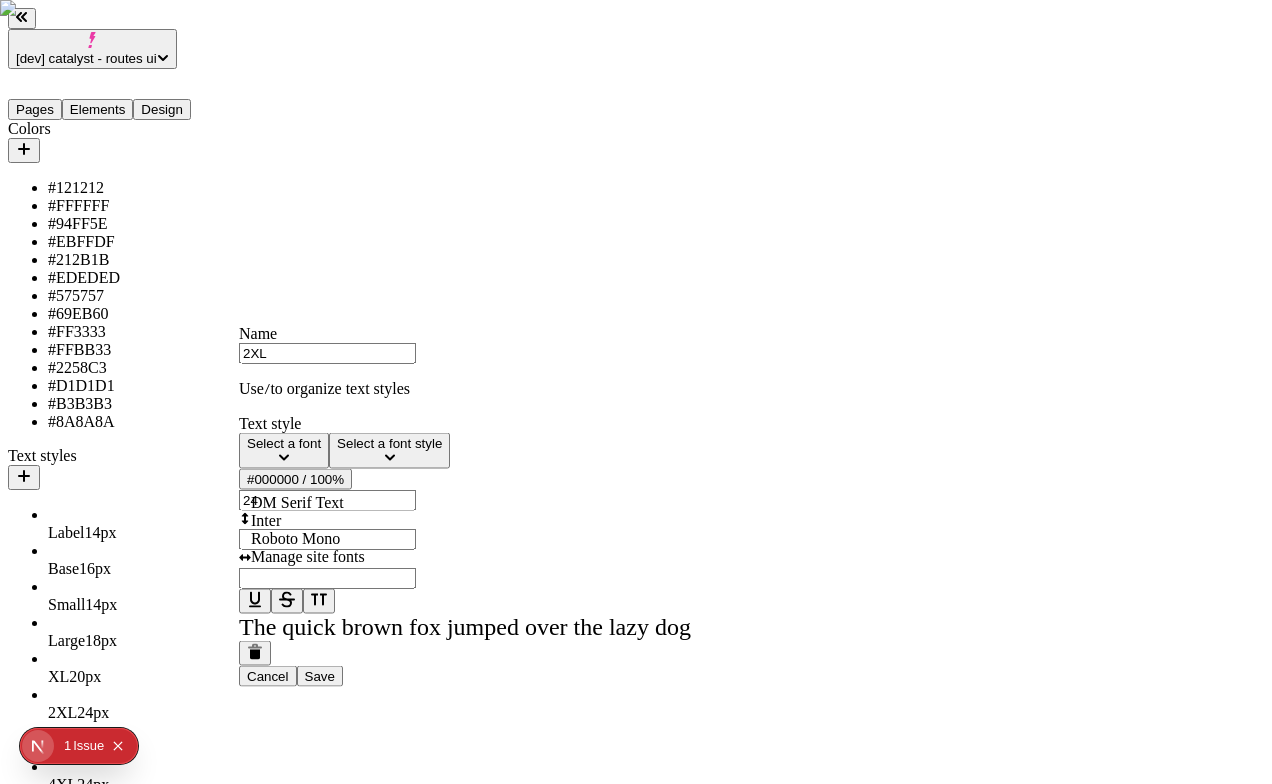click on "Inter" at bounding box center [359, 521] 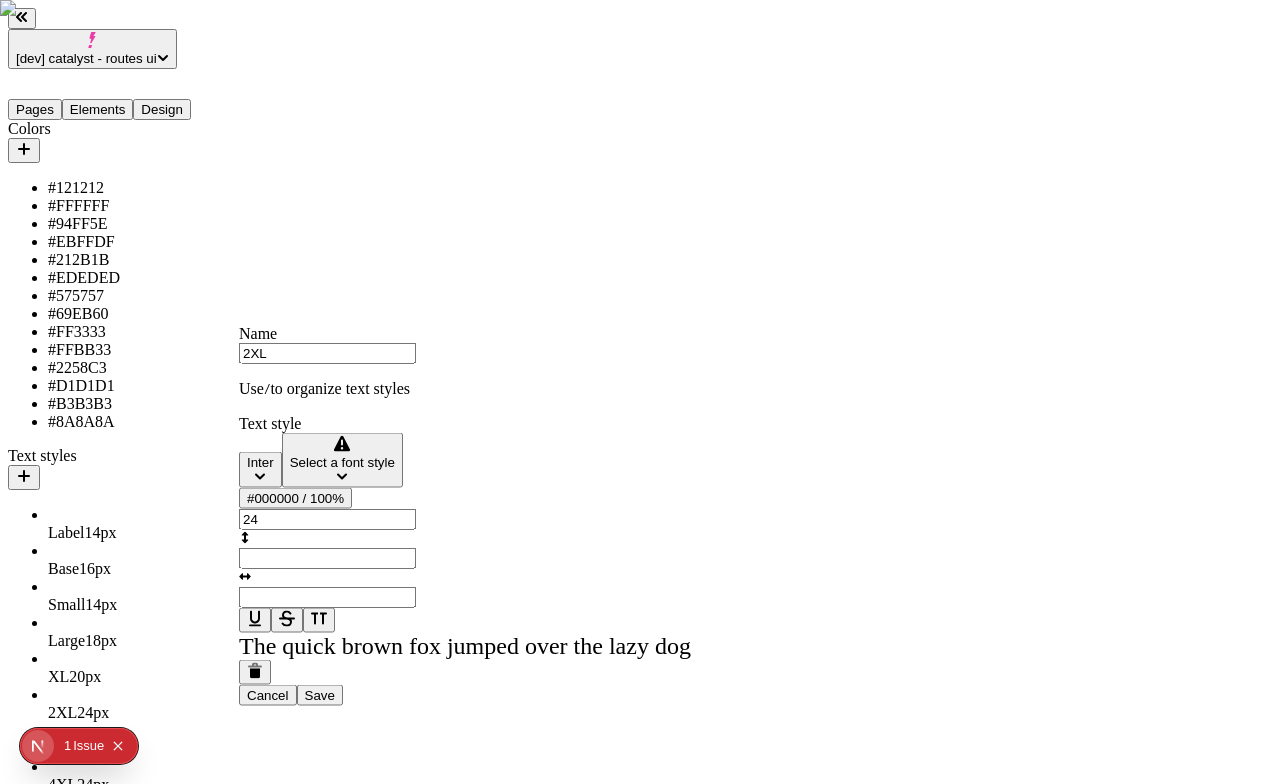 click on "Select a font style" at bounding box center (342, 462) 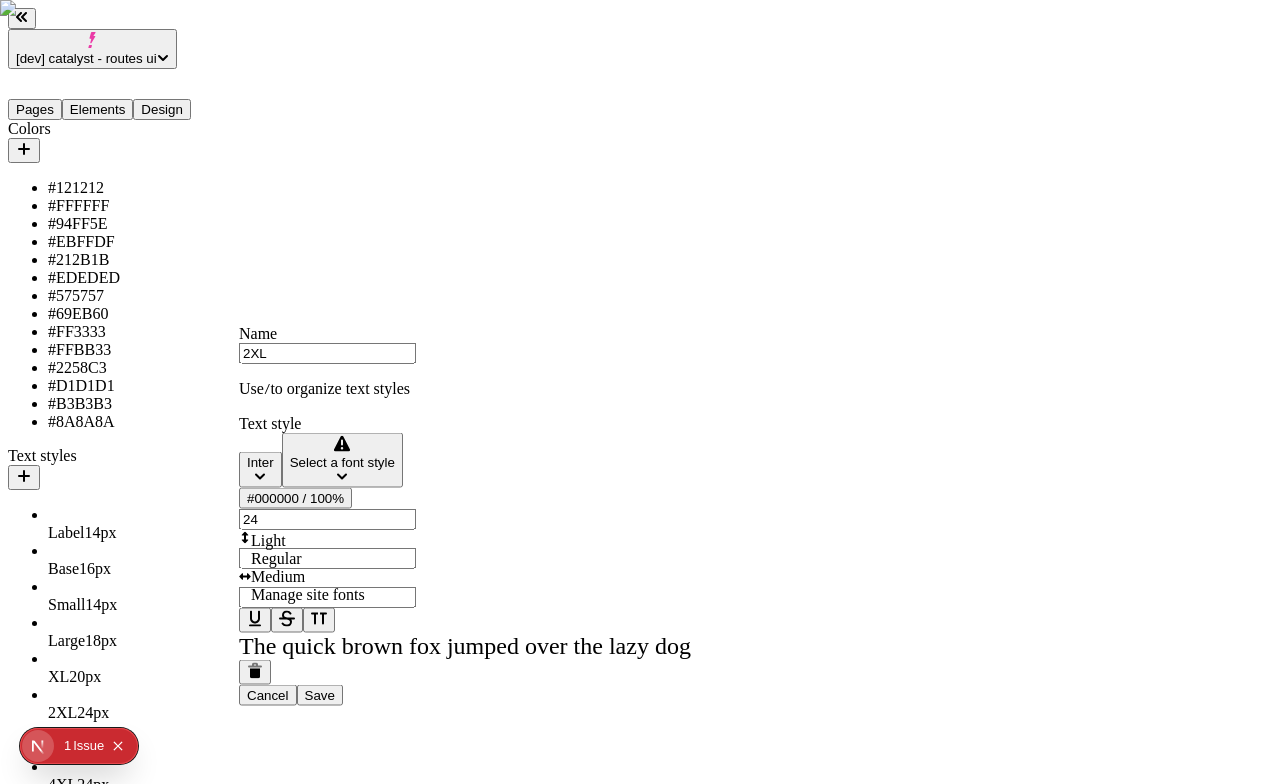 click on "Regular" at bounding box center [359, 559] 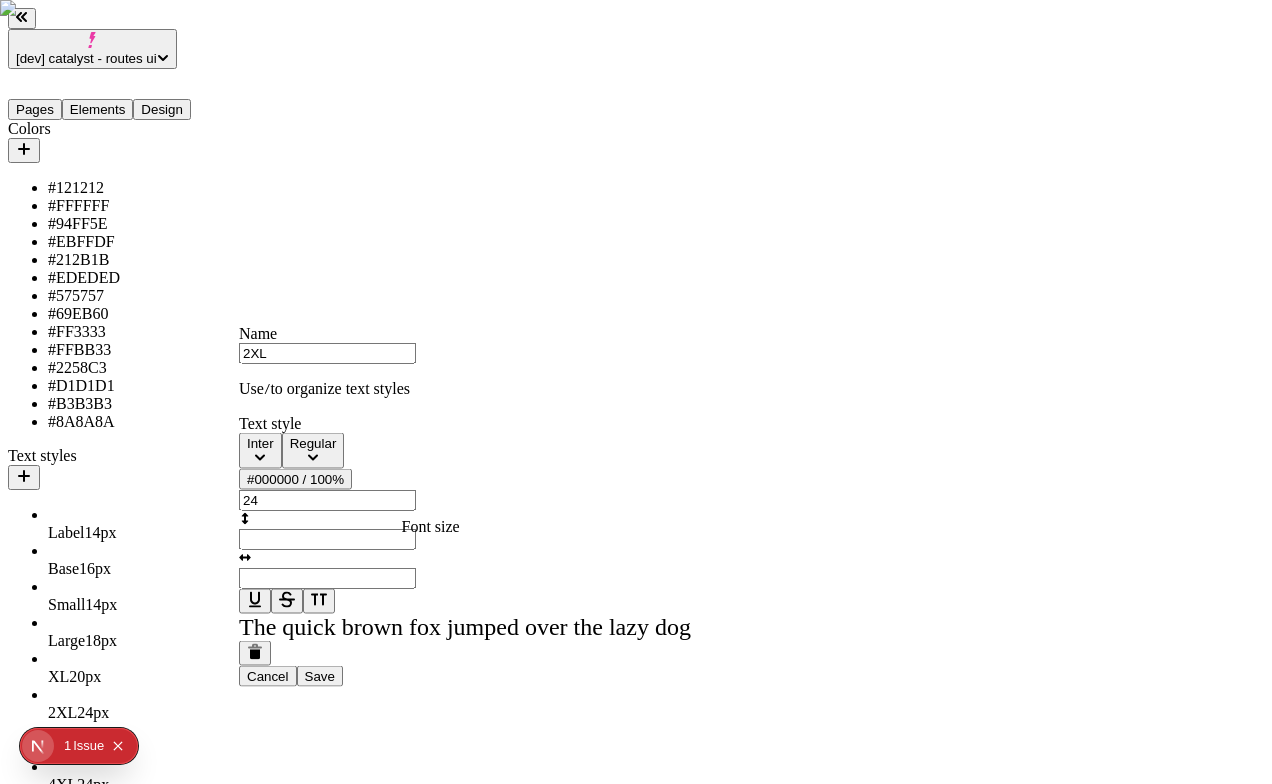 click on "24" at bounding box center (327, 500) 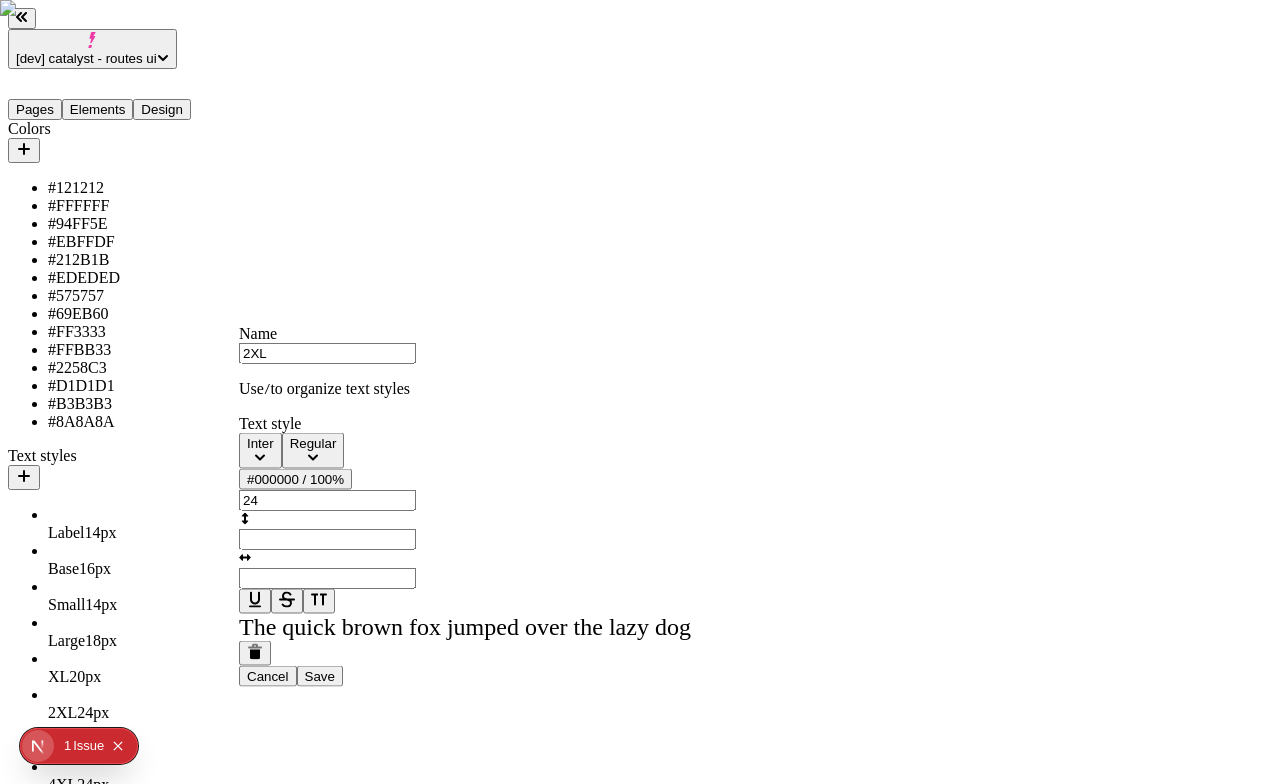 click on "#000000 / 100%" at bounding box center (295, 479) 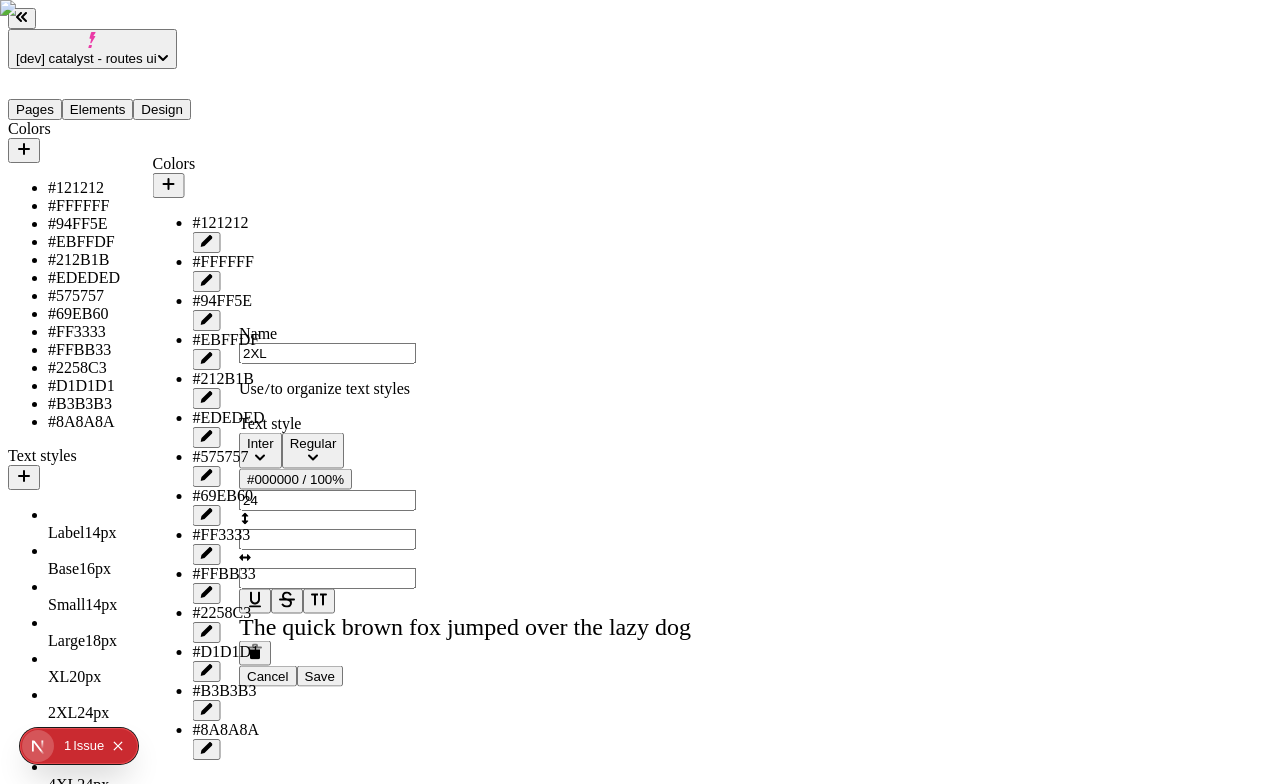 click on "#121212" at bounding box center [229, 223] 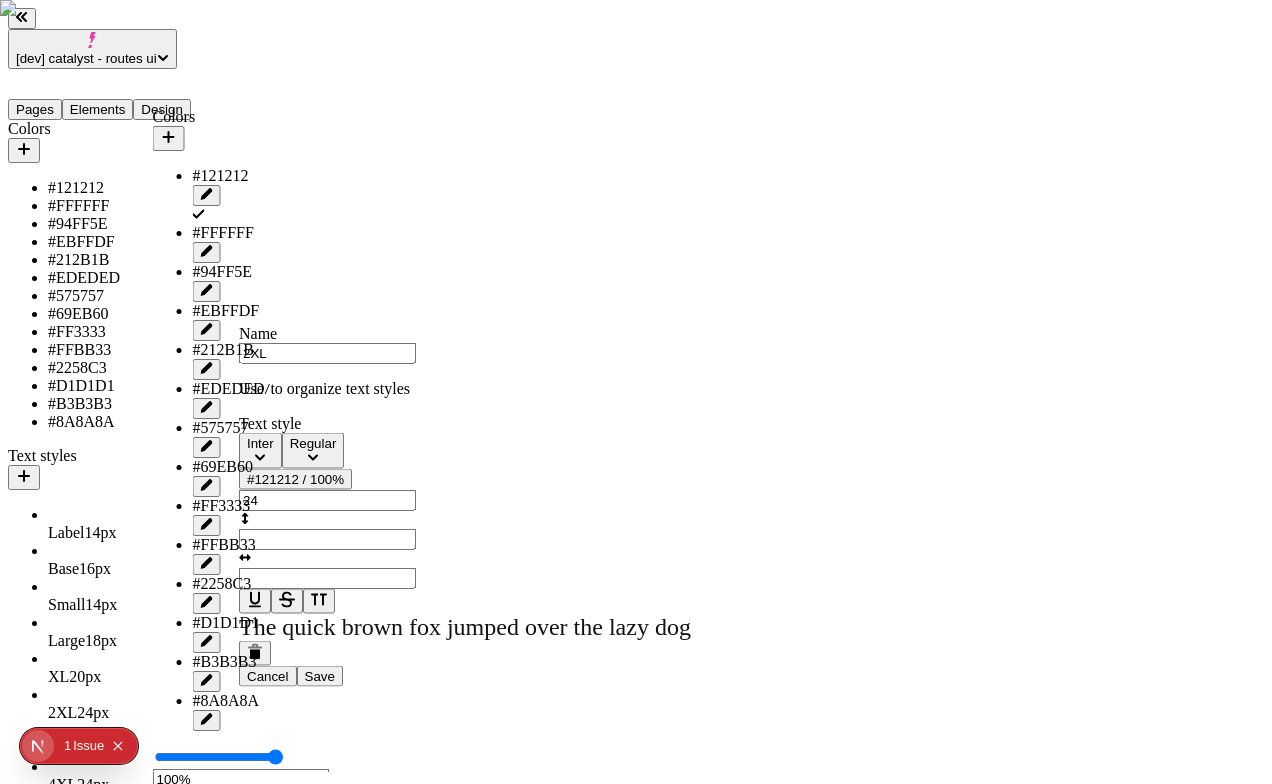 click at bounding box center [327, 539] 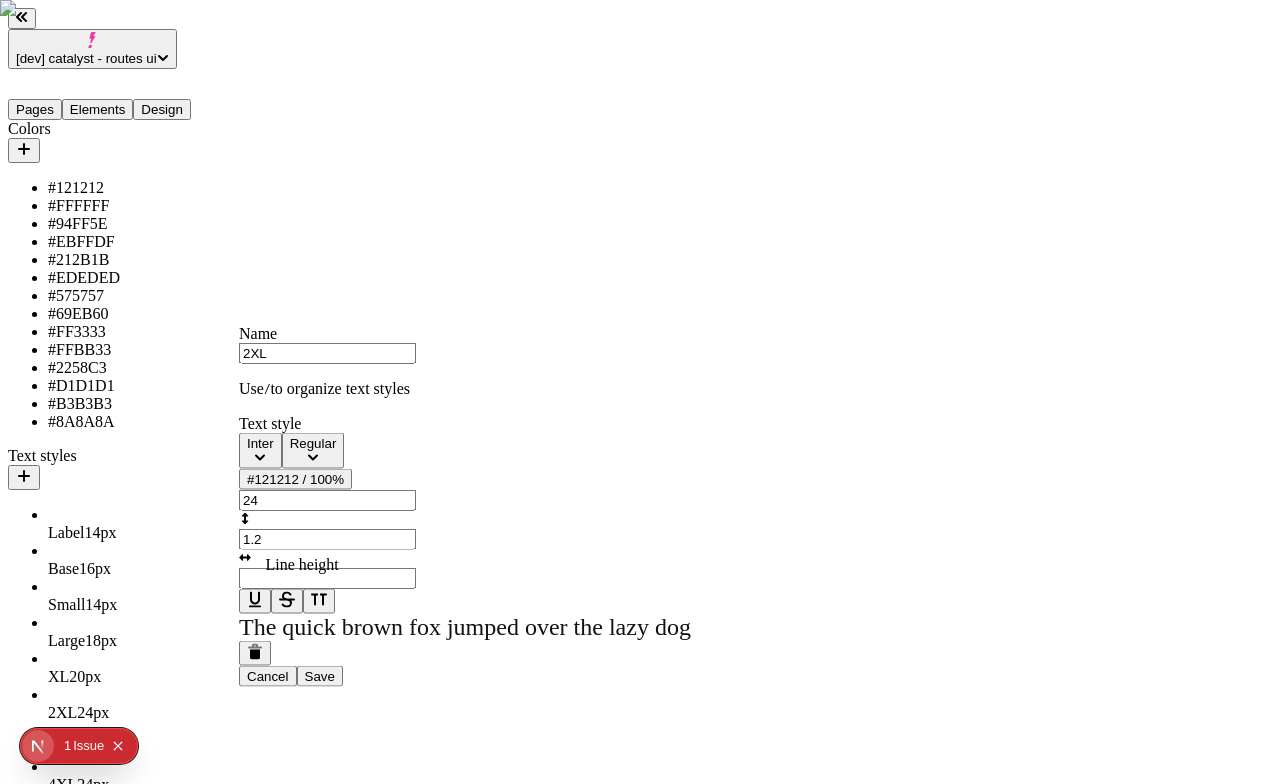 type on "1.2" 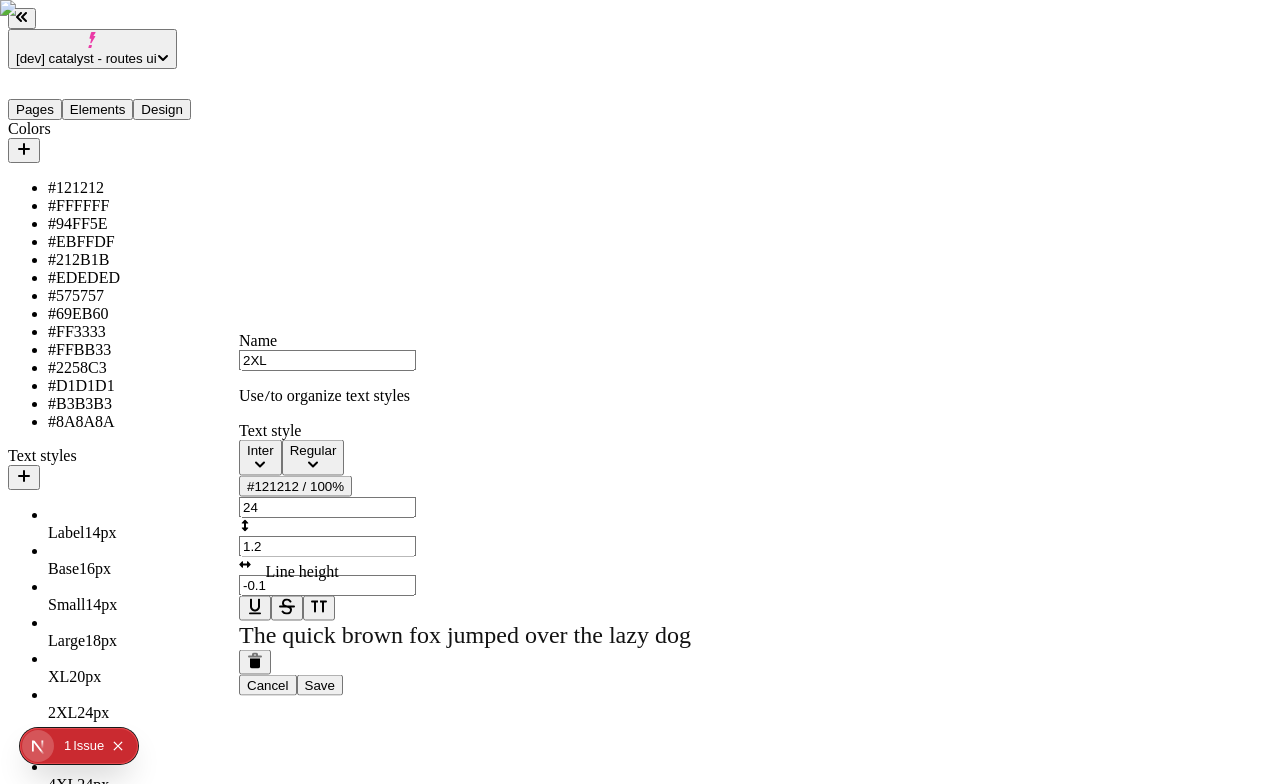 type on "-0.1" 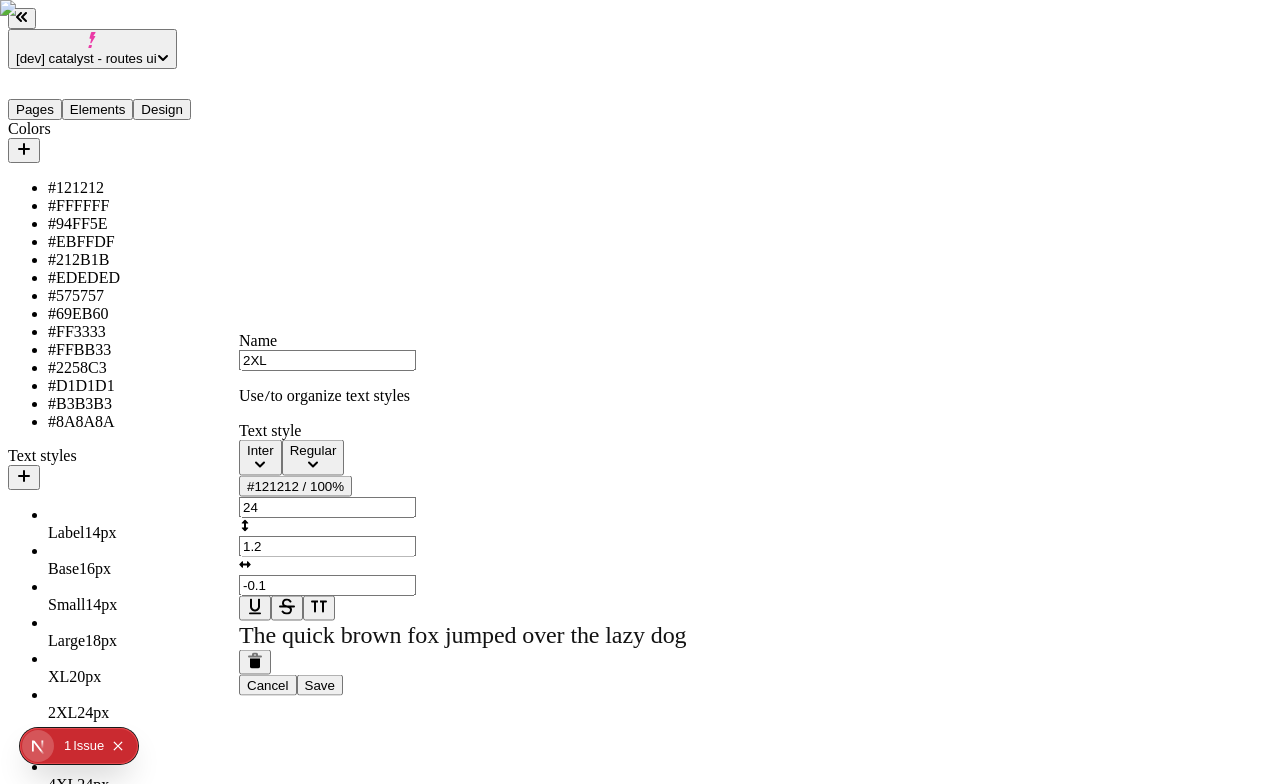 click on "Save" at bounding box center (320, 684) 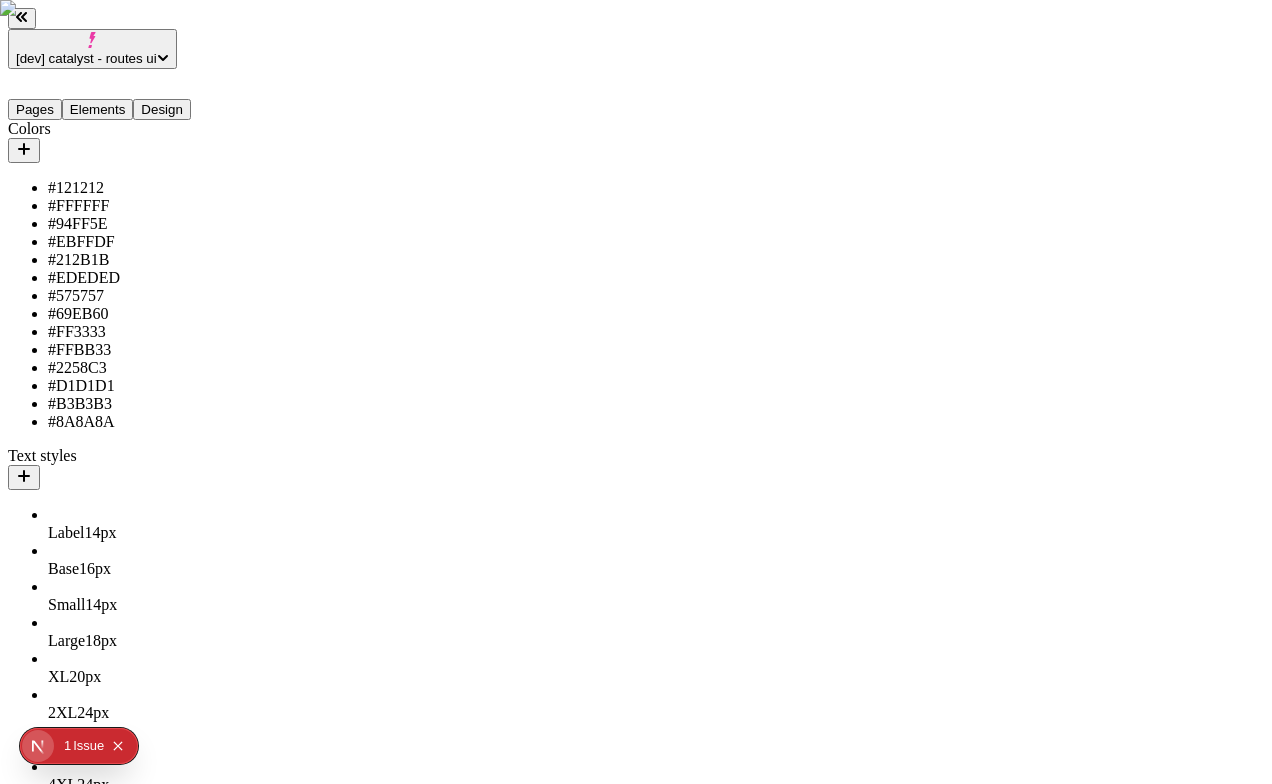 click on "2XL 24 px" at bounding box center [148, 713] 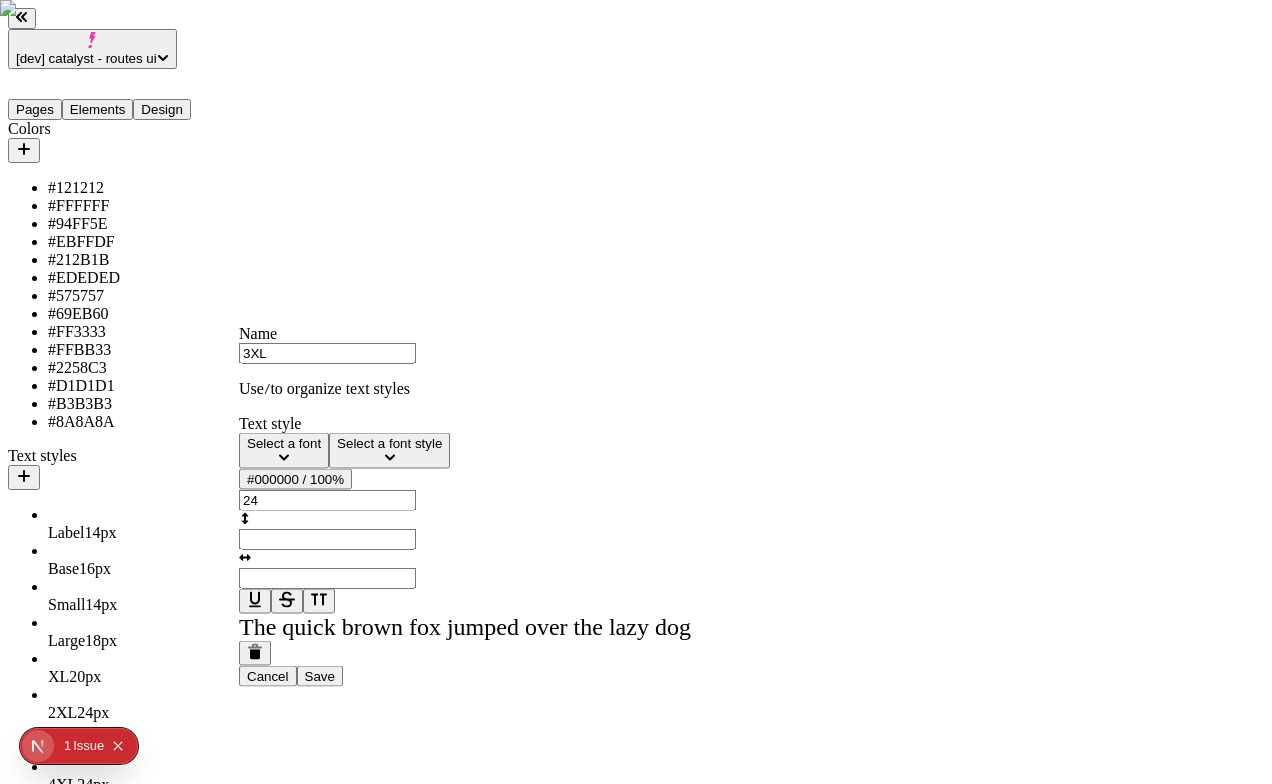 click on "Select a font" at bounding box center (284, 443) 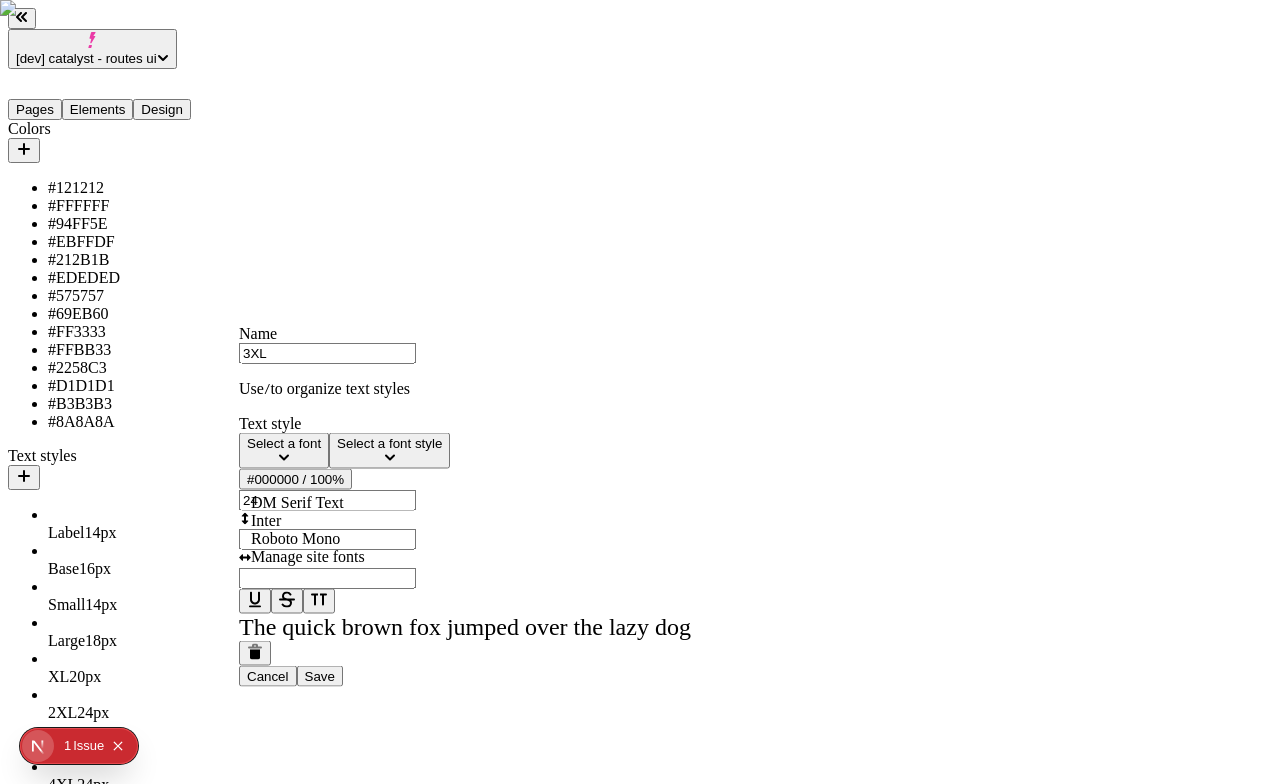 click on "DM Serif Text" at bounding box center (297, 502) 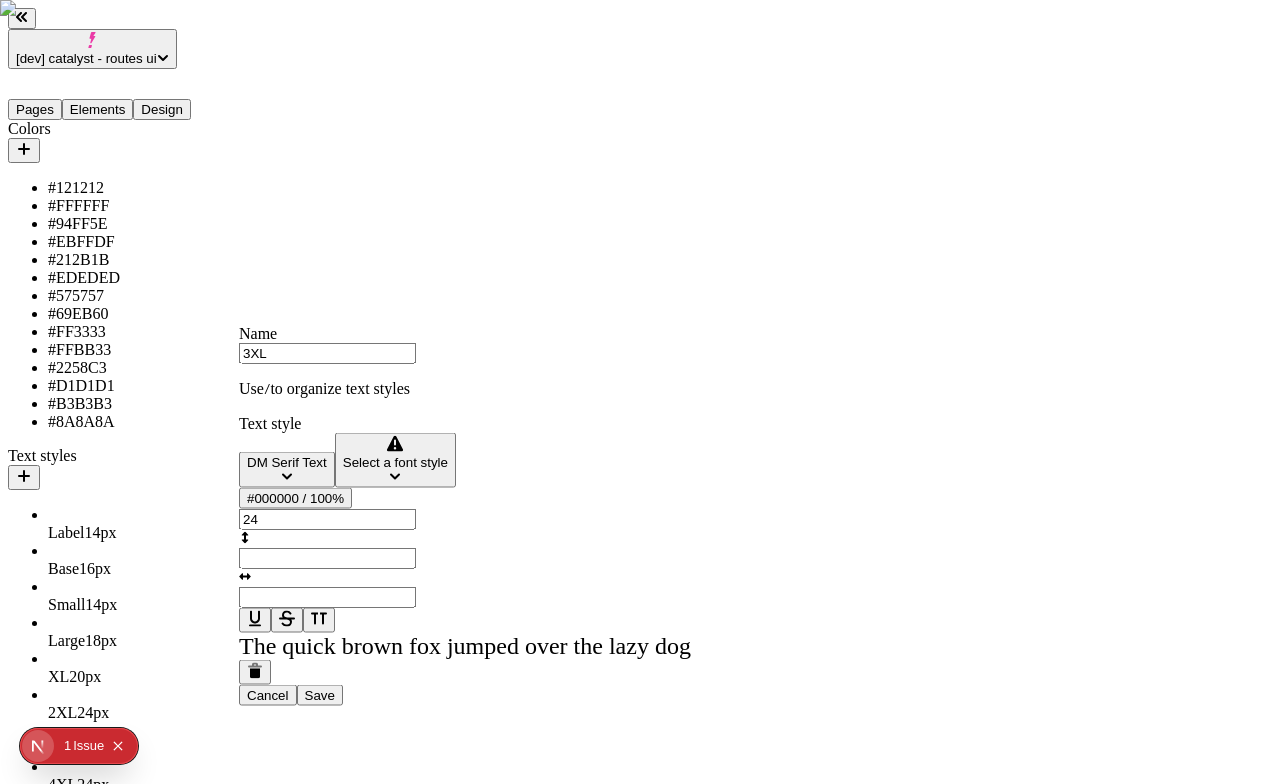 click on "Select a font style" at bounding box center (395, 462) 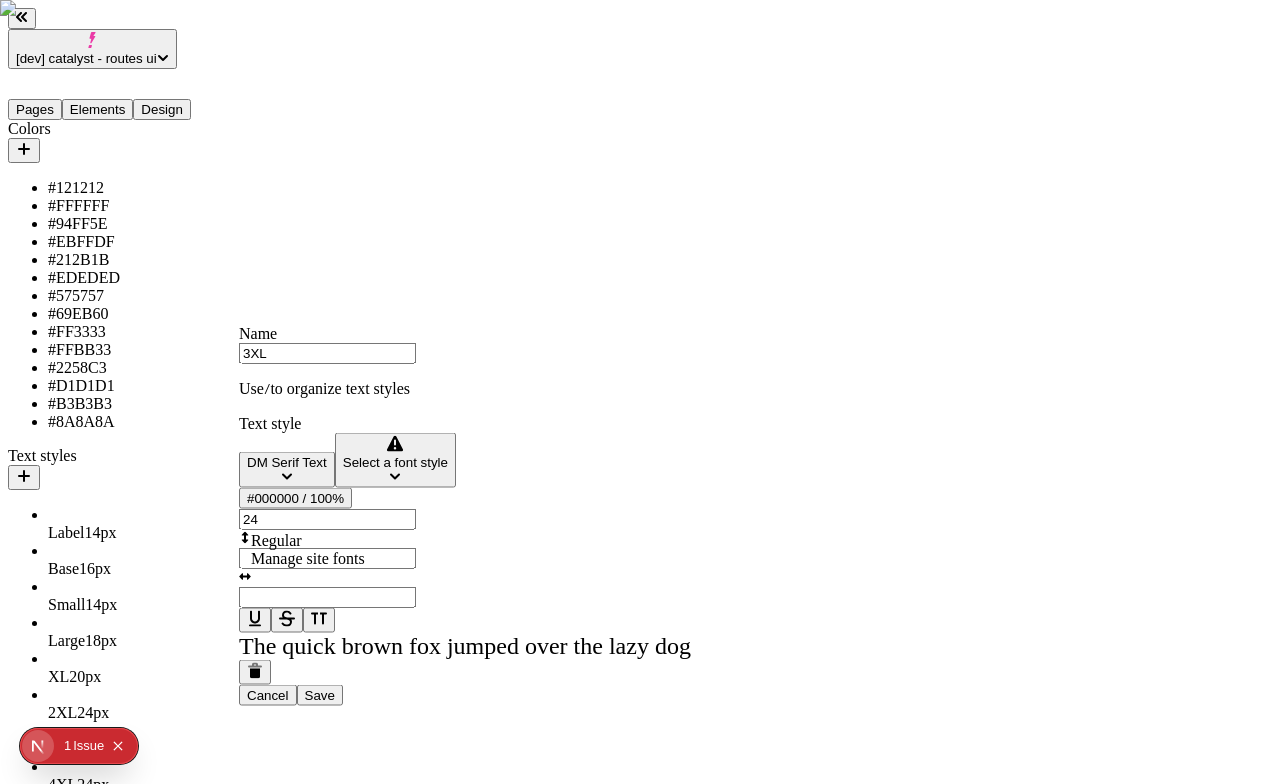 click on "Regular" at bounding box center [359, 541] 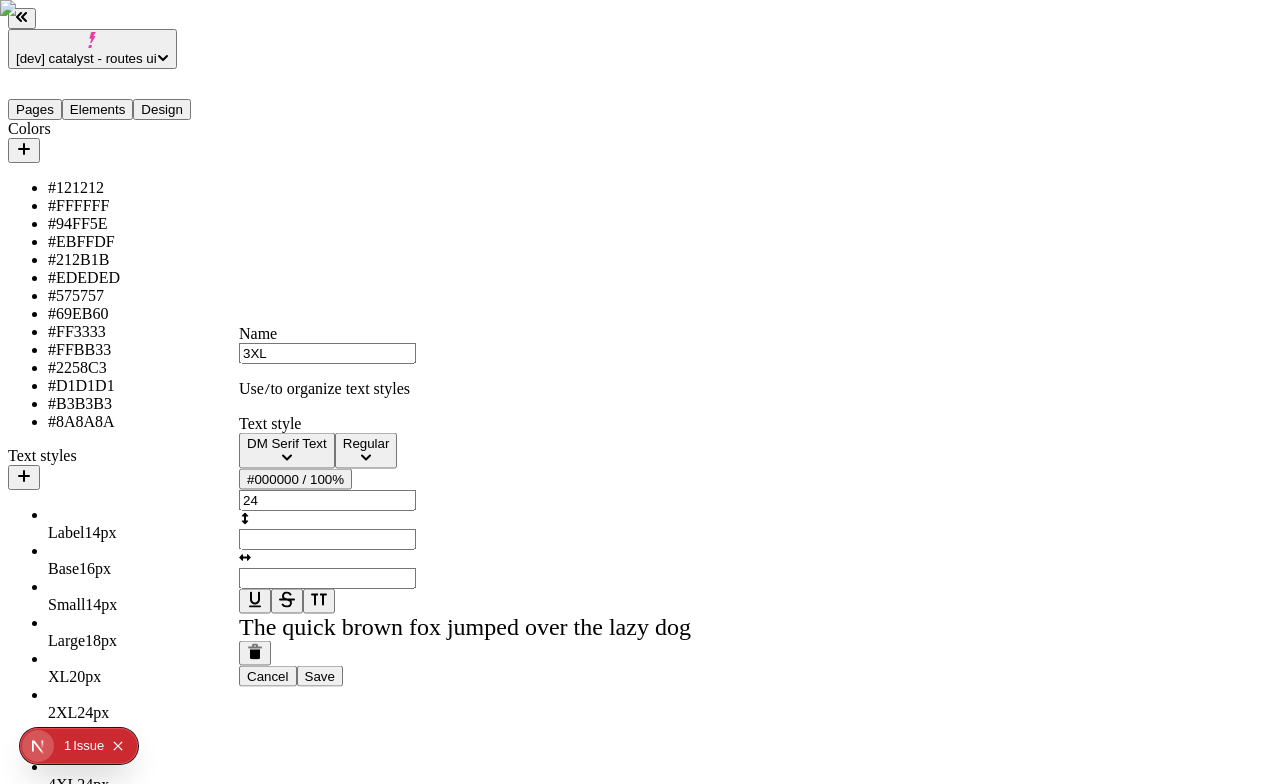 click on "#000000 / 100%" at bounding box center [295, 479] 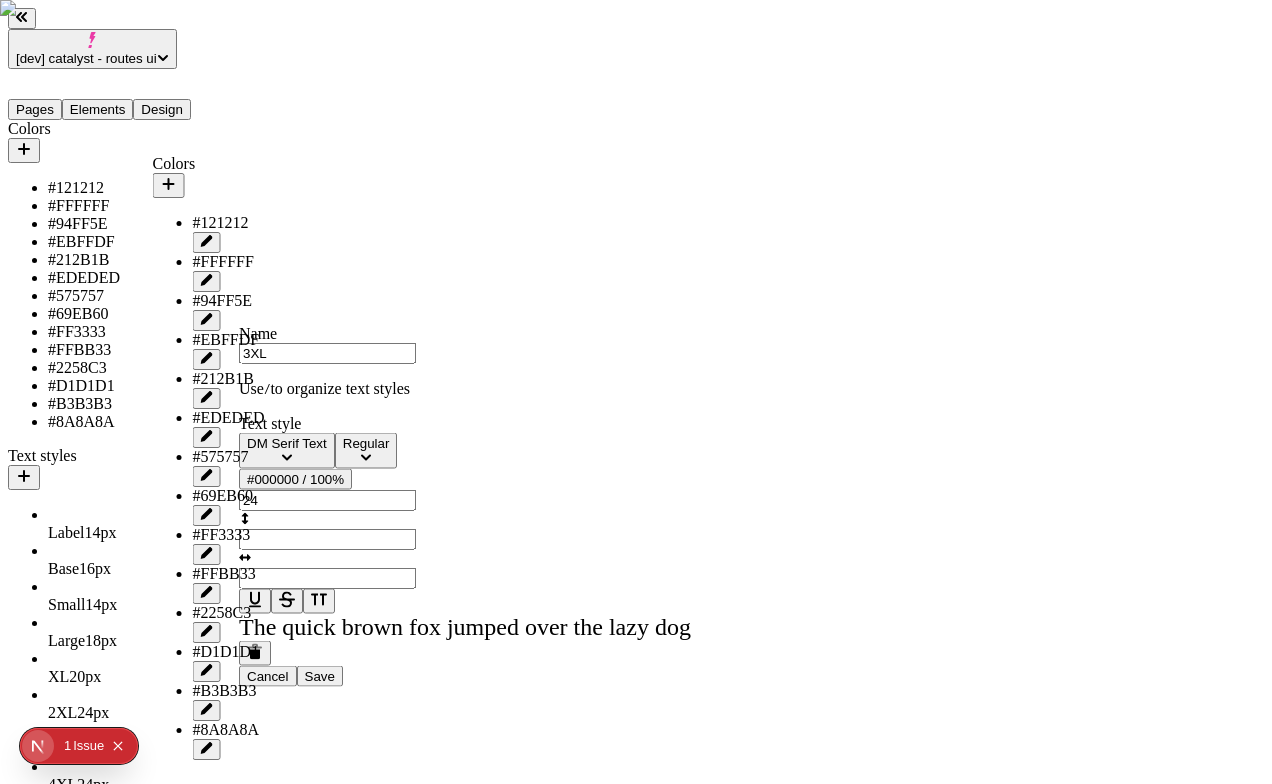 click on "#121212" at bounding box center (229, 223) 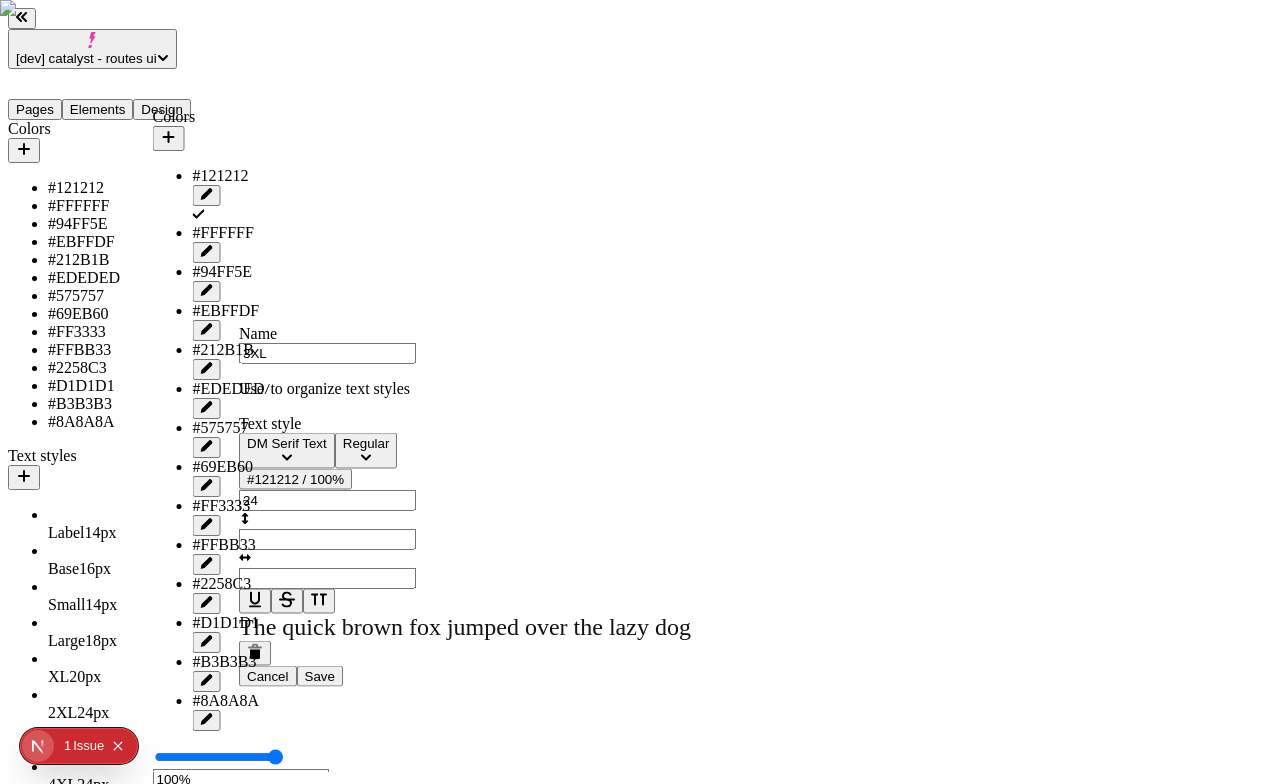 click on "24" at bounding box center (327, 500) 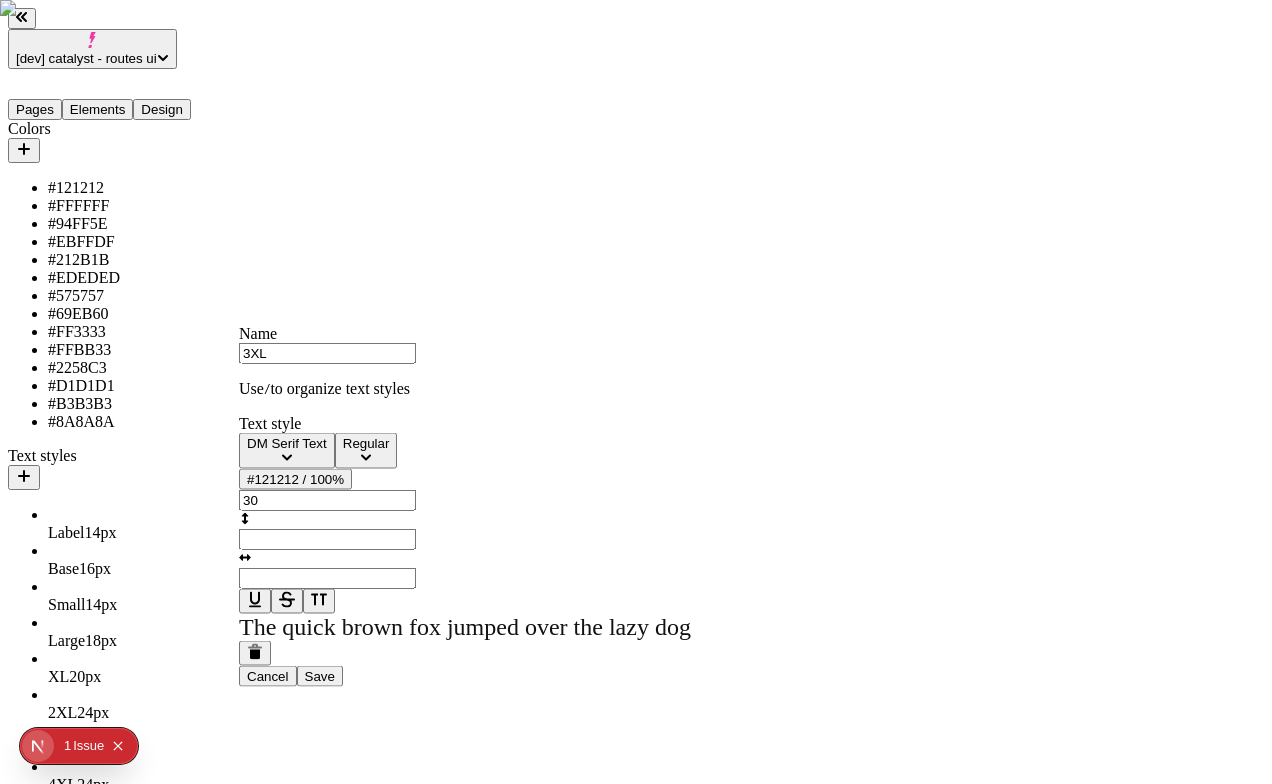 type on "30" 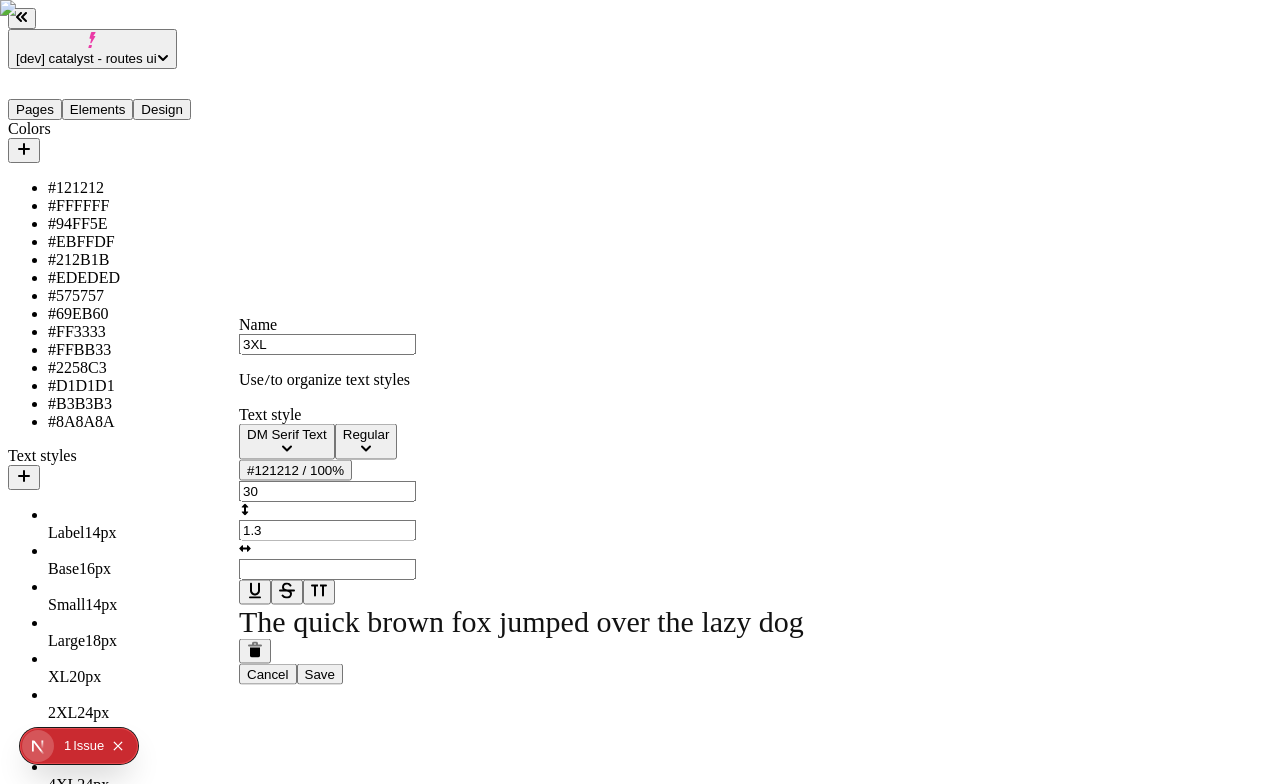 type on "1.3" 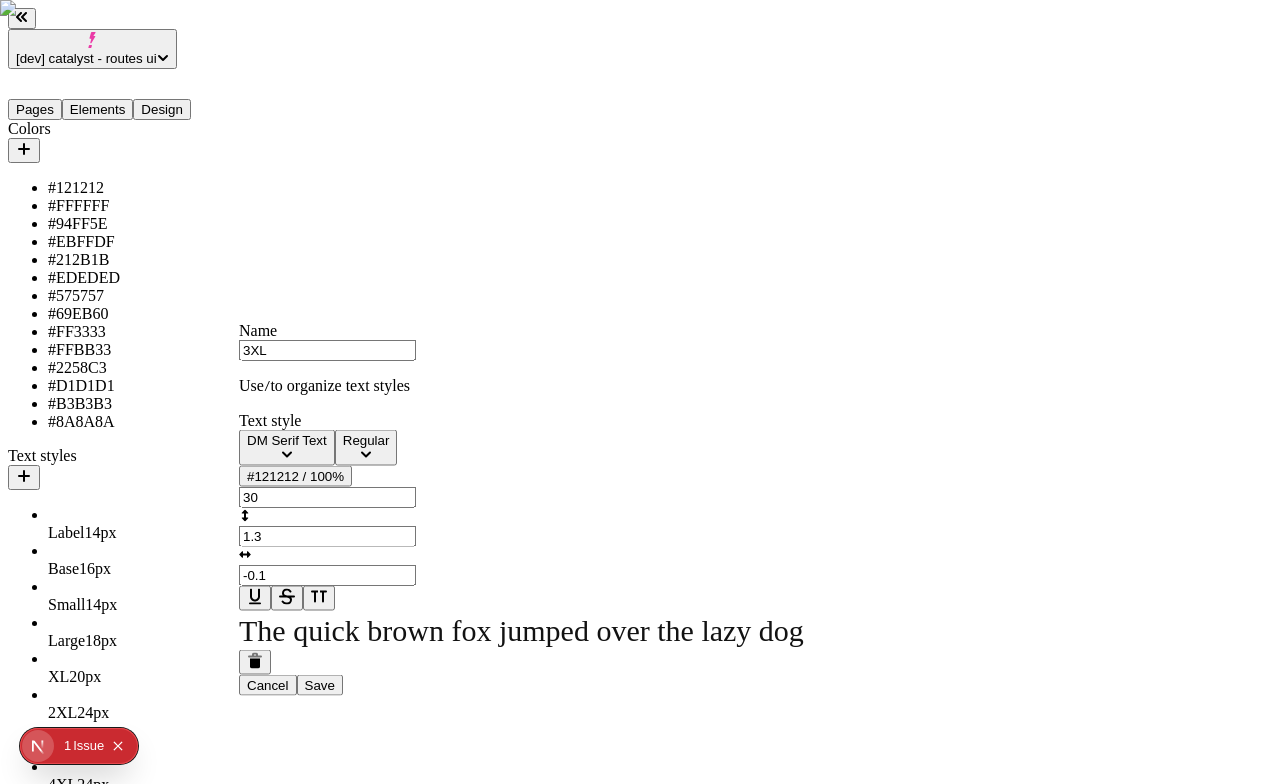 type on "-0.1" 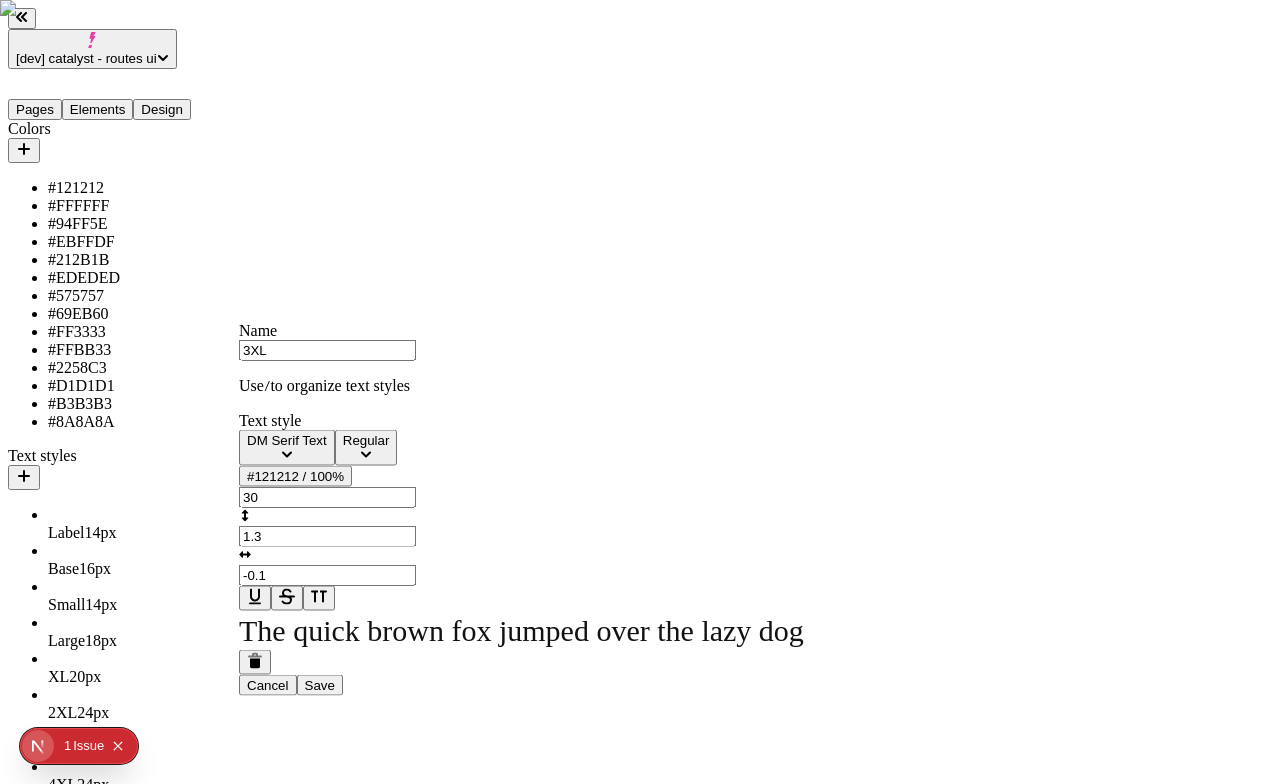 type 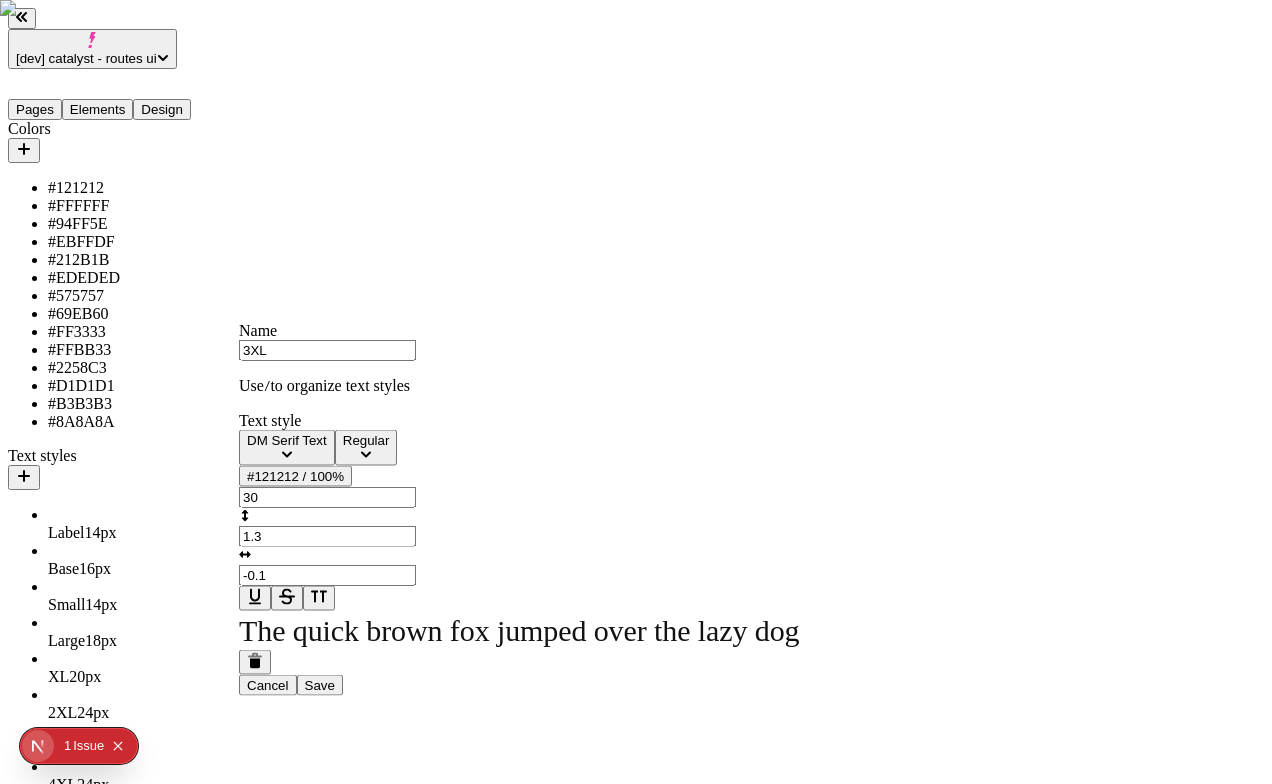click on "Save" at bounding box center [320, 685] 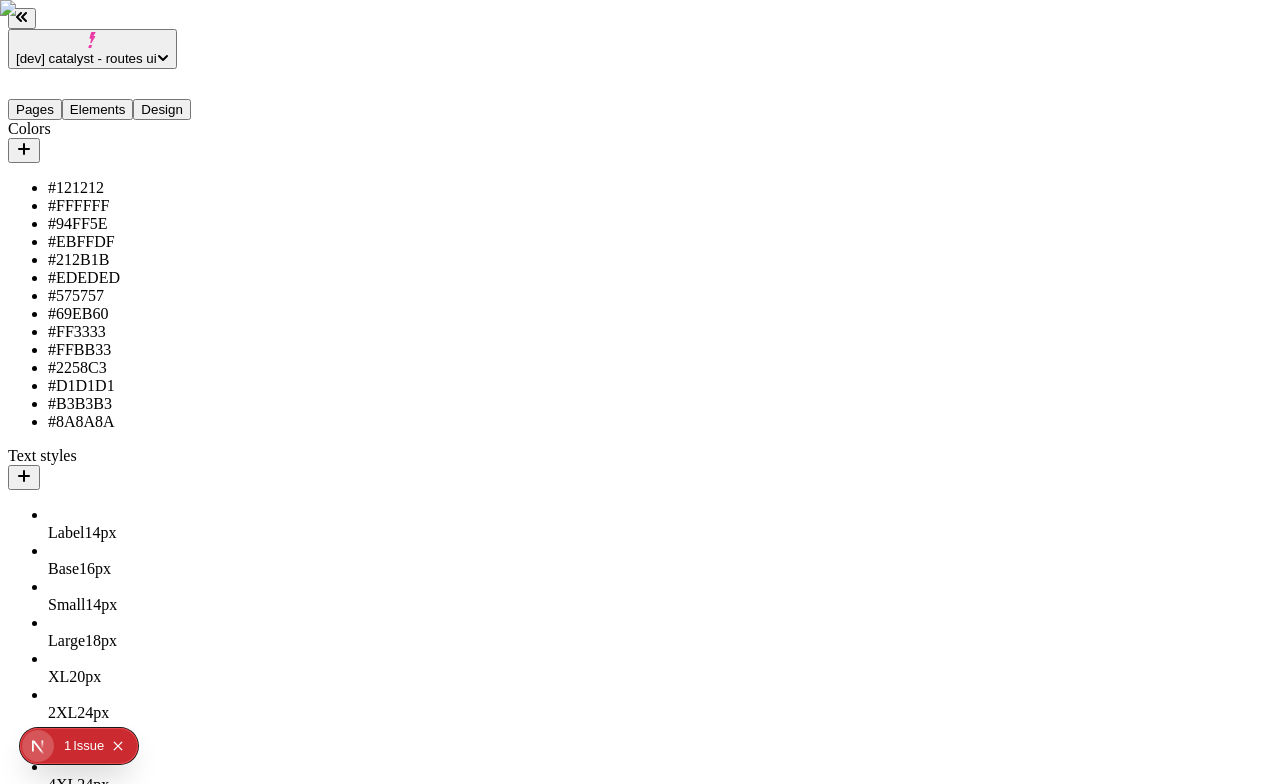 click on "2XL 24 px" at bounding box center (148, 713) 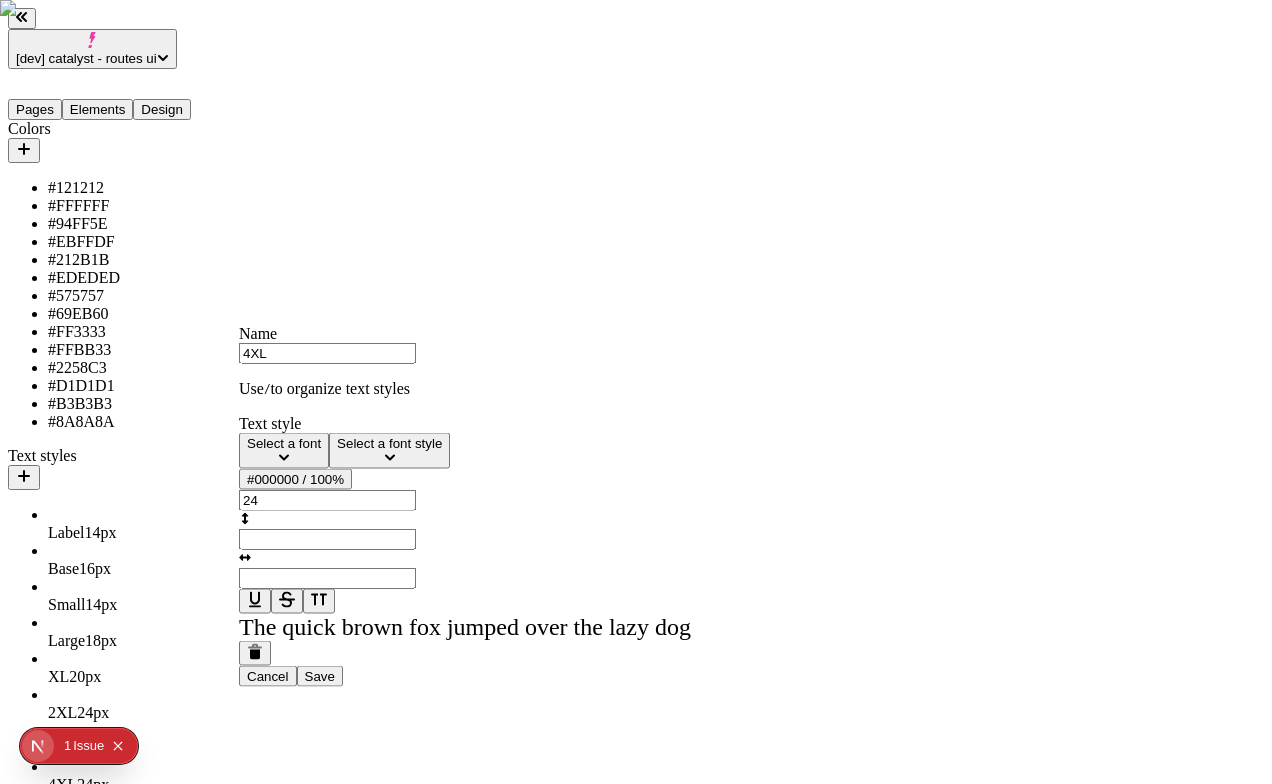 click on "24" at bounding box center (327, 500) 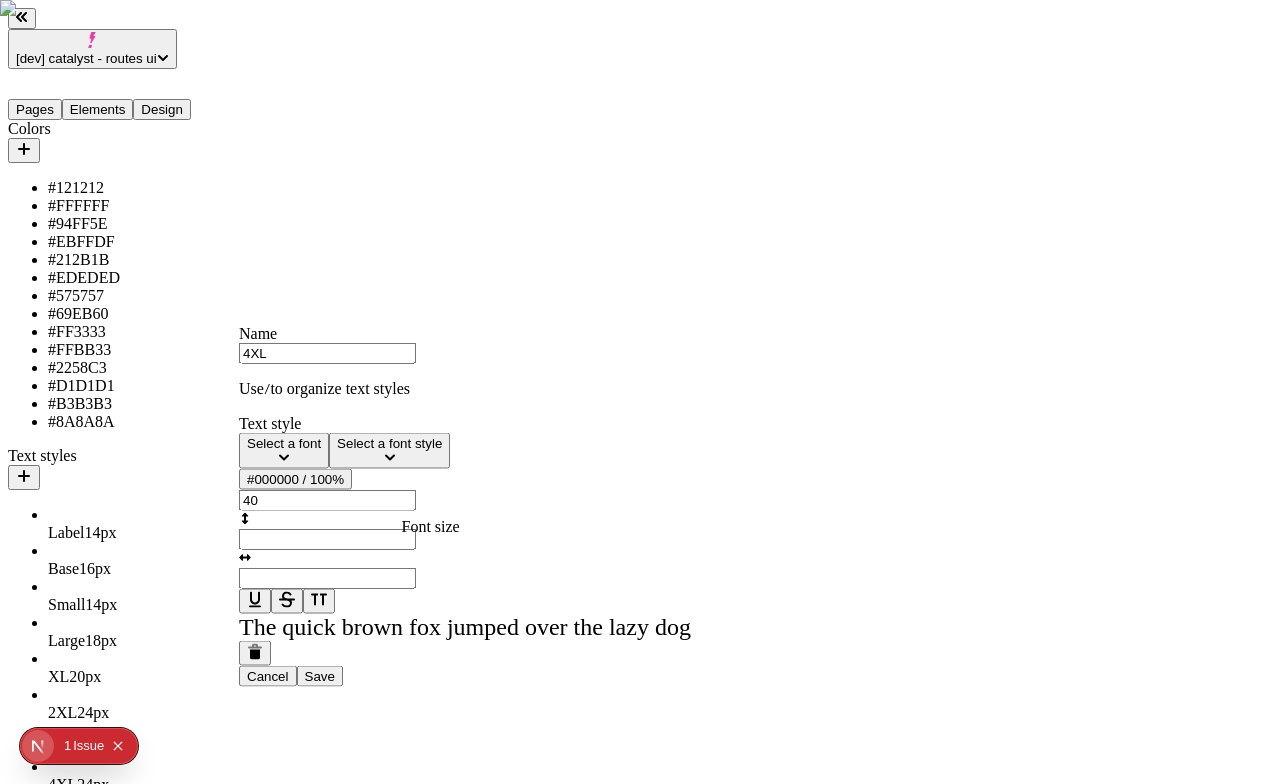 type on "40" 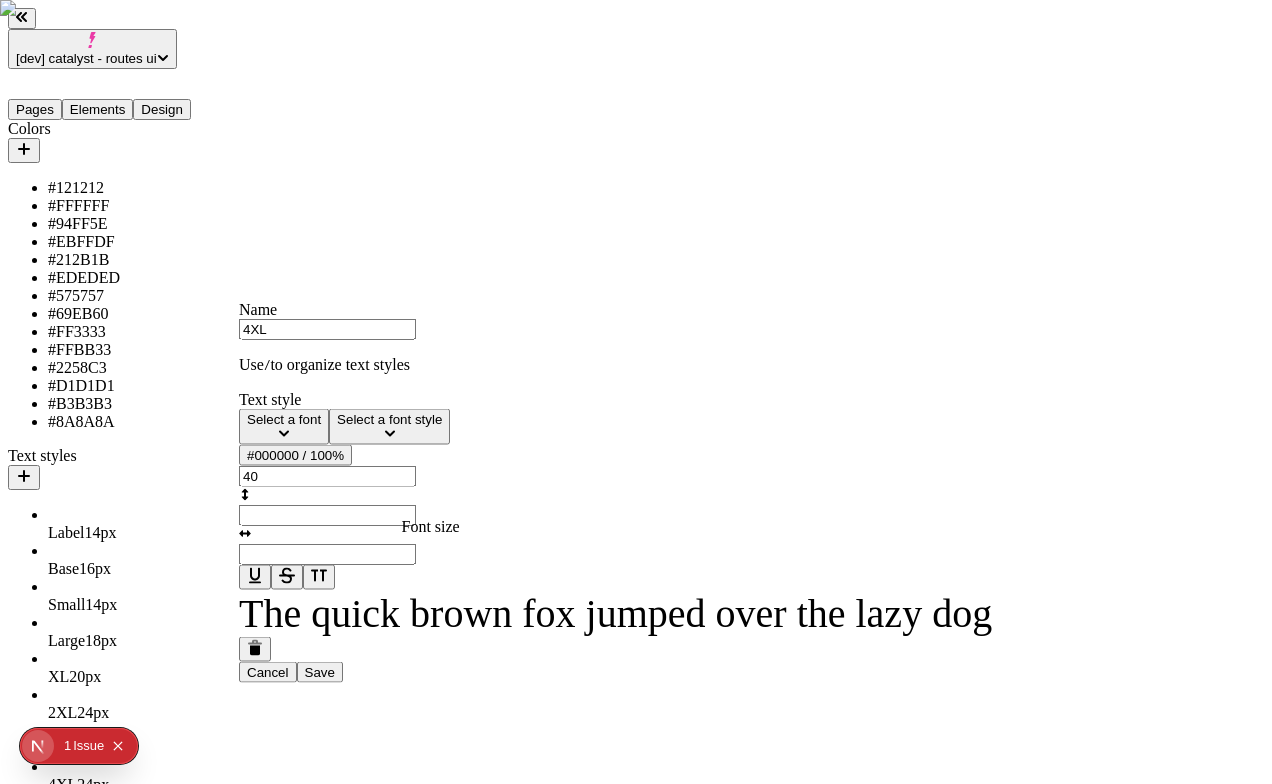 type 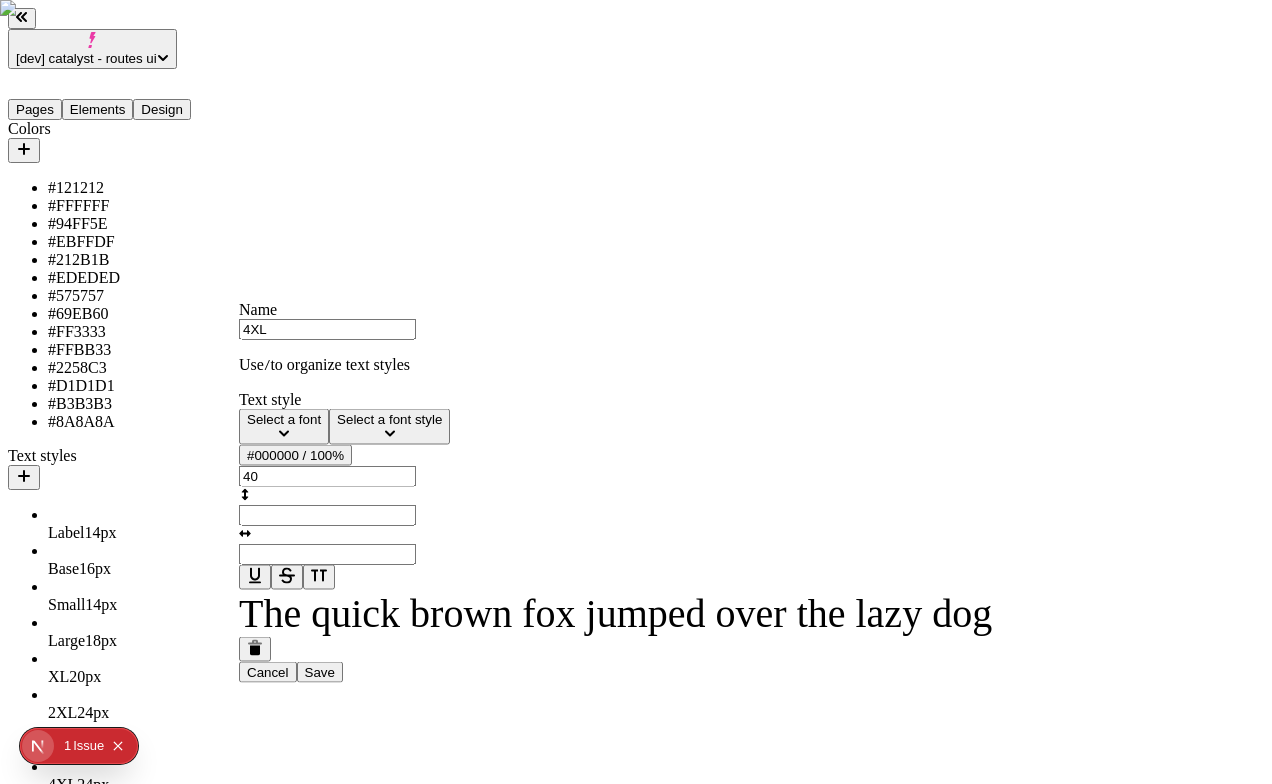 type 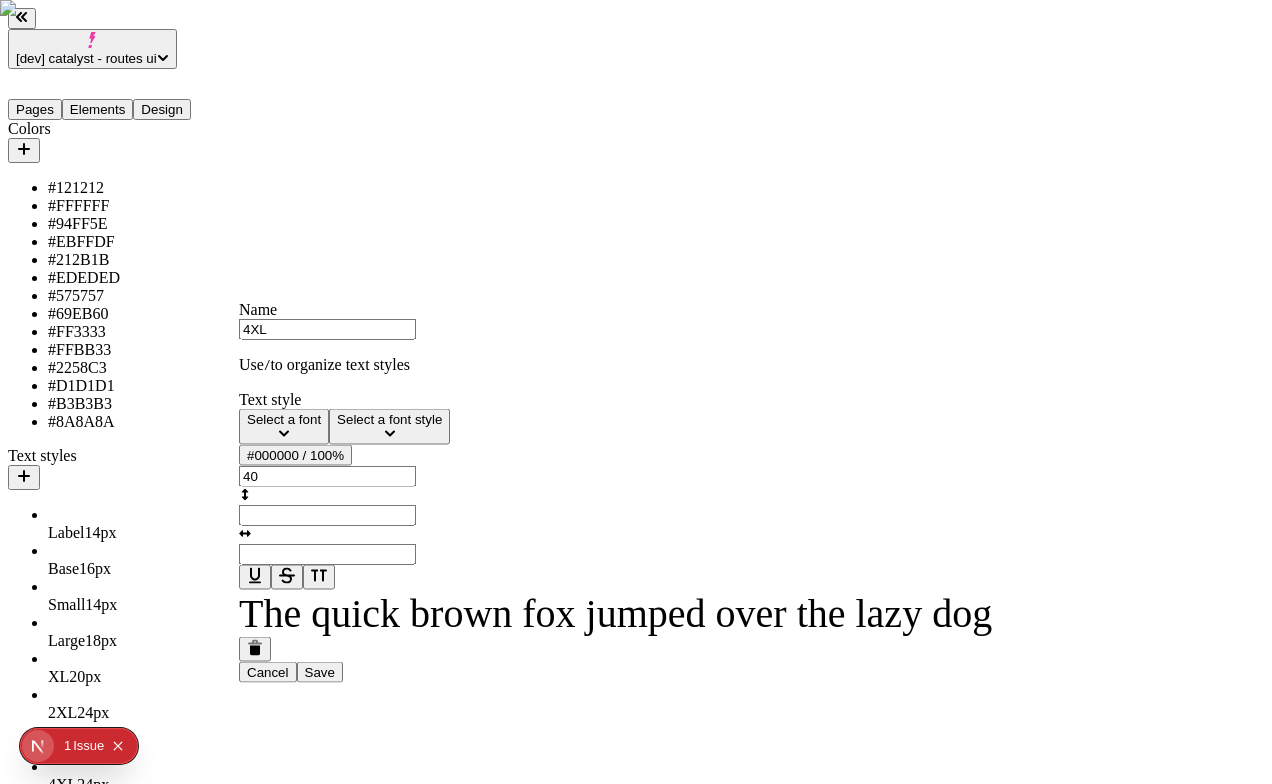 click on "Select a font" at bounding box center (284, 419) 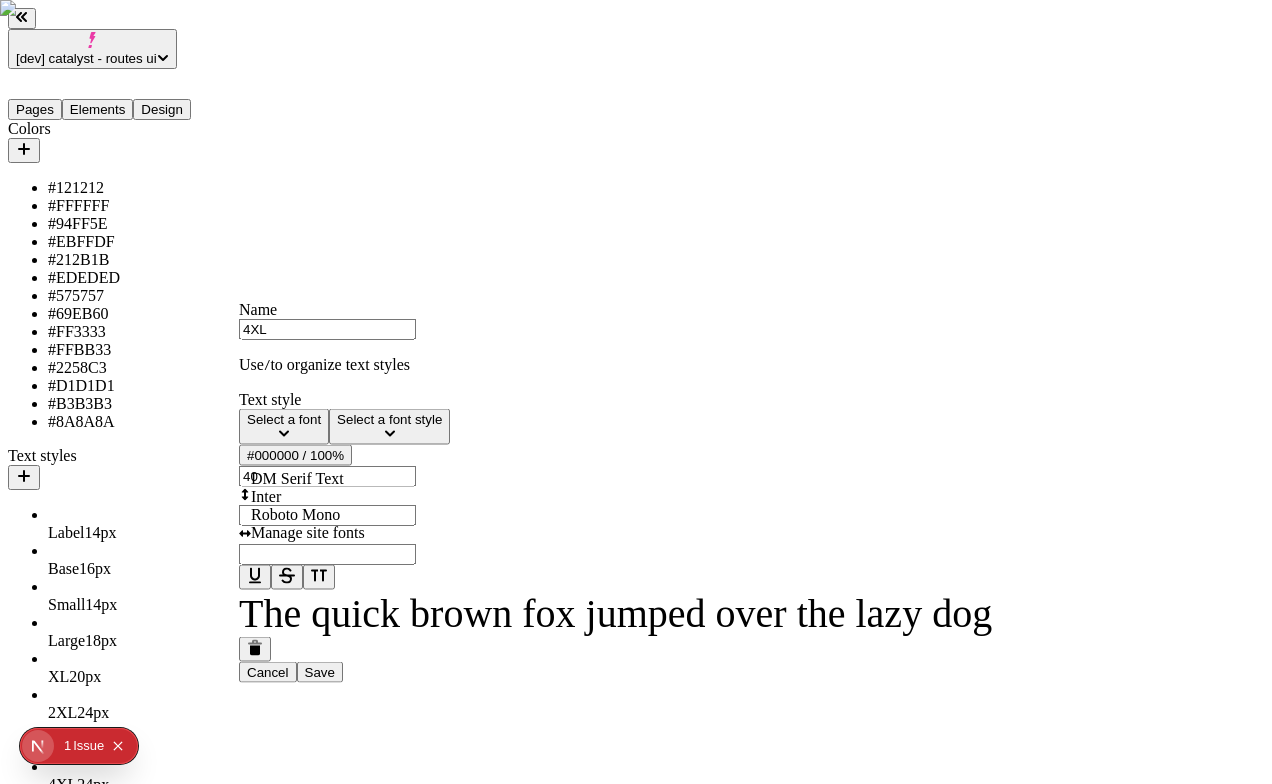 click on "DM Serif Text" at bounding box center [297, 478] 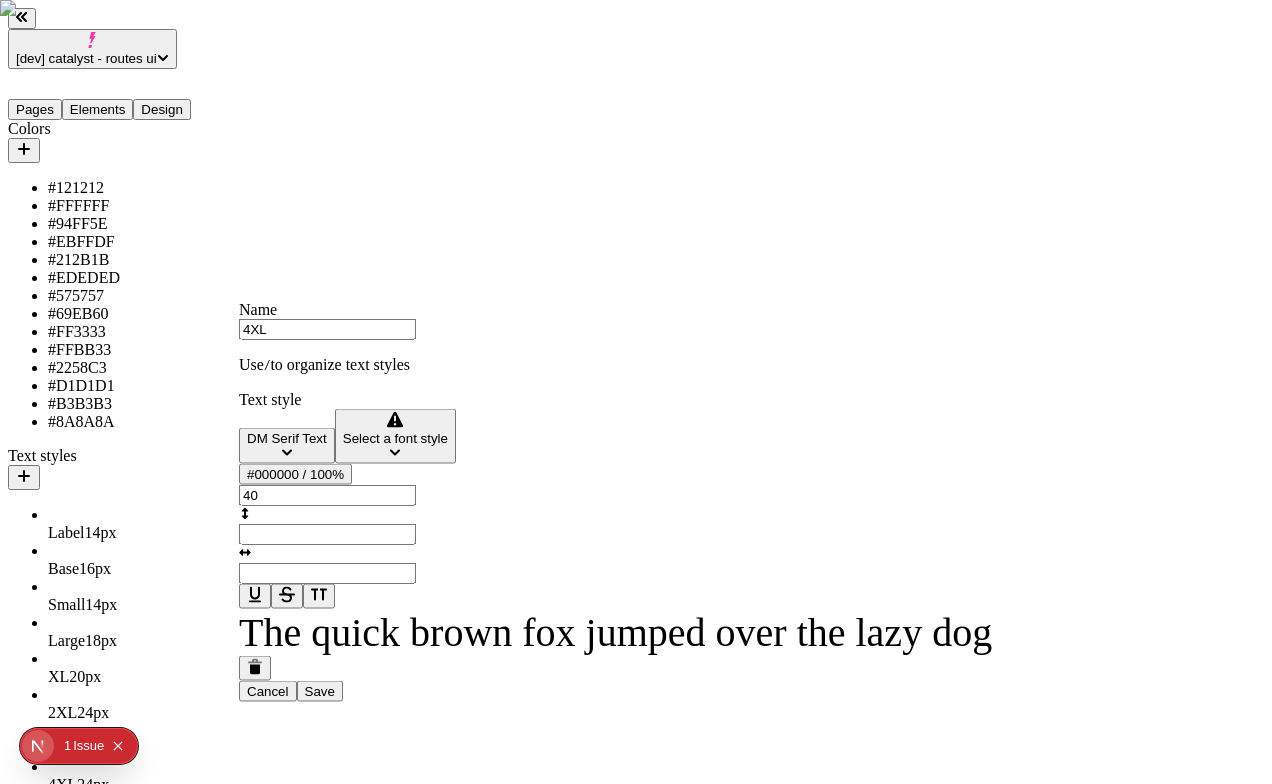 click on "Select a font style" at bounding box center (395, 438) 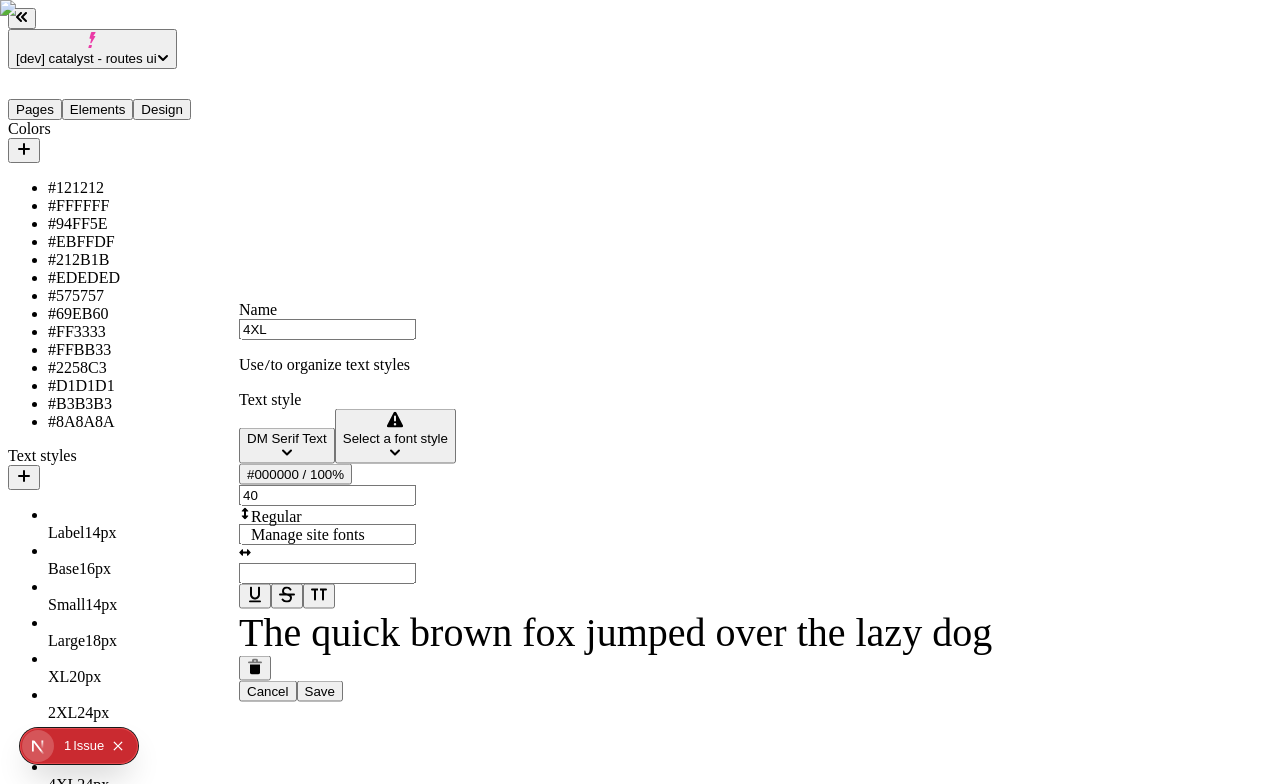 click on "Regular" at bounding box center [276, 516] 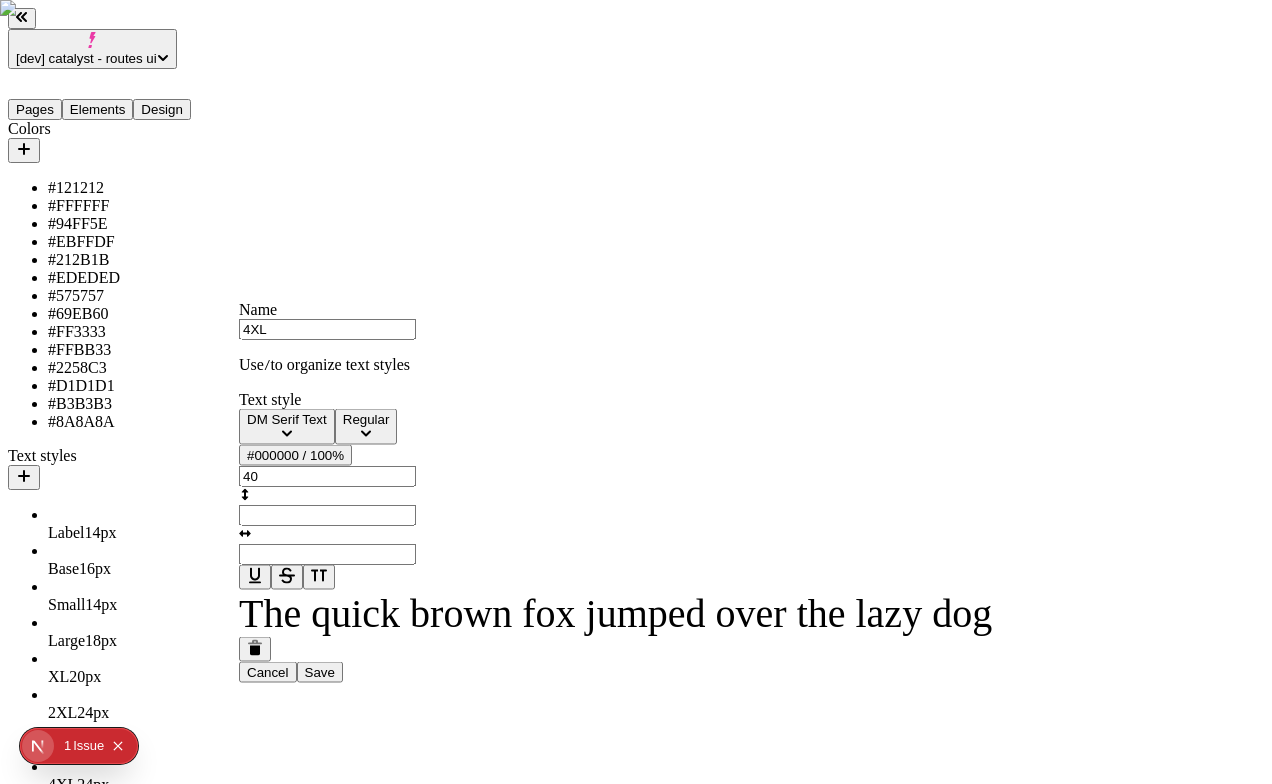 click on "#000000 / 100%" at bounding box center [295, 455] 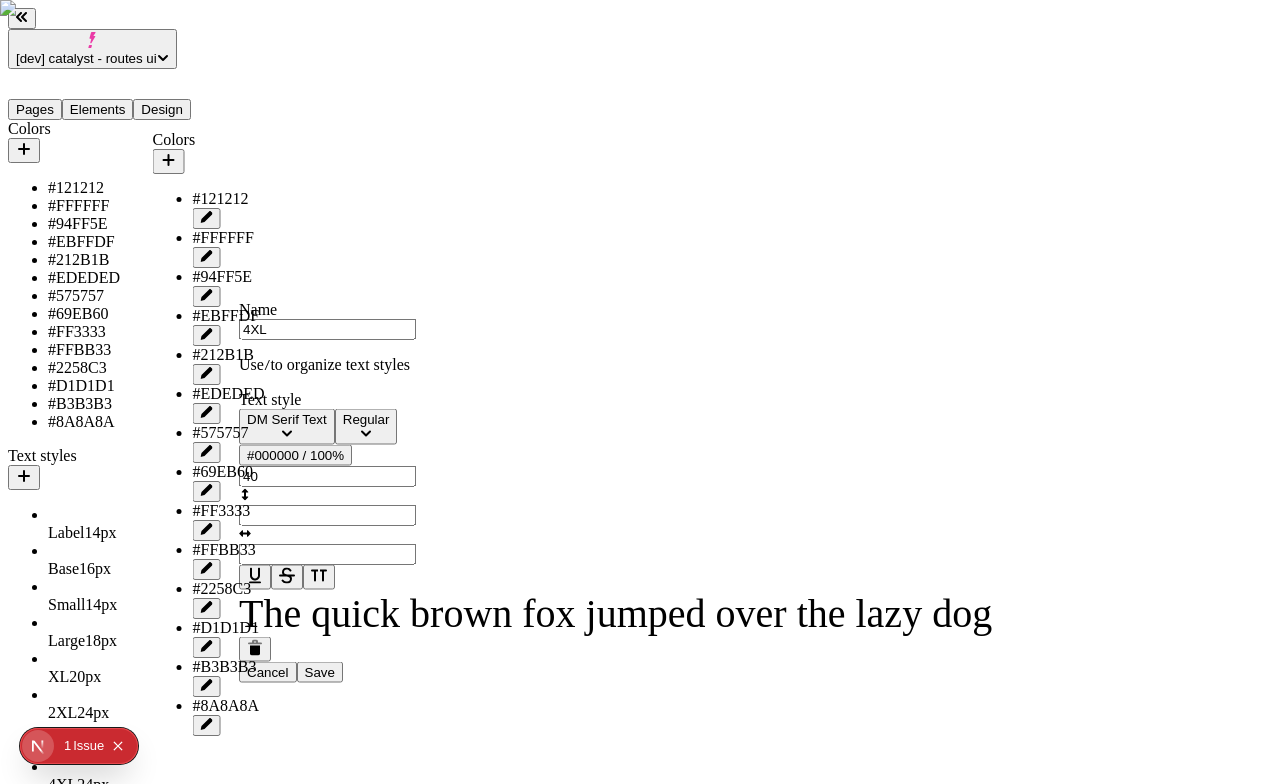 click on "#121212" at bounding box center (229, 199) 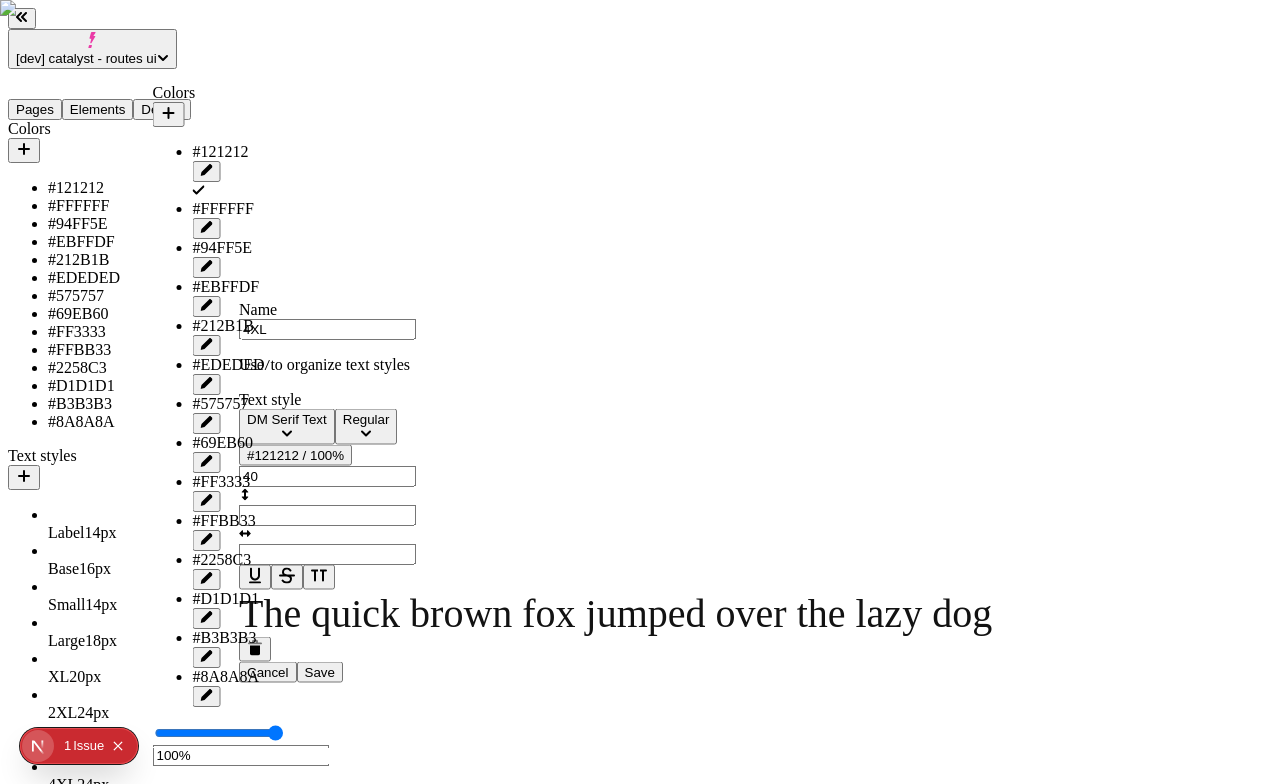 click at bounding box center [327, 515] 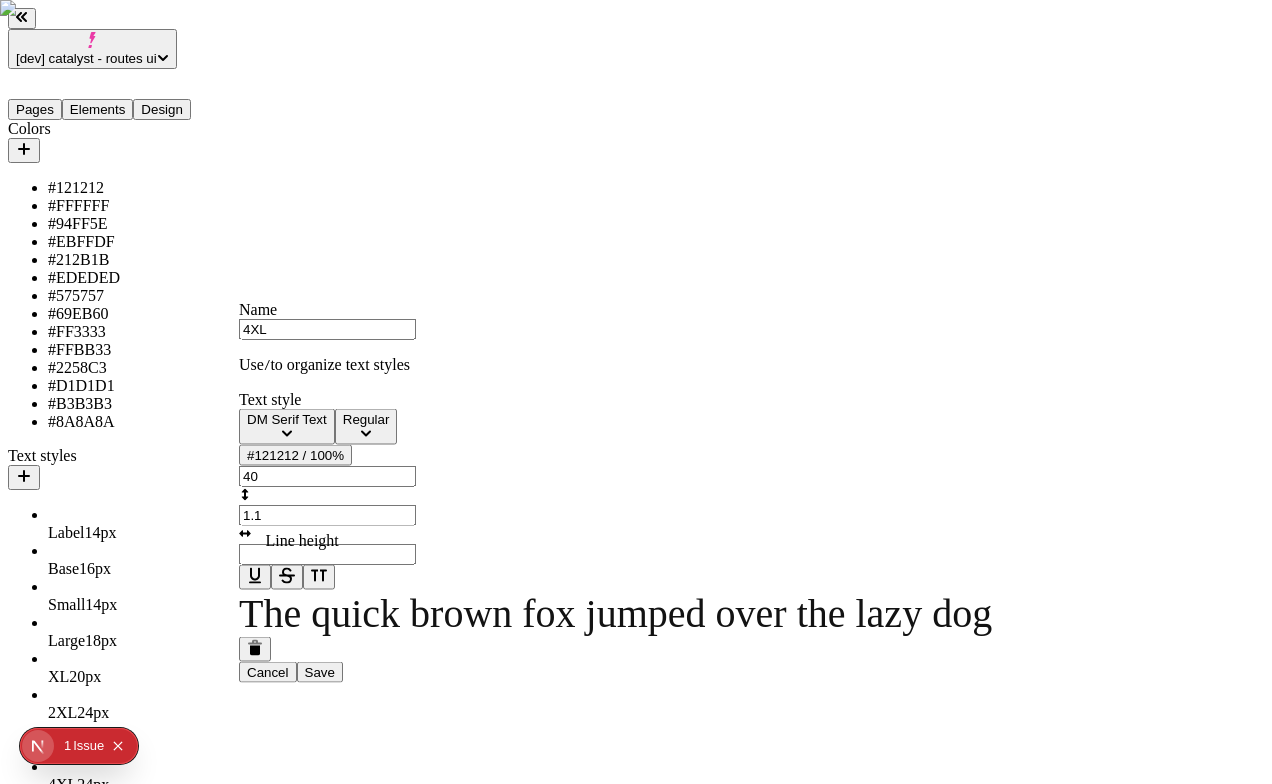 type on "1.1" 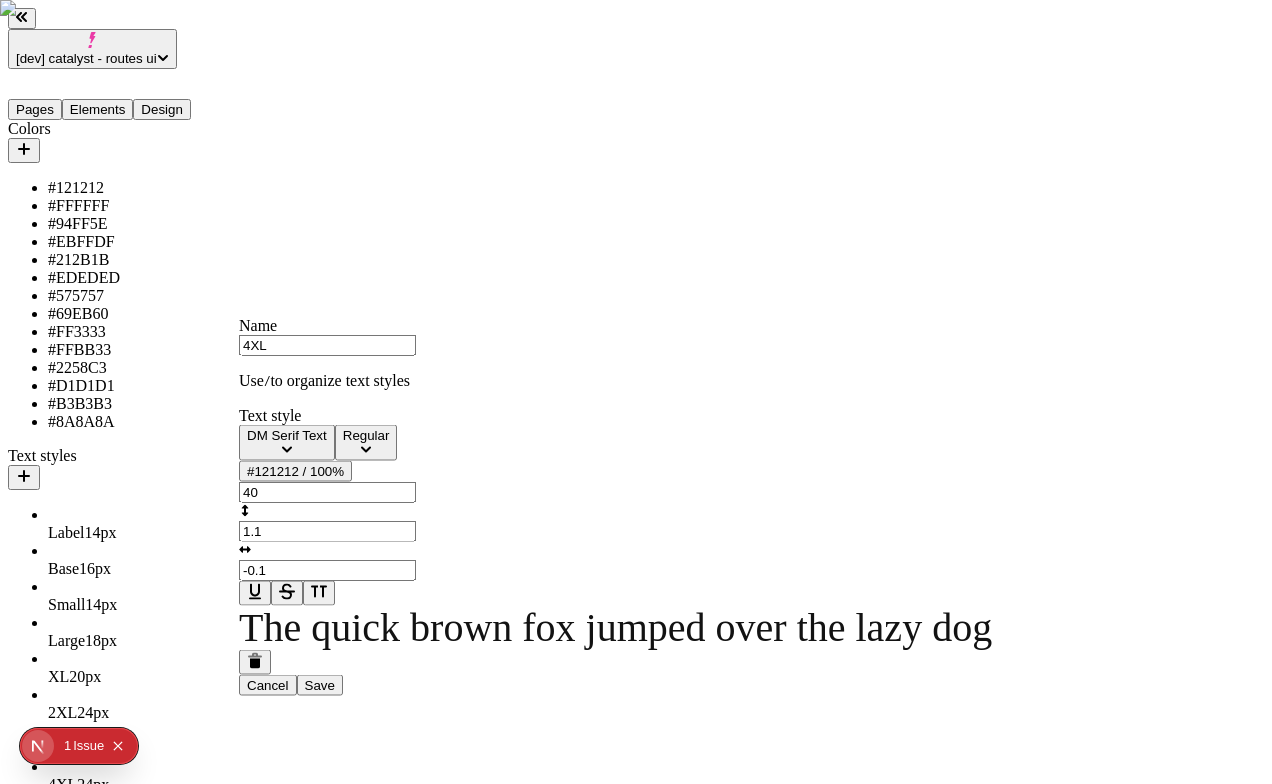 type on "-0.1" 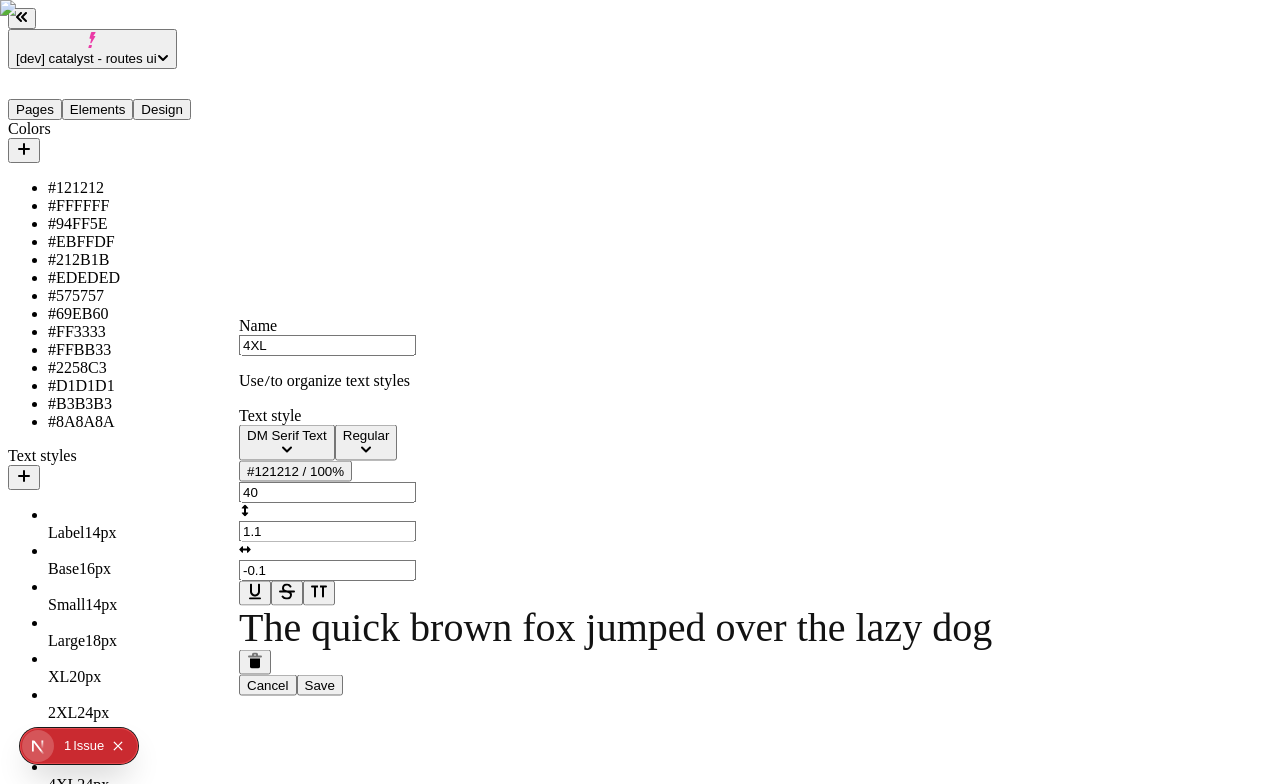type 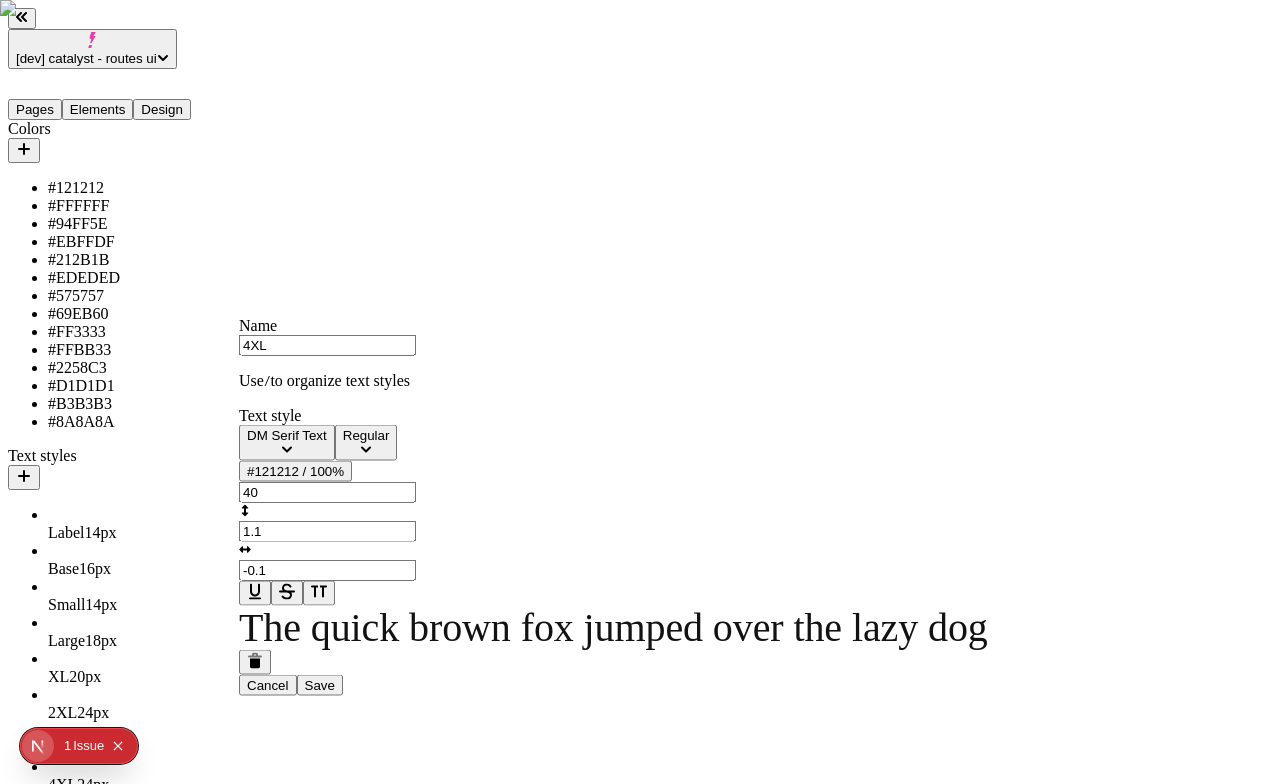 click on "Save" at bounding box center (320, 685) 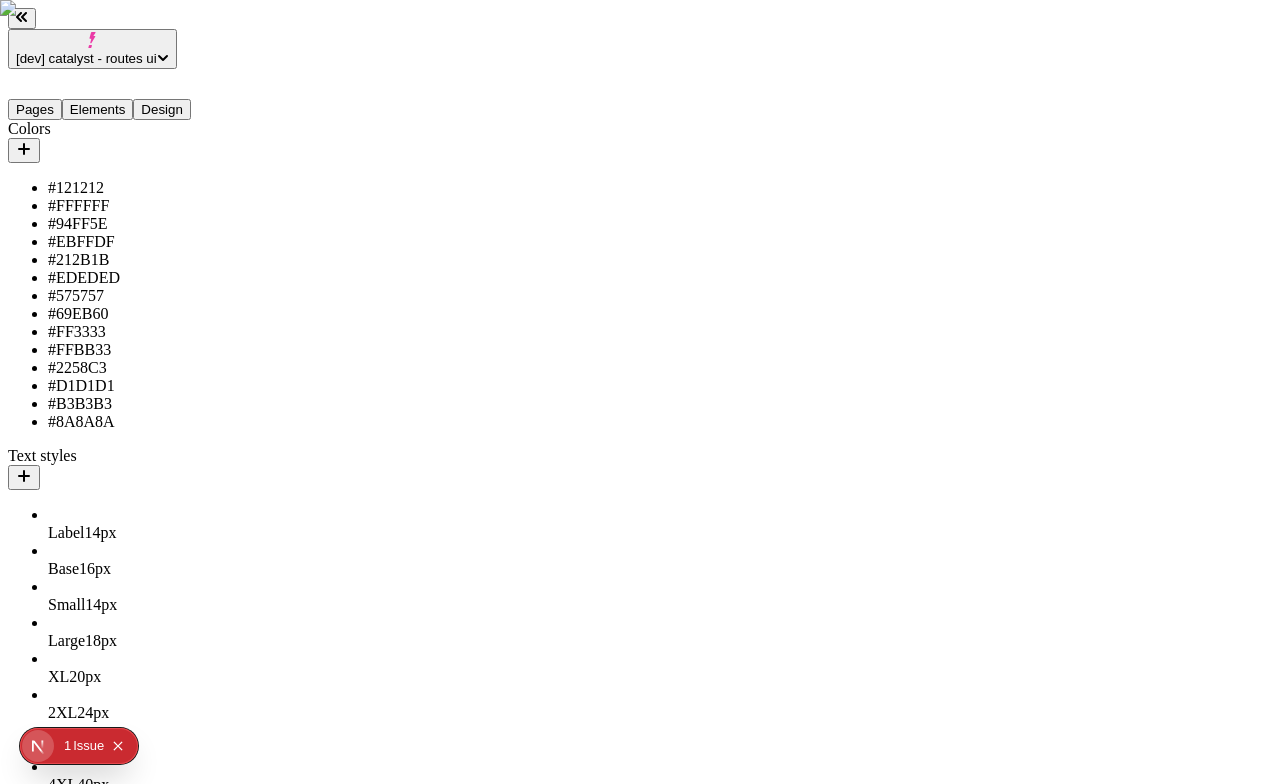 click on "5XL 24 px" at bounding box center [148, 821] 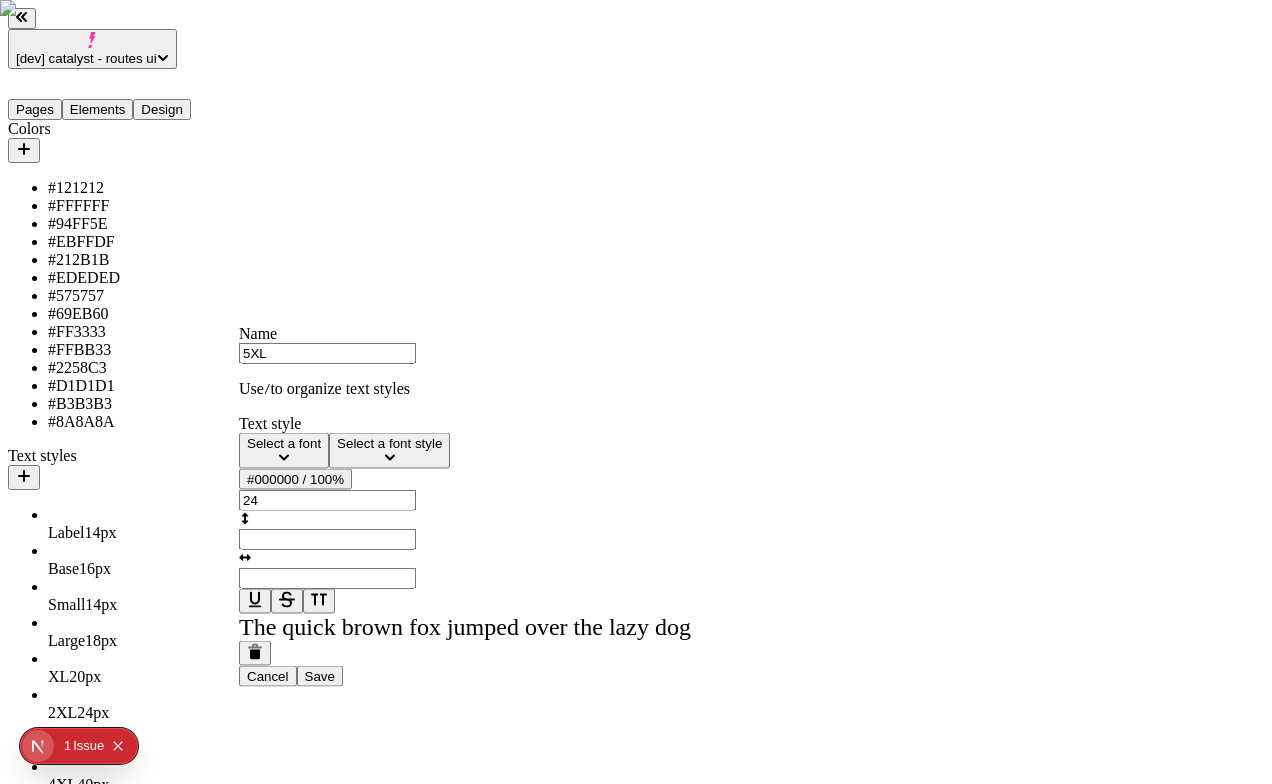 click on "Text style Select a font Select a font style #000000 / 100% 24" at bounding box center [465, 514] 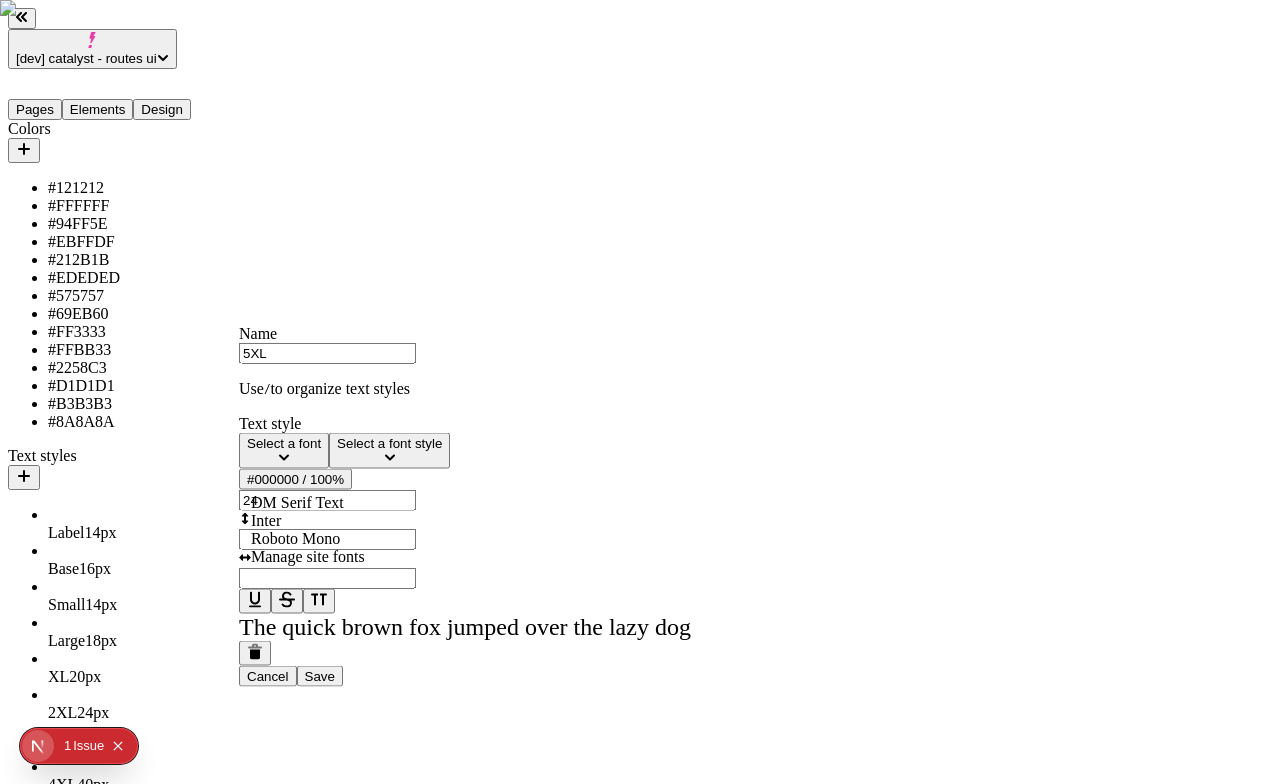 click on "DM Serif Text Inter Roboto Mono" at bounding box center (359, 521) 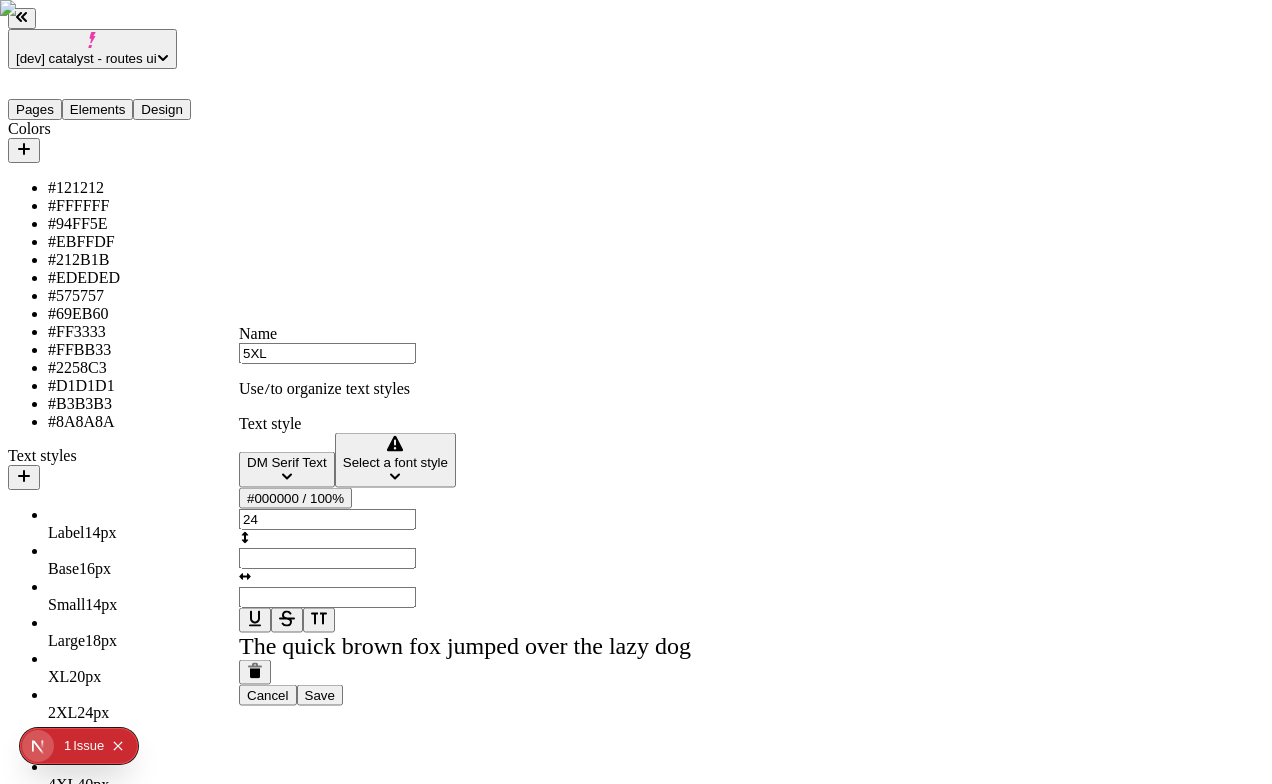 click on "Select a font style" at bounding box center [395, 460] 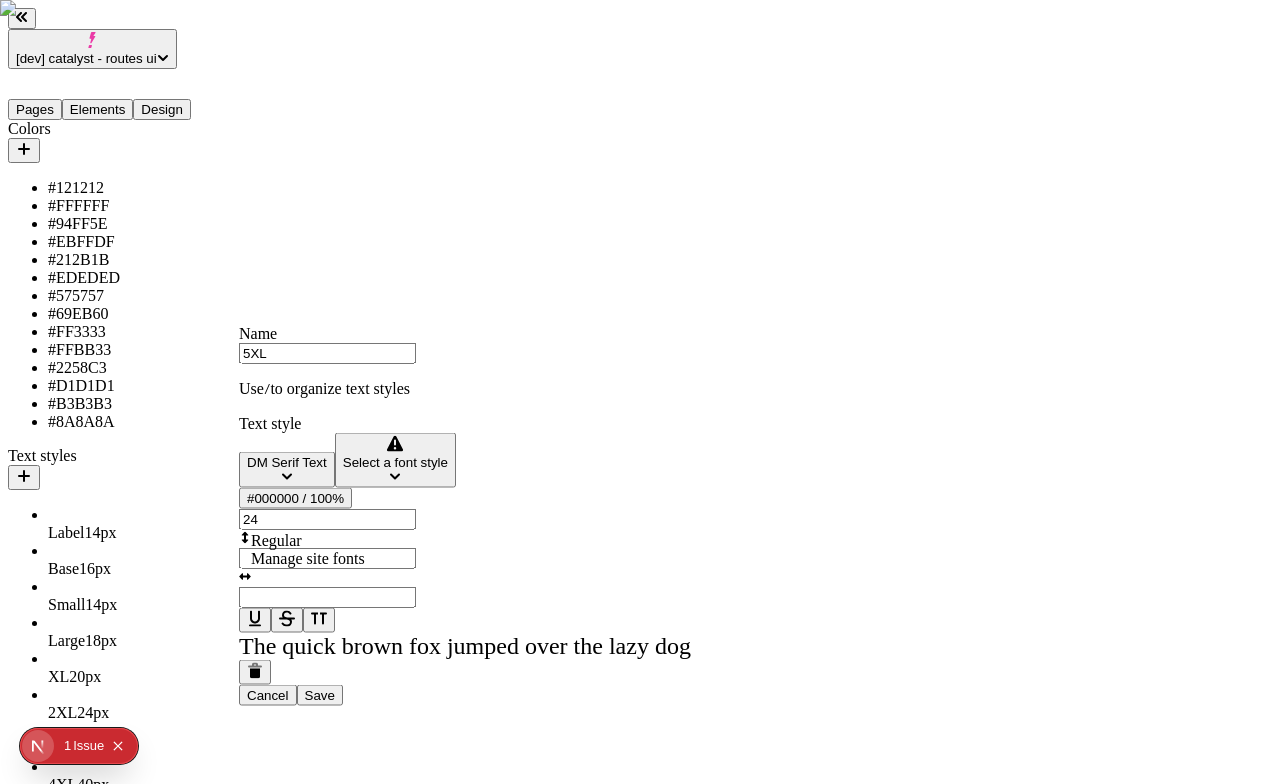 click on "Regular" at bounding box center (359, 541) 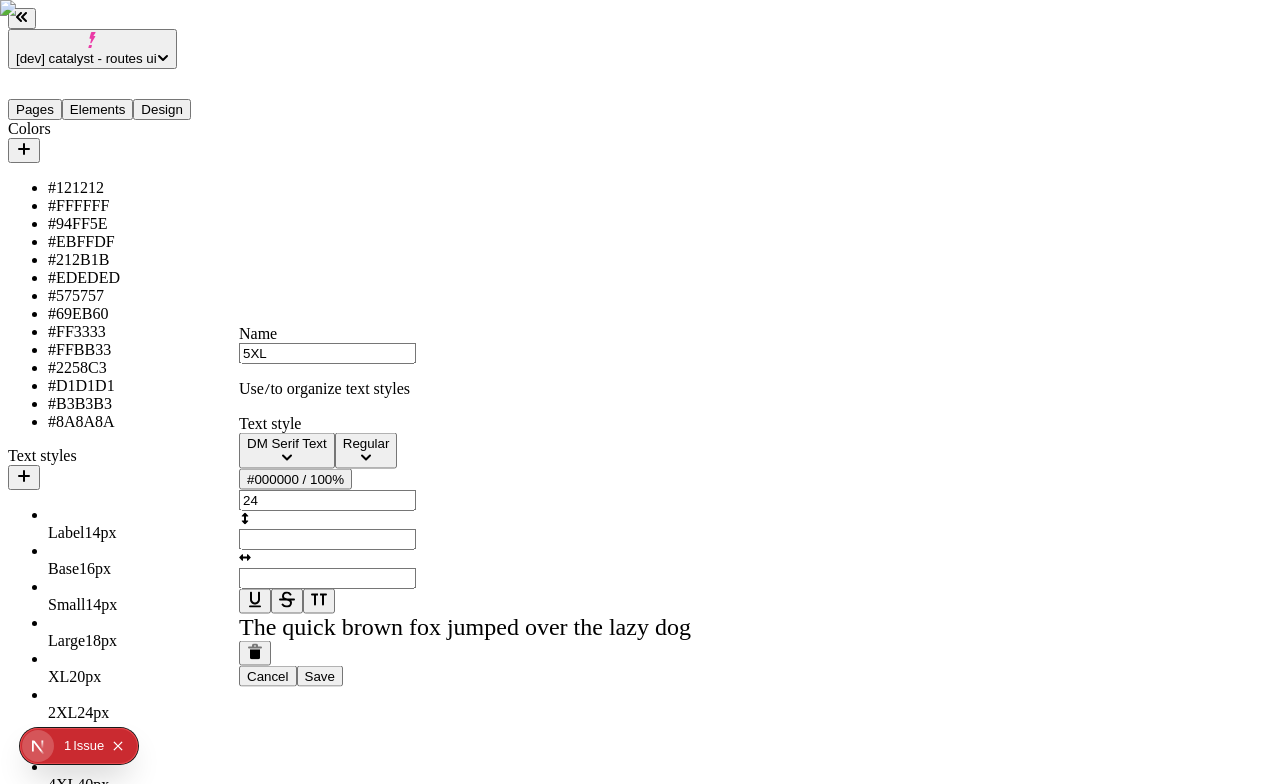click on "#000000 / 100%" at bounding box center (295, 479) 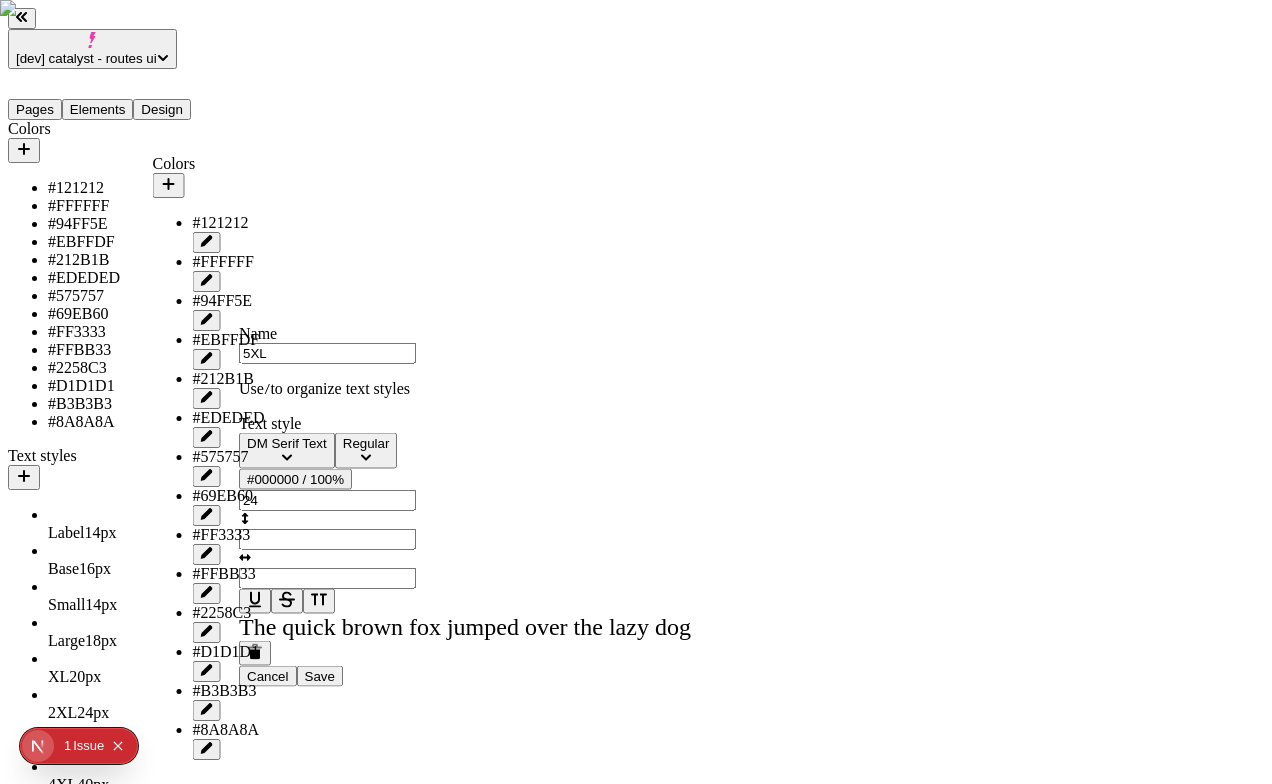 click on "#121212" at bounding box center [229, 223] 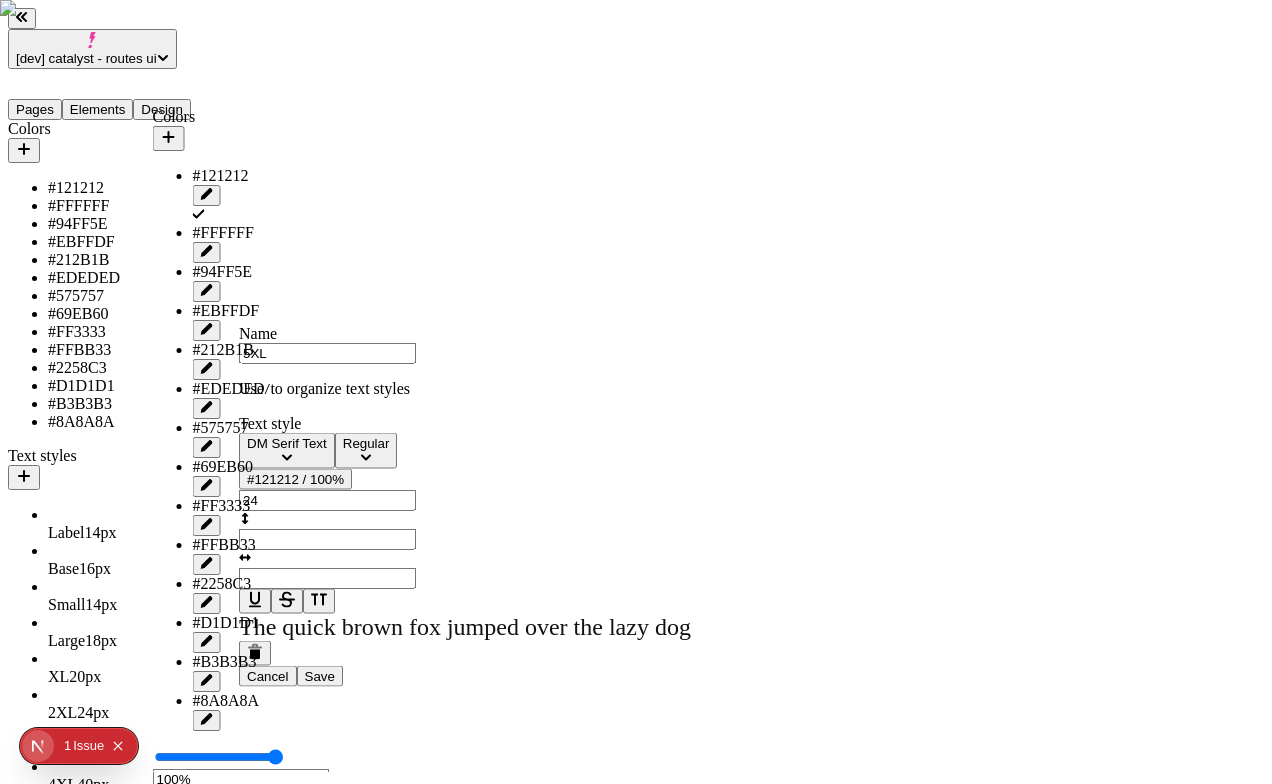 click on "24" at bounding box center (327, 500) 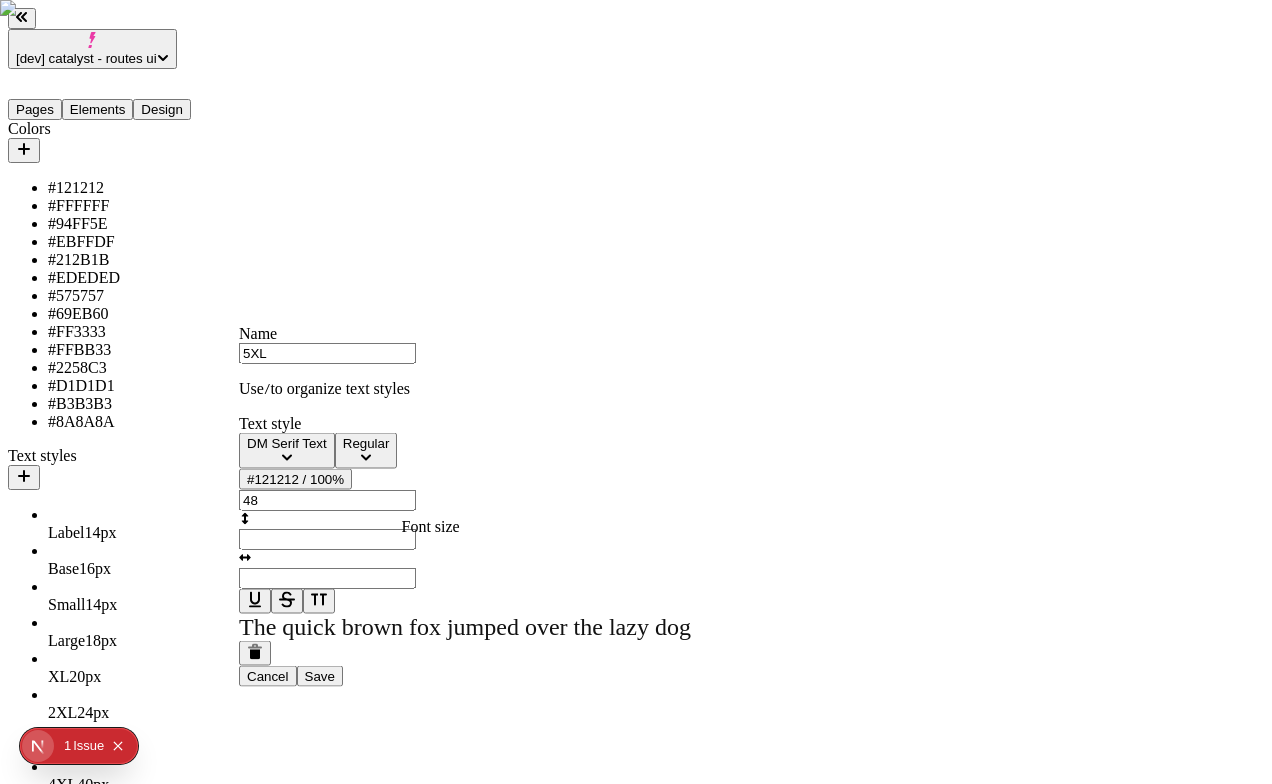 type on "48" 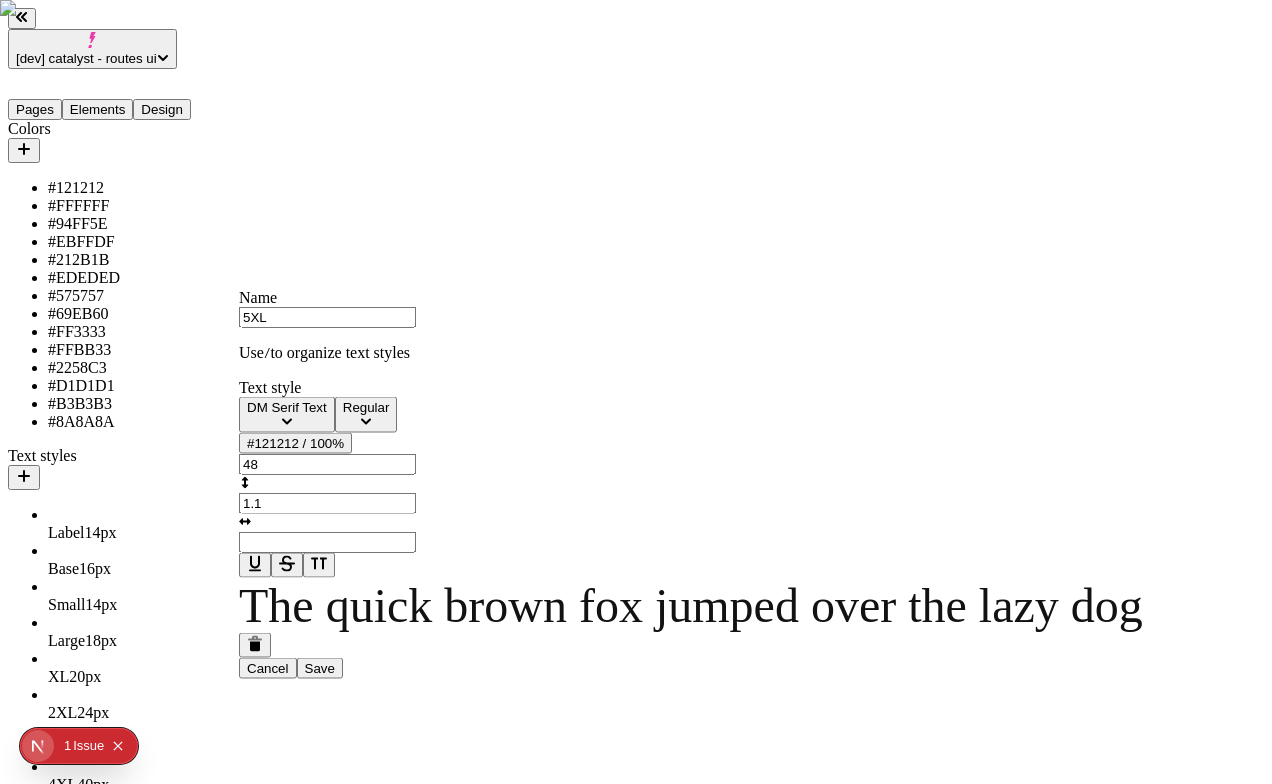 type on "1.1" 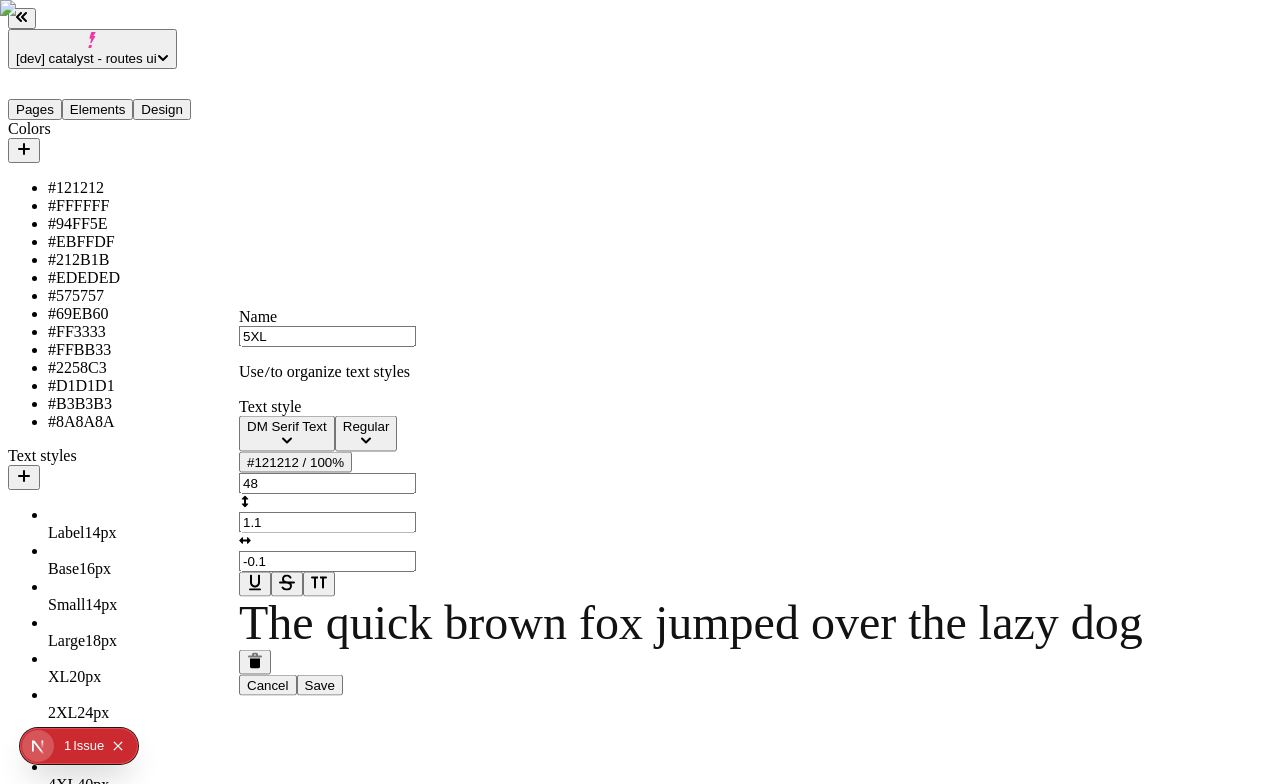 type on "-0.1" 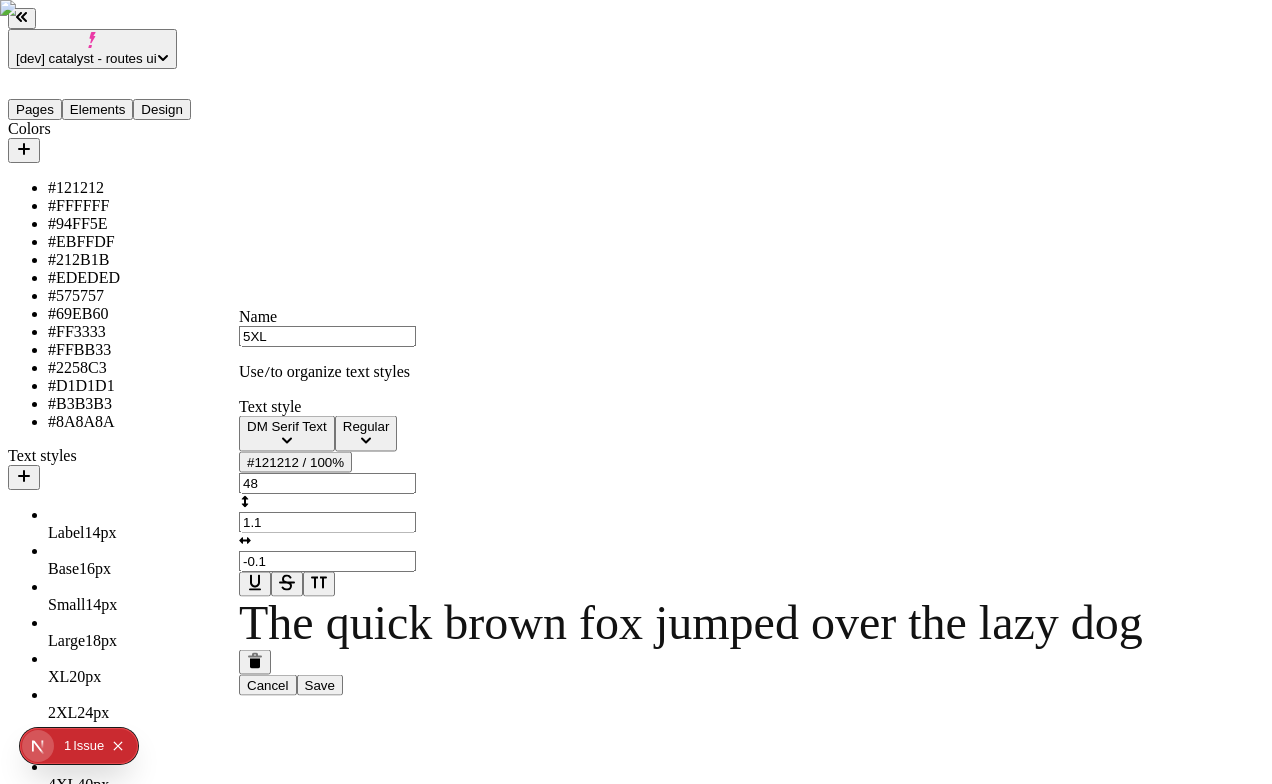type 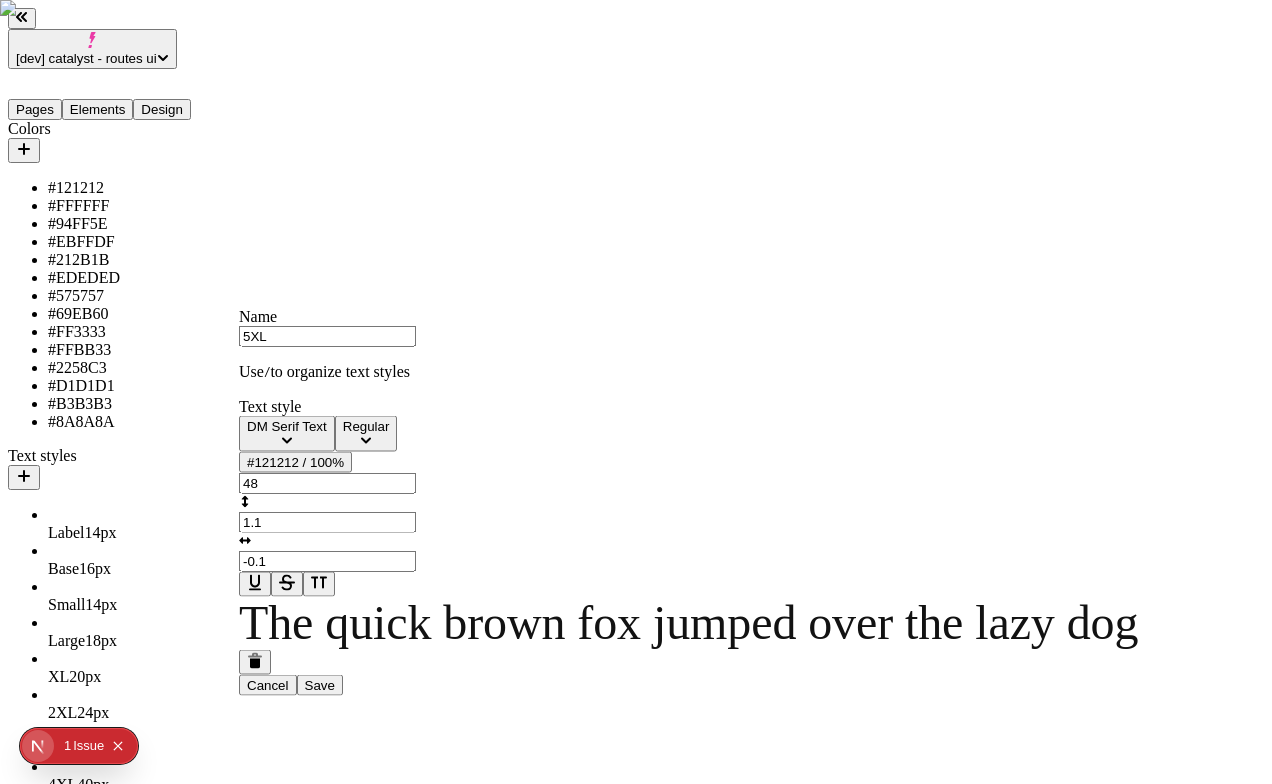 click on "Save" at bounding box center [320, 684] 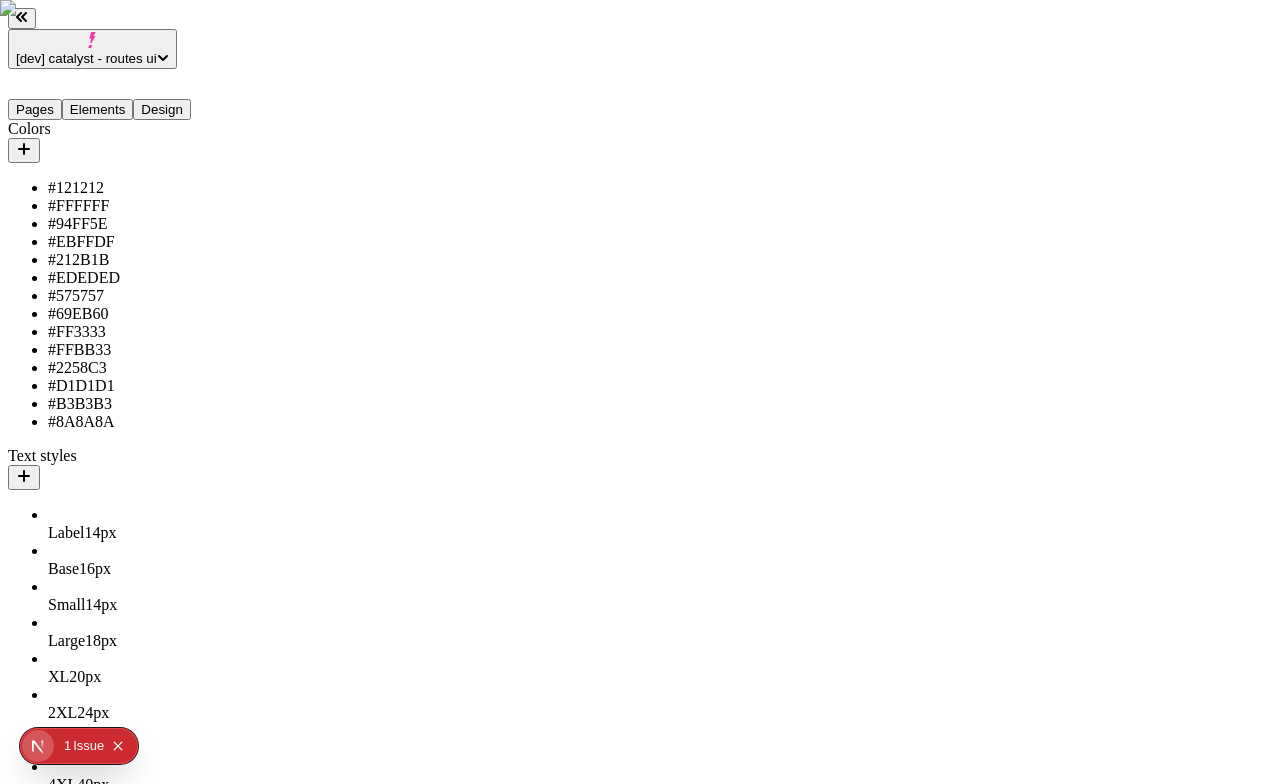 click on "6XL 24 px" at bounding box center (148, 857) 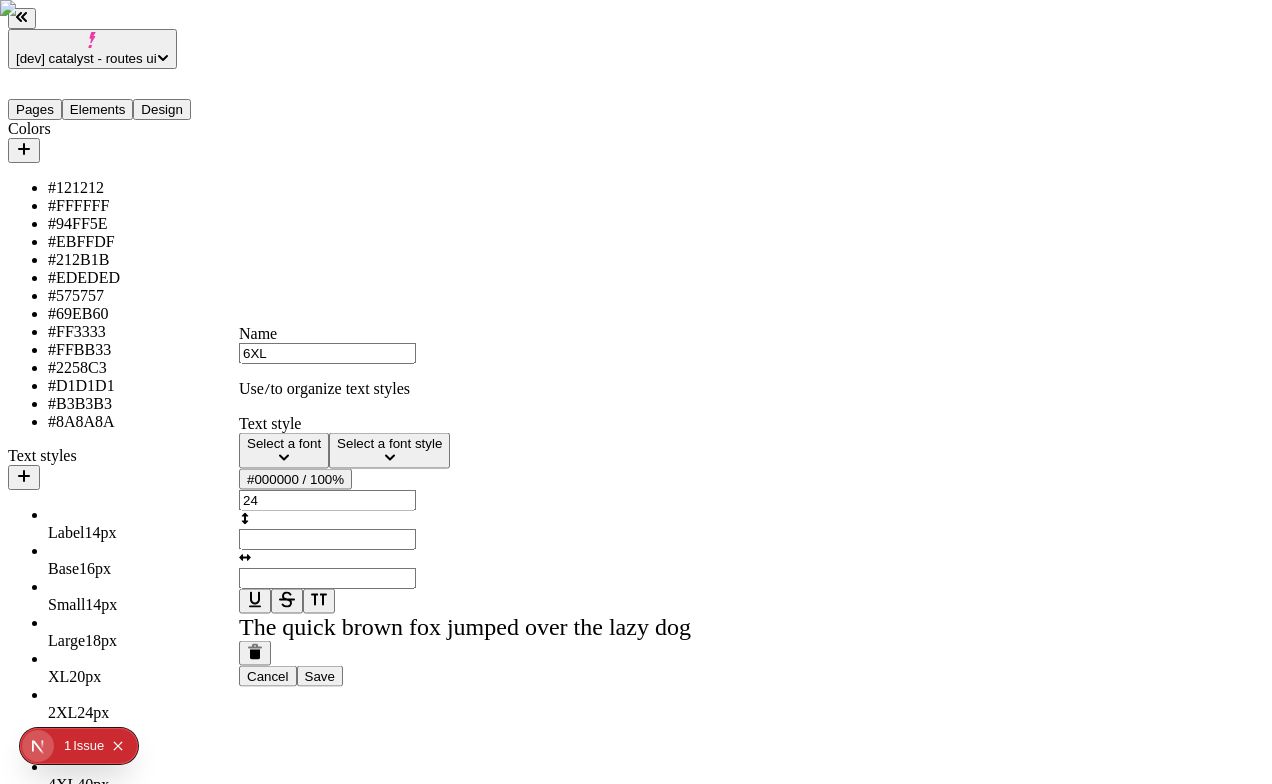 click on "Select a font" at bounding box center (284, 443) 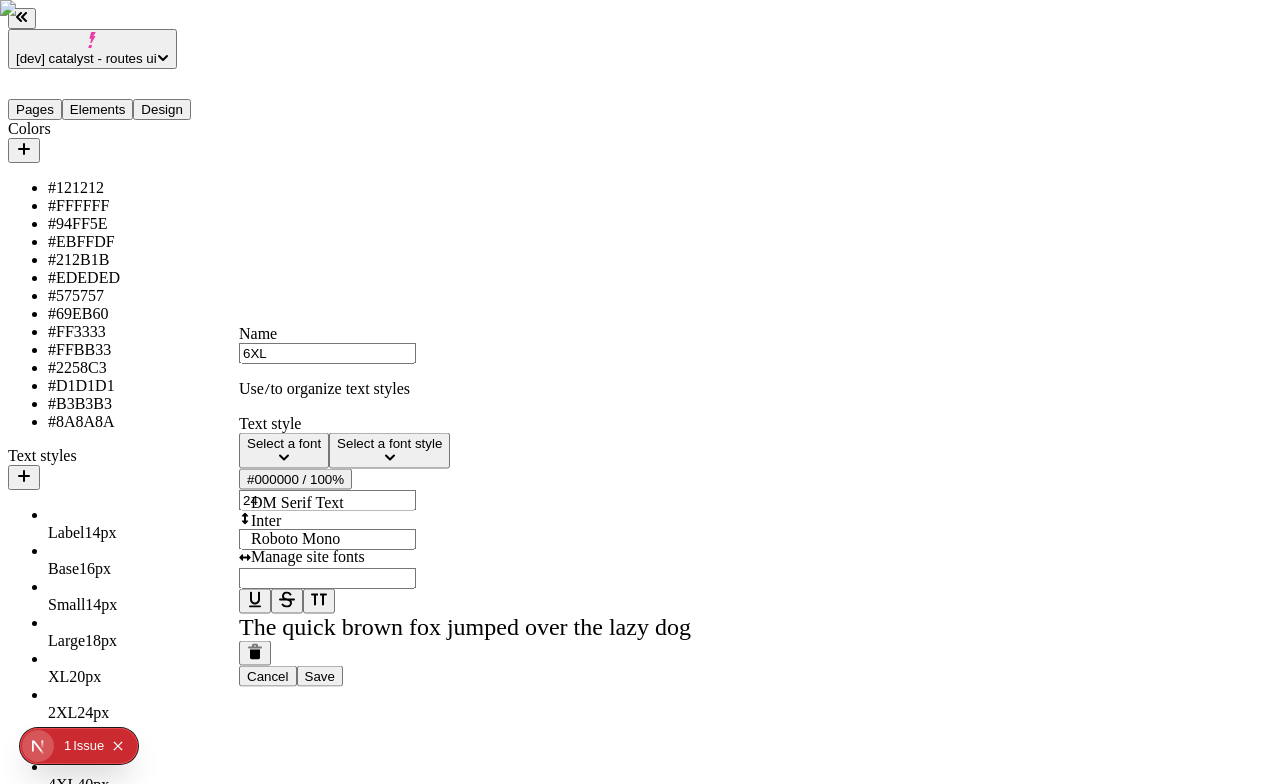 click on "DM Serif Text" at bounding box center [297, 502] 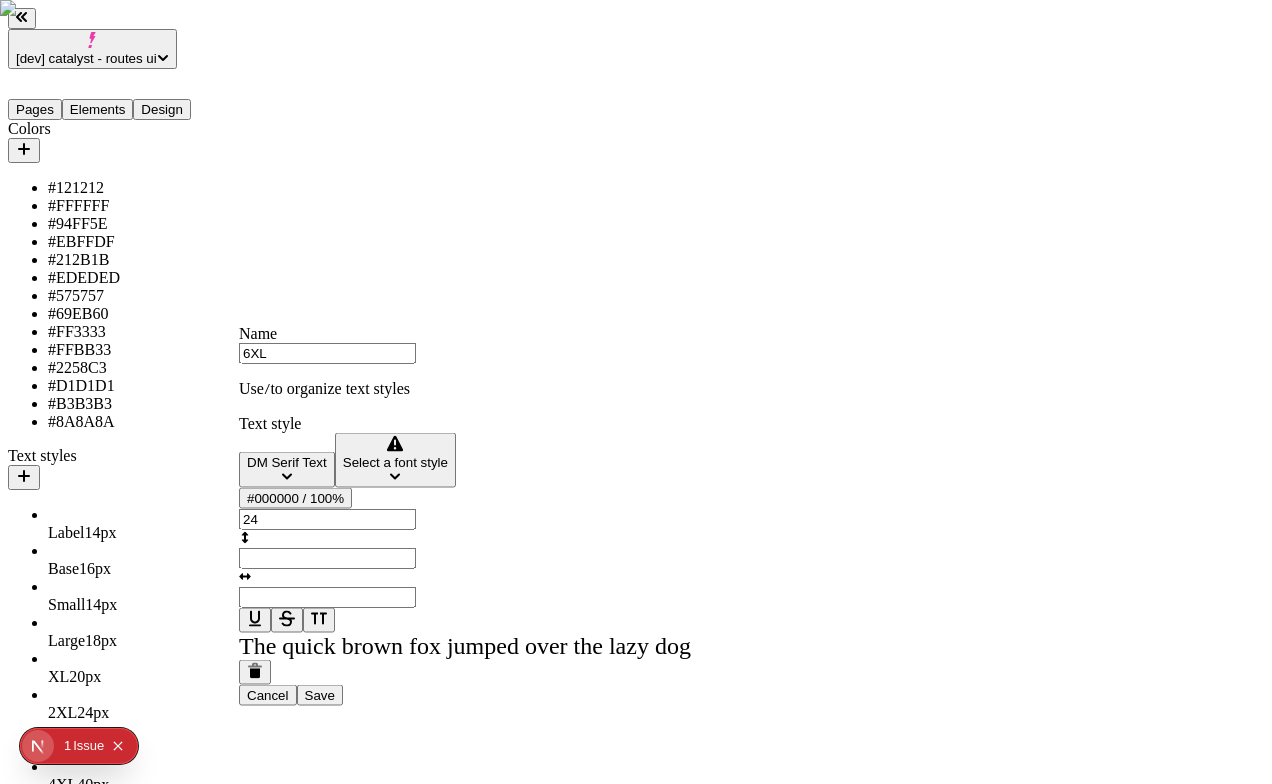 click on "Select a font style" at bounding box center [395, 462] 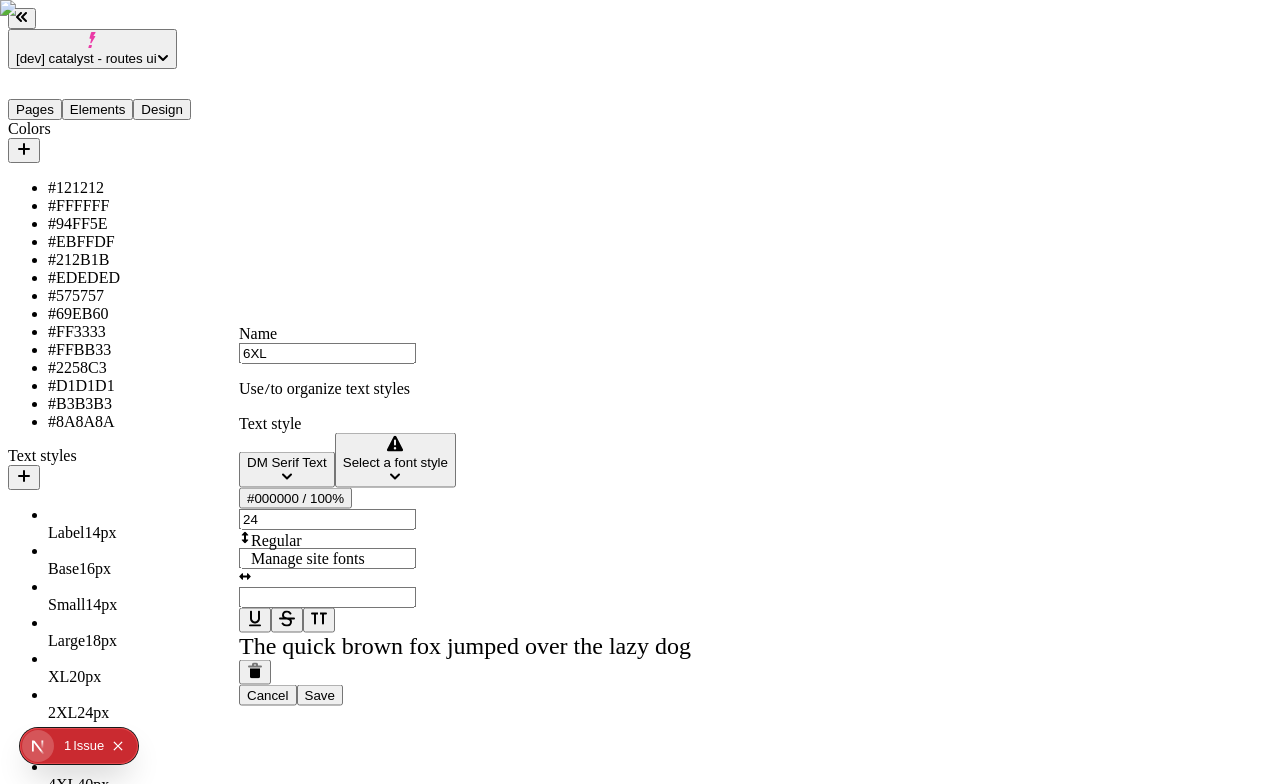 click on "Regular" at bounding box center [359, 541] 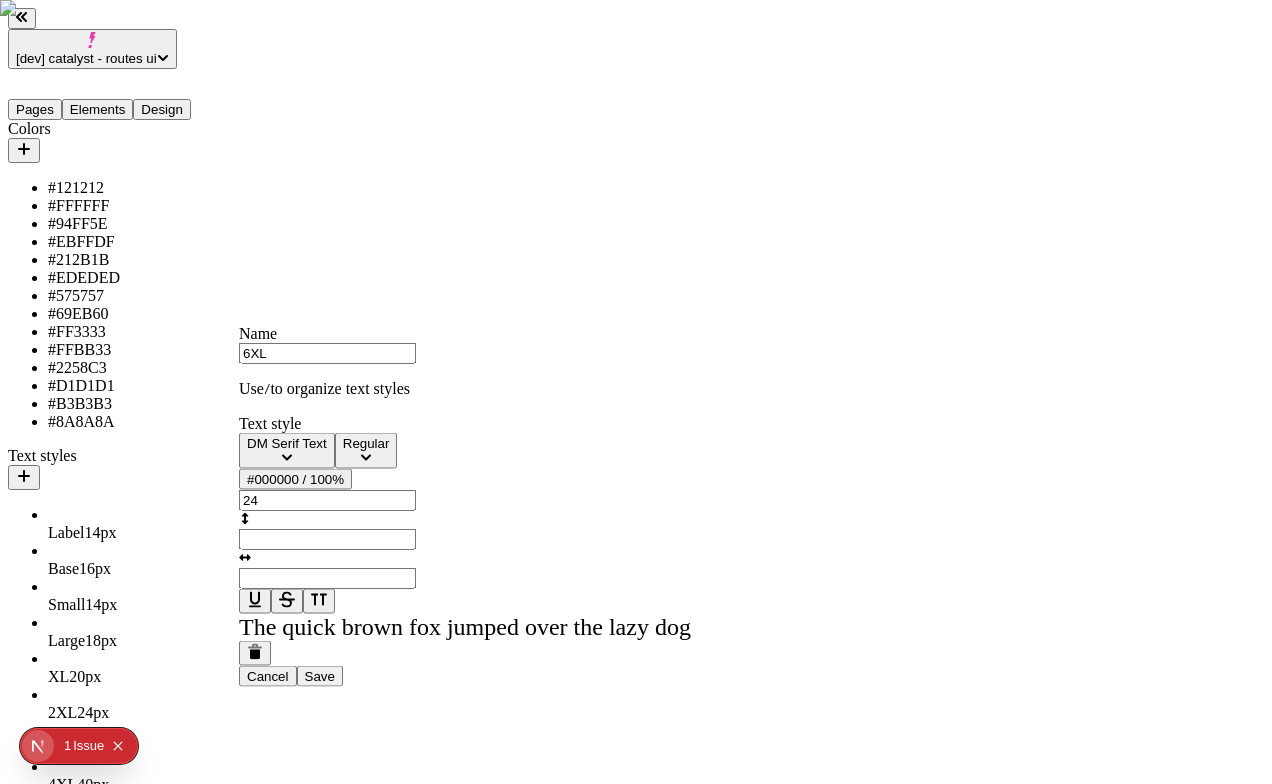 click on "#000000 / 100%" at bounding box center (295, 479) 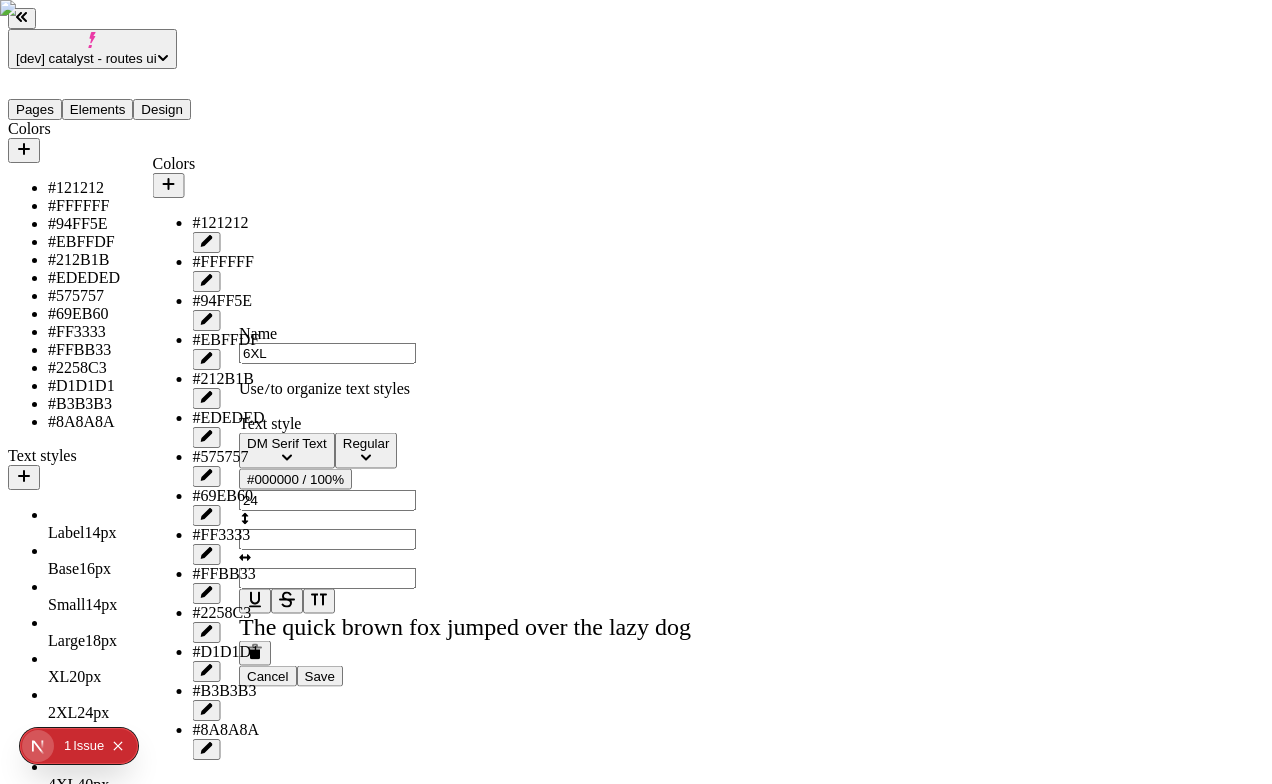 click on "#121212" at bounding box center (229, 223) 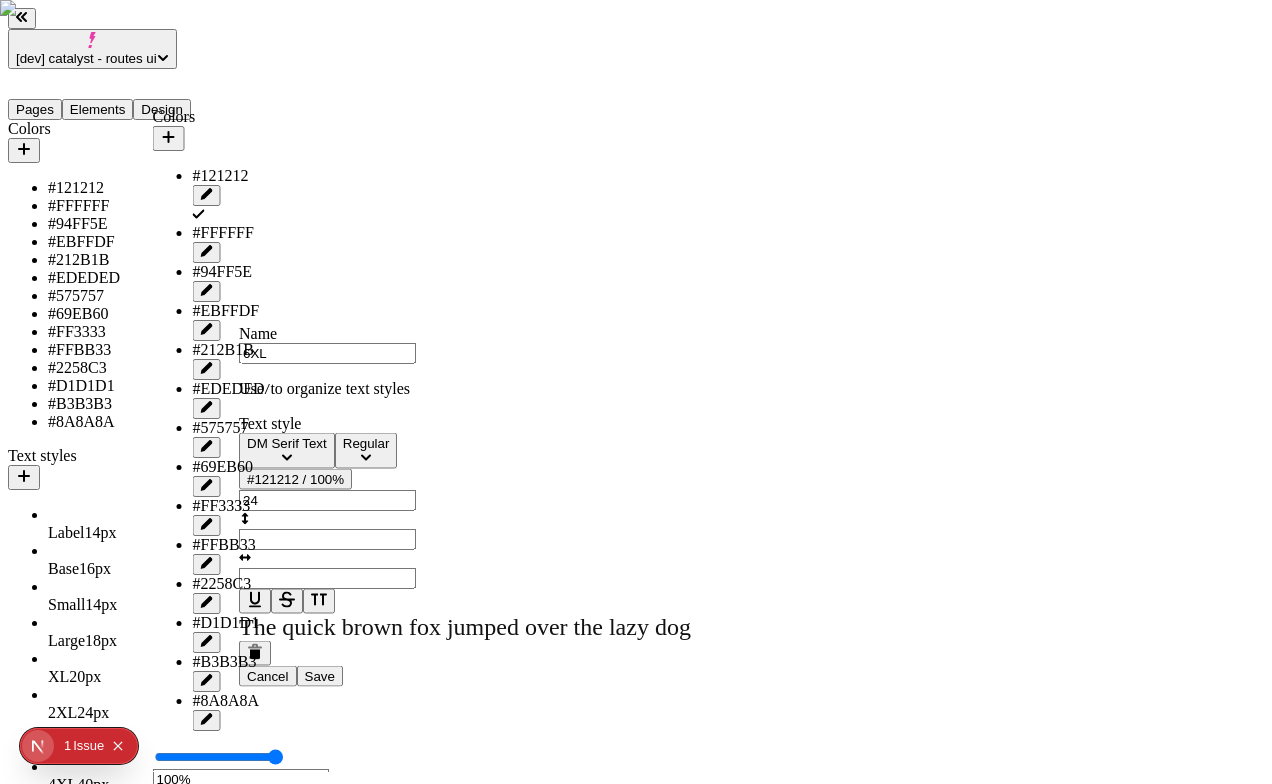 click on "24" at bounding box center (327, 500) 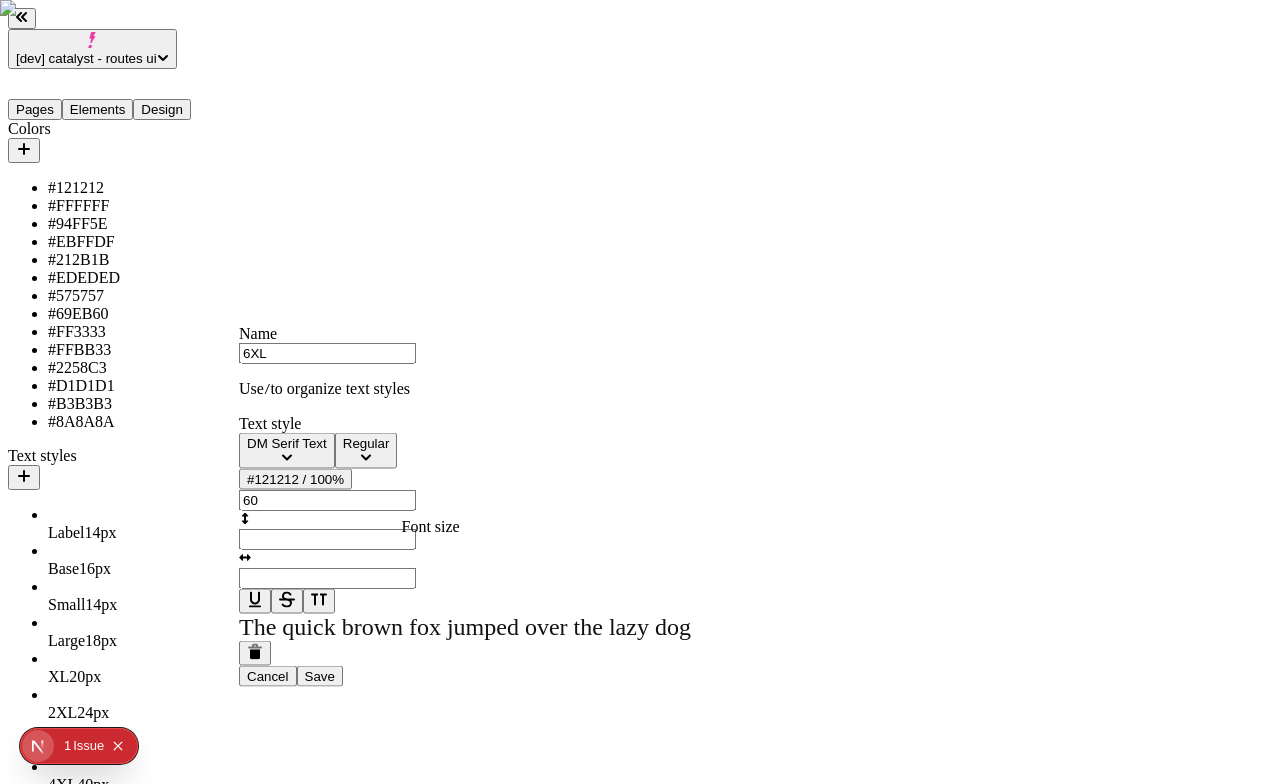 type on "60" 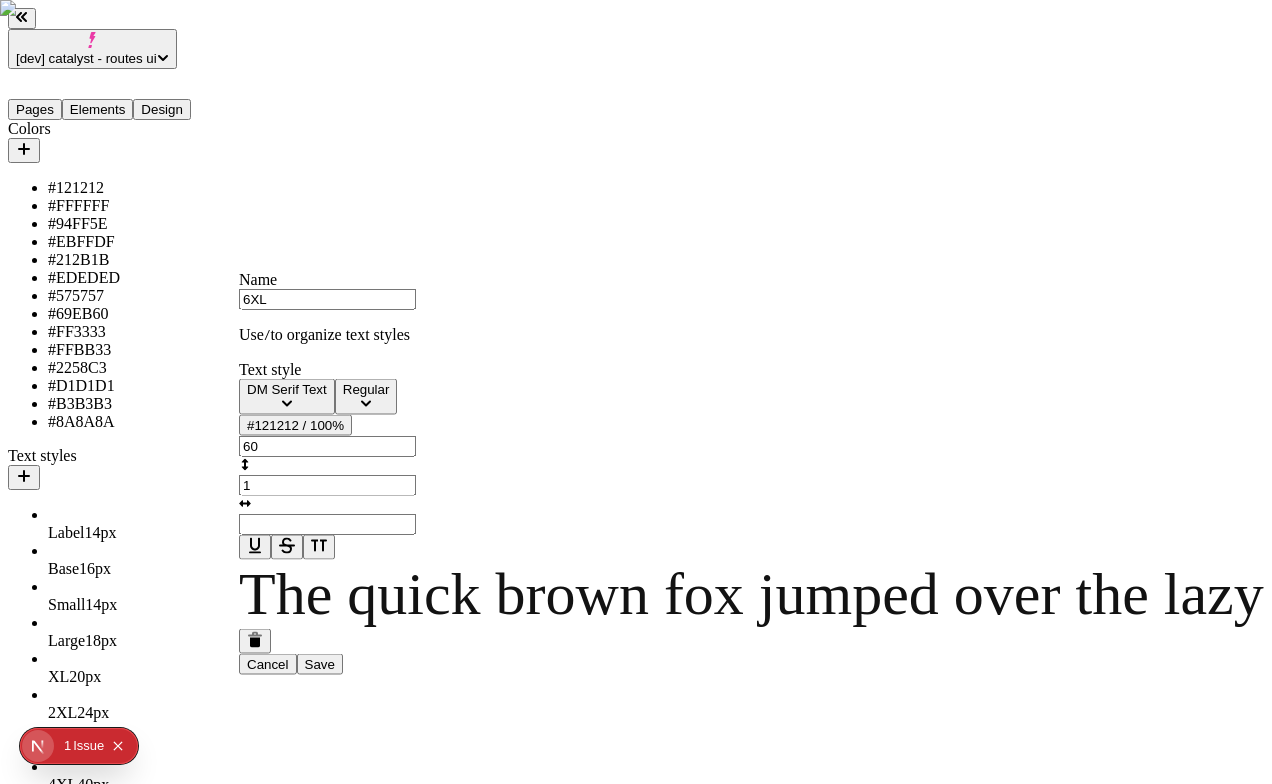 type on "1" 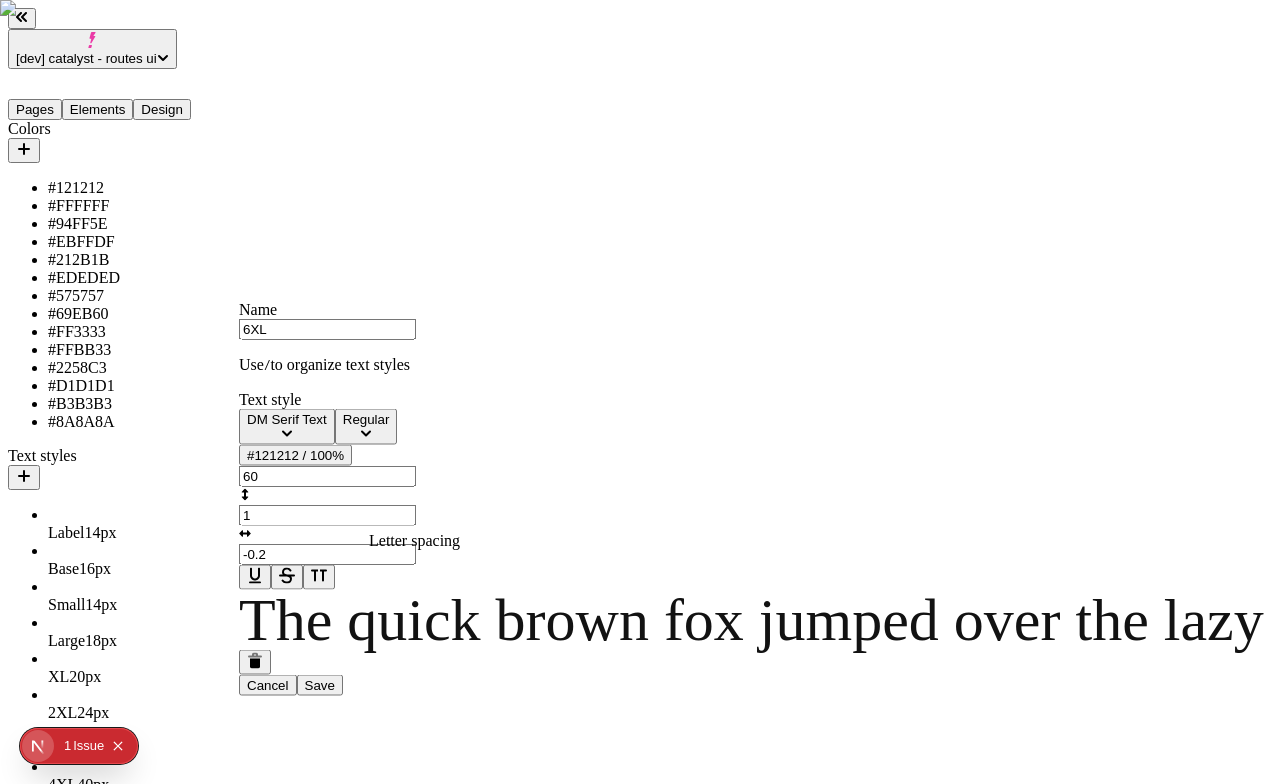 type on "-0.2" 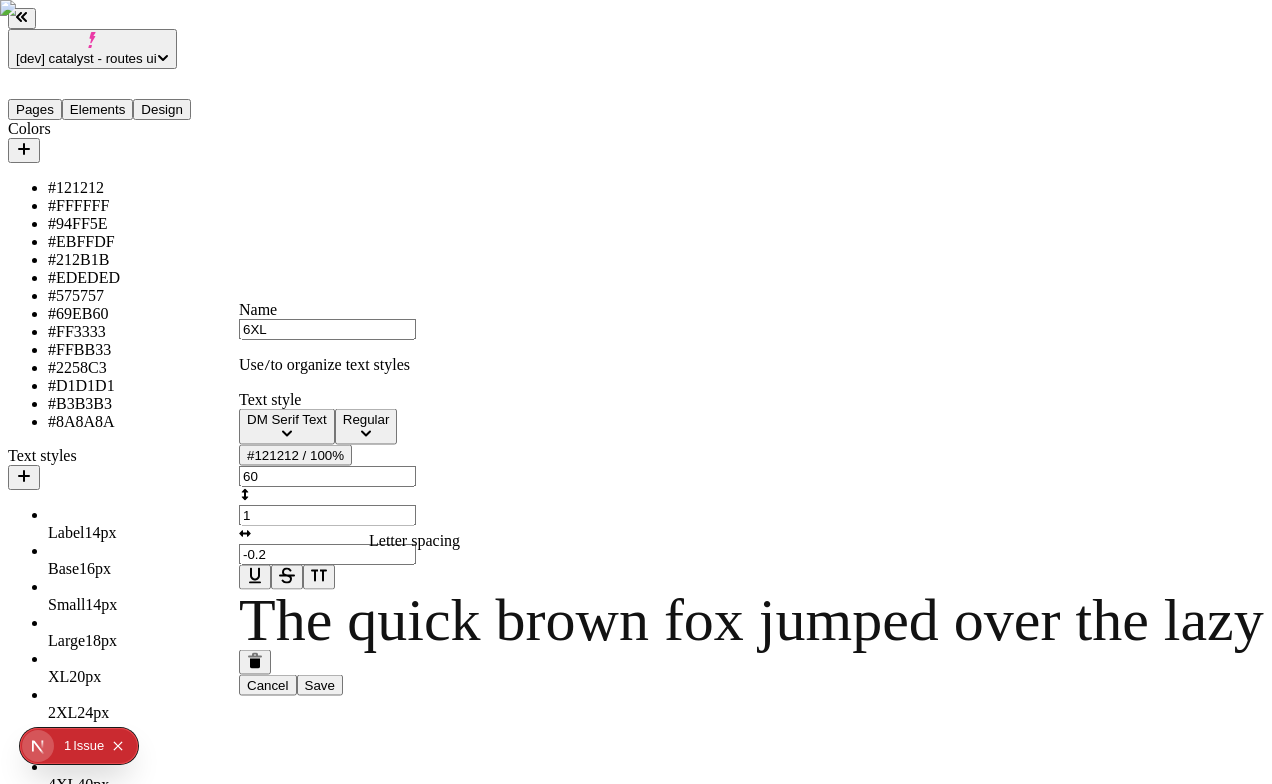 type 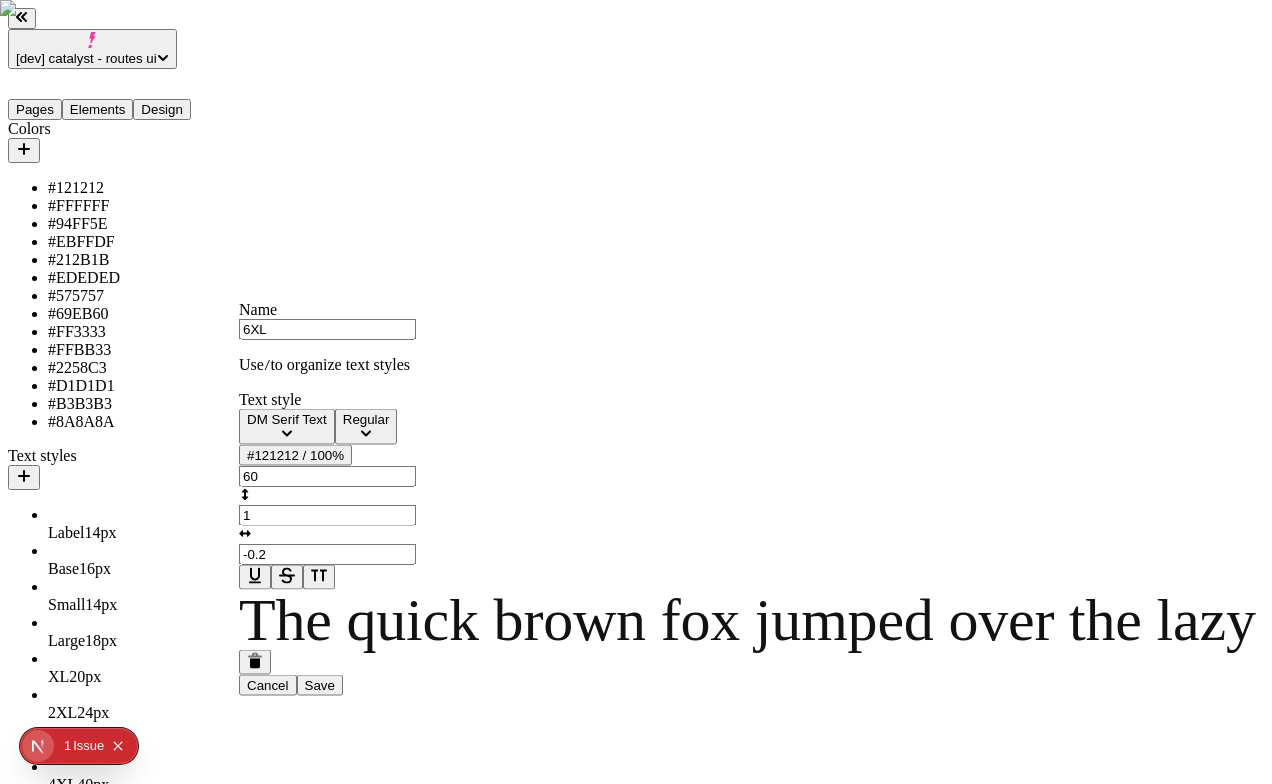 click on "Save" at bounding box center (320, 685) 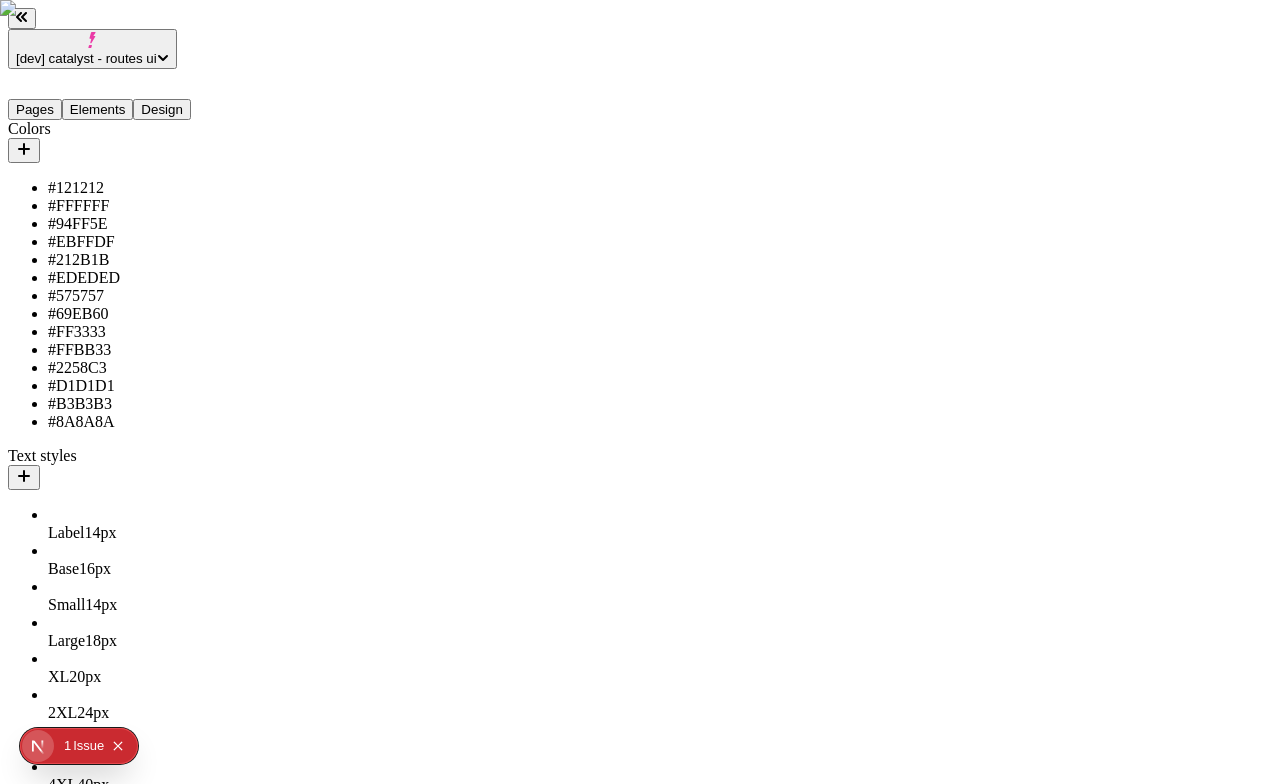 click on "7XL 24 px" at bounding box center (148, 884) 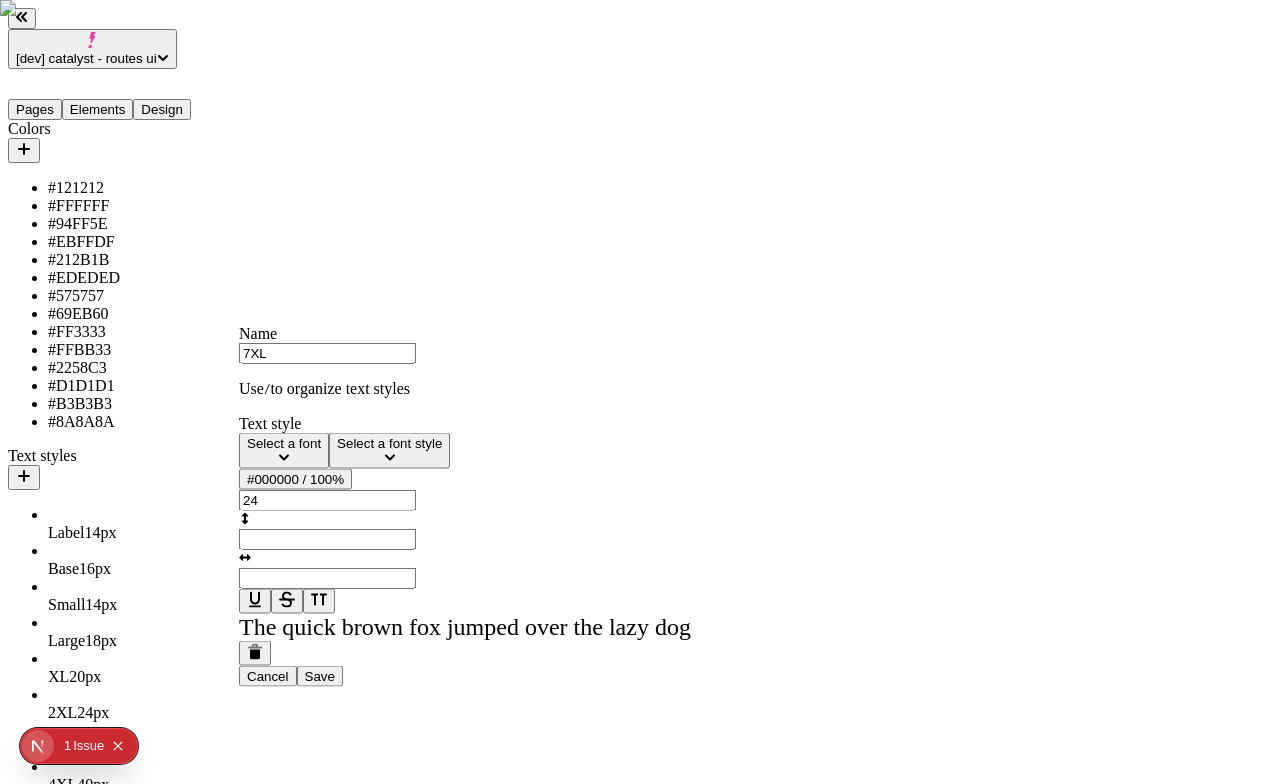 click on "Select a font" at bounding box center [284, 451] 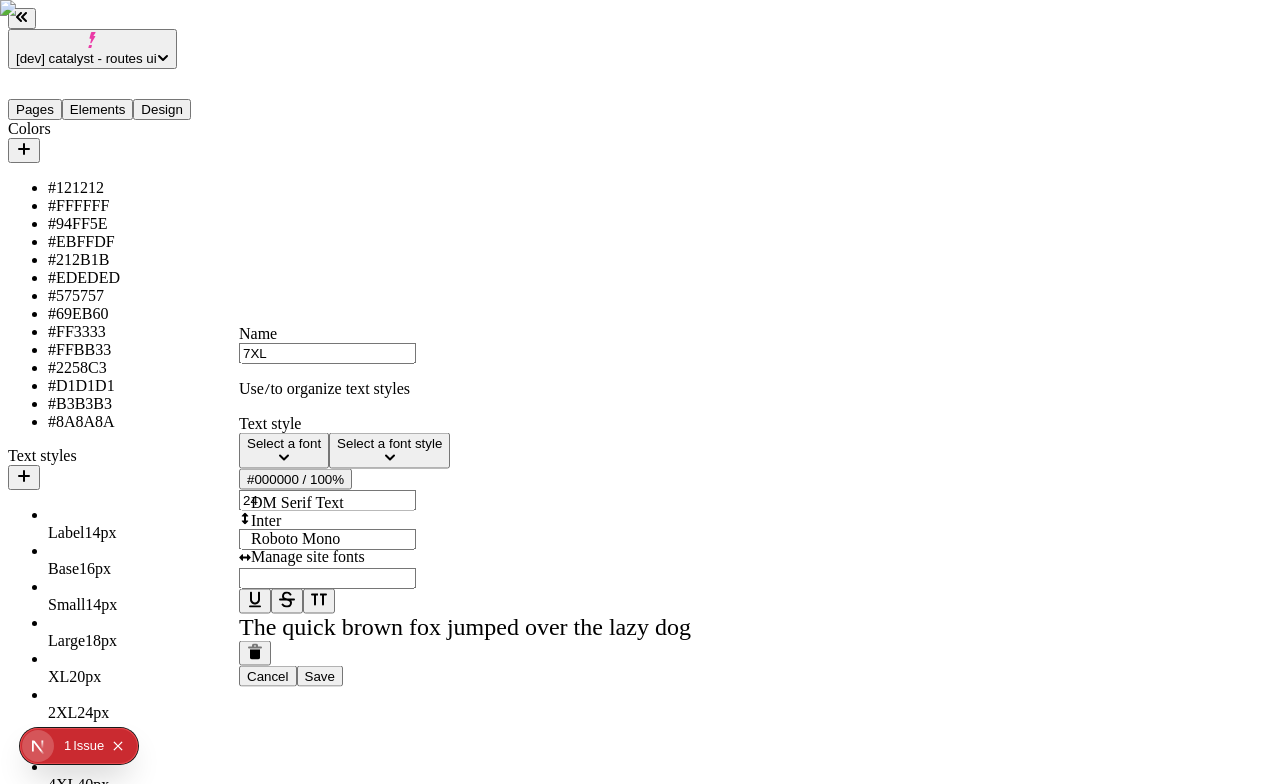 click on "DM Serif Text" at bounding box center (297, 502) 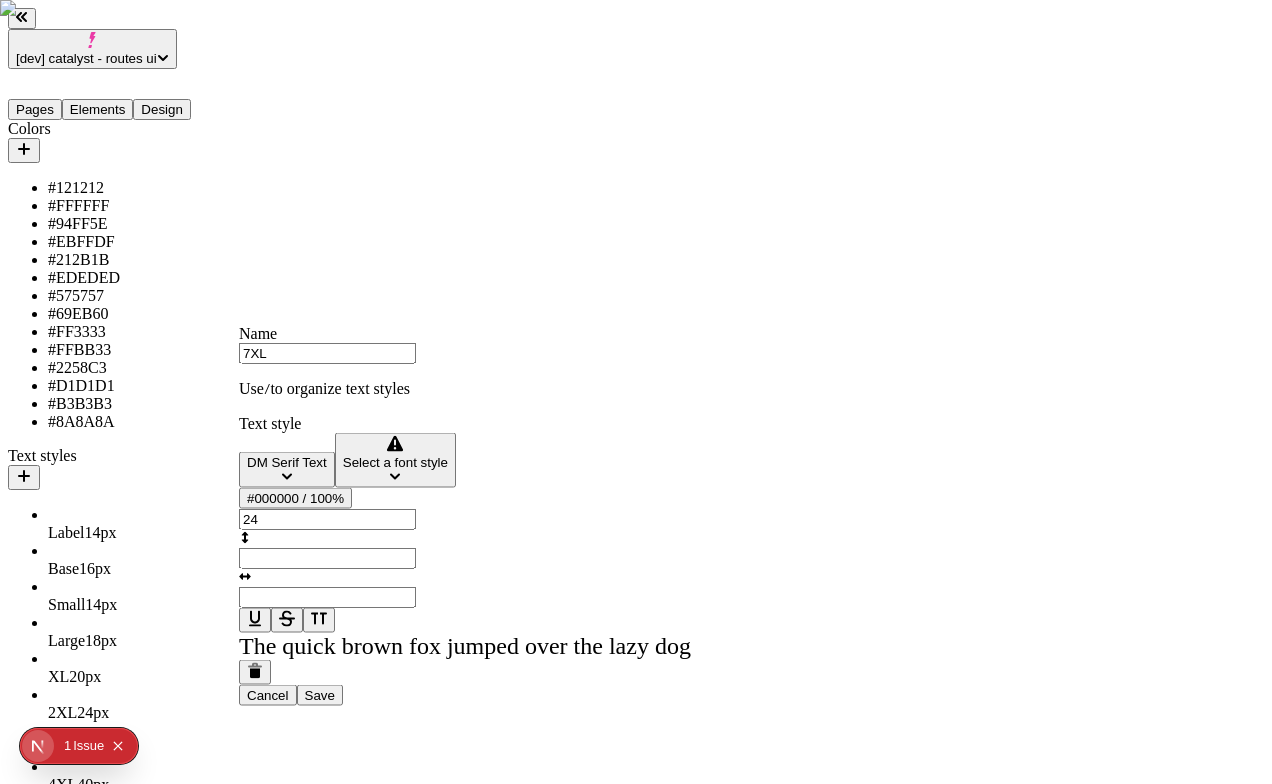 click on "Select a font style" at bounding box center (395, 462) 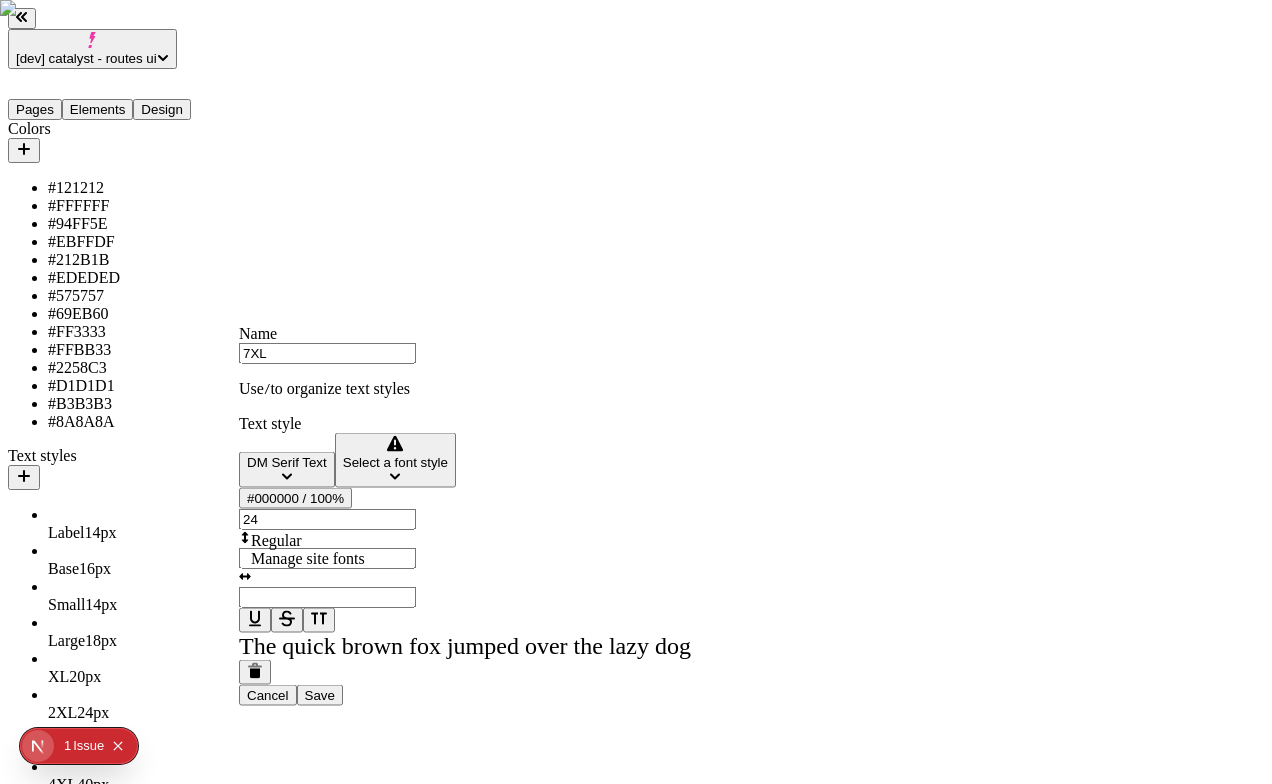 click on "Regular" at bounding box center [276, 540] 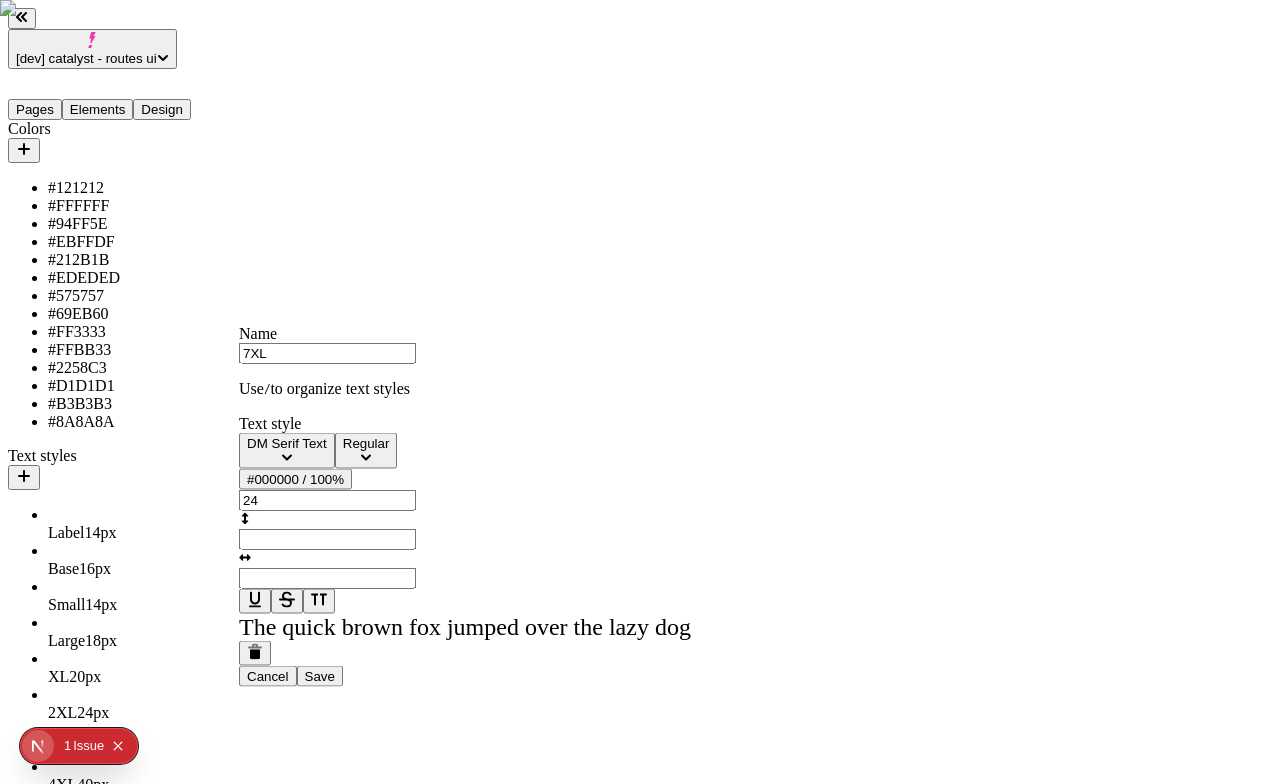 click on "24" at bounding box center [327, 500] 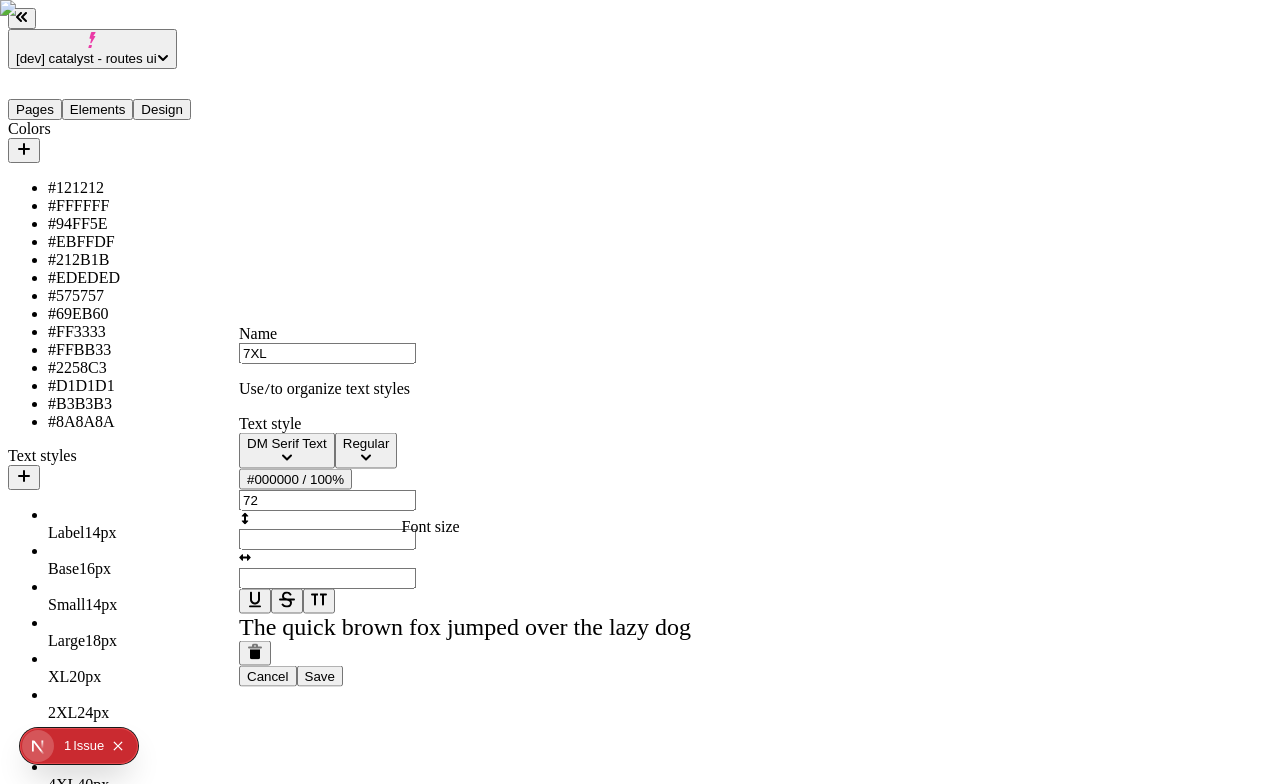 type on "72" 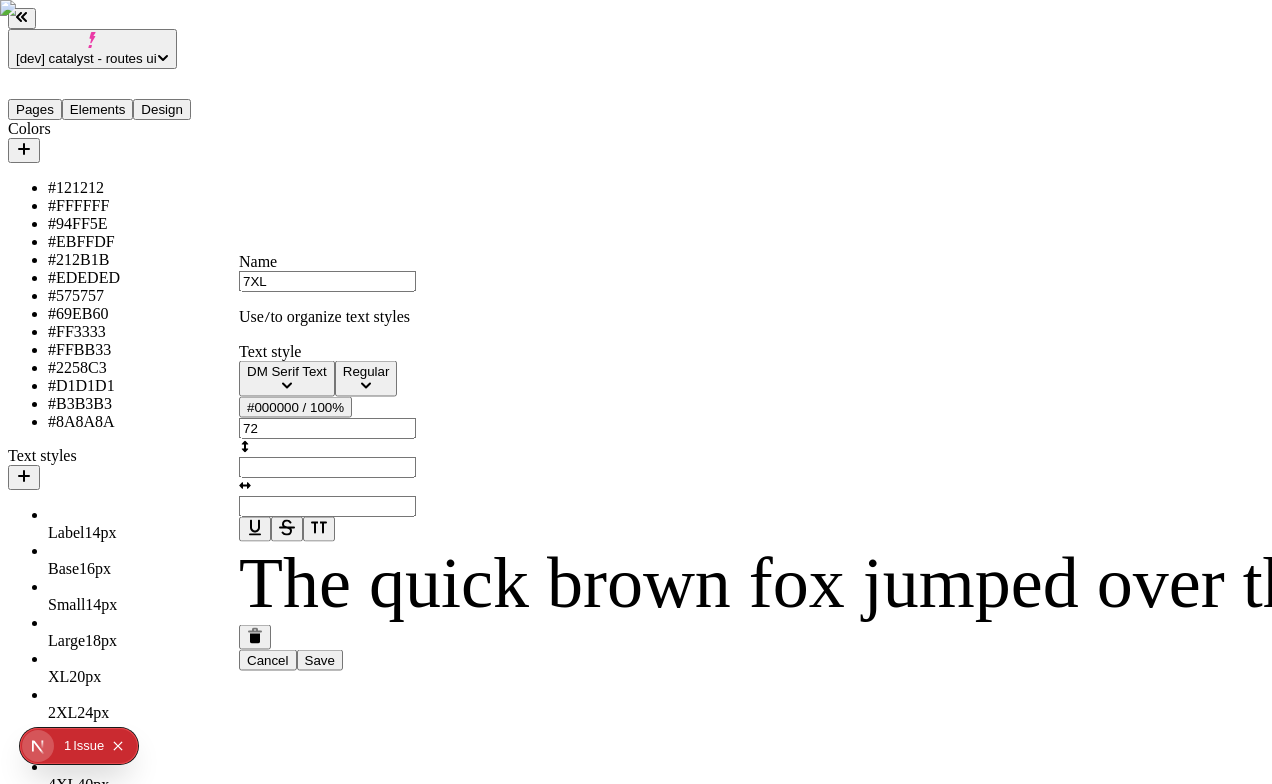 type 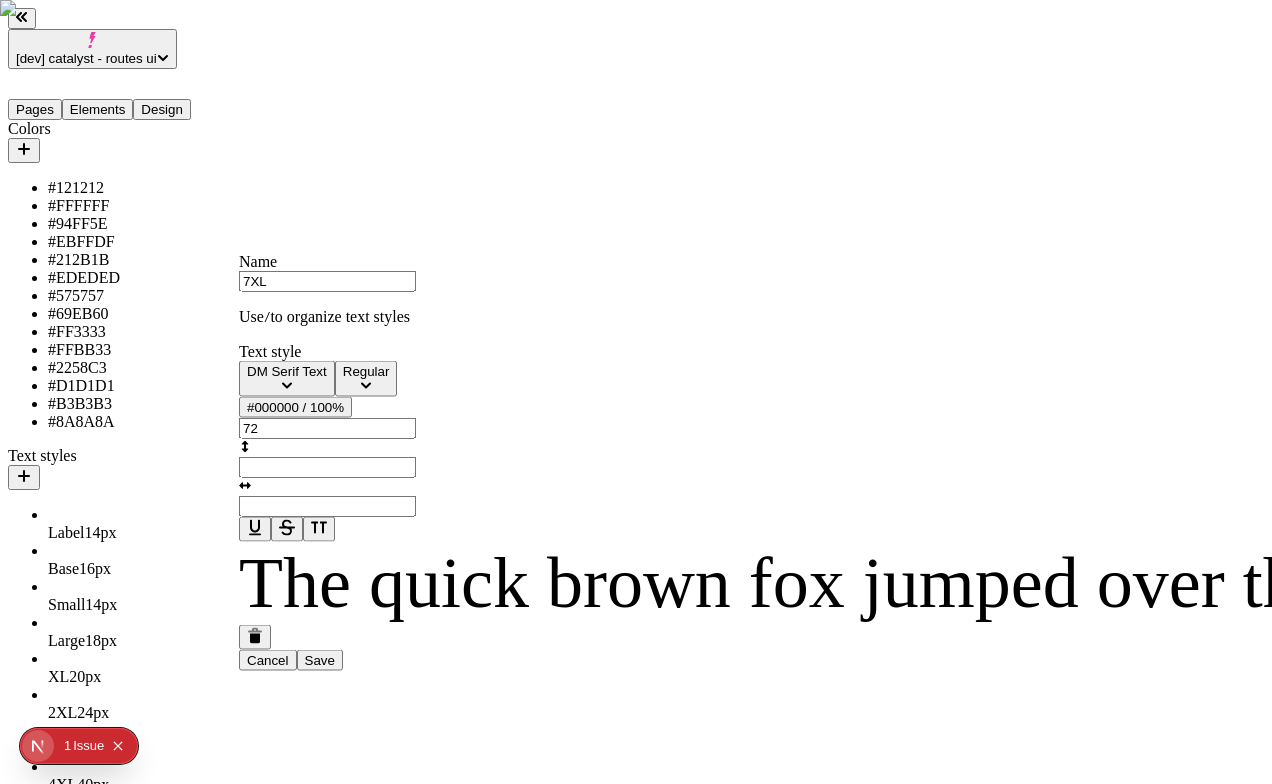 click on "DM Serif Text Regular #000000 / 100% 72" at bounding box center [917, 451] 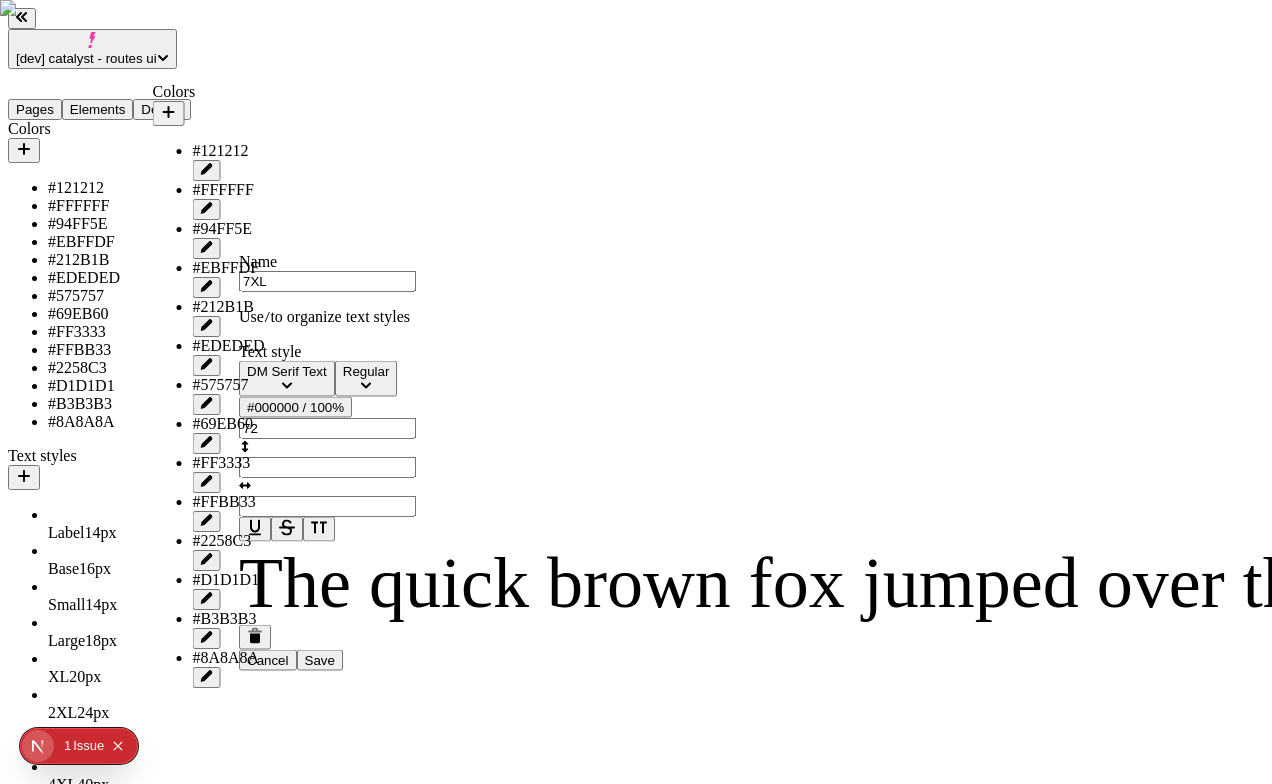 click on "#121212" at bounding box center [229, 151] 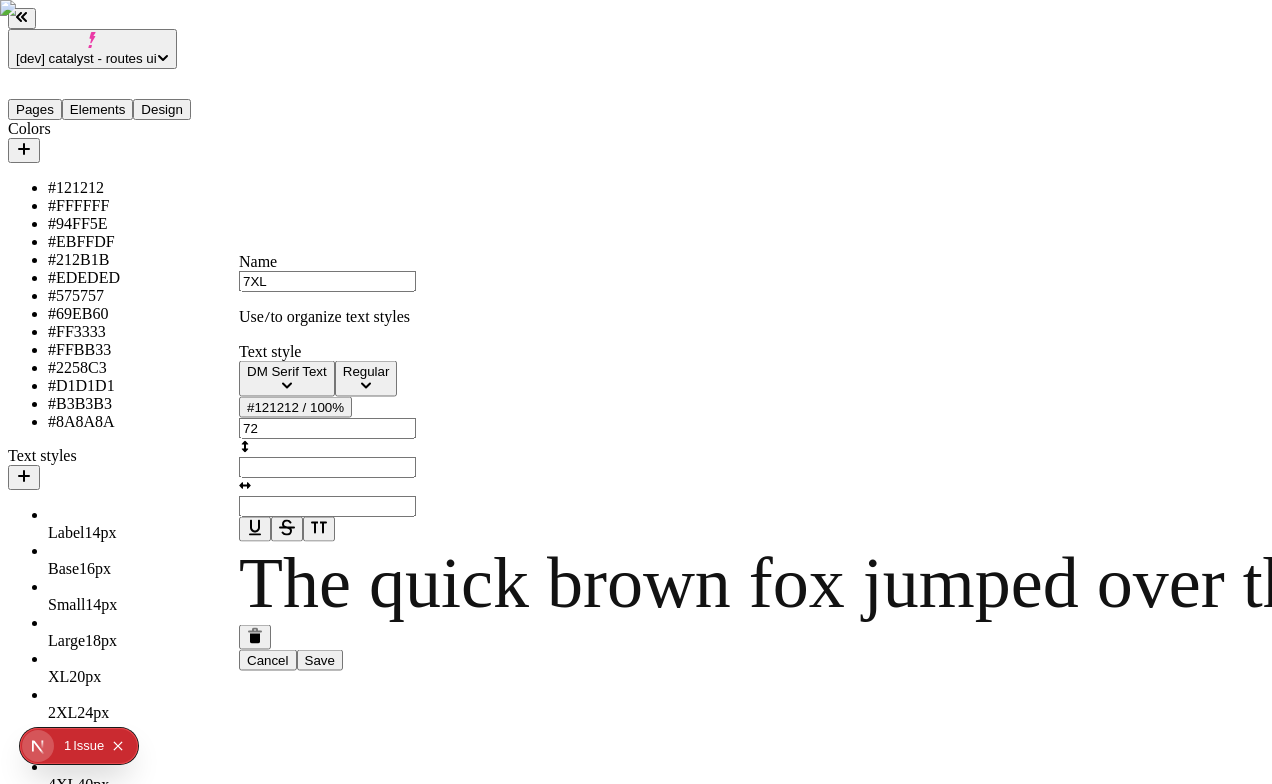 click at bounding box center (327, 467) 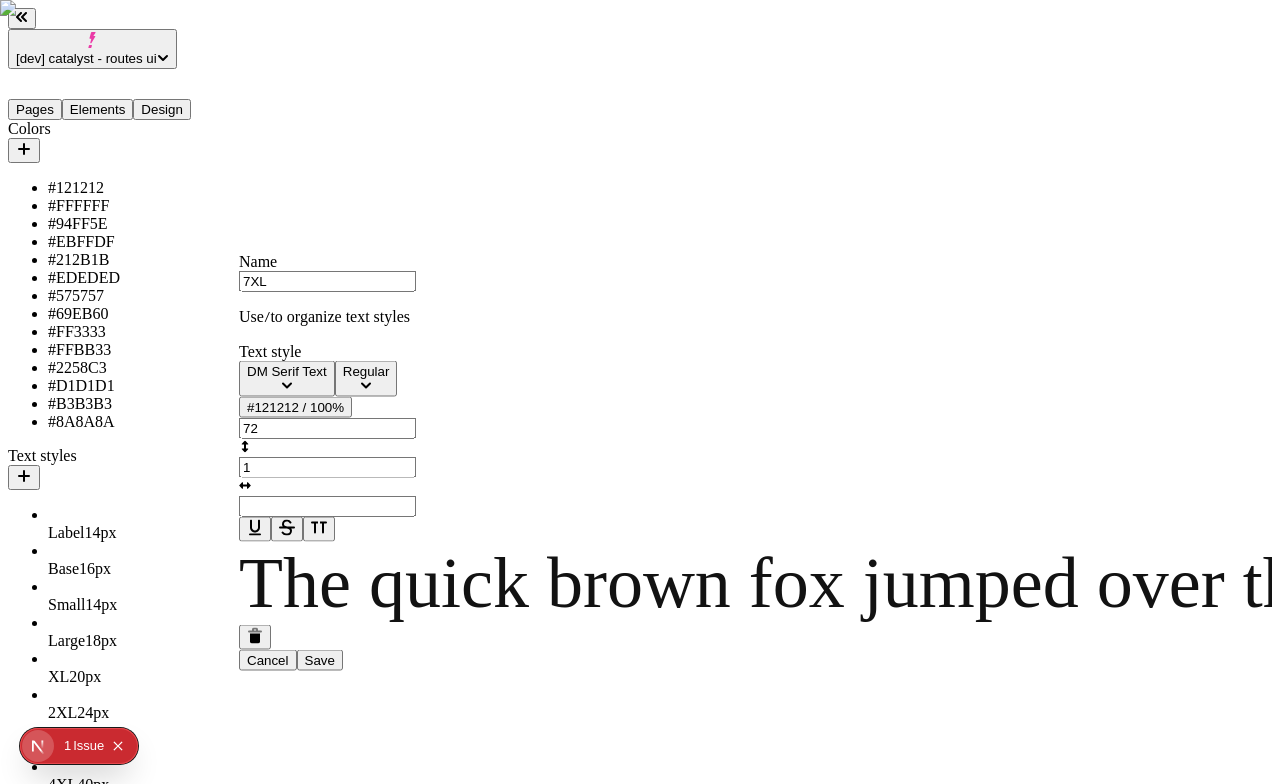 type on "1" 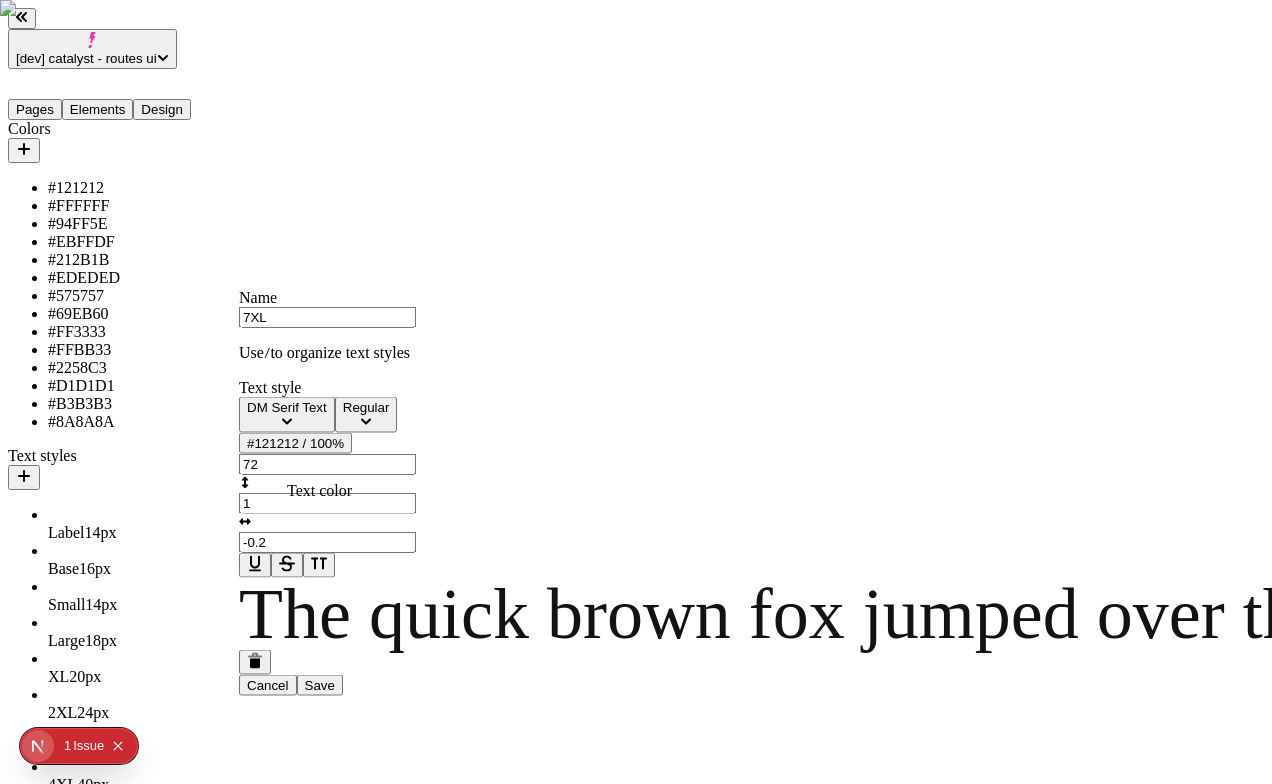 type on "-0.2" 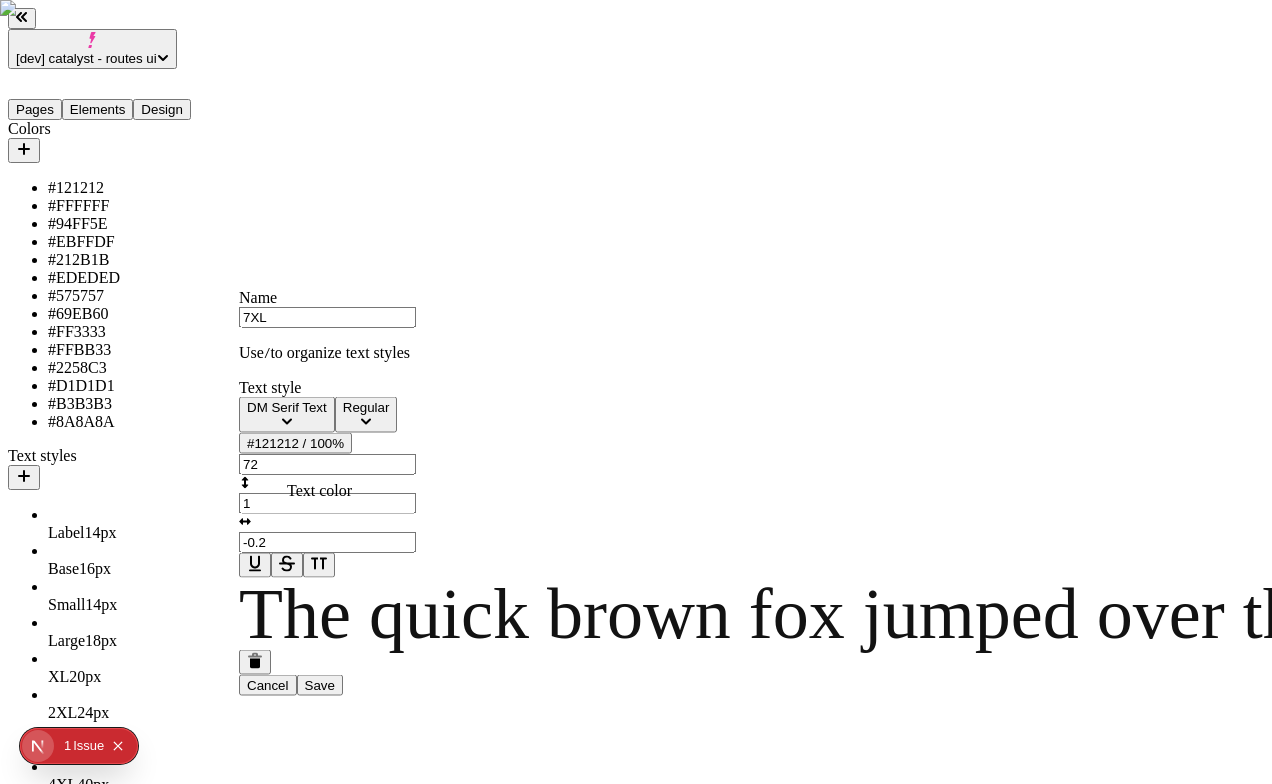 type 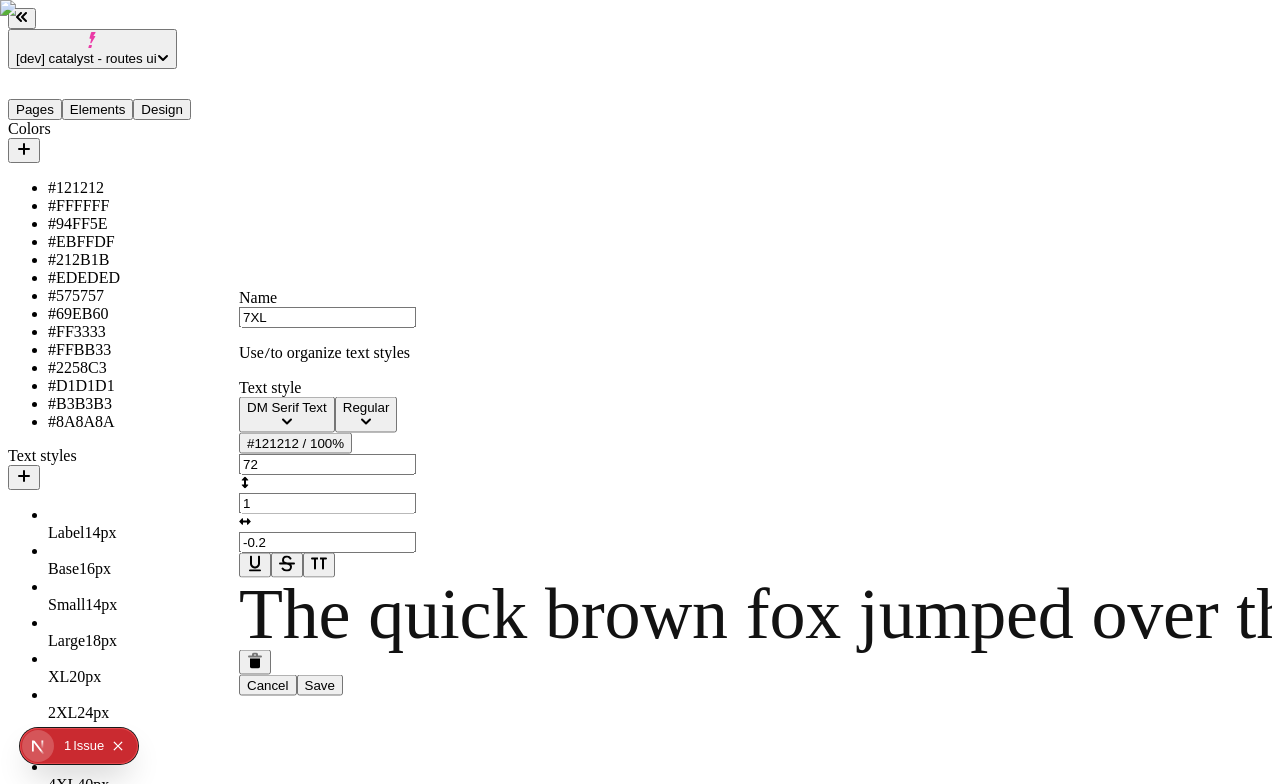 click on "Save" at bounding box center [320, 685] 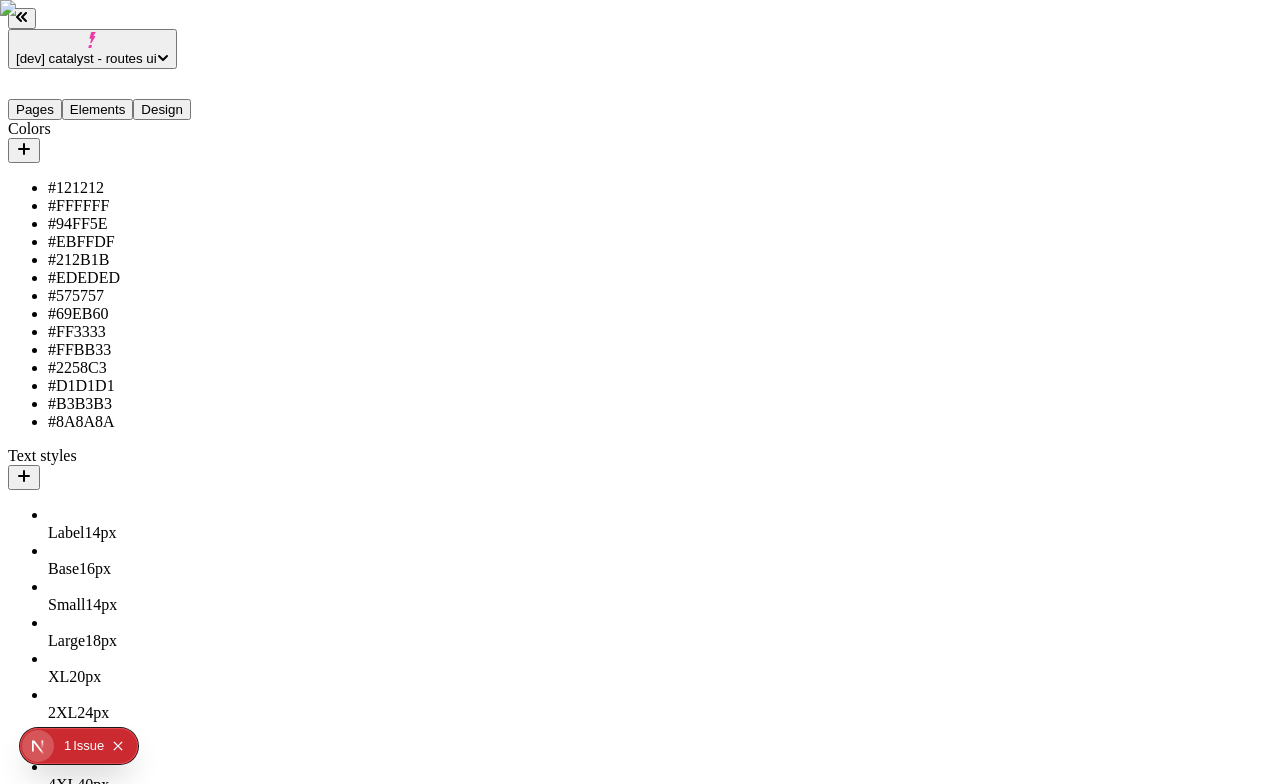 click on "24 px" at bounding box center (93, 928) 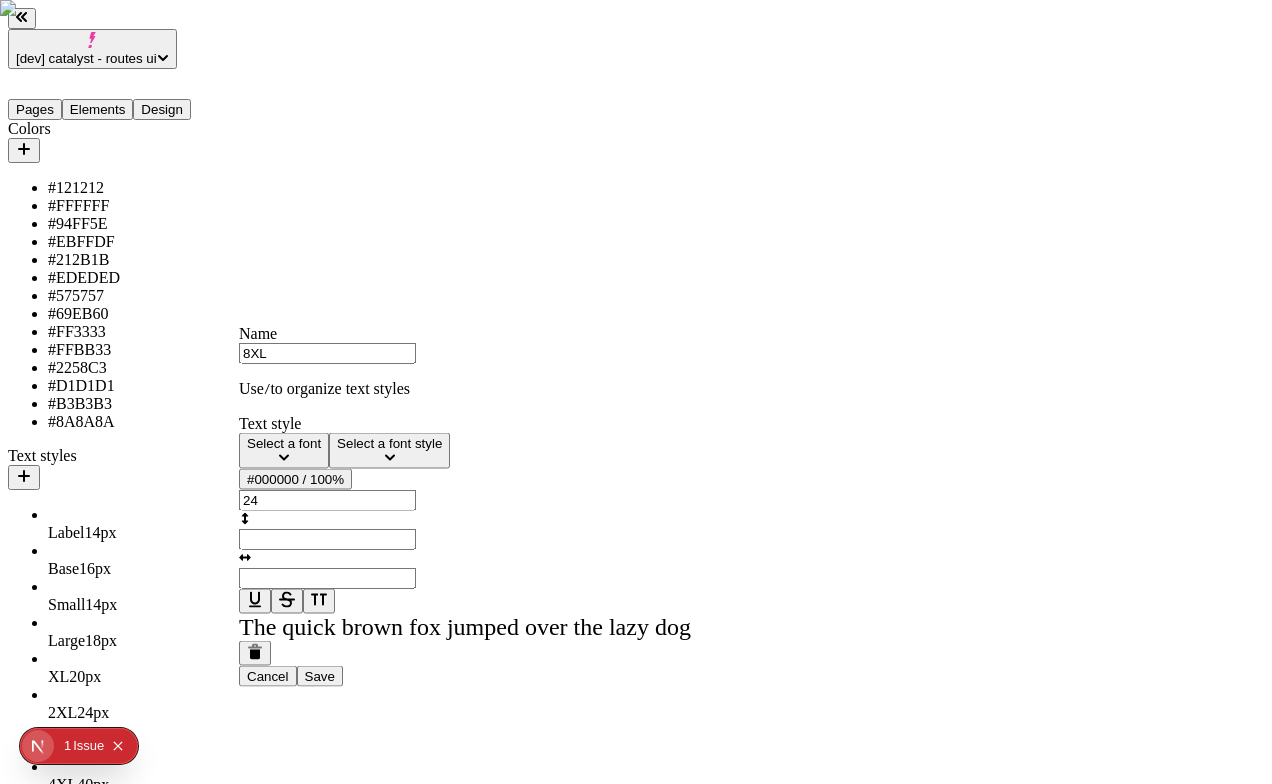 click on "Select a font" at bounding box center [284, 443] 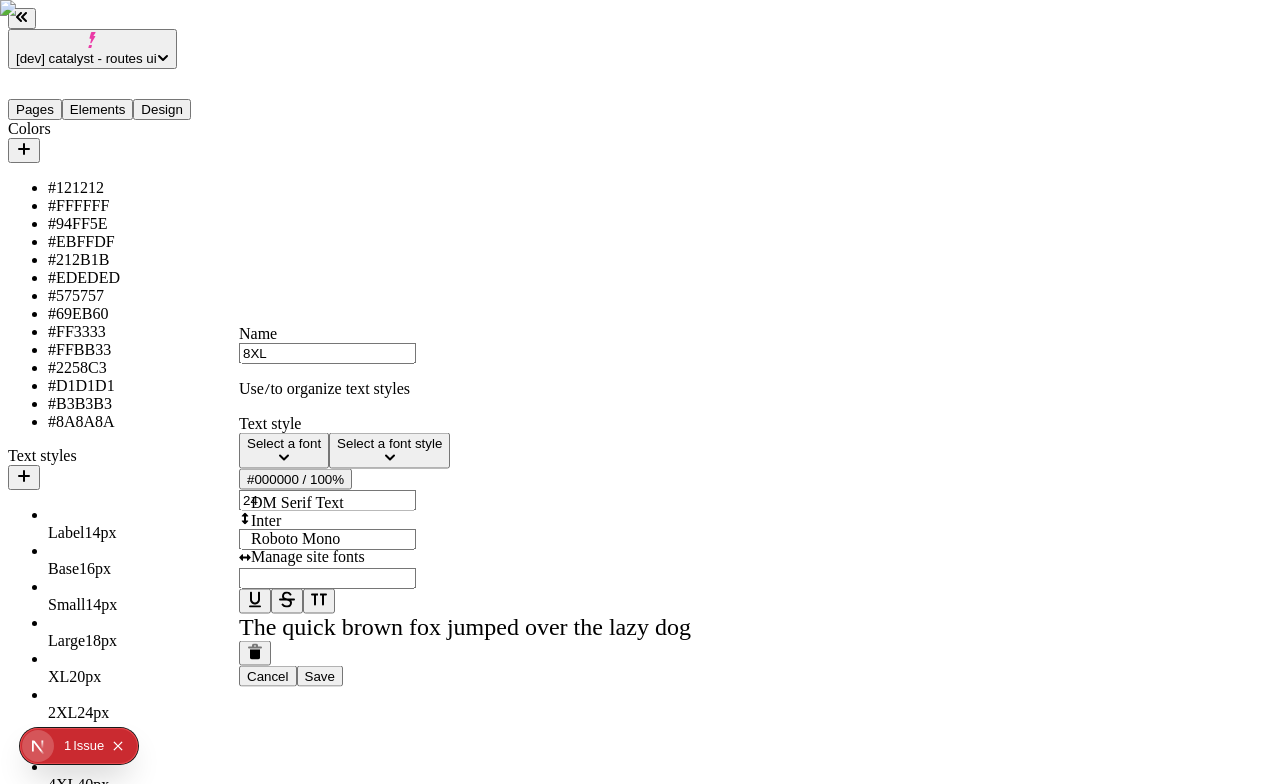 click on "DM Serif Text" at bounding box center (297, 502) 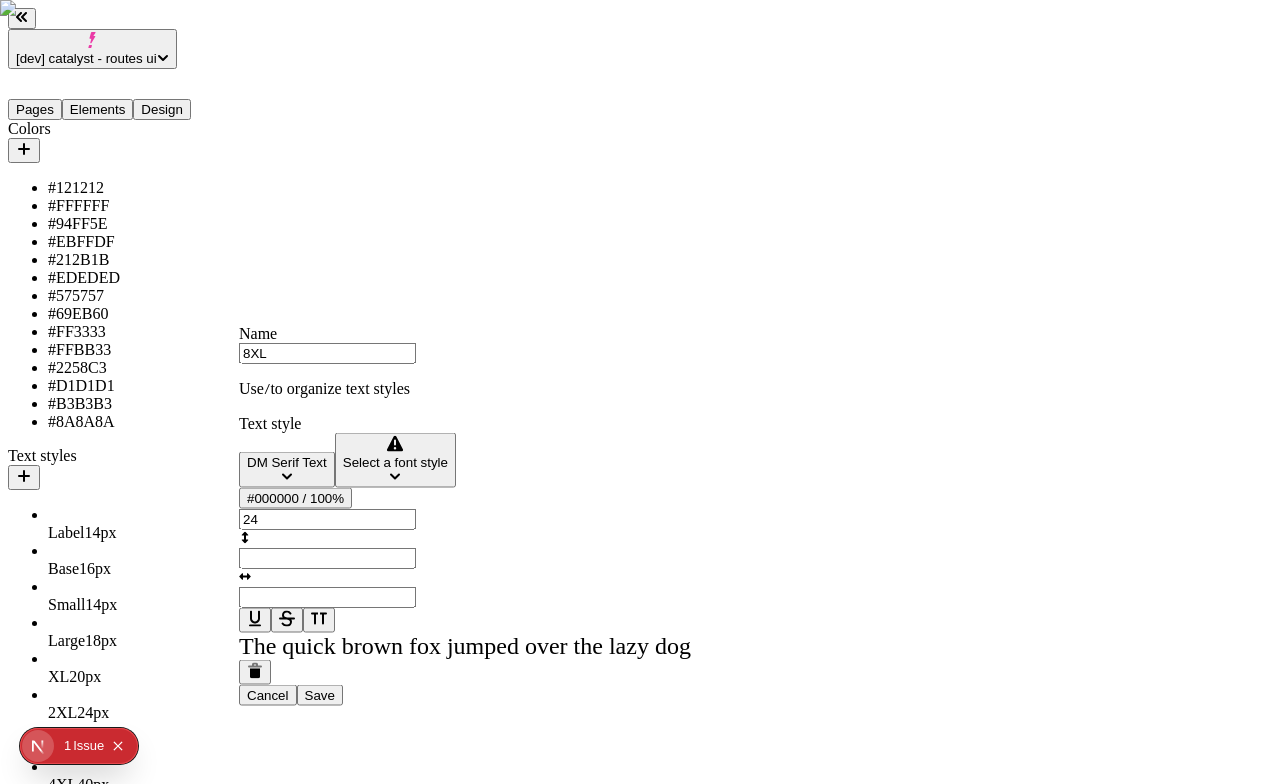 click on "Select a font style" at bounding box center (395, 462) 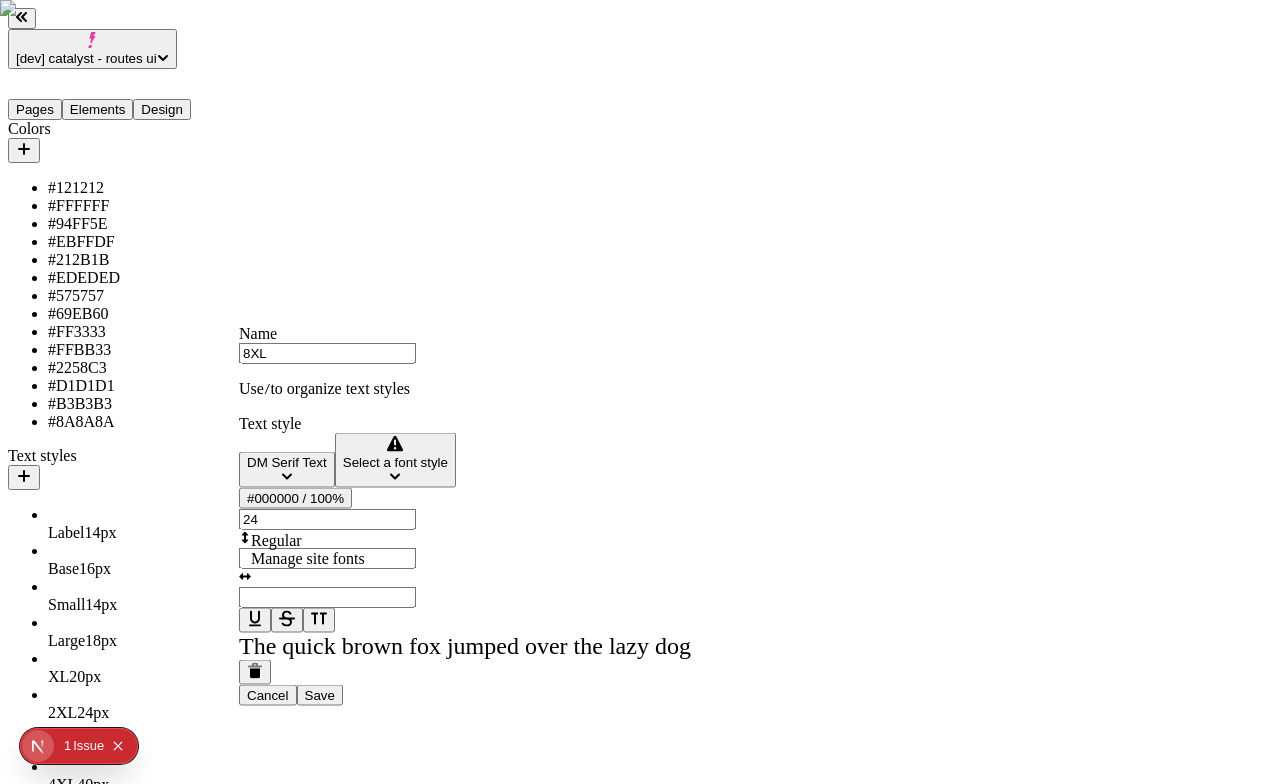 drag, startPoint x: 318, startPoint y: 534, endPoint x: 319, endPoint y: 548, distance: 14.035668 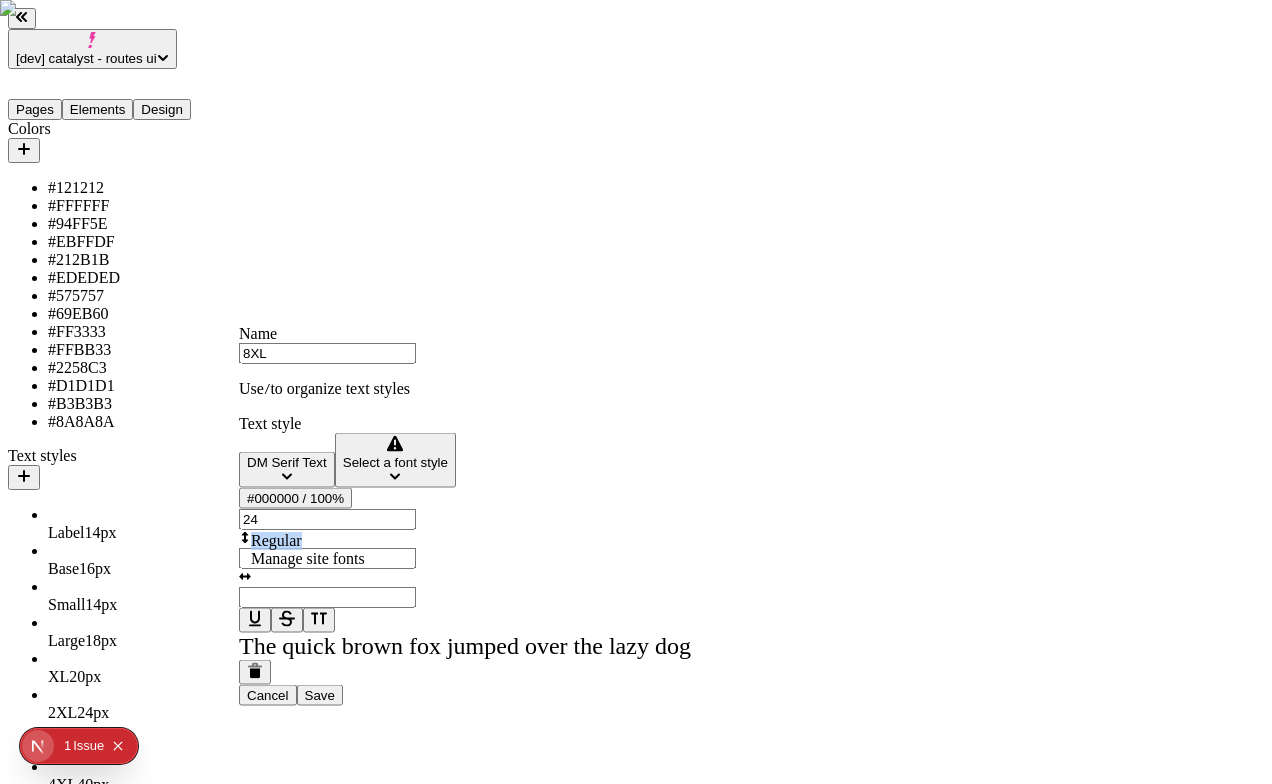 click on "Regular" at bounding box center (359, 541) 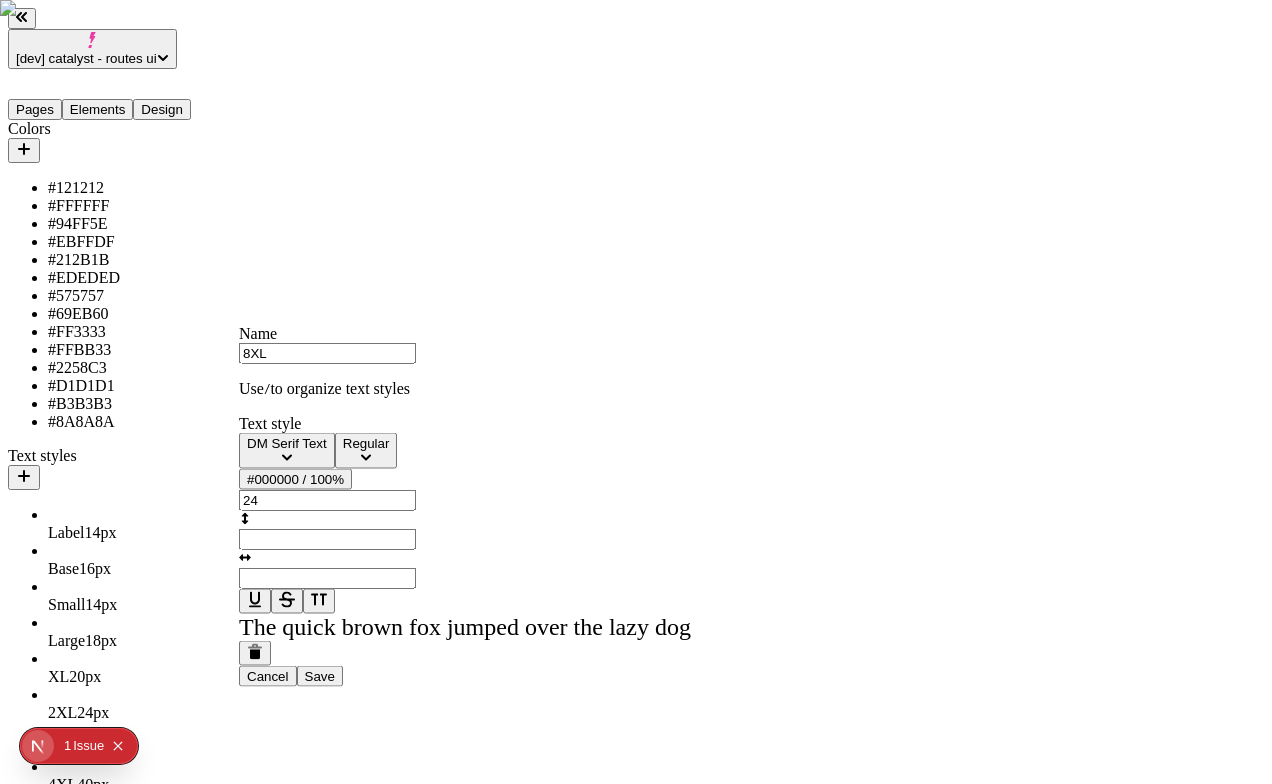 click on "#000000 / 100%" at bounding box center (295, 479) 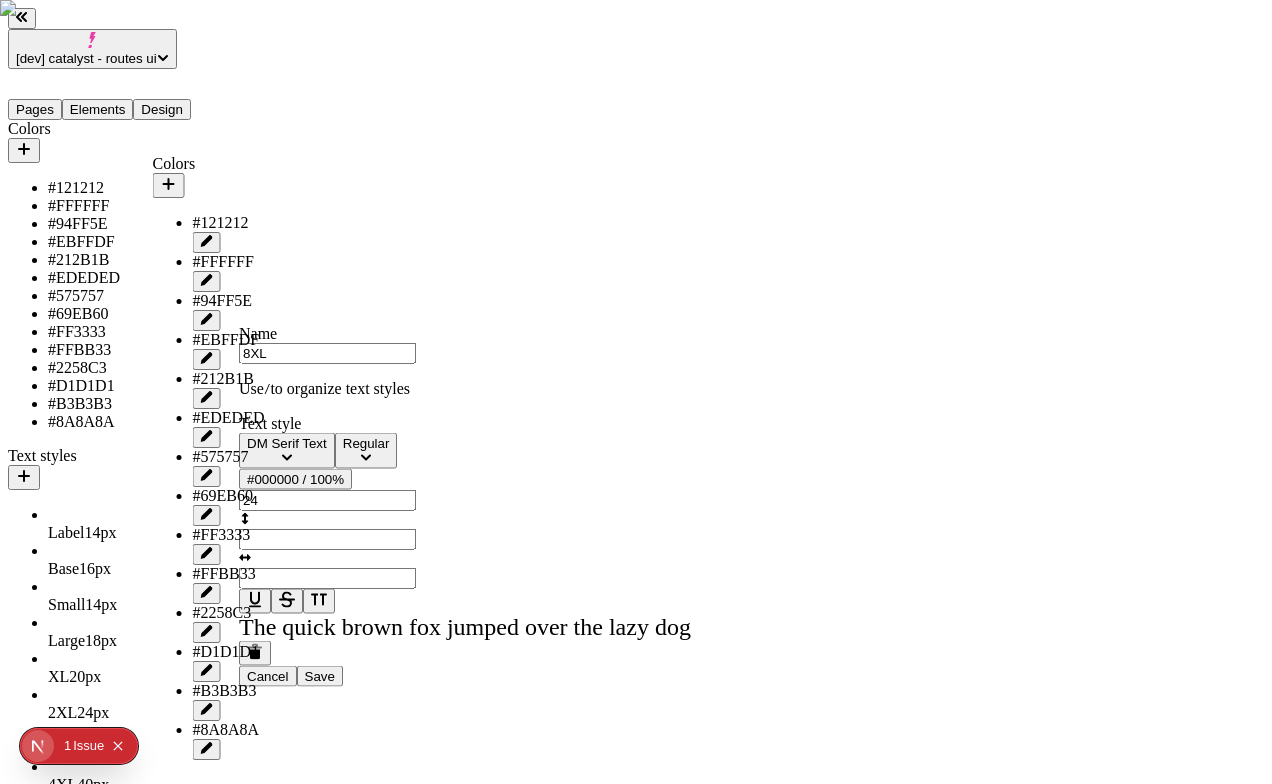 click on "#121212" at bounding box center (229, 223) 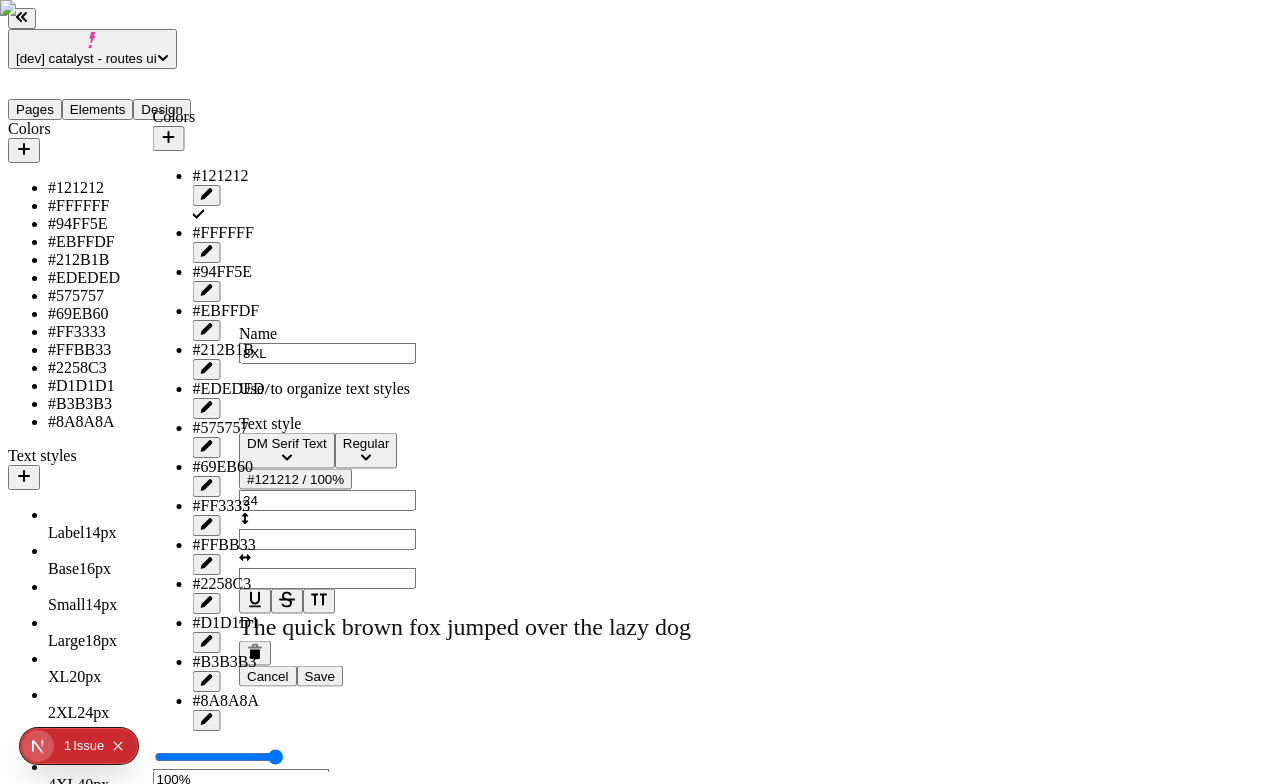 click on "24" at bounding box center (327, 500) 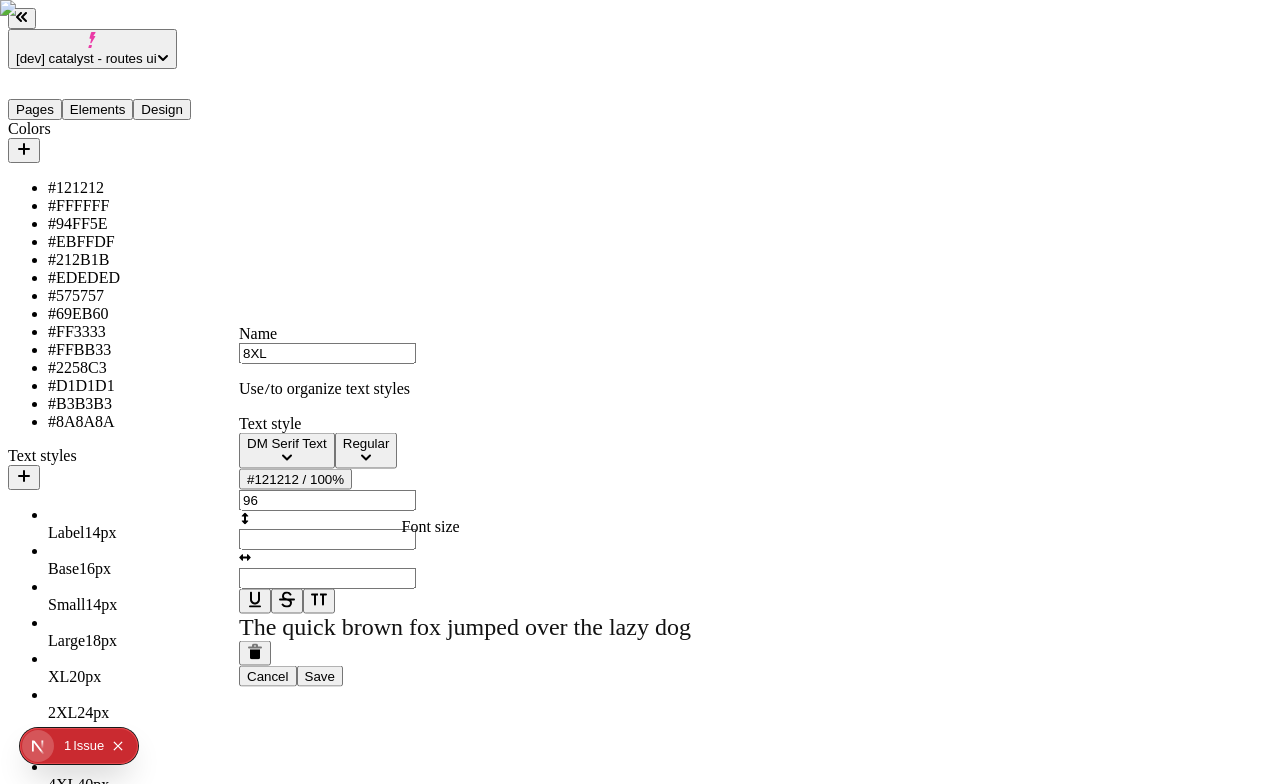 type on "96" 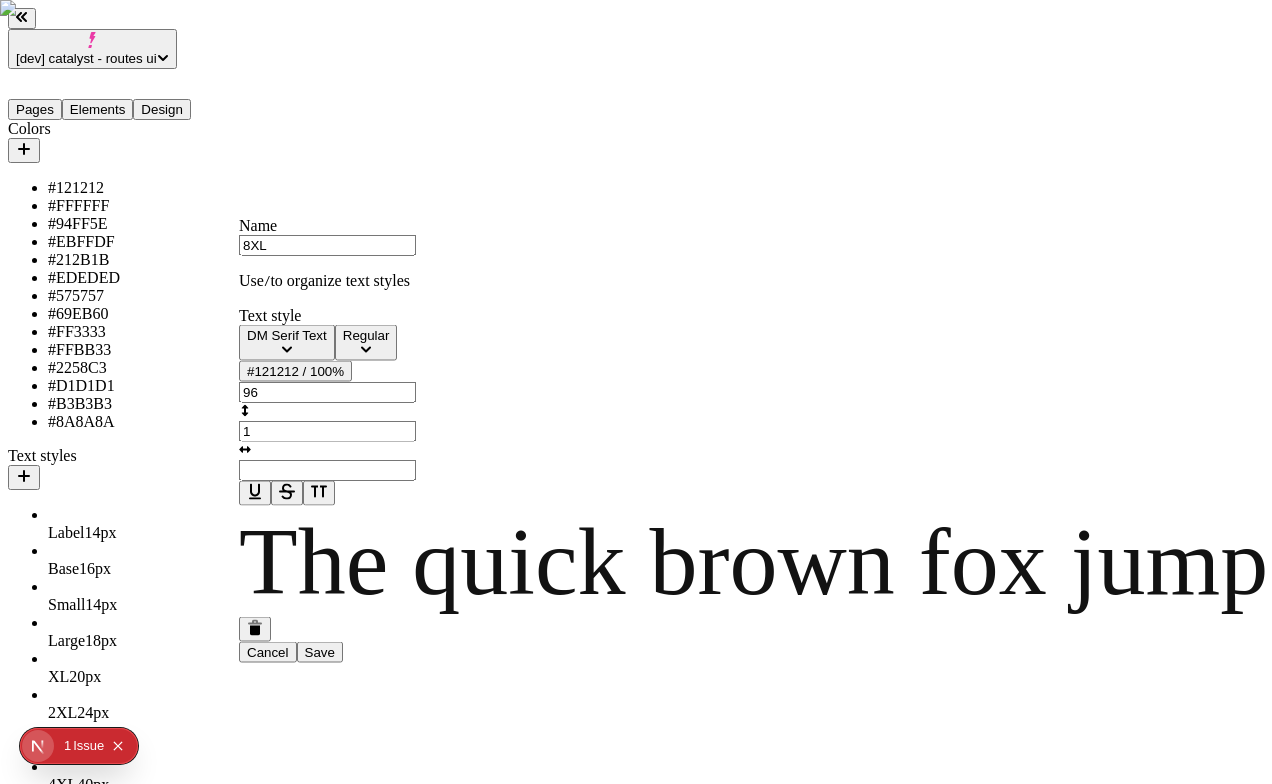 type on "1" 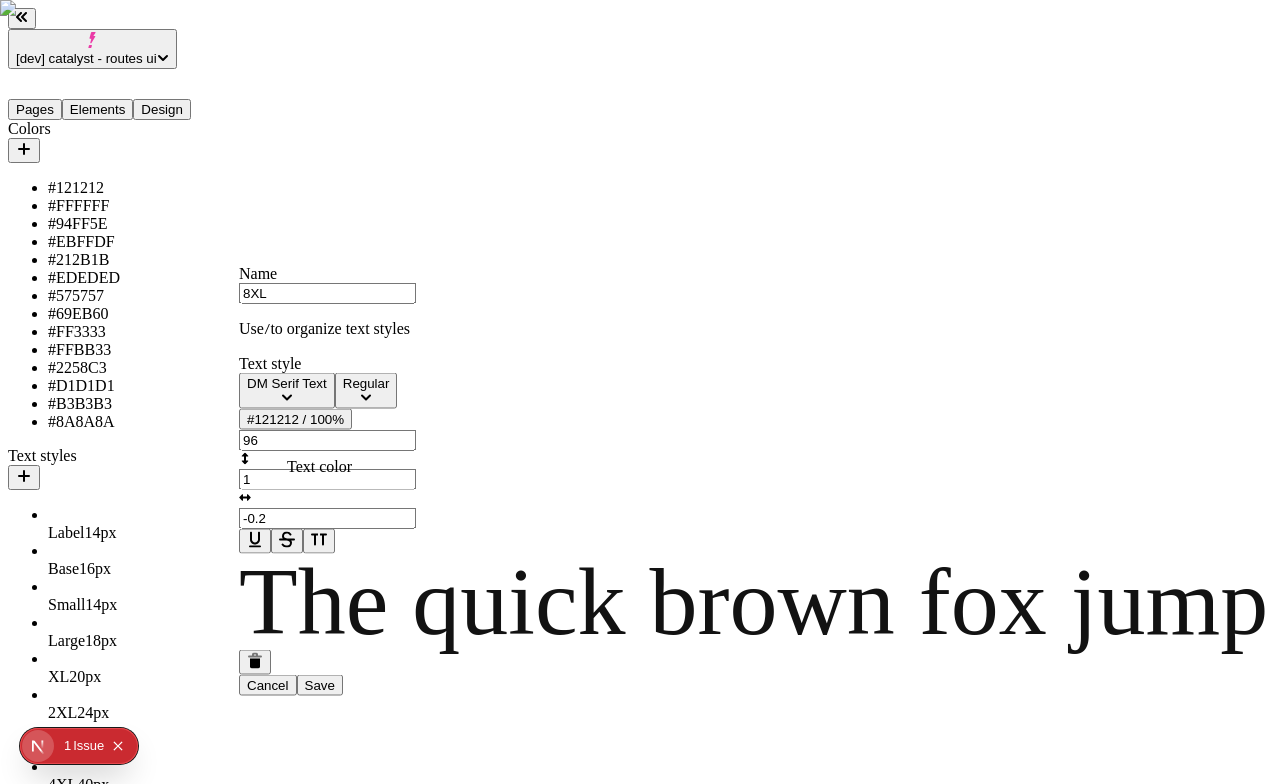 type on "-0.2" 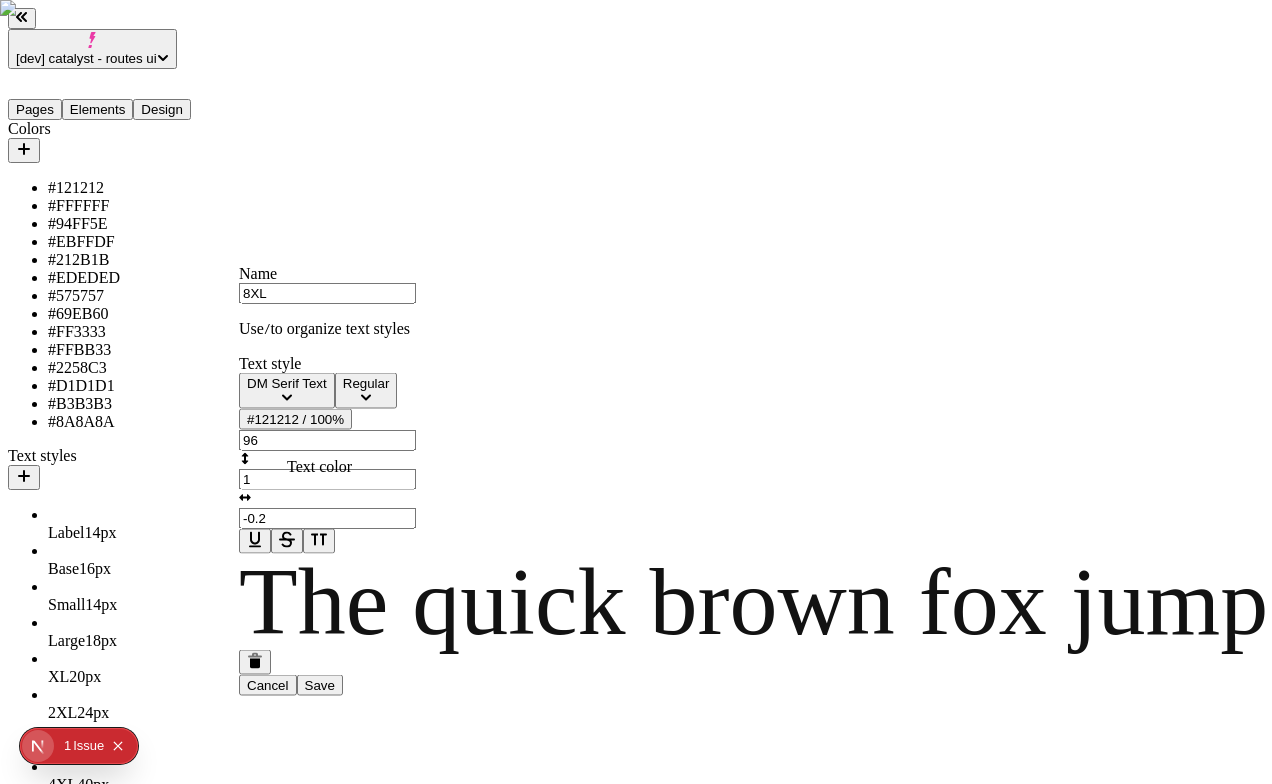 type 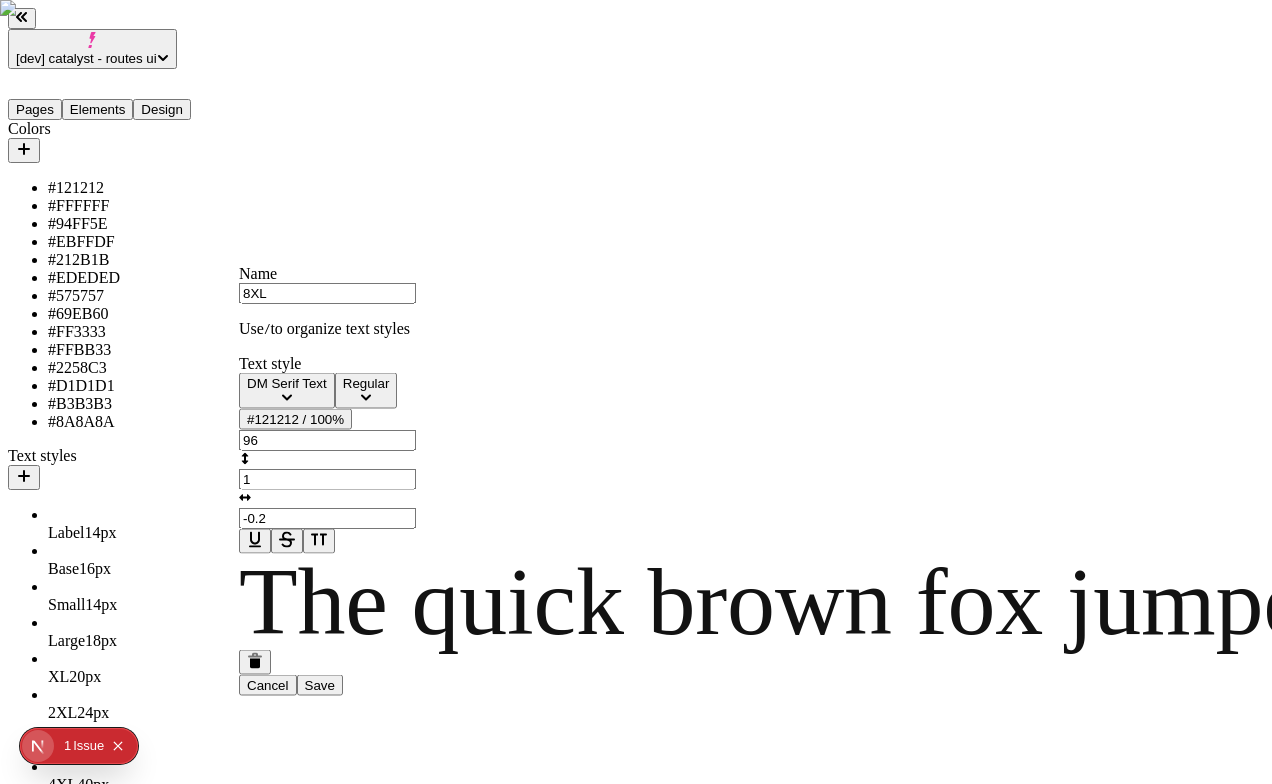 click on "Save" at bounding box center (320, 685) 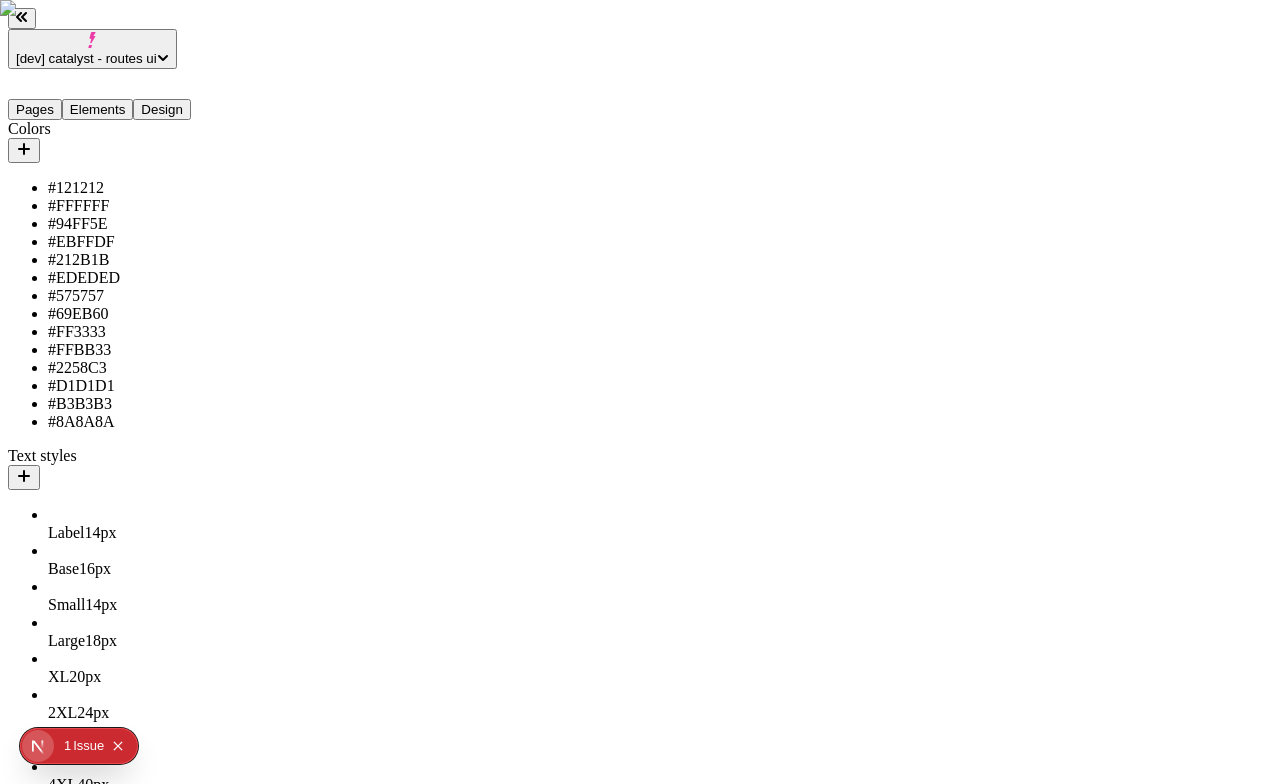 scroll, scrollTop: 0, scrollLeft: 0, axis: both 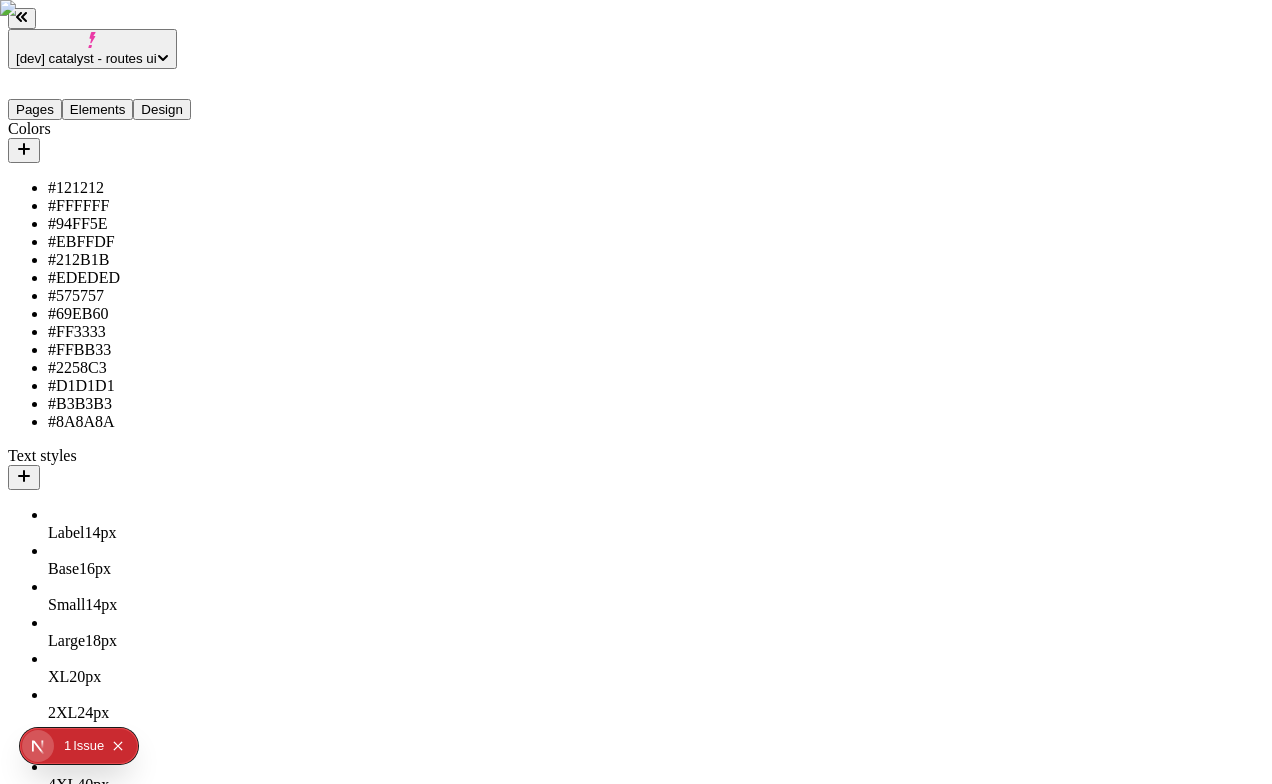 click on "Elements" at bounding box center [98, 109] 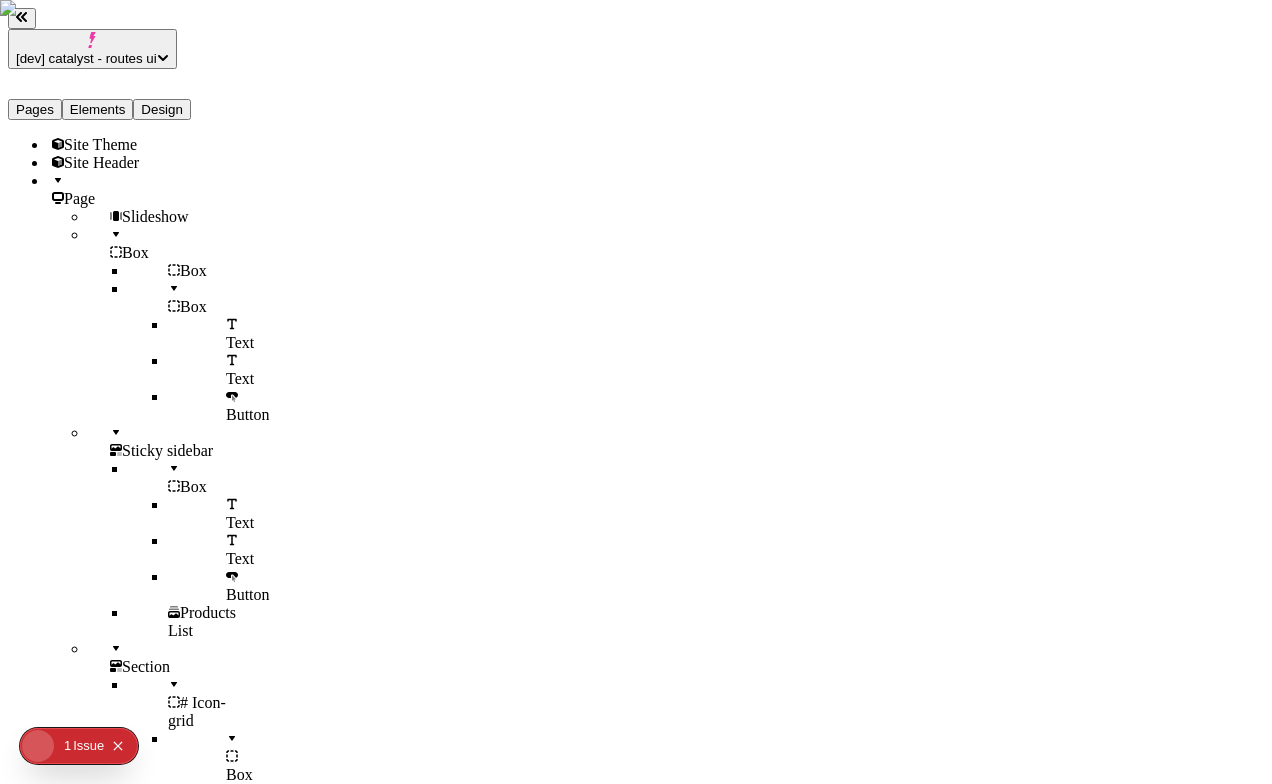 click on "Slideshow Box Box Box Text Text Button Sticky sidebar Box Text Text Button Products List Section # Icon-grid Box Image Text Text Box Image Text Text Box Image Text Text Box Image Text Text Section Box Box Box Text Text Button Products Carousel Box Sticky sidebar Box Text Text Button Image Box Section Box Text Image" at bounding box center [148, 1207] 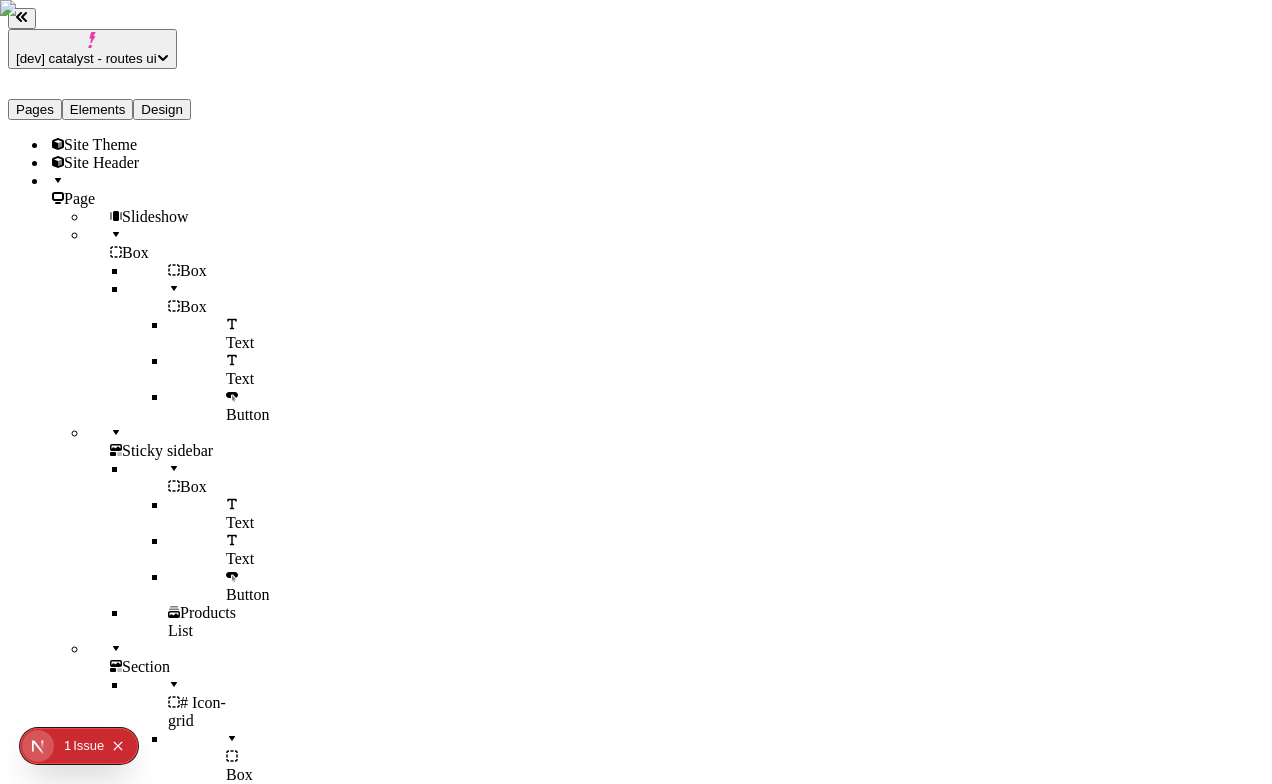 click 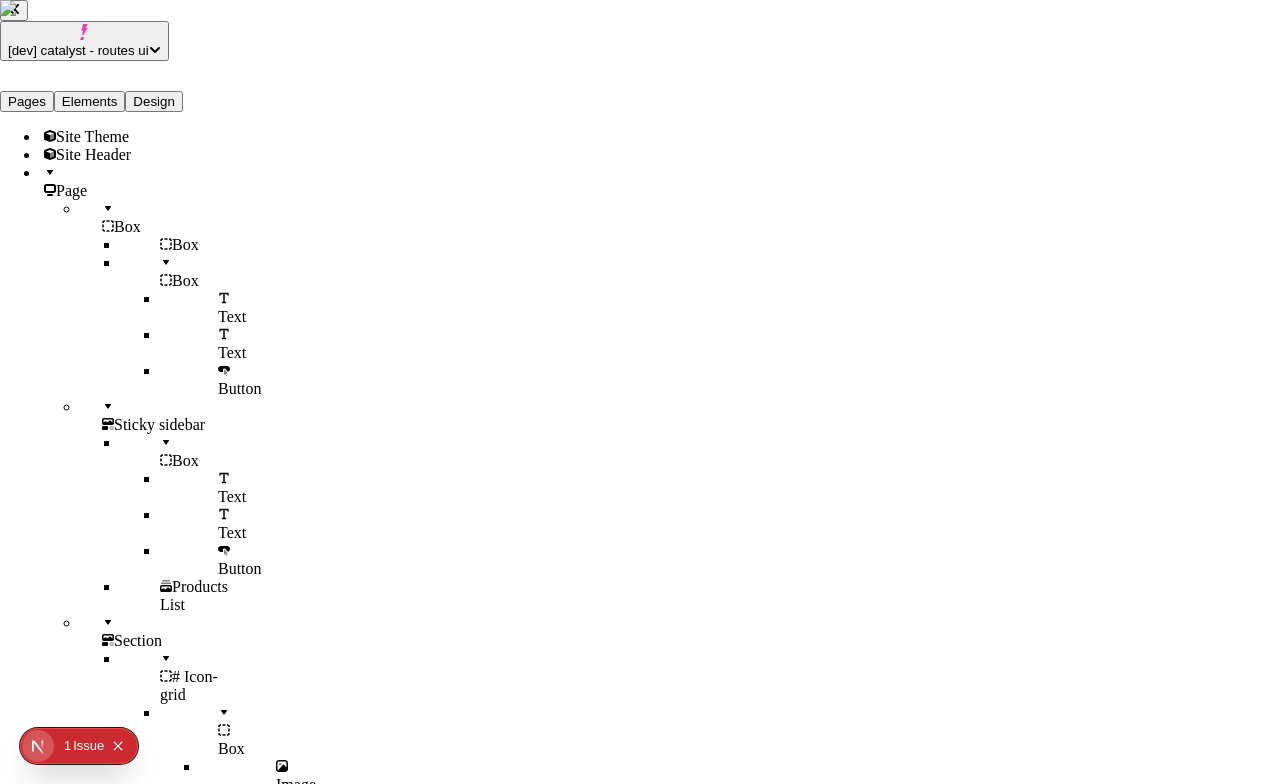 type 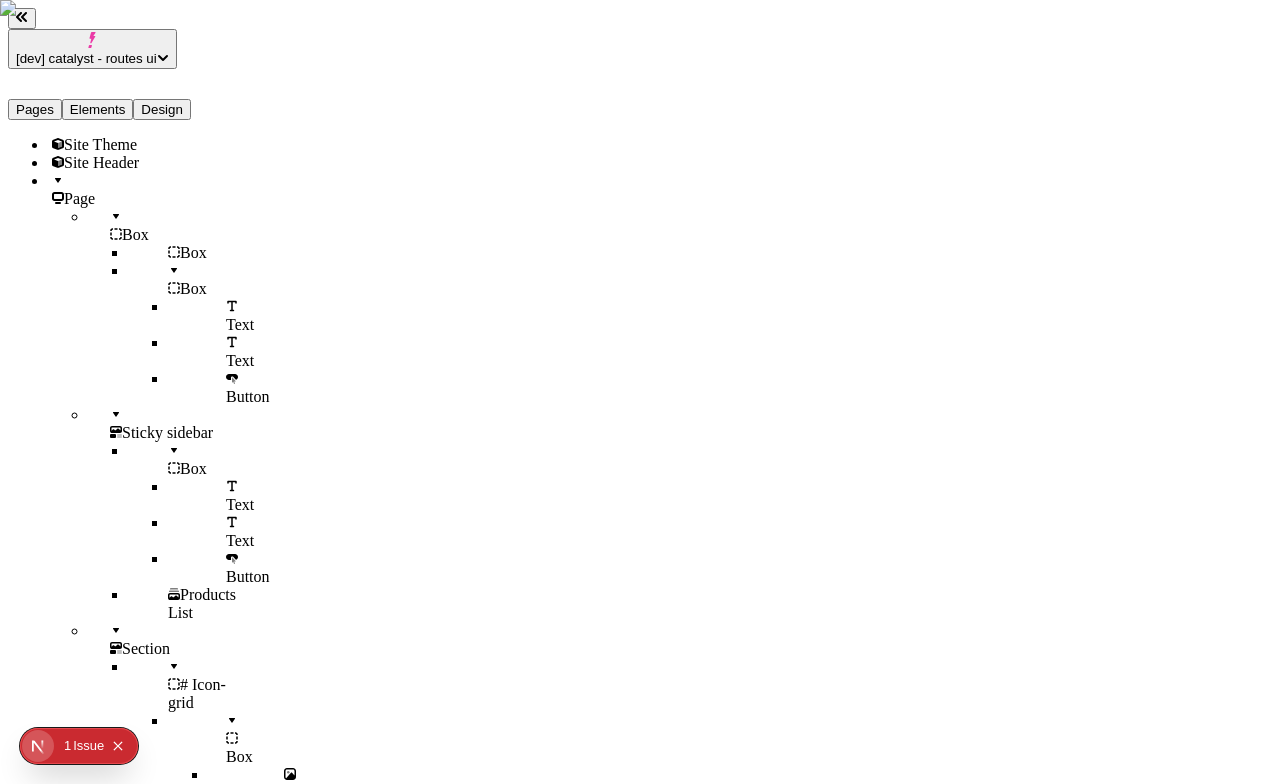click on "Files" at bounding box center (128, 2241) 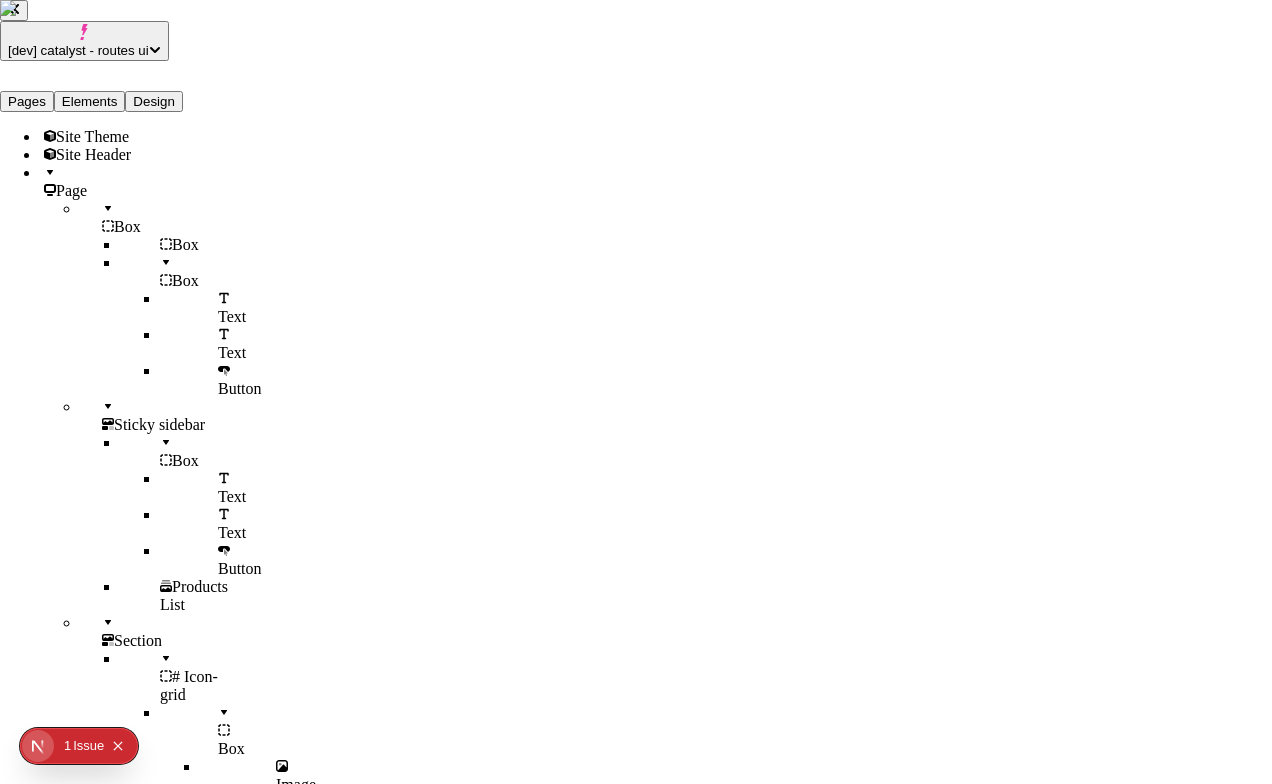 click on "Site" at bounding box center (67, 8268) 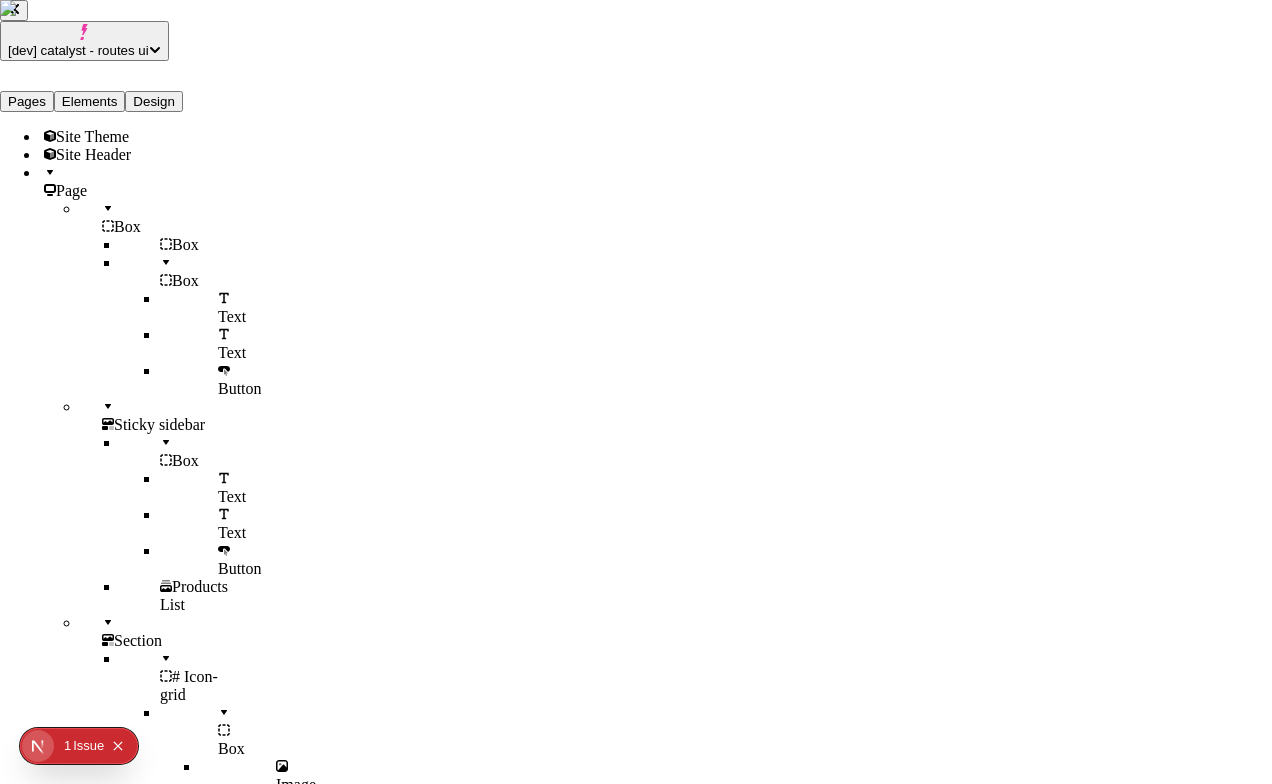 type 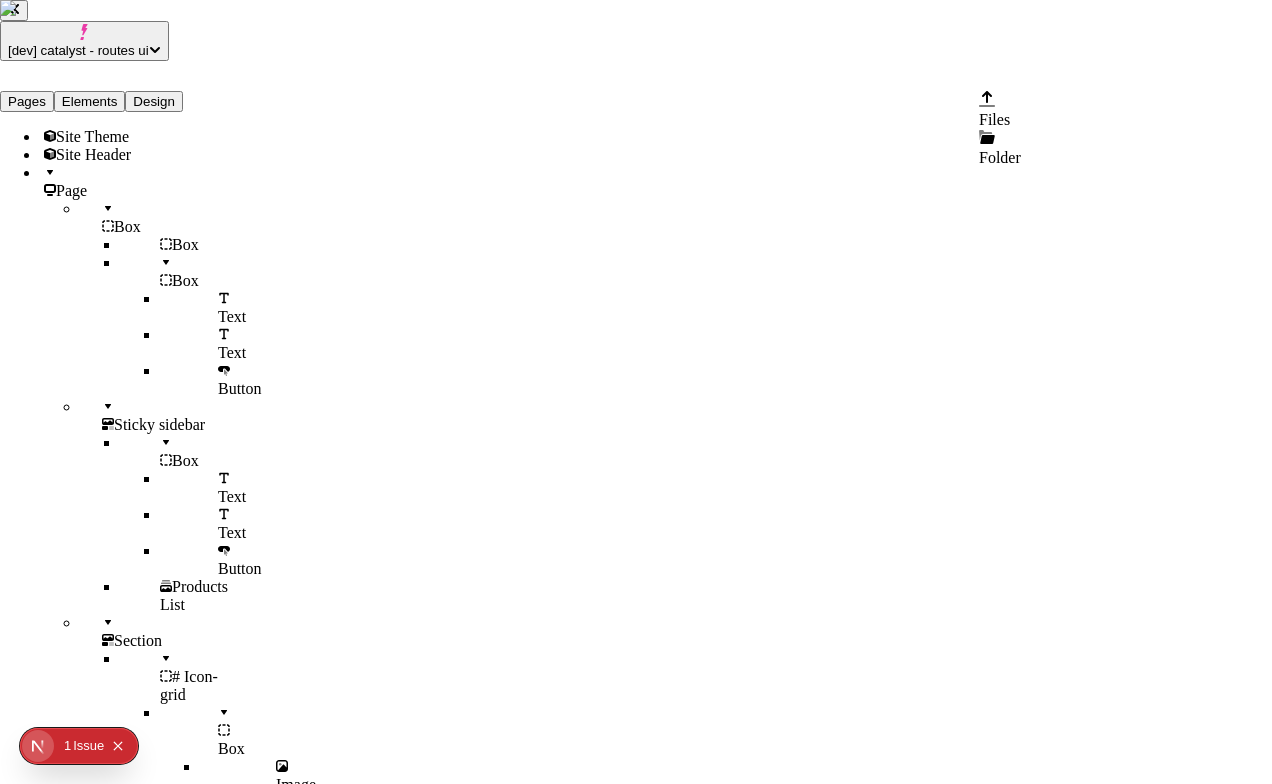 click on "New" at bounding box center [69, 8393] 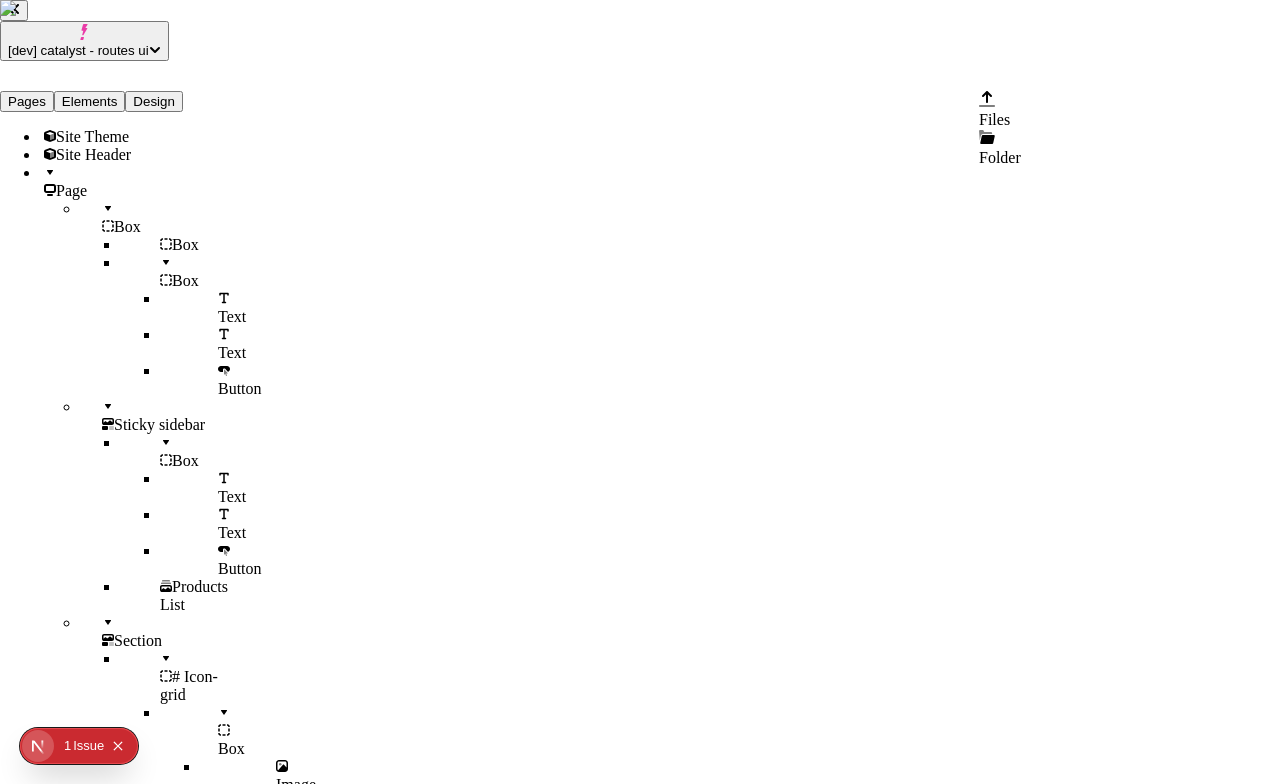 click on "Files" at bounding box center [1000, 110] 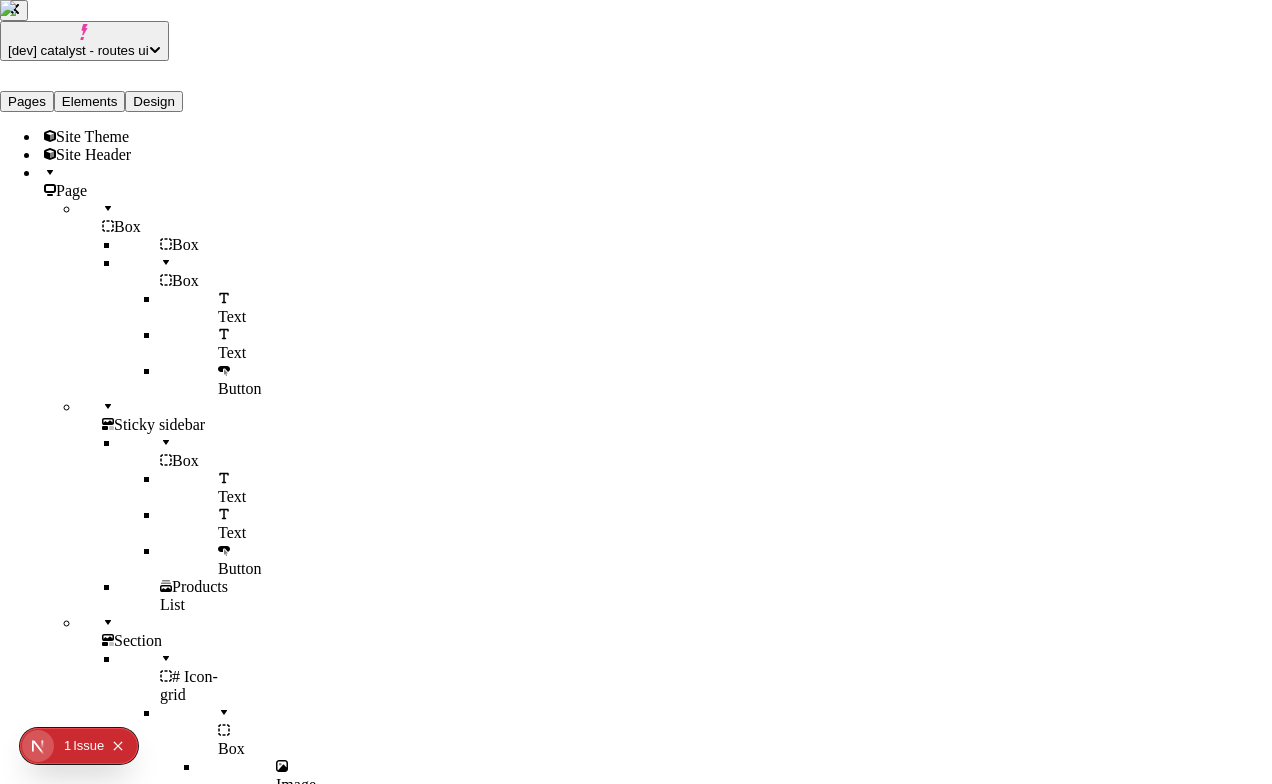 click on "New" at bounding box center [61, 8430] 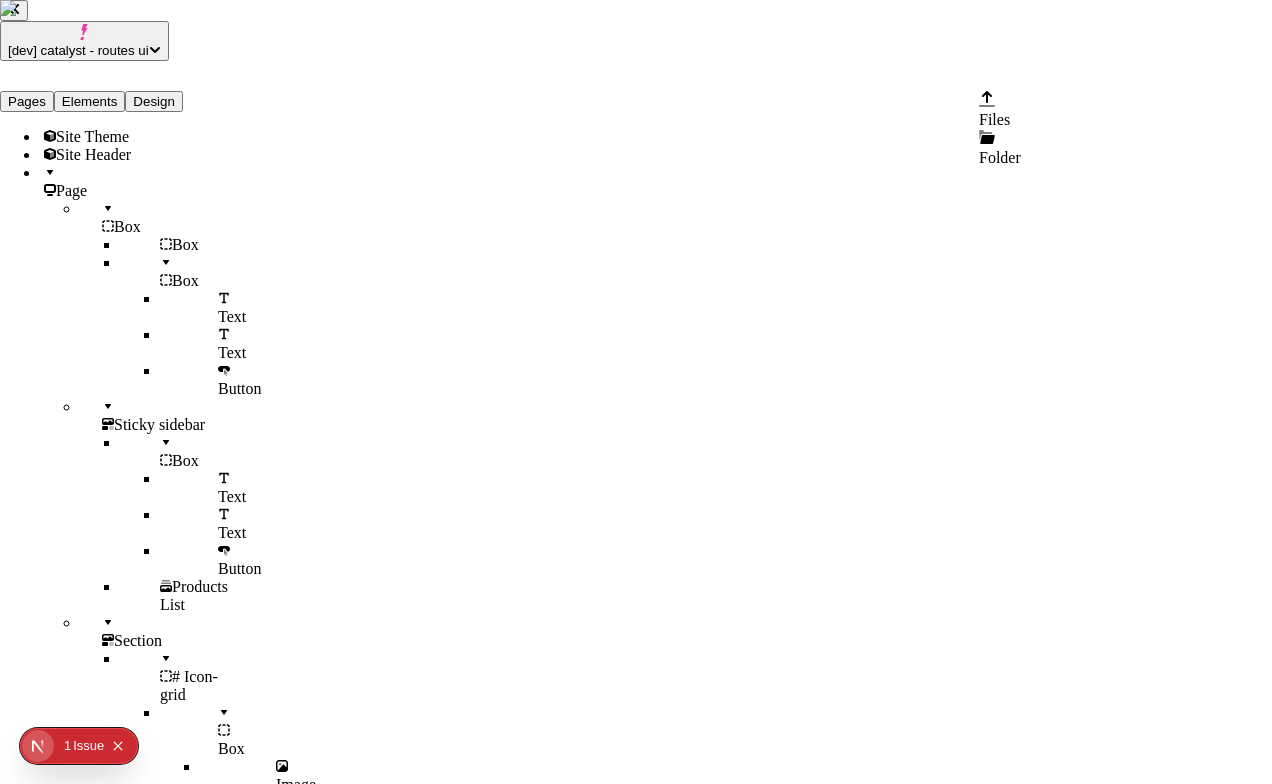 click on "Folder" at bounding box center [1000, 157] 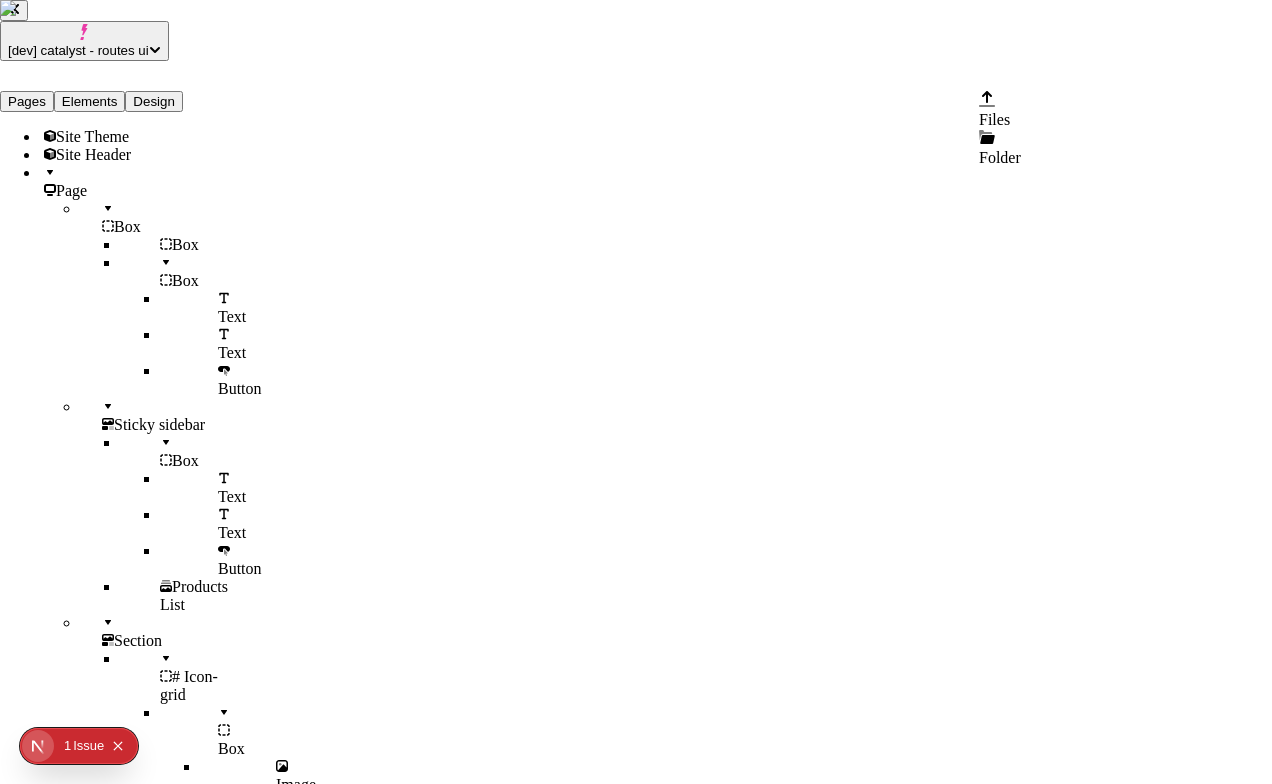 scroll, scrollTop: 0, scrollLeft: 0, axis: both 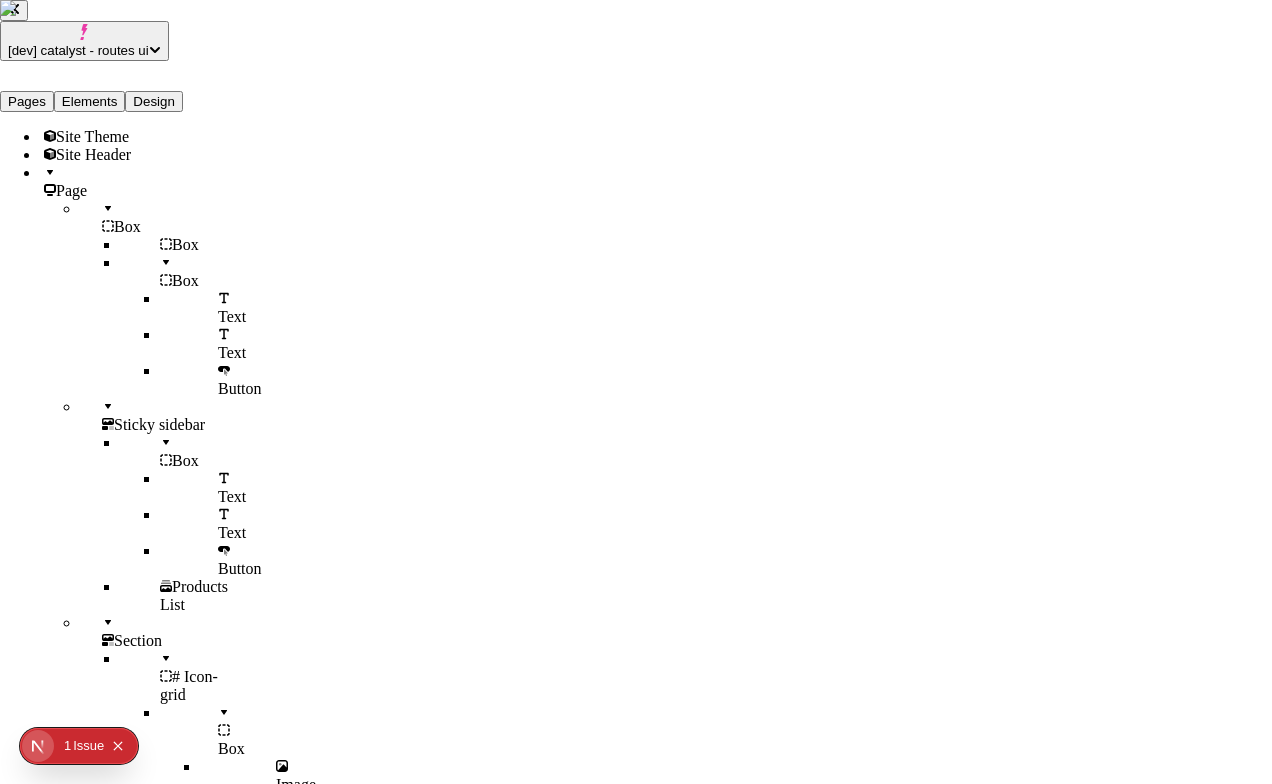 type on "icon" 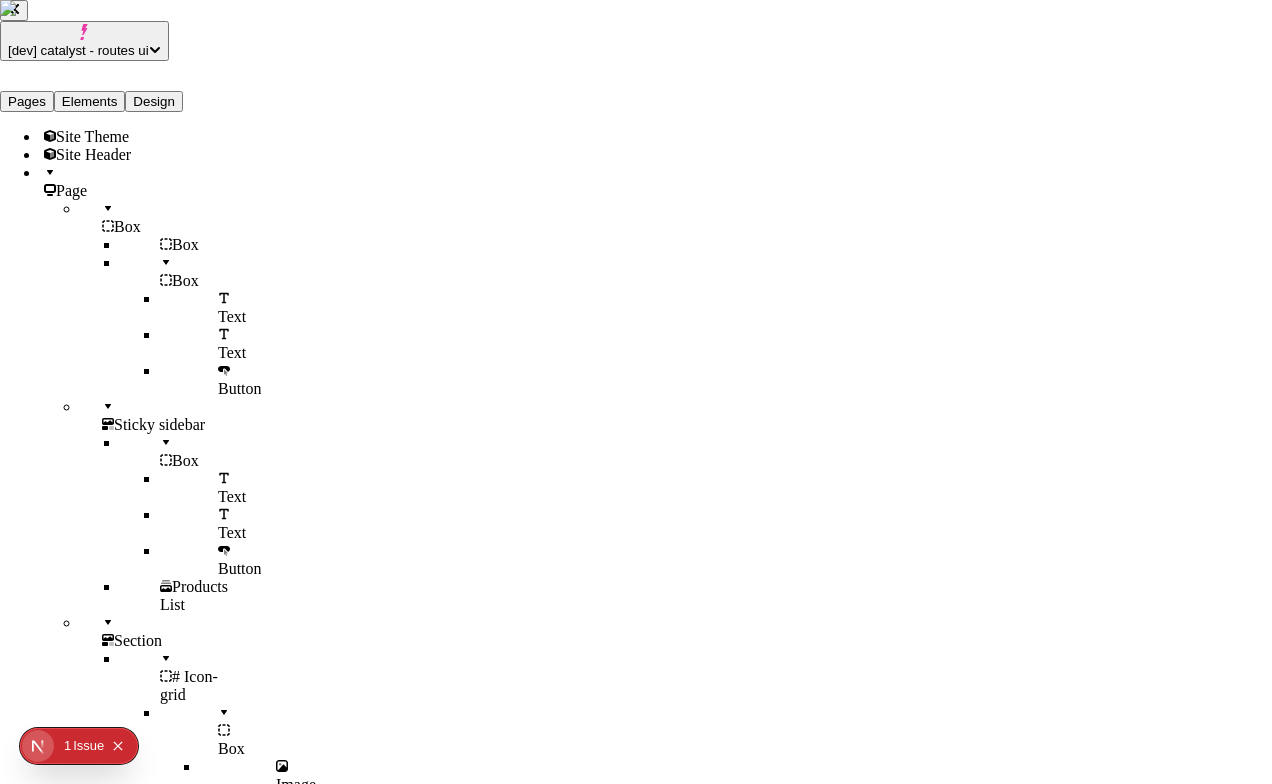 click on "icon" at bounding box center (636, 8433) 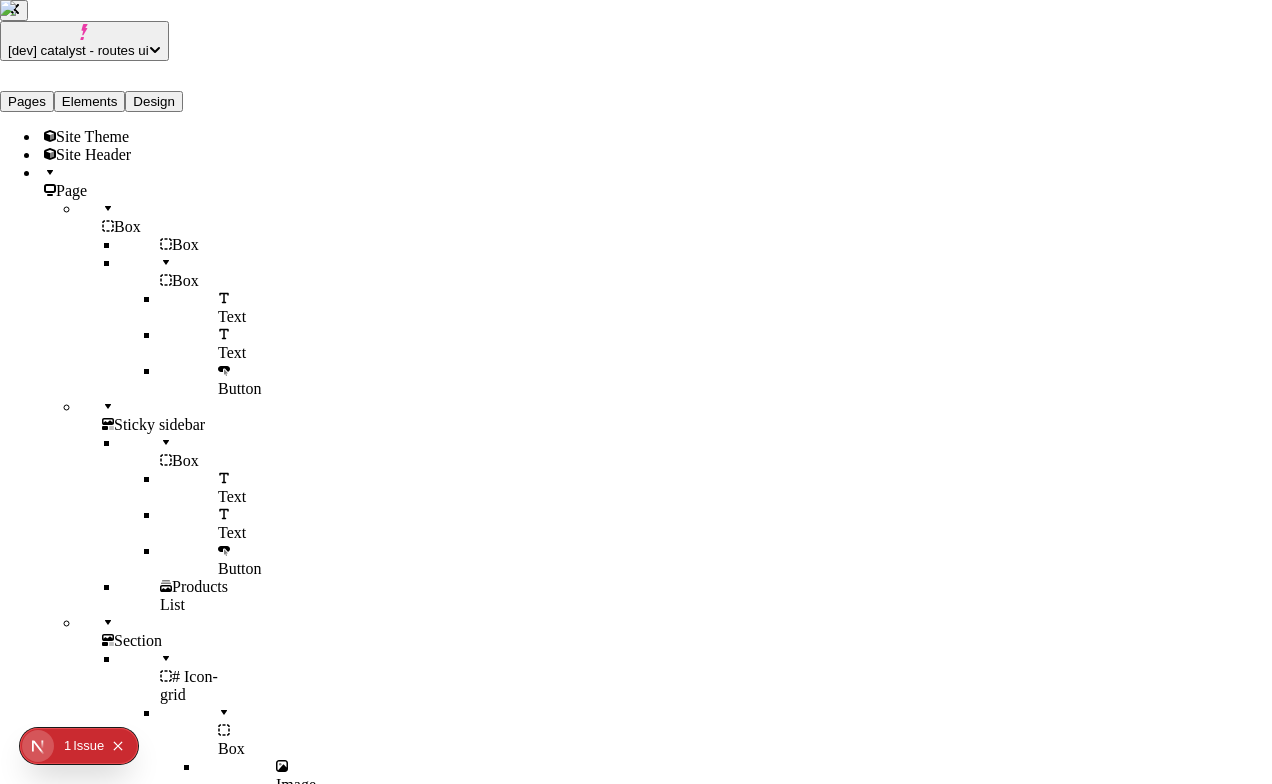 type on "icon" 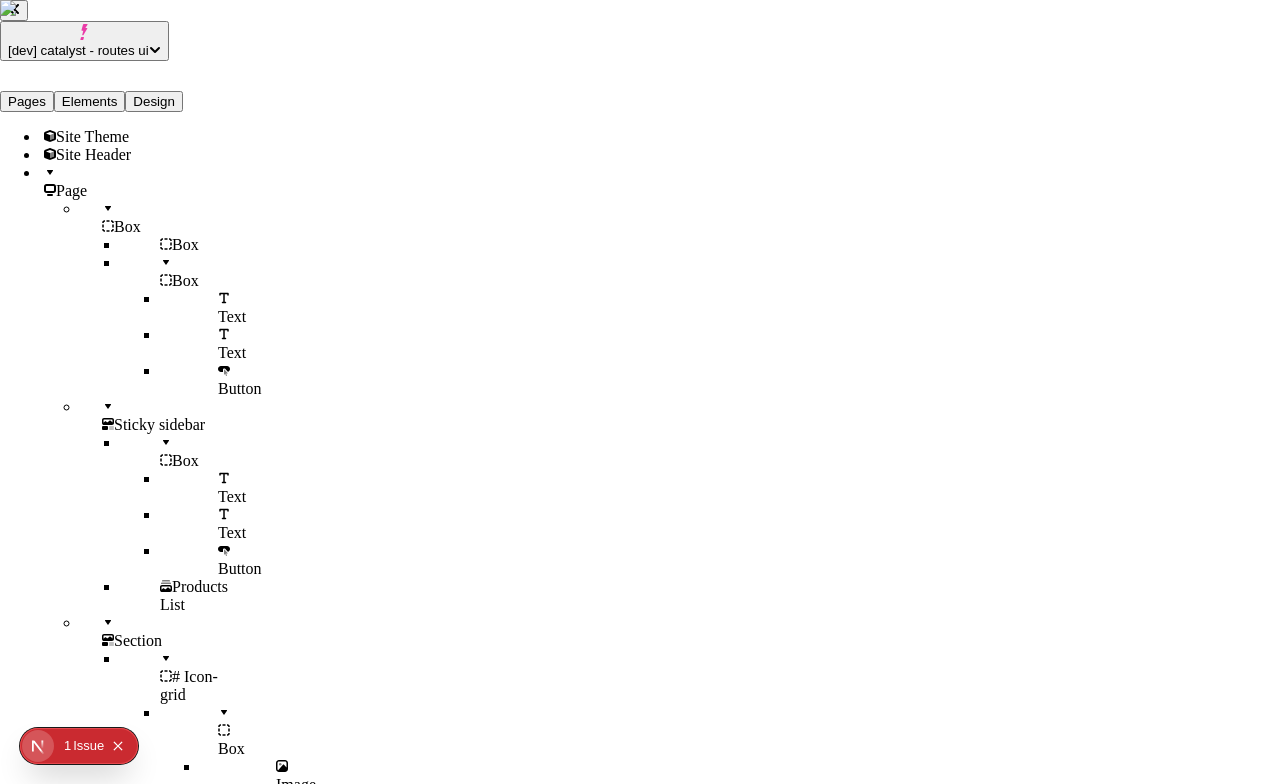 click 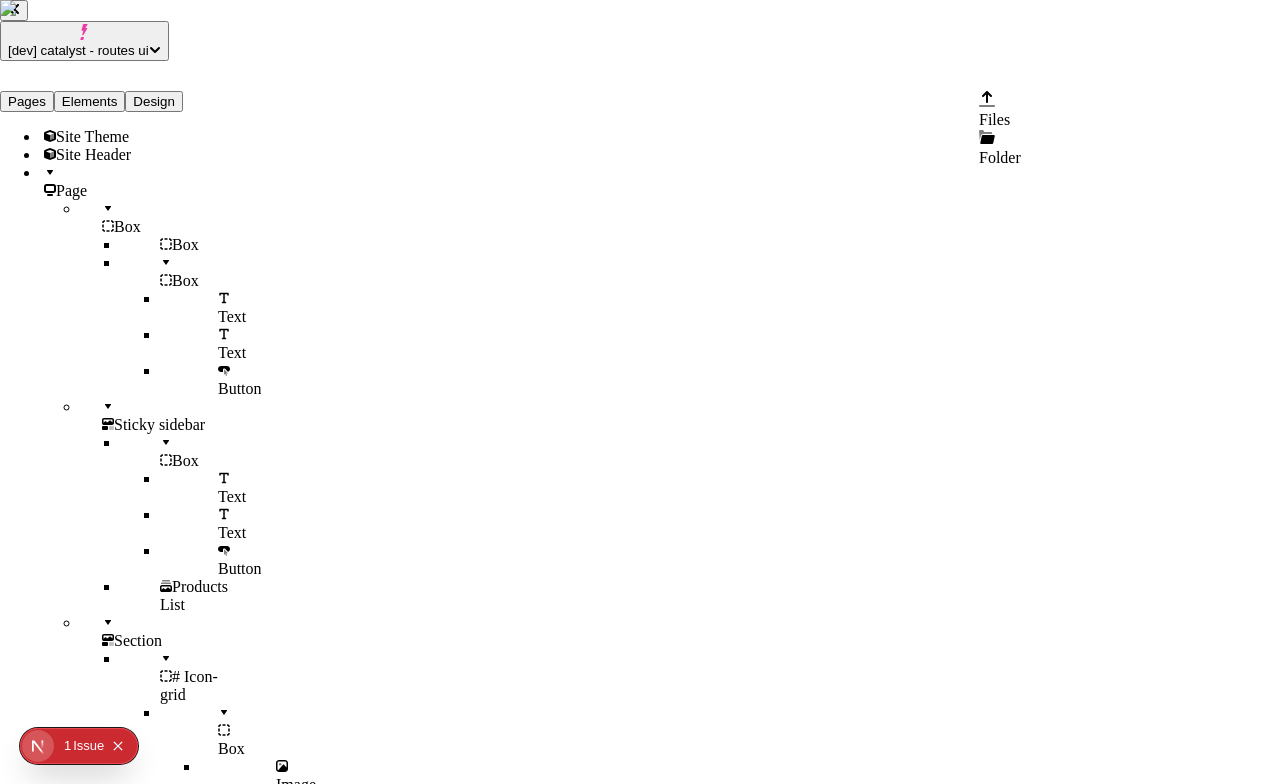 click on "Files" at bounding box center (994, 119) 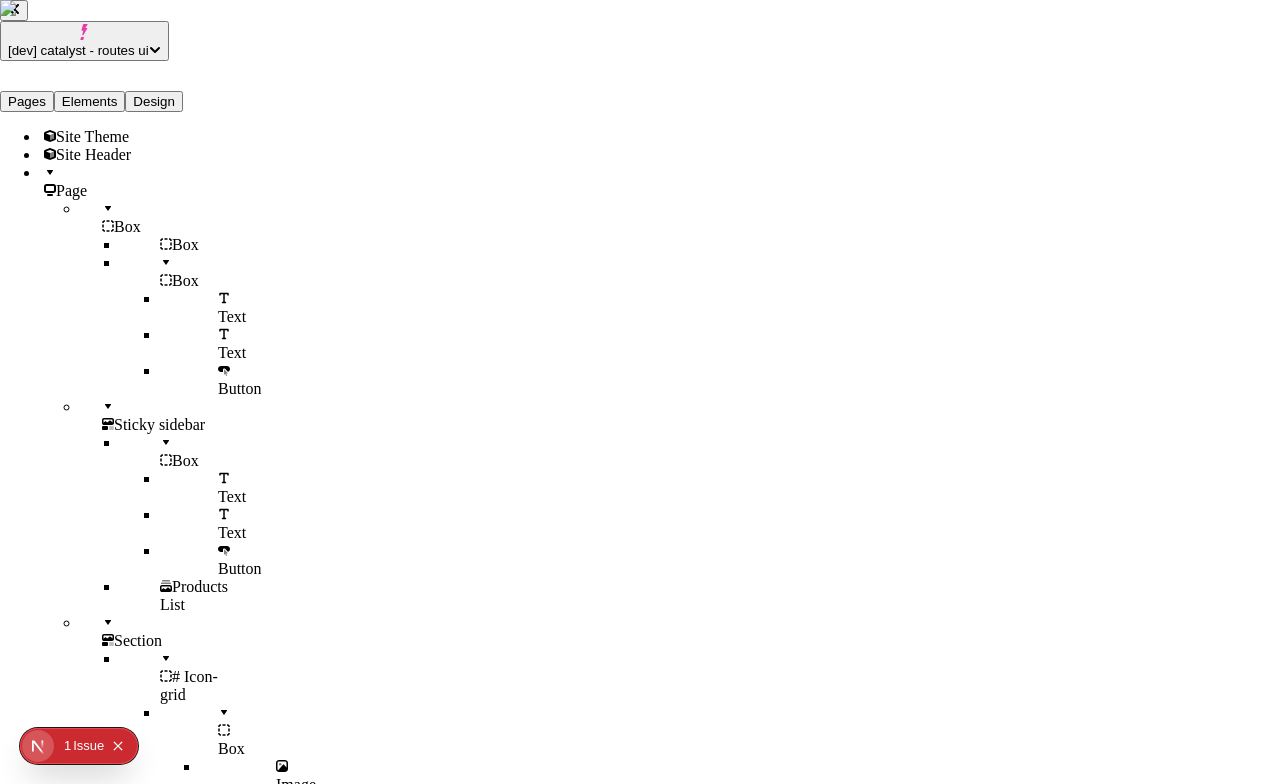 click on "Search Site Workspace Site files icon icon New return.svg truck.svg flower-2.svg shopping-bag.svg star.svg" at bounding box center [636, 8772] 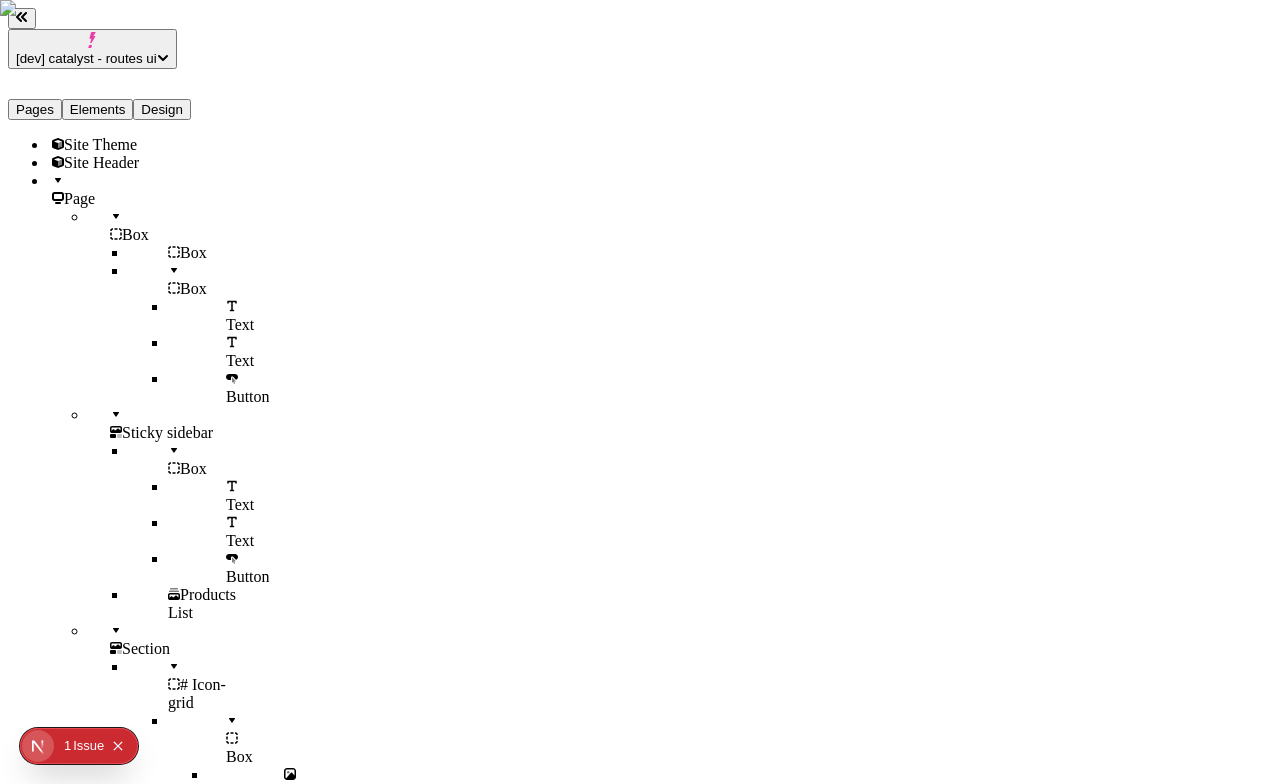 scroll, scrollTop: 0, scrollLeft: 0, axis: both 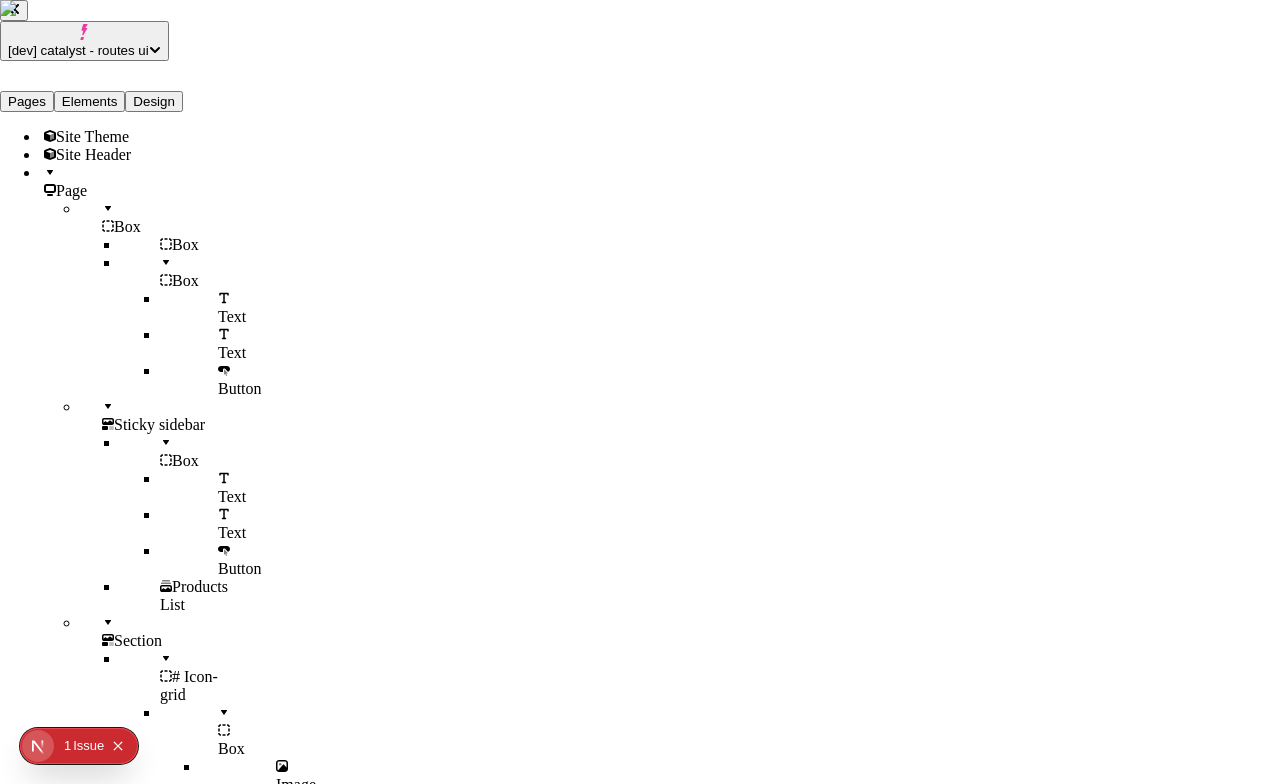 type 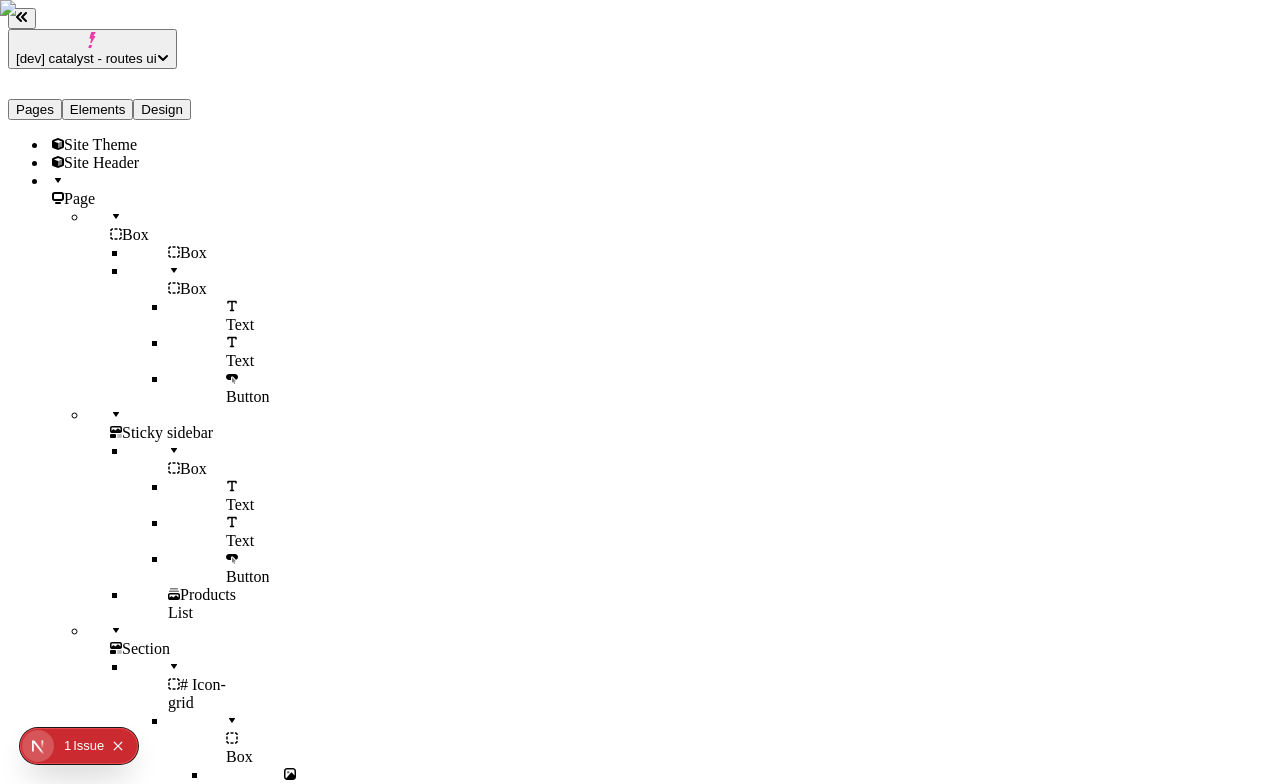 click 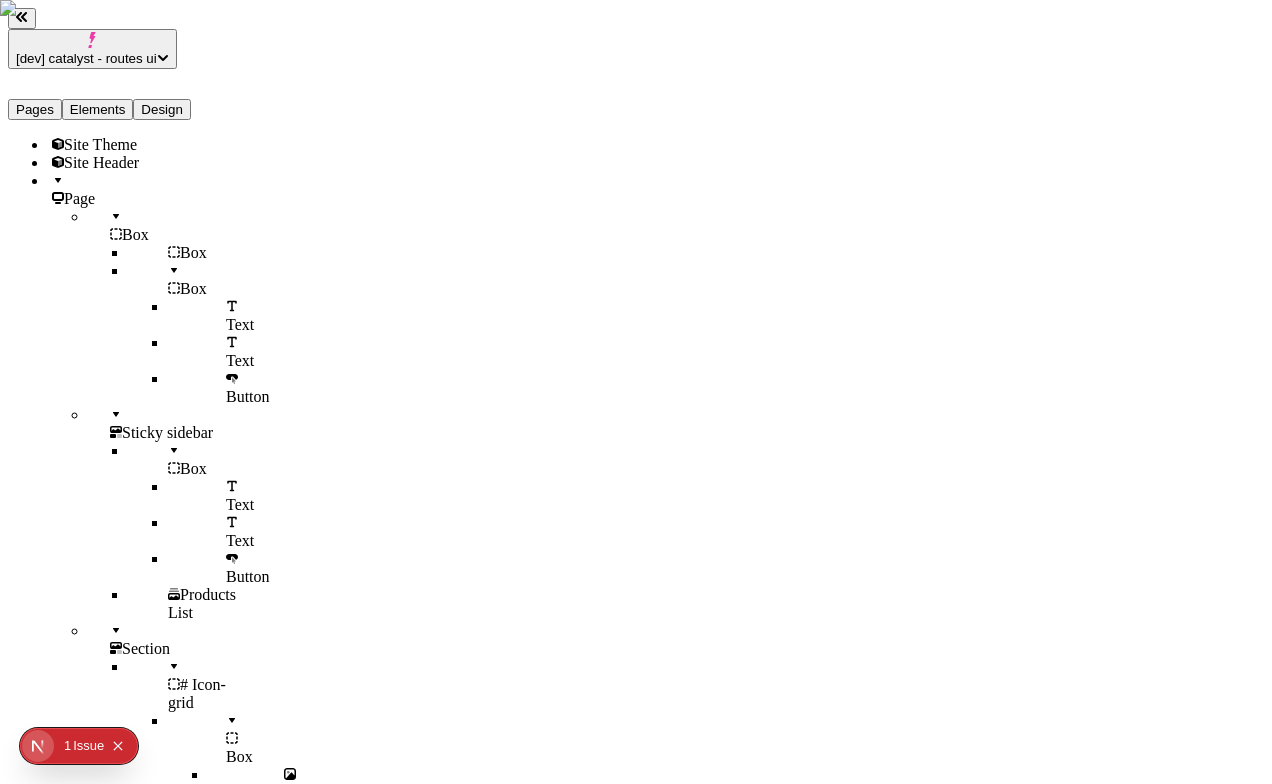 click 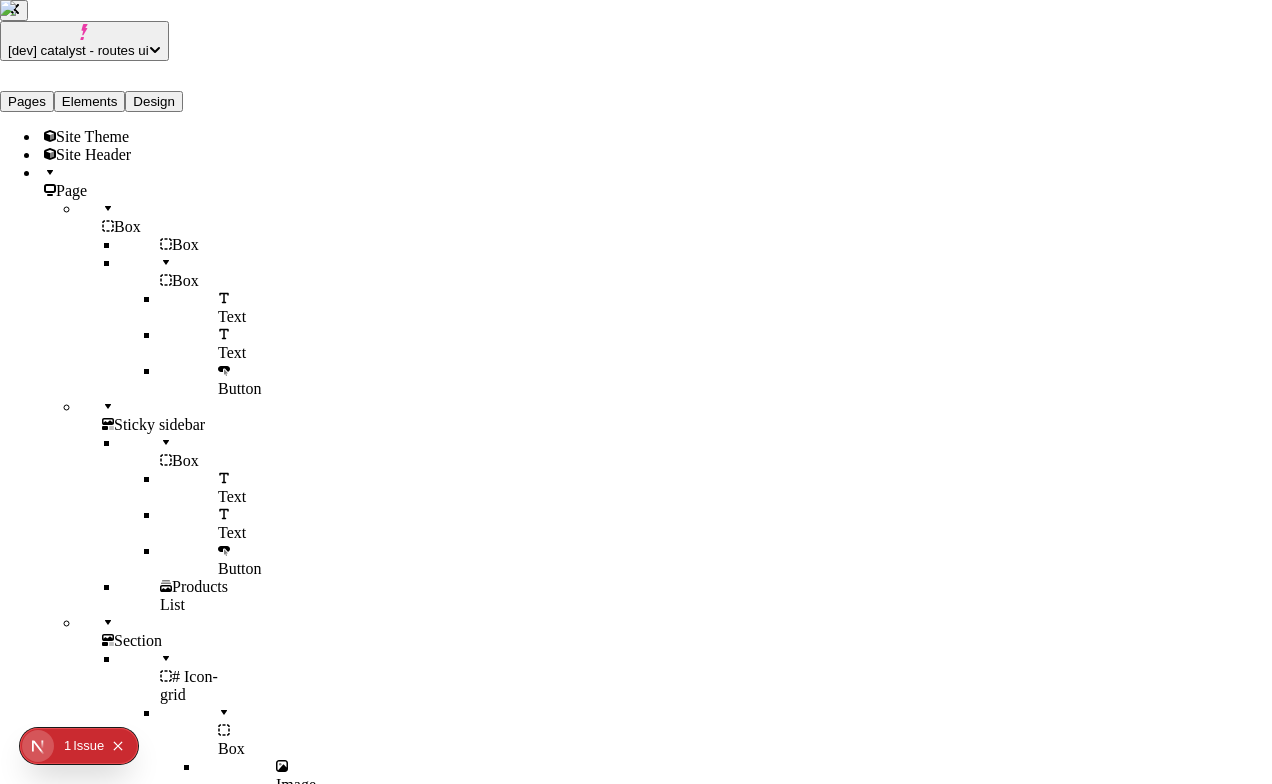 type 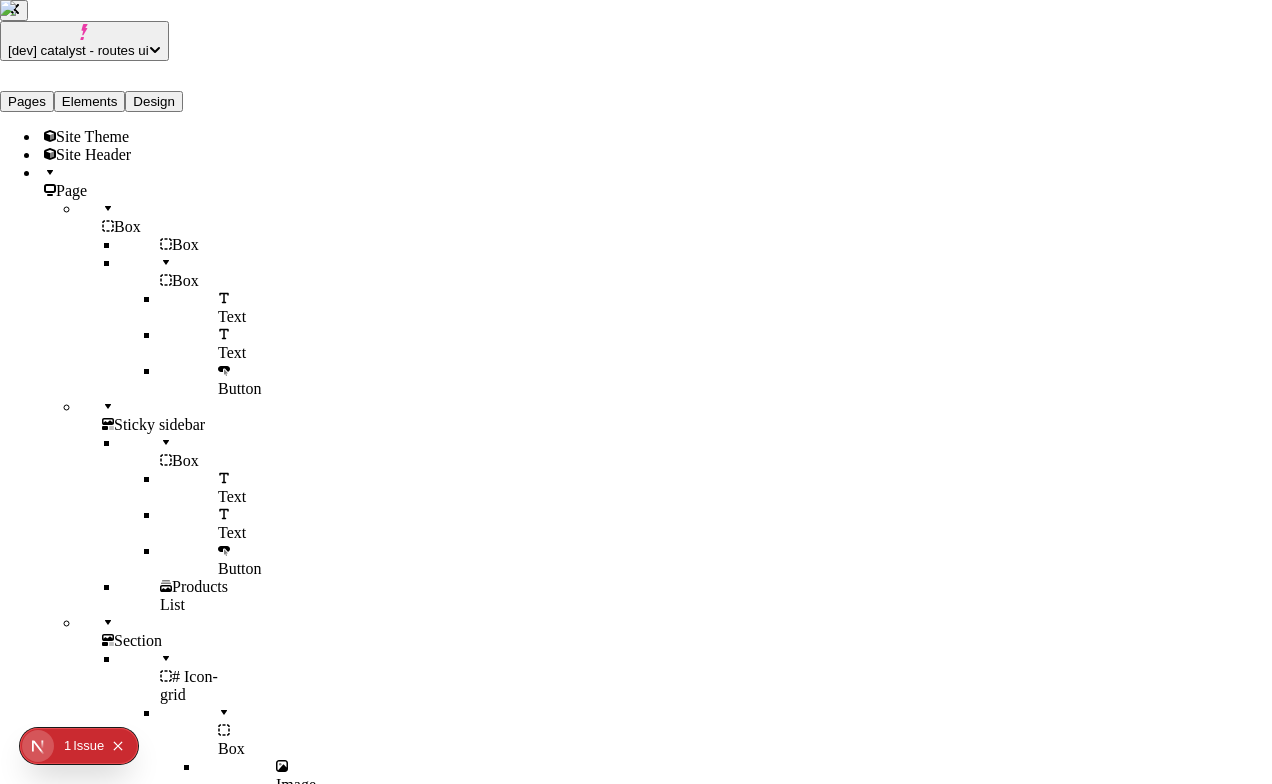 click on "Import and paste" at bounding box center (116, 8271) 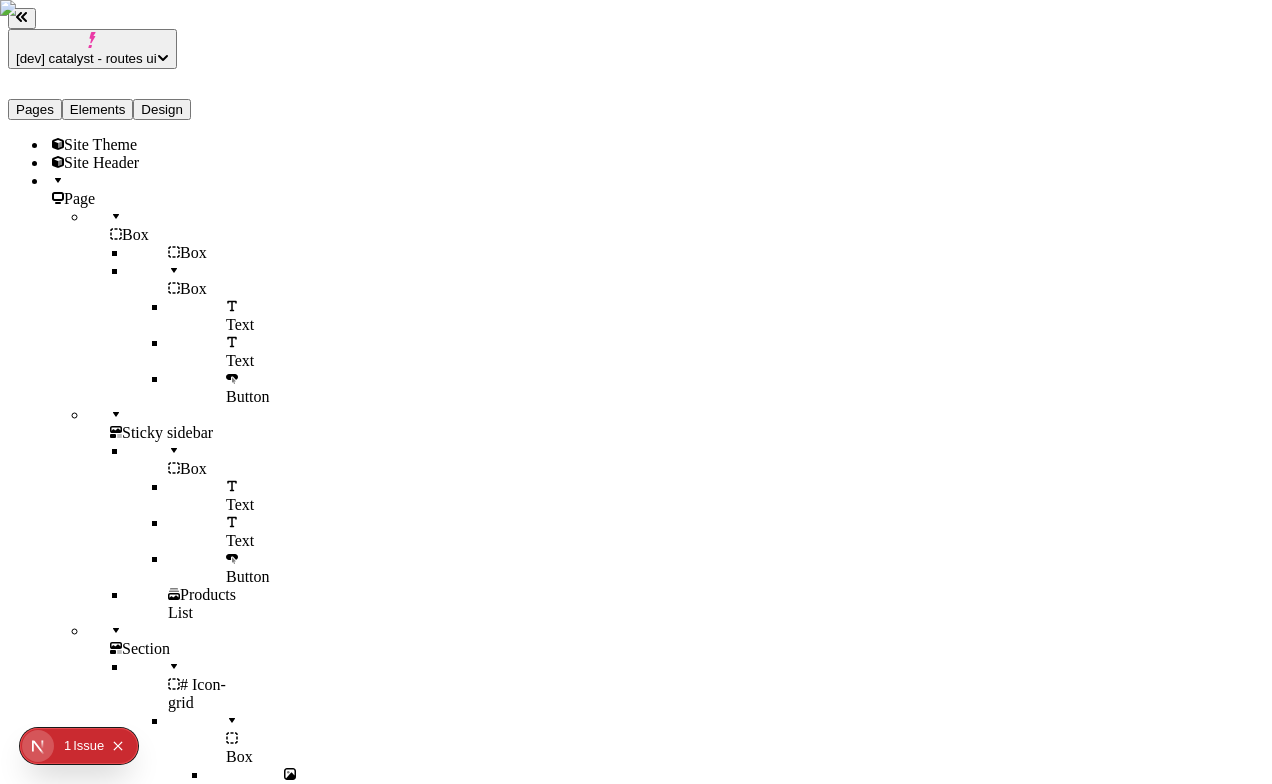 click on "Slideshow" at bounding box center (636, 8228) 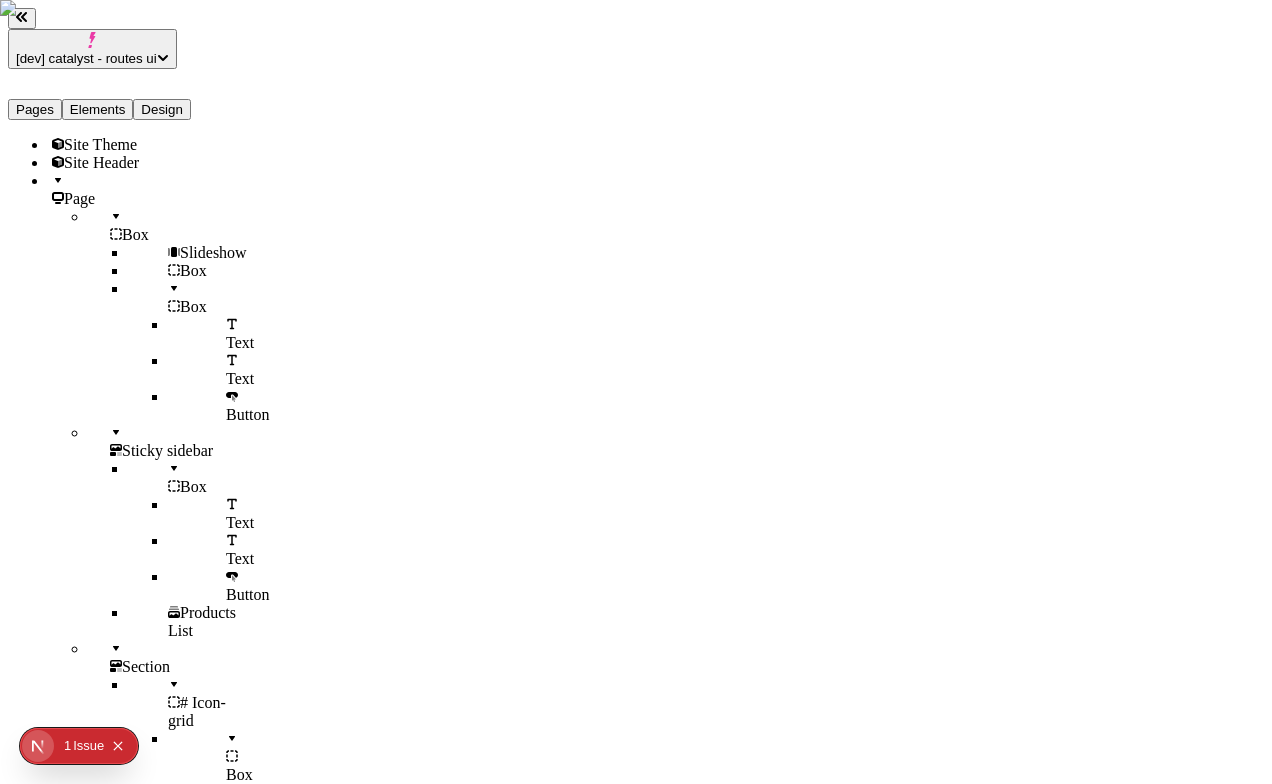 click 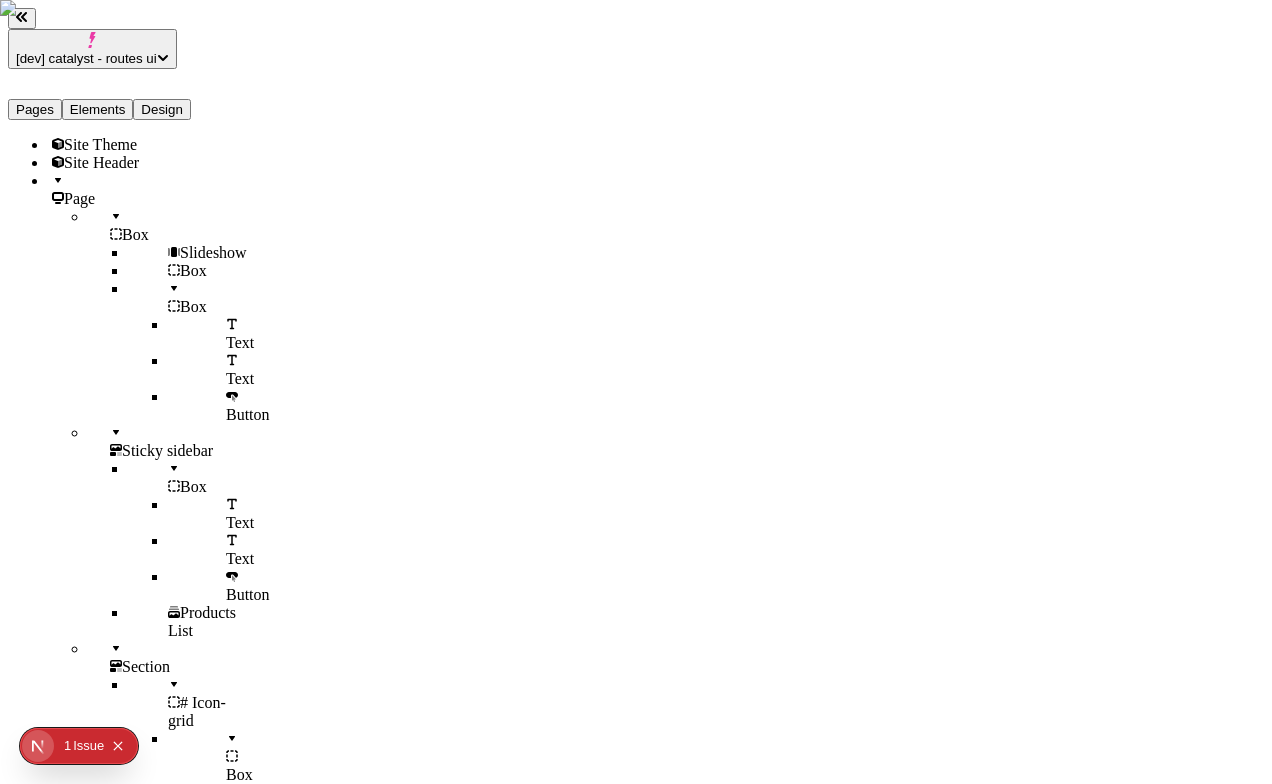 click 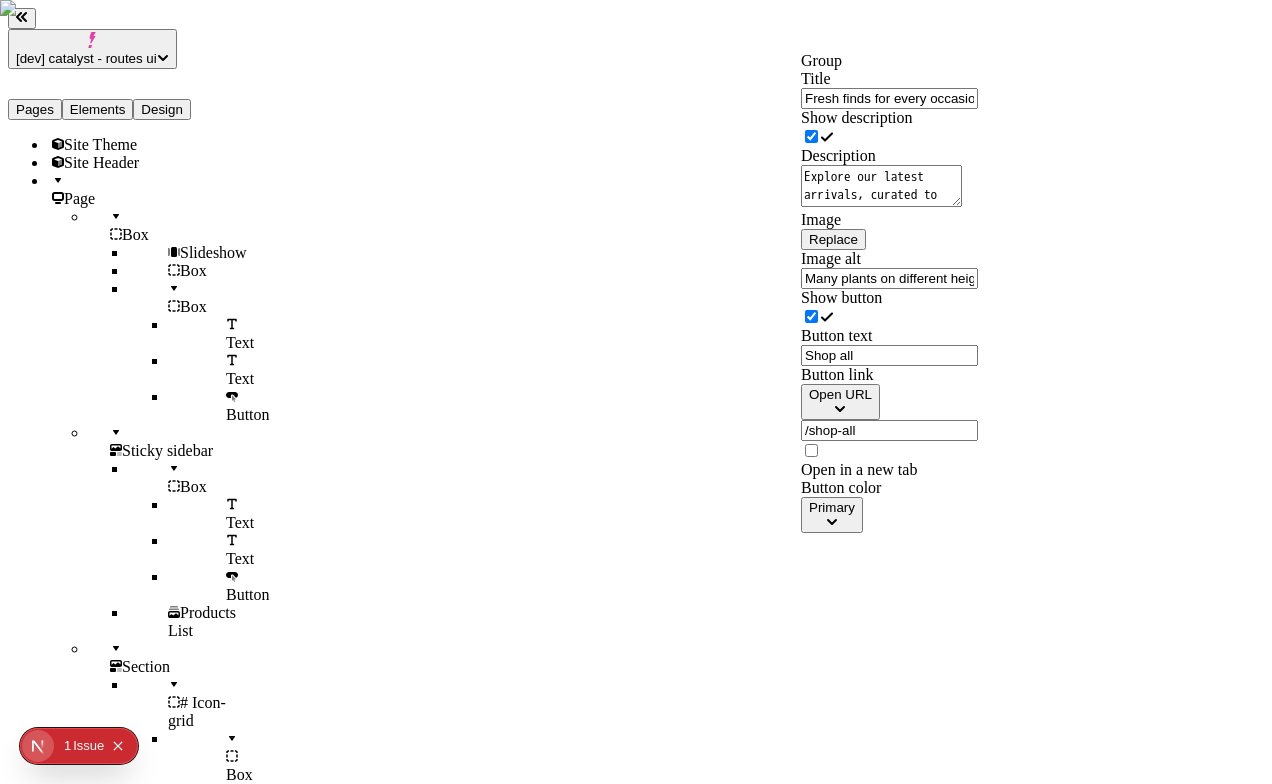 click on "Replace" at bounding box center (833, 239) 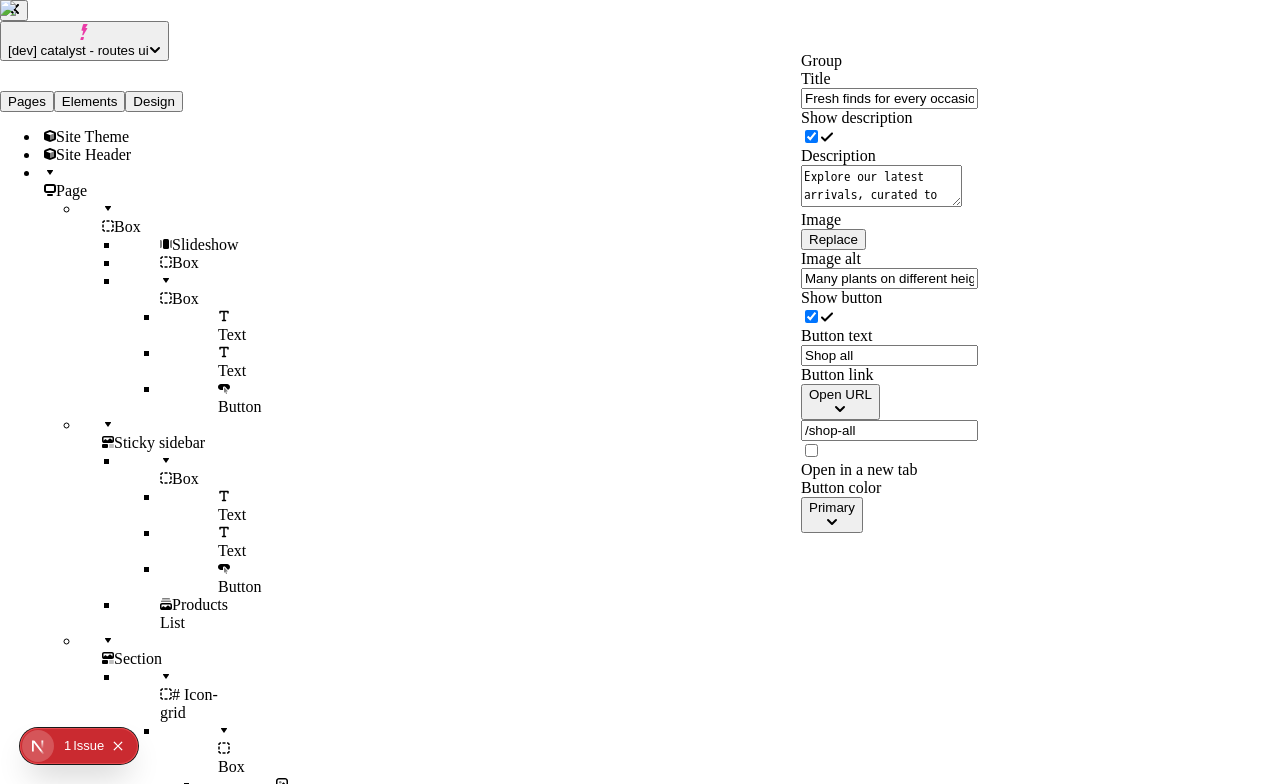 click on "Site files" at bounding box center [33, 9104] 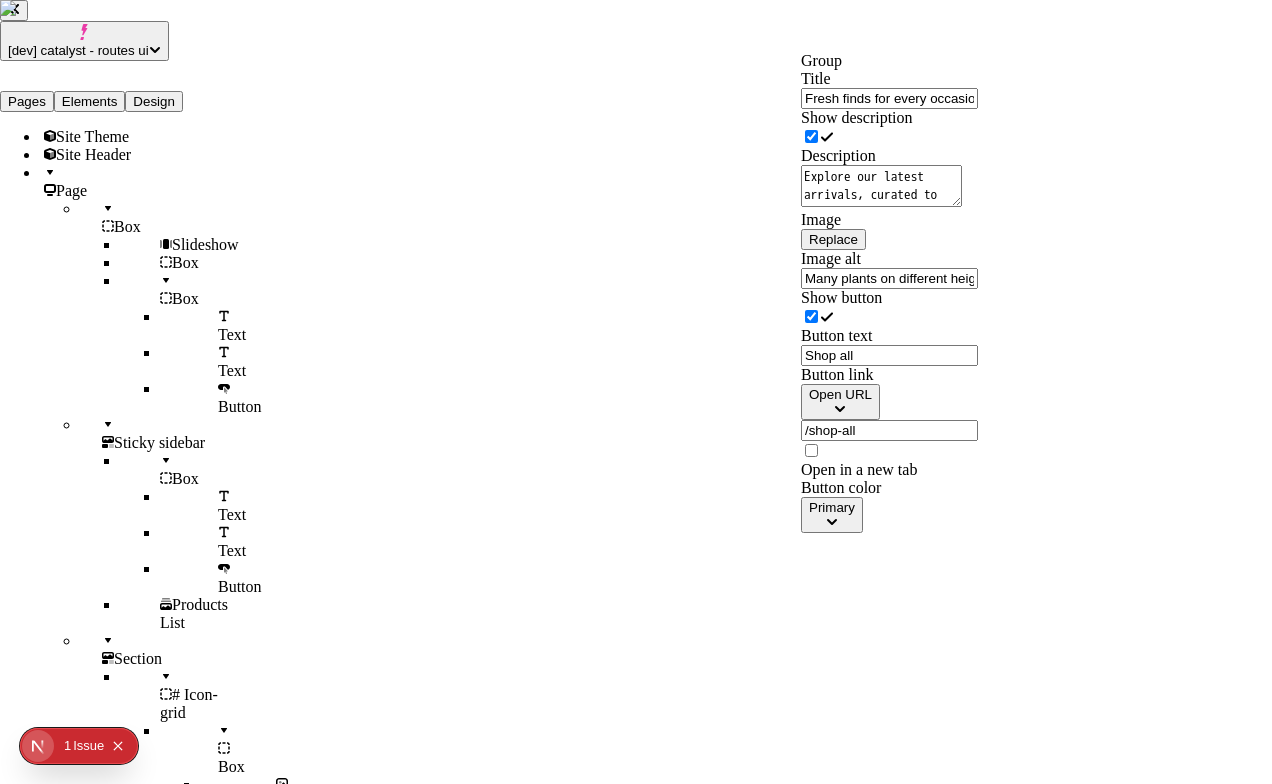 type on "Site files" 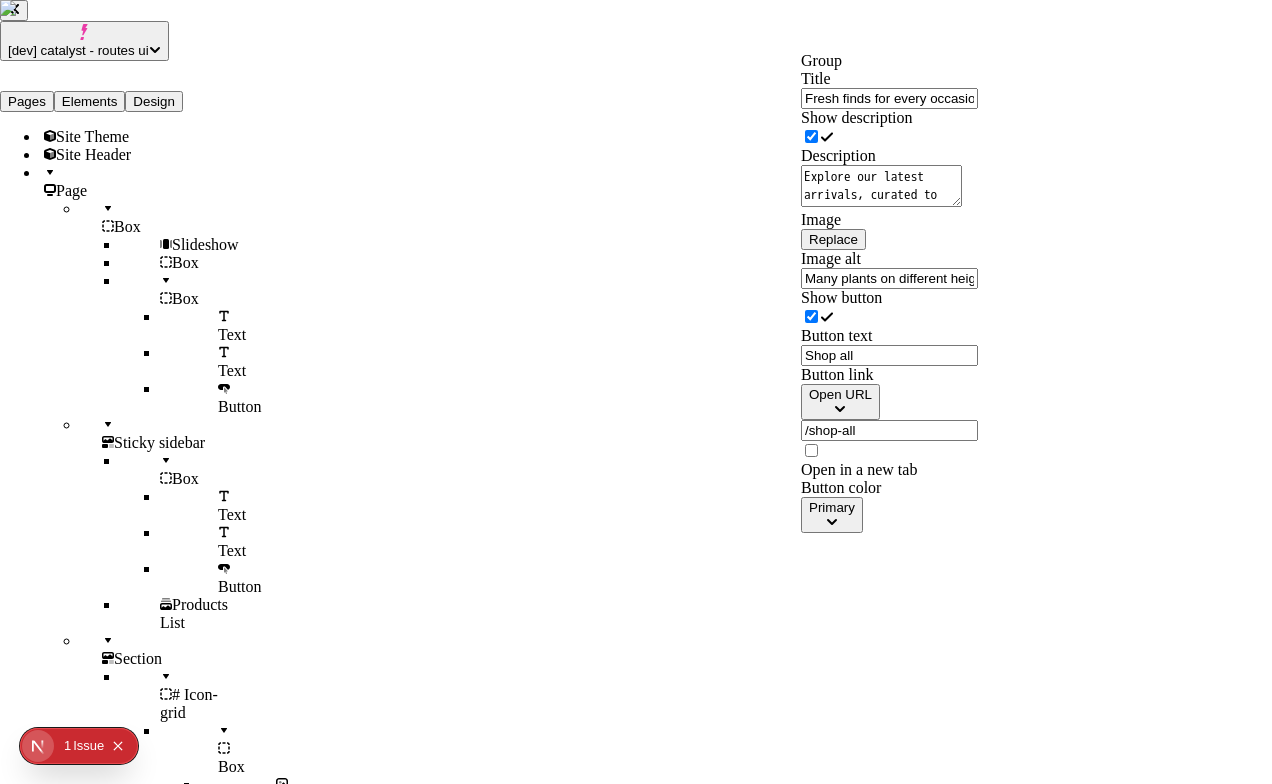 scroll, scrollTop: 303, scrollLeft: 0, axis: vertical 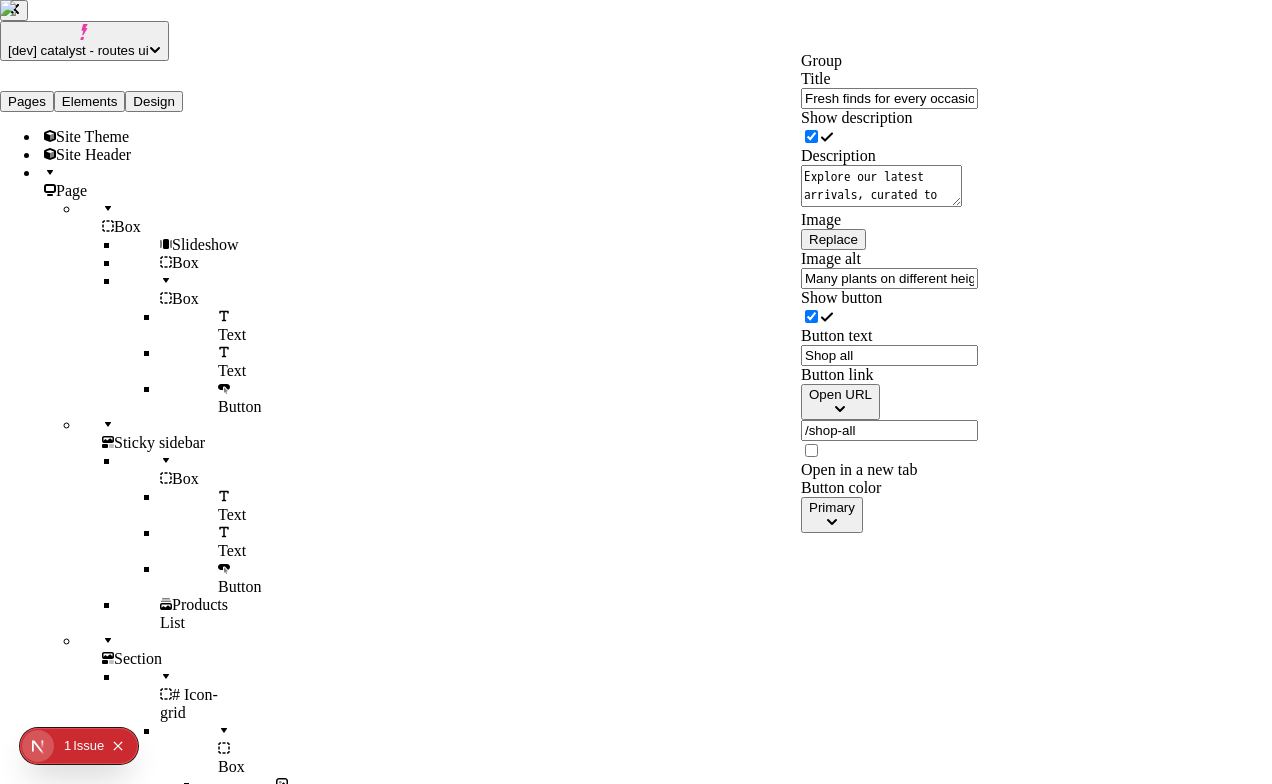 click at bounding box center [636, 9158] 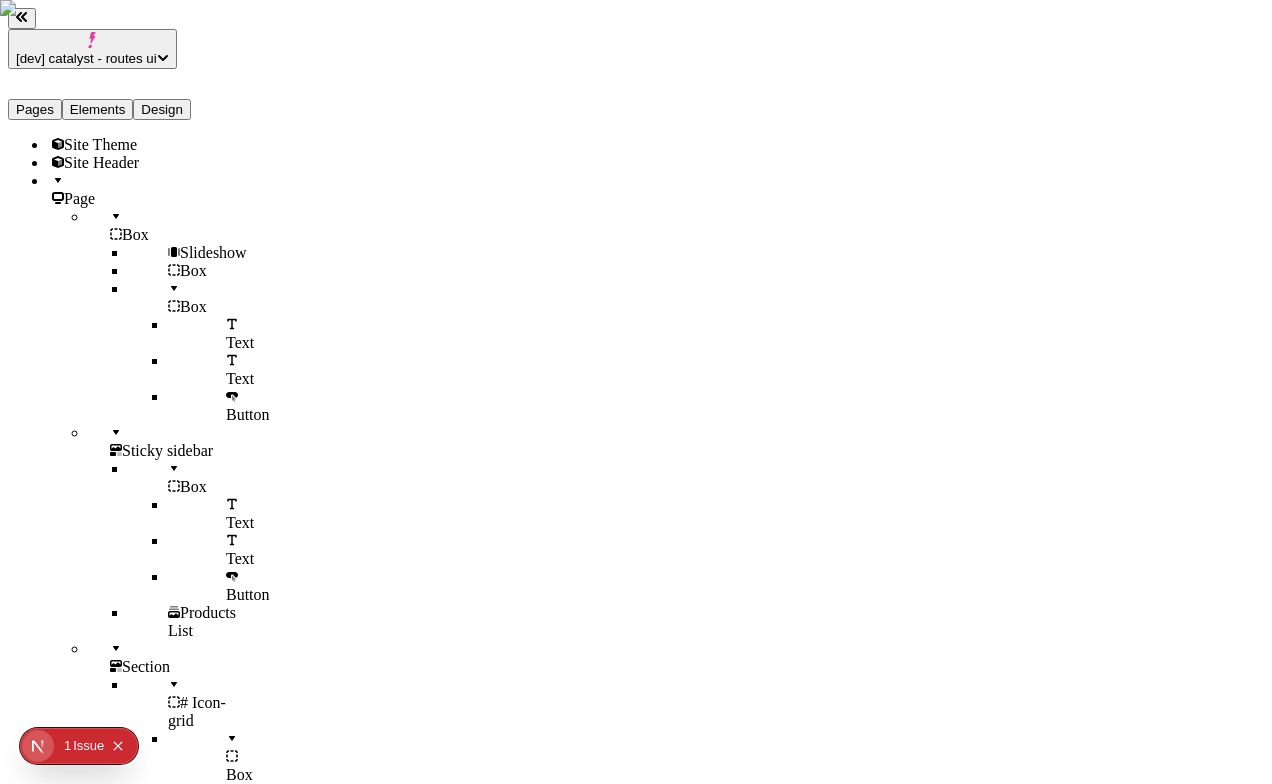 click on "Width 100 Margin 0 0 Slides Fresh finds for every occasion Discover what's new Something for everyone Autoplay Duration 5s" at bounding box center [128, 8525] 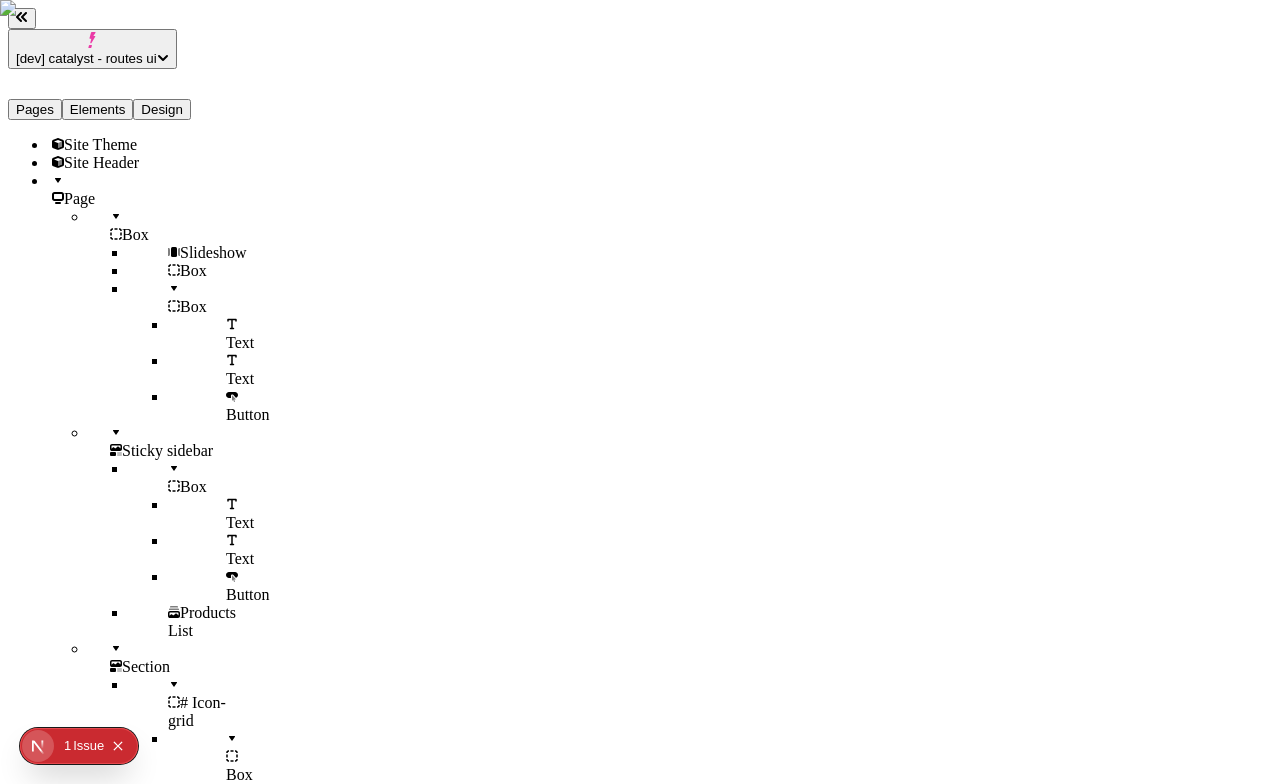click on "Fresh finds for every occasion" at bounding box center (105, 8513) 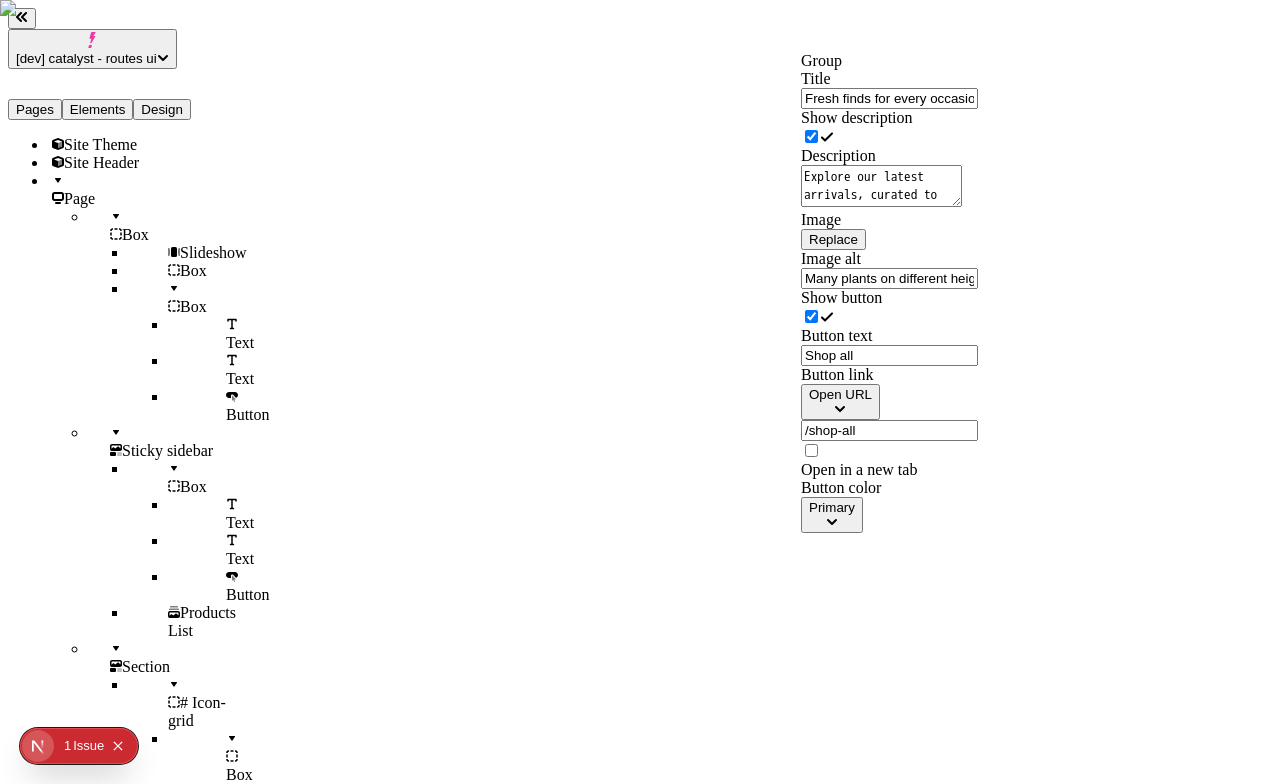 click on "Replace" at bounding box center (833, 239) 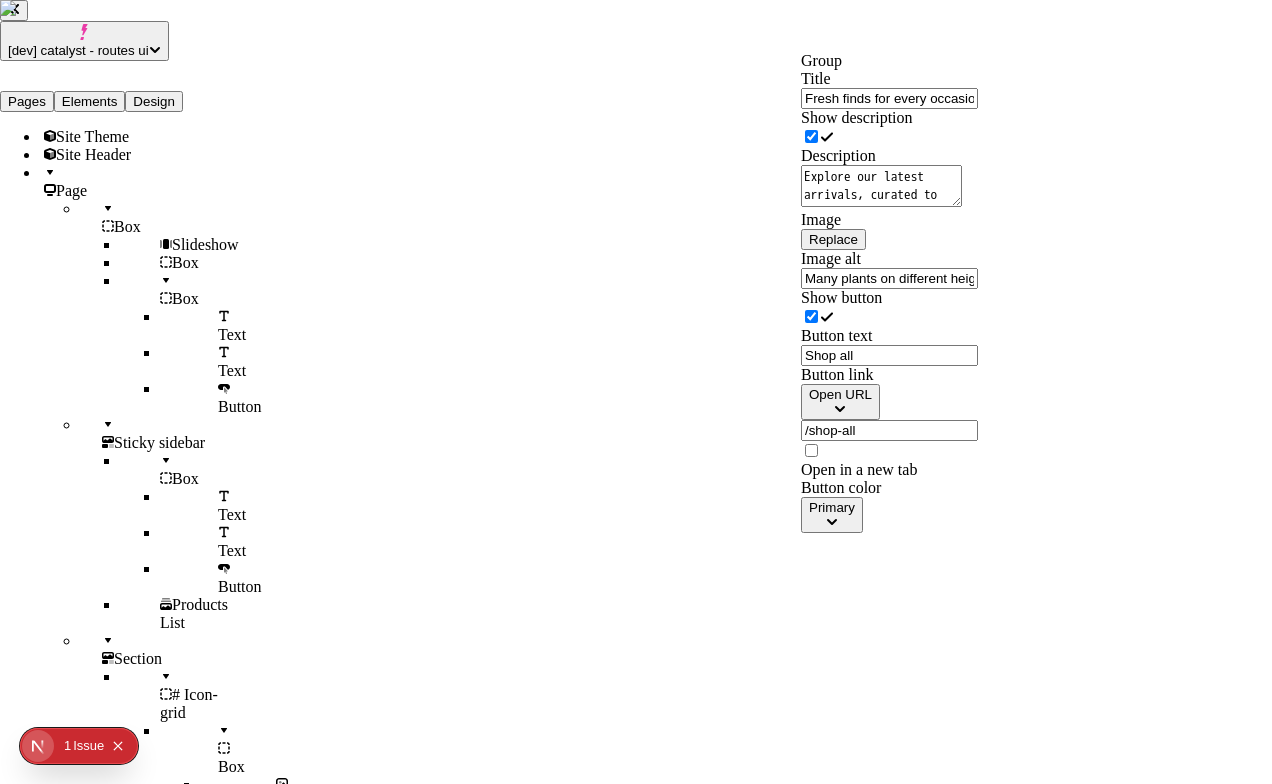 scroll, scrollTop: 231, scrollLeft: 0, axis: vertical 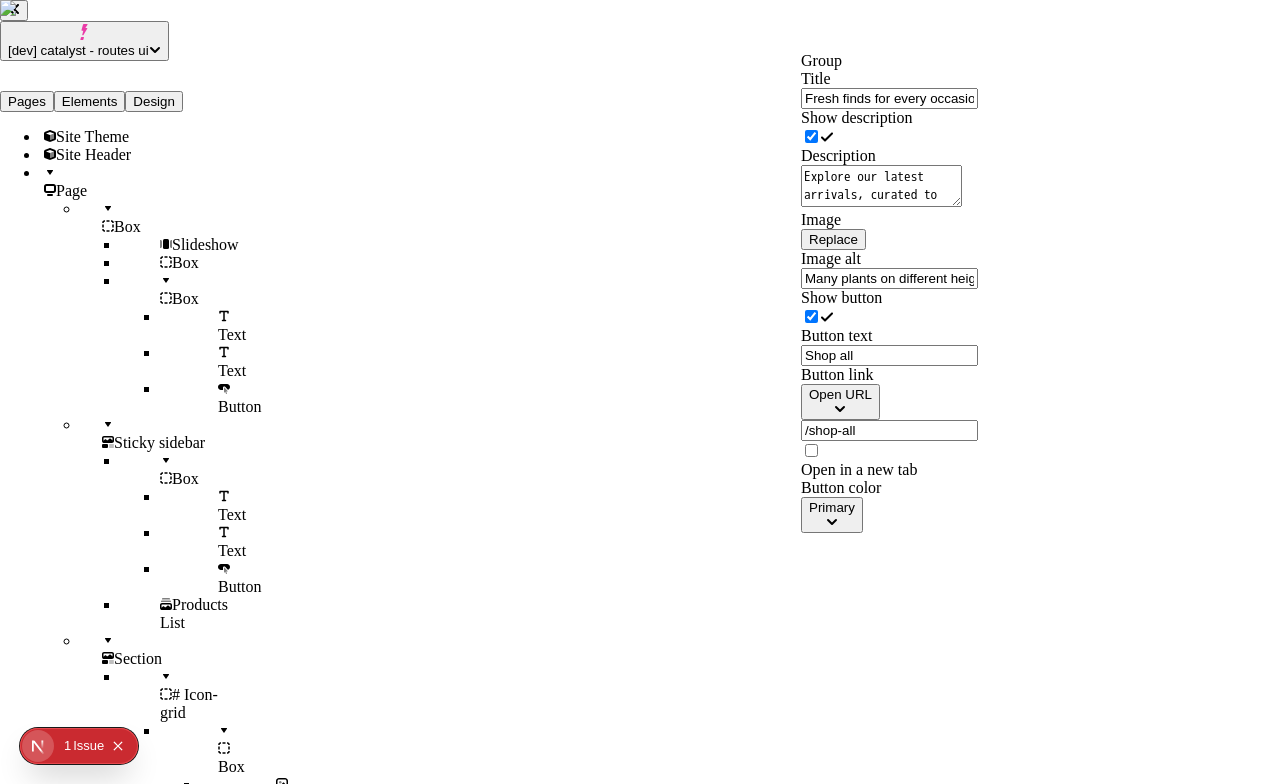 type 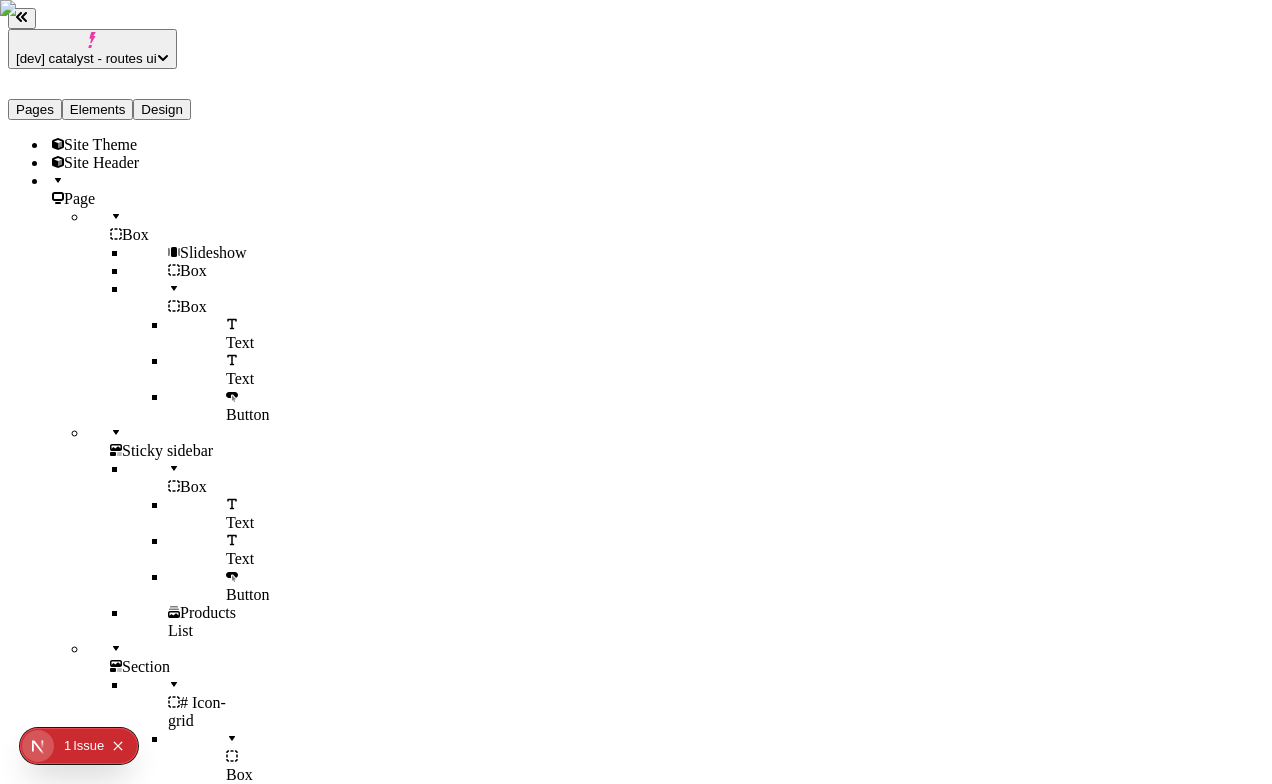 click on "Width 100 Margin 0 0 Slides Fresh finds for every occasion Discover what's new Something for everyone Autoplay Duration 5s" at bounding box center (128, 8525) 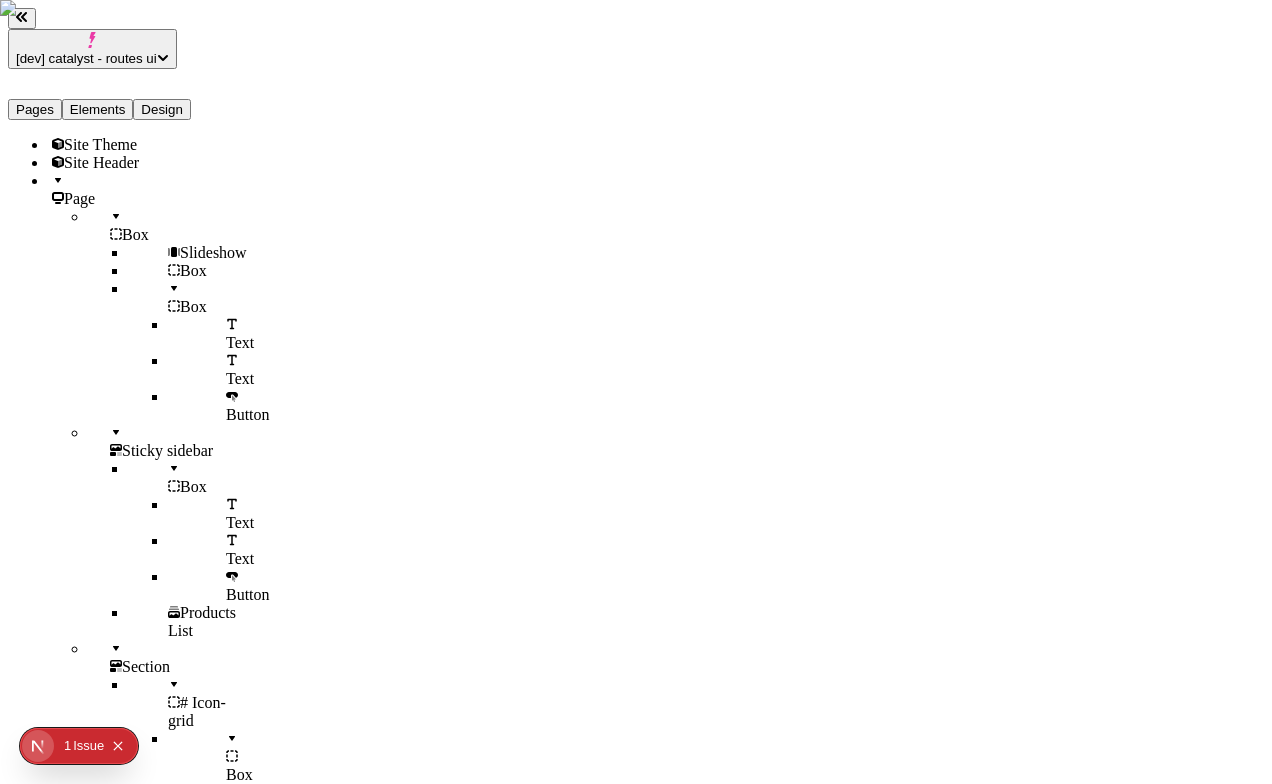 scroll, scrollTop: 0, scrollLeft: 5, axis: horizontal 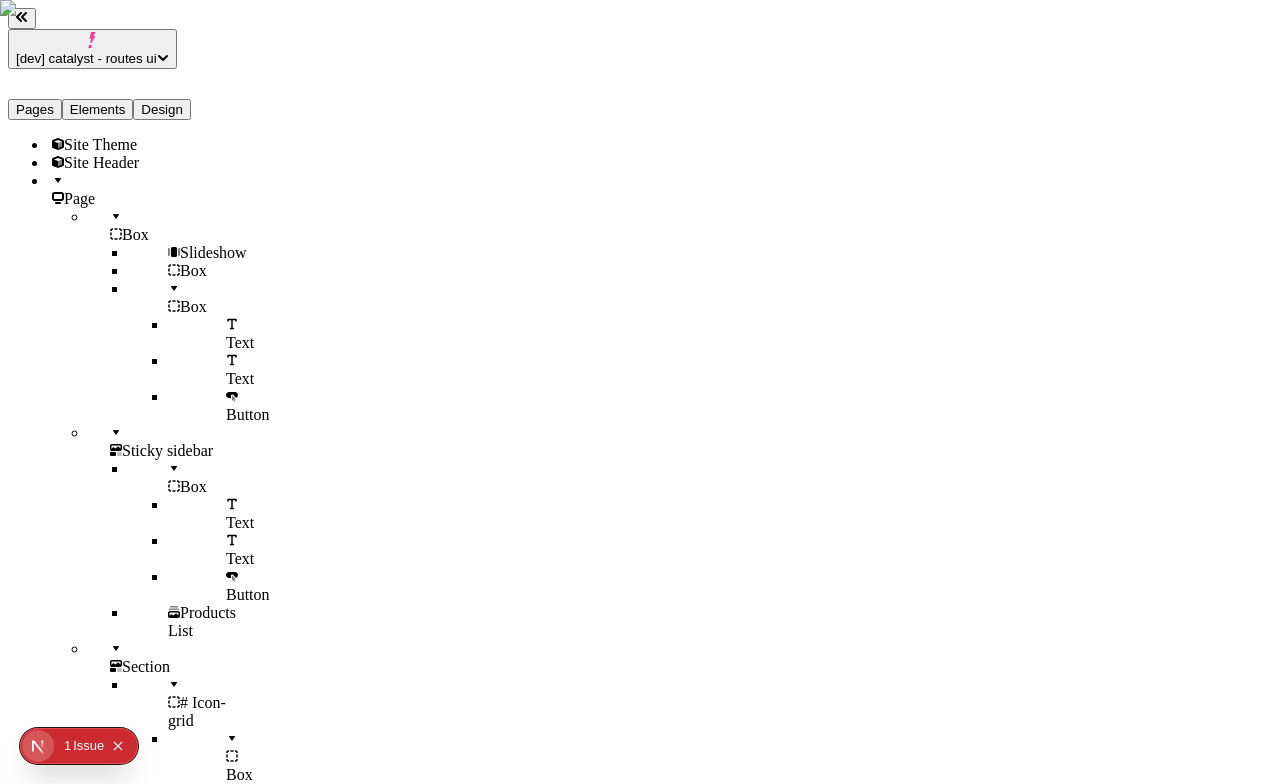 click 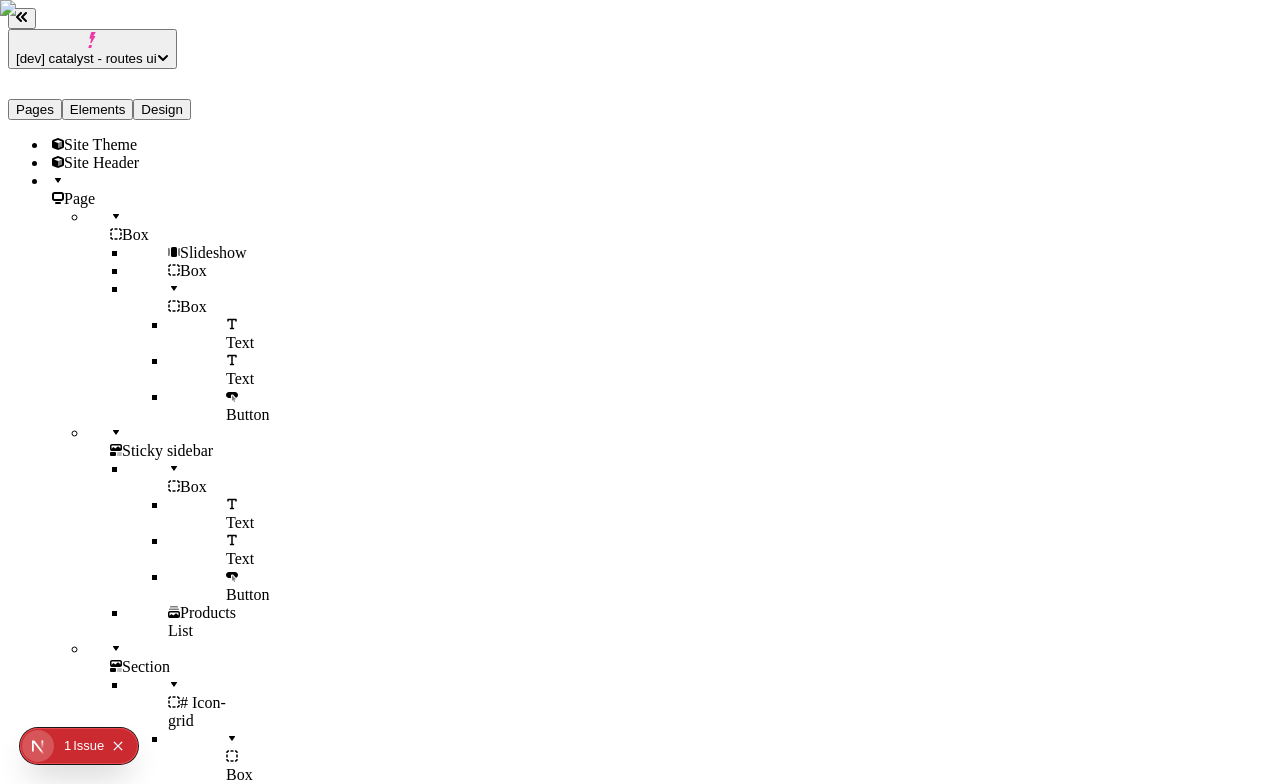 scroll, scrollTop: 0, scrollLeft: 0, axis: both 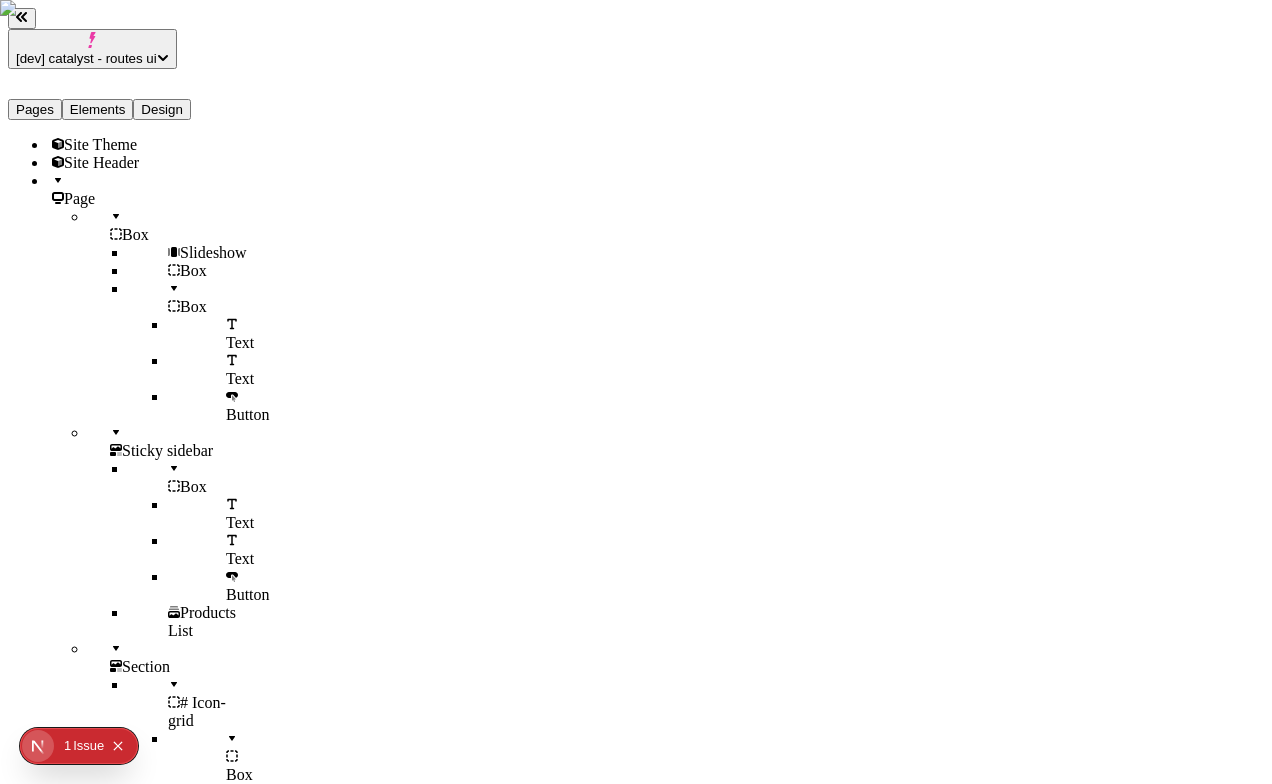 click 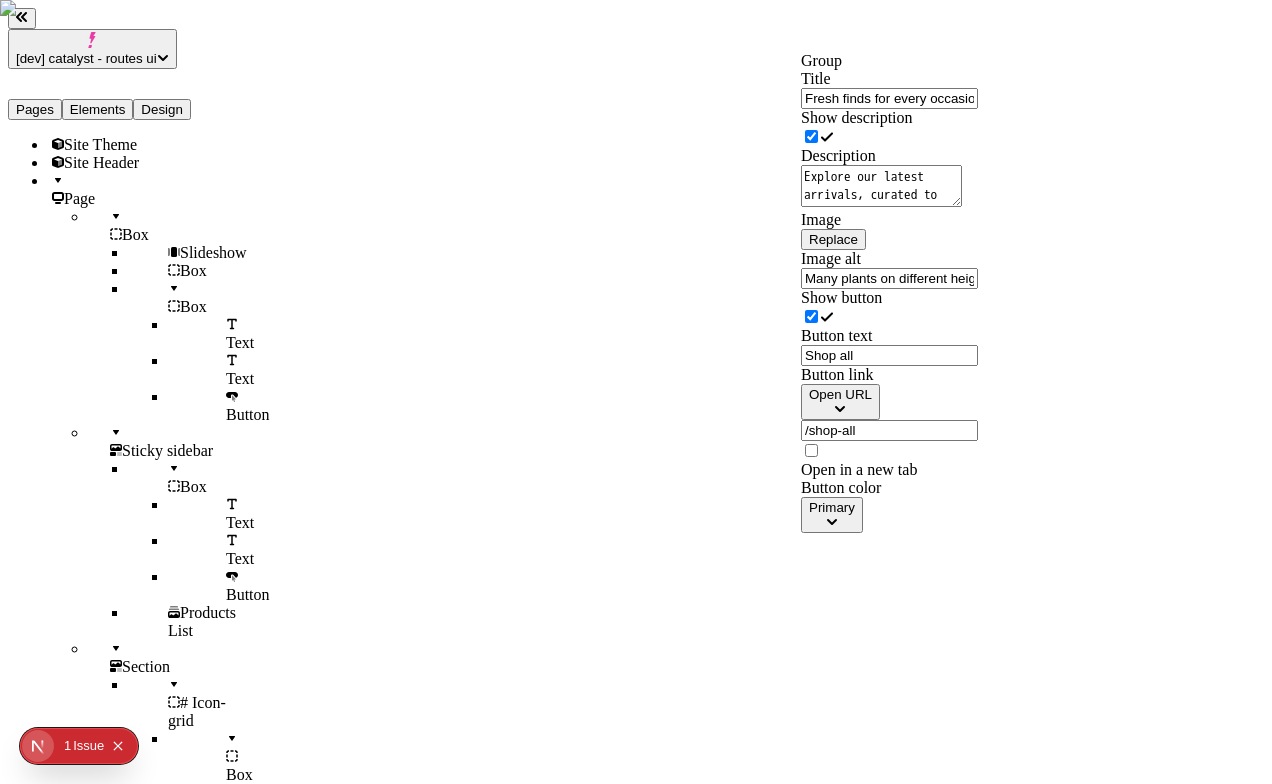 click on "Replace" at bounding box center [833, 239] 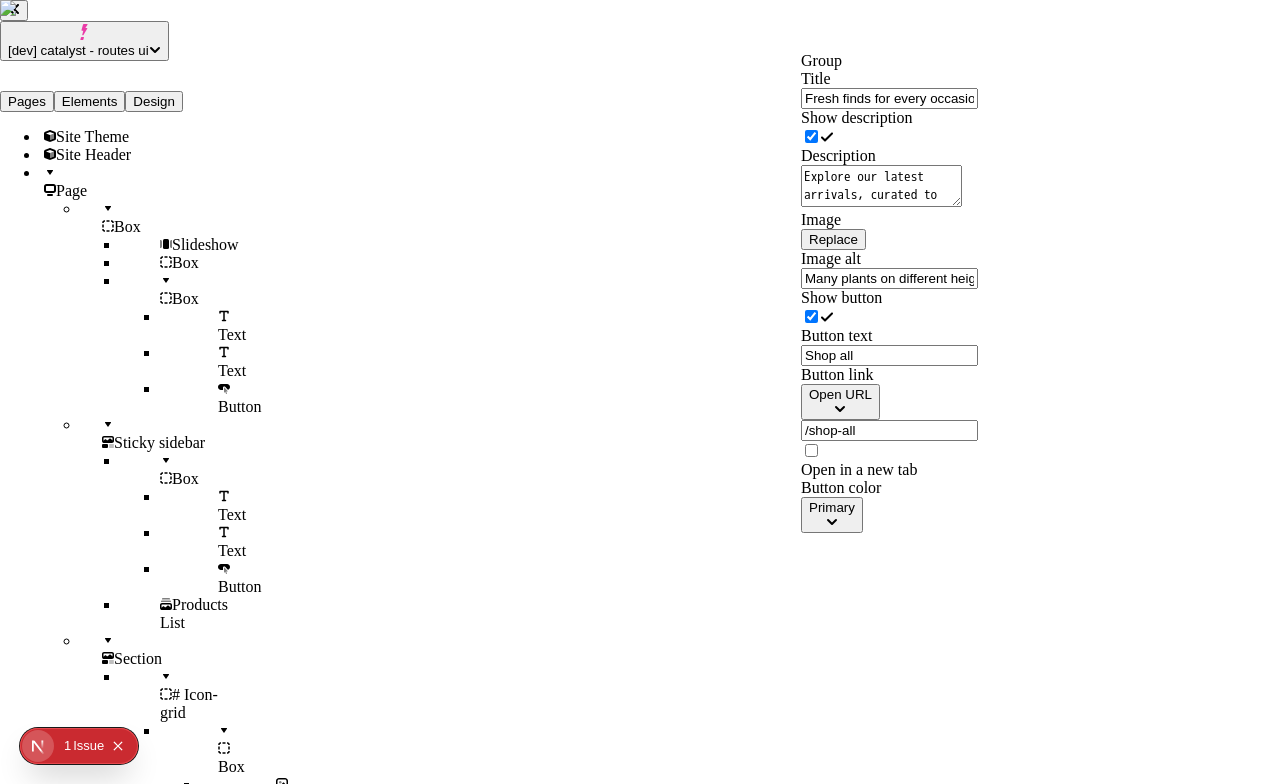 type 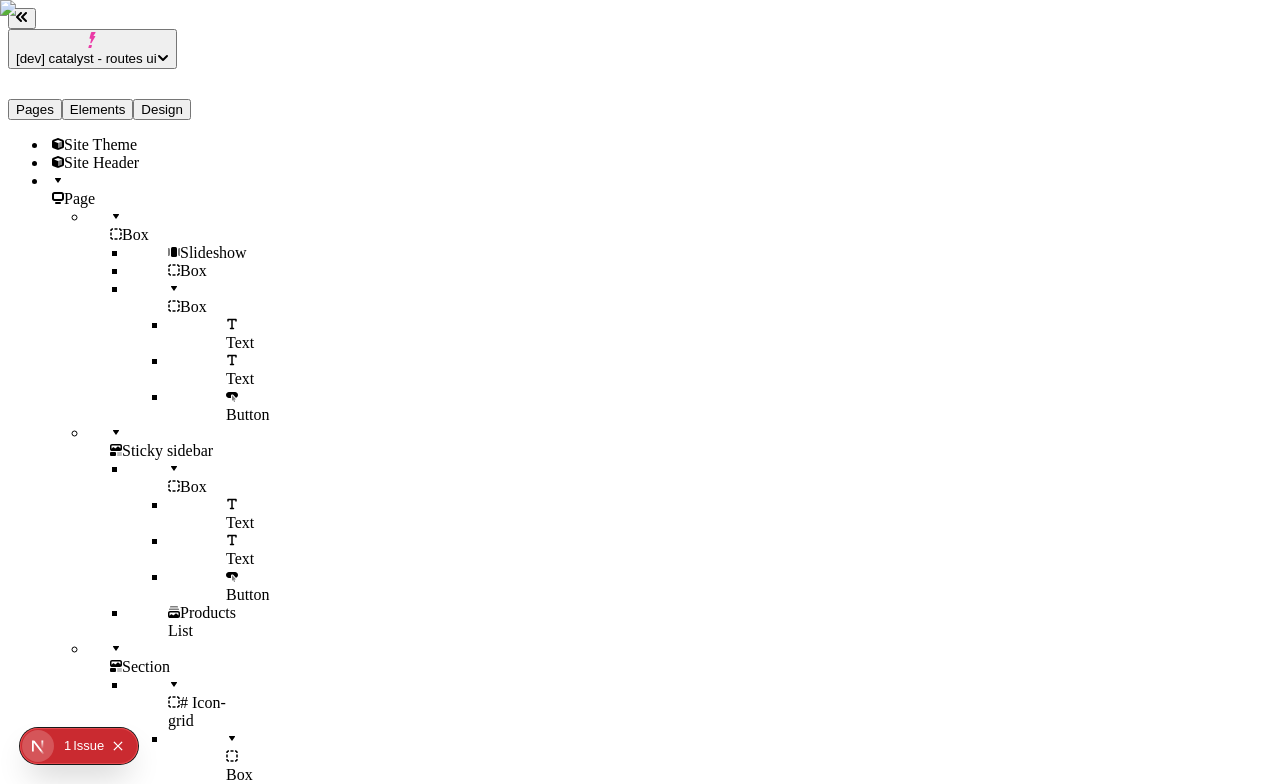click 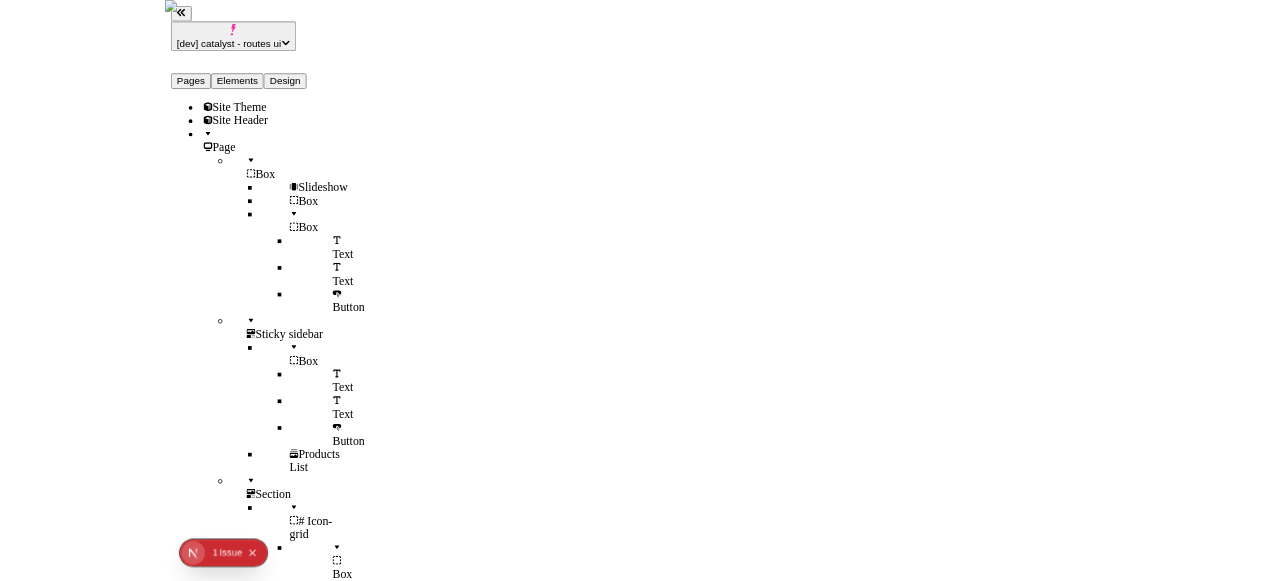 scroll, scrollTop: 0, scrollLeft: 0, axis: both 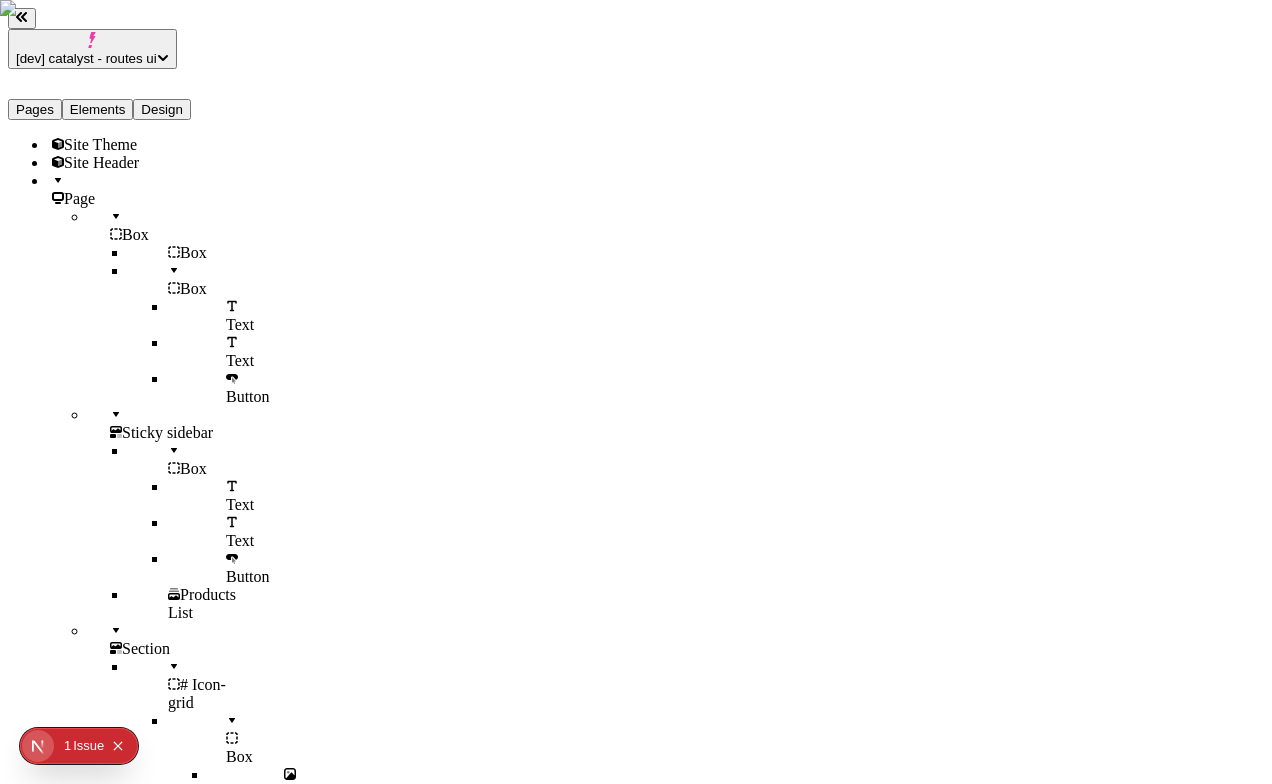 click on "Page" at bounding box center [148, 190] 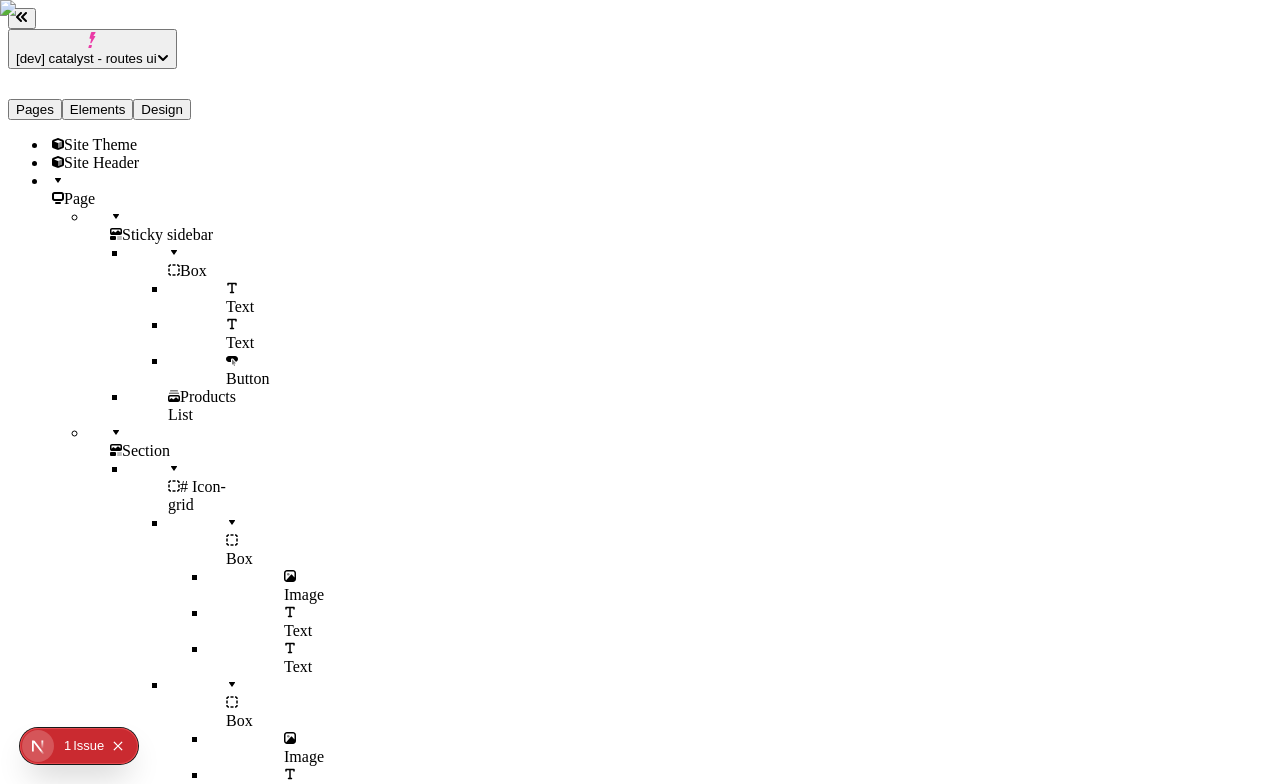 click on "Sticky sidebar" at bounding box center (167, 234) 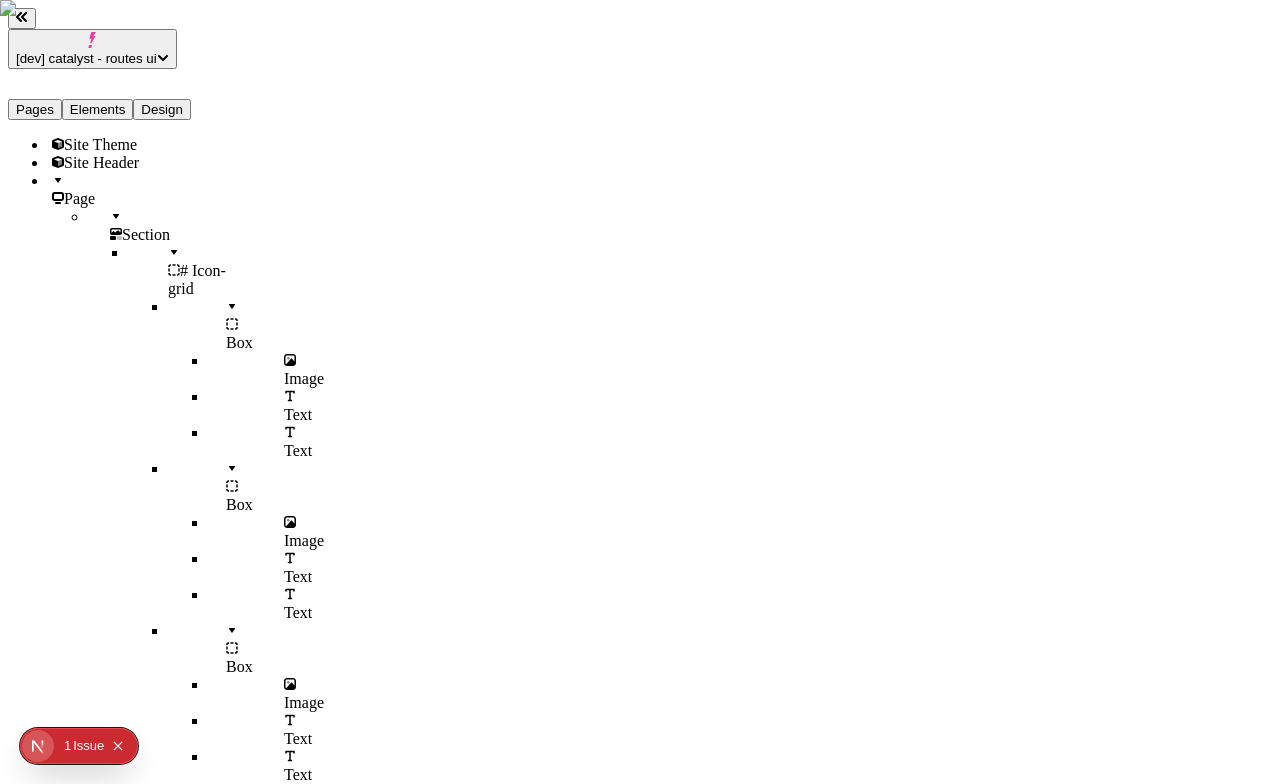 click on "Section" at bounding box center [168, 226] 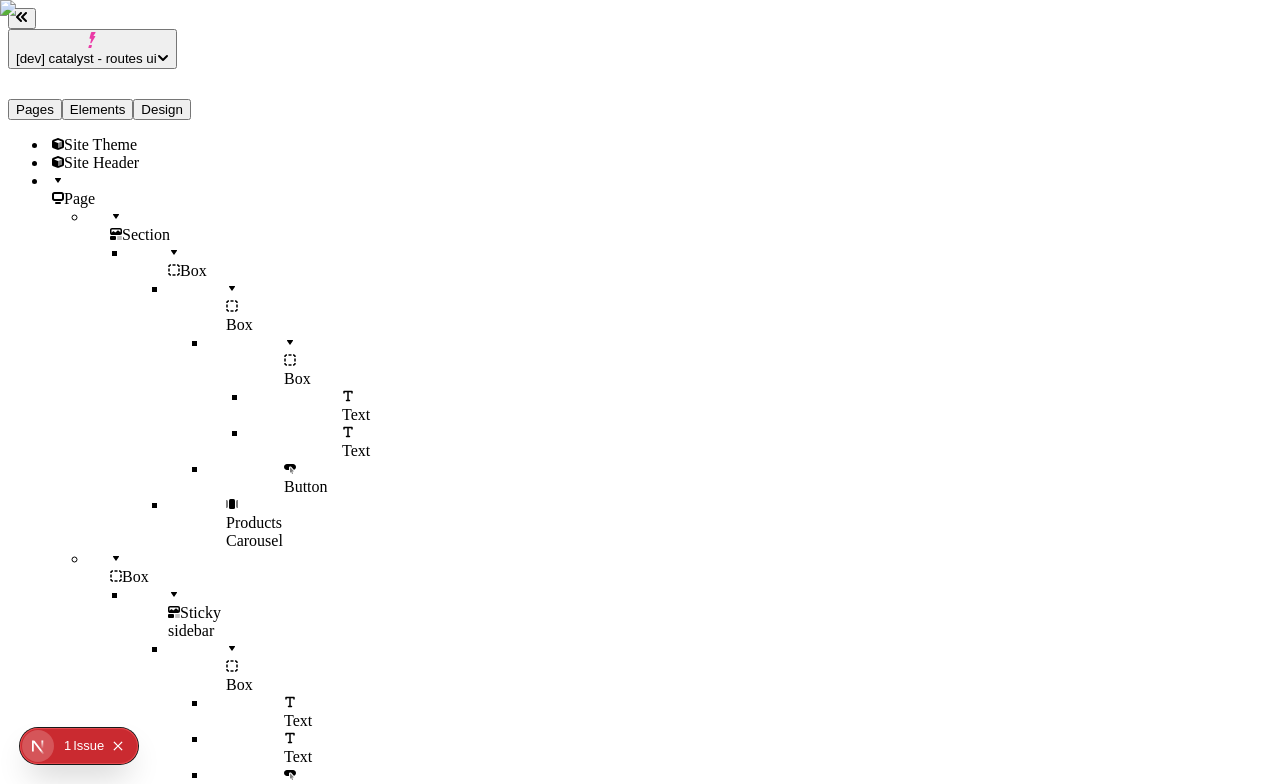 click on "Section" at bounding box center [168, 226] 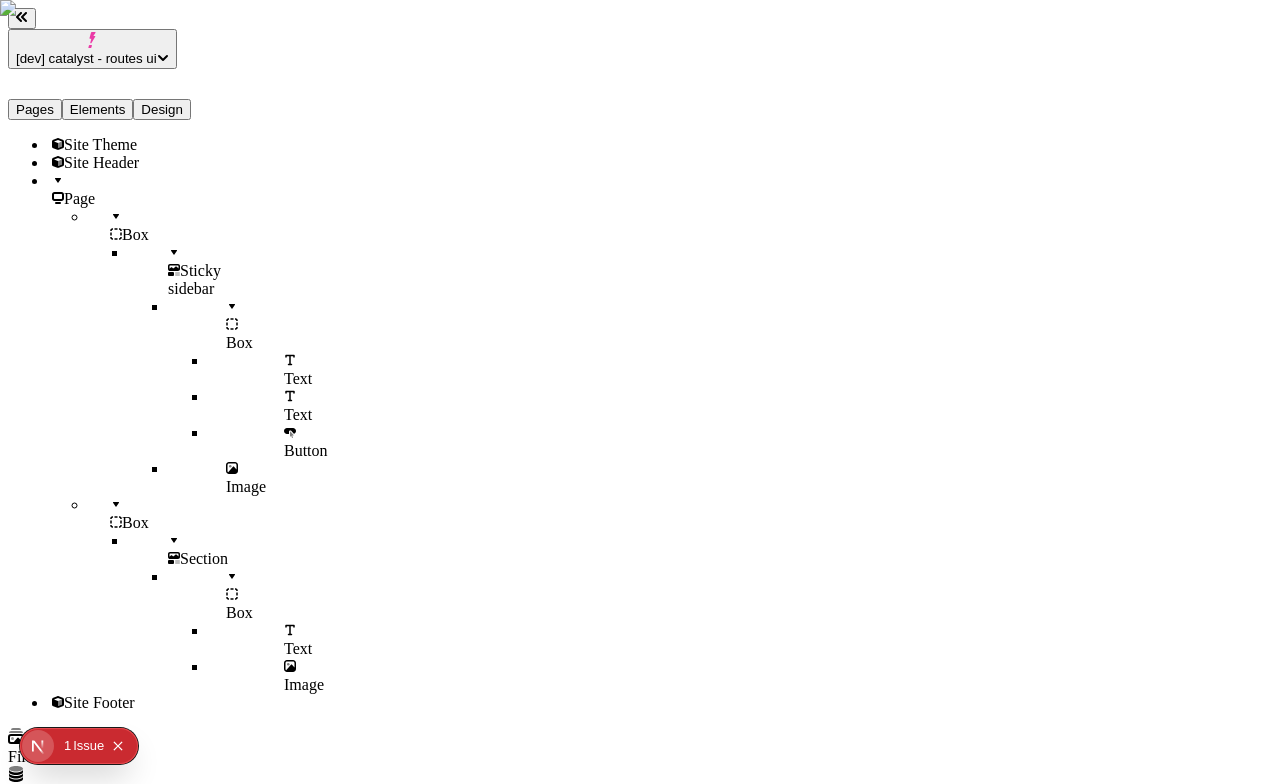 click on "Box" at bounding box center [168, 226] 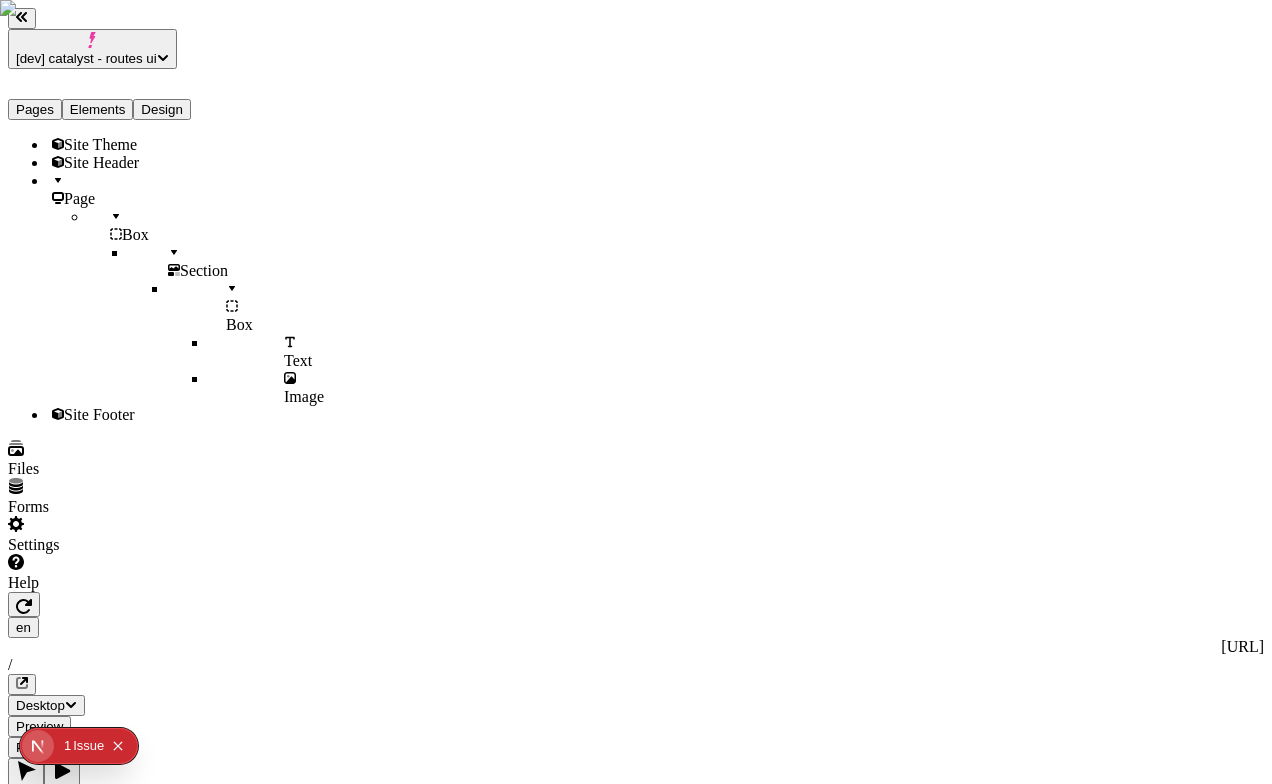 click on "Box" at bounding box center (168, 226) 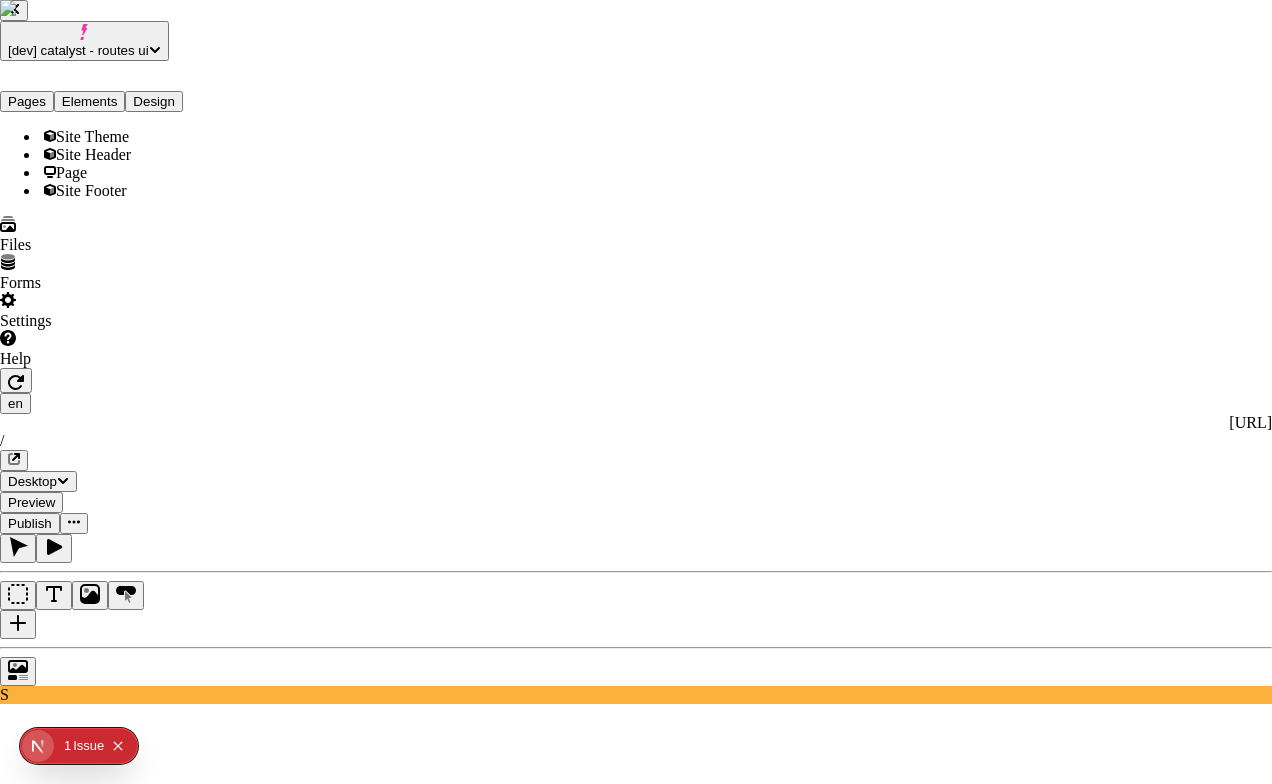 click 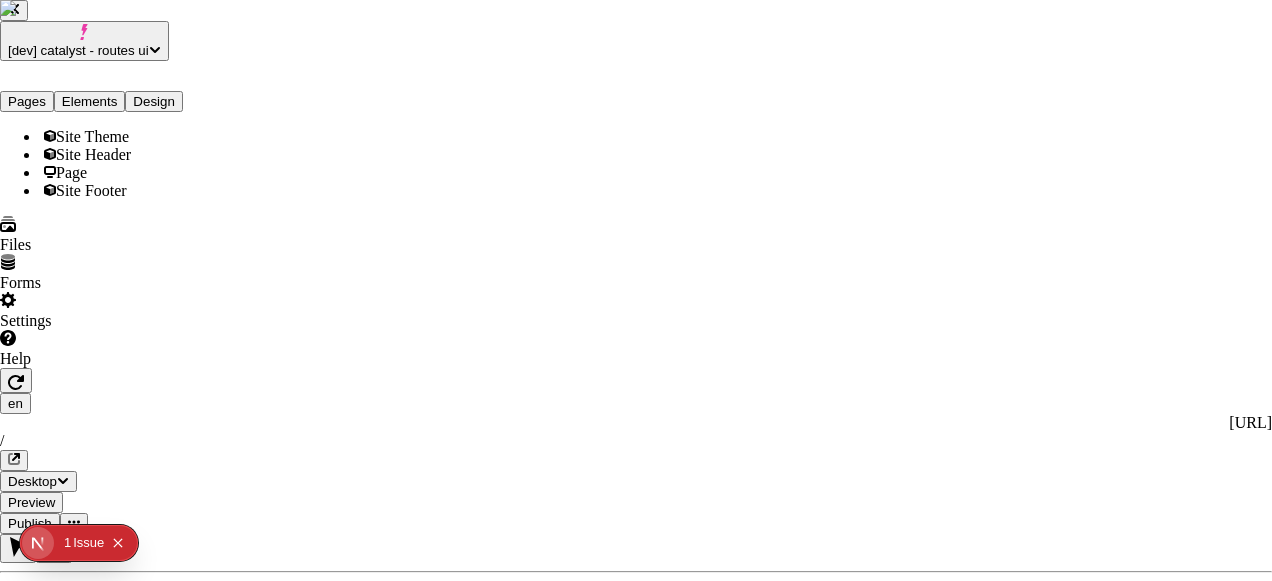 click on "Files File does not exist Clear File does not exist Clear File does not exist Clear" at bounding box center [636, 2253] 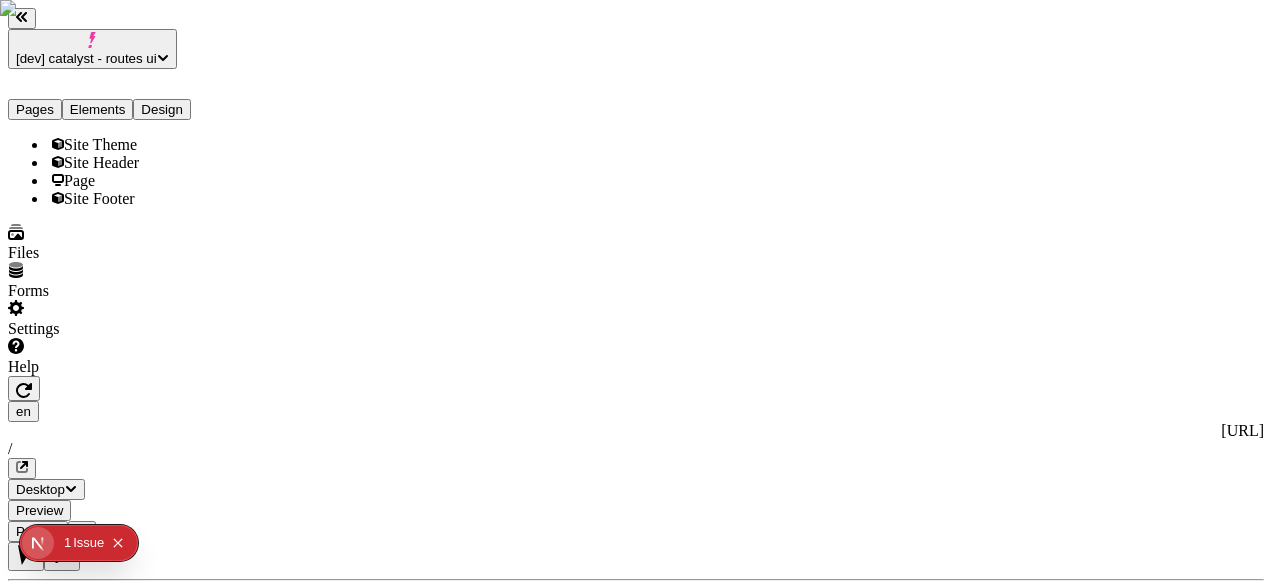 click 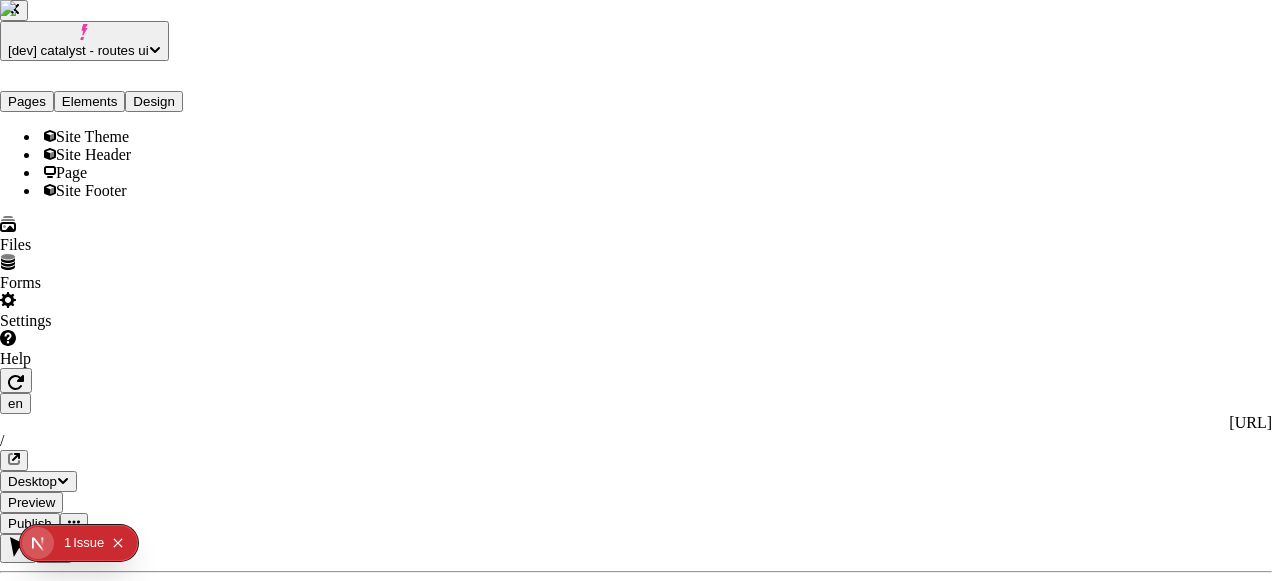 type 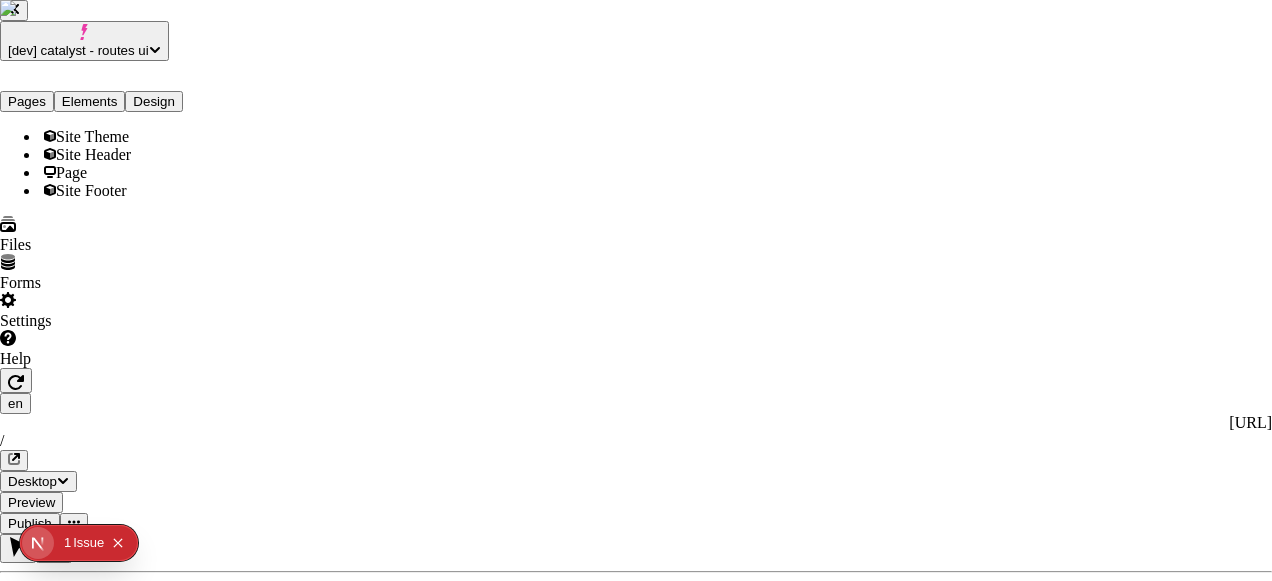 click on "Clear" at bounding box center [636, 2036] 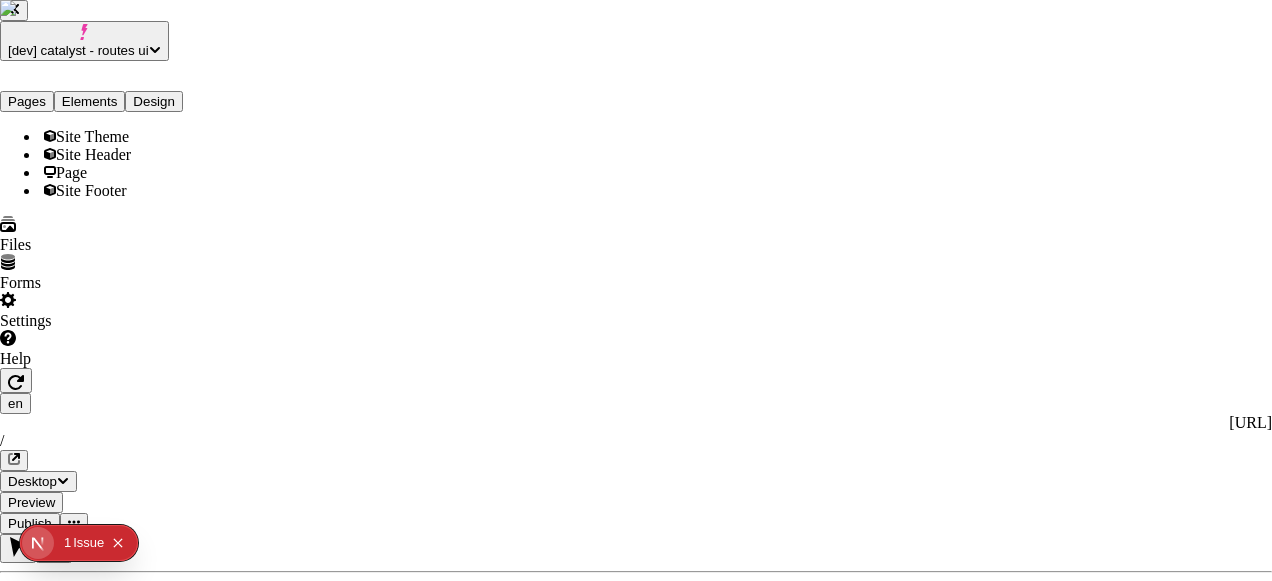 type 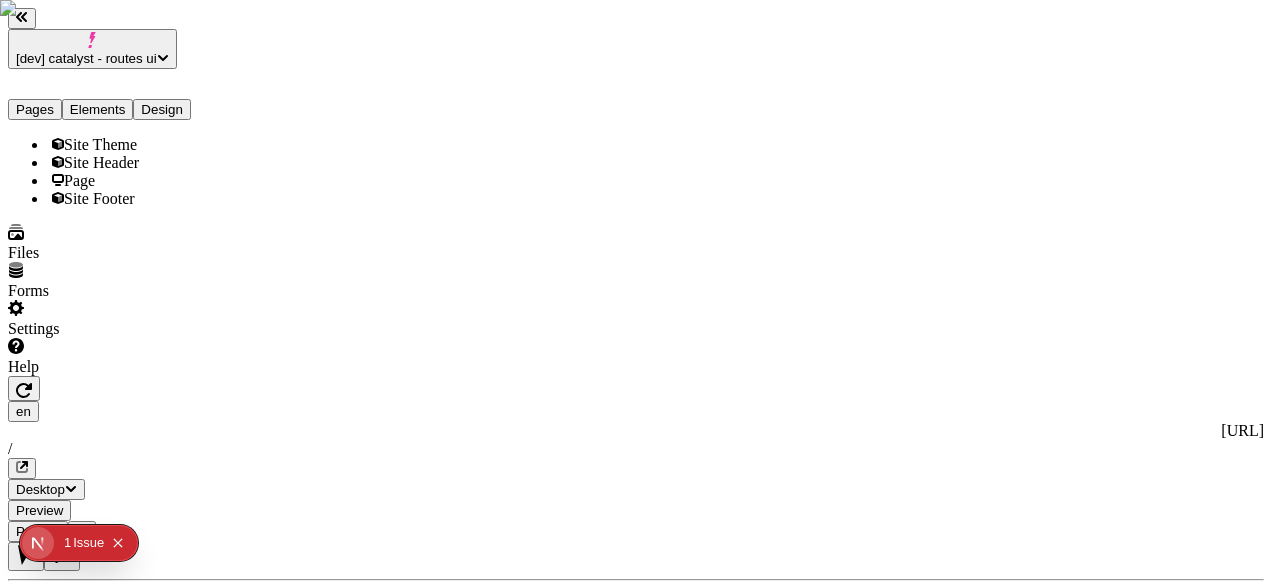 click on "Files" at bounding box center (128, 243) 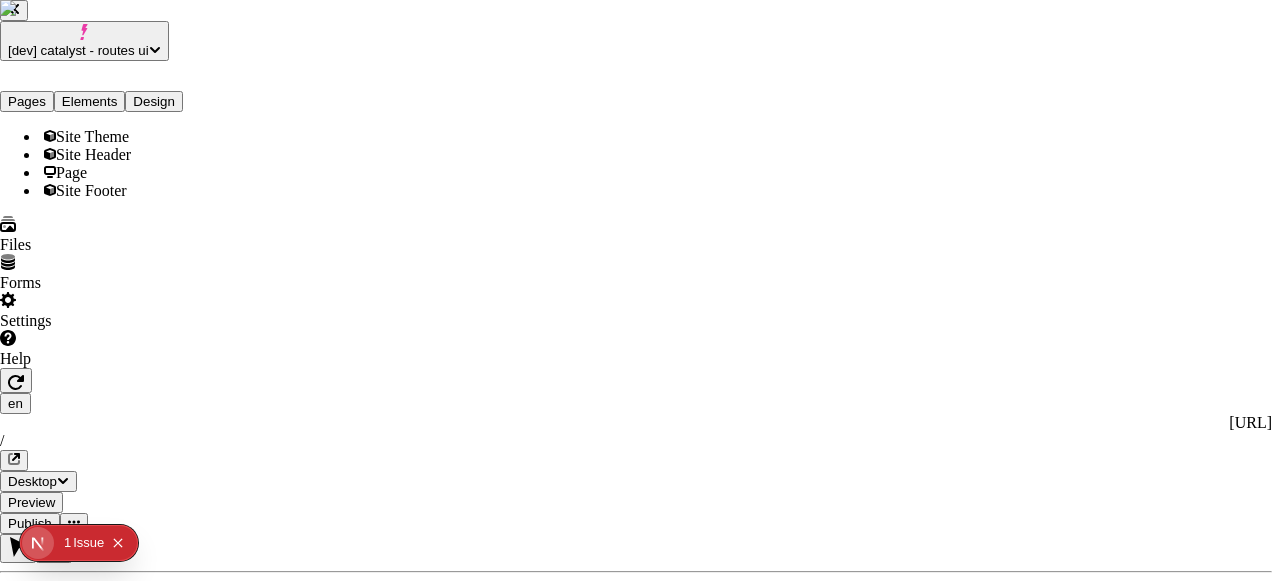 scroll, scrollTop: 353, scrollLeft: 0, axis: vertical 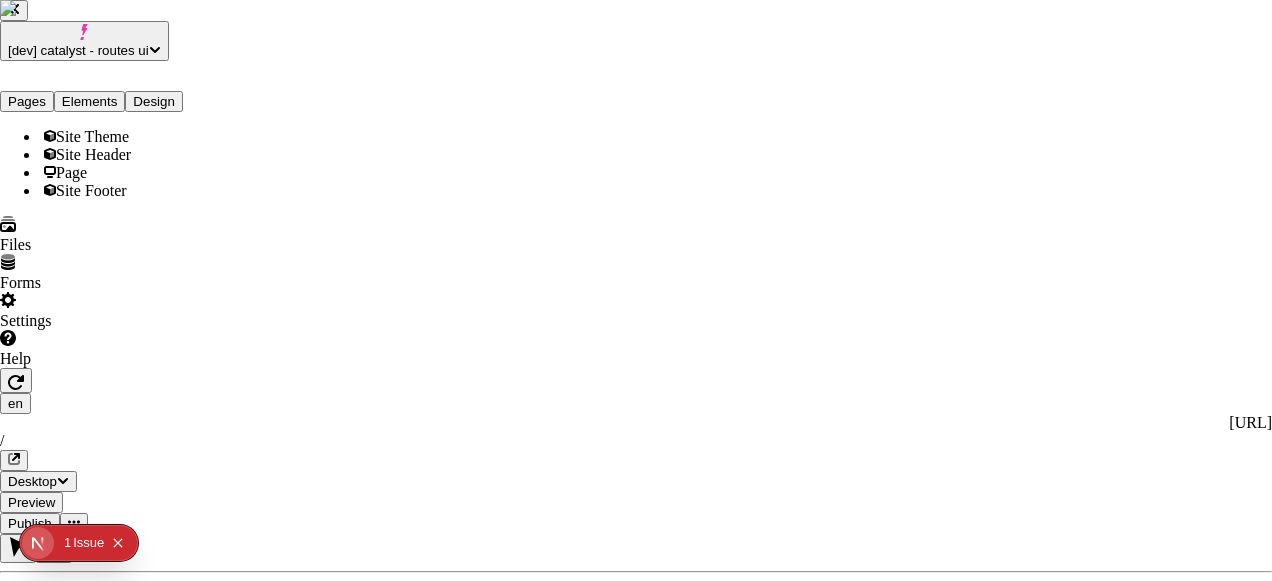 click on "Clear" at bounding box center (636, 2321) 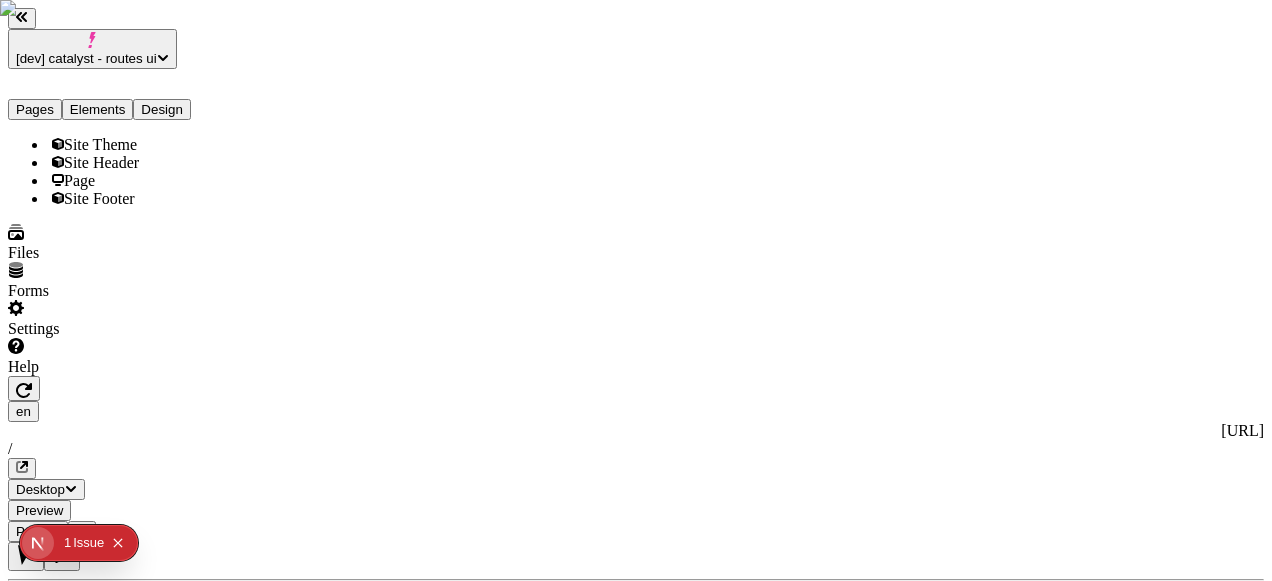 click on "Slideshow Page" at bounding box center (636, 2103) 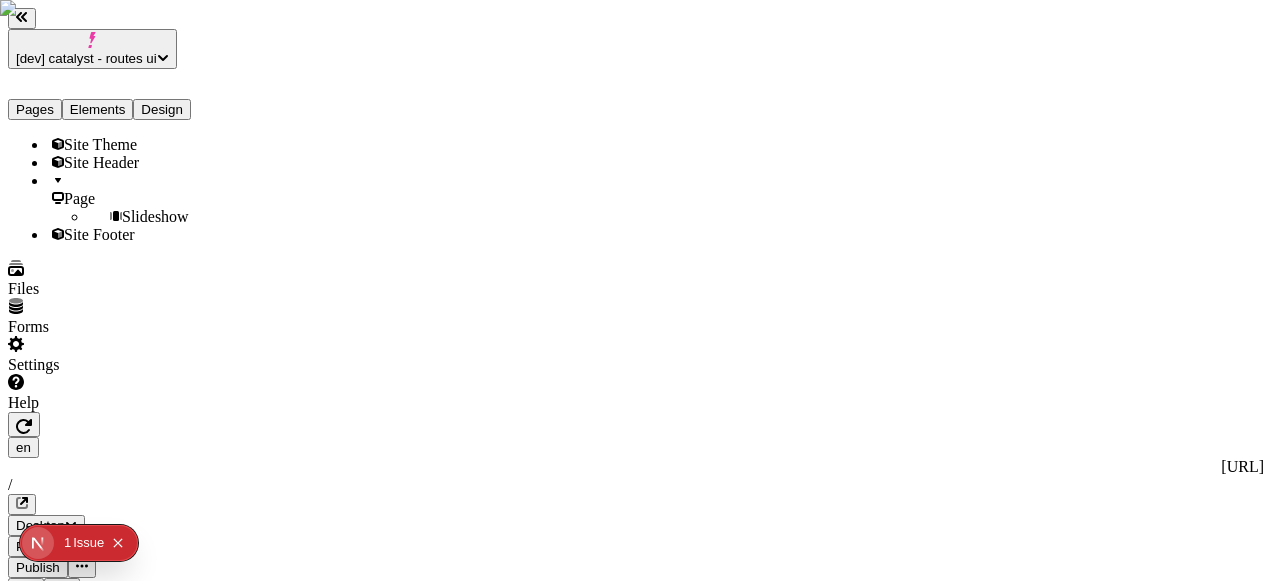 scroll, scrollTop: 0, scrollLeft: 5, axis: horizontal 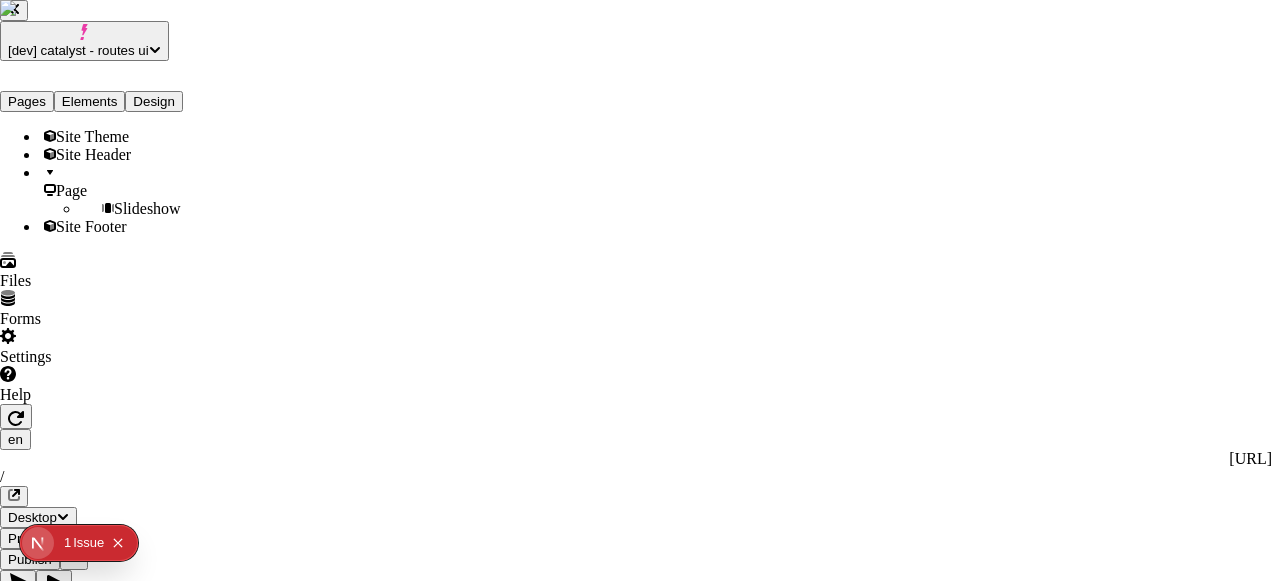 type 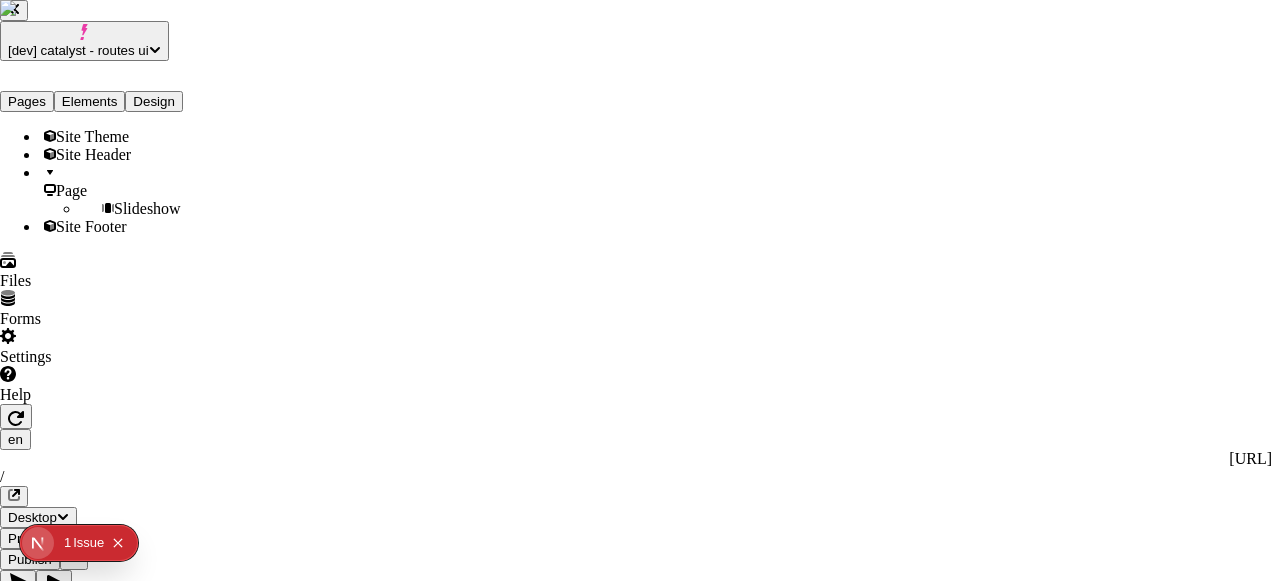 click on "Files" at bounding box center [636, 2678] 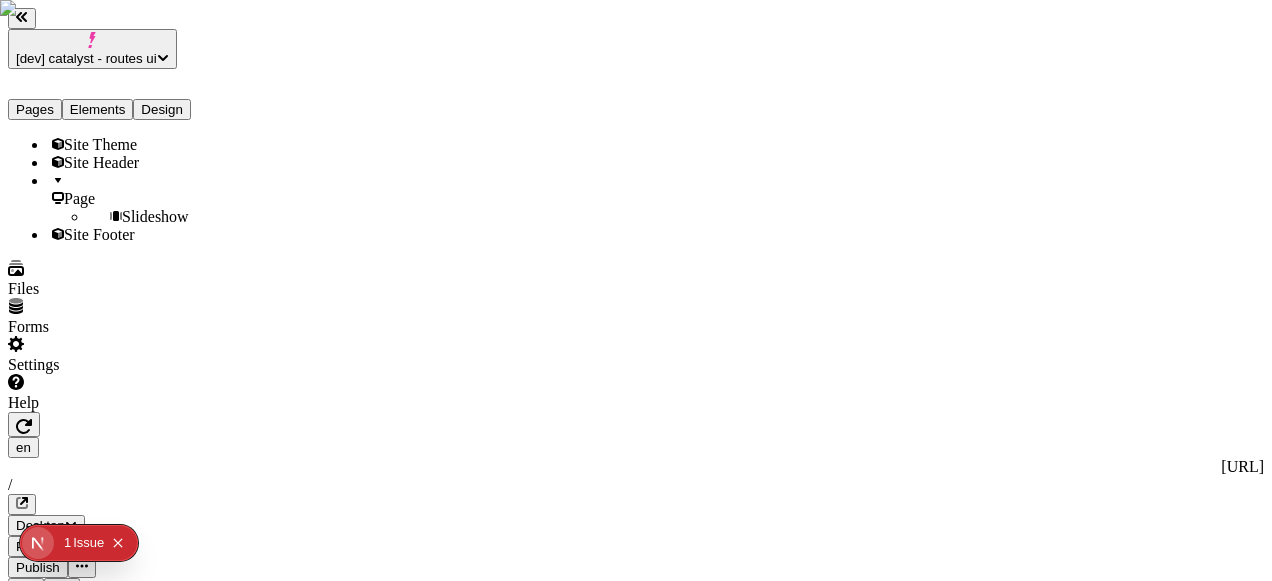 scroll, scrollTop: 0, scrollLeft: 0, axis: both 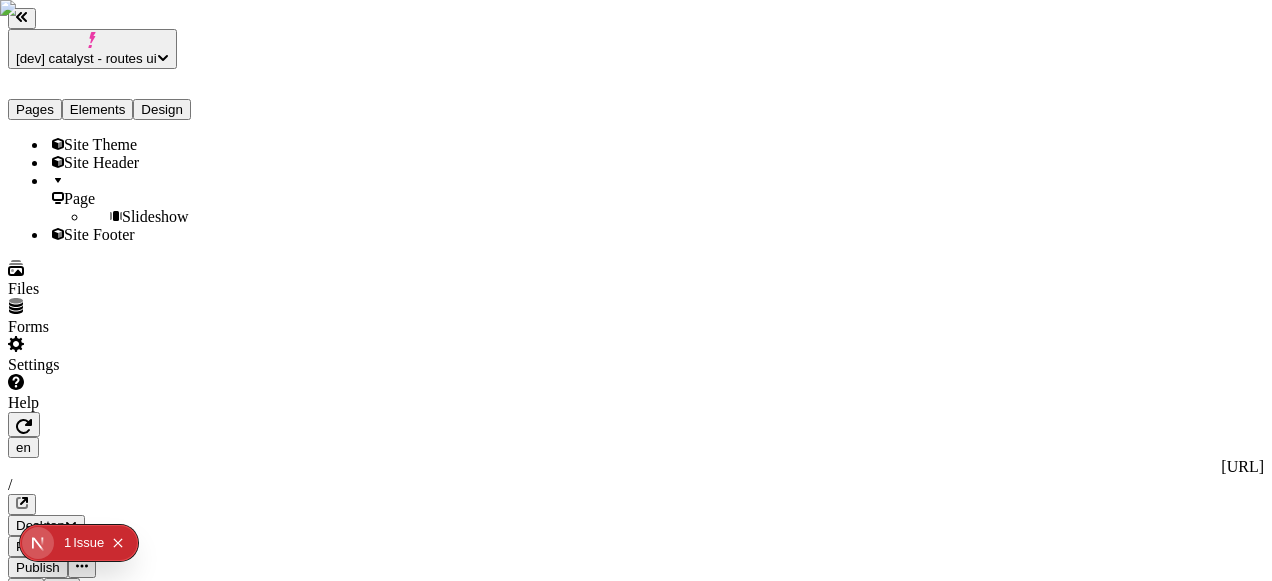 click on "Pages" at bounding box center [35, 109] 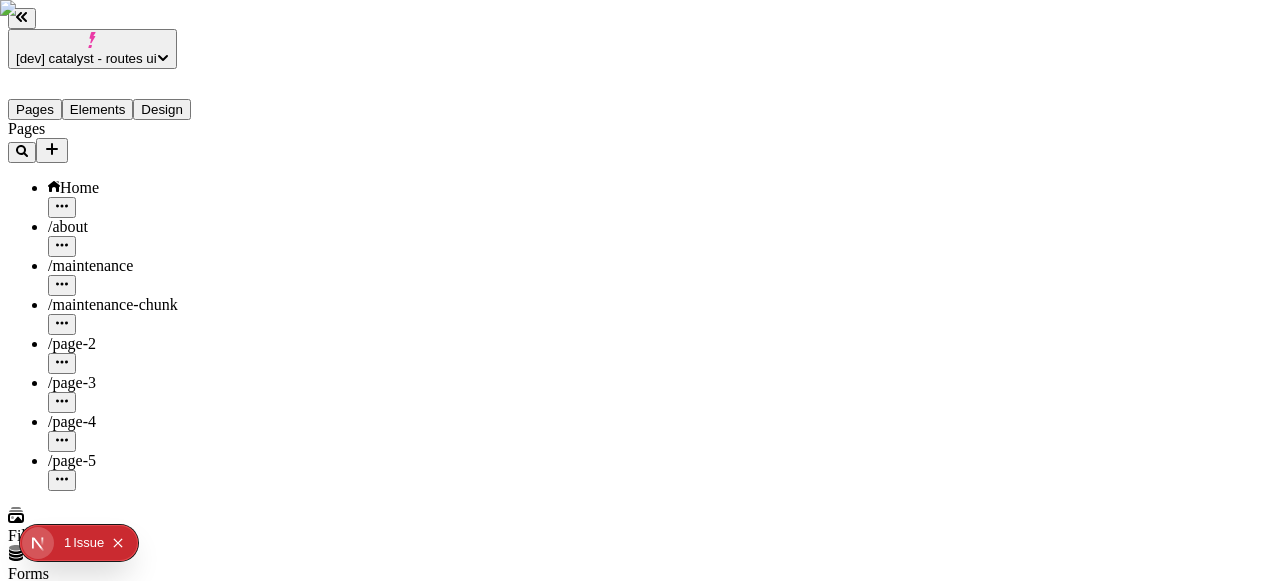 click on "/ about" at bounding box center (148, 227) 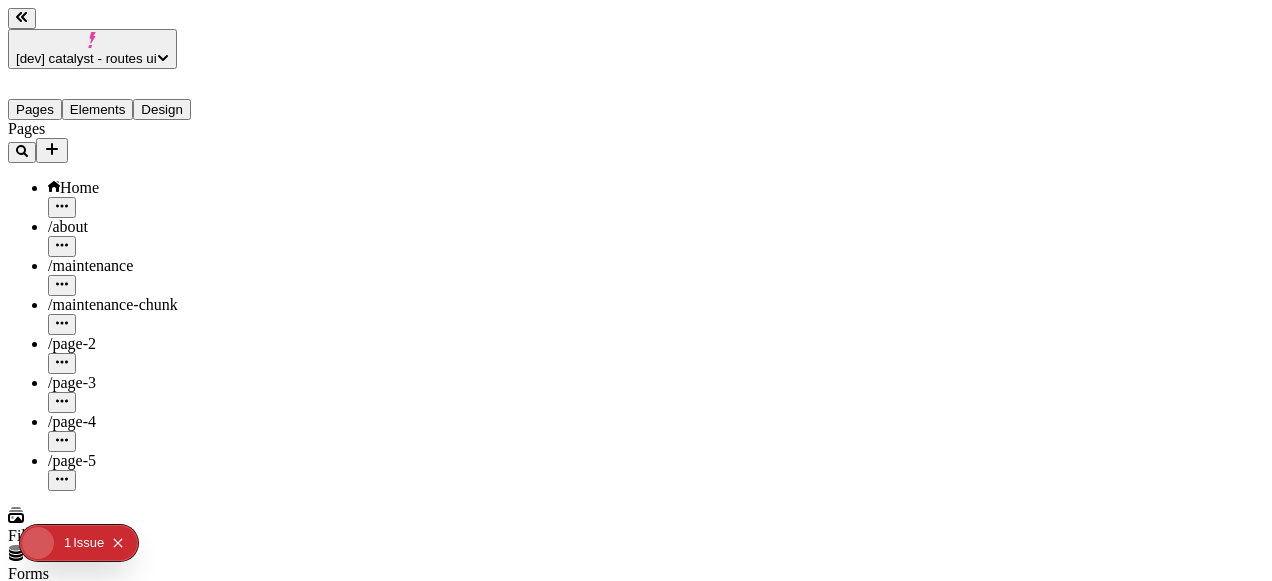 type on "/about" 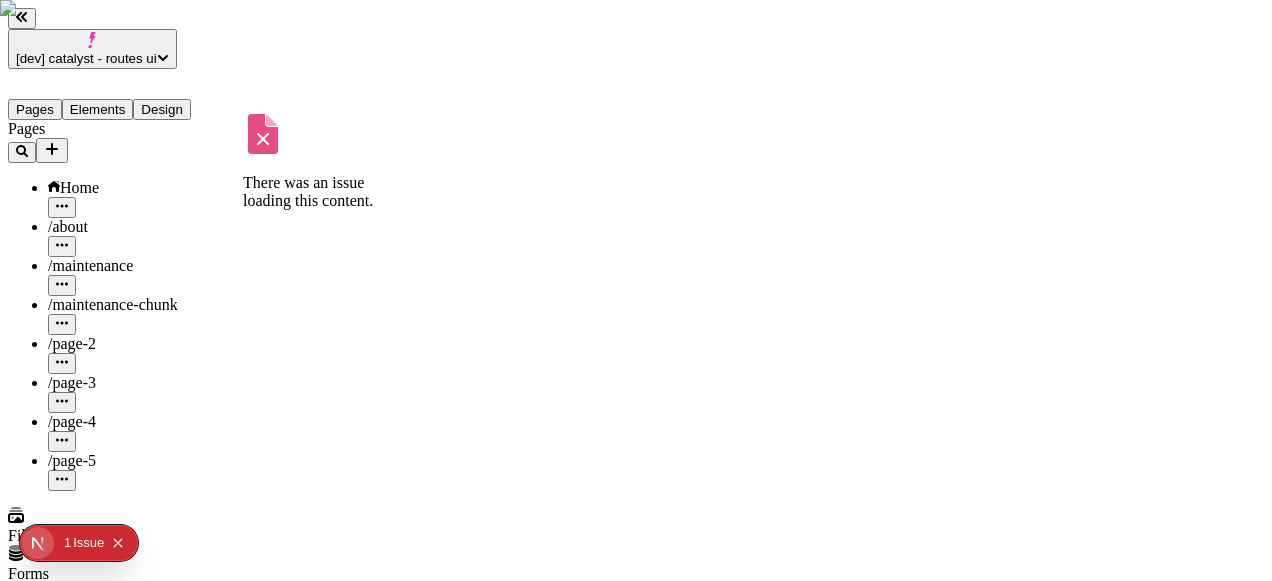 click on "/ about" at bounding box center [148, 227] 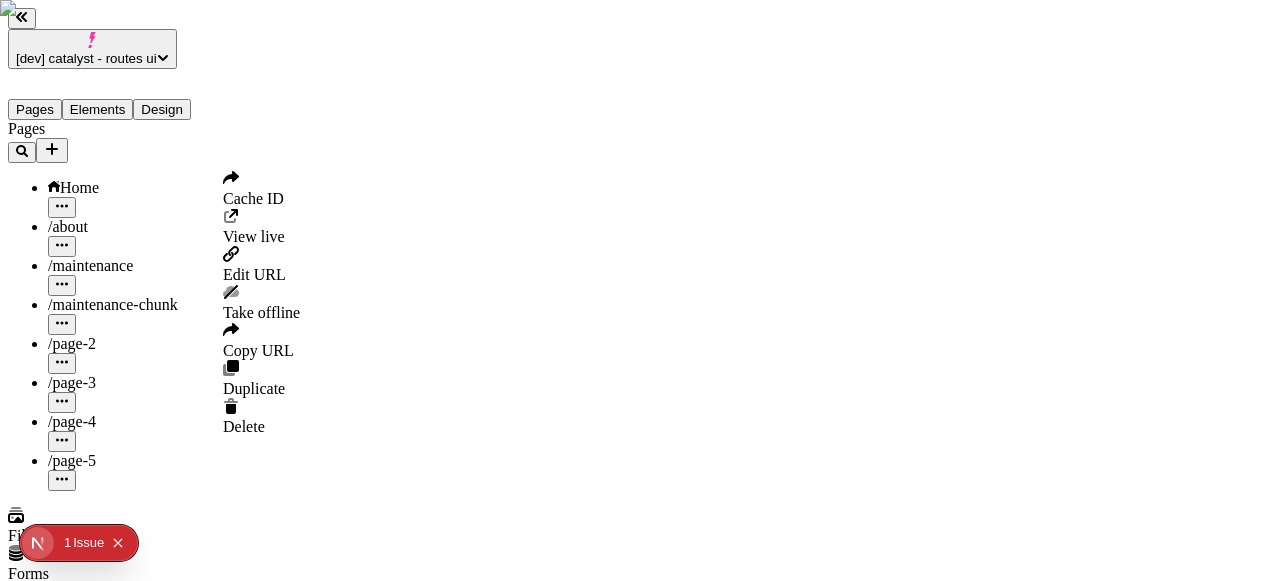 click 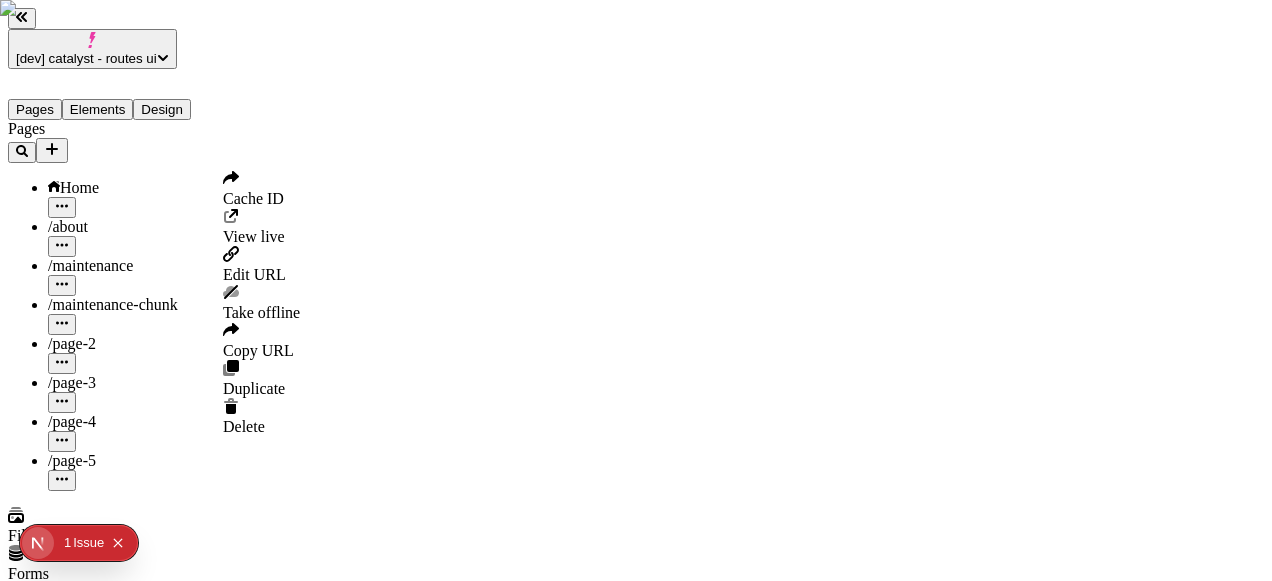 click on "Edit URL" at bounding box center (254, 274) 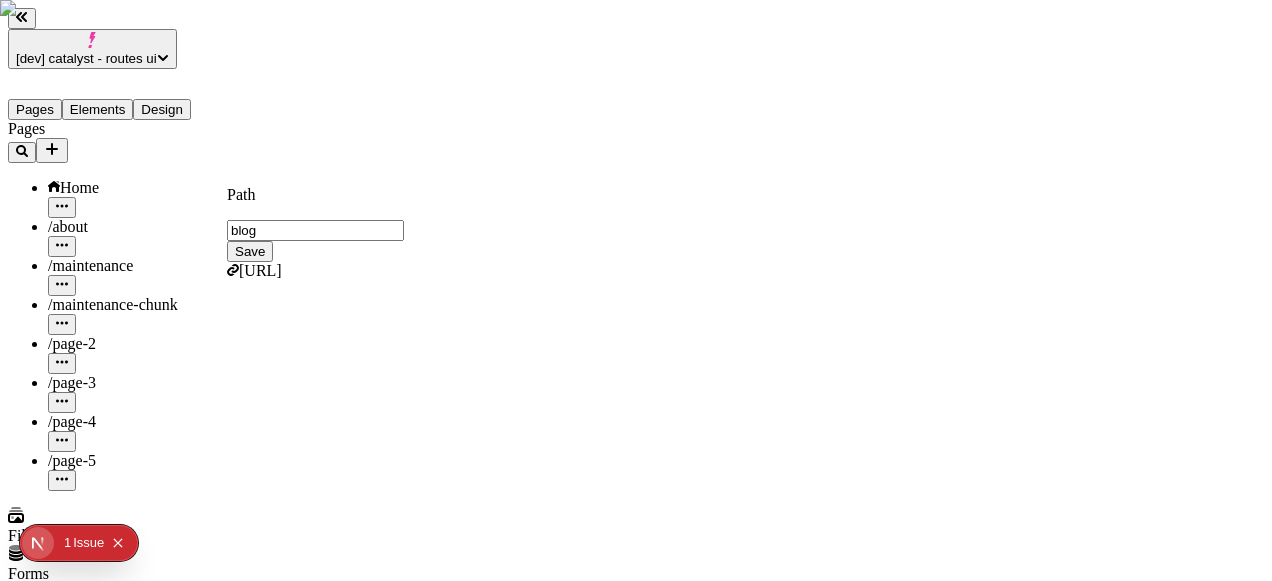 type on "blog" 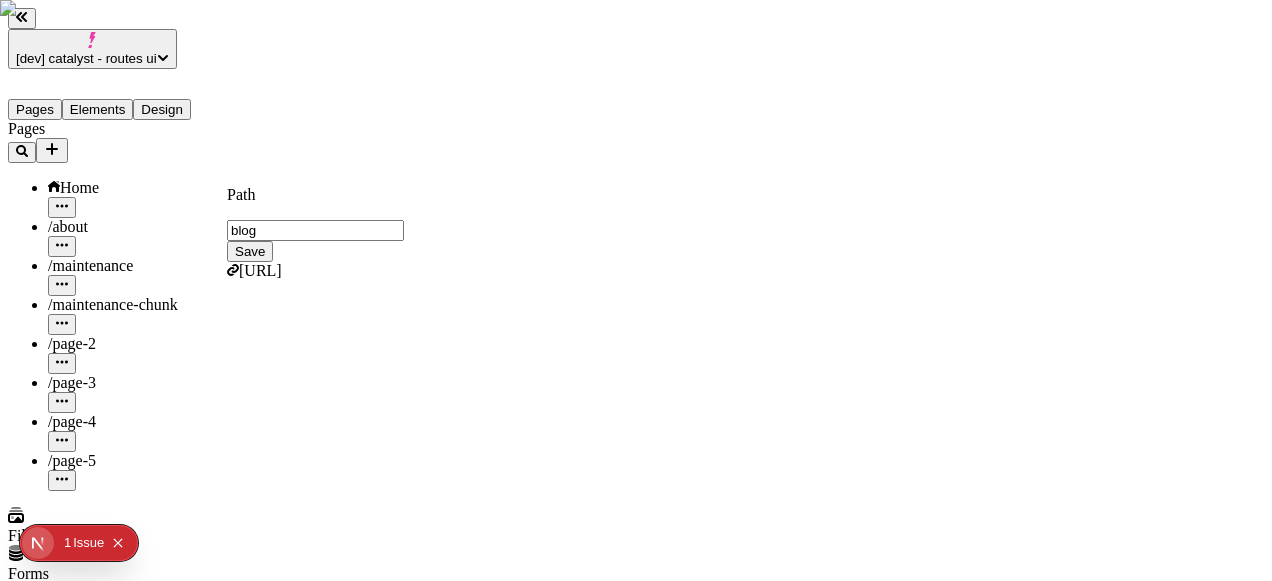 click on "Save" at bounding box center (250, 251) 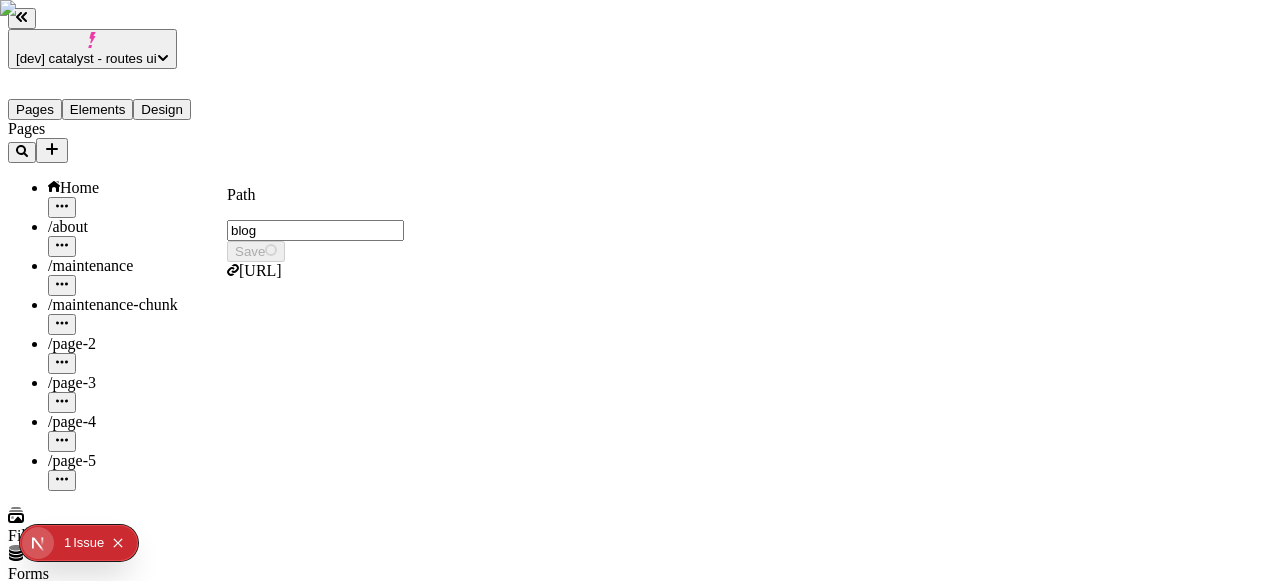 type on "/blog" 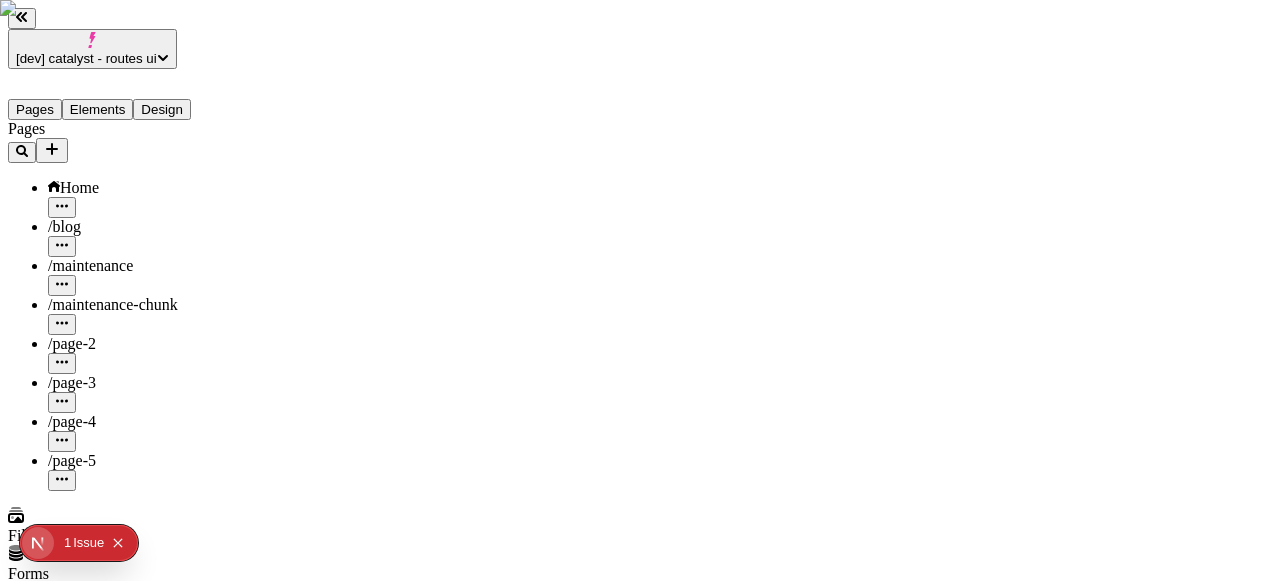 type 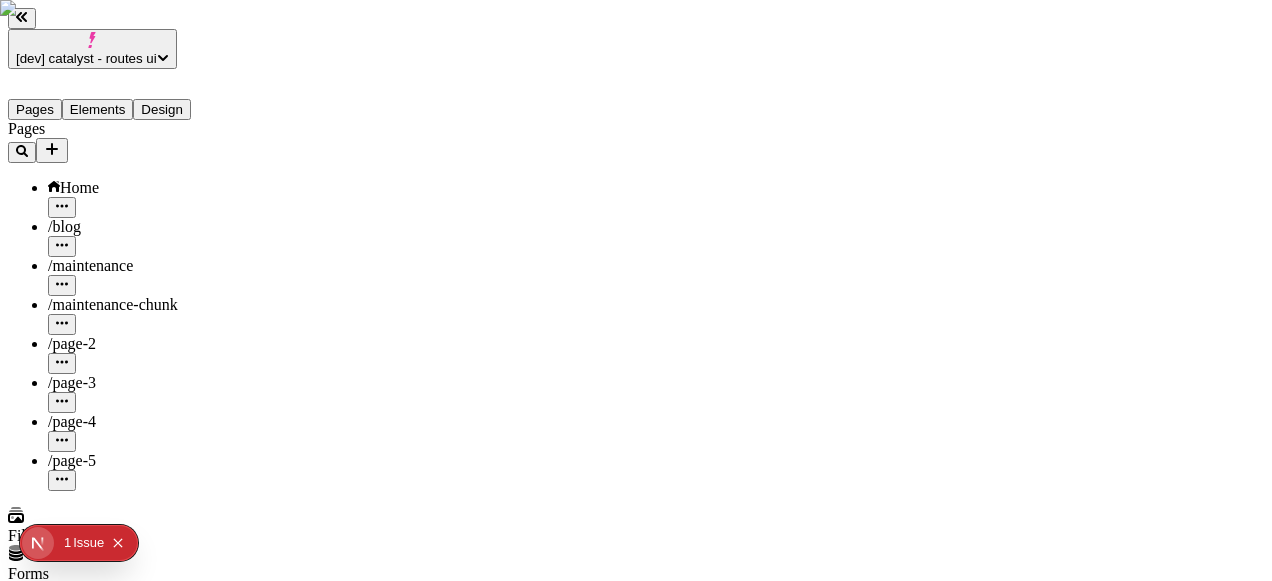 click 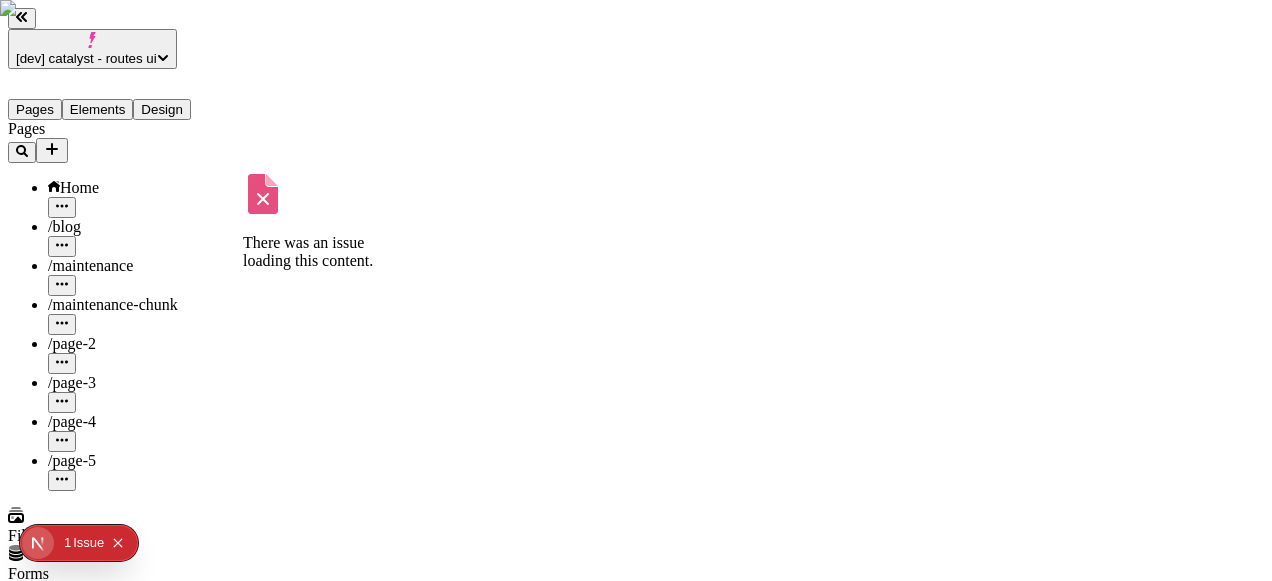 click at bounding box center [62, 324] 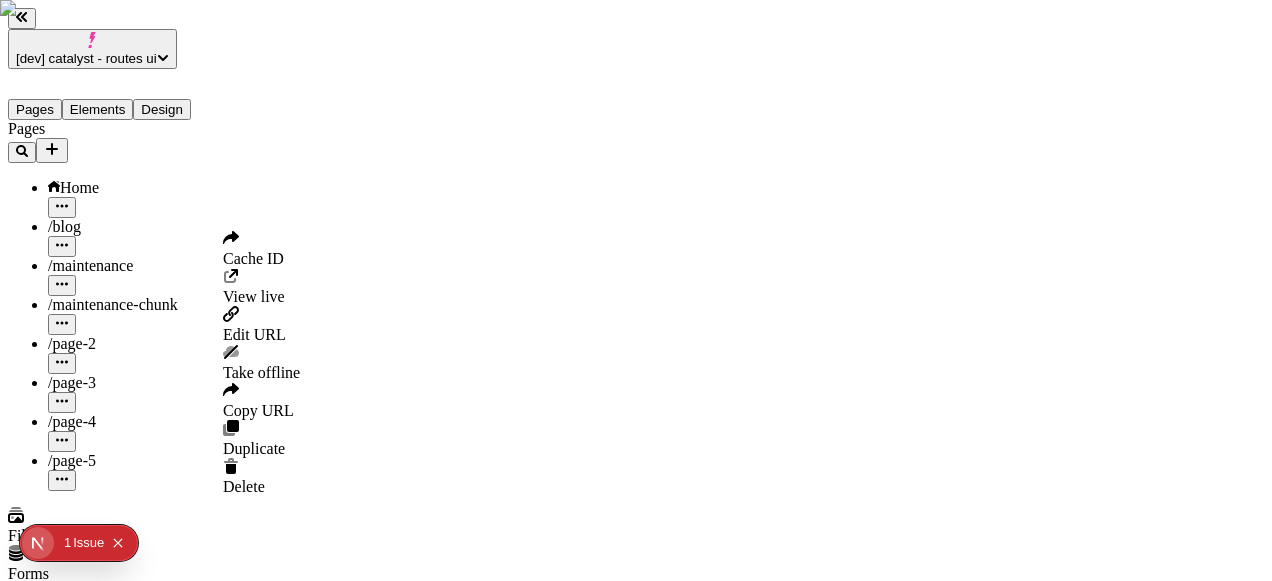 click on "Delete" at bounding box center (244, 486) 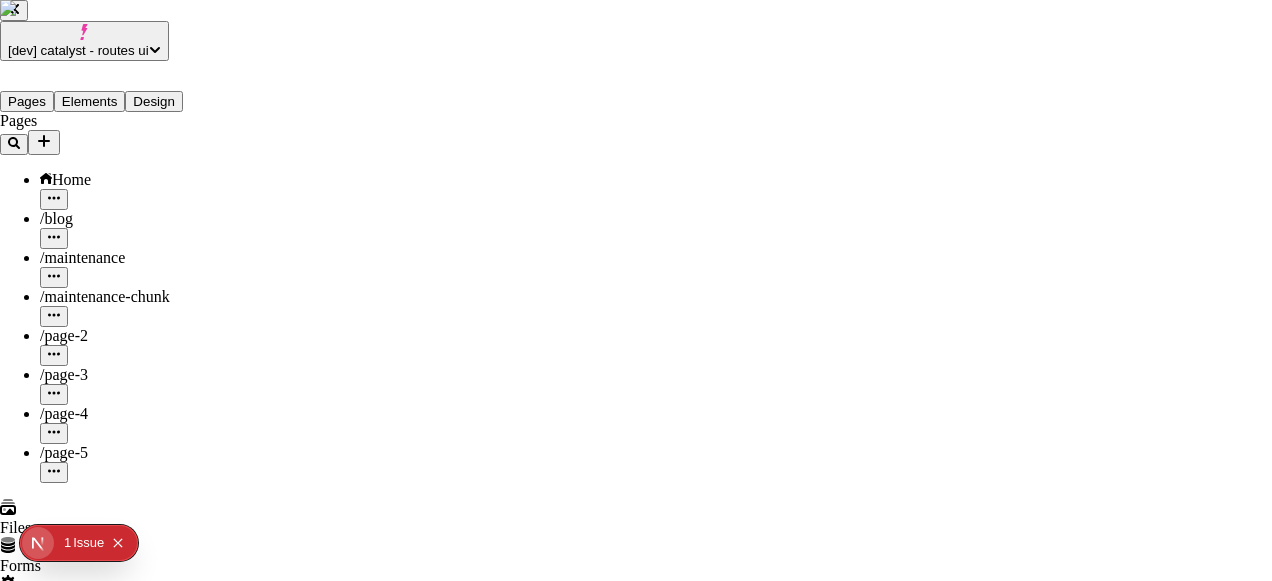 click on "Yes, delete page" at bounding box center [57, 2411] 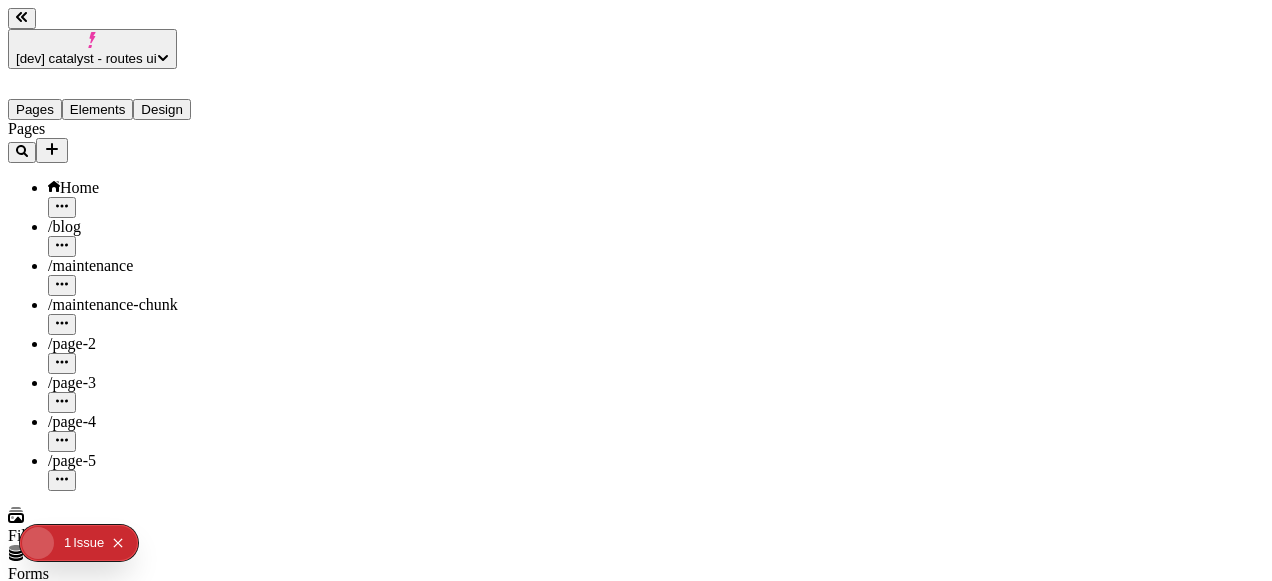 click on "/ maintenance" at bounding box center (90, 265) 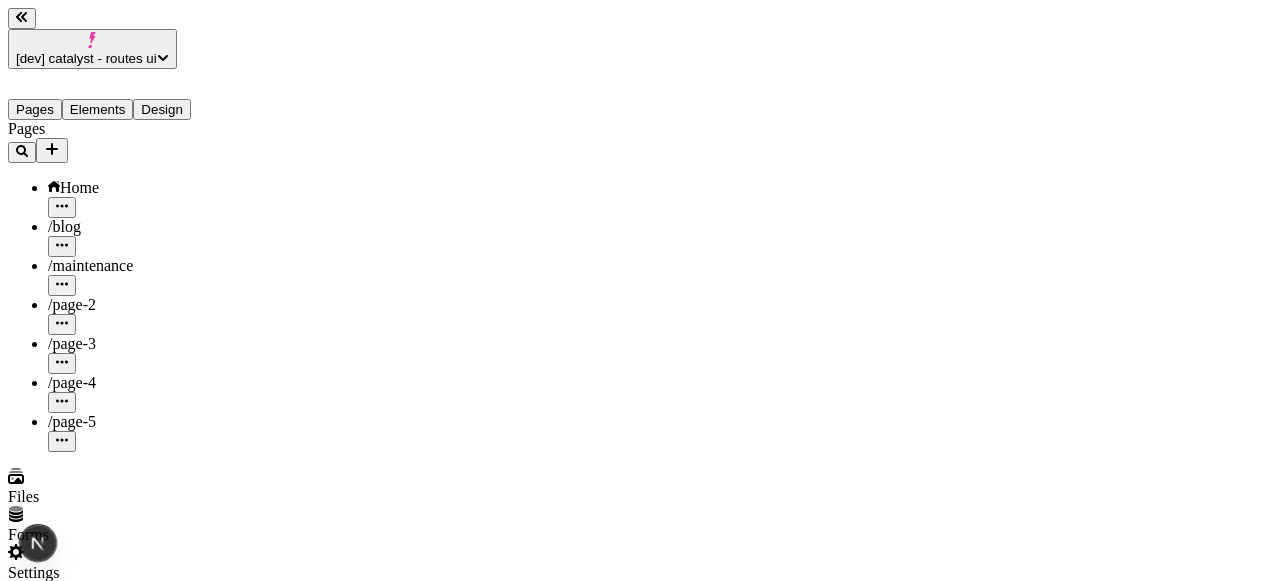 scroll, scrollTop: 0, scrollLeft: 0, axis: both 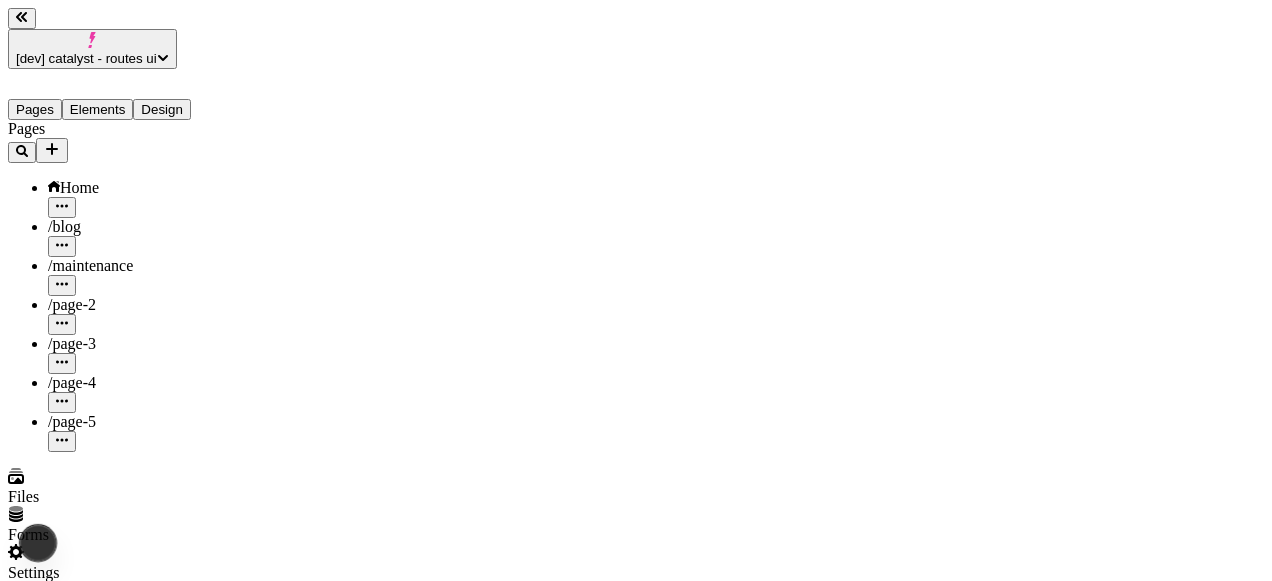click 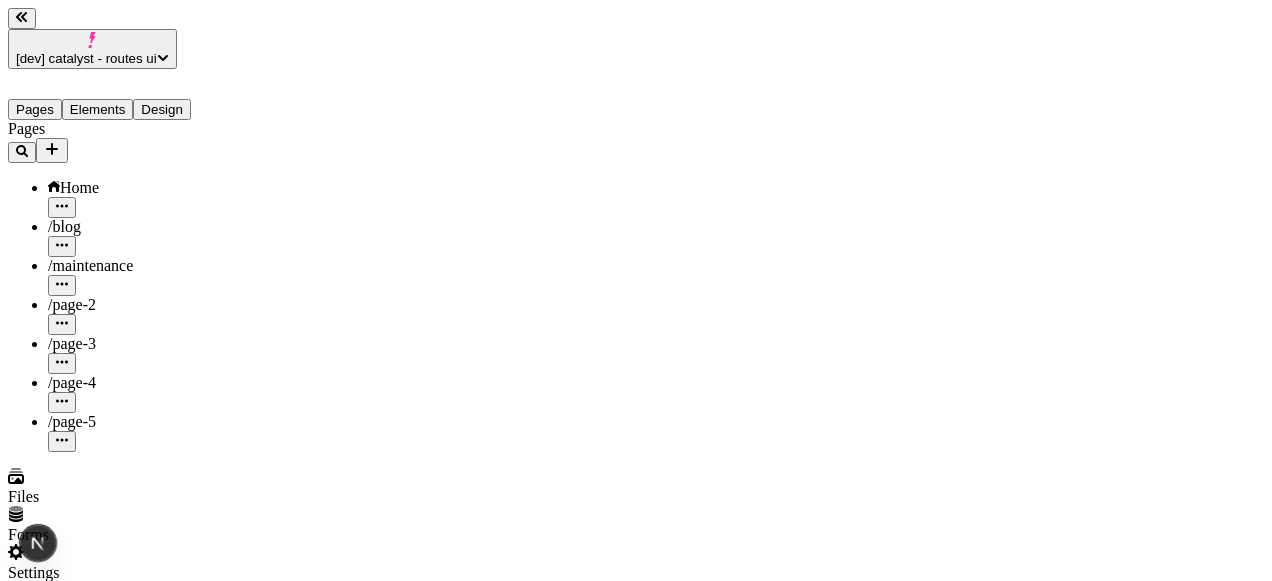 type 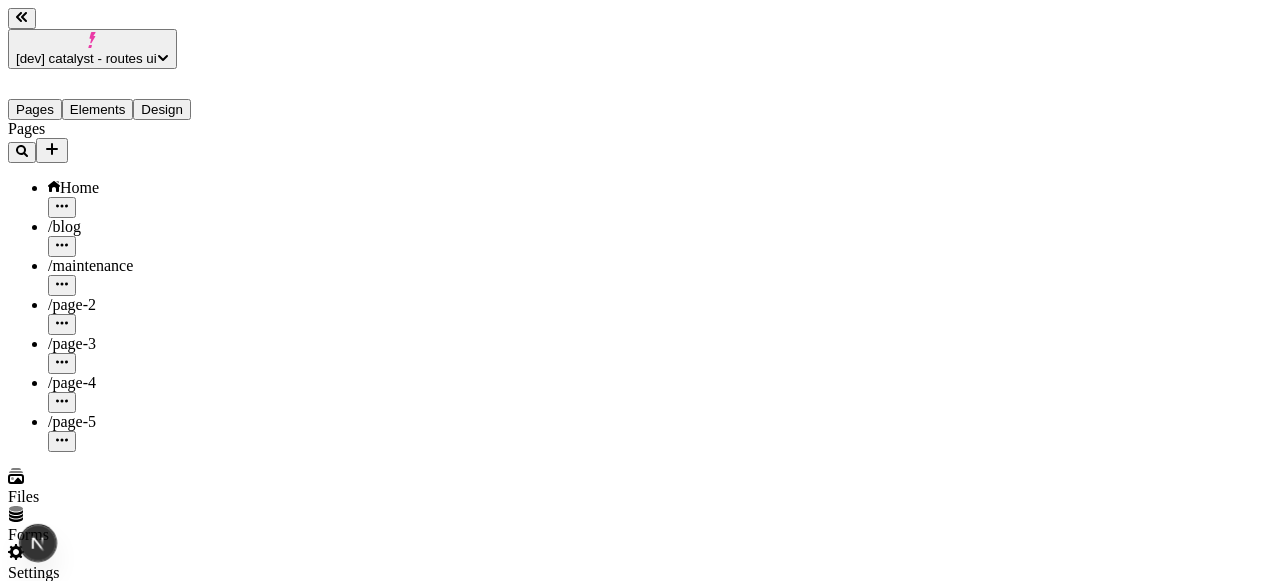 click on "[dev] catalyst - routes ui Pages Elements Design Pages Home / blog / maintenance / page-2 / page-3 / page-4 / page-5 Files Forms Settings Help en [URL] / maintenance Desktop Preview Publish Select an element on your page to make changes" at bounding box center [636, 948] 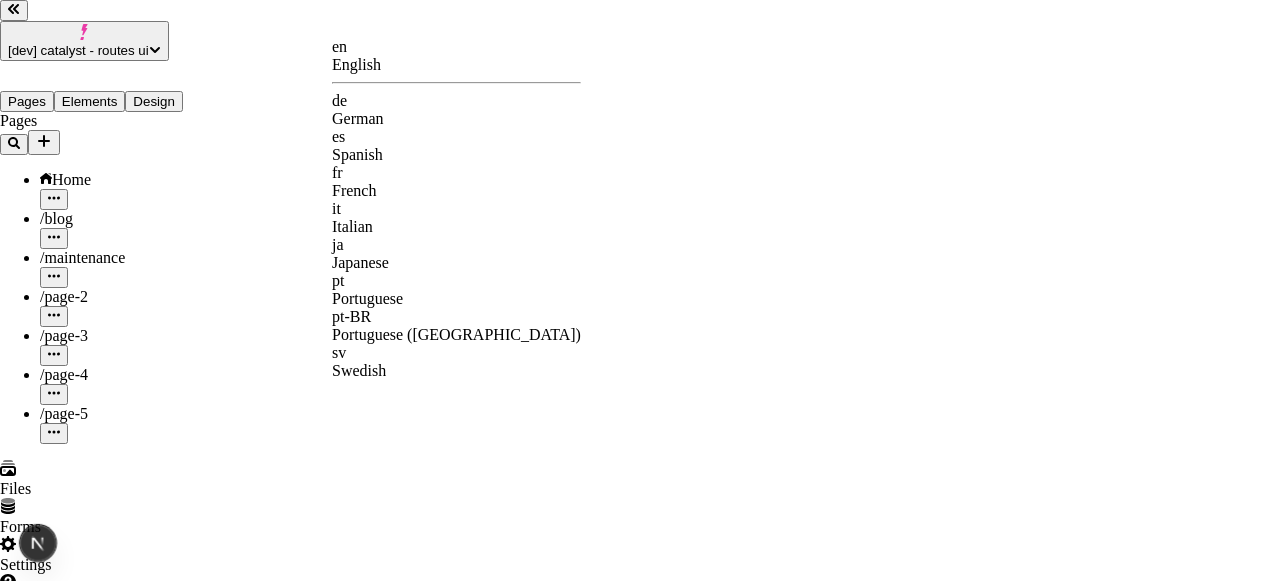 click on "en English" at bounding box center [456, 56] 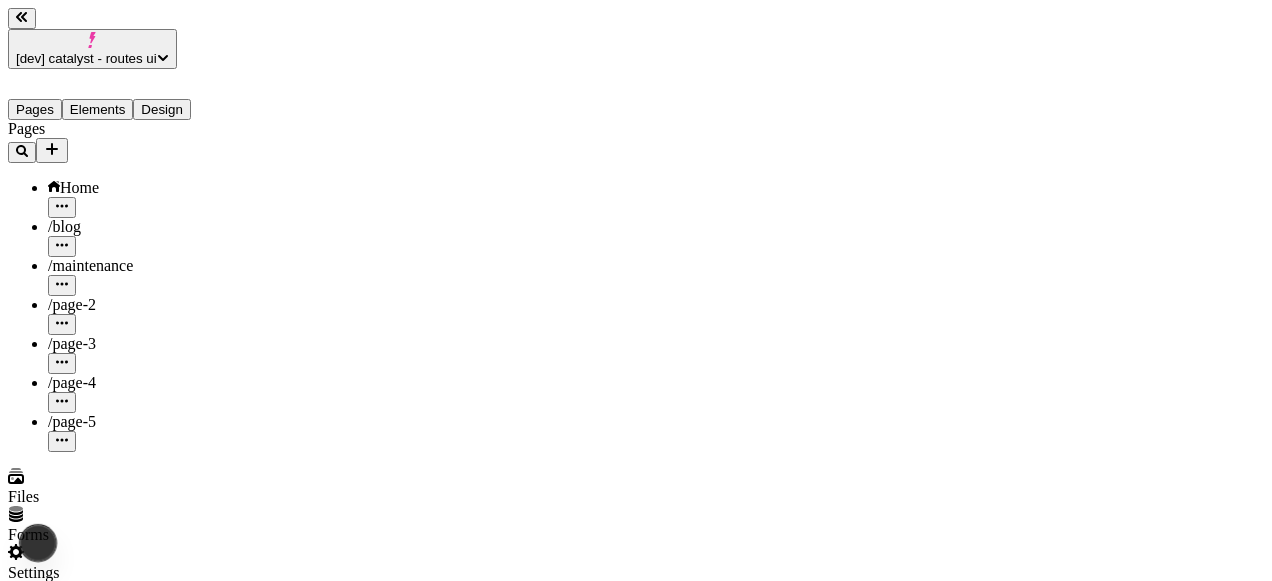 click on "Pages Home / blog / maintenance / page-2 / page-3 / page-4 / page-5" at bounding box center [128, 286] 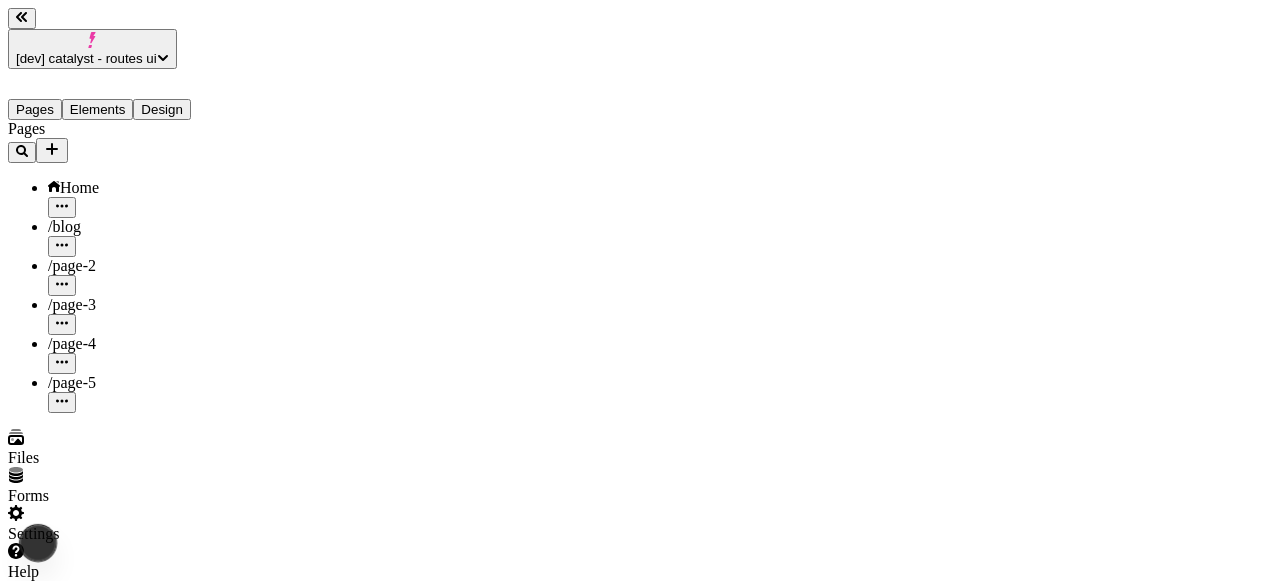 scroll, scrollTop: 0, scrollLeft: 0, axis: both 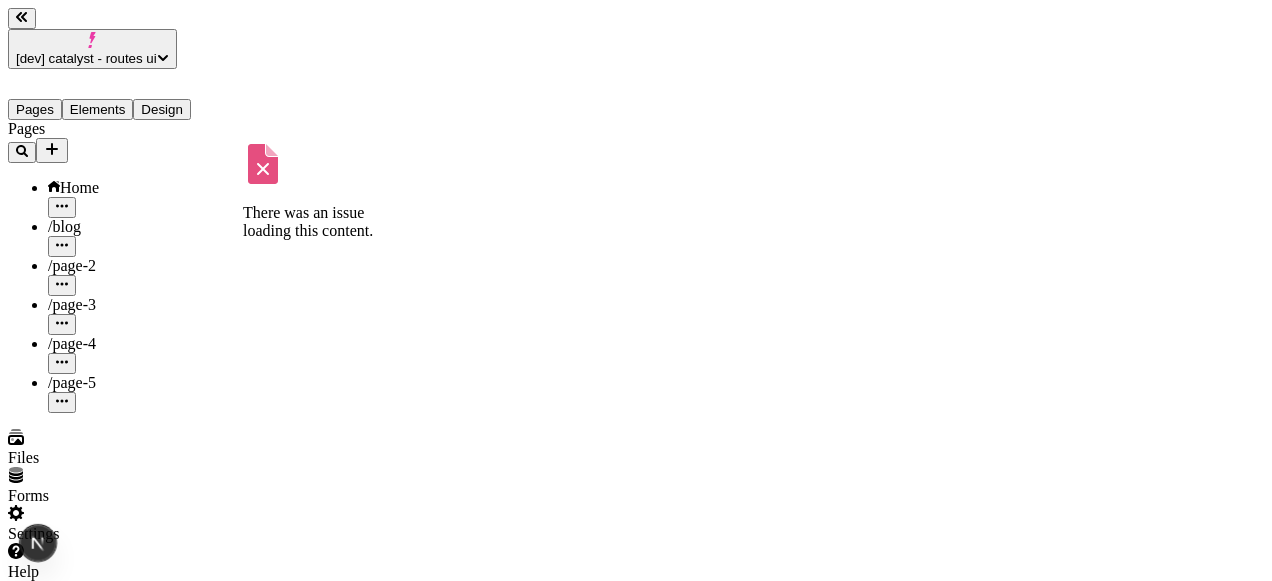 click 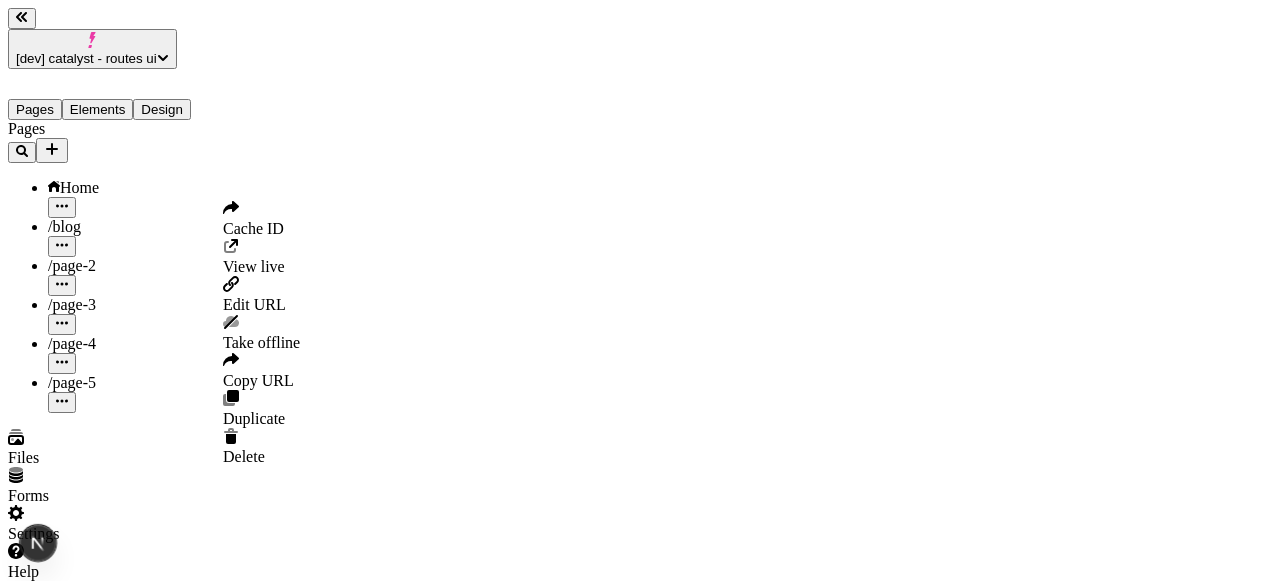 click on "Edit URL" at bounding box center [254, 304] 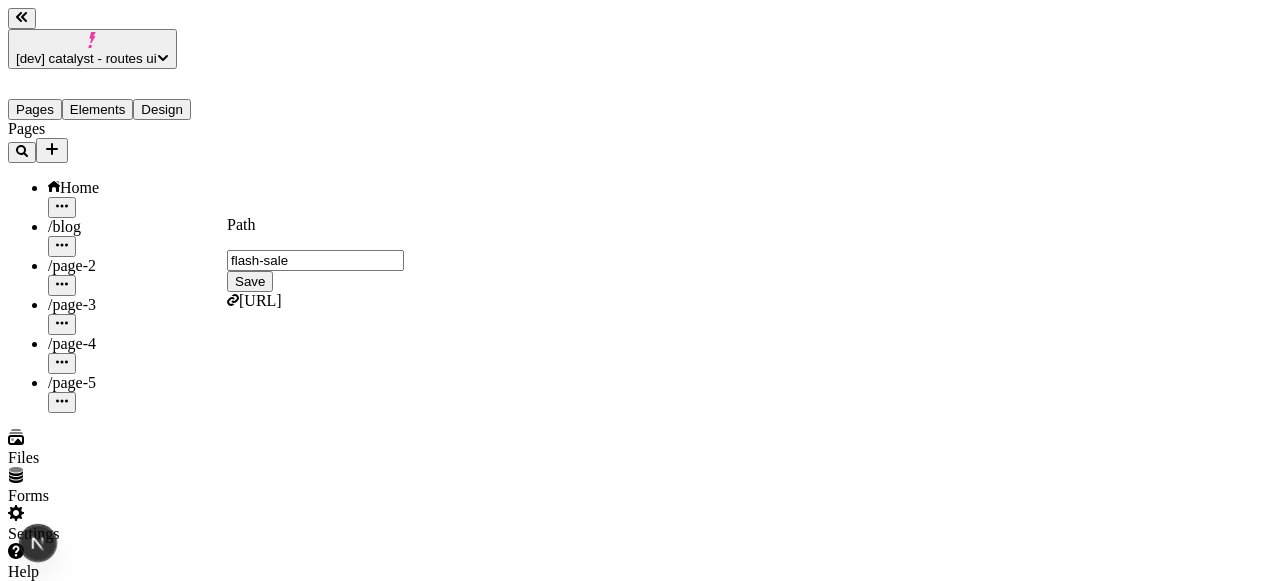 type on "flash-sale" 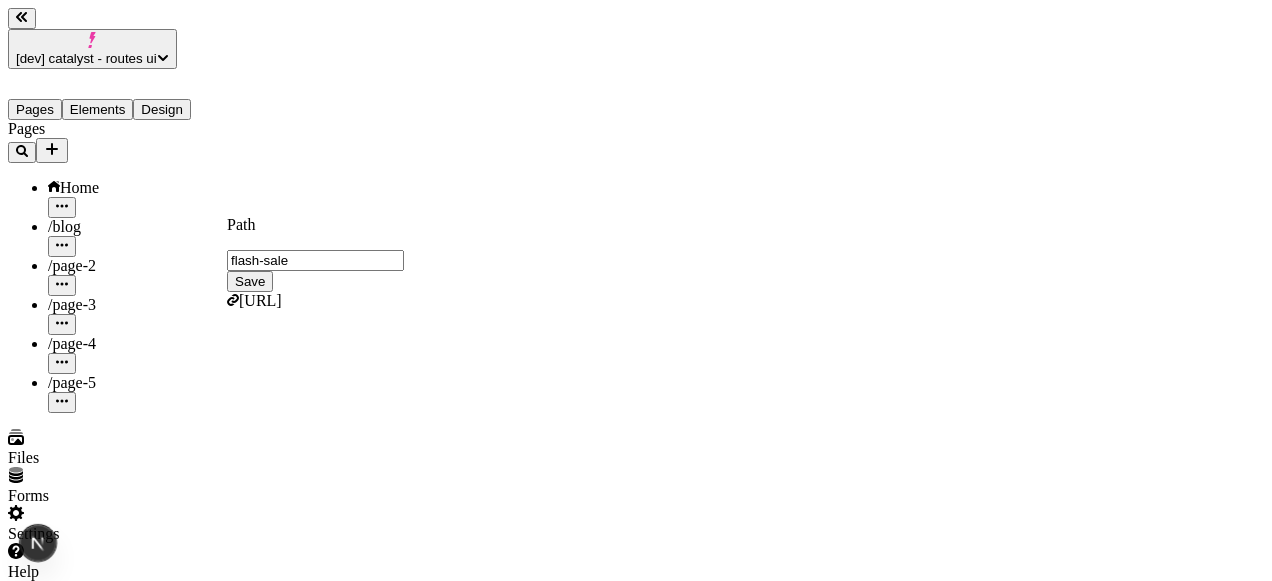 click on "Save" at bounding box center (250, 281) 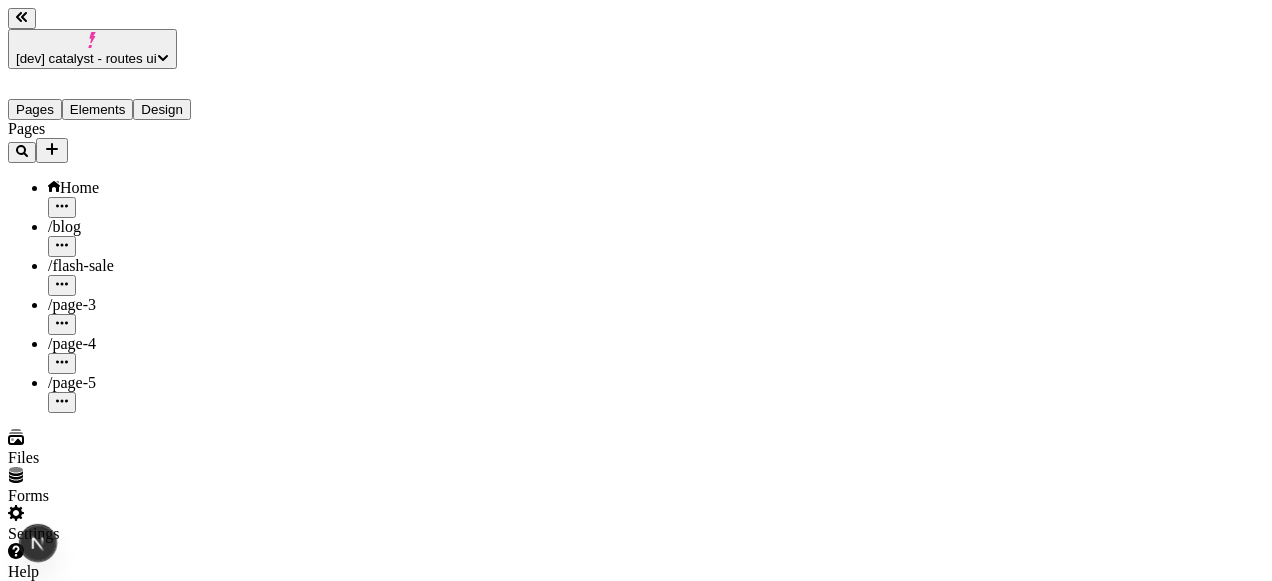 type 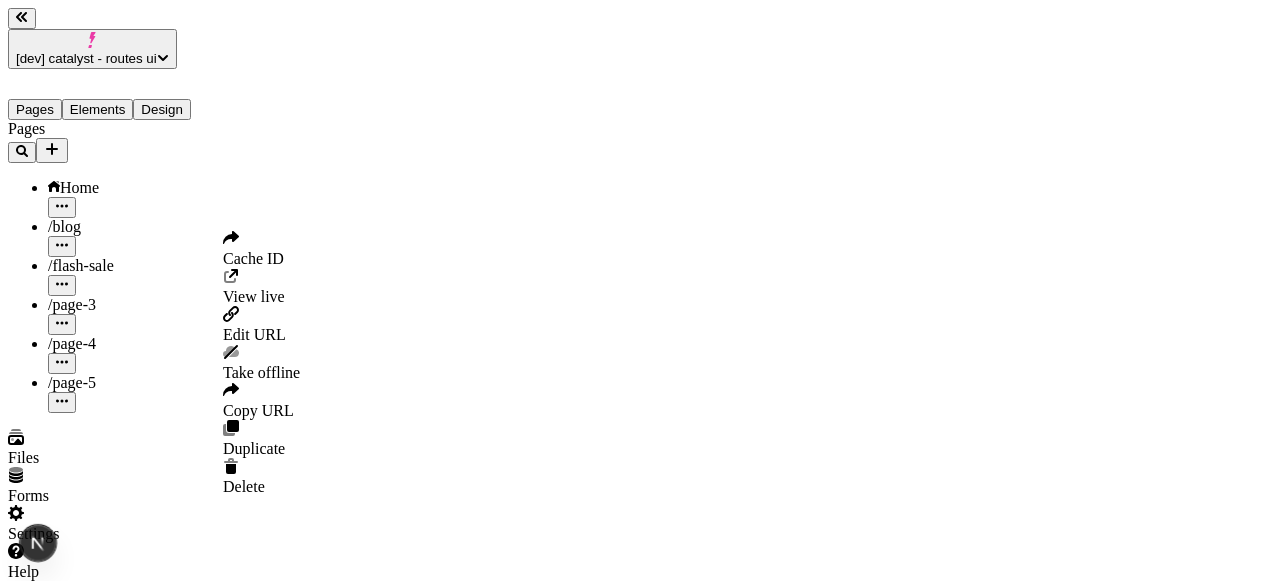 click on "Edit URL" at bounding box center (254, 334) 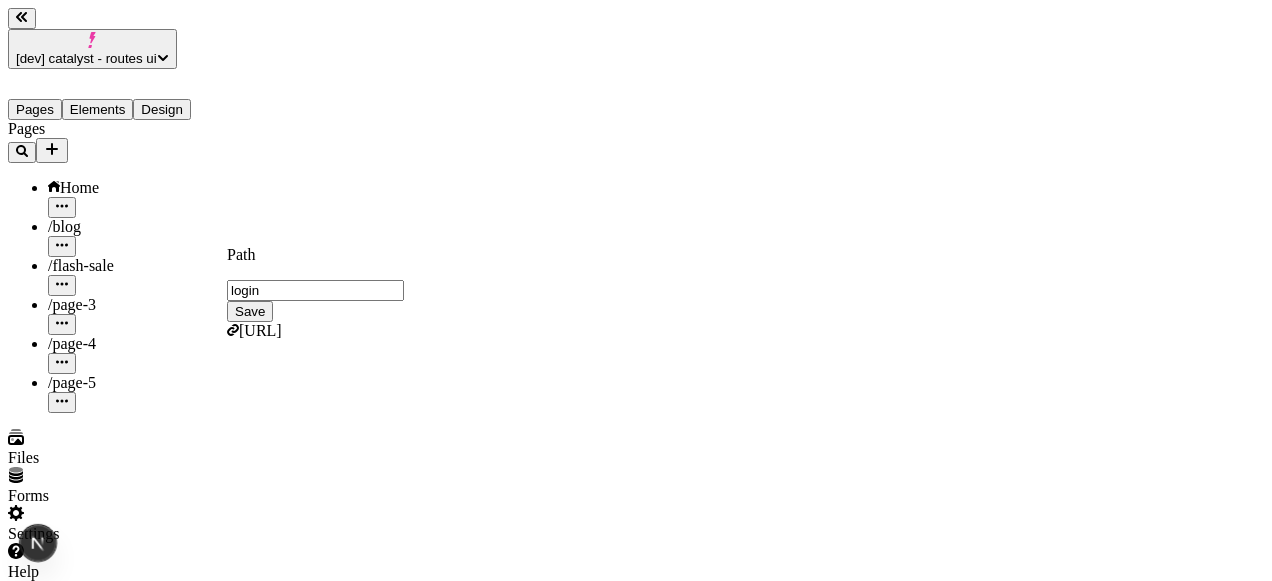 type on "login" 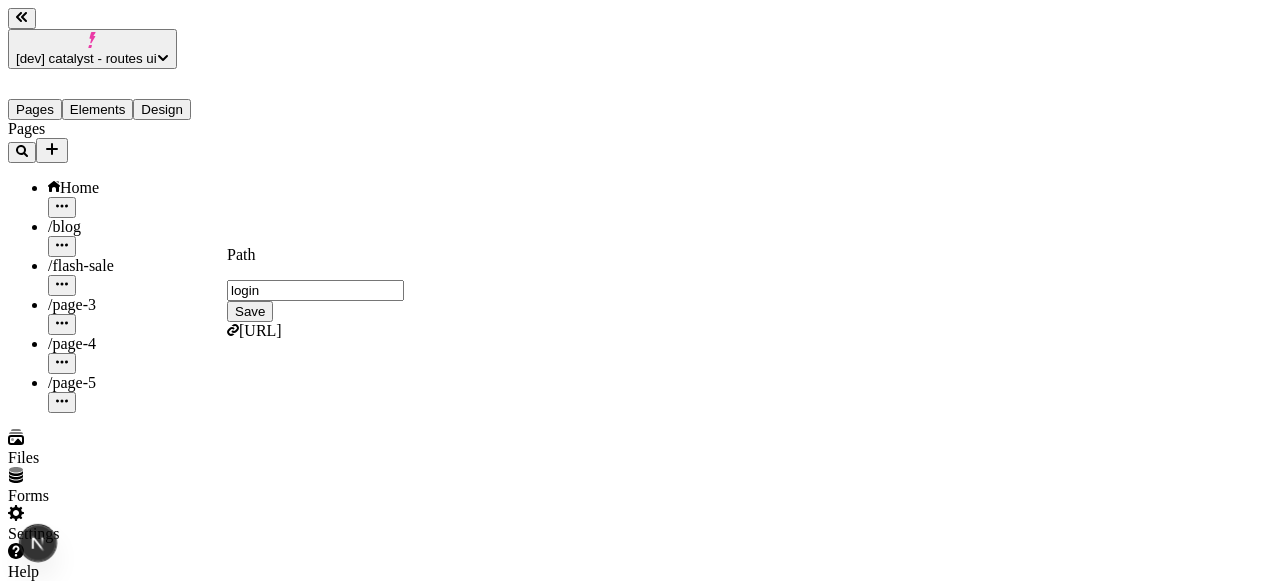 click on "Save" at bounding box center [250, 311] 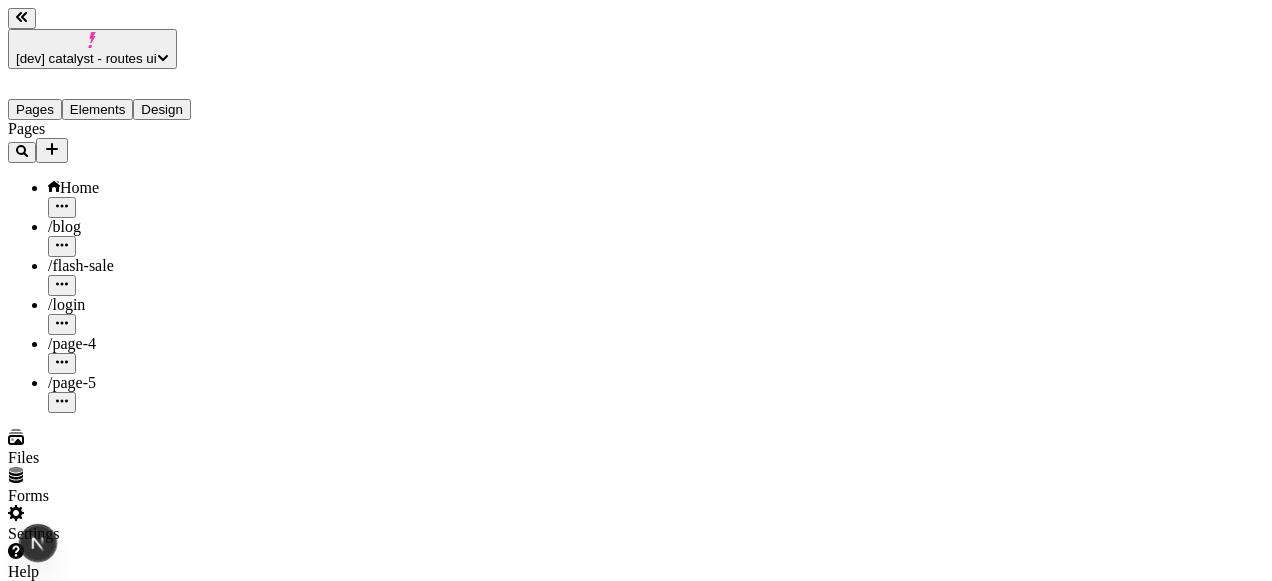 click on "/ flash-sale" at bounding box center [148, 276] 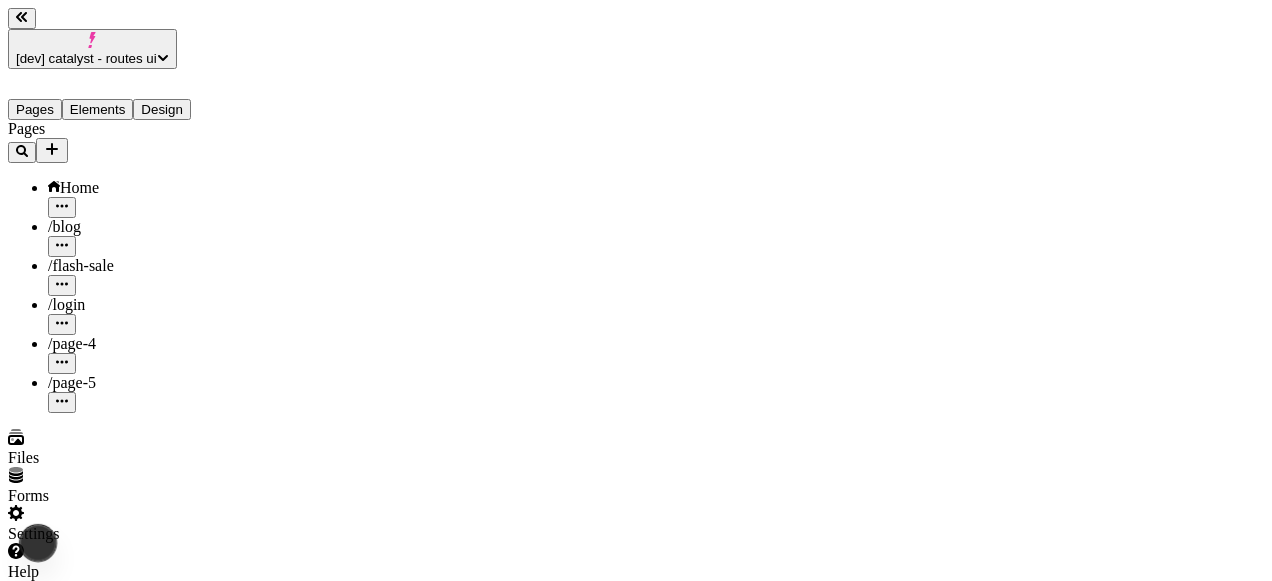 click on "/ blog" at bounding box center [148, 227] 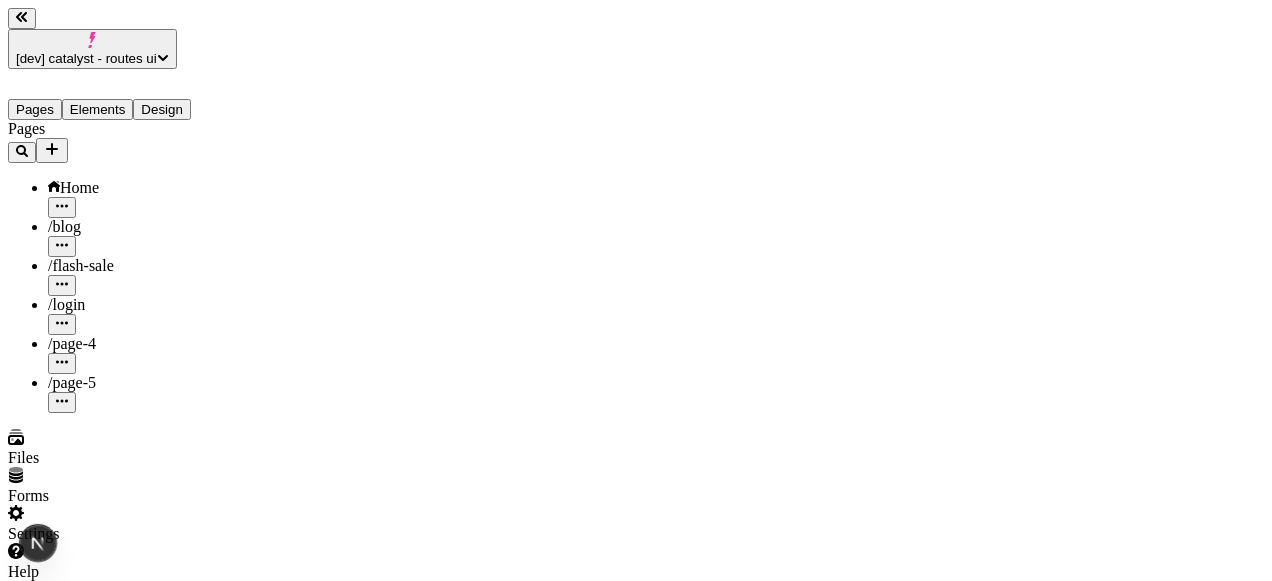 type on "/blog" 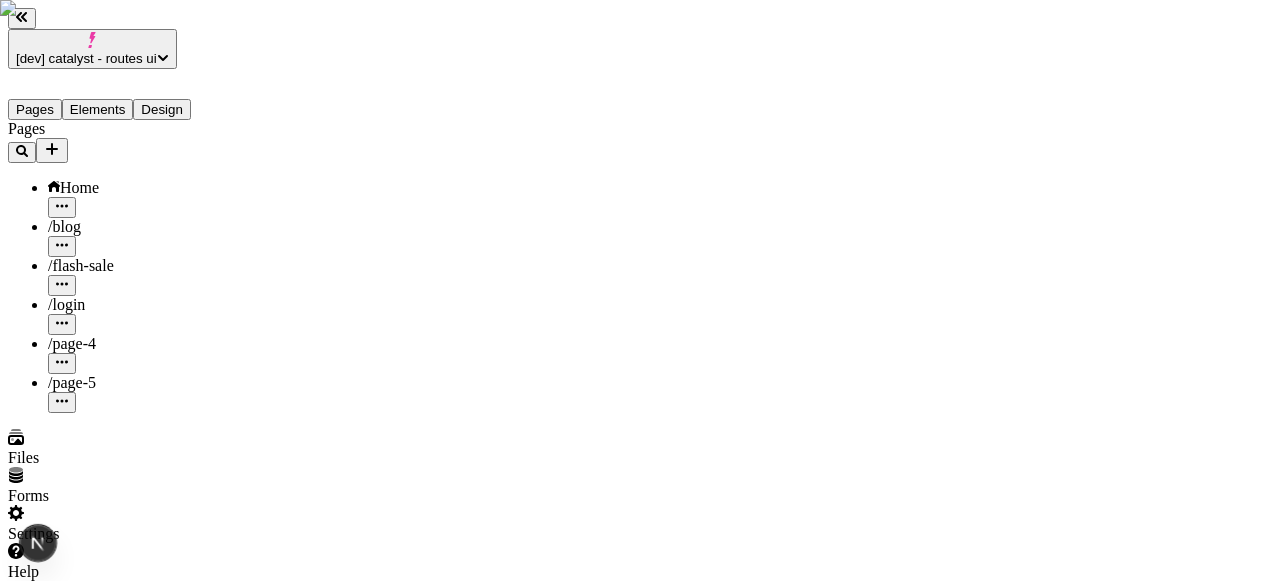 scroll, scrollTop: 0, scrollLeft: 2, axis: horizontal 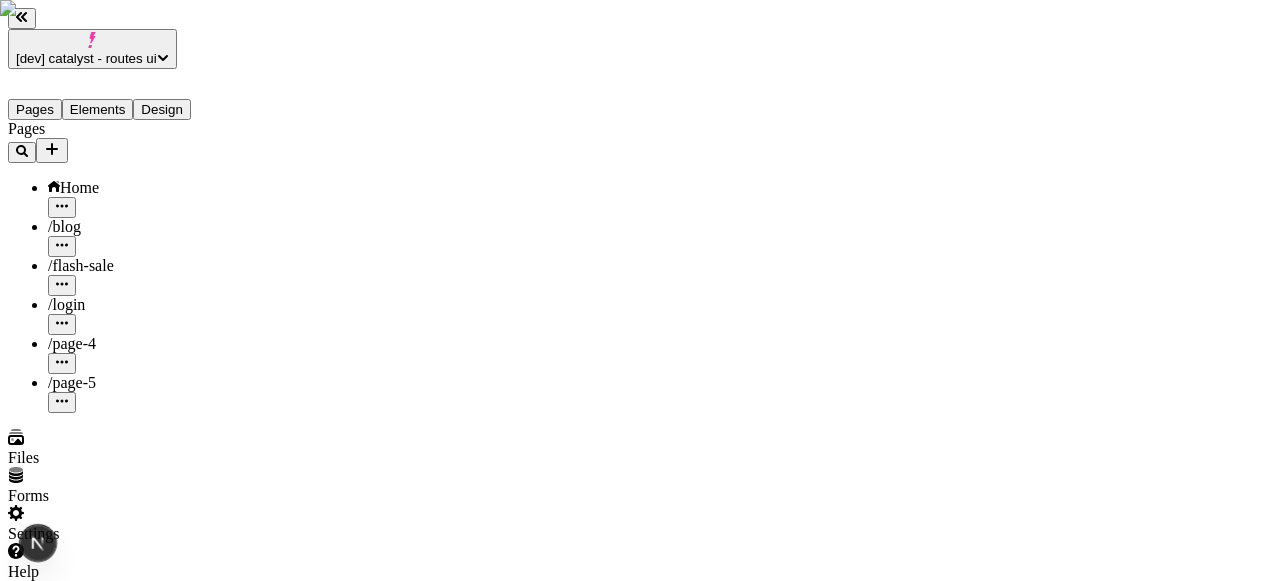 click on "/ flash-sale" at bounding box center (81, 265) 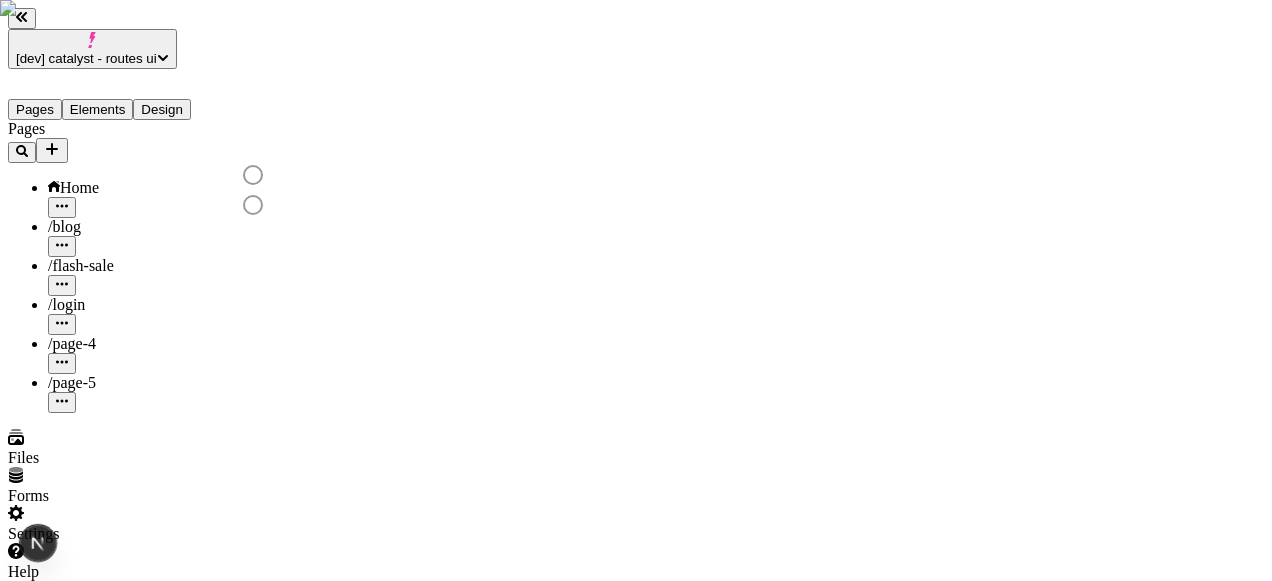 click on "/ login" at bounding box center [148, 305] 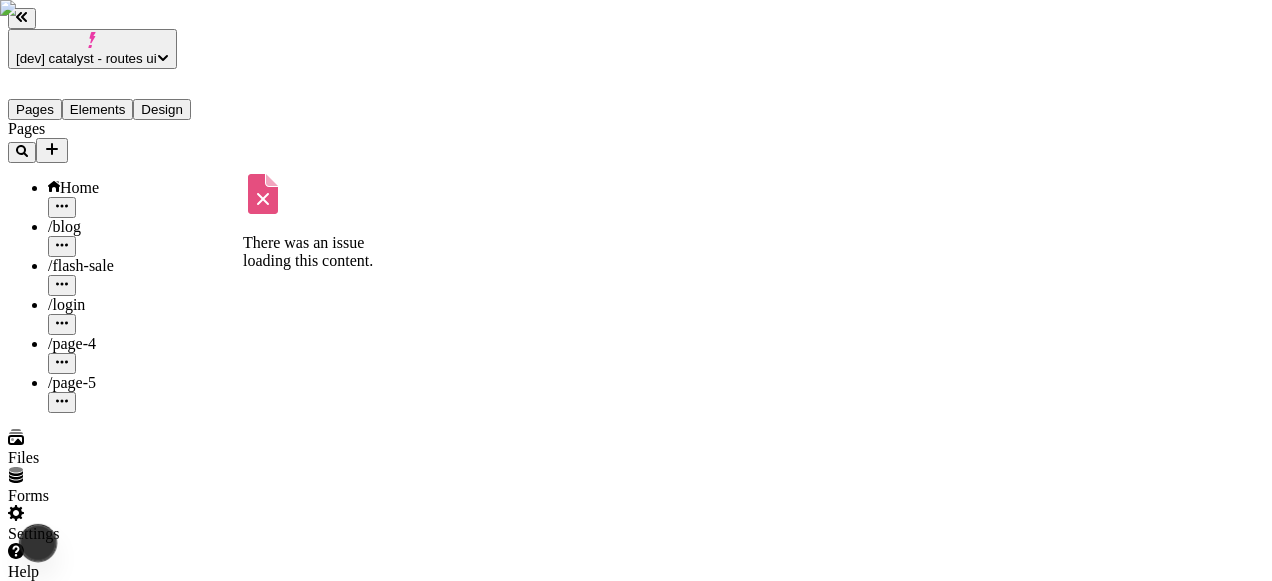 click at bounding box center [62, 363] 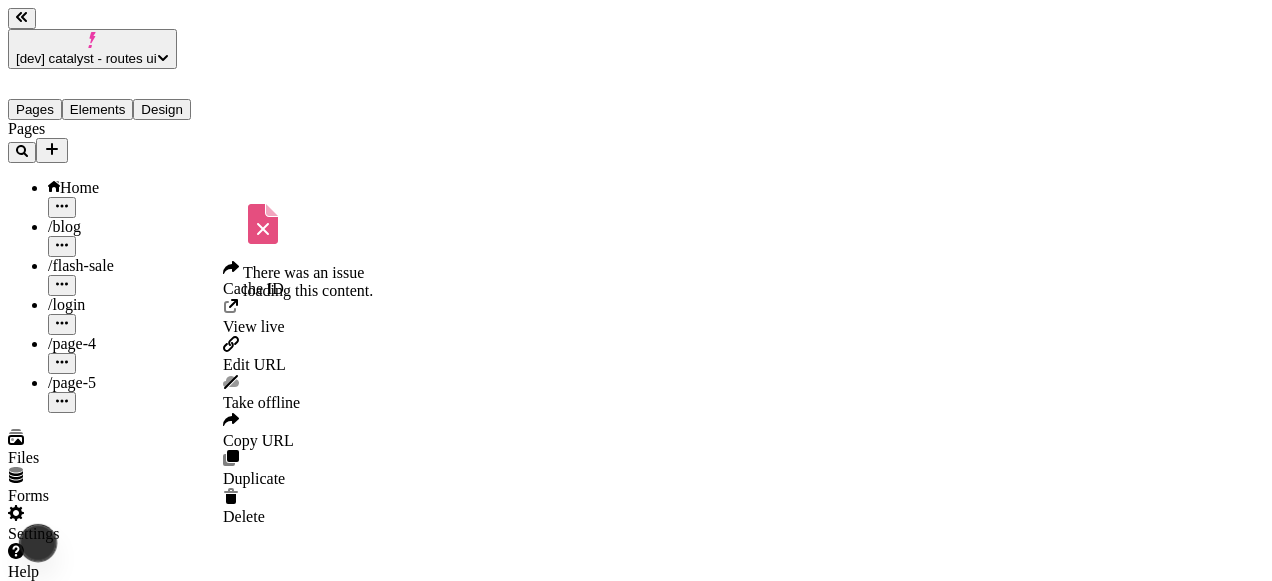 type on "/login" 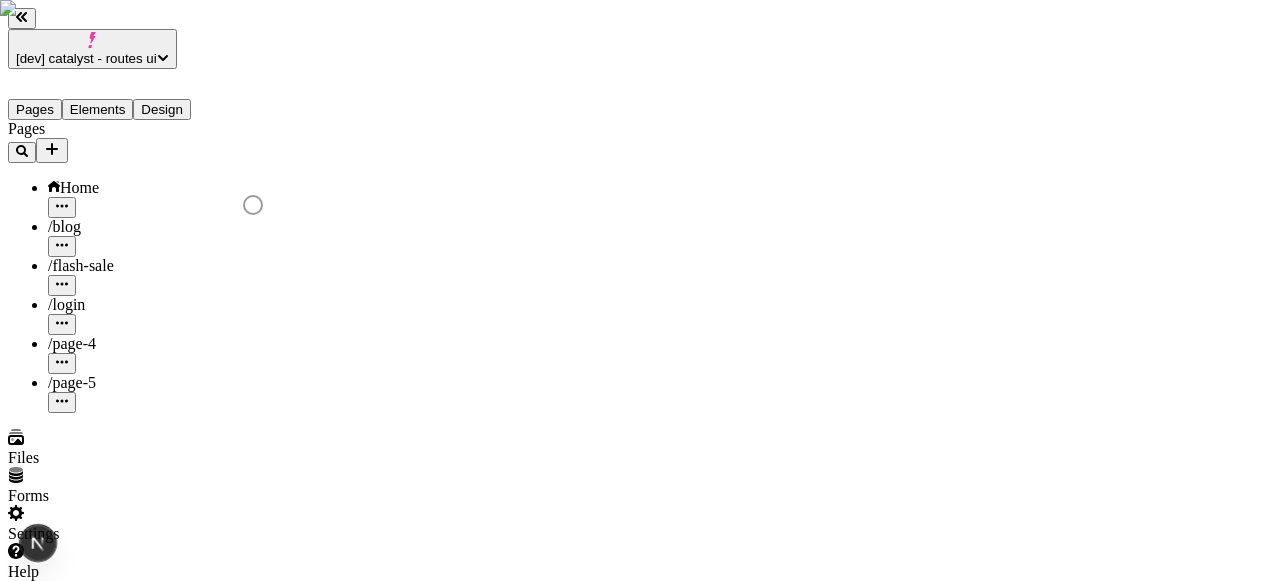click at bounding box center (62, 363) 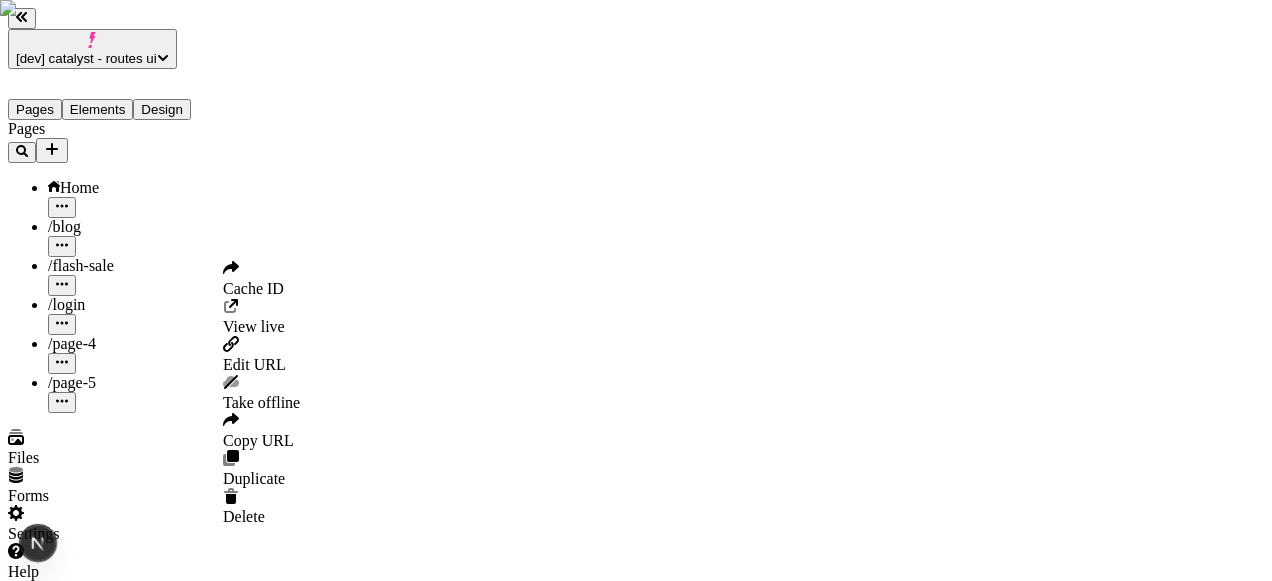 click on "Edit URL" at bounding box center [254, 364] 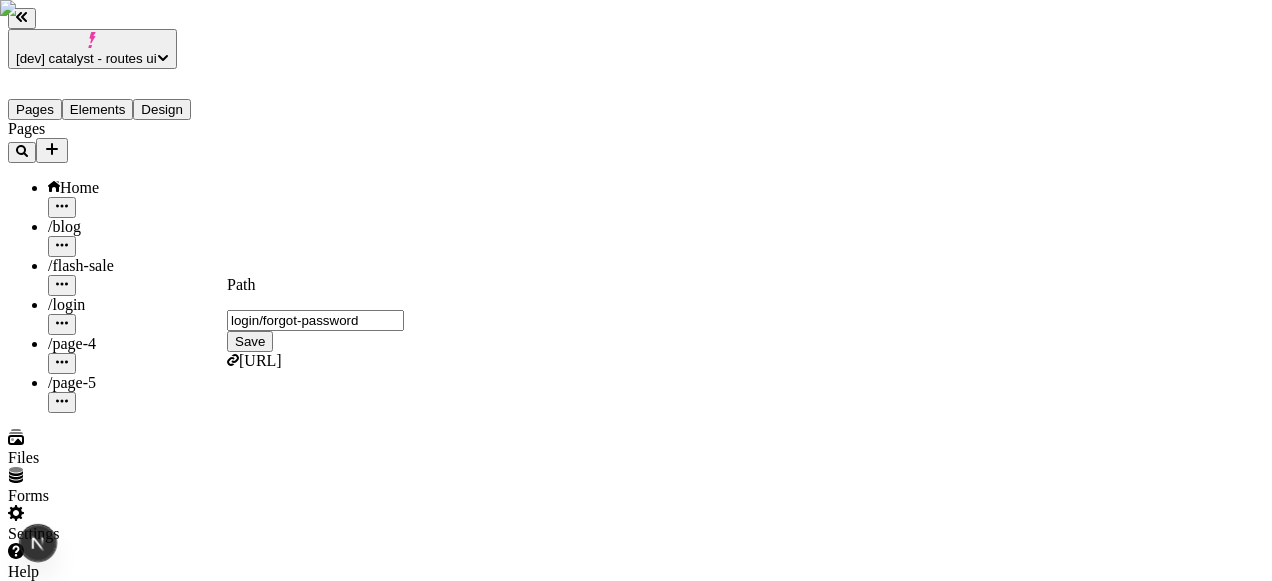 type on "login/forgot-password" 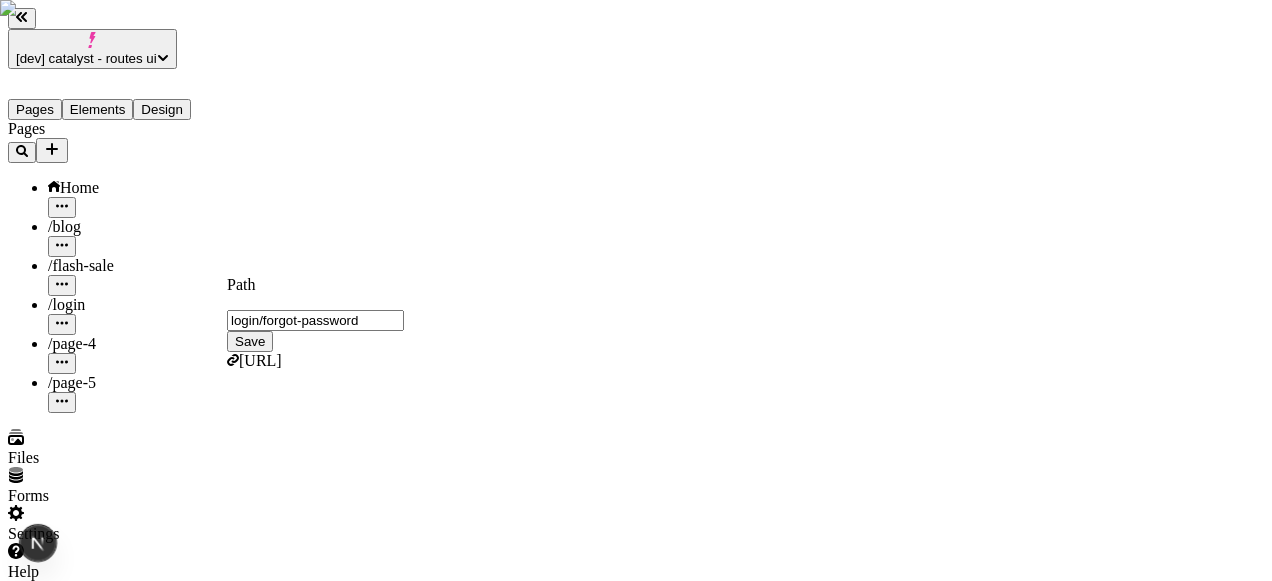 click on "Save" at bounding box center (250, 341) 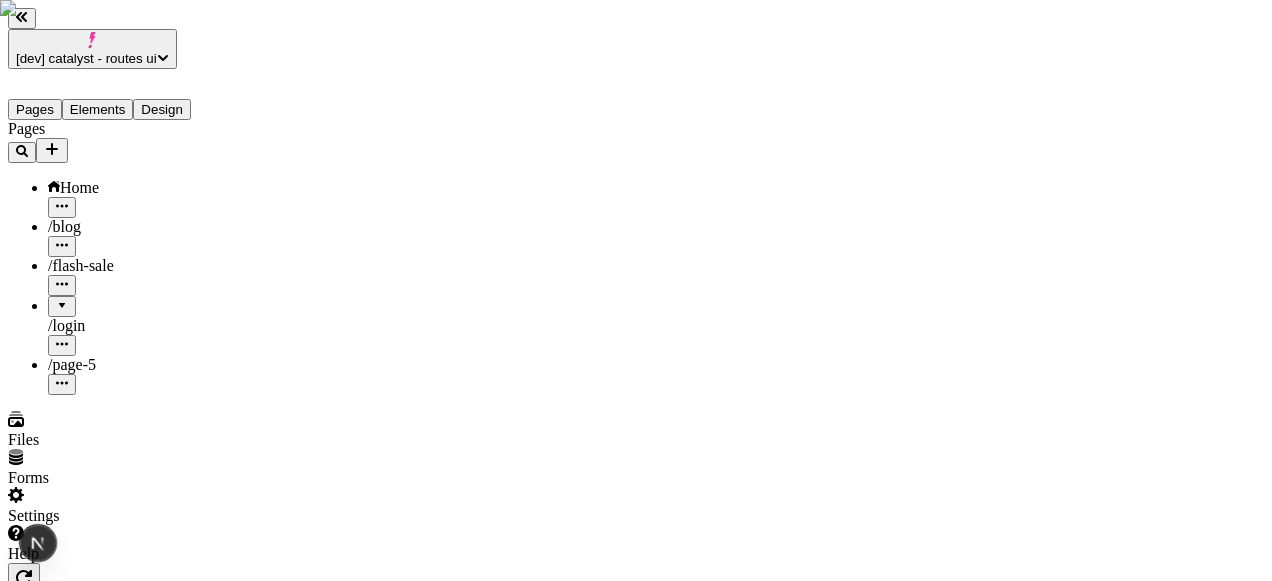 click at bounding box center [62, 299] 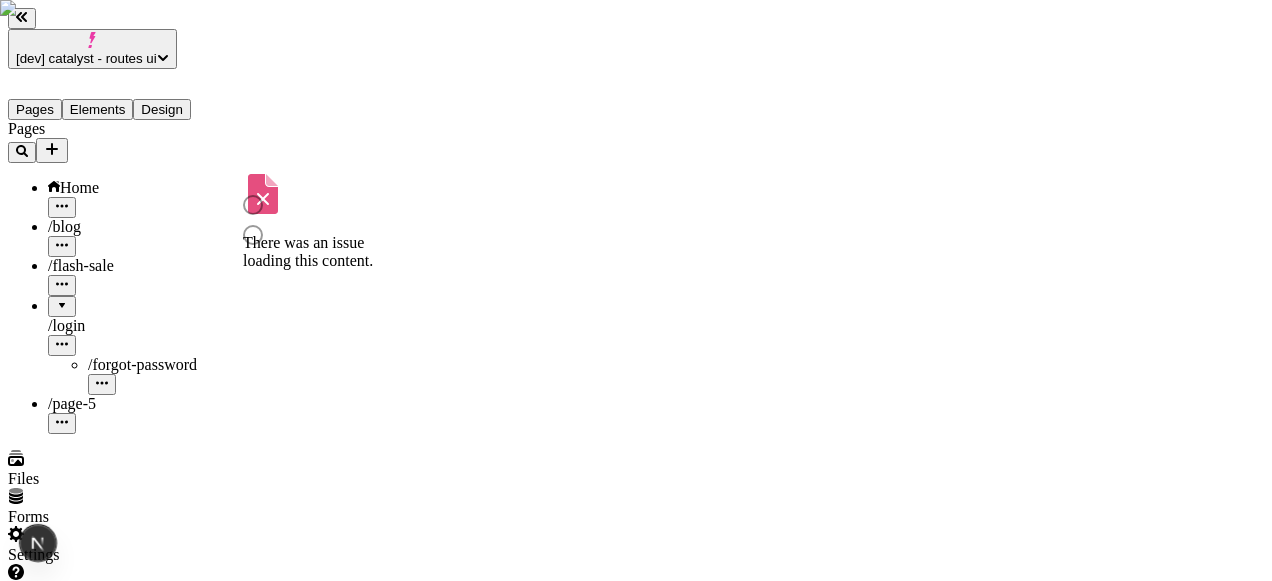 type 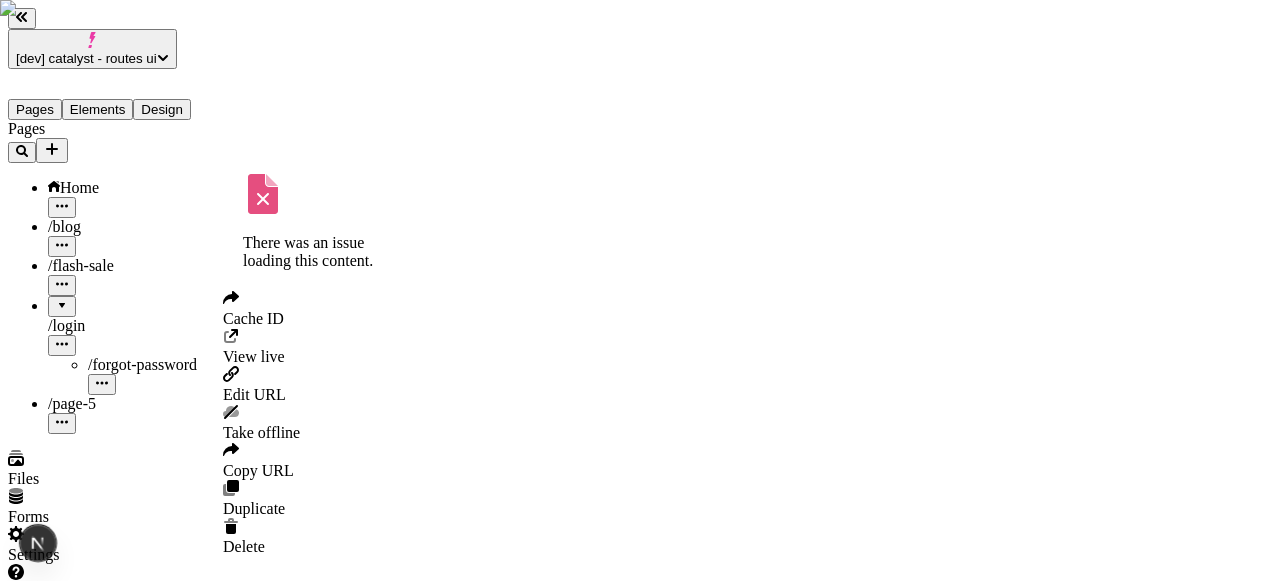 click 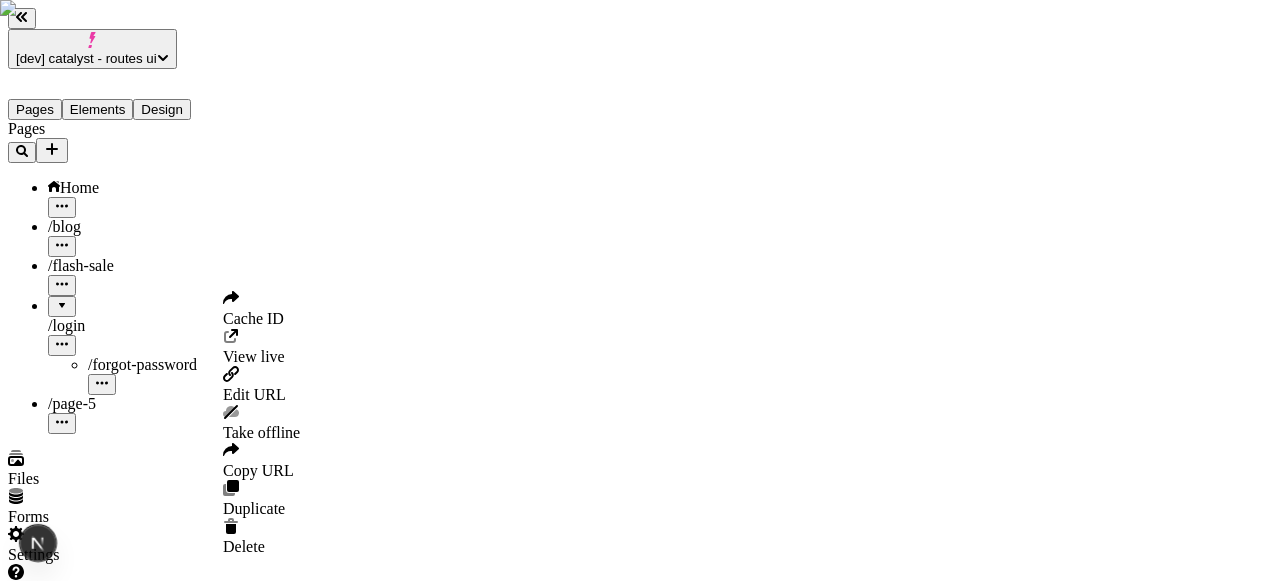 click on "Edit URL" at bounding box center (254, 394) 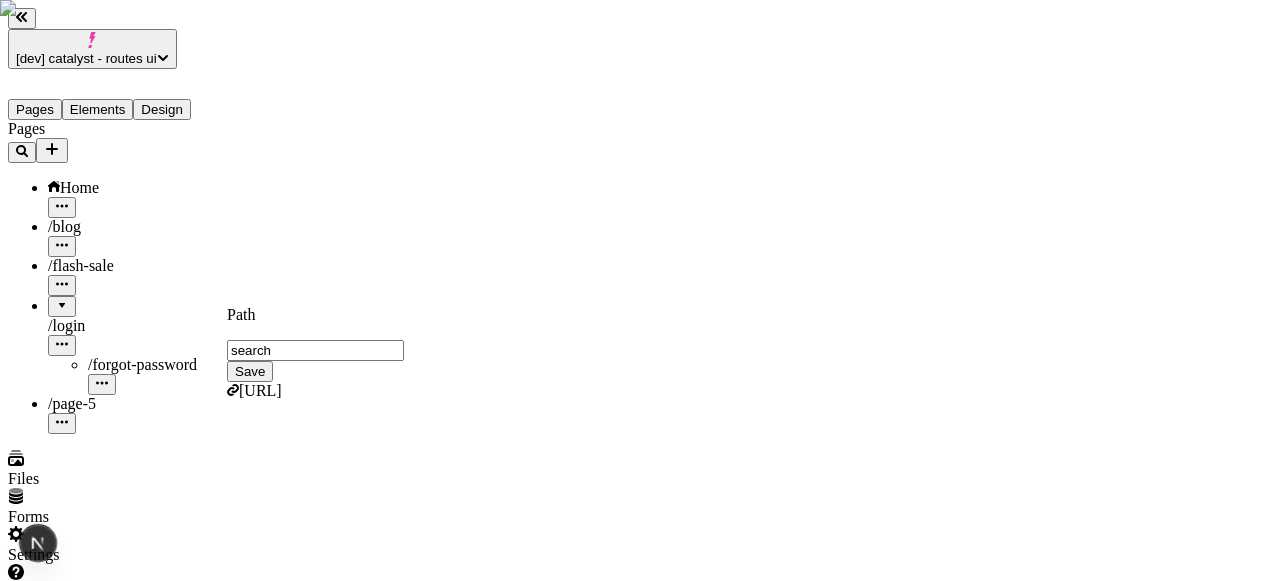 type on "search" 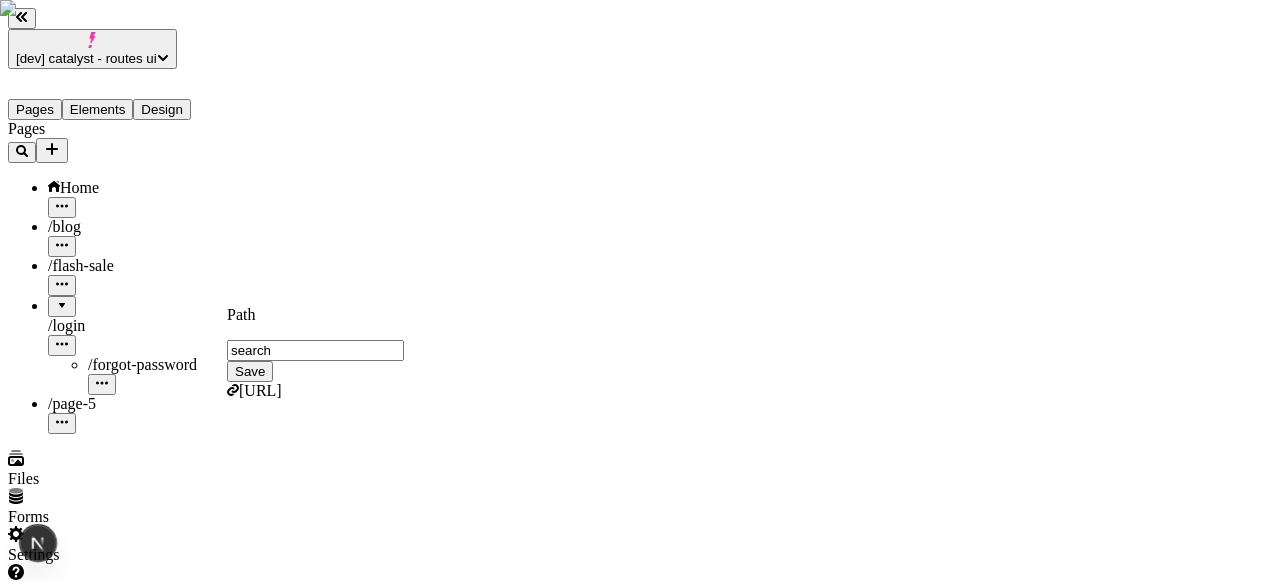 click on "Save" at bounding box center (250, 371) 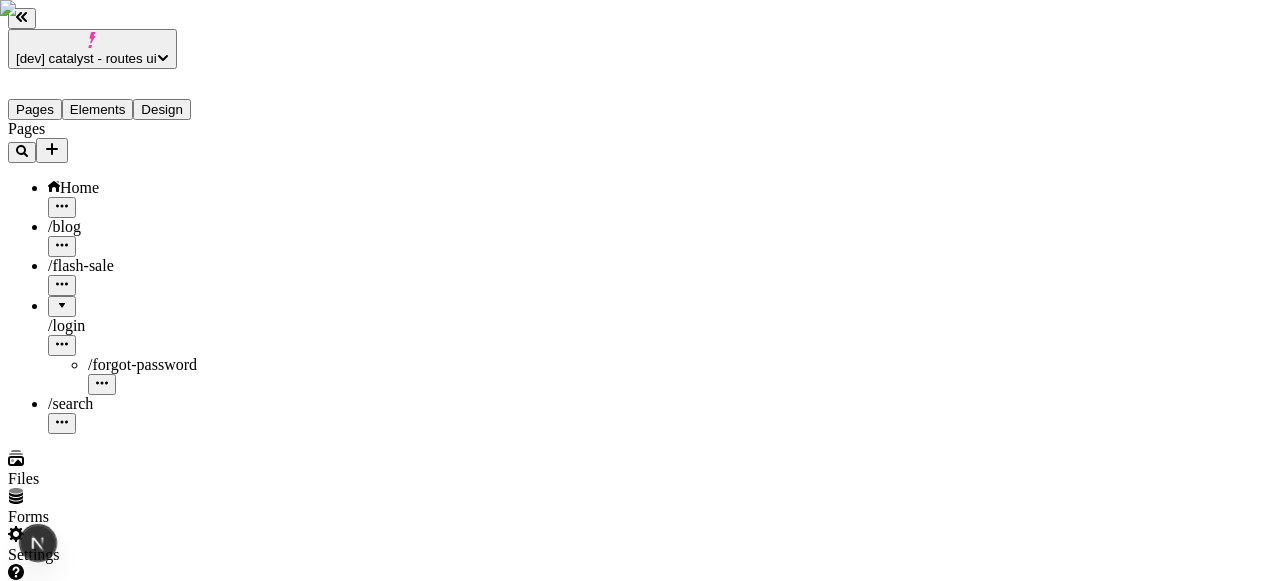 type 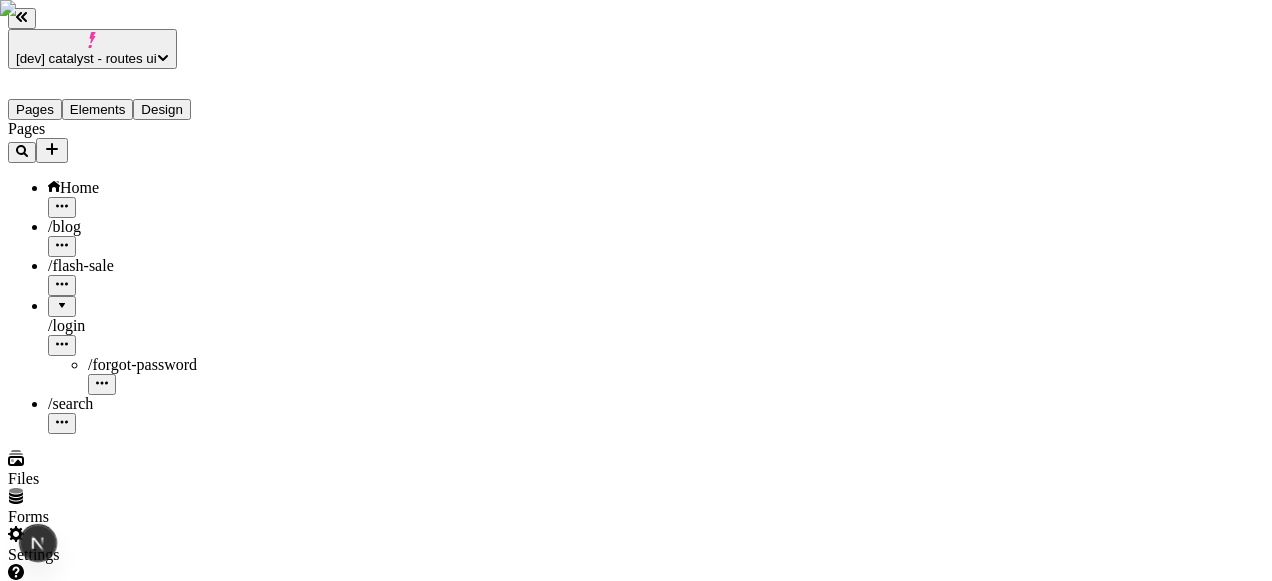 click 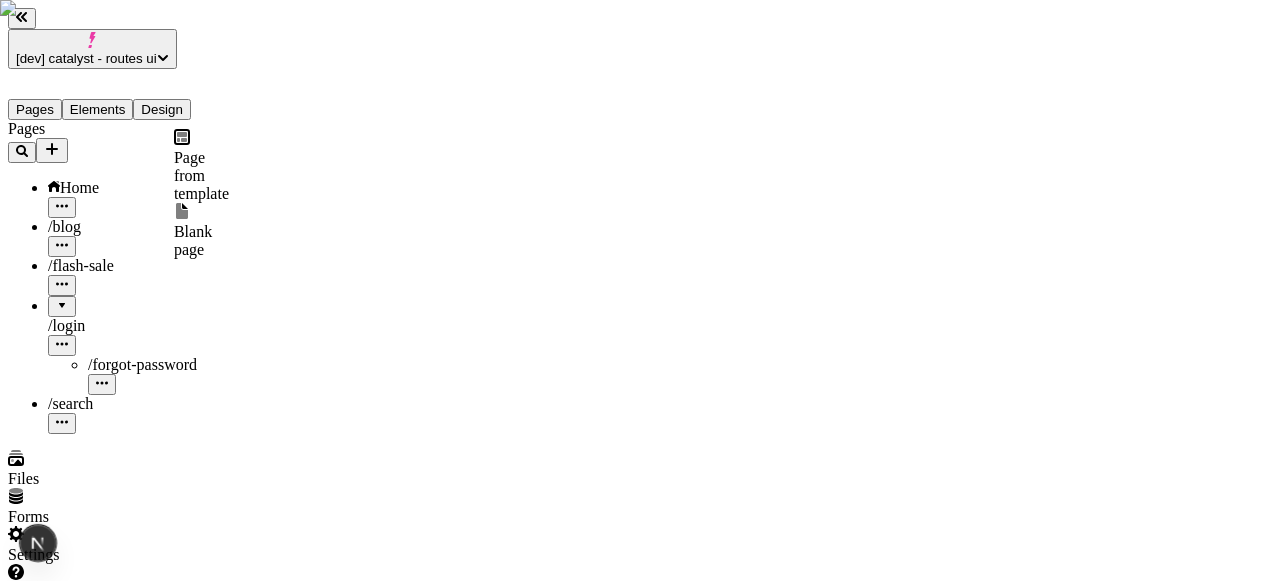 click on "Blank page" at bounding box center (201, 231) 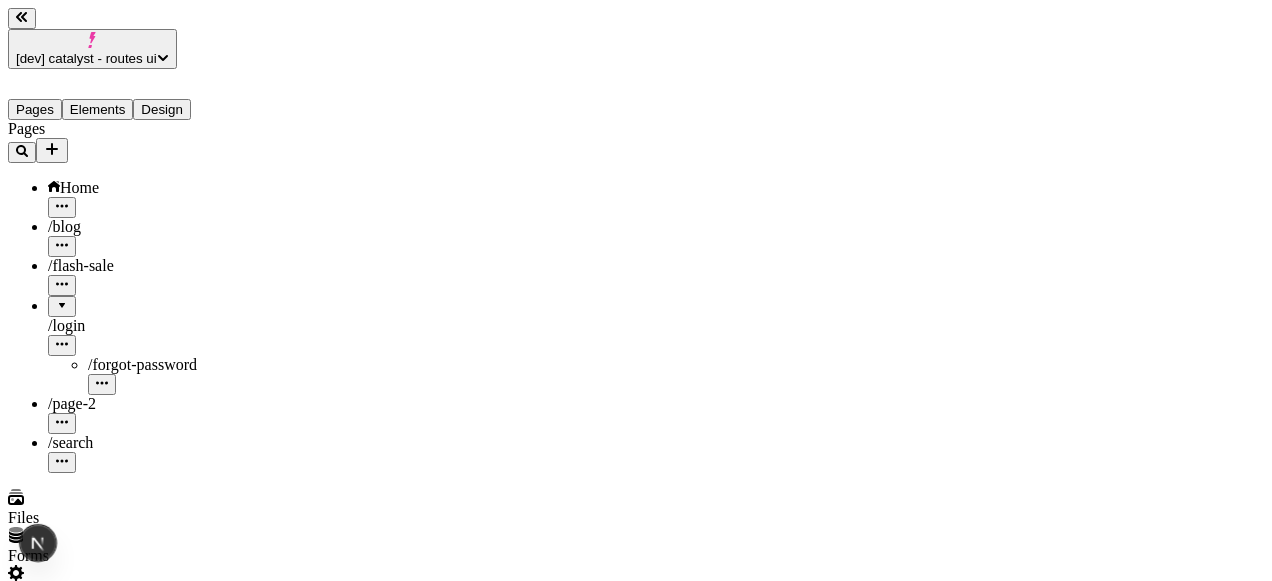 type on "/page-2" 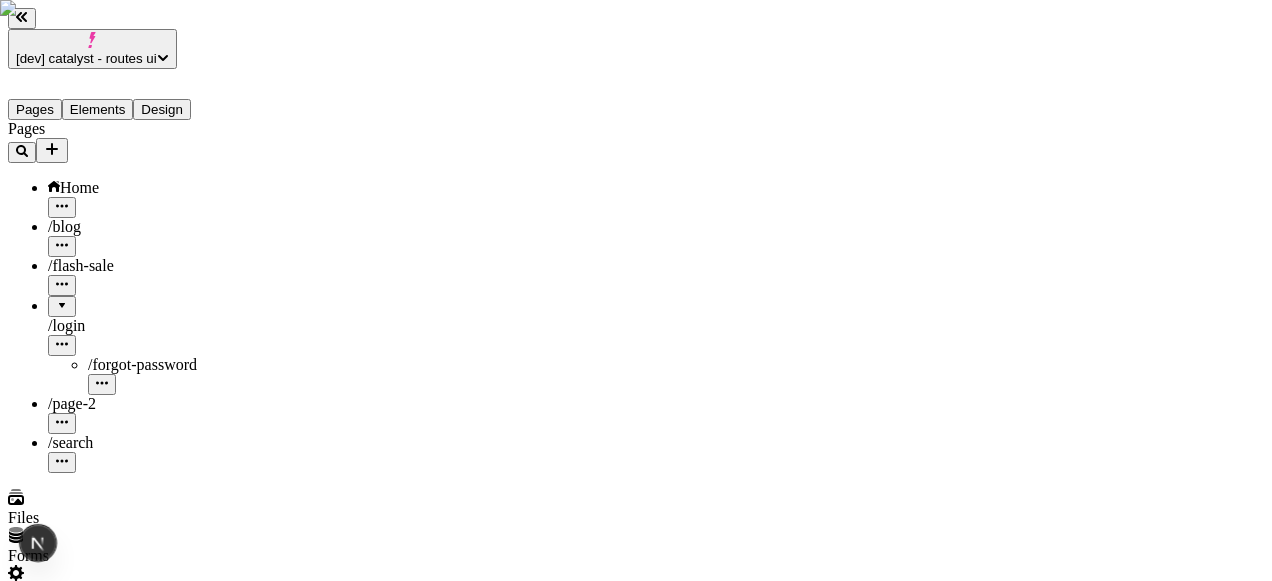 click 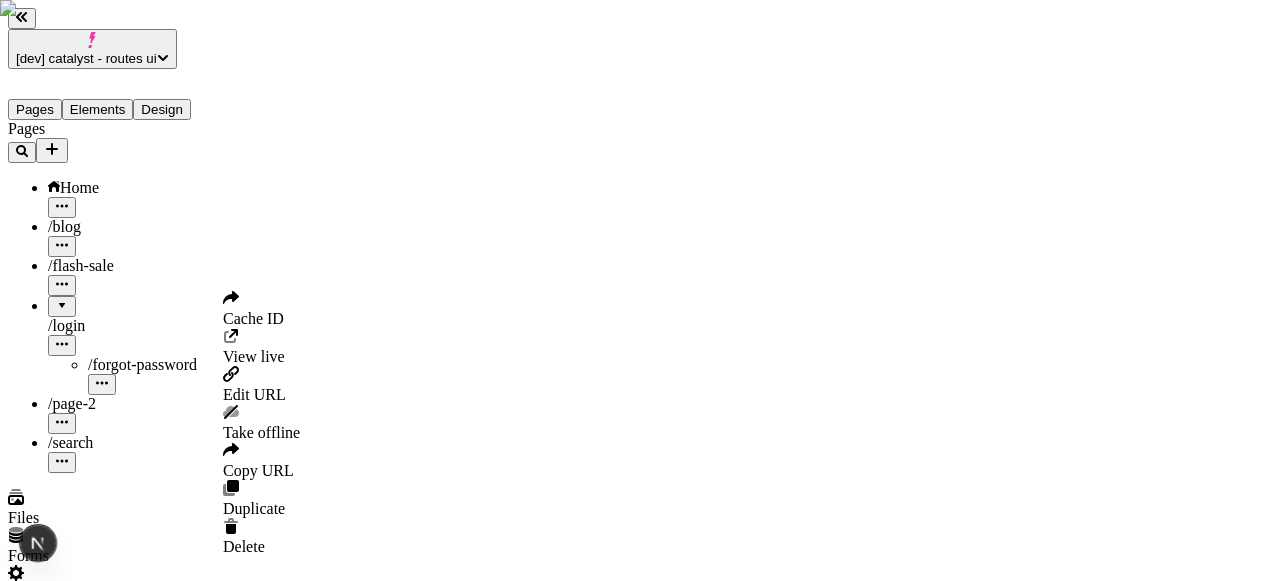 click on "Edit URL" at bounding box center [254, 394] 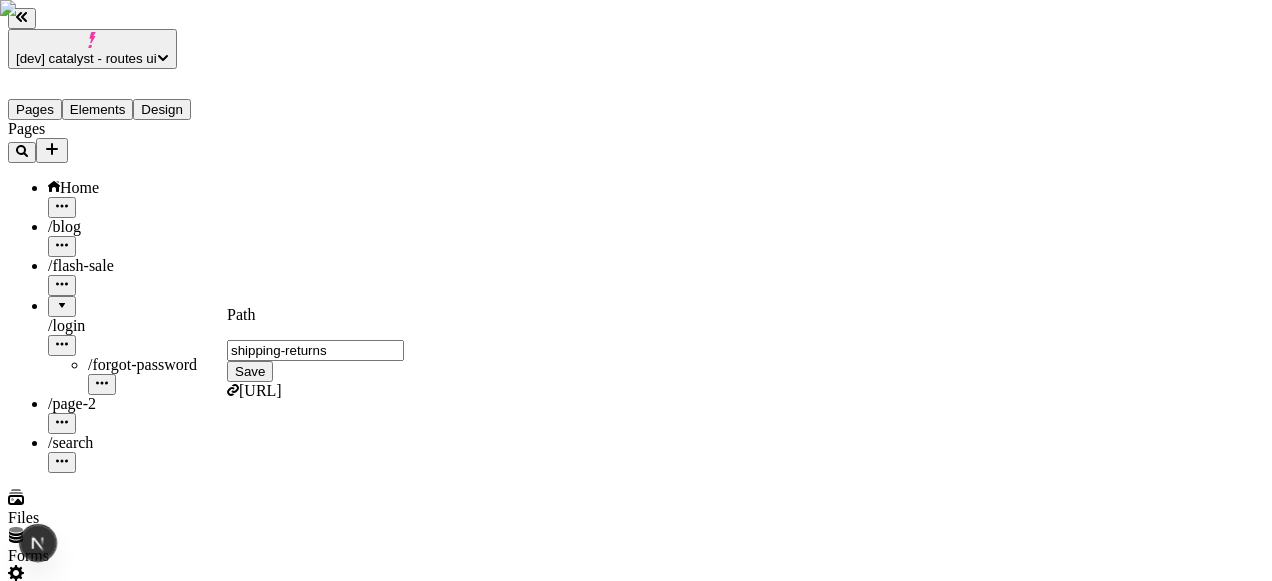 type on "shipping-returns" 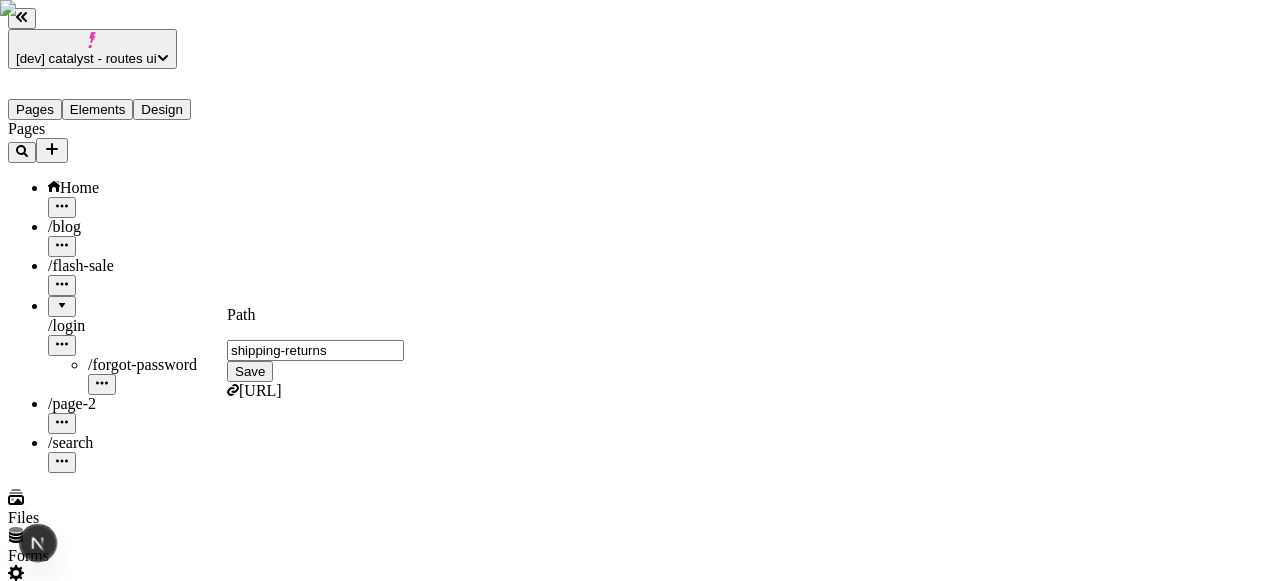 click on "Save" at bounding box center (250, 371) 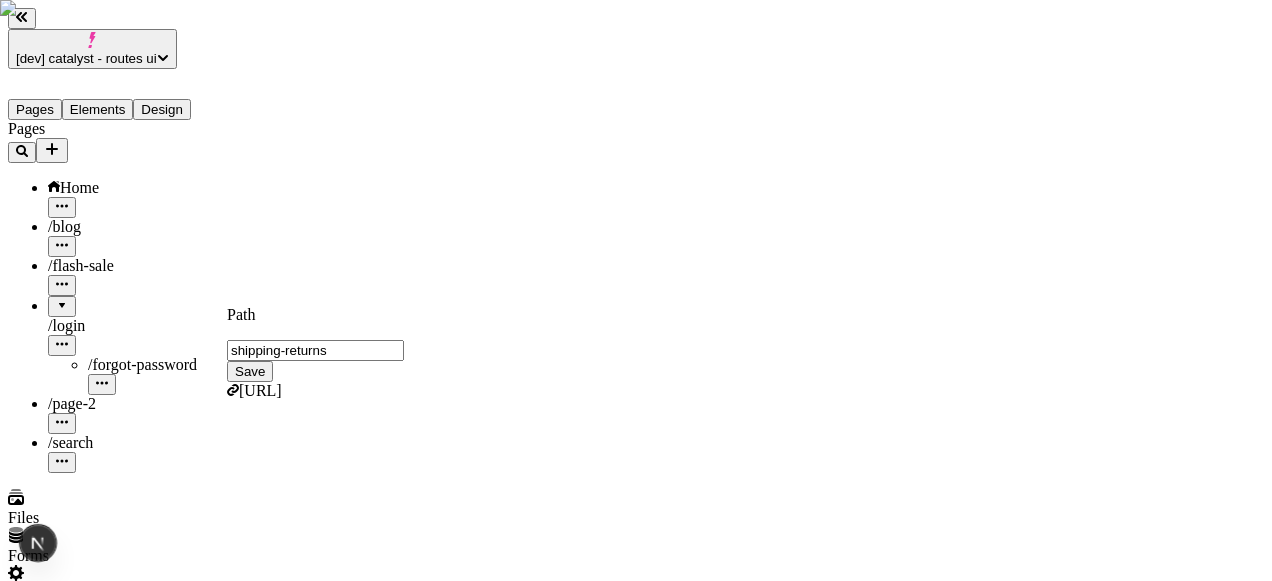 type 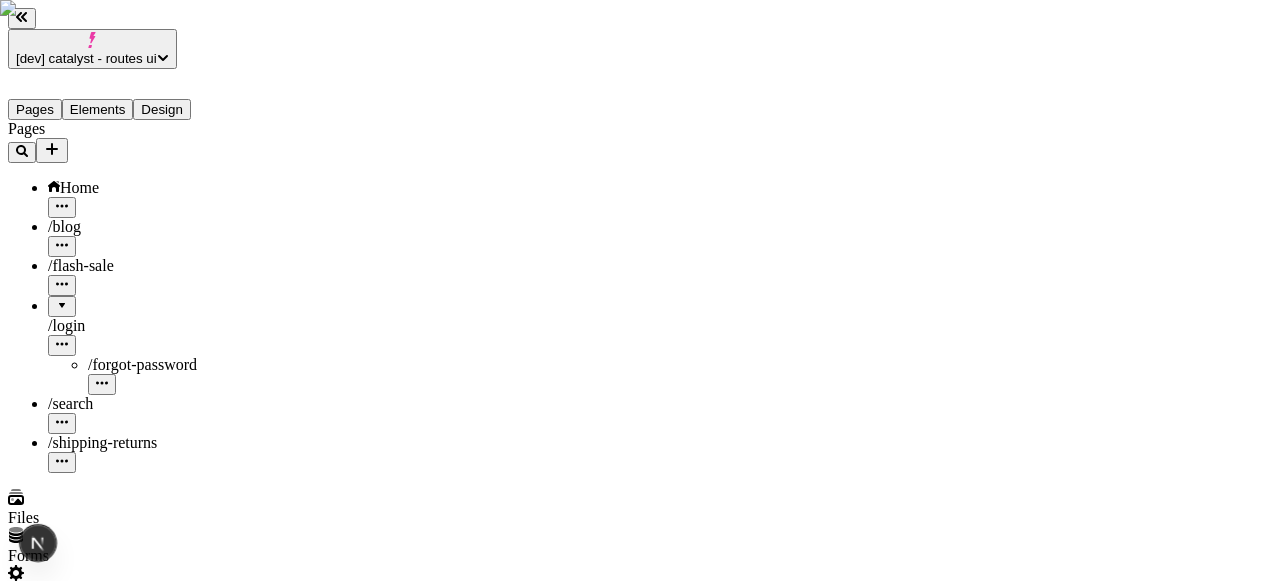 type 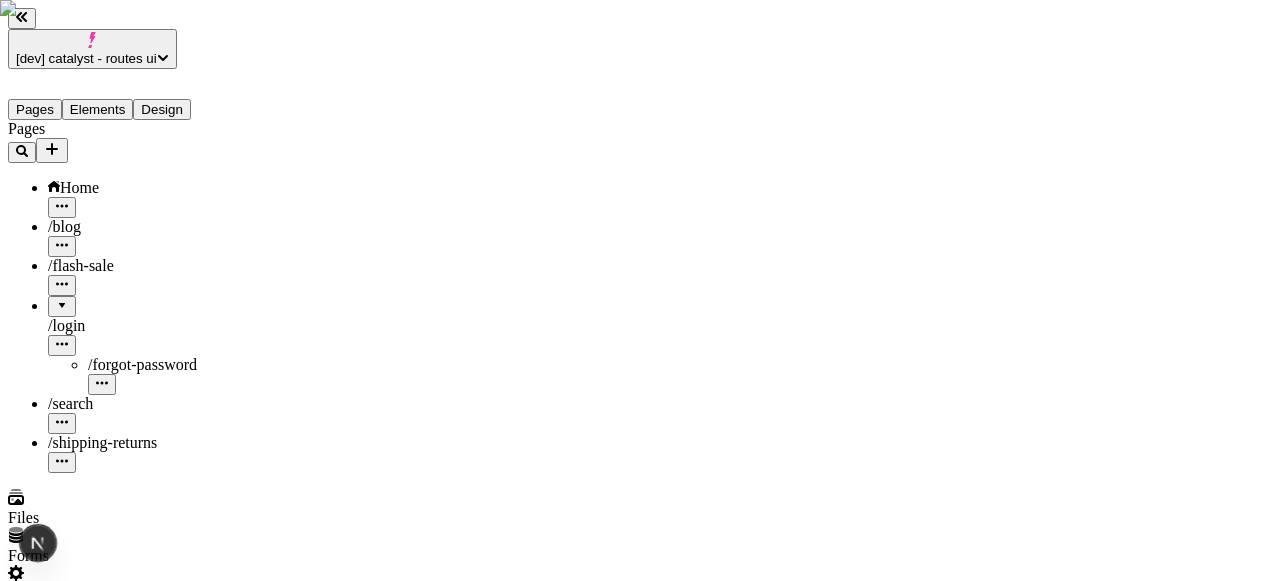 click on "/ shipping-returns" at bounding box center (148, 453) 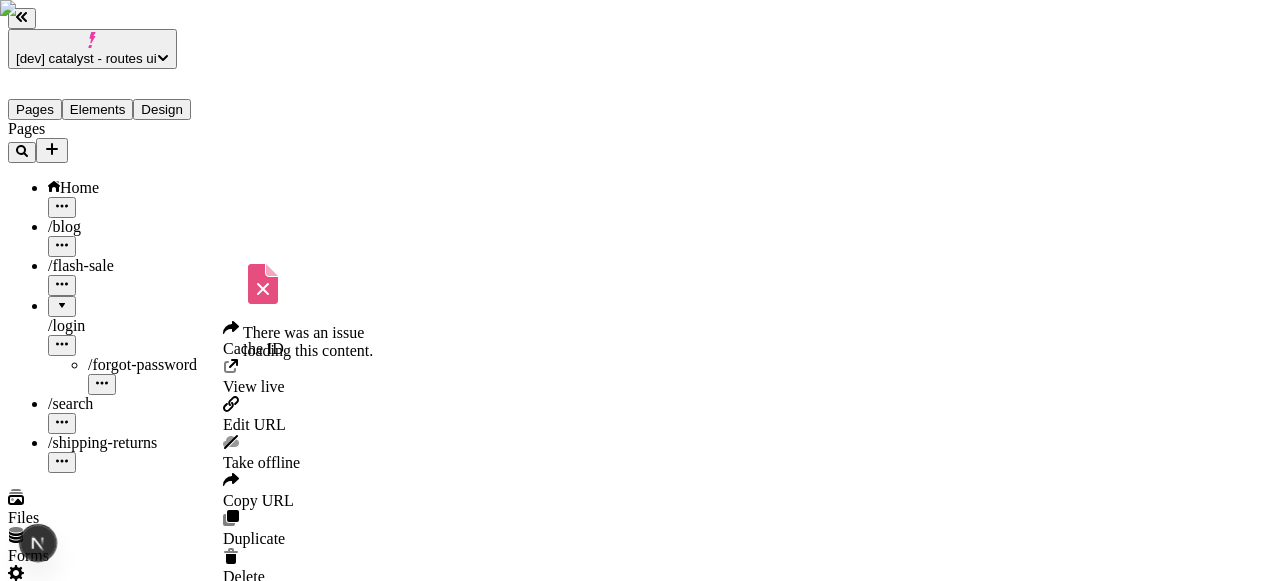 click at bounding box center (62, 462) 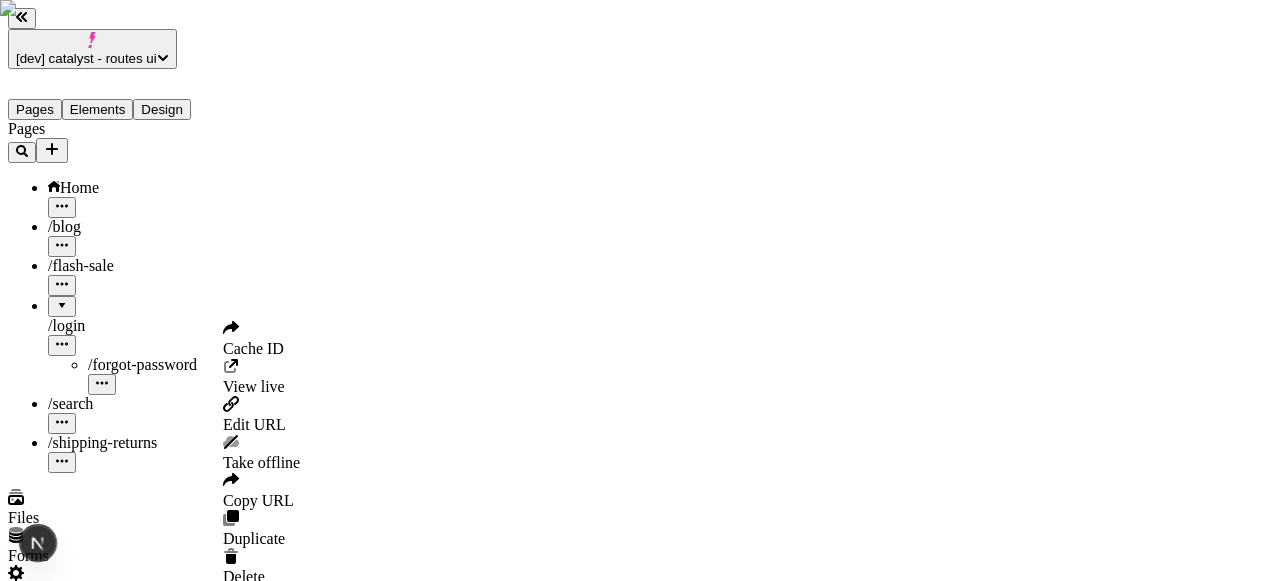 click on "Edit URL" at bounding box center (254, 424) 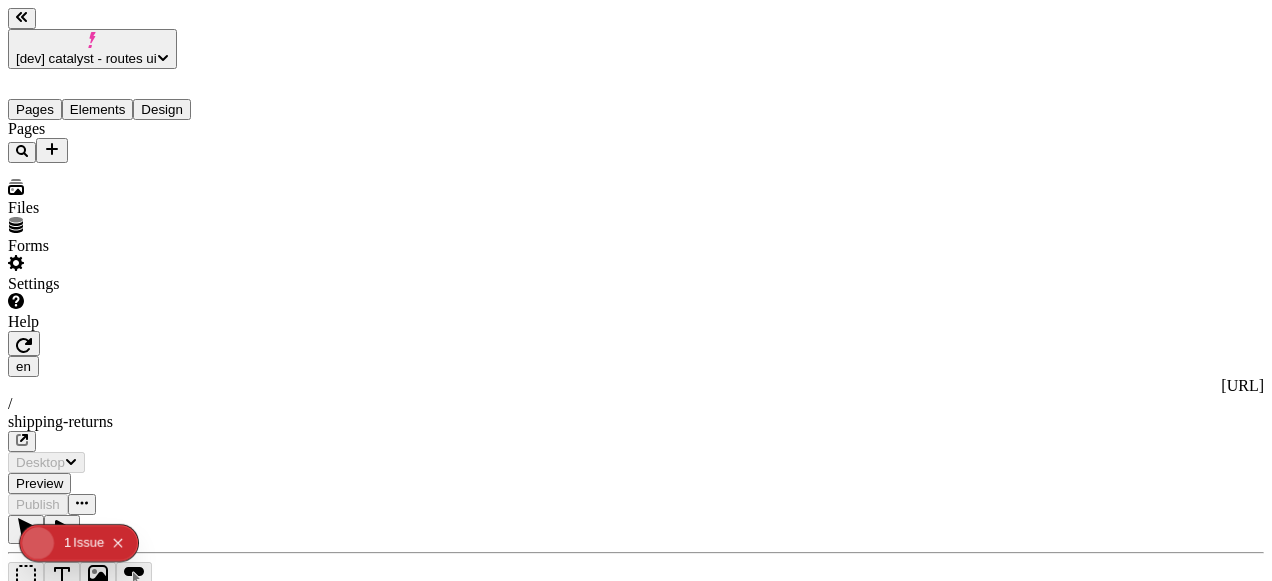 scroll, scrollTop: 0, scrollLeft: 0, axis: both 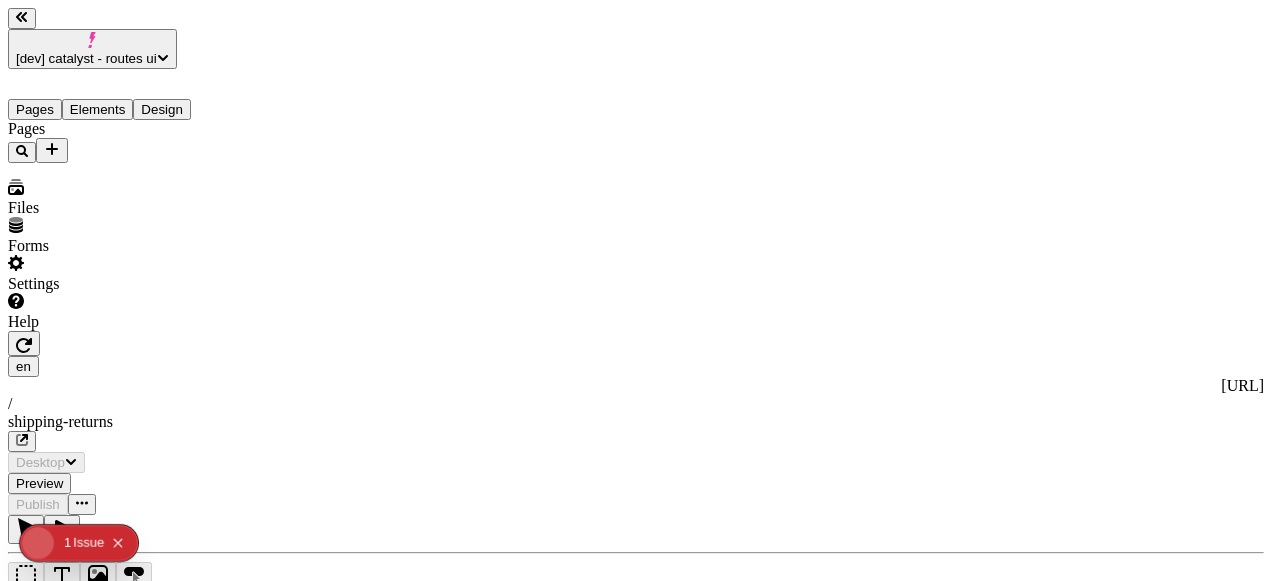 type on "/shipping-returns" 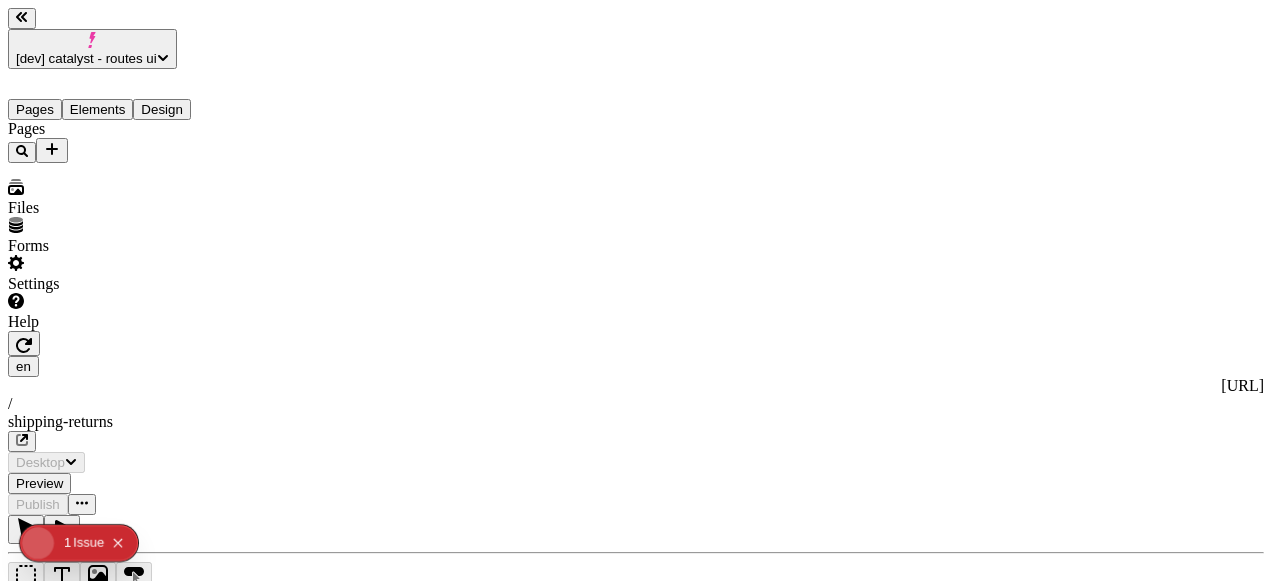 scroll, scrollTop: 0, scrollLeft: 0, axis: both 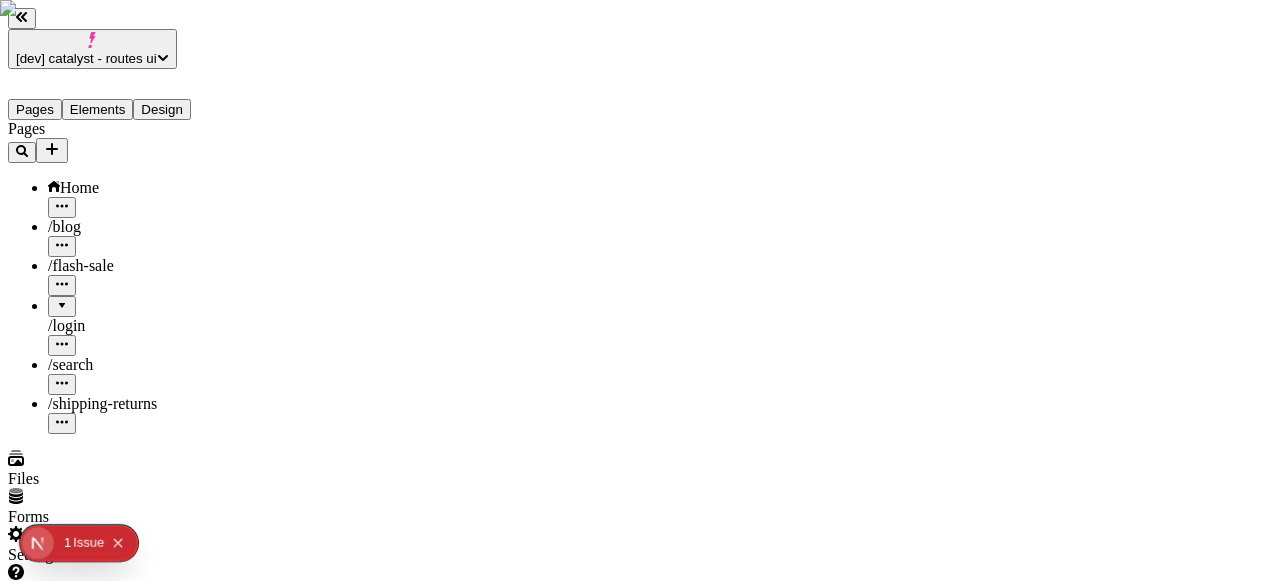 click at bounding box center (62, 299) 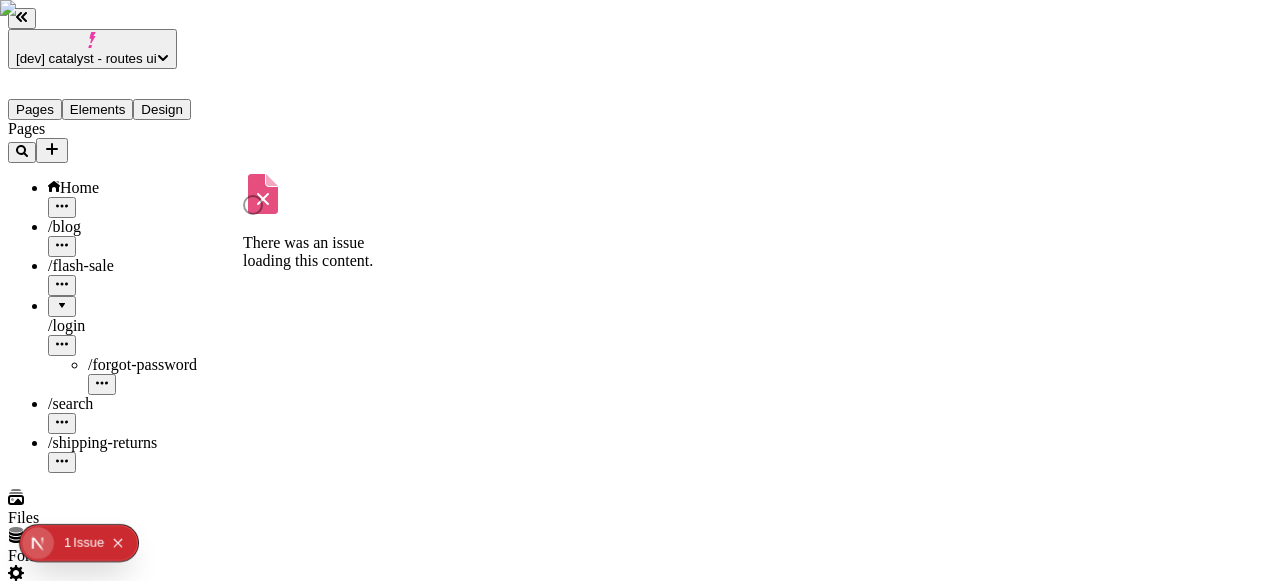 click on "/ forgot-password" at bounding box center [142, 364] 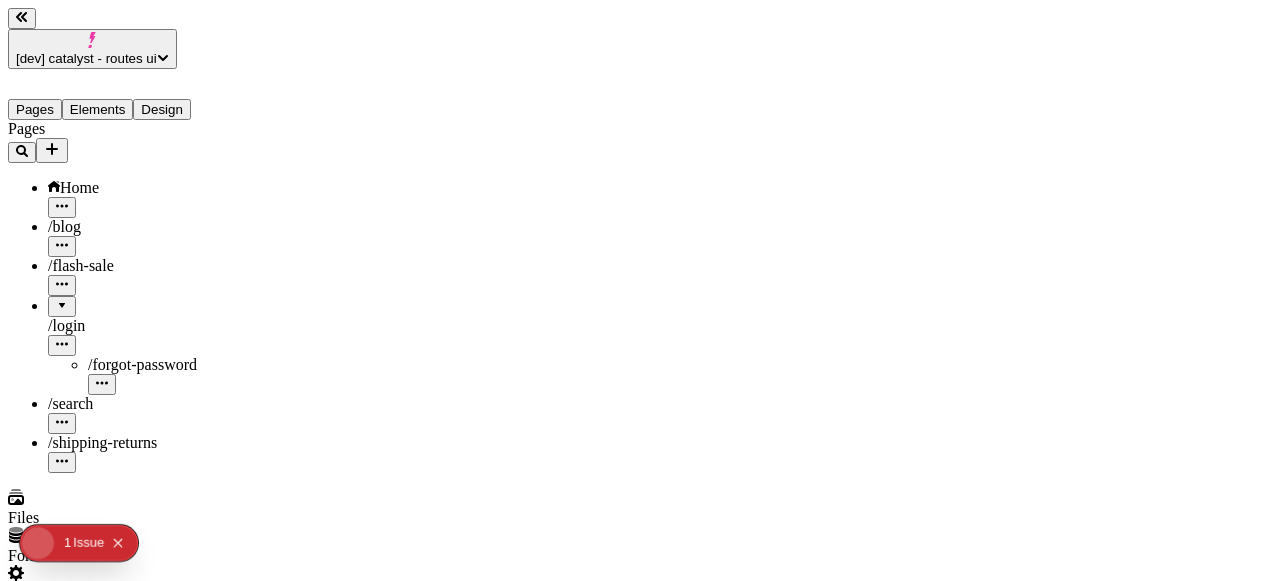 type on "/login/forgot-password" 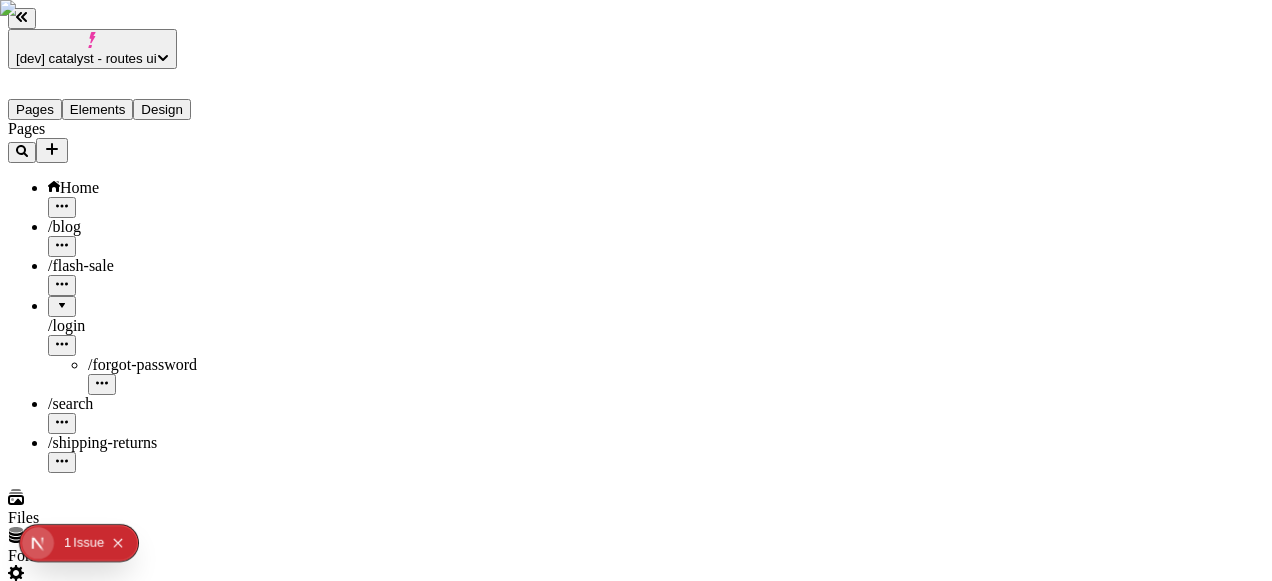 scroll, scrollTop: 0, scrollLeft: 28, axis: horizontal 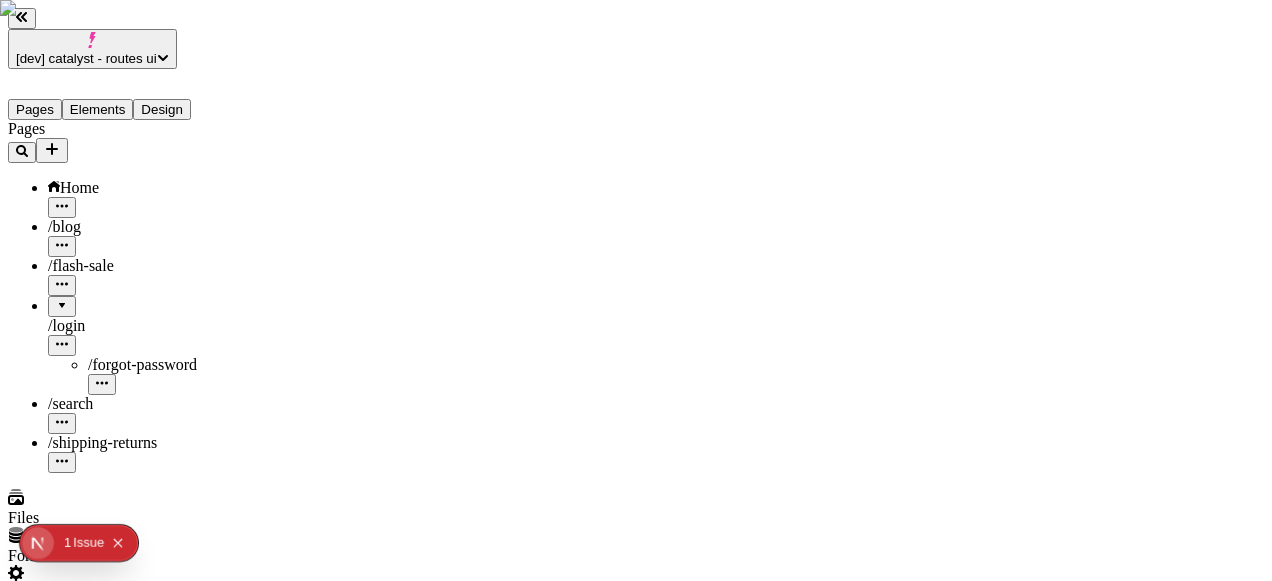 click on "/ search" at bounding box center (148, 404) 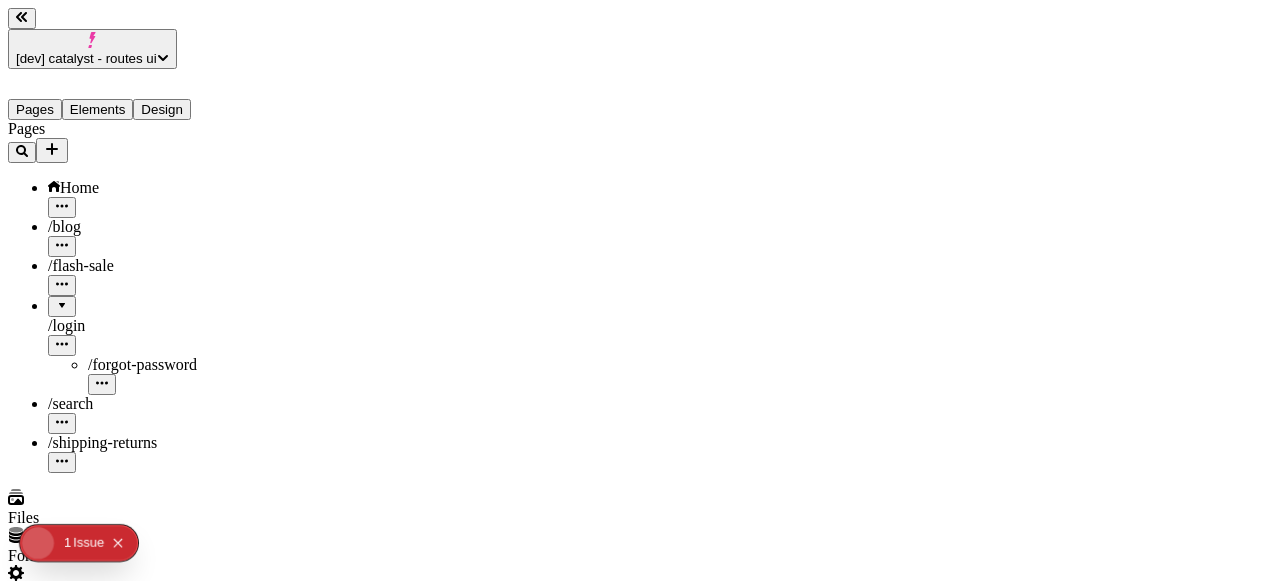 type on "/search" 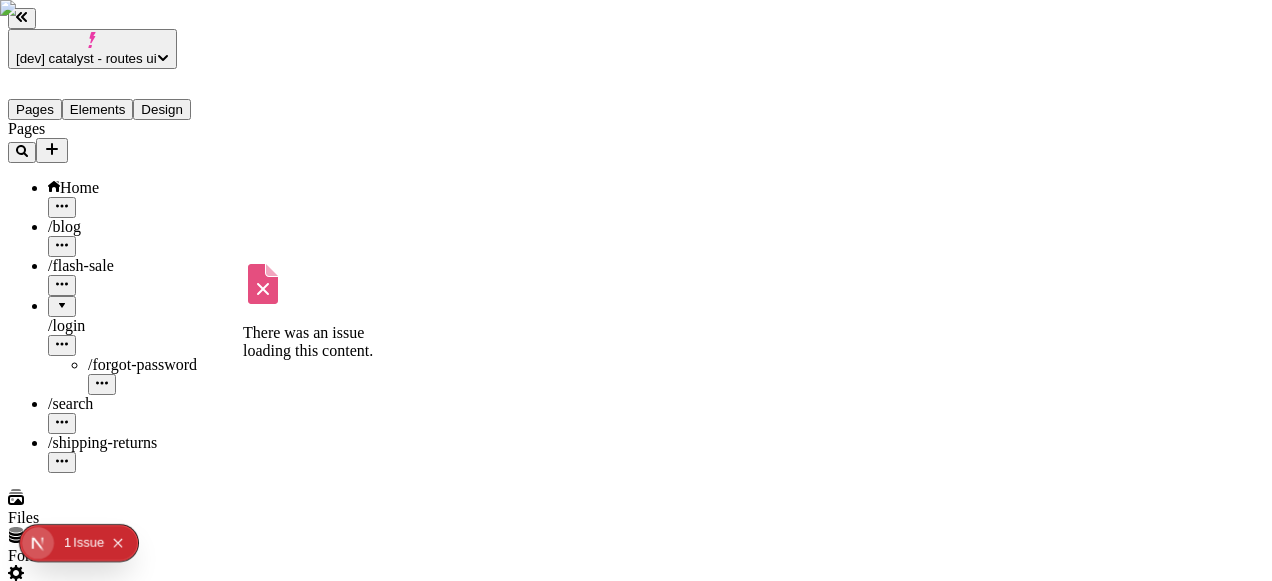 click on "/ shipping-returns" at bounding box center (102, 442) 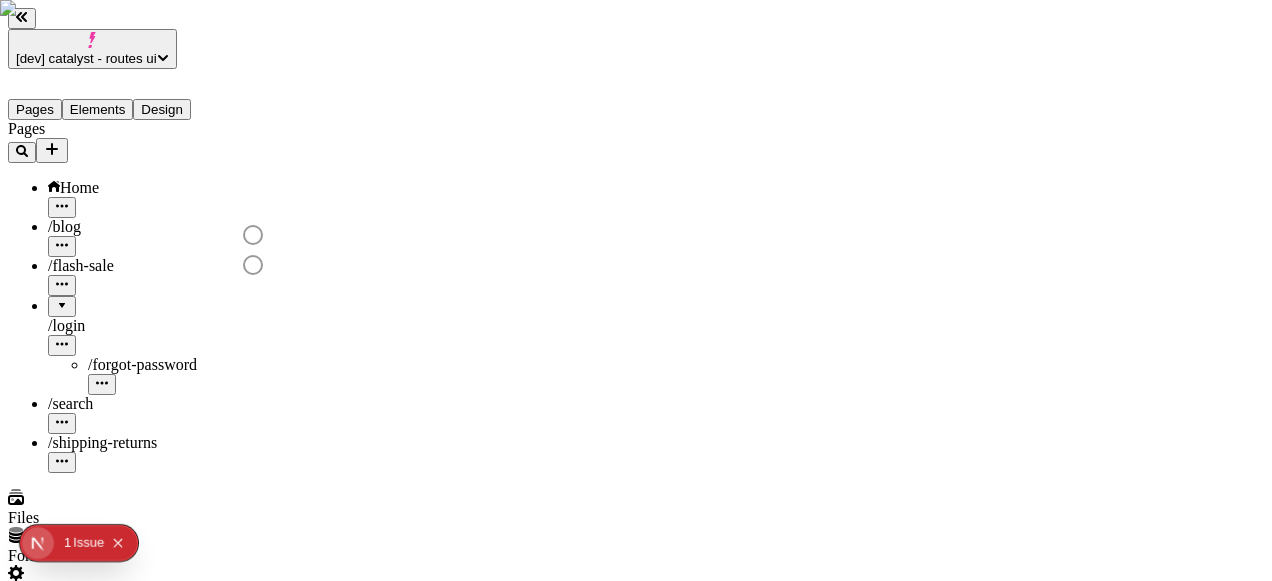 click on "/ shipping-returns" at bounding box center [148, 443] 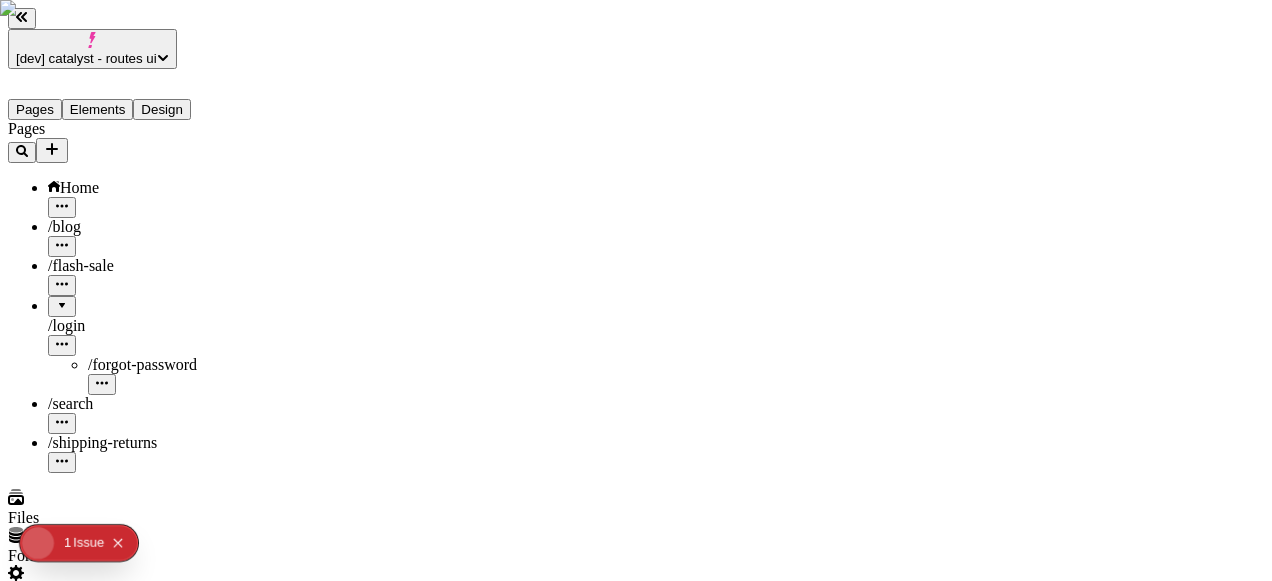 click on "shipping-returns" at bounding box center (636, 732) 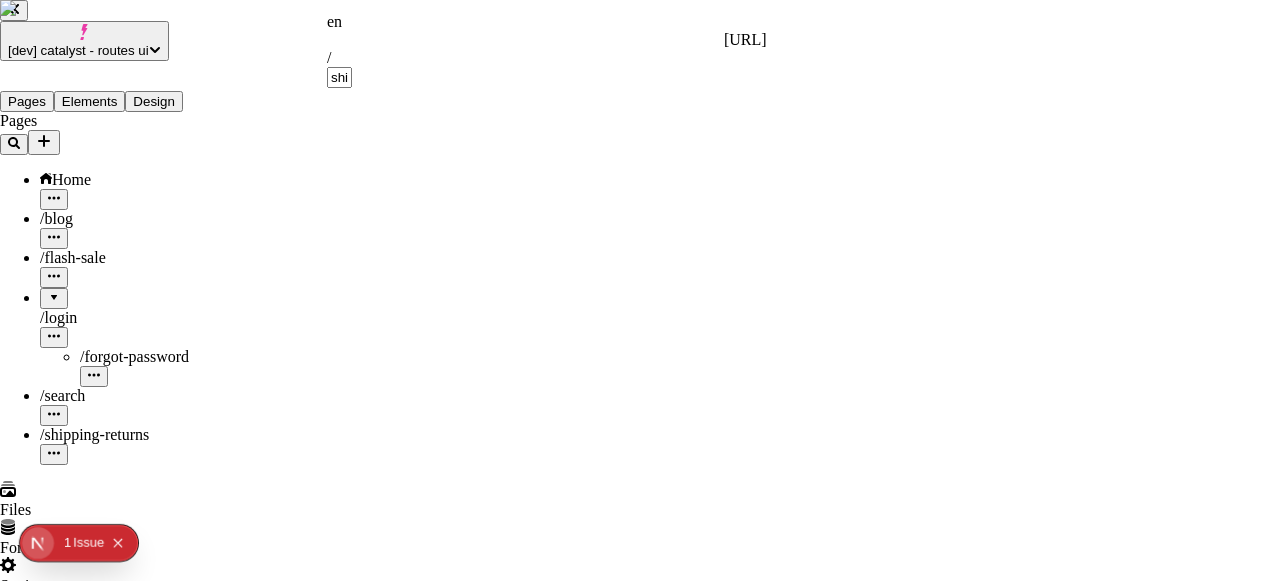 click on "shipping-returns" at bounding box center [339, 77] 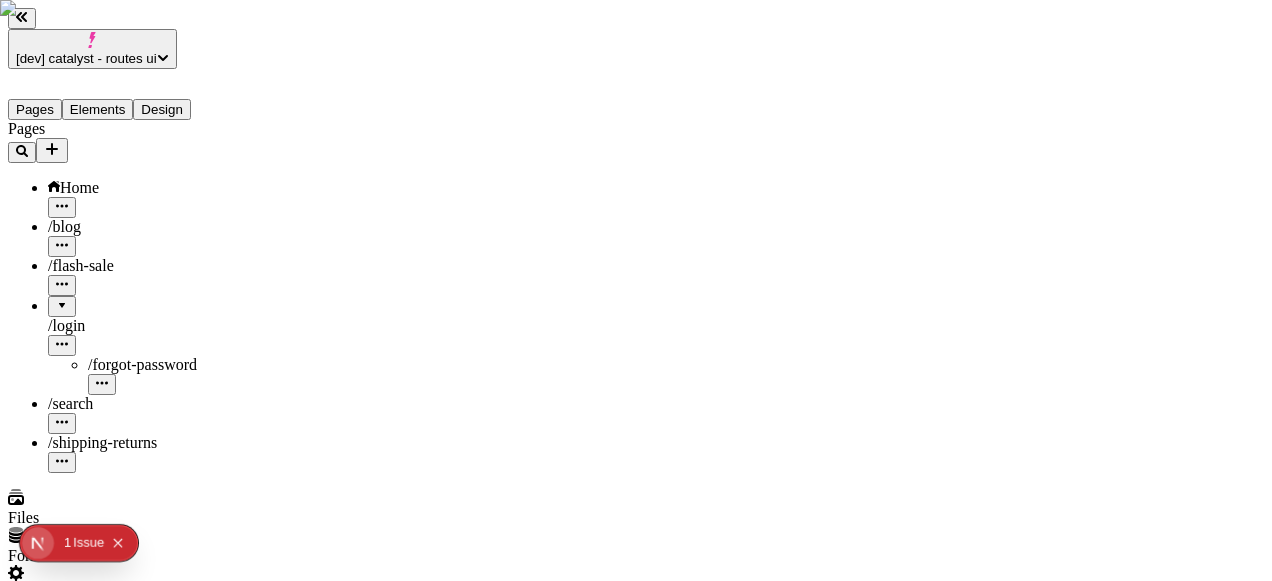 click on "/ shipping-returns" at bounding box center [102, 442] 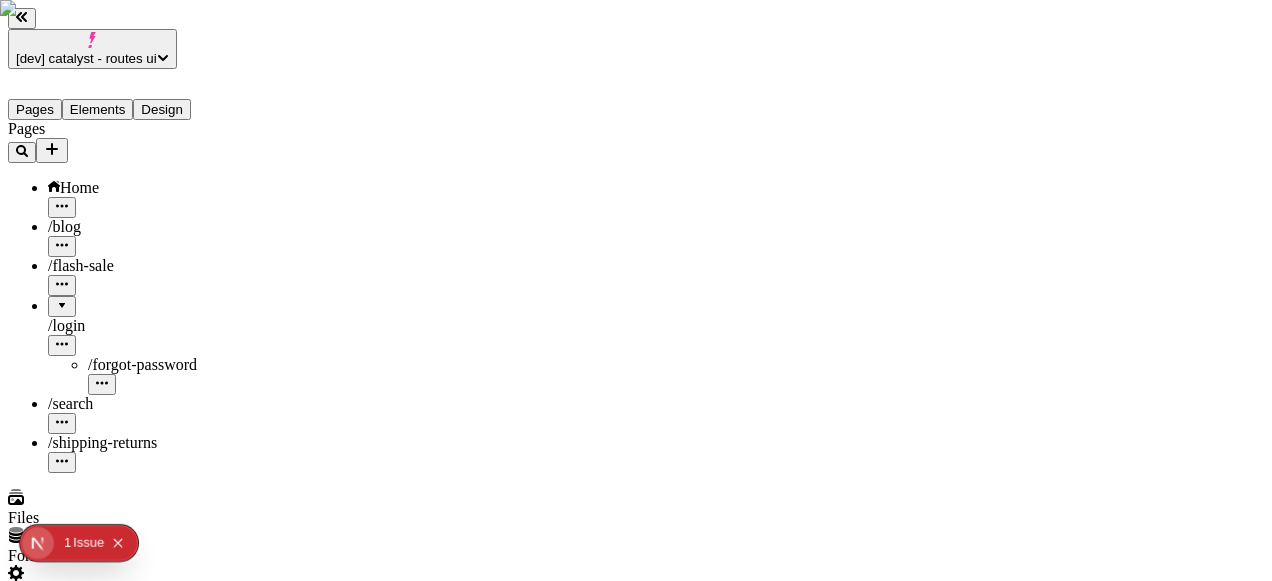 click on "/ search" at bounding box center (148, 414) 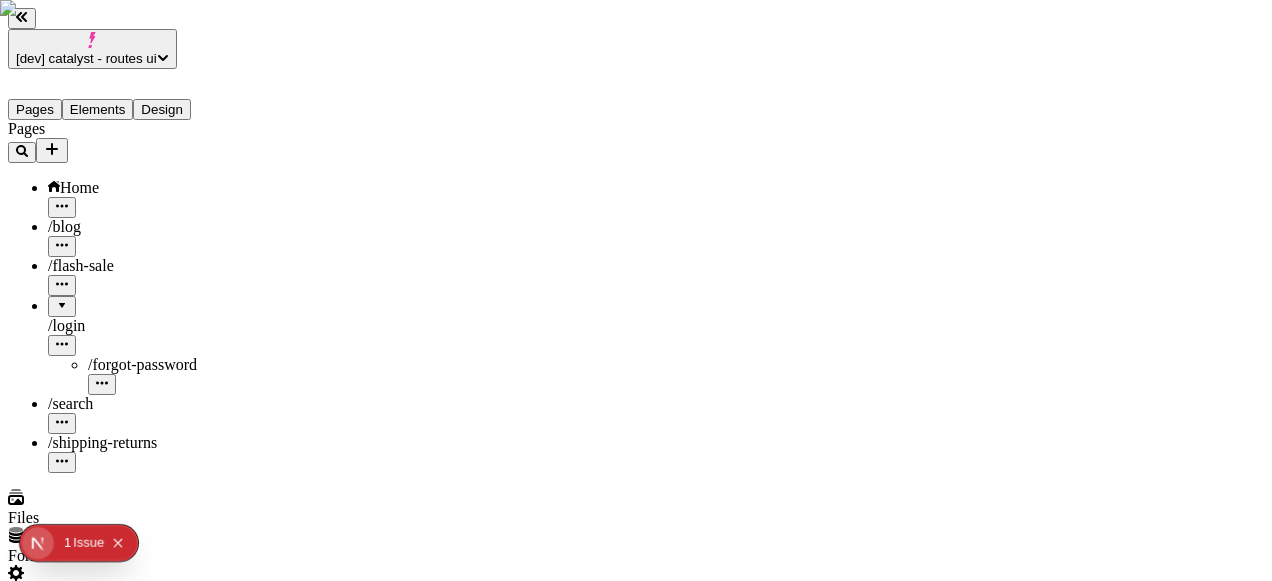 scroll, scrollTop: 0, scrollLeft: 4, axis: horizontal 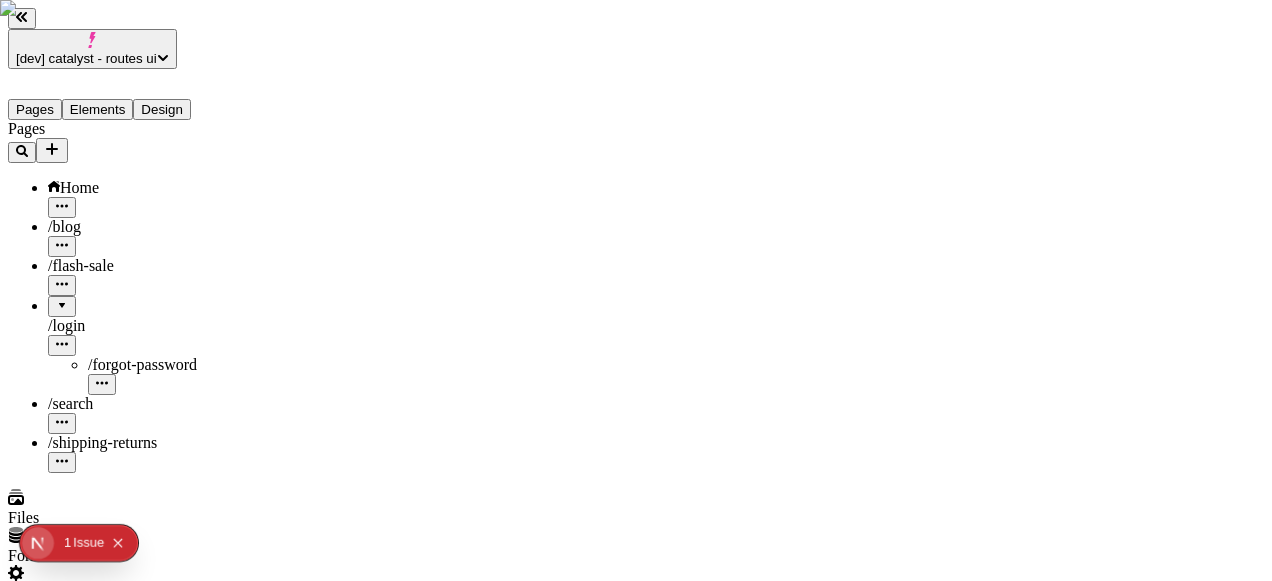 click 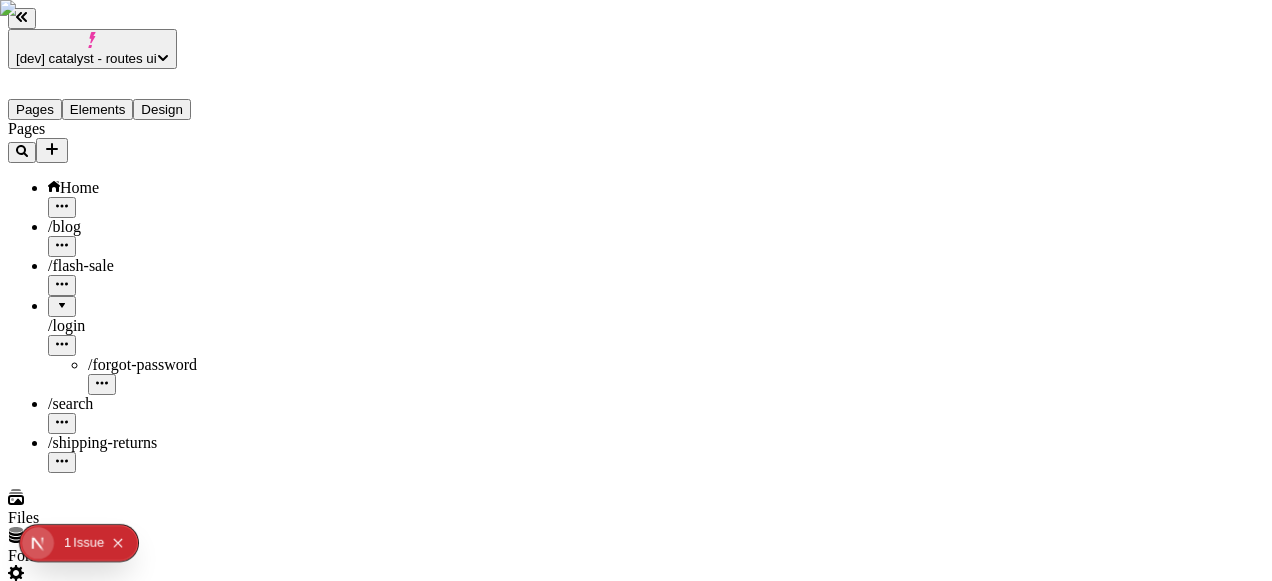 scroll, scrollTop: 0, scrollLeft: 372, axis: horizontal 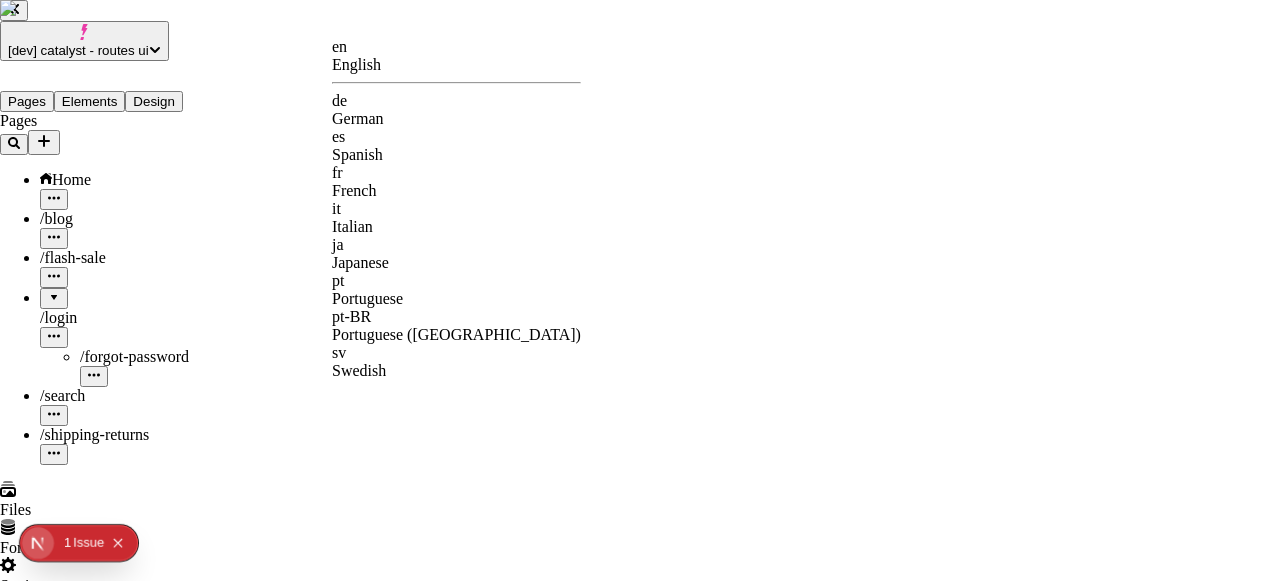 click on "[dev] catalyst - routes ui Pages Elements Design Pages Home / blog / flash-sale / login / forgot-password / search / shipping-returns Files Forms Settings Help en http://localhost:3110 / search Desktop Preview Publish S Metadata Online Path /search Title Description Social Image Choose an image Choose Exclude from search engines Canonical URL Sitemap priority 0.75 Sitemap frequency Hourly Snippets en English de German es Spanish fr French it Italian ja Japanese pt Portuguese pt-BR Portuguese (Brazil) sv Swedish" at bounding box center (636, 2011) 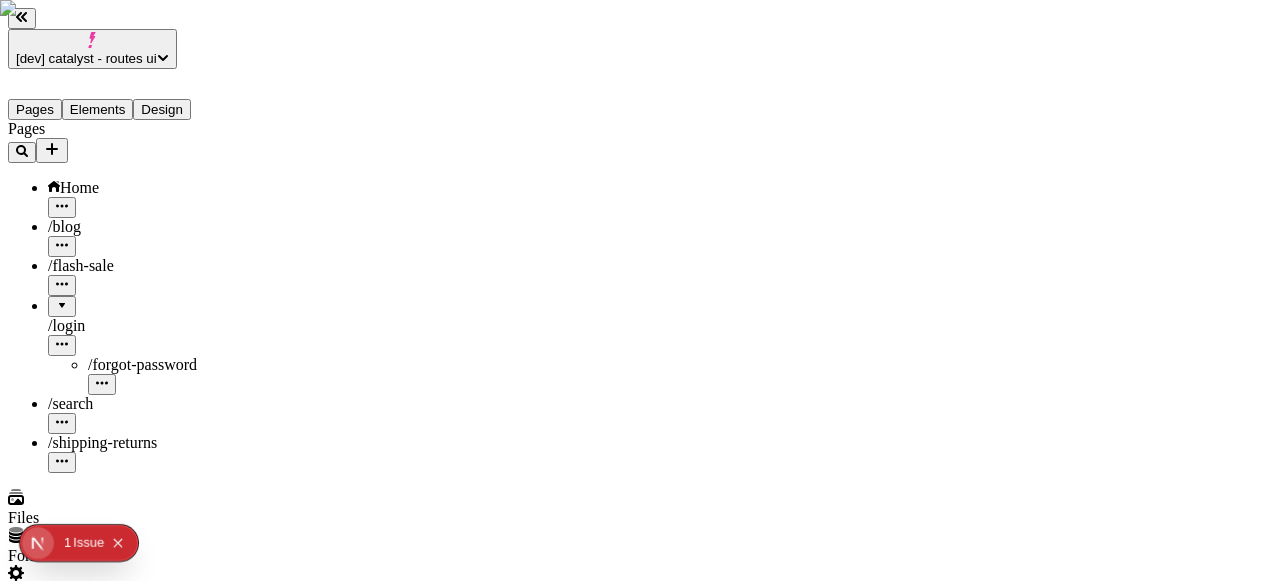click on "Home" at bounding box center [148, 188] 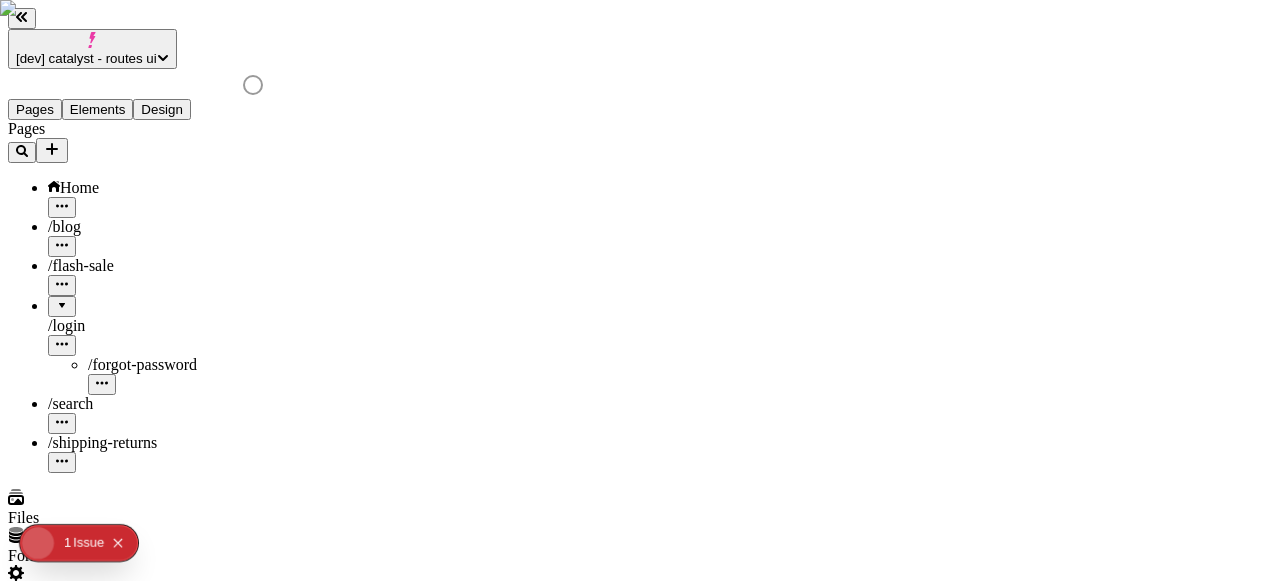 click on "Home" at bounding box center (148, 188) 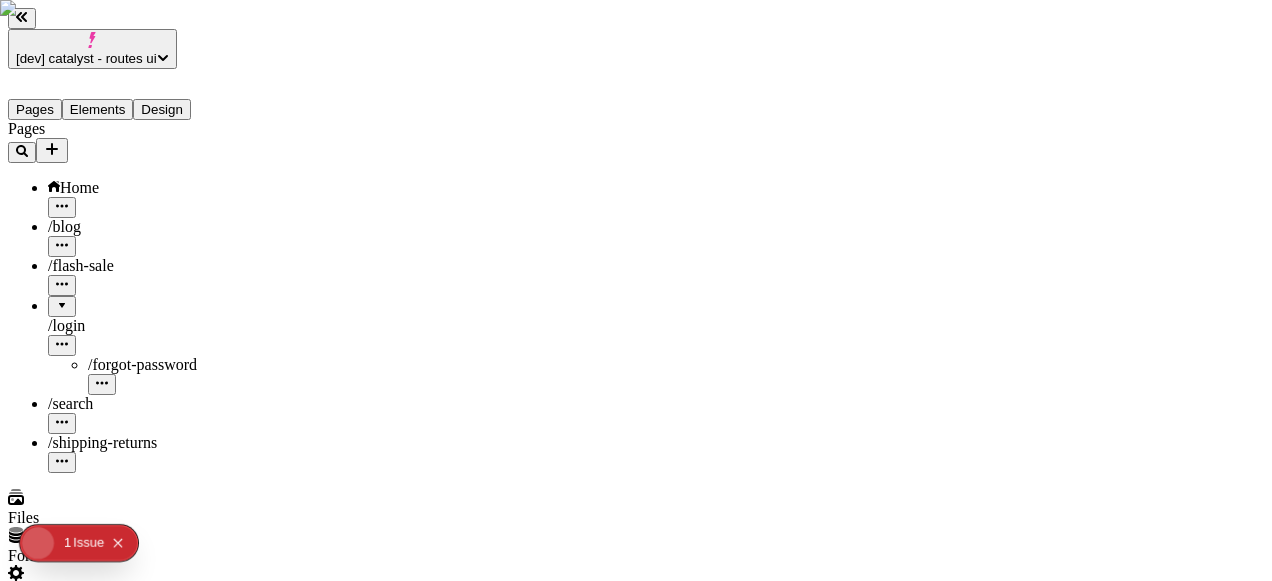click 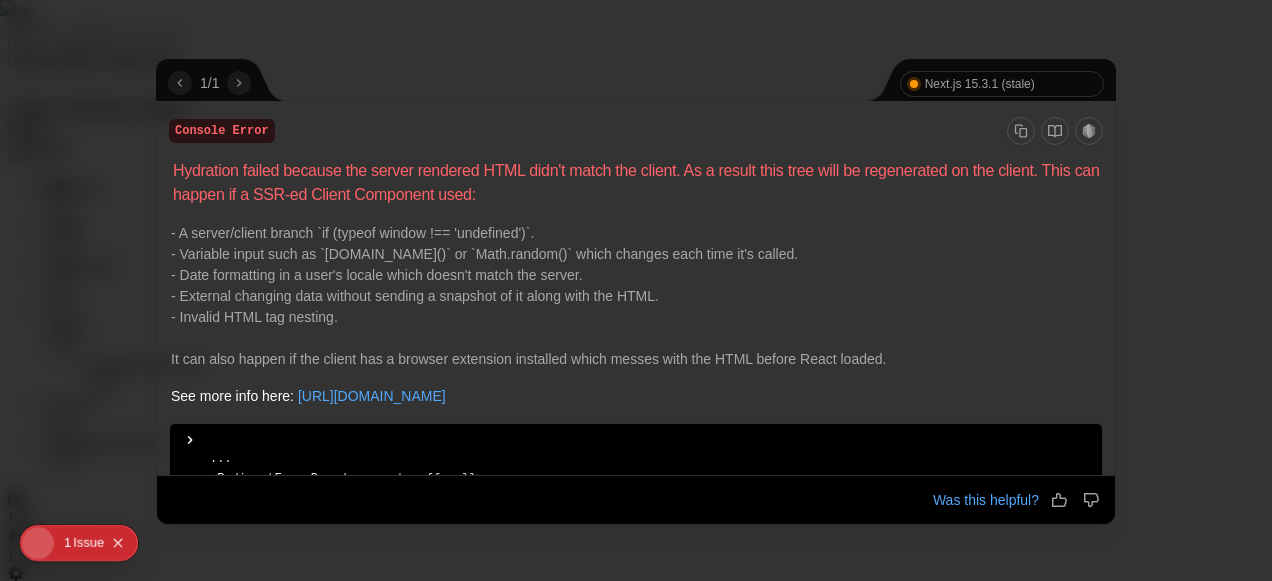 scroll, scrollTop: 290, scrollLeft: 0, axis: vertical 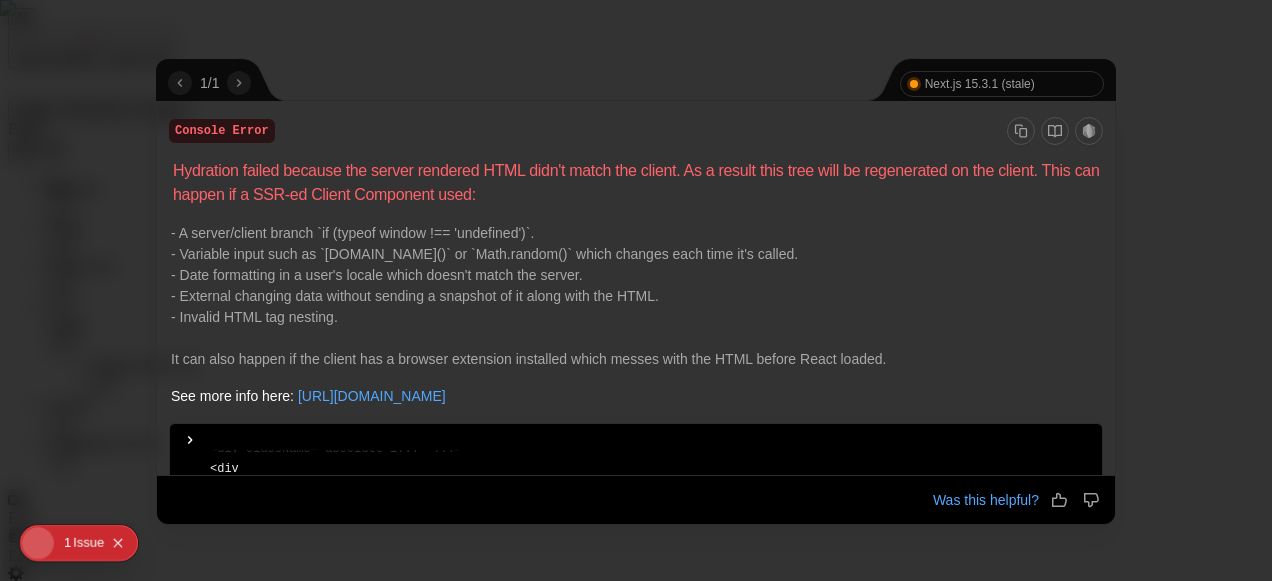 click on "Issue" 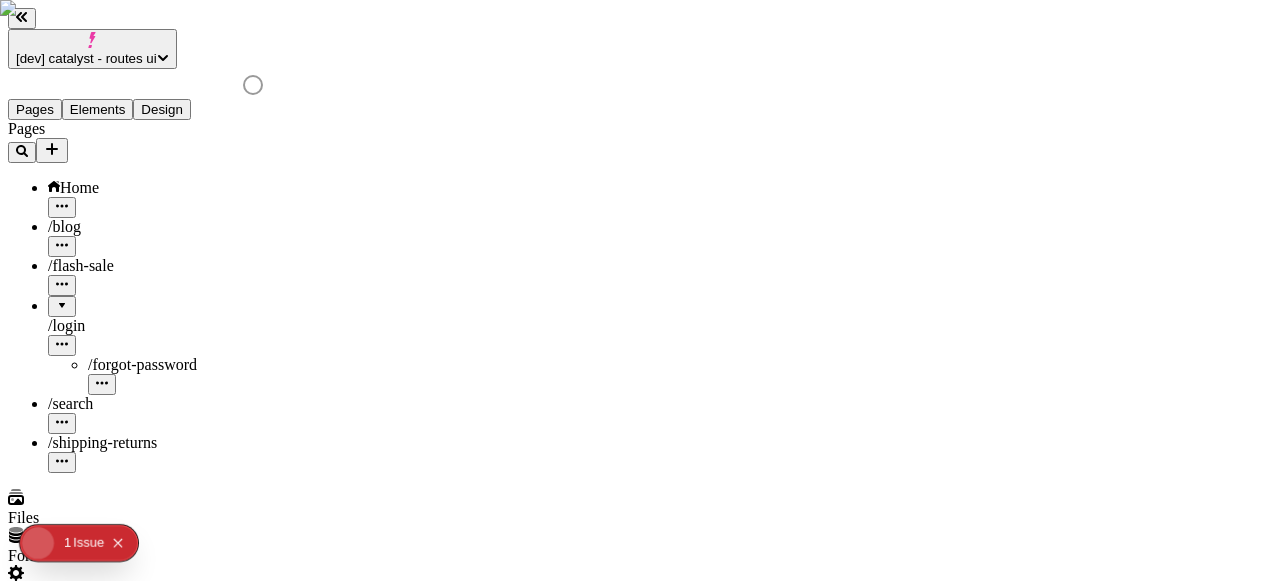 click on "Home" at bounding box center (148, 188) 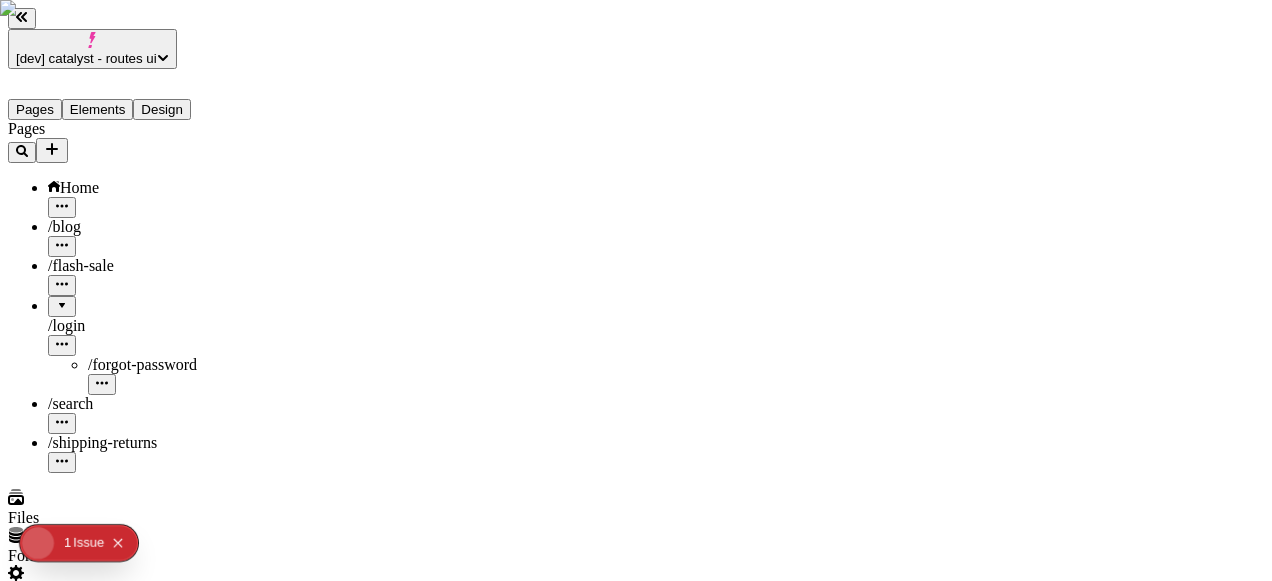 click on "Home" at bounding box center [148, 188] 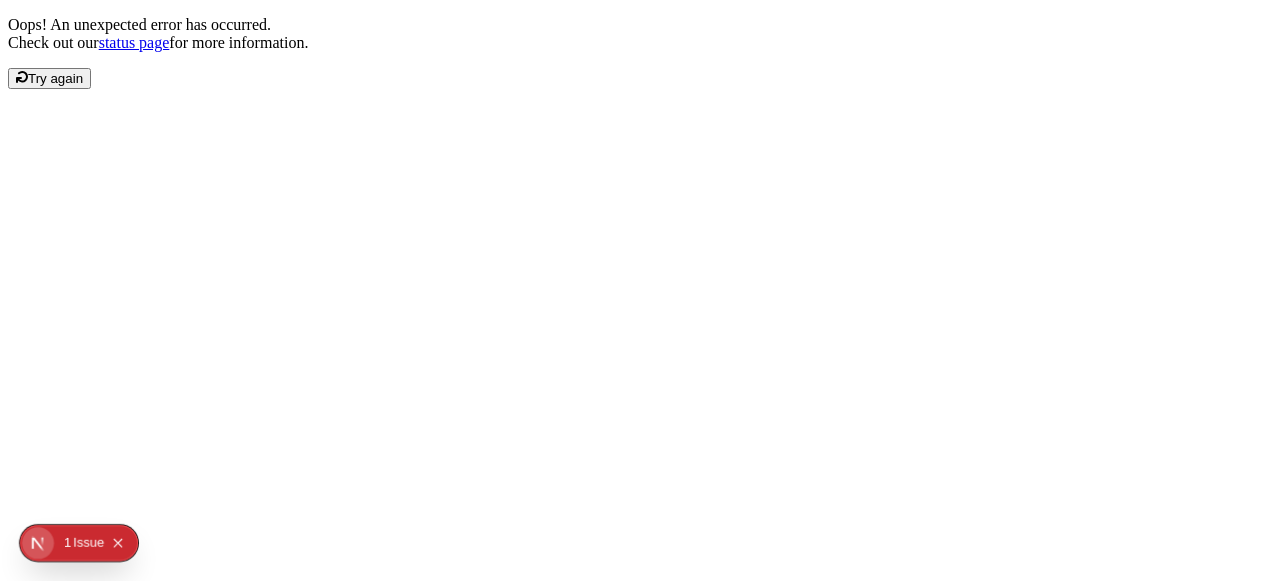 scroll, scrollTop: 0, scrollLeft: 0, axis: both 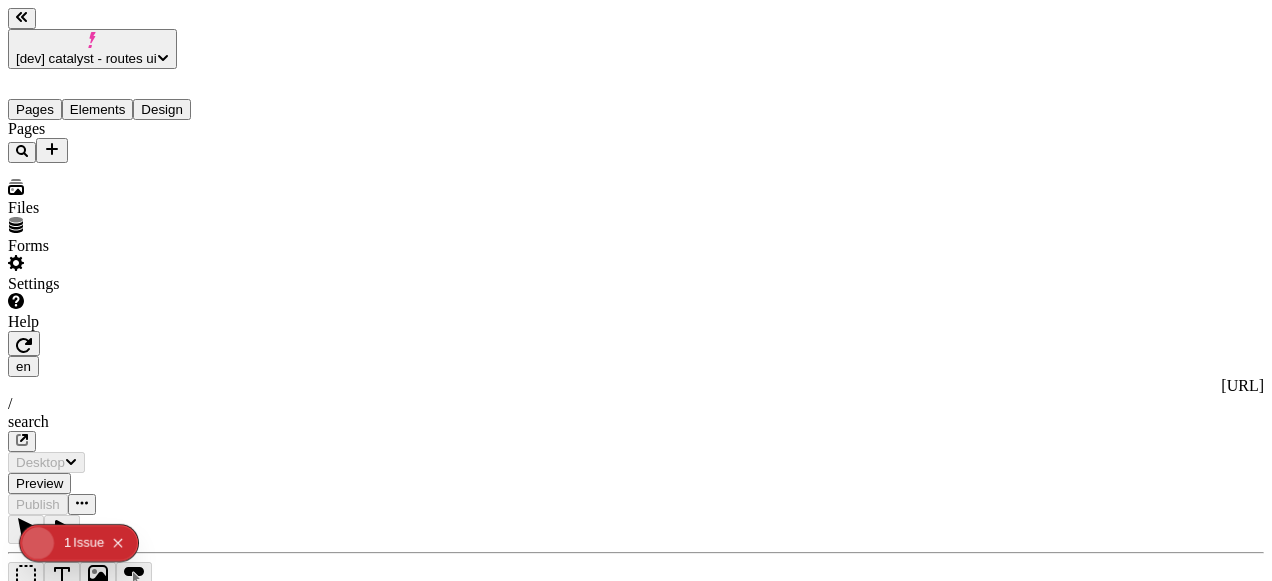 type on "/search" 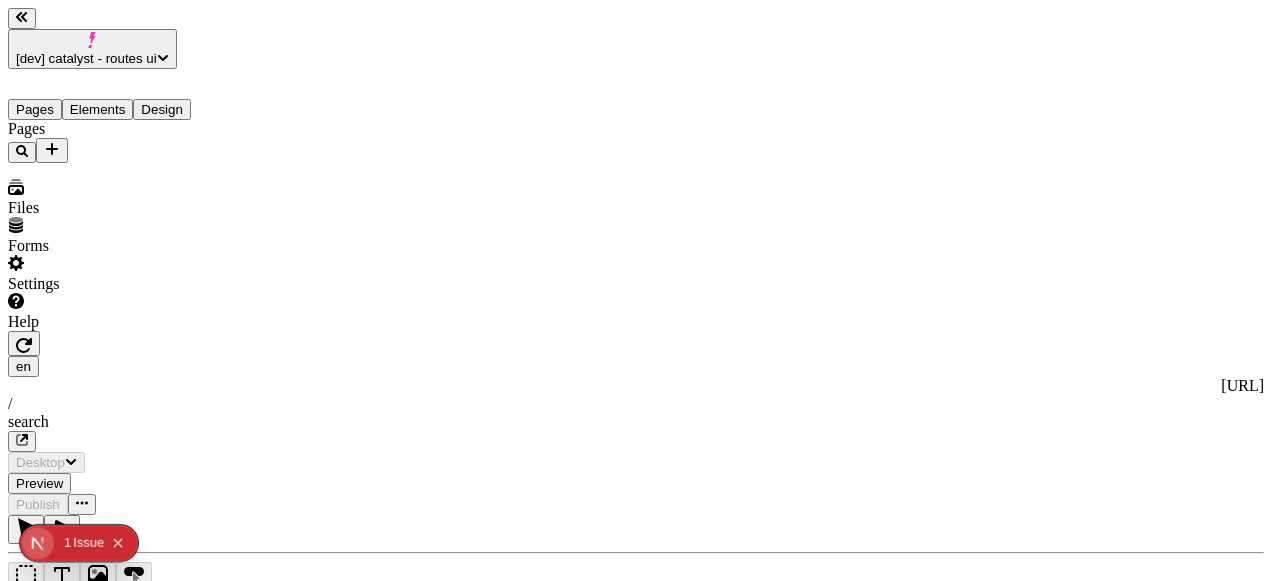 scroll, scrollTop: 0, scrollLeft: 0, axis: both 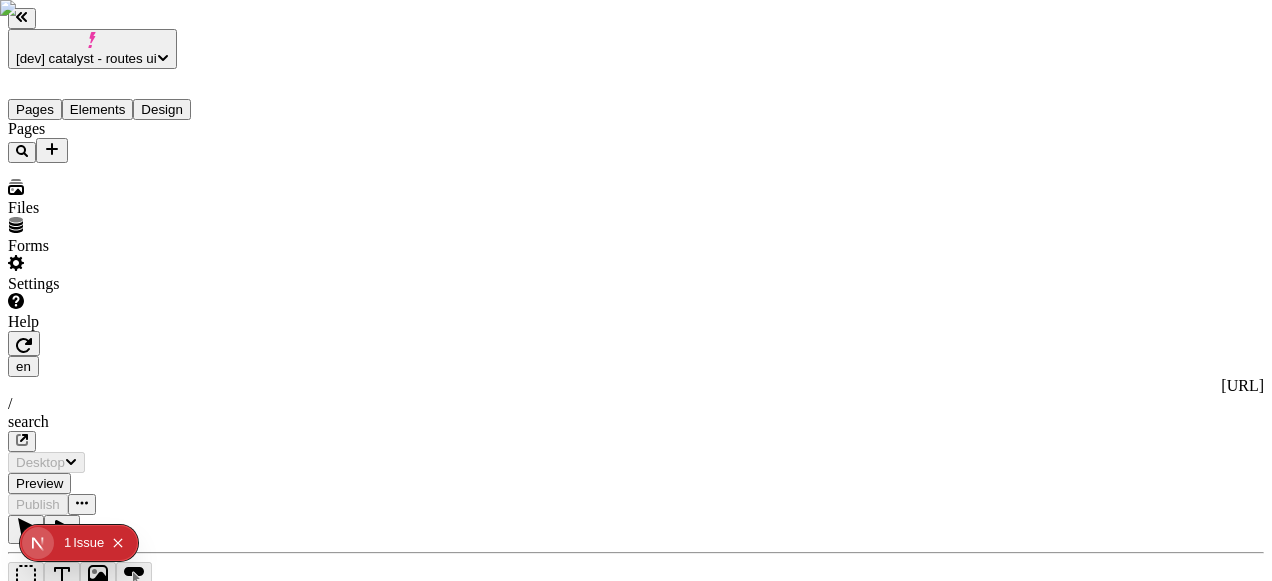 type on "/search" 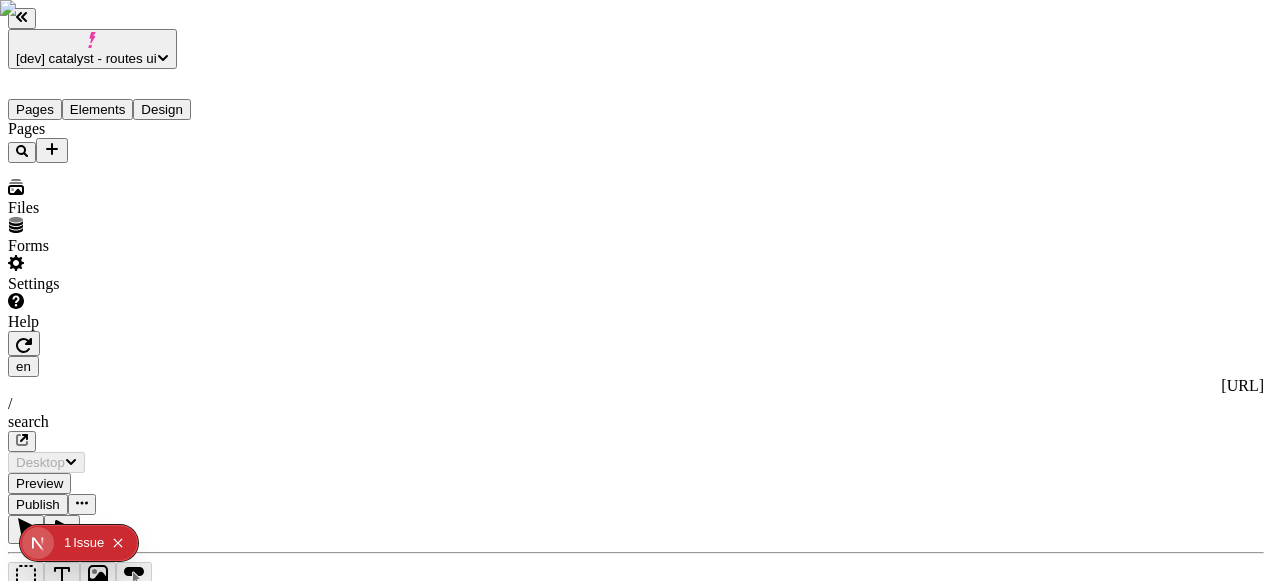 scroll, scrollTop: 0, scrollLeft: 0, axis: both 